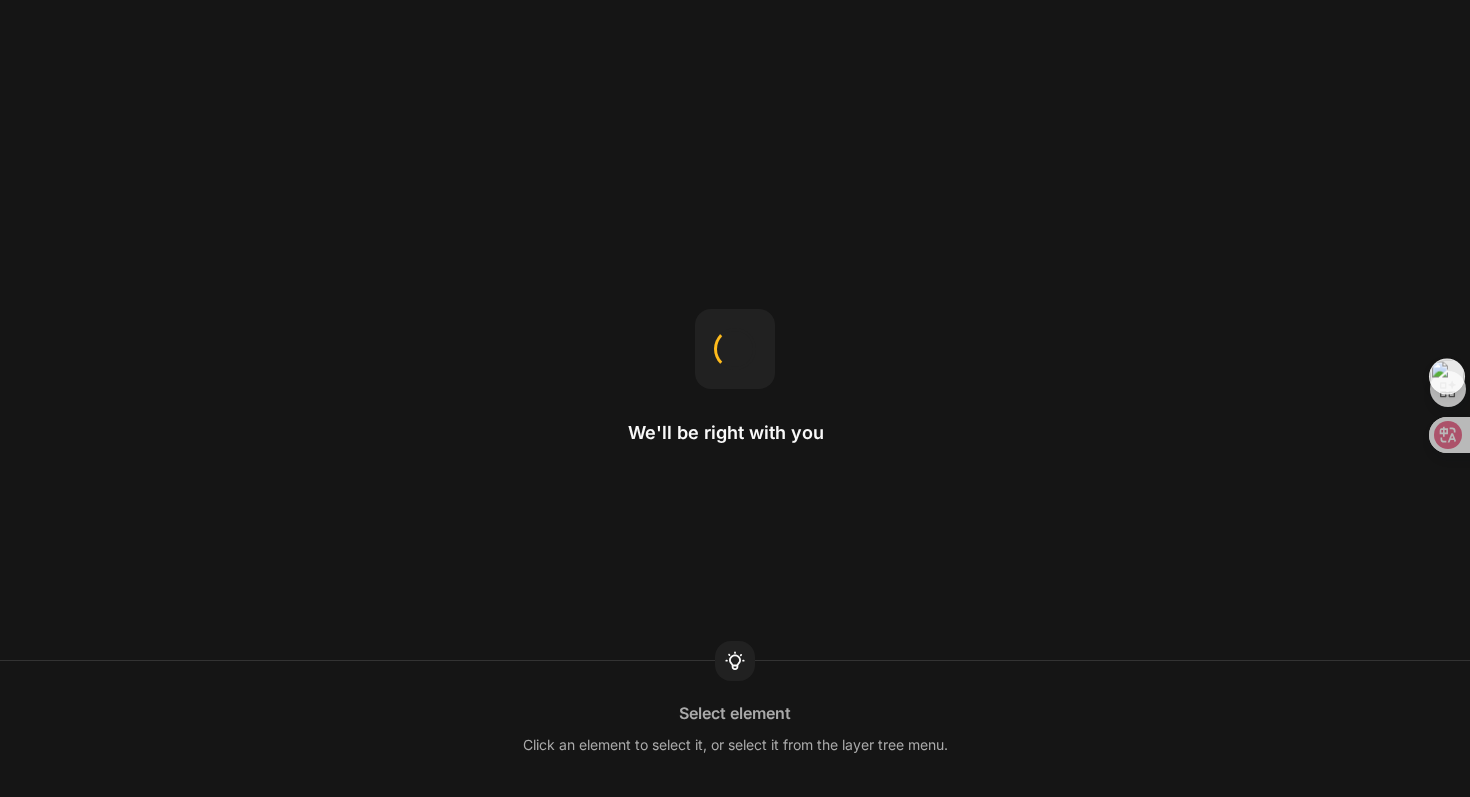 scroll, scrollTop: 0, scrollLeft: 0, axis: both 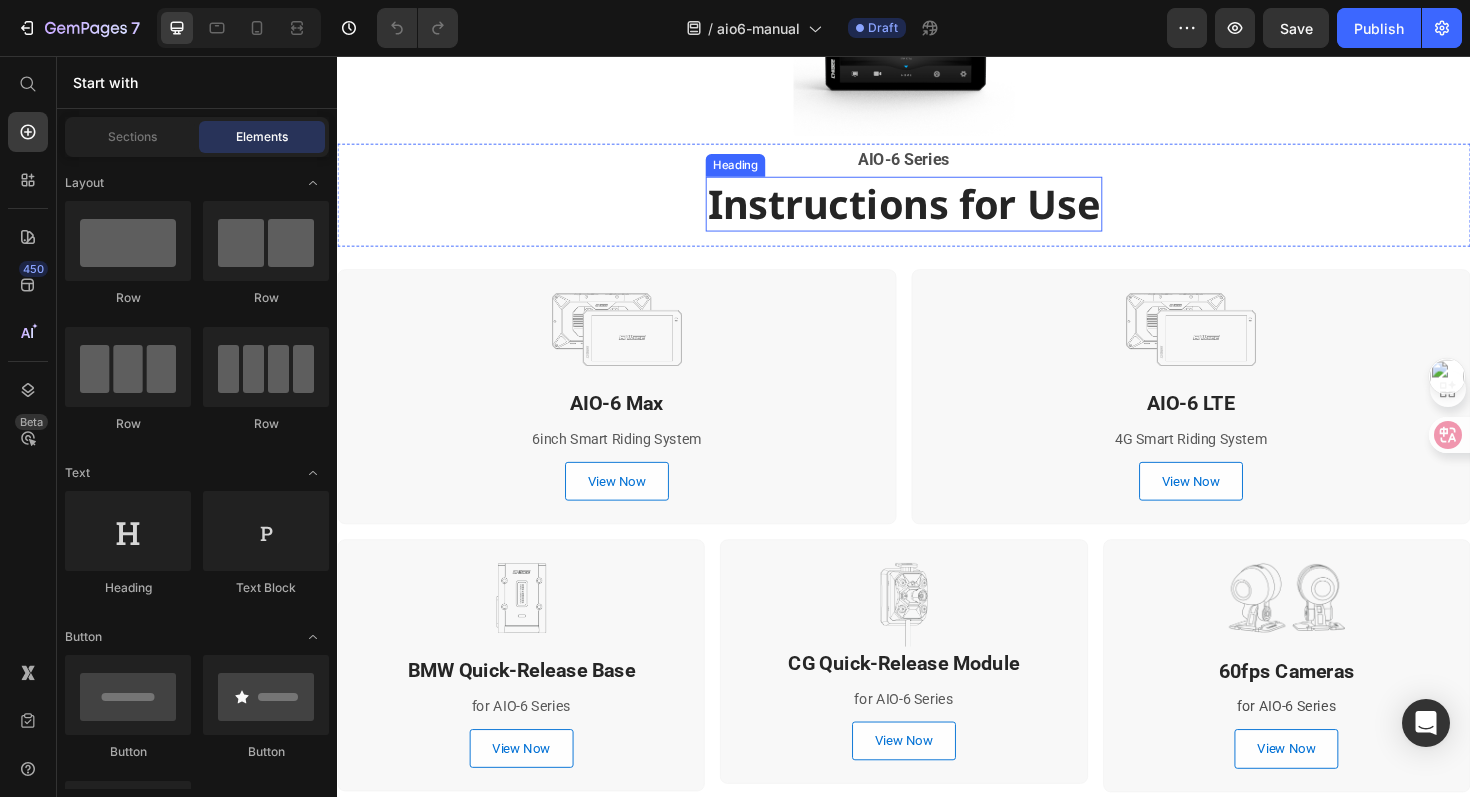 click on "Instructions for Use" at bounding box center (937, 213) 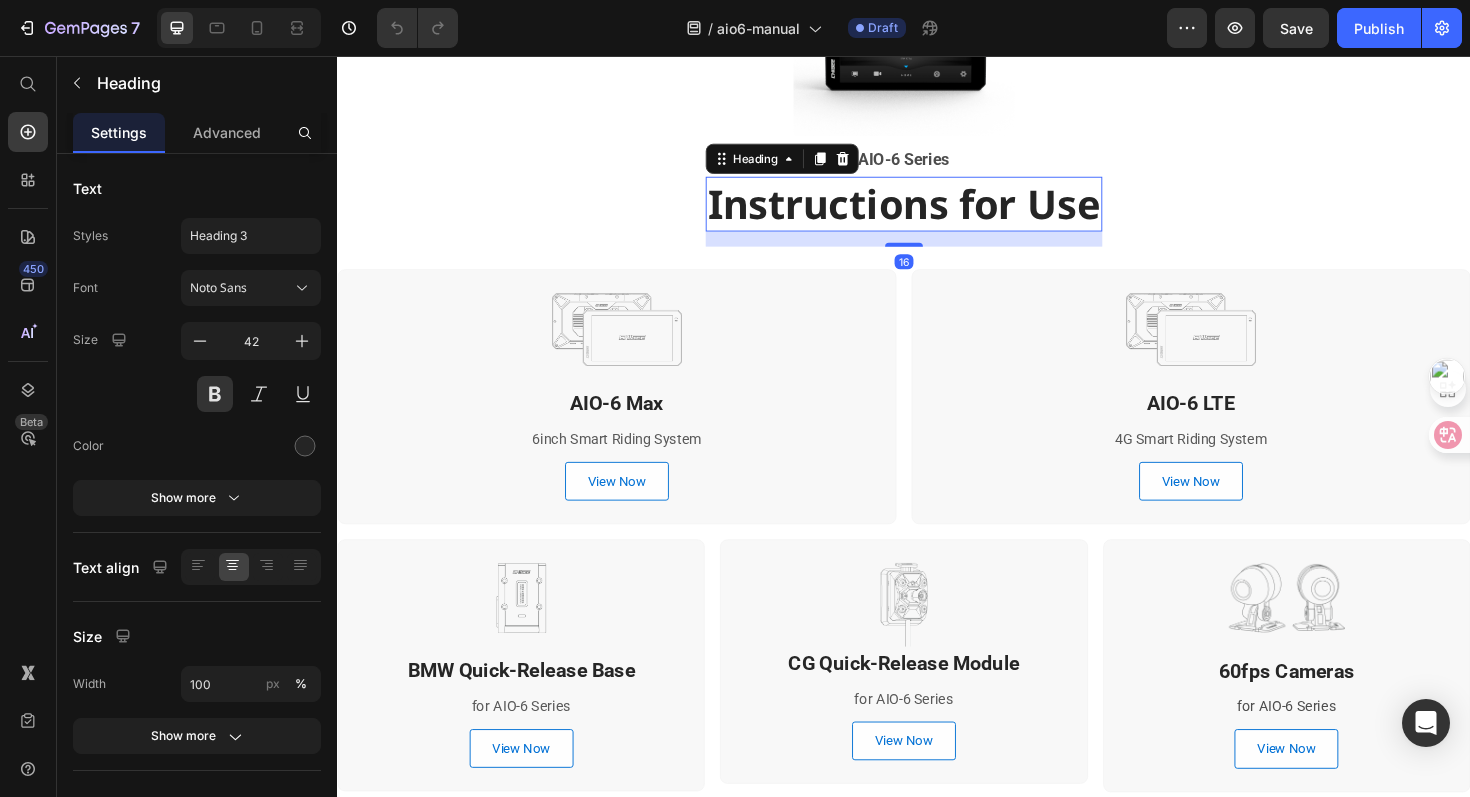 click on "Instructions for Use" at bounding box center (937, 213) 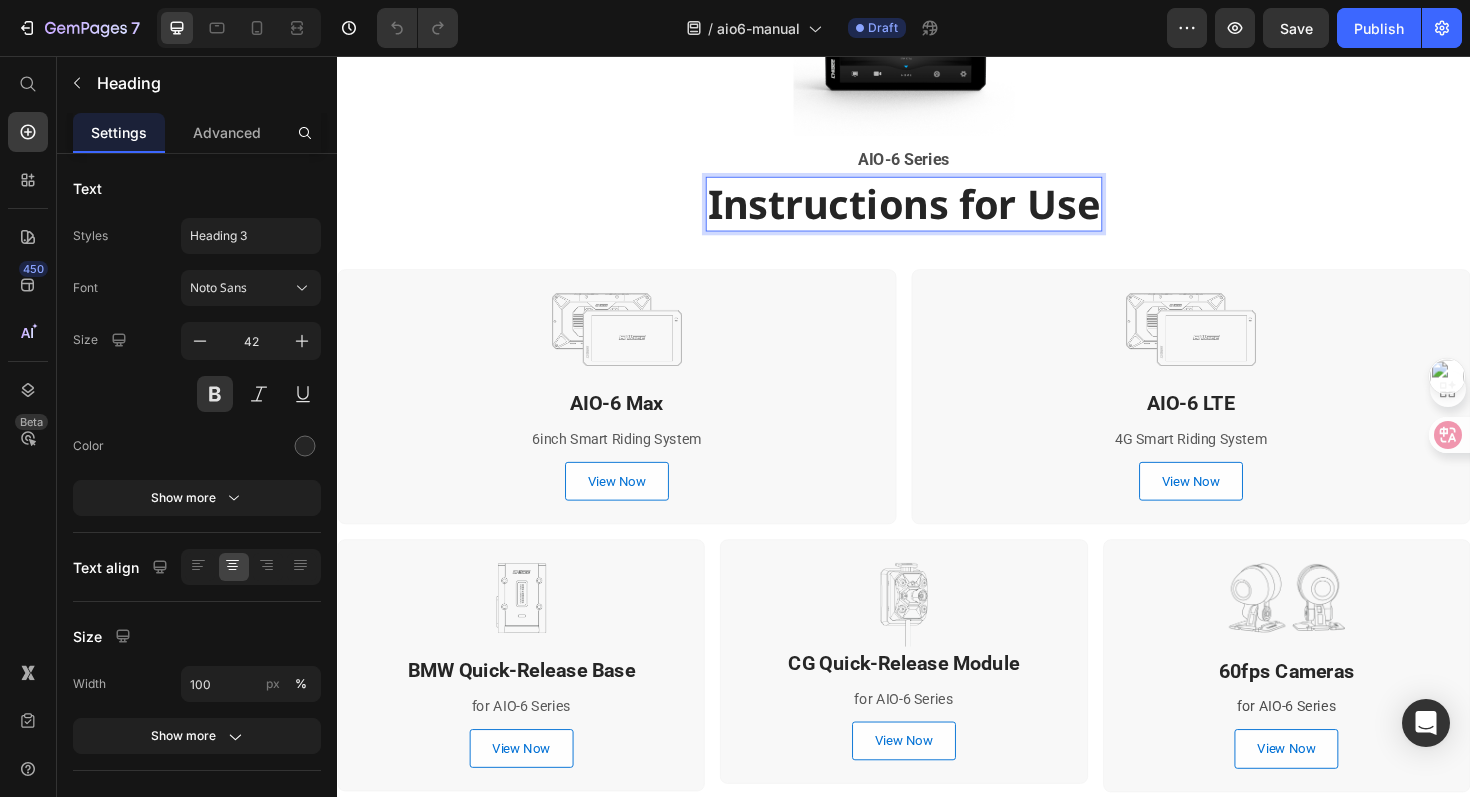 click on "Instructions for Use" at bounding box center [937, 213] 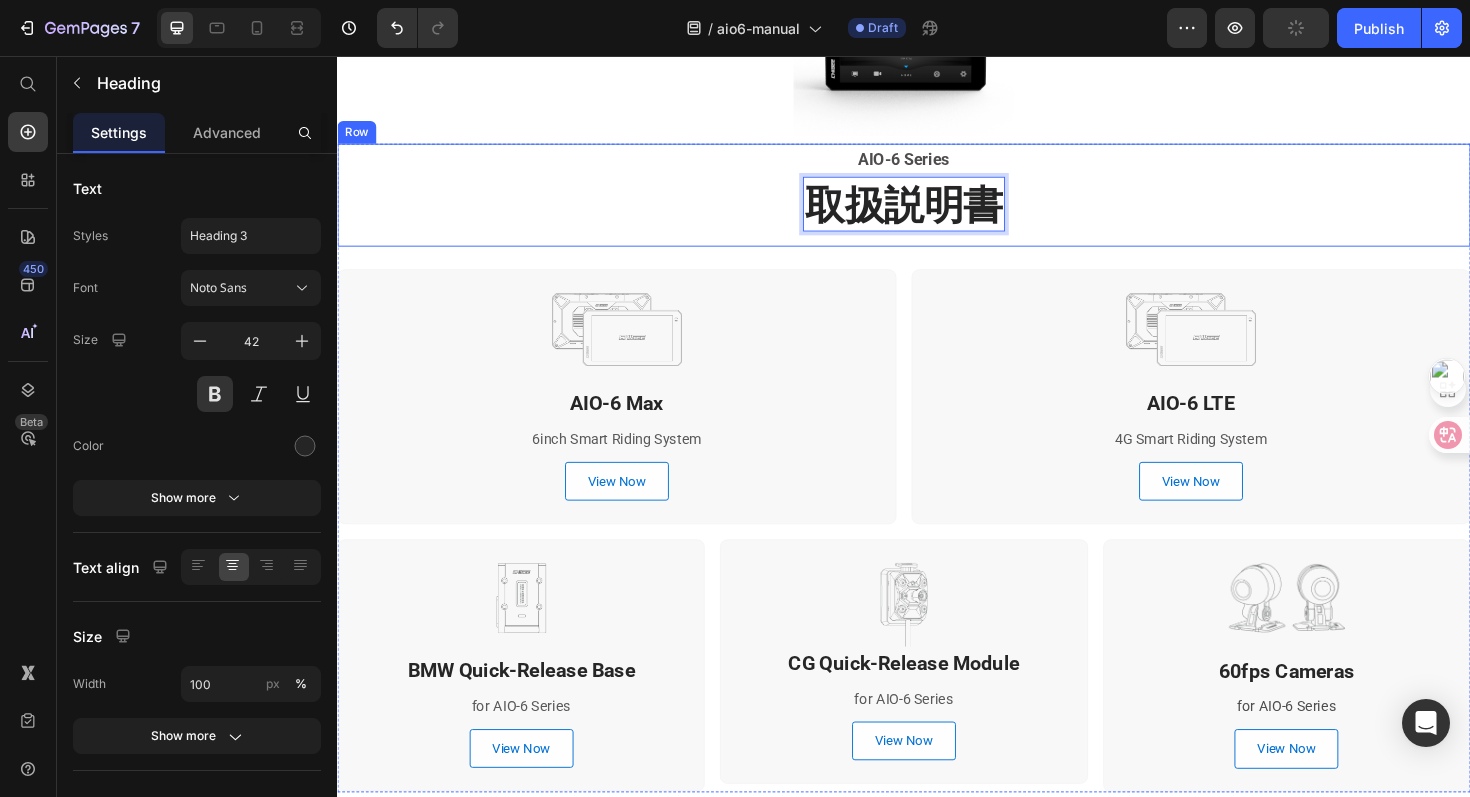 click on "AIO-6 Series Text Block 取扱説明書 Heading   16 Explore the products  > Text Block" at bounding box center [937, 203] 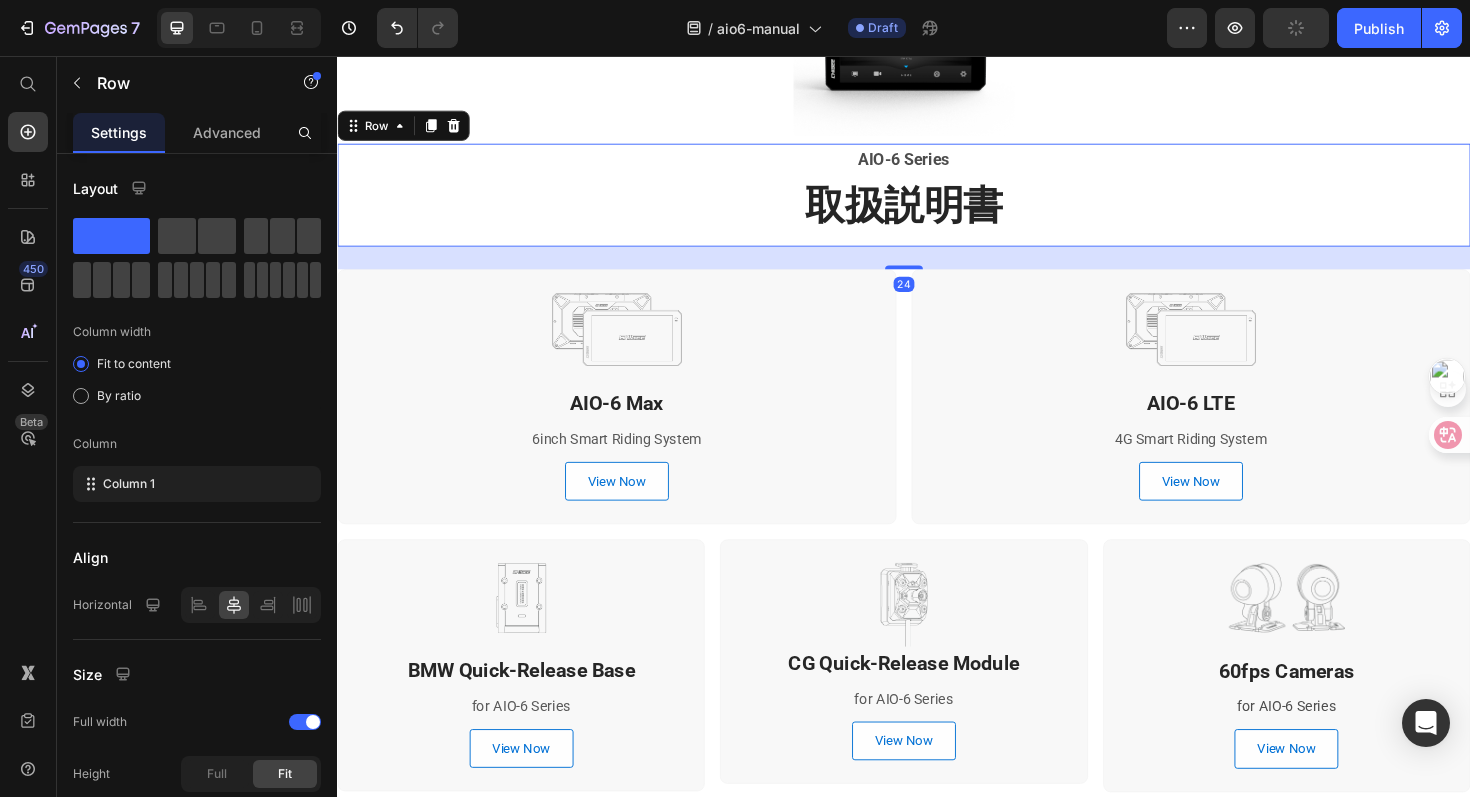 click on "AIO-6 Series Text Block 取扱説明書 Heading Explore the products  > Text Block Row   24" at bounding box center [937, 203] 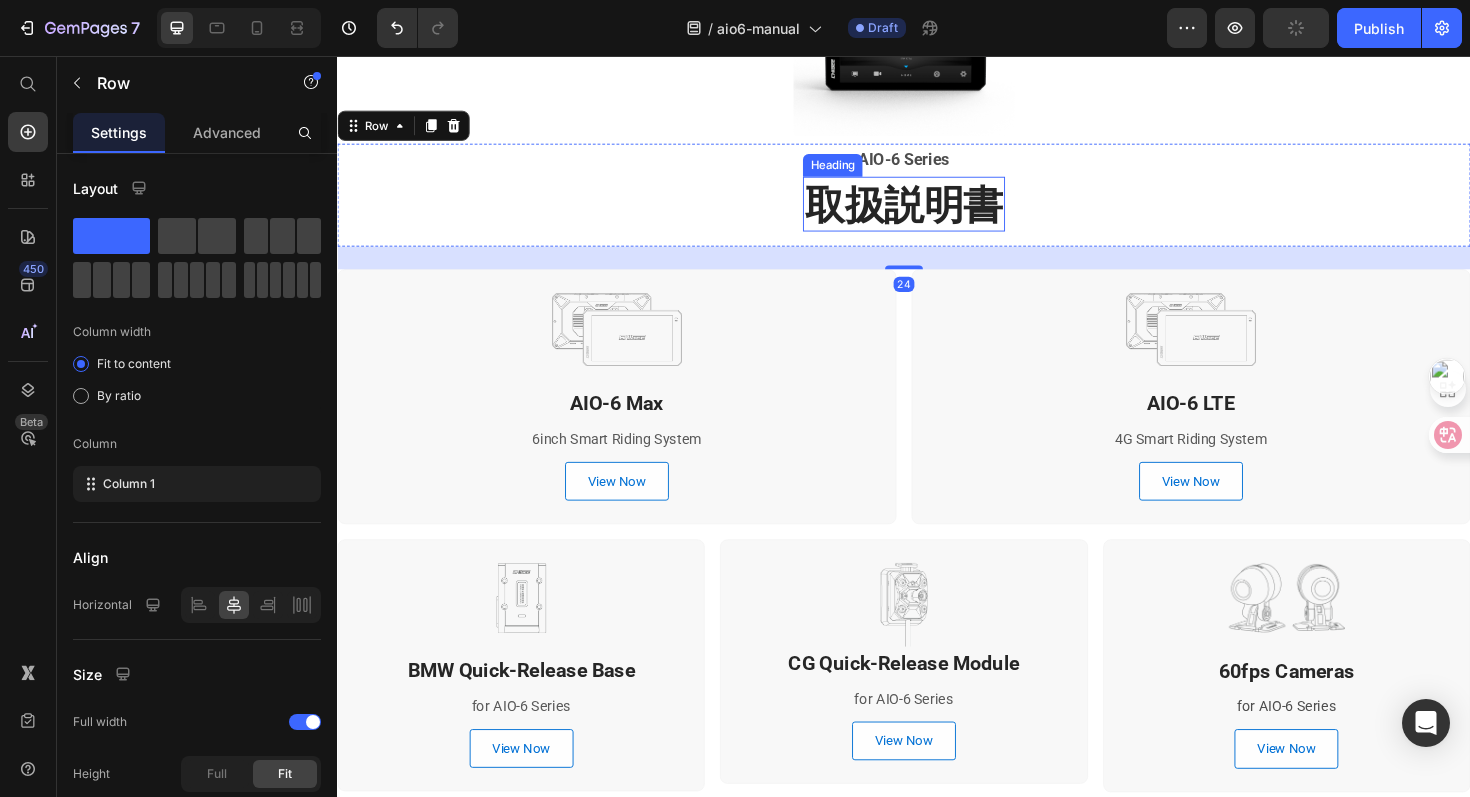 click on "取扱説明書" at bounding box center [937, 213] 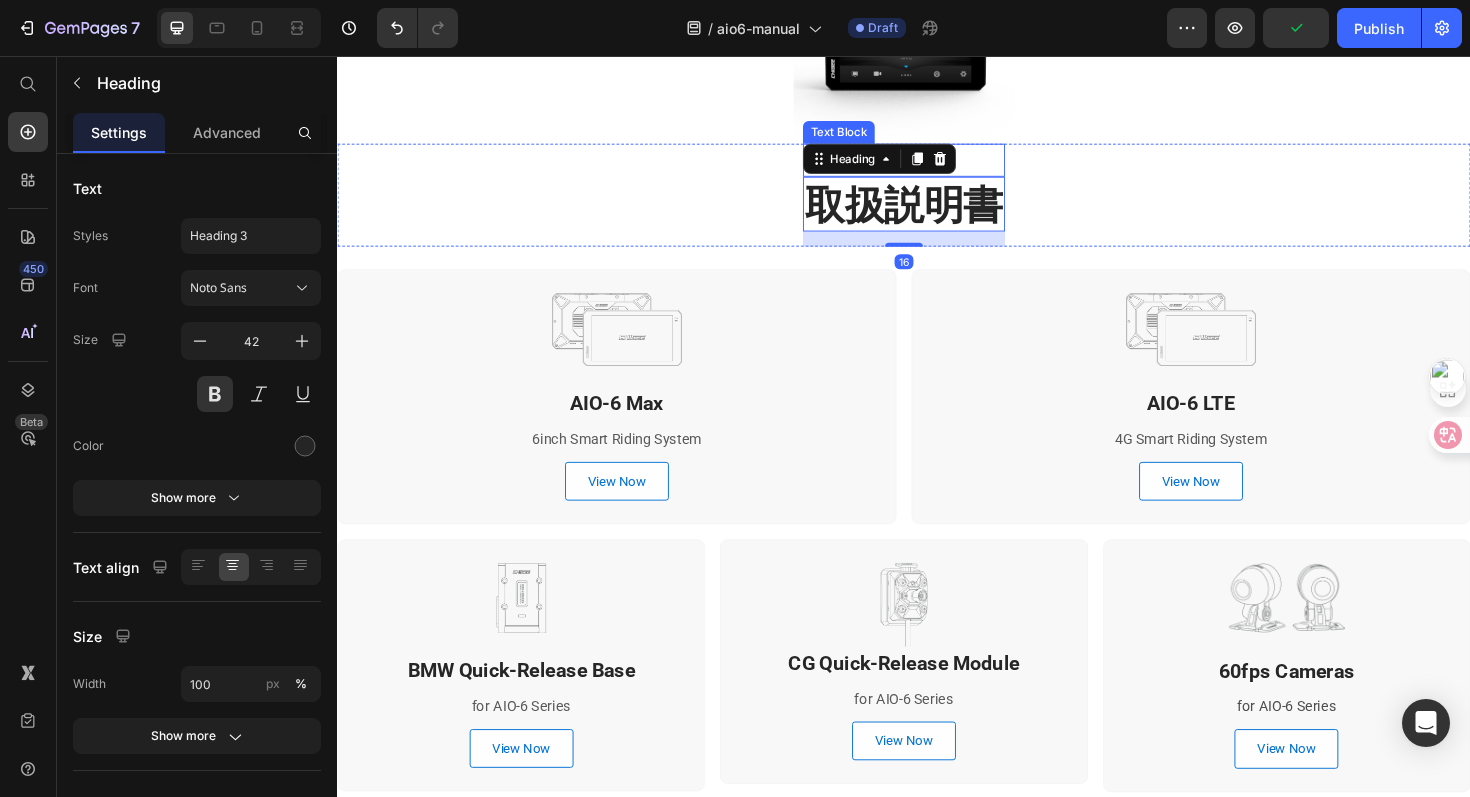 click on "AIO-6 Series" at bounding box center (937, 166) 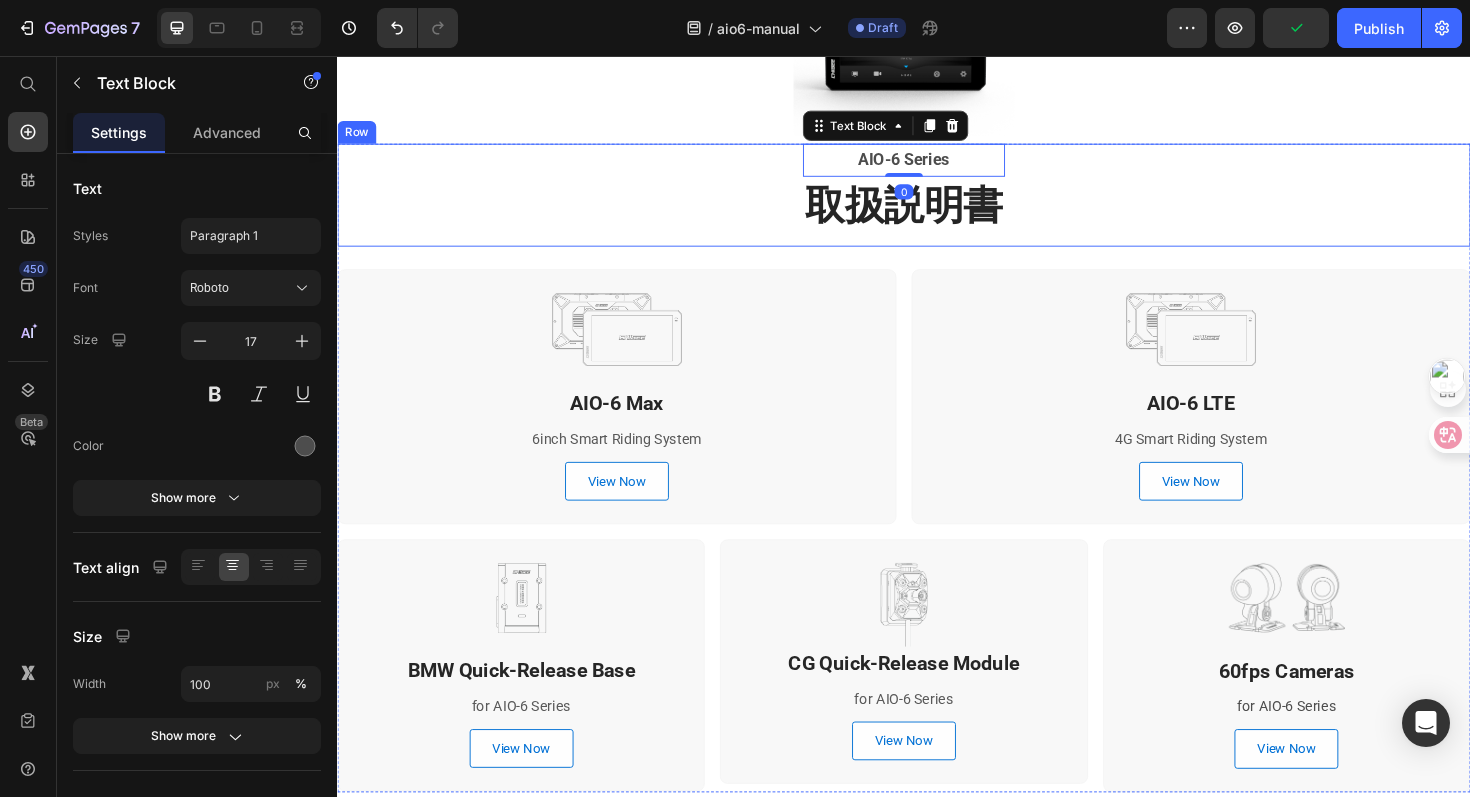 click on "AIO-6 Series Text Block   0 取扱説明書 Heading Explore the products  > Text Block Row" at bounding box center (937, 203) 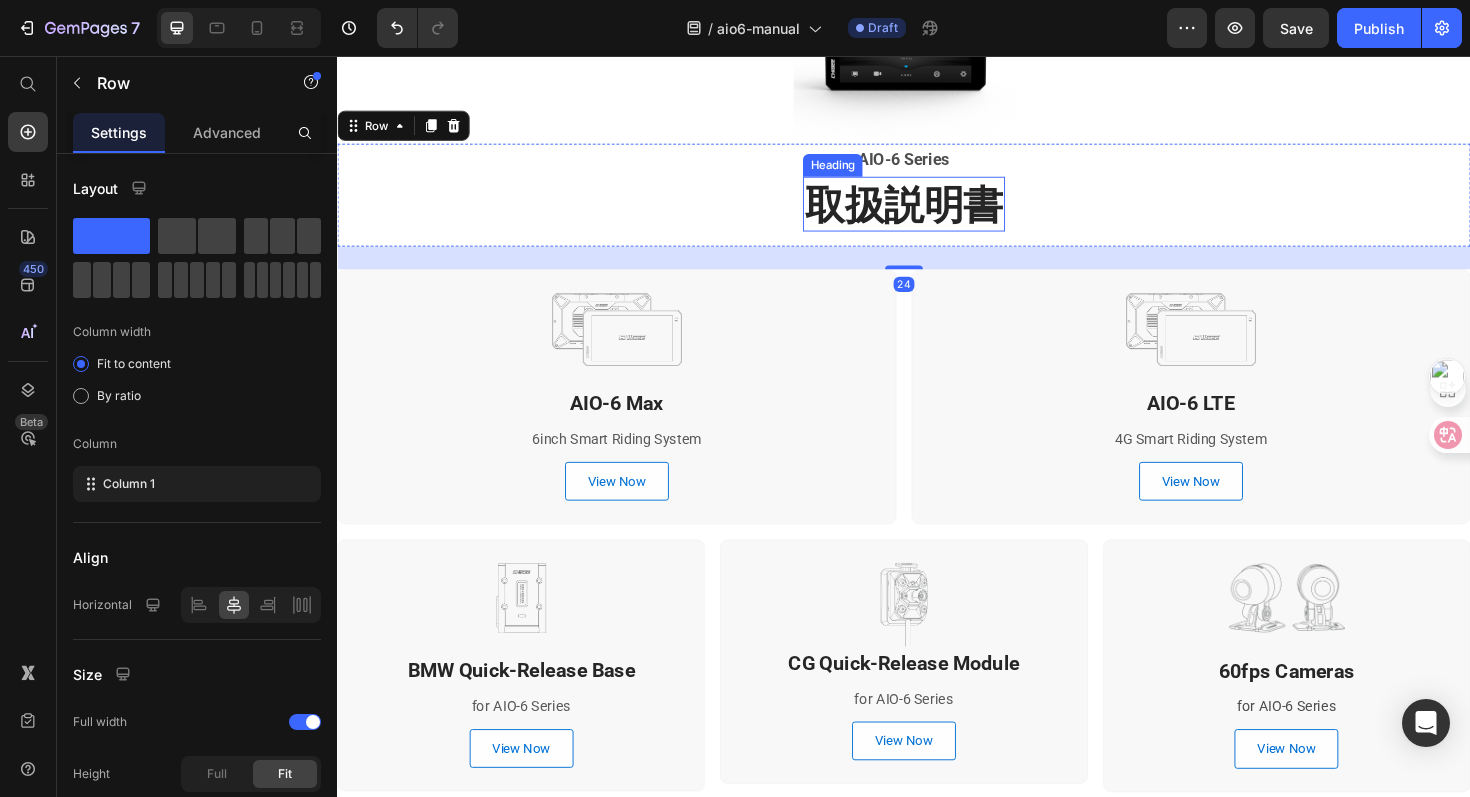 click on "取扱説明書" at bounding box center (937, 213) 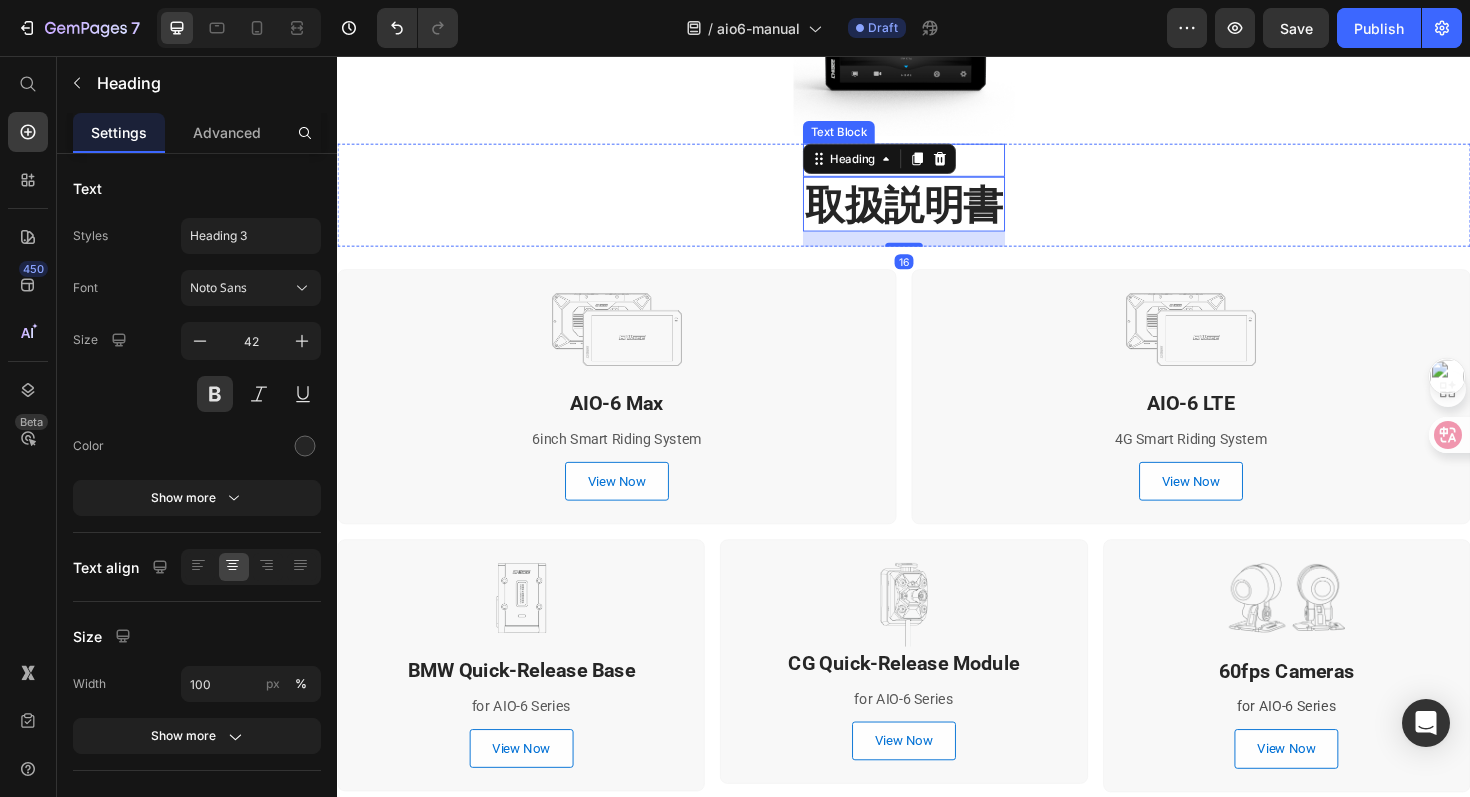 click on "AIO-6 Series" at bounding box center (937, 166) 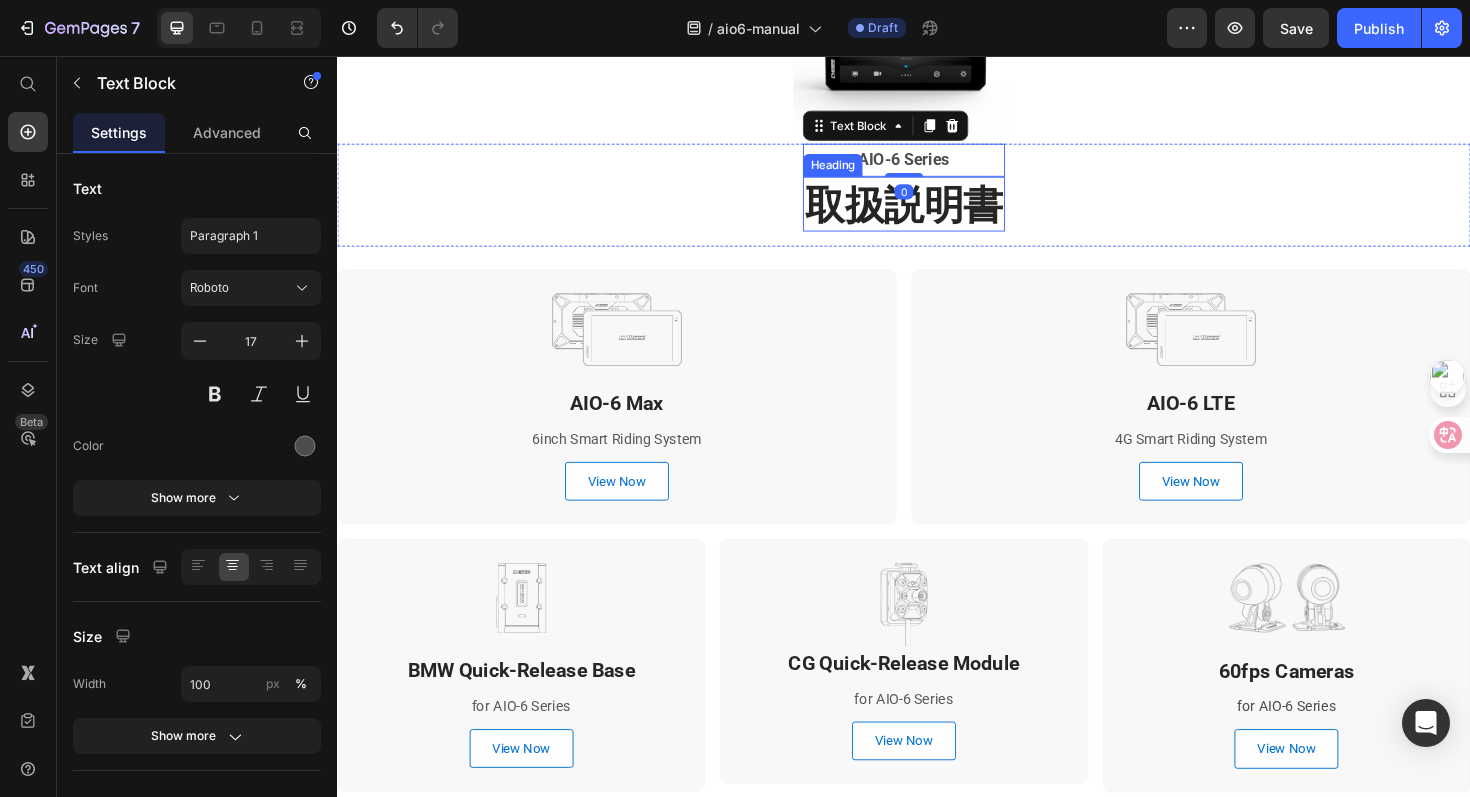click on "取扱説明書" at bounding box center (937, 213) 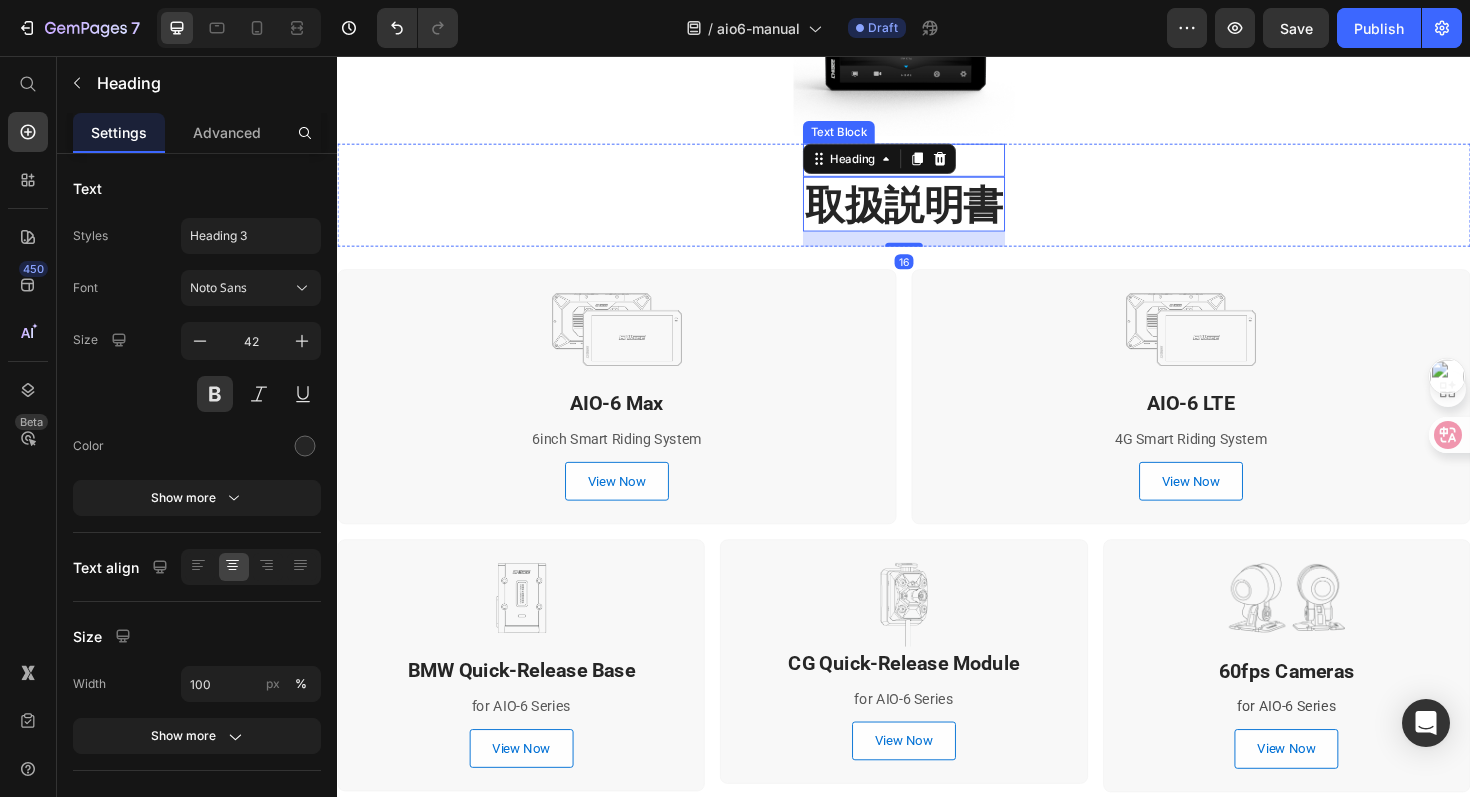 click on "AIO-6 Series" at bounding box center [937, 166] 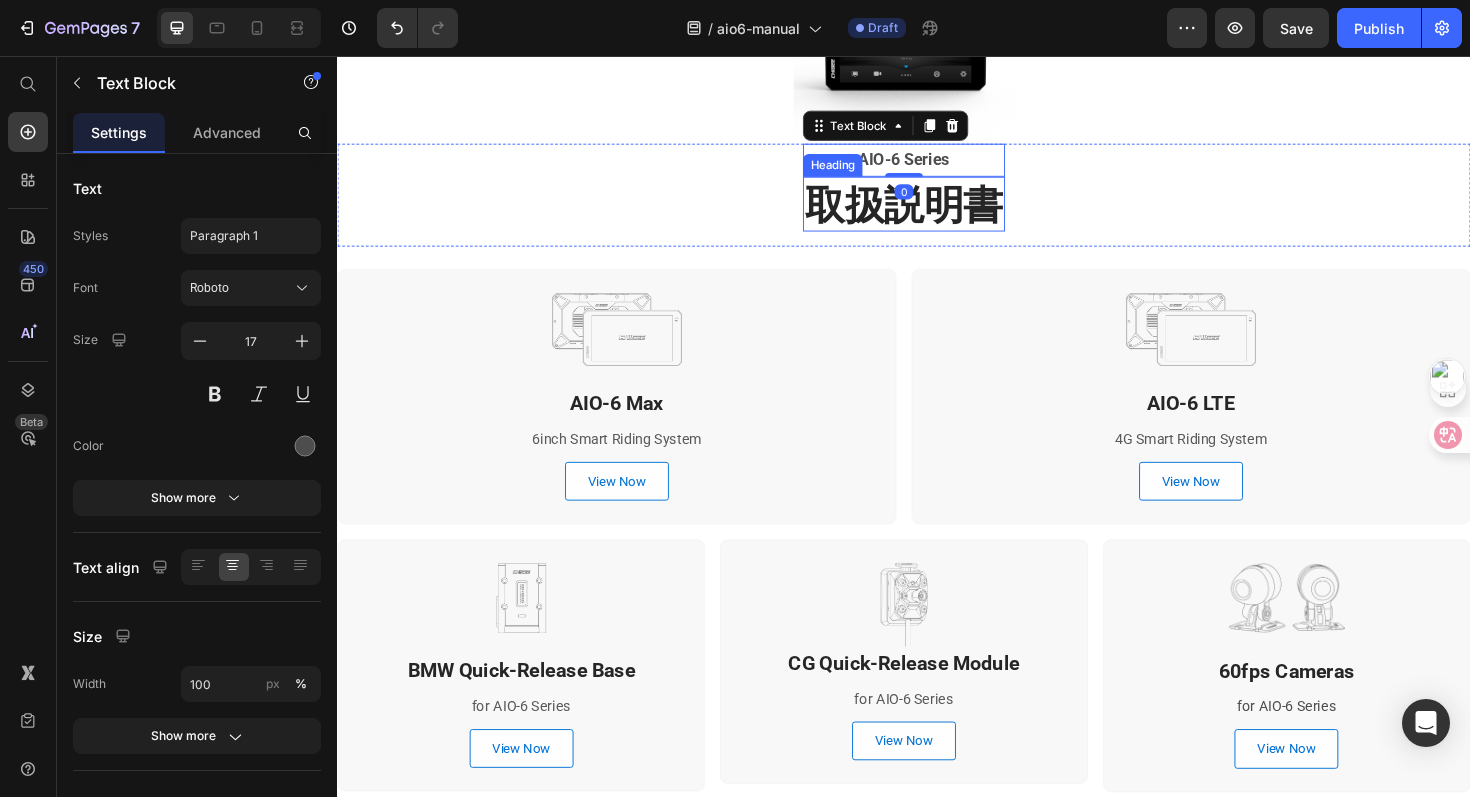 click on "取扱説明書" at bounding box center [937, 213] 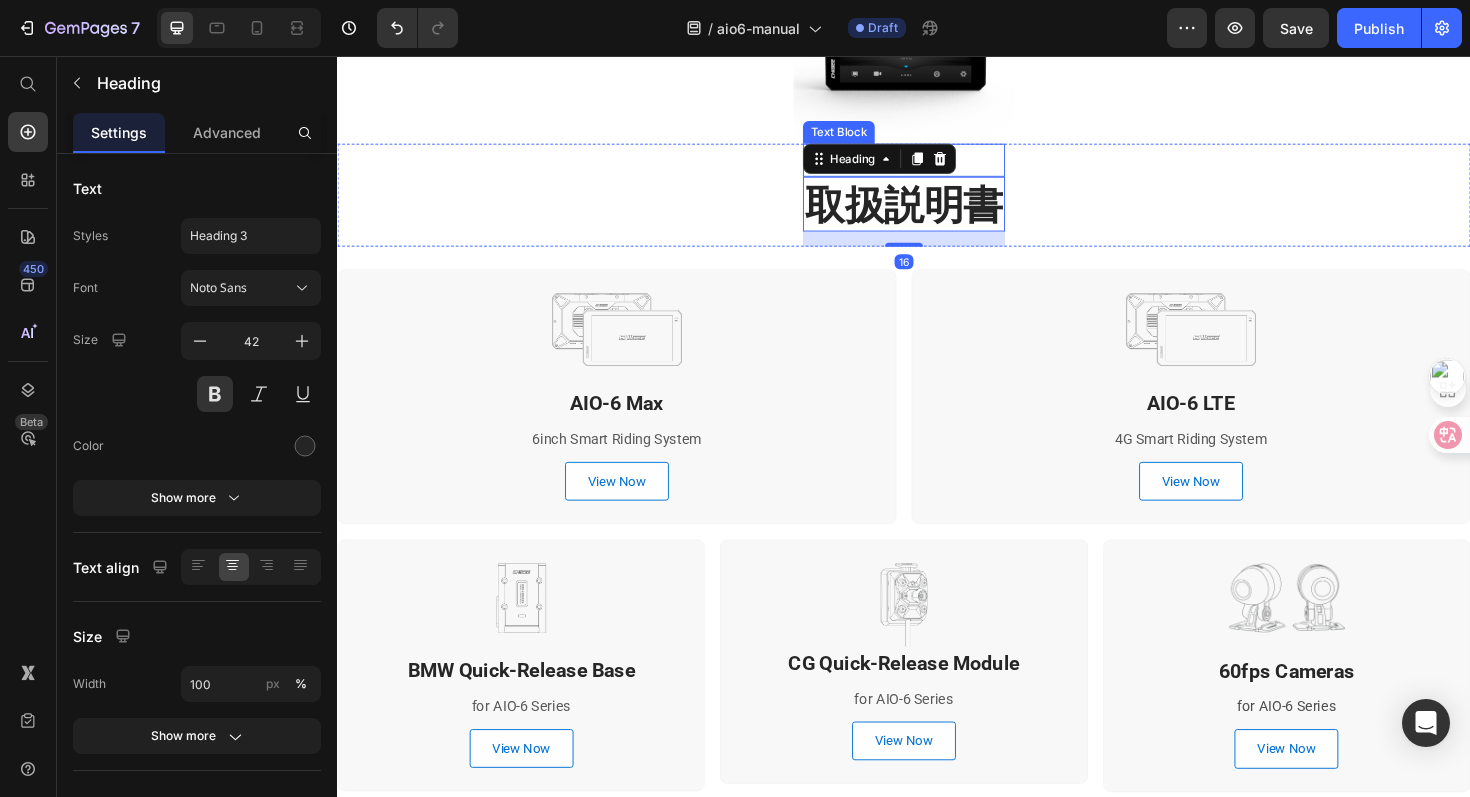 click on "AIO-6 Series" at bounding box center [937, 166] 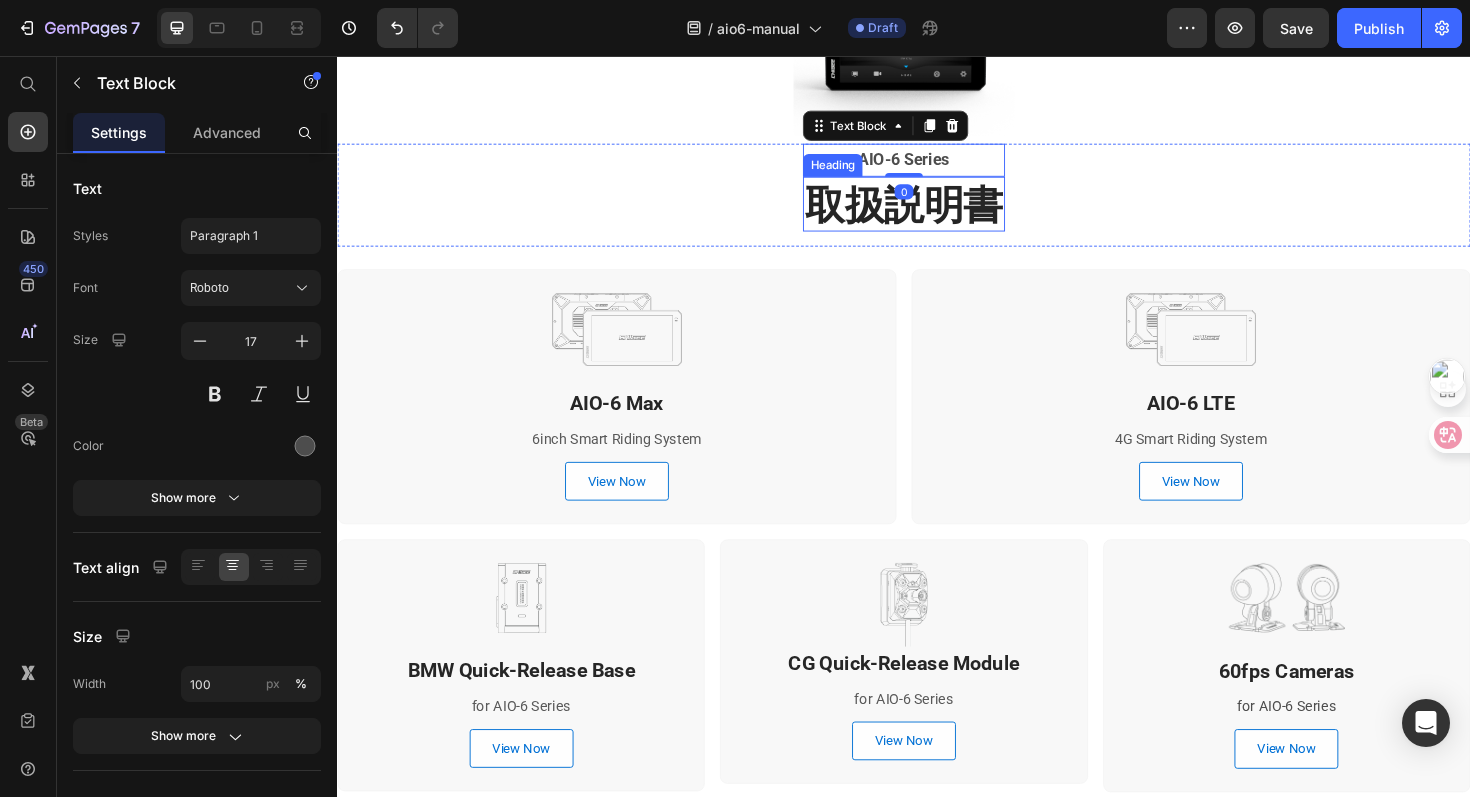 click on "取扱説明書" at bounding box center [937, 213] 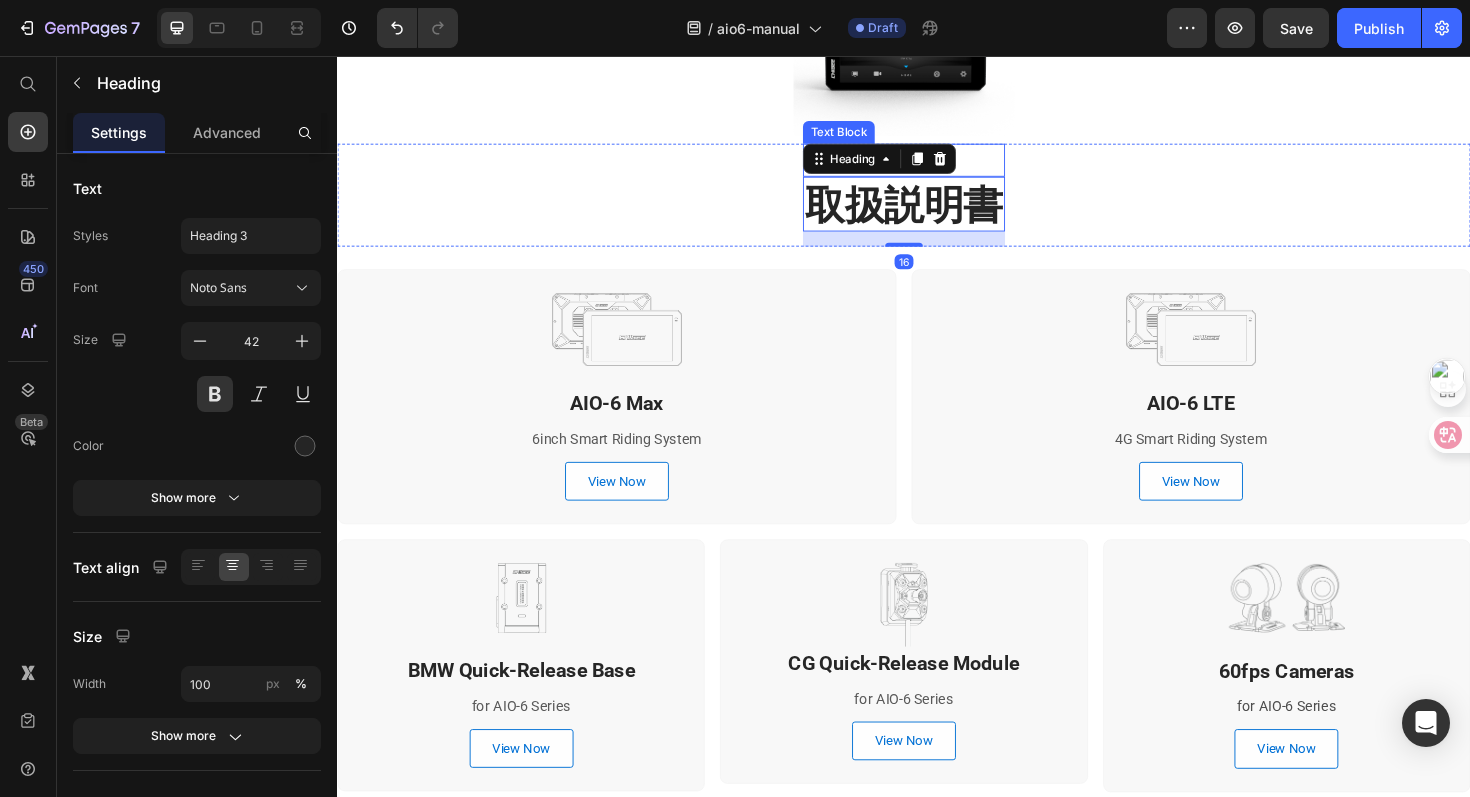 click on "AIO-6 Series" at bounding box center (937, 166) 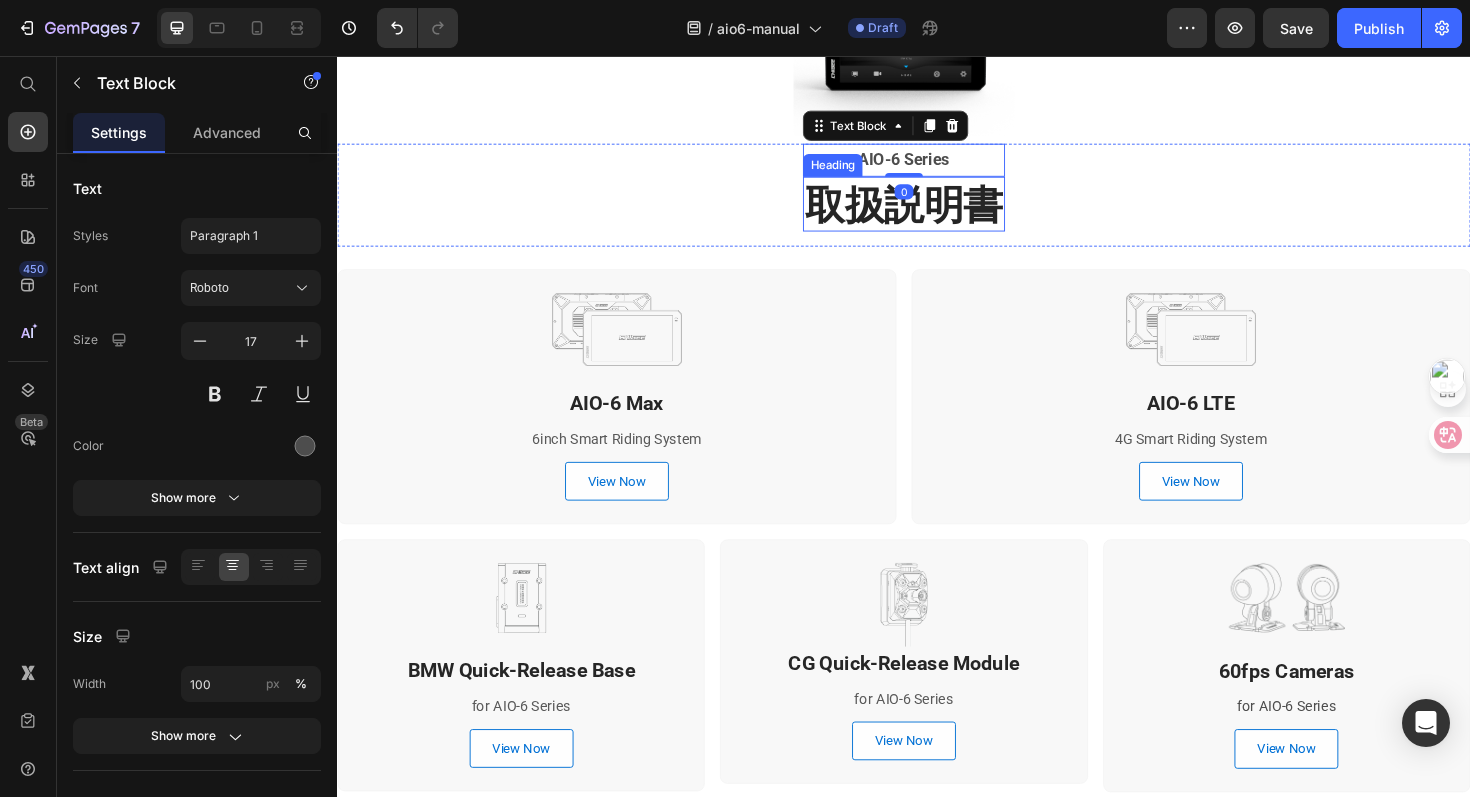 click on "取扱説明書" at bounding box center (937, 213) 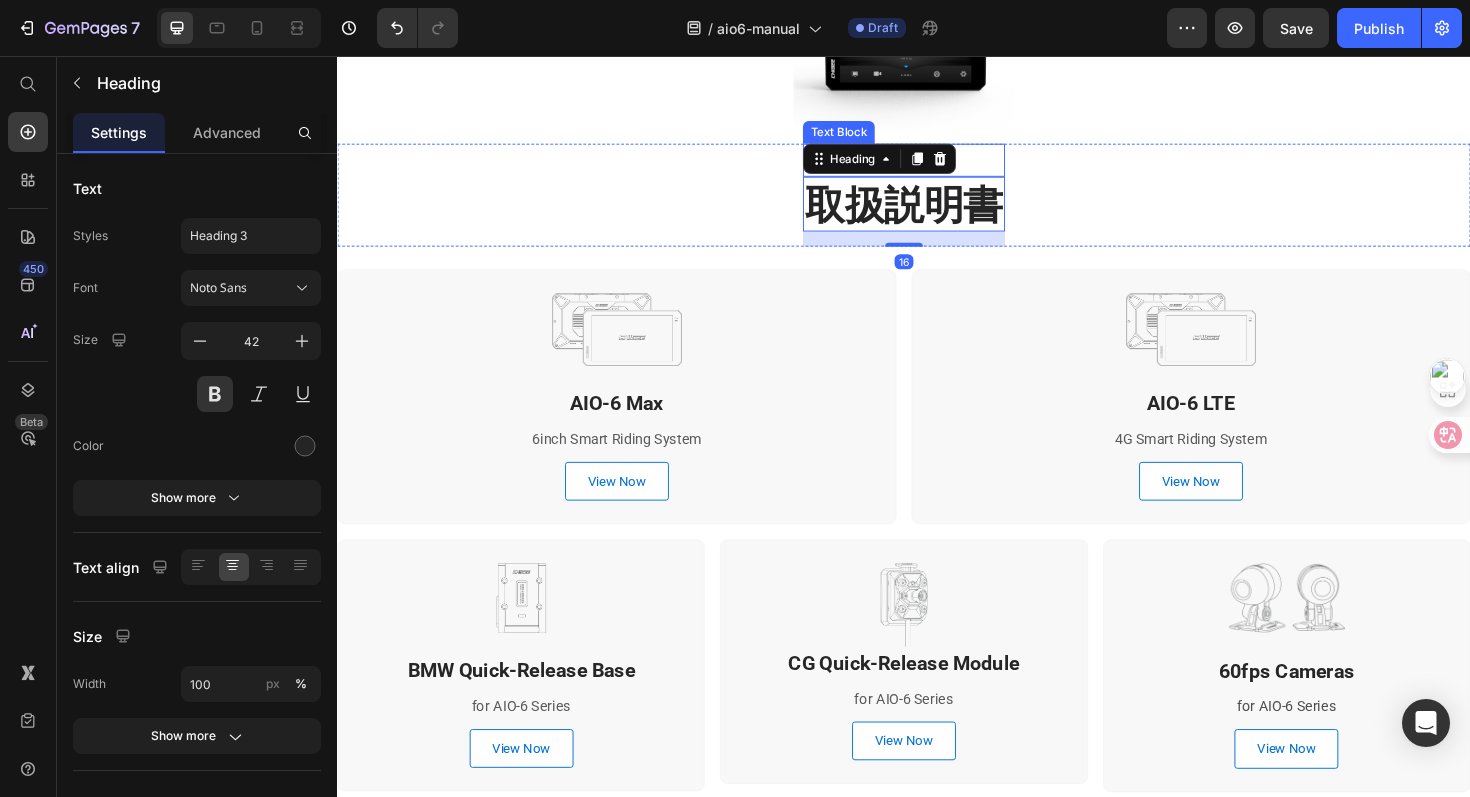 click on "AIO-6 Series" at bounding box center [937, 166] 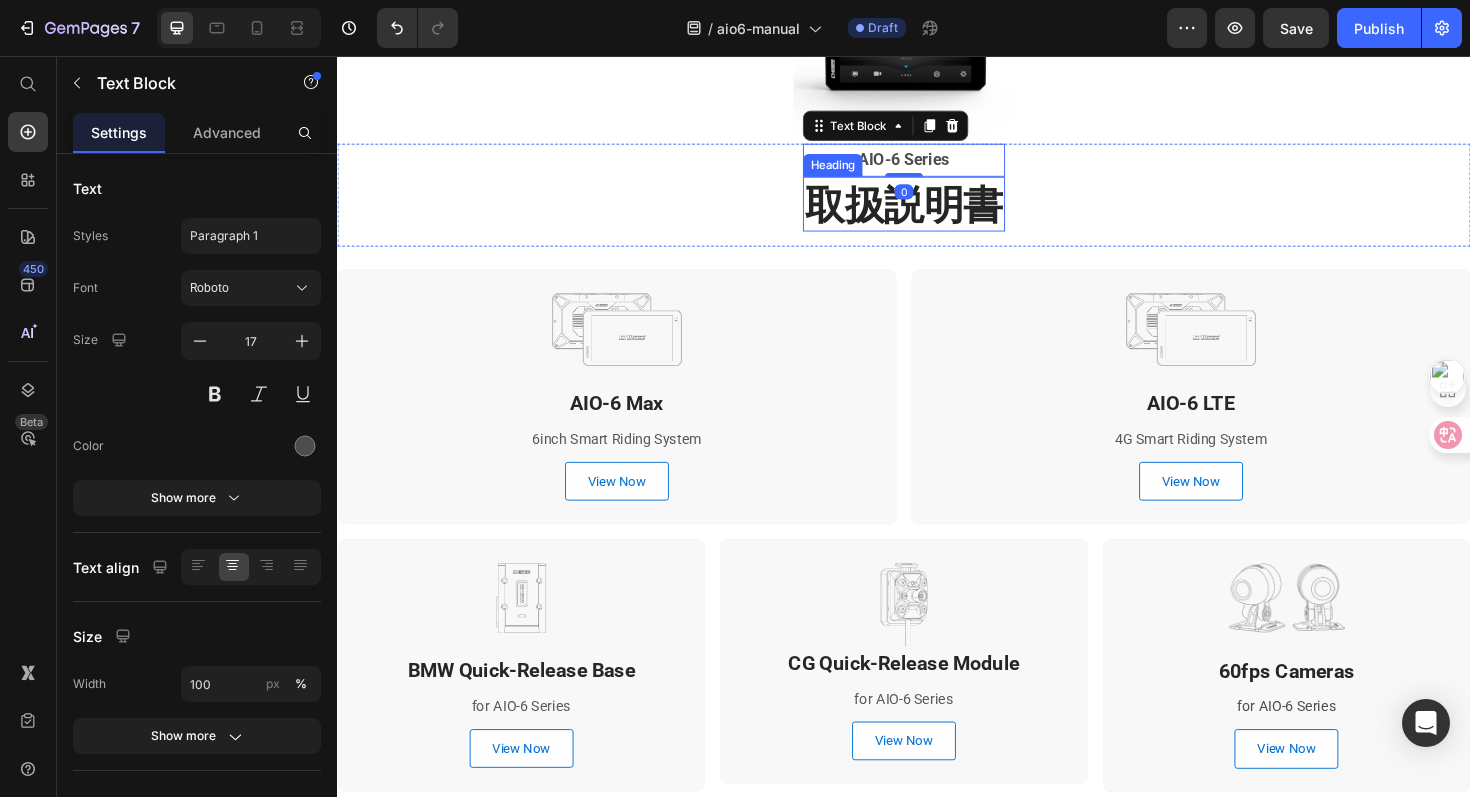 click on "取扱説明書" at bounding box center [937, 213] 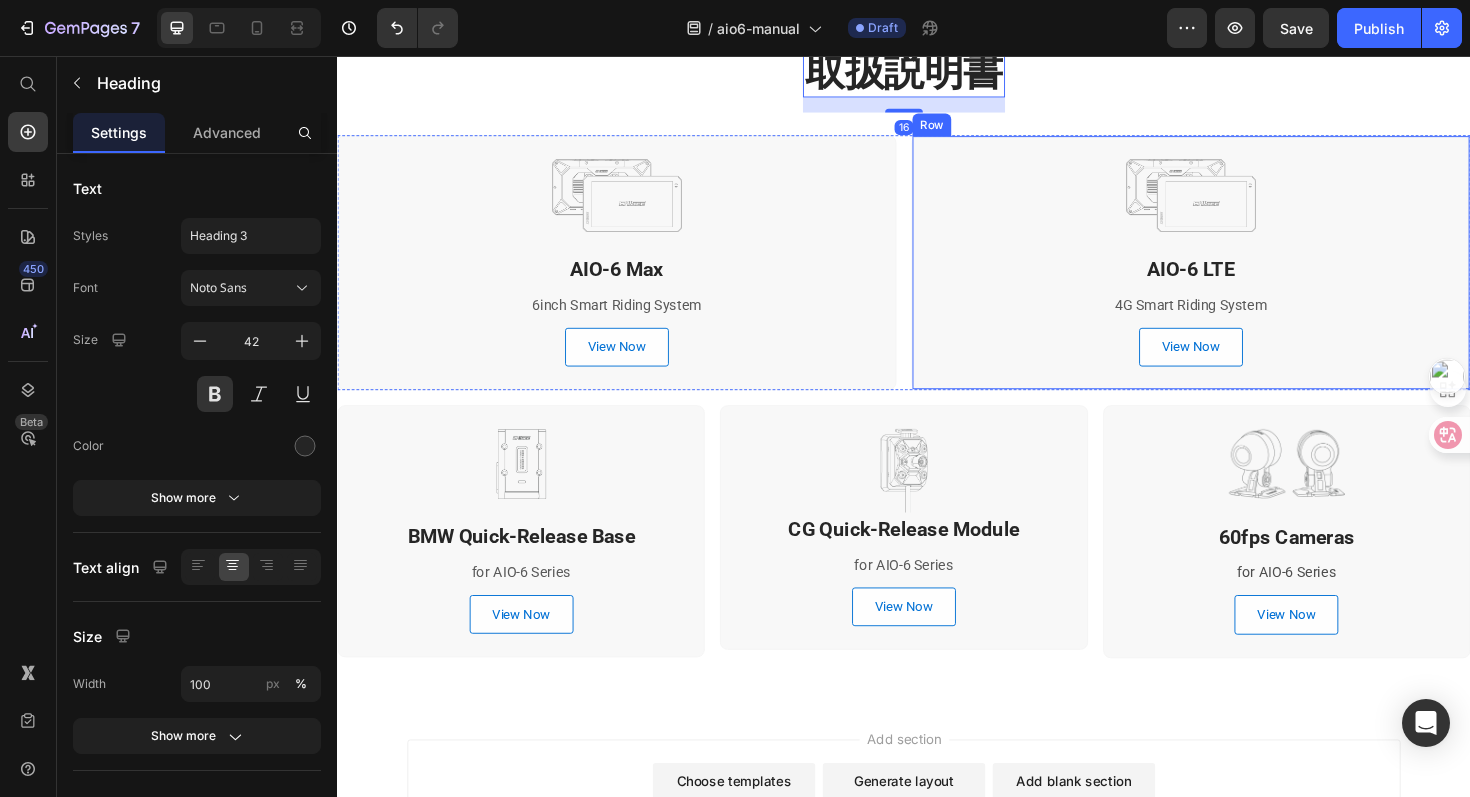 scroll, scrollTop: 335, scrollLeft: 0, axis: vertical 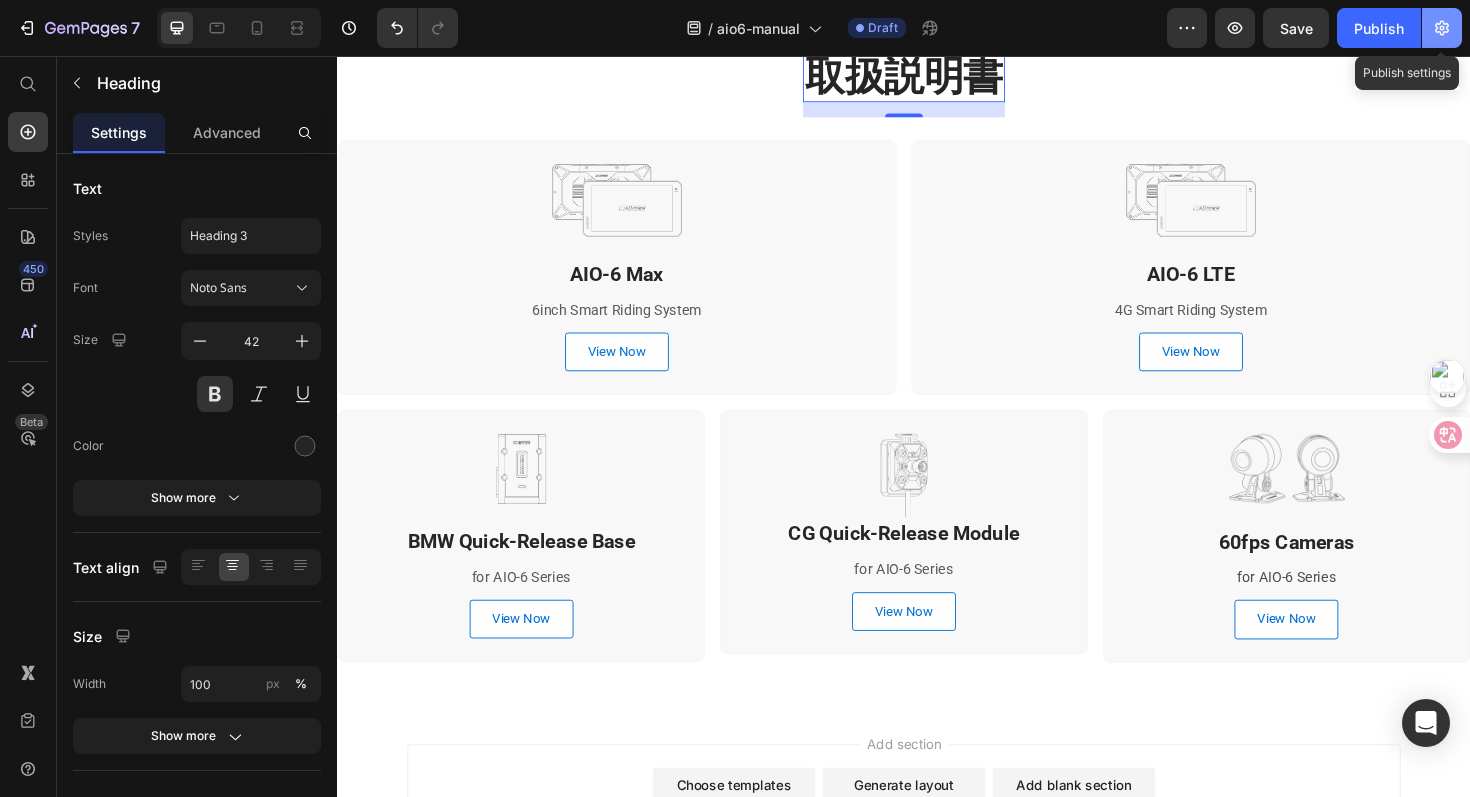 click 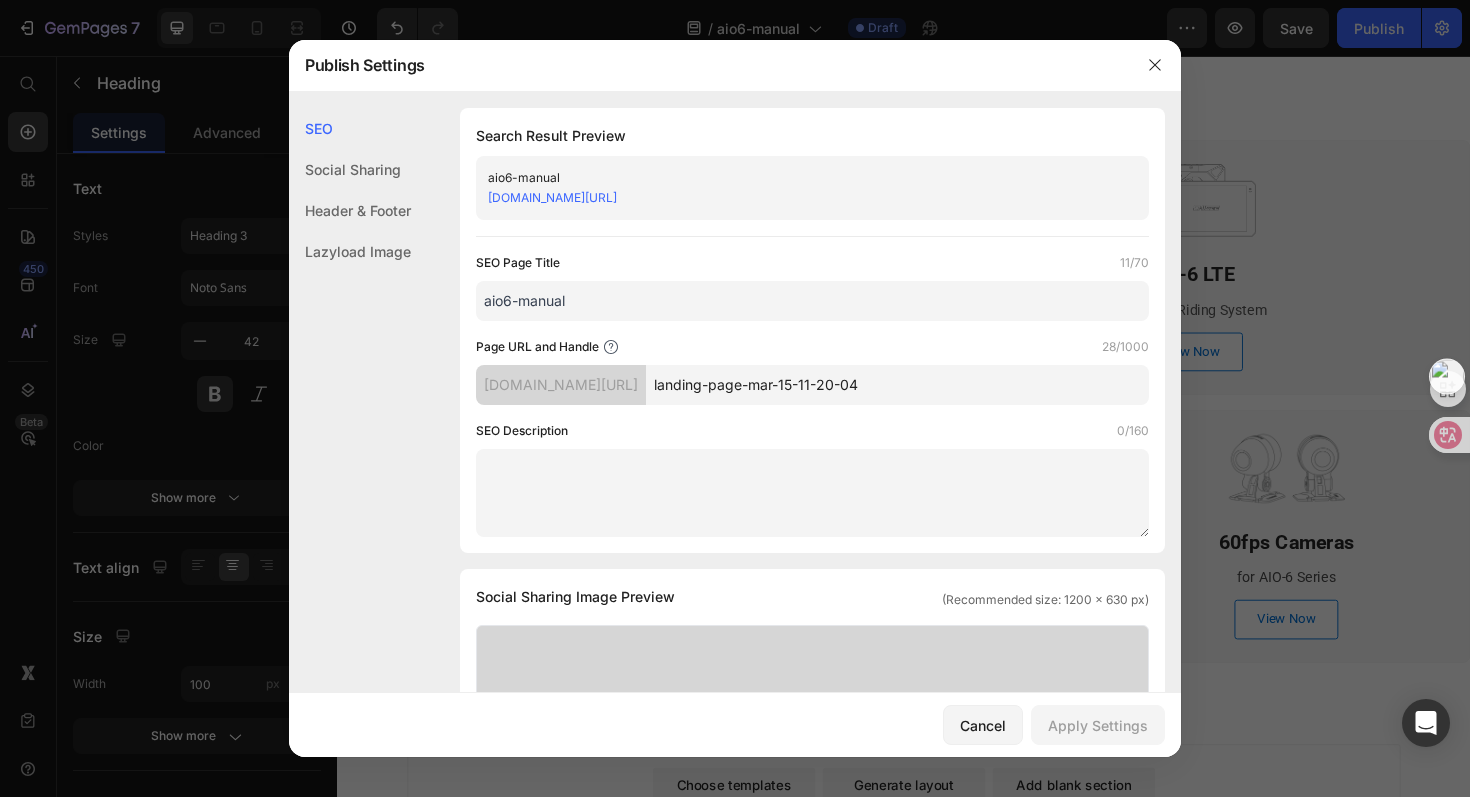 click on "Header & Footer" 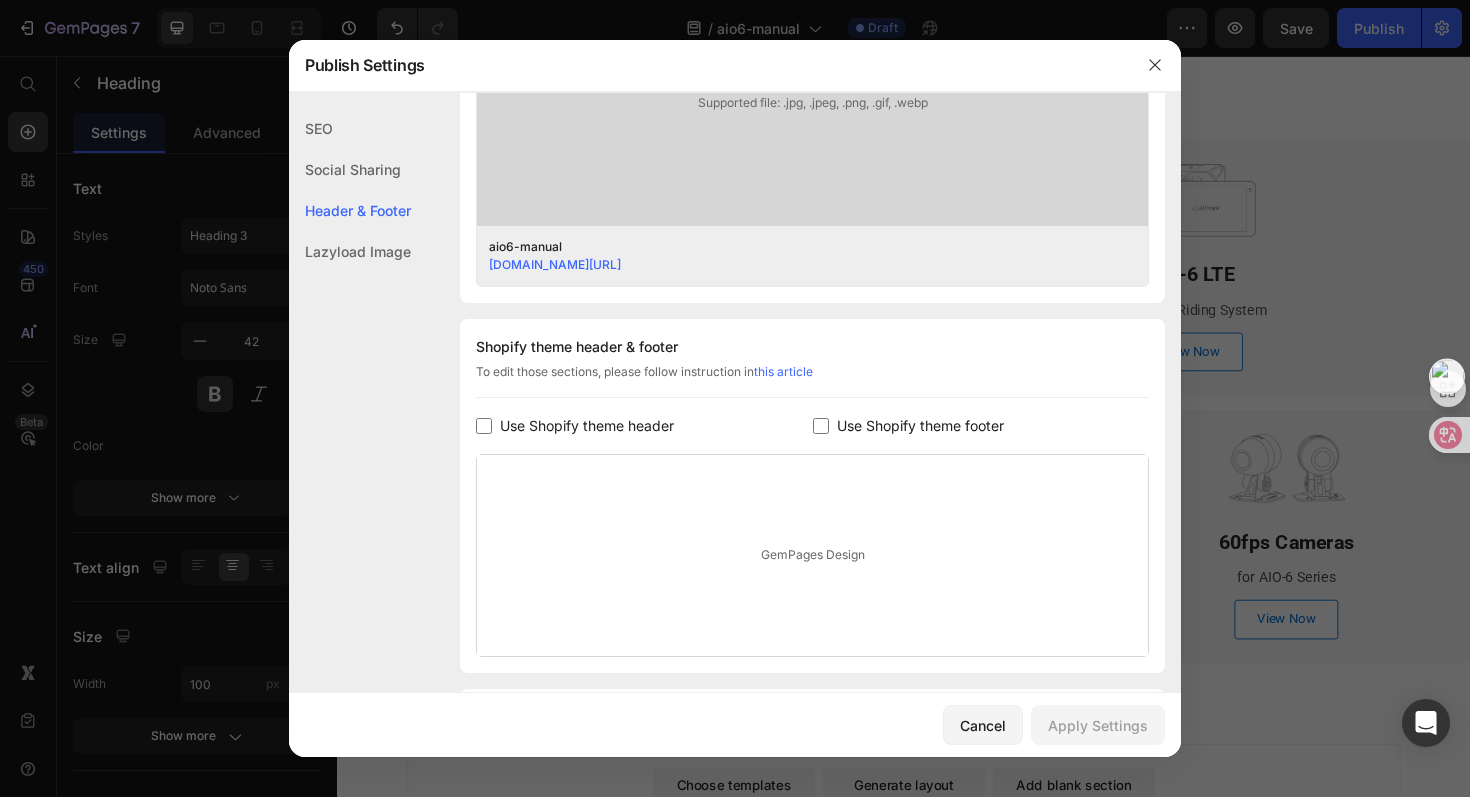click on "Social Sharing" 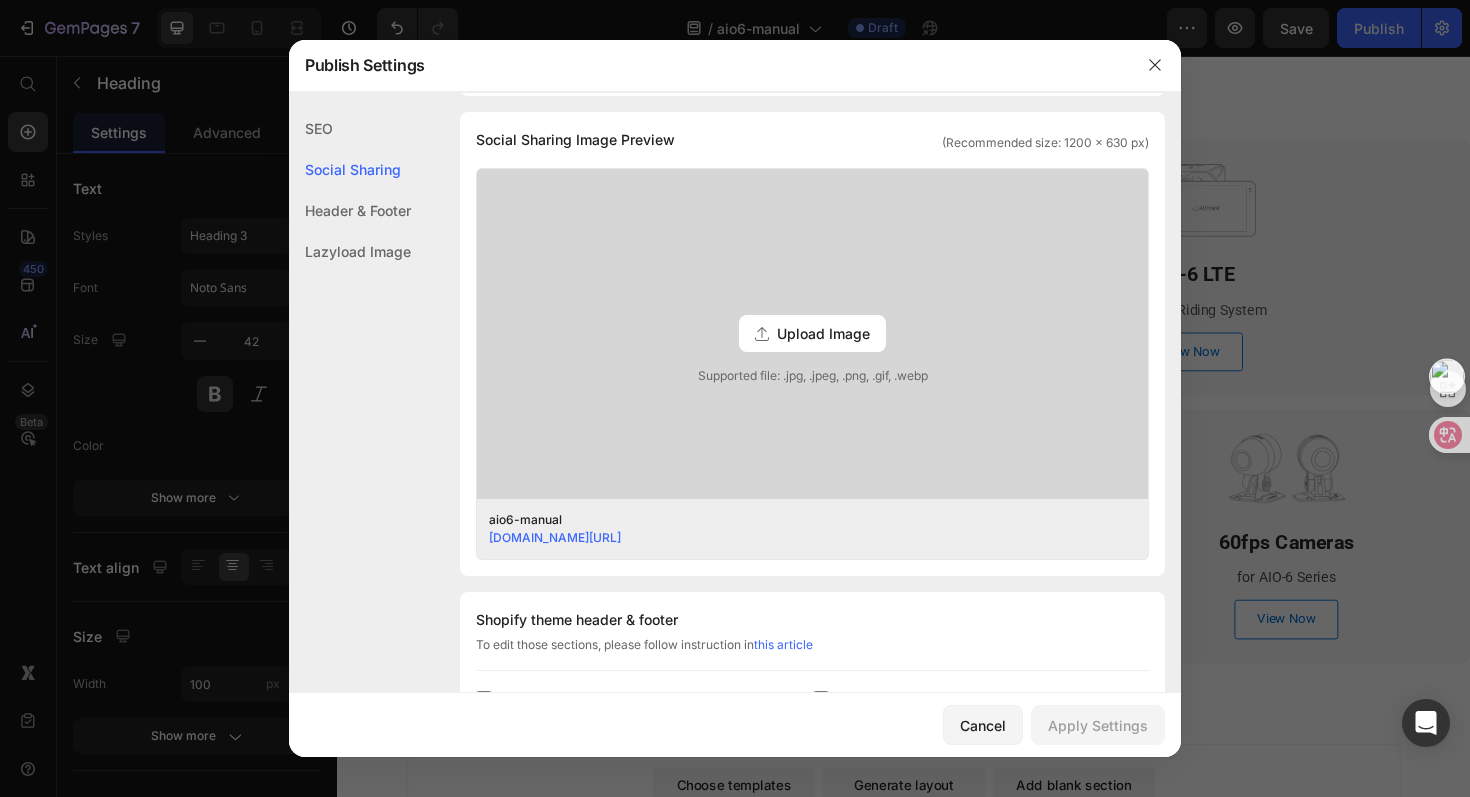 click on "Lazyload Image" 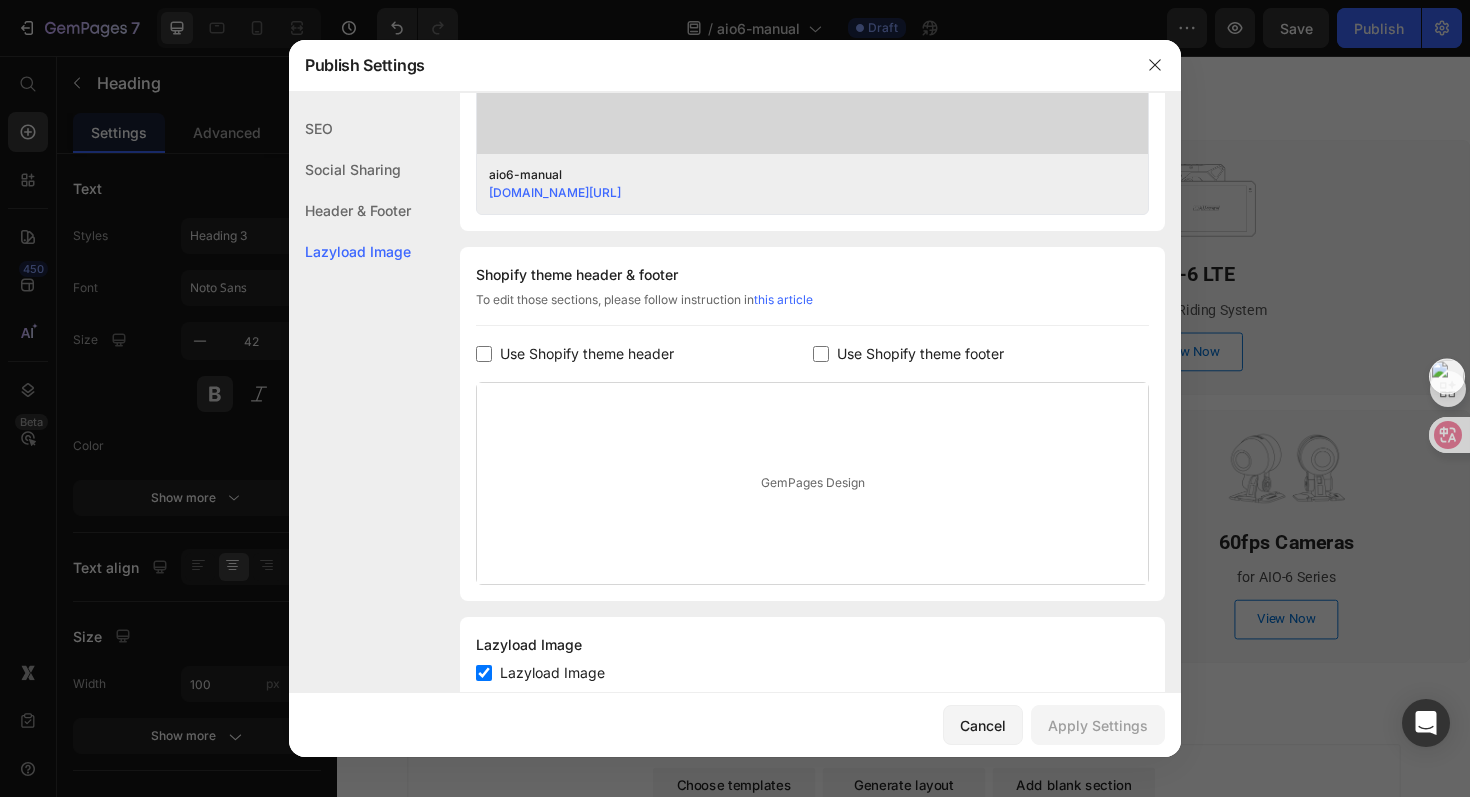 scroll, scrollTop: 857, scrollLeft: 0, axis: vertical 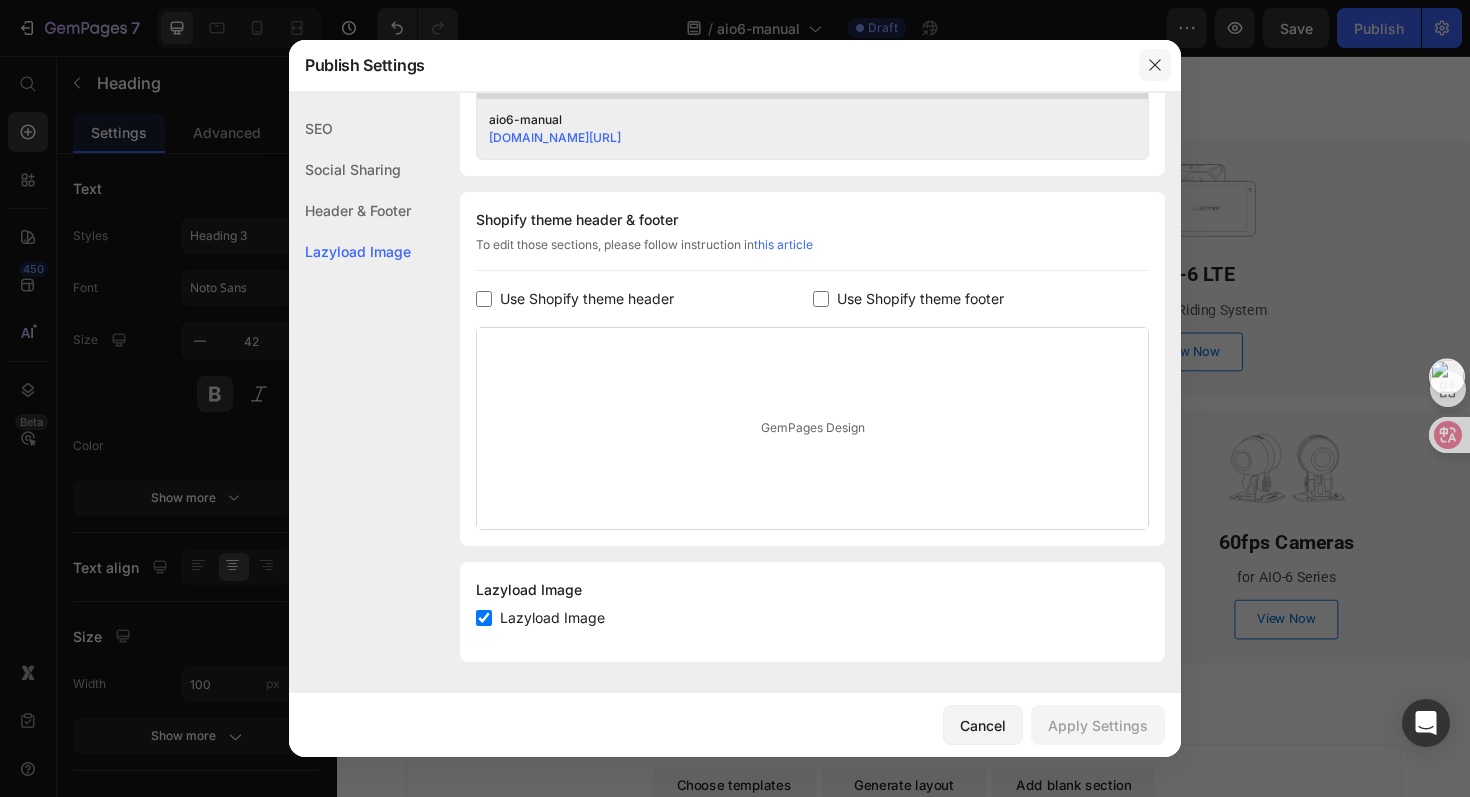 click 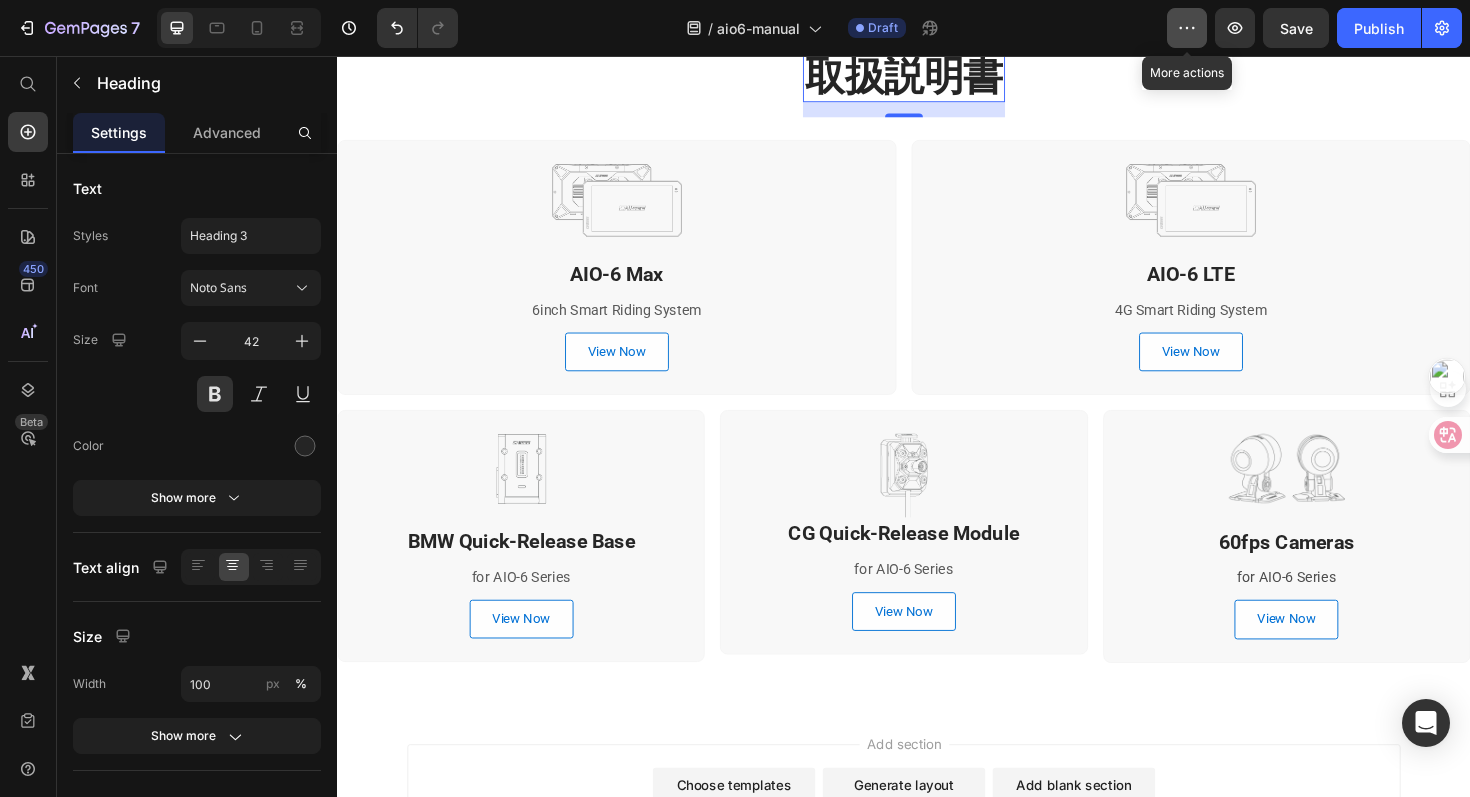 click 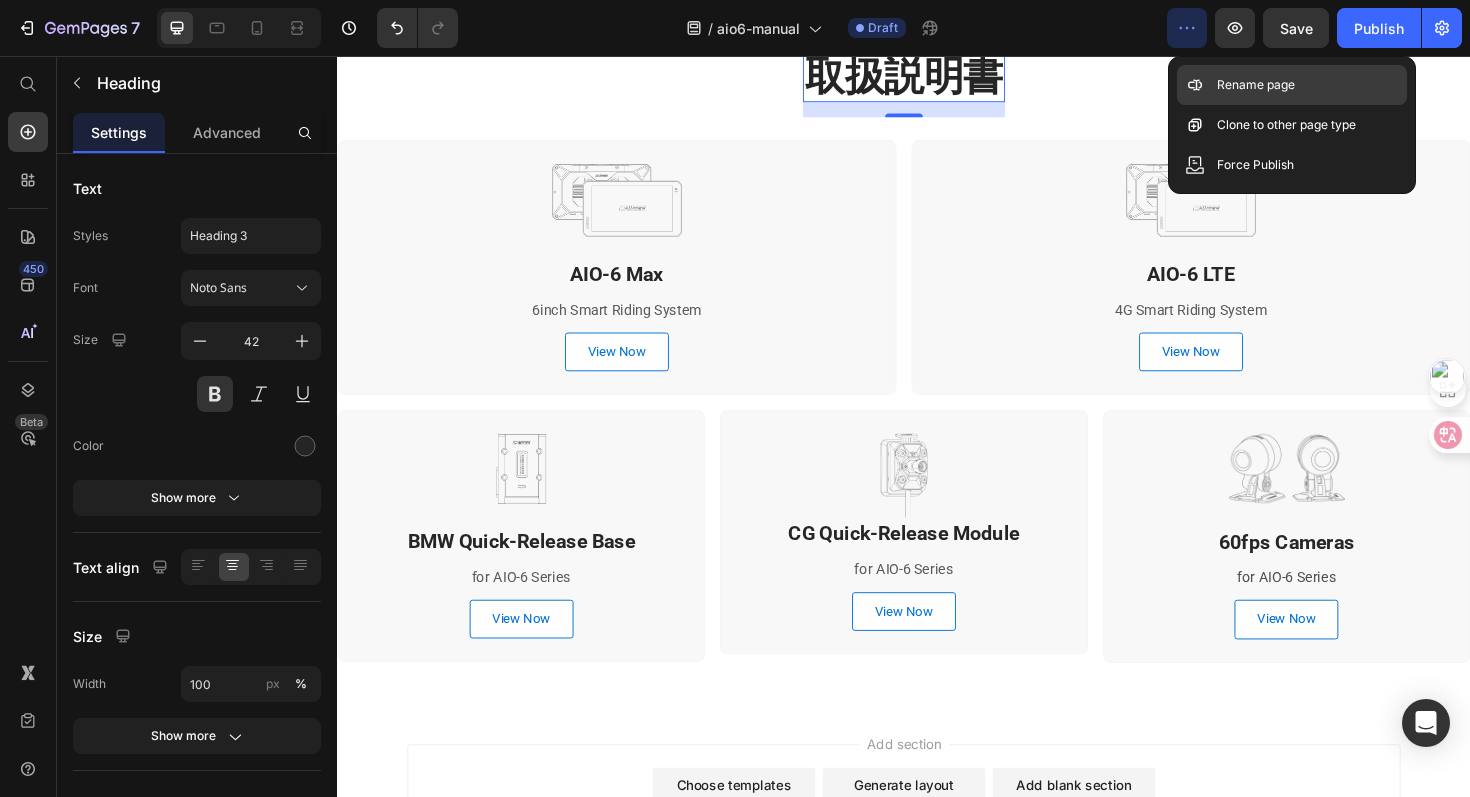 click 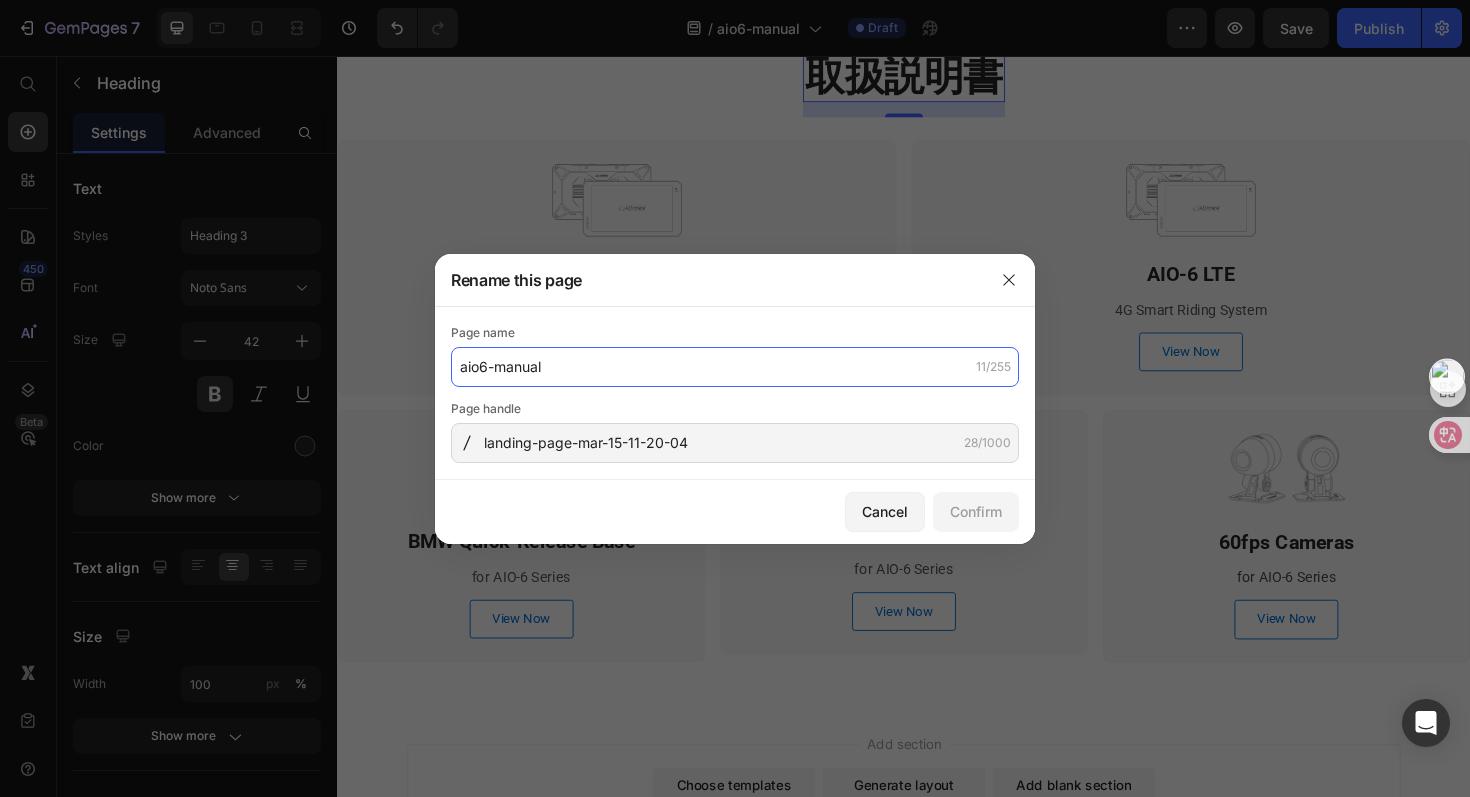 click on "aio6-manual" 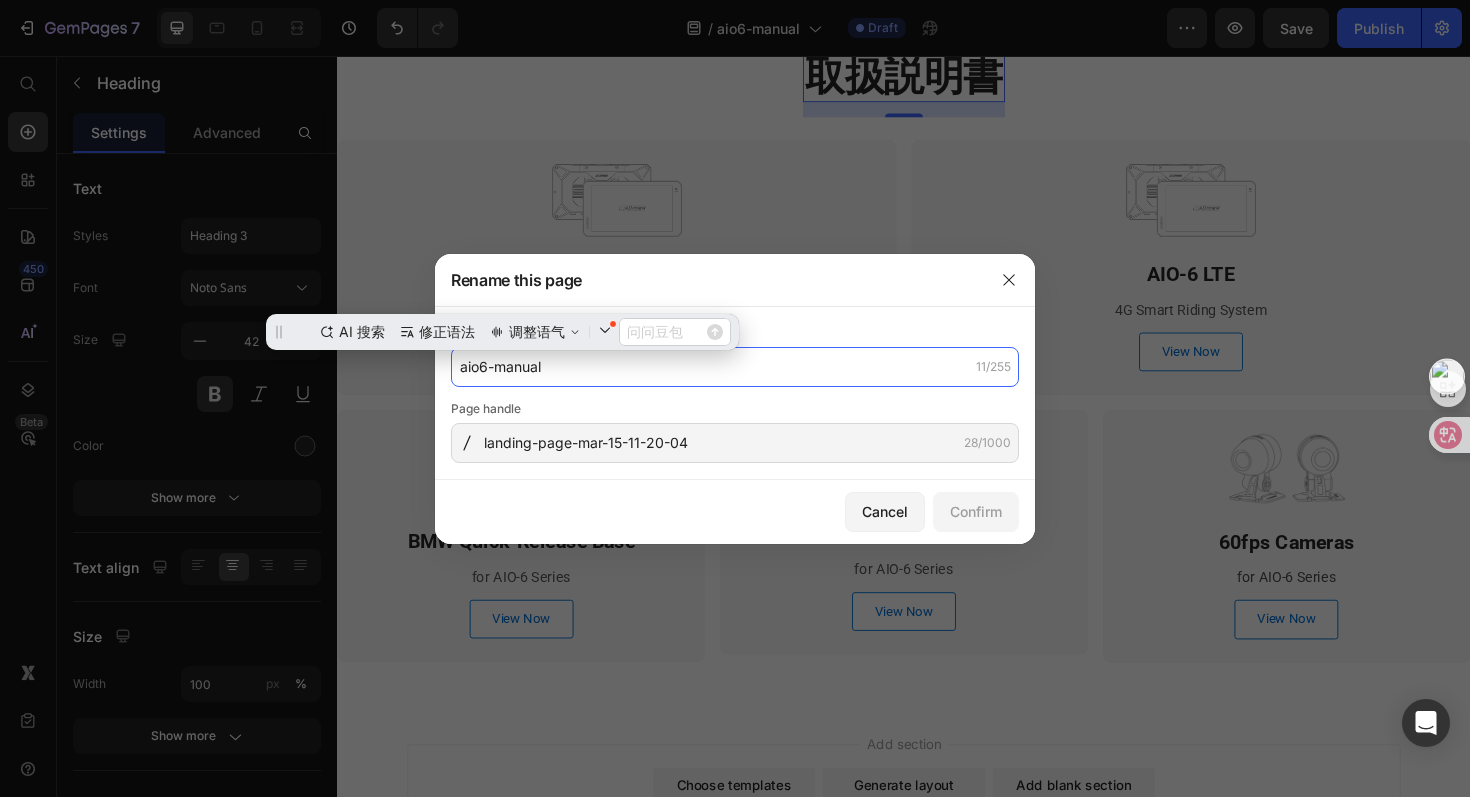 click on "aio6-manual" 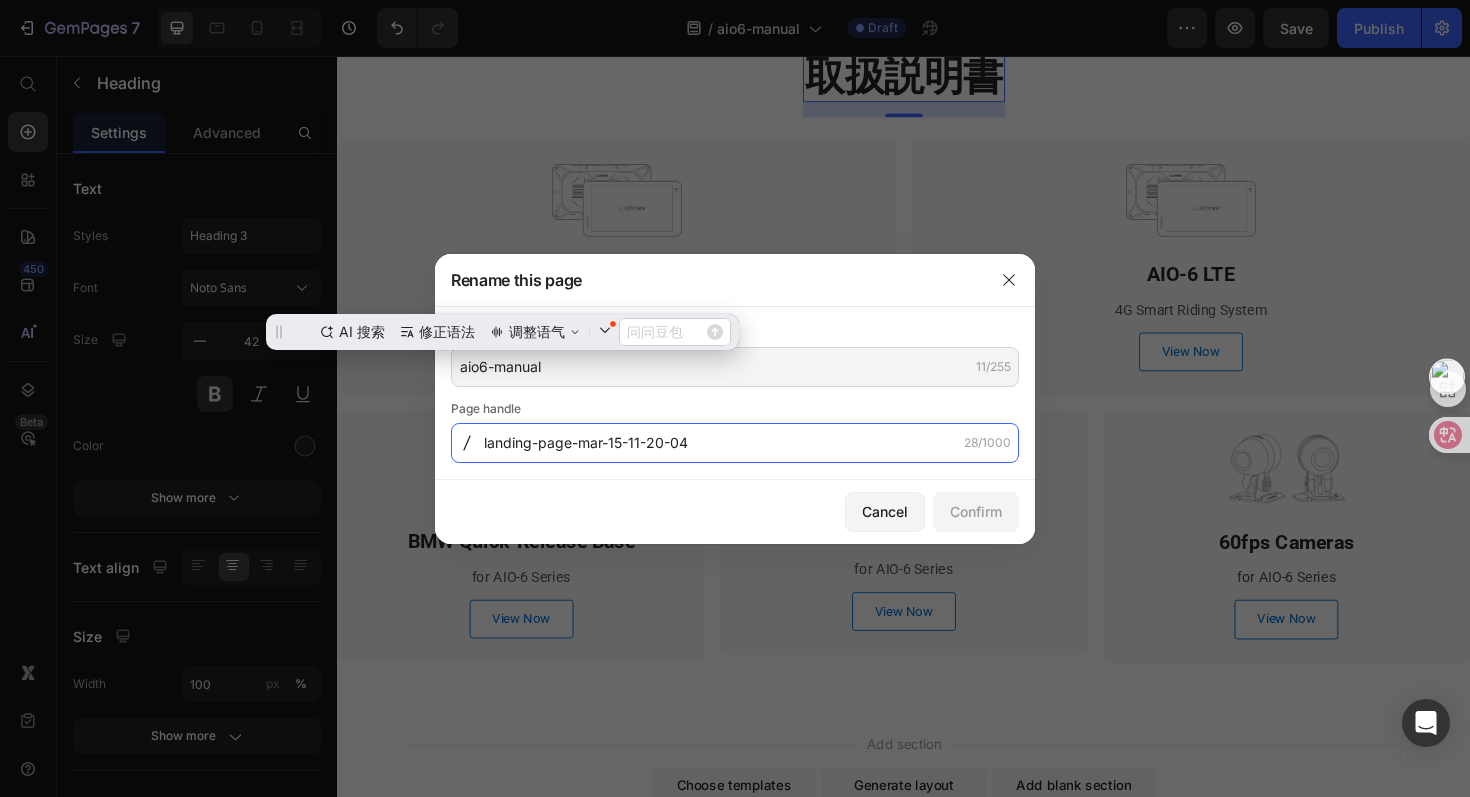 click on "landing-page-mar-15-11-20-04" 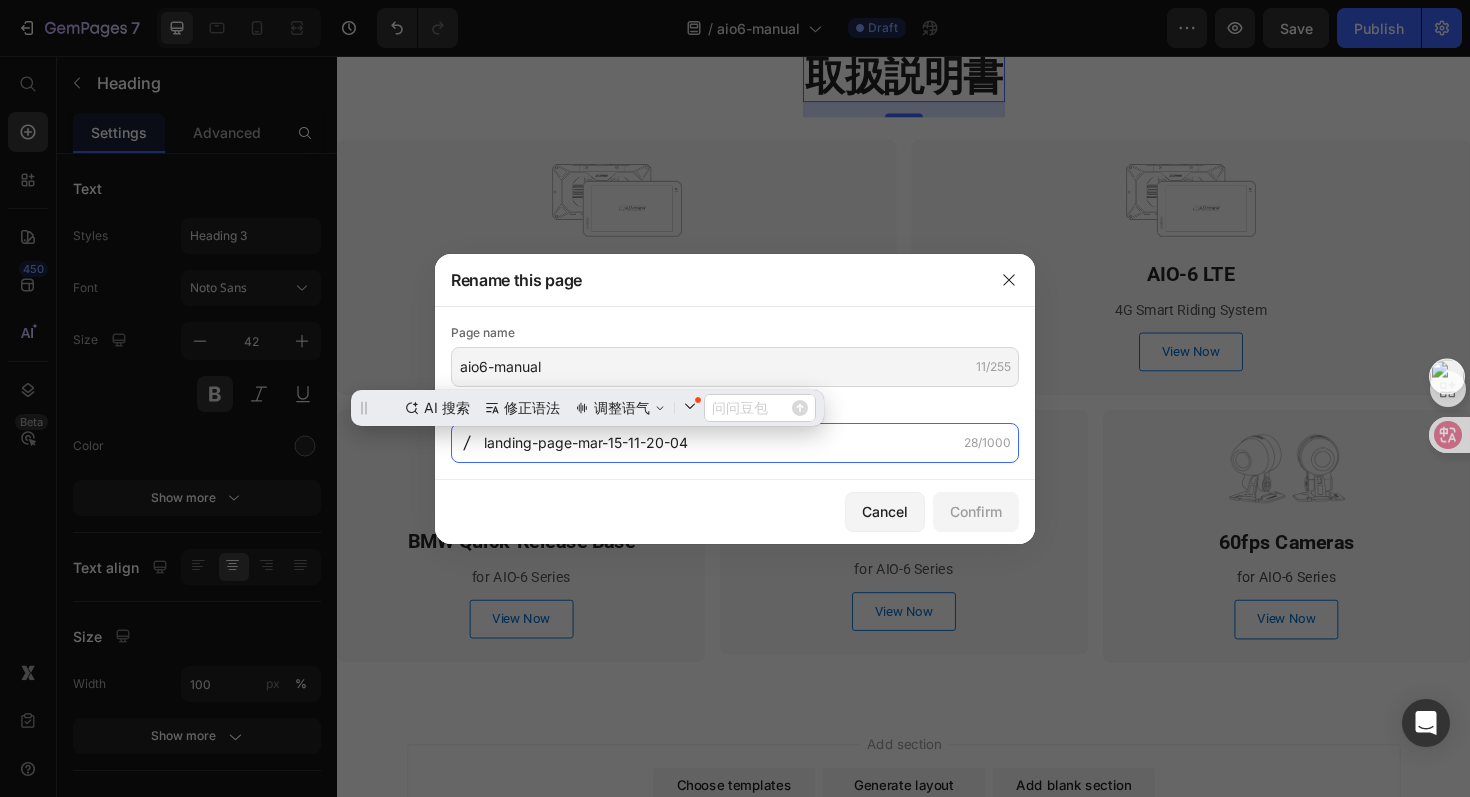 click on "landing-page-mar-15-11-20-04" 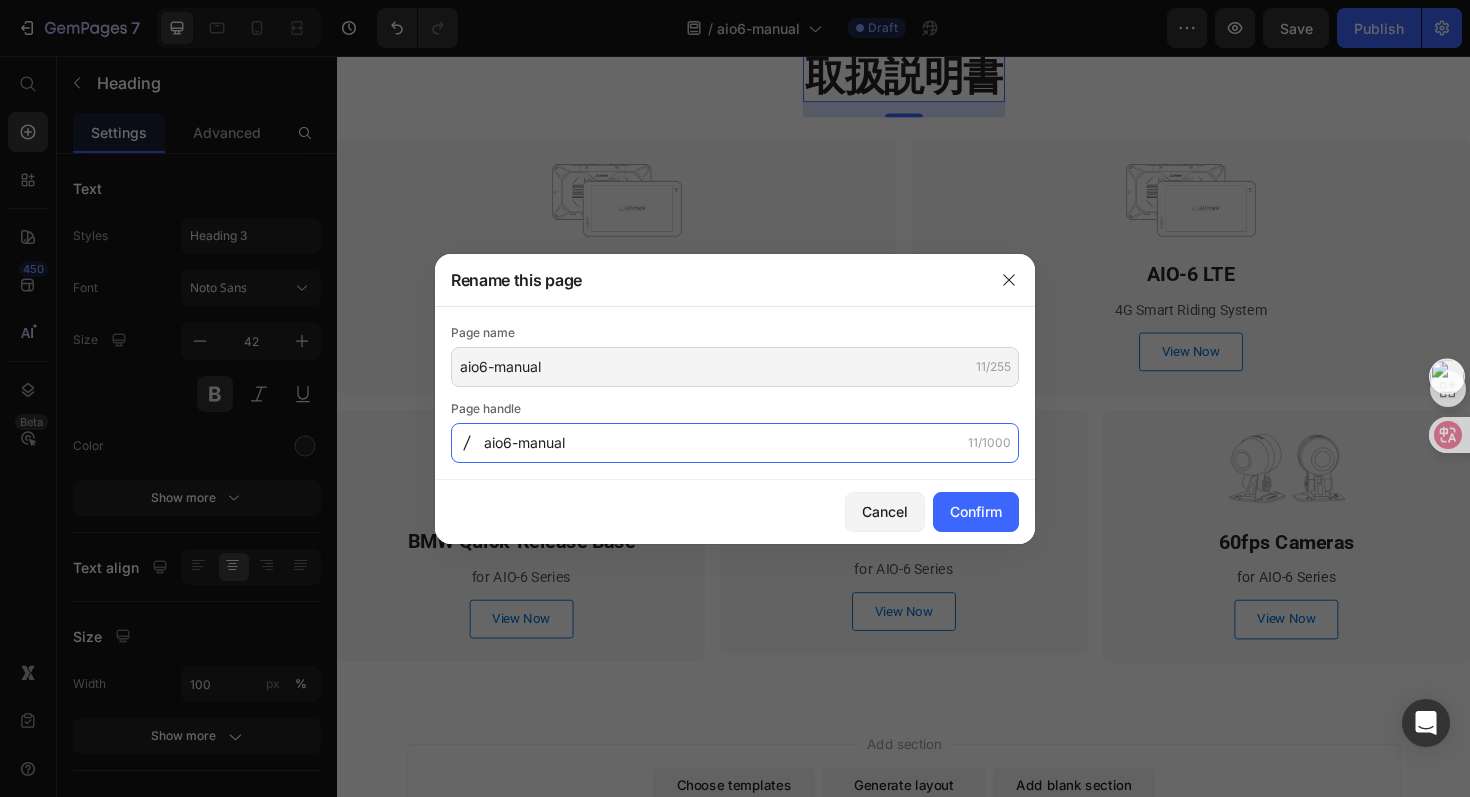 type on "aio6-manual" 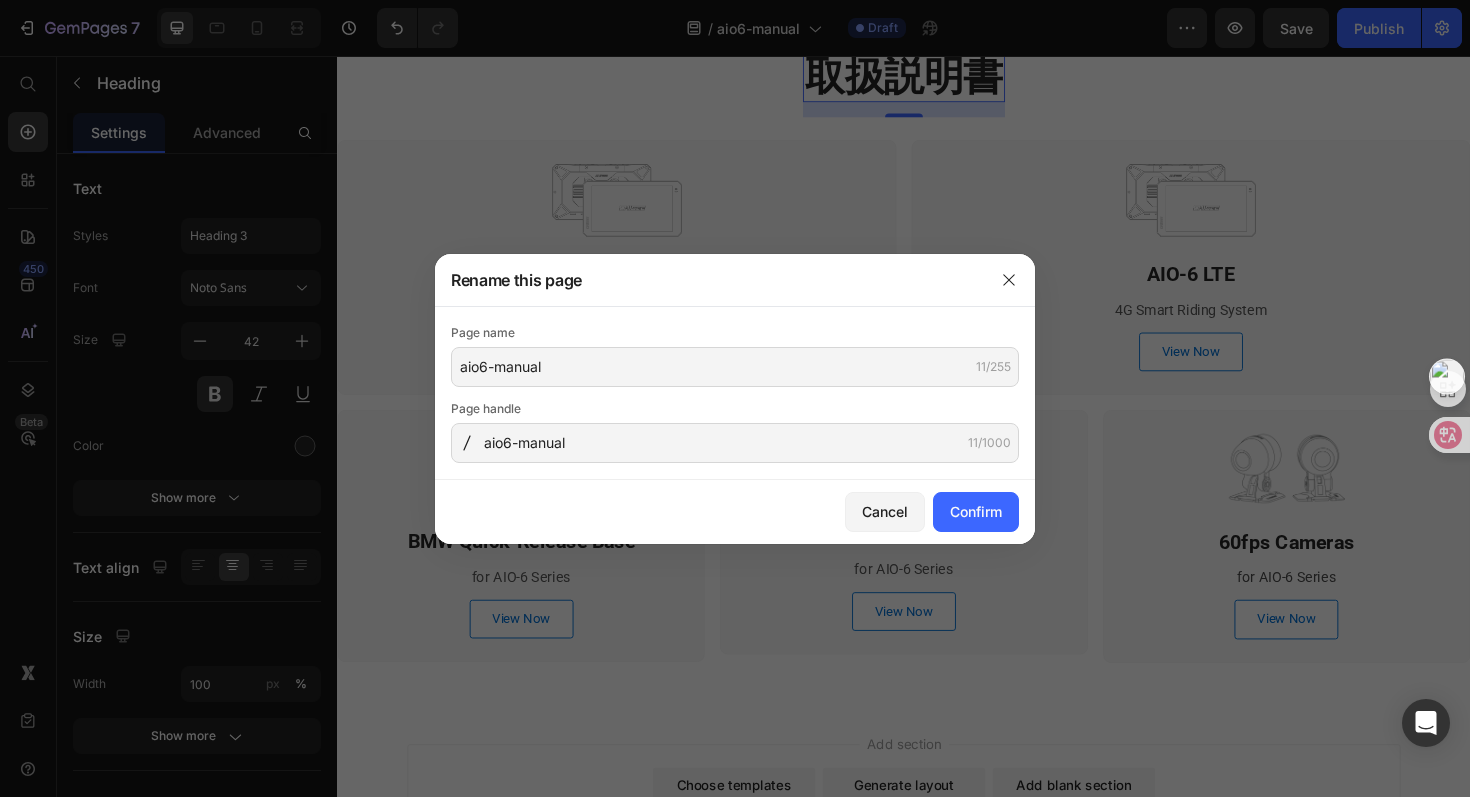 click on "Page name aio6-manual 11/255 Page handle aio6-manual 11/1000" at bounding box center (735, 393) 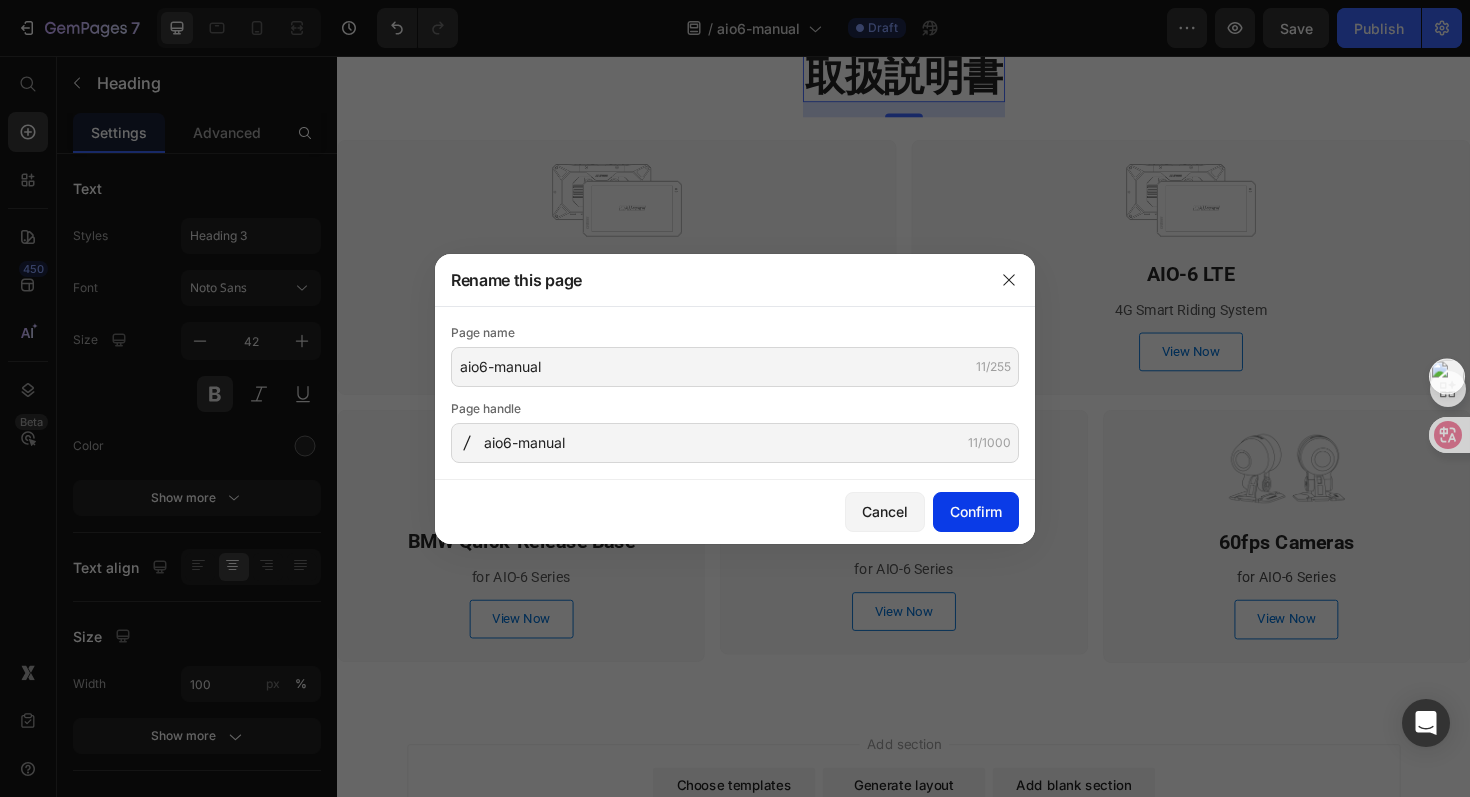 click on "Confirm" 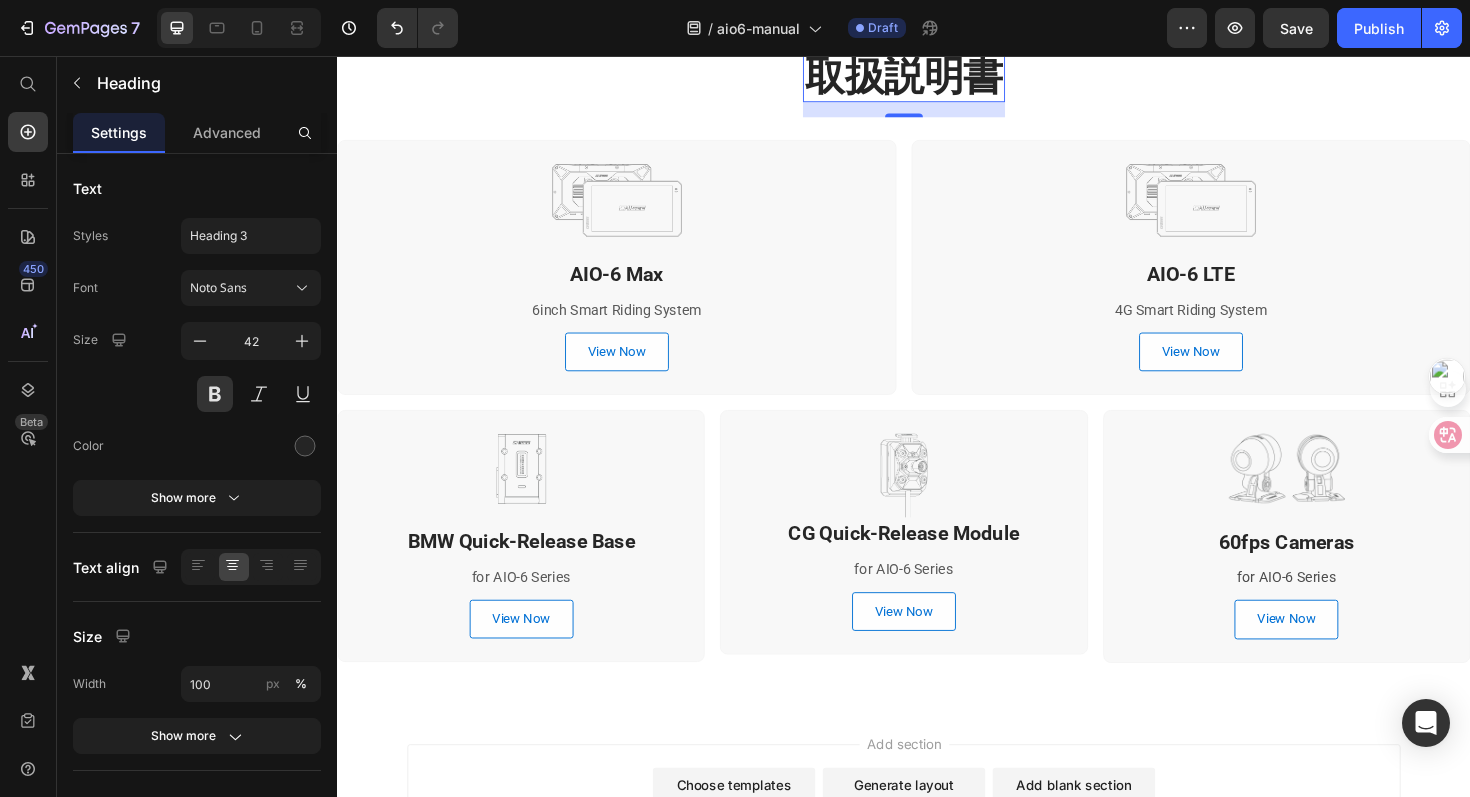 click on "Publish" 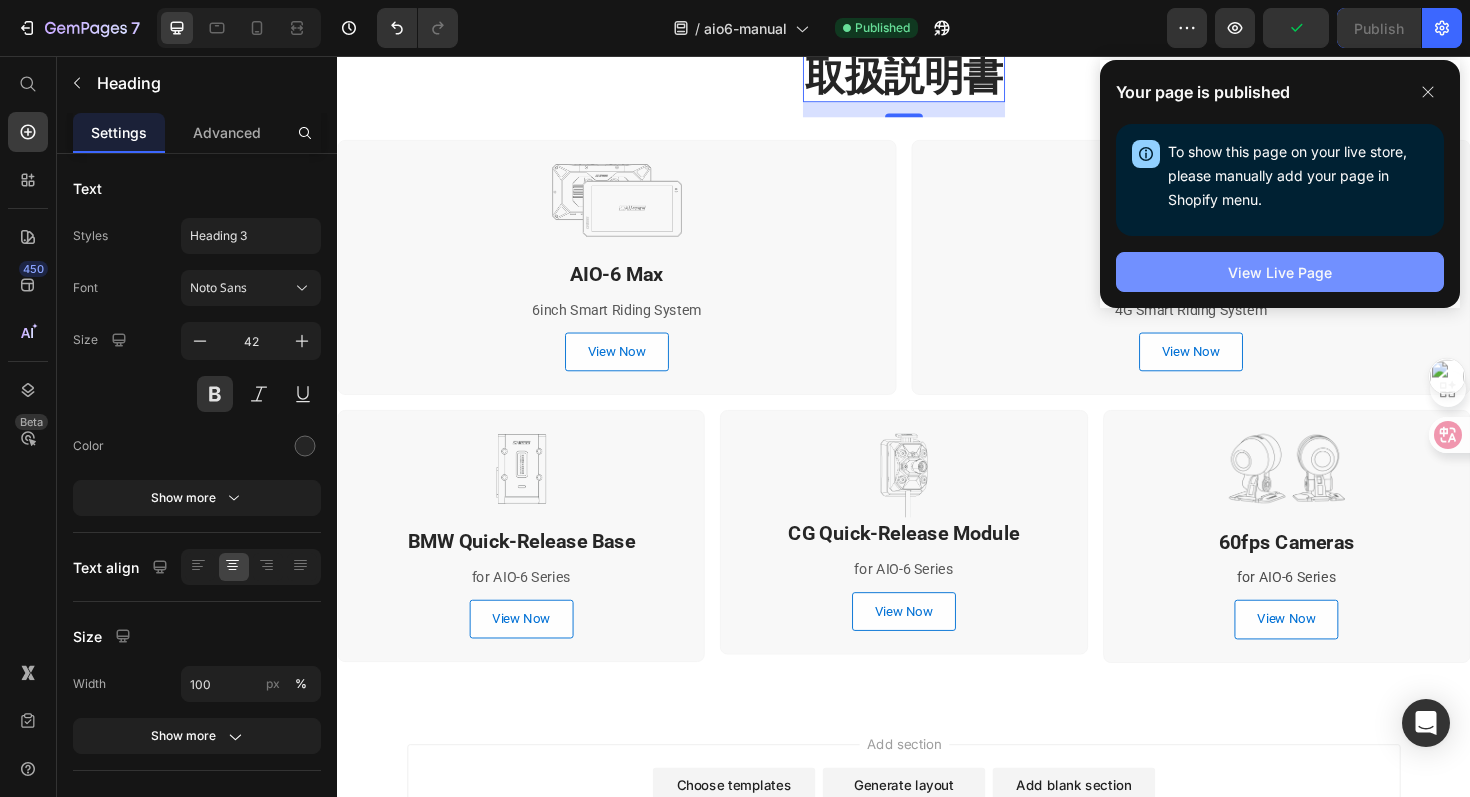 click on "View Live Page" at bounding box center [1280, 272] 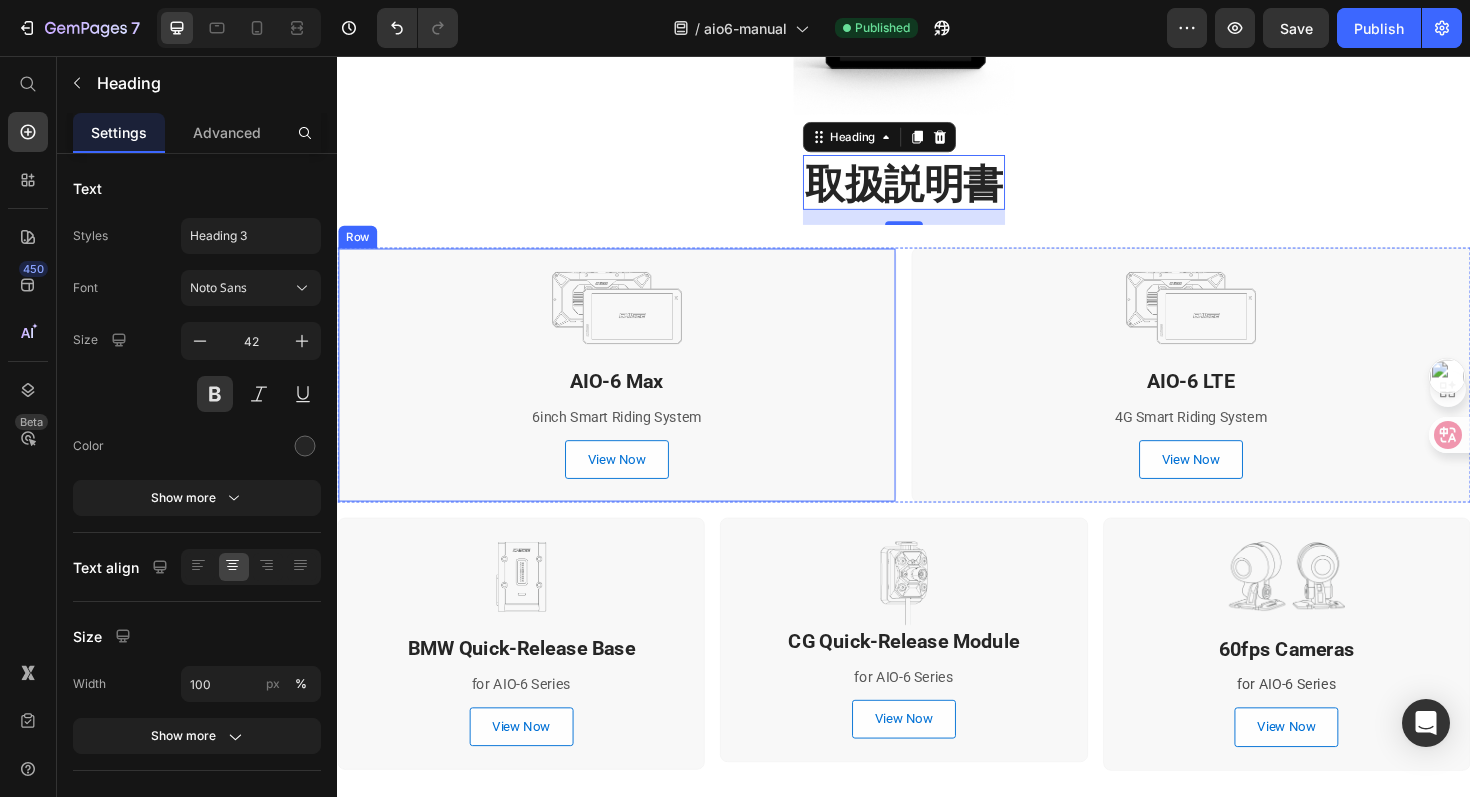 scroll, scrollTop: 0, scrollLeft: 0, axis: both 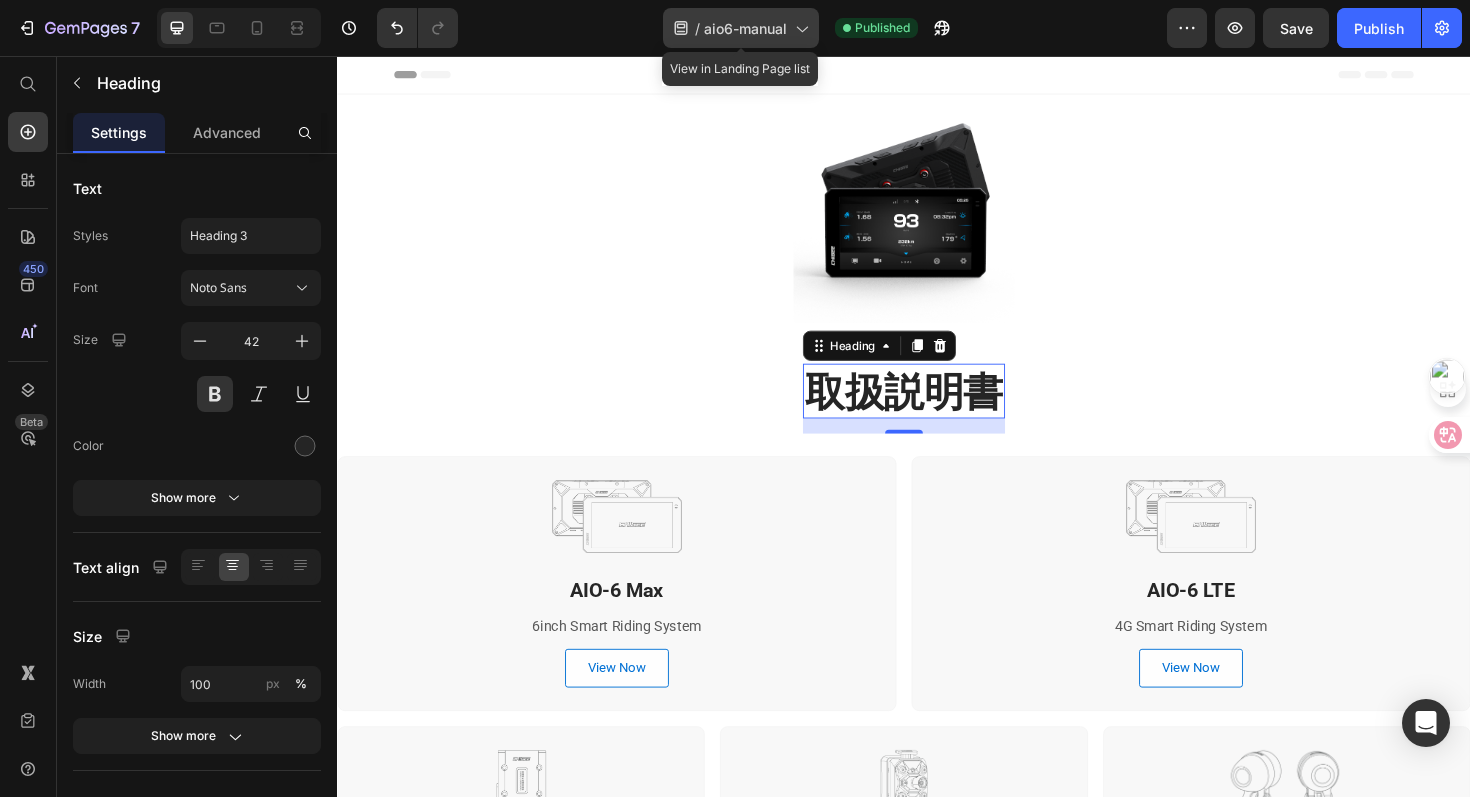 click on "/  aio6-manual" 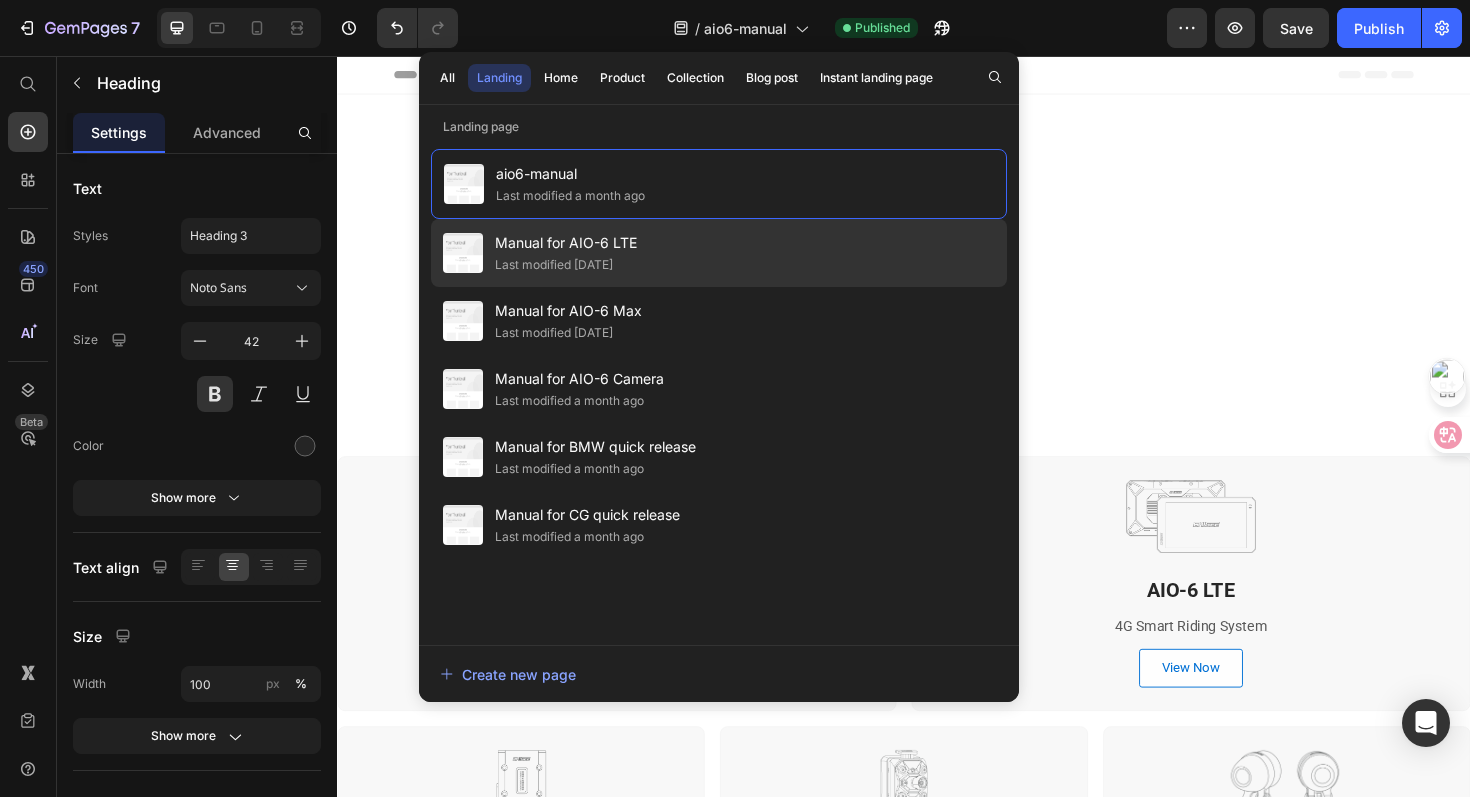 click on "Manual for AIO-6 LTE" at bounding box center [566, 243] 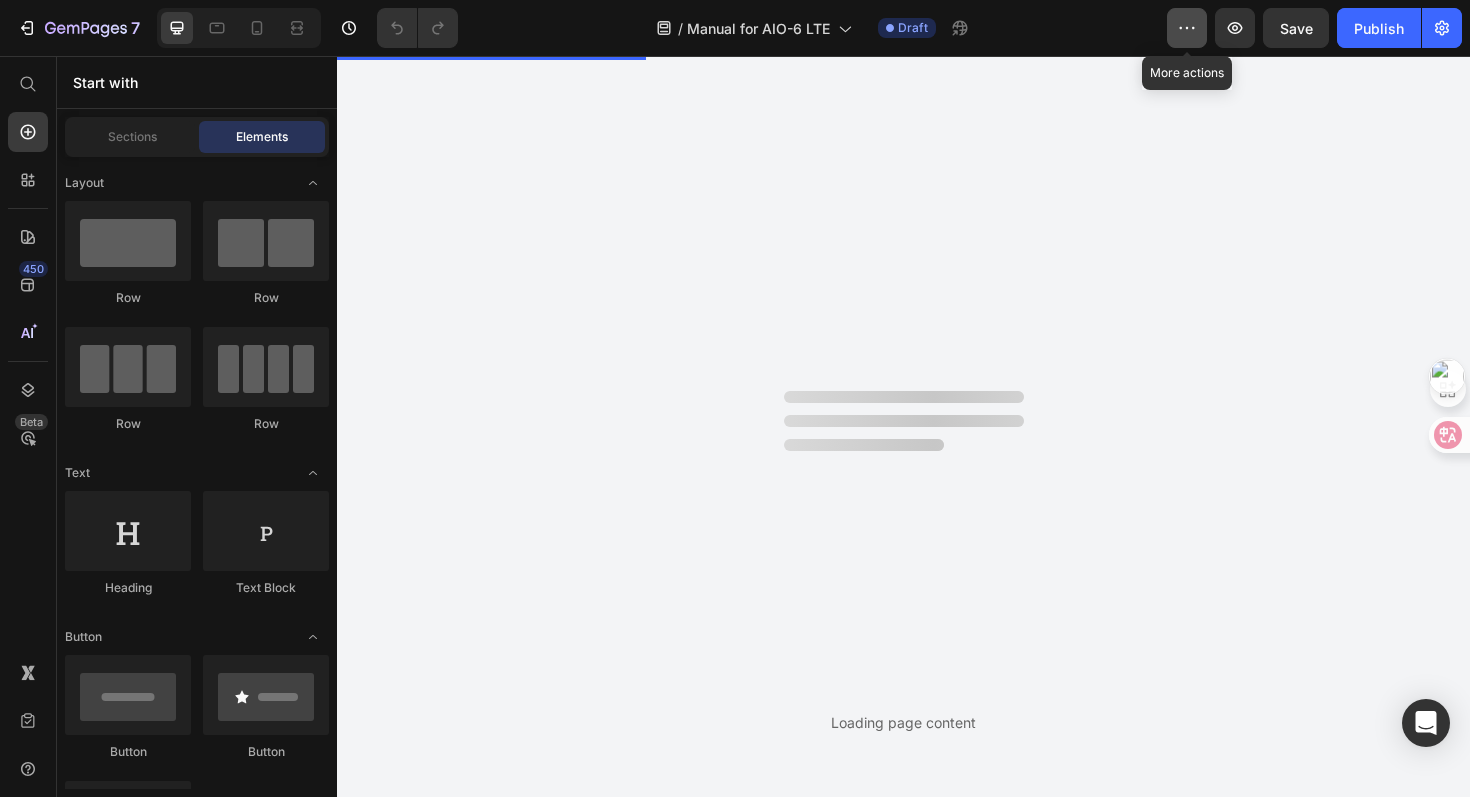 click 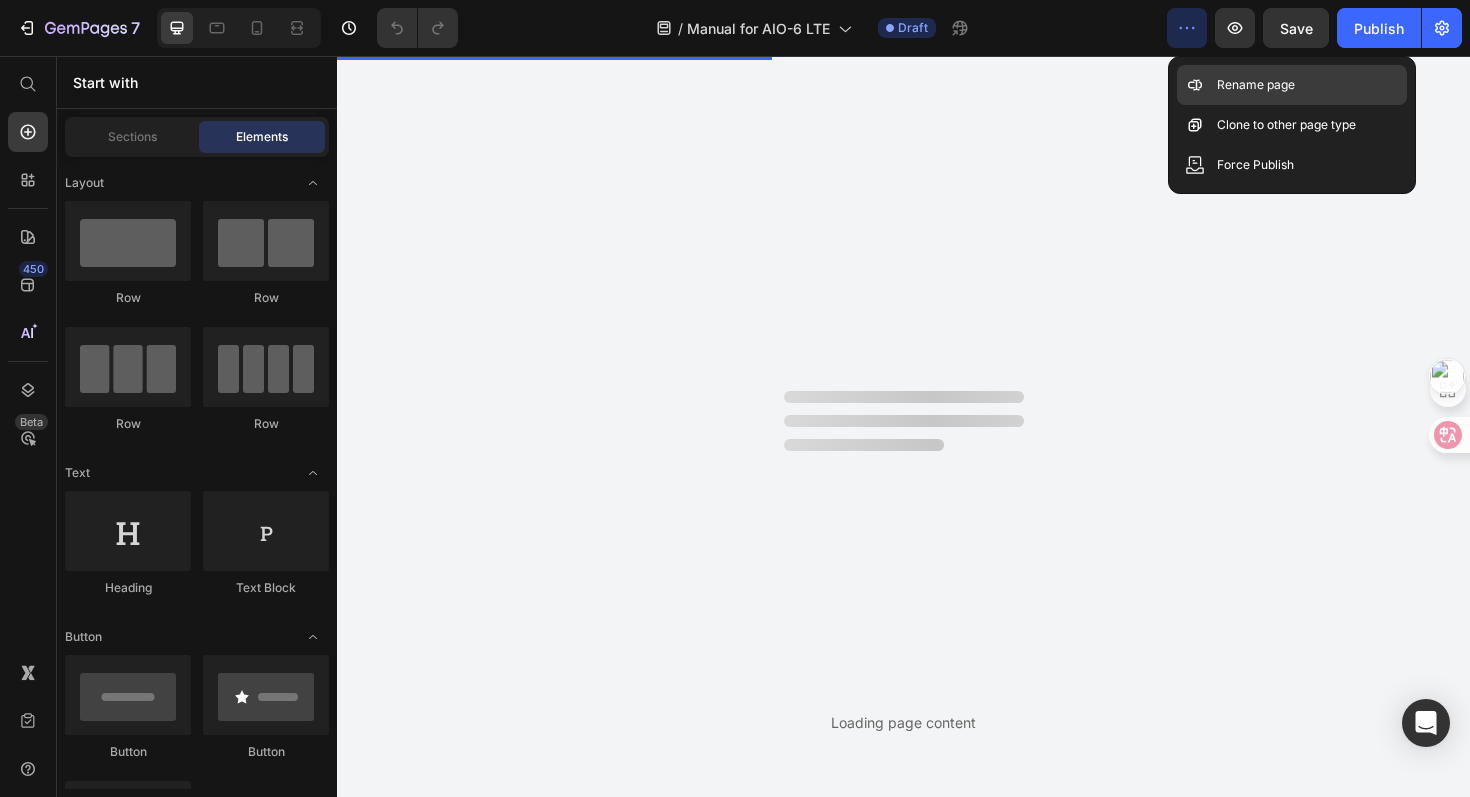 scroll, scrollTop: 0, scrollLeft: 0, axis: both 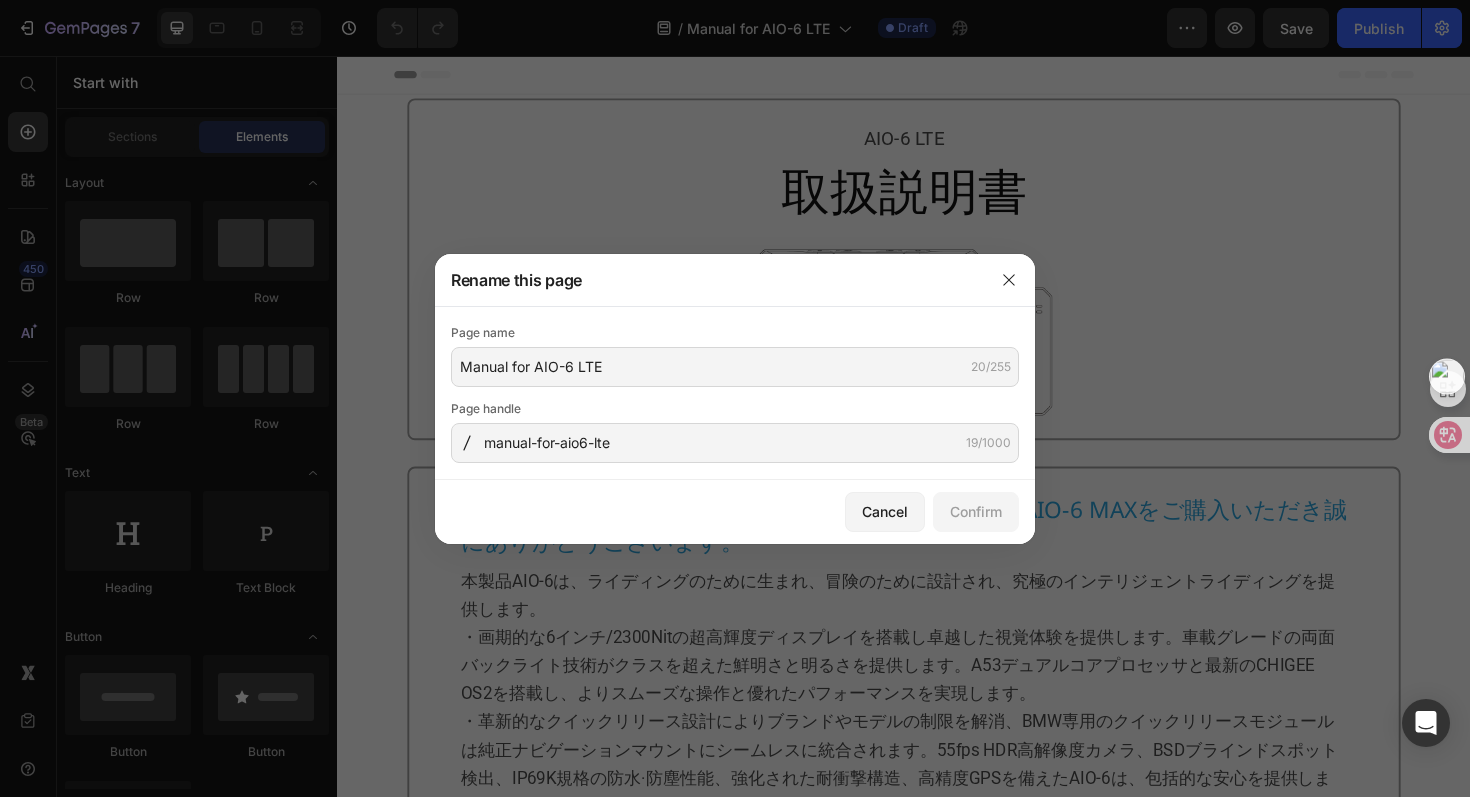 click on "Page name Manual for AIO-6 LTE 20/255 Page handle manual-for-aio6-lte 19/1000" at bounding box center (735, 393) 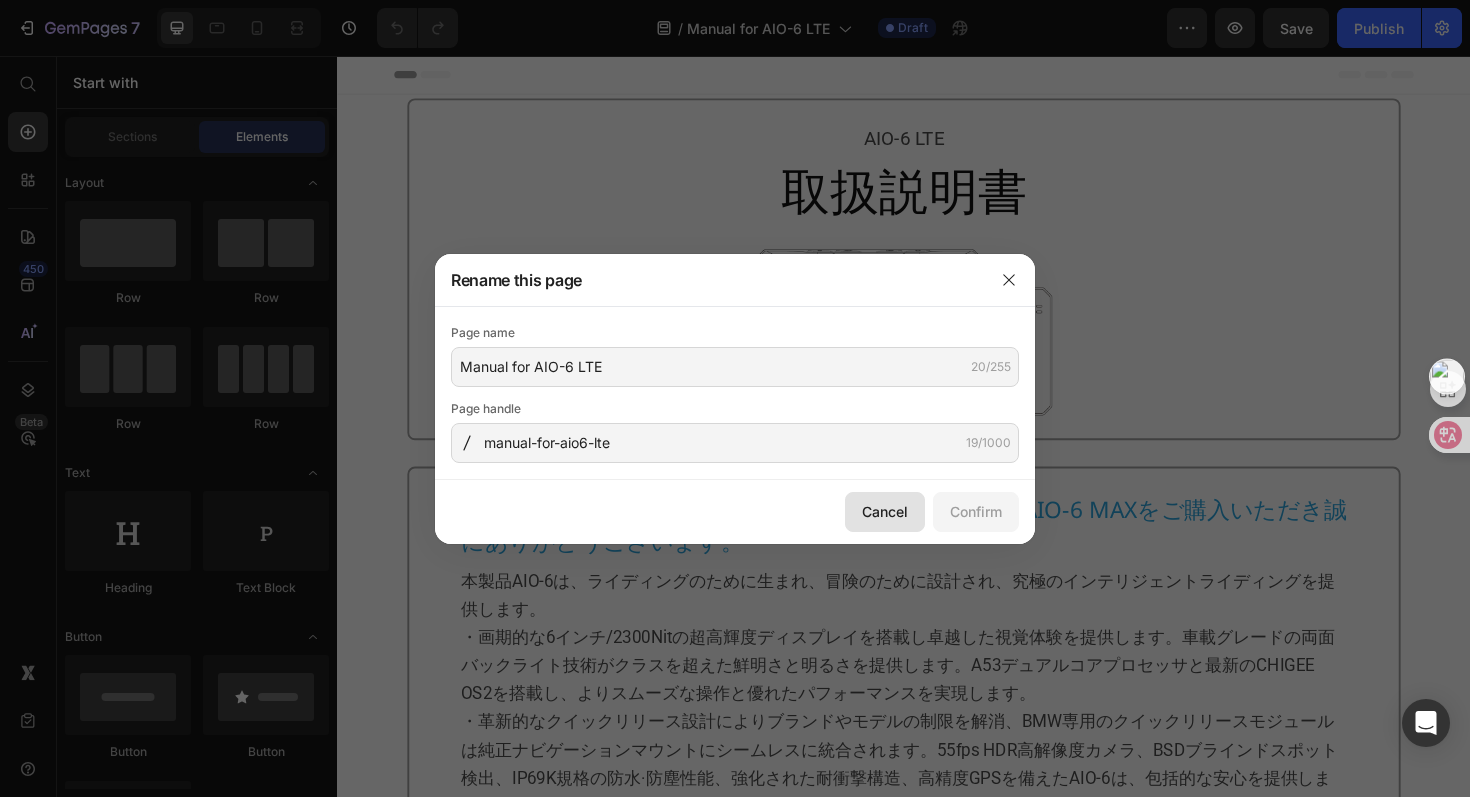 click on "Cancel" at bounding box center [885, 511] 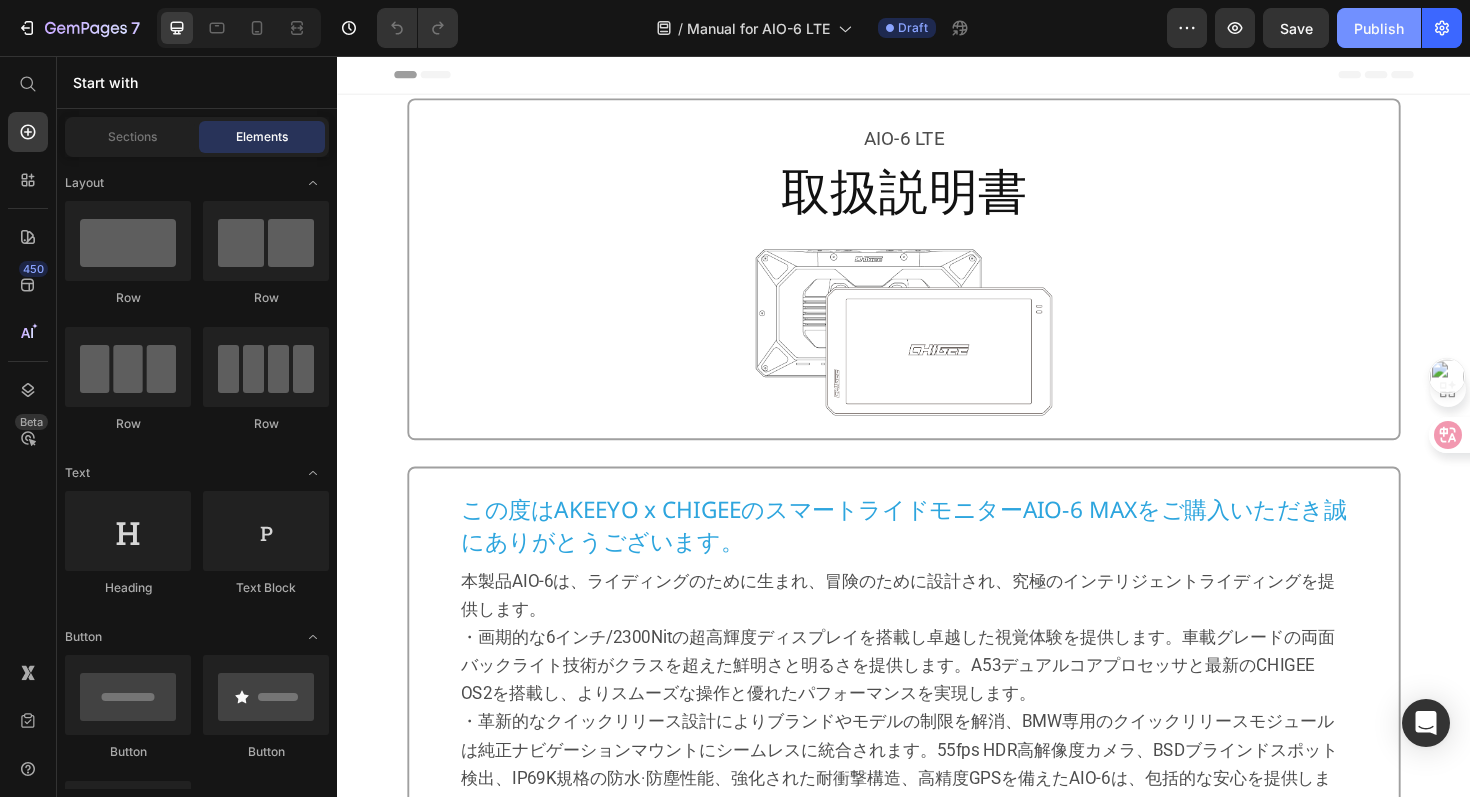 click on "Publish" at bounding box center [1379, 28] 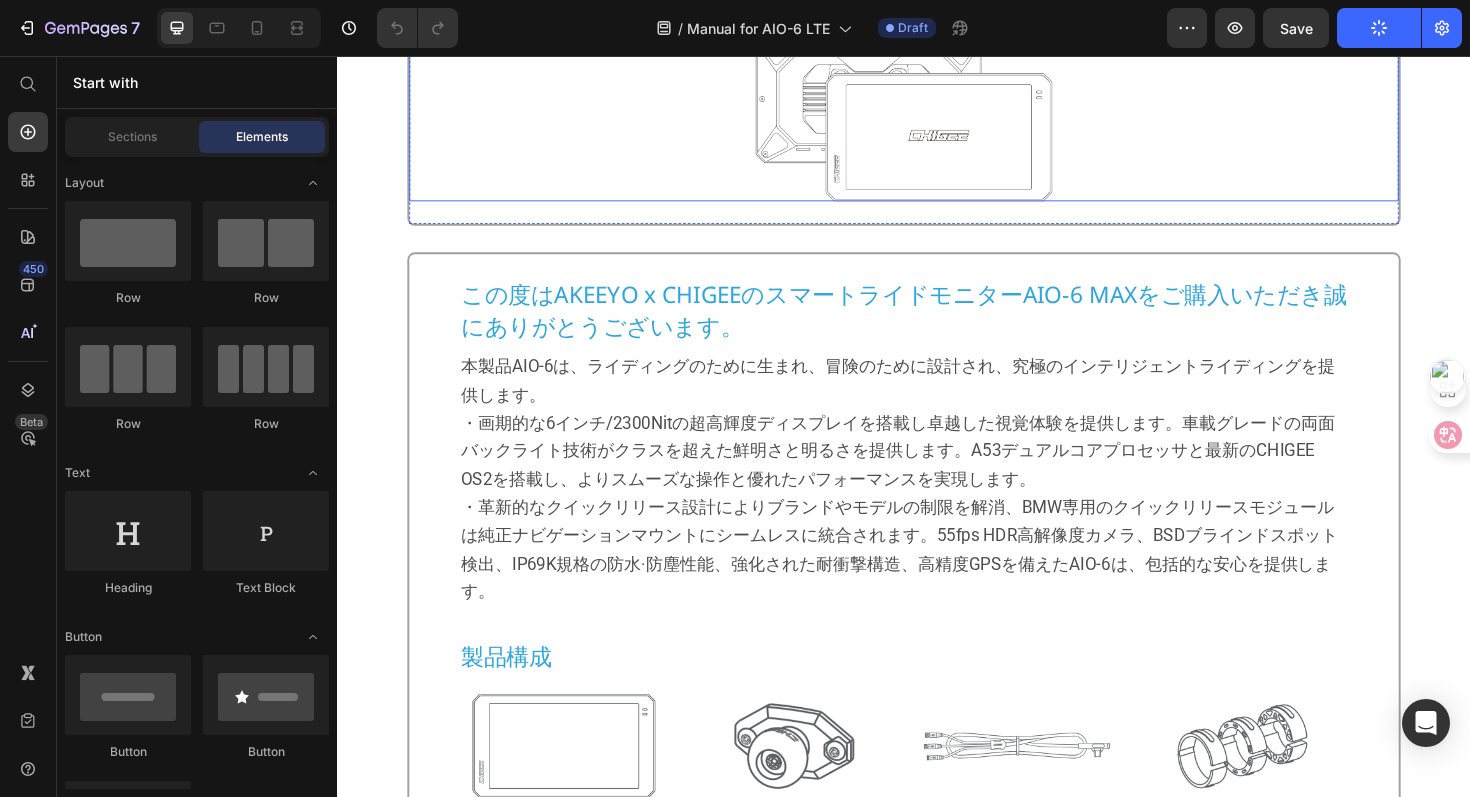 scroll, scrollTop: 229, scrollLeft: 0, axis: vertical 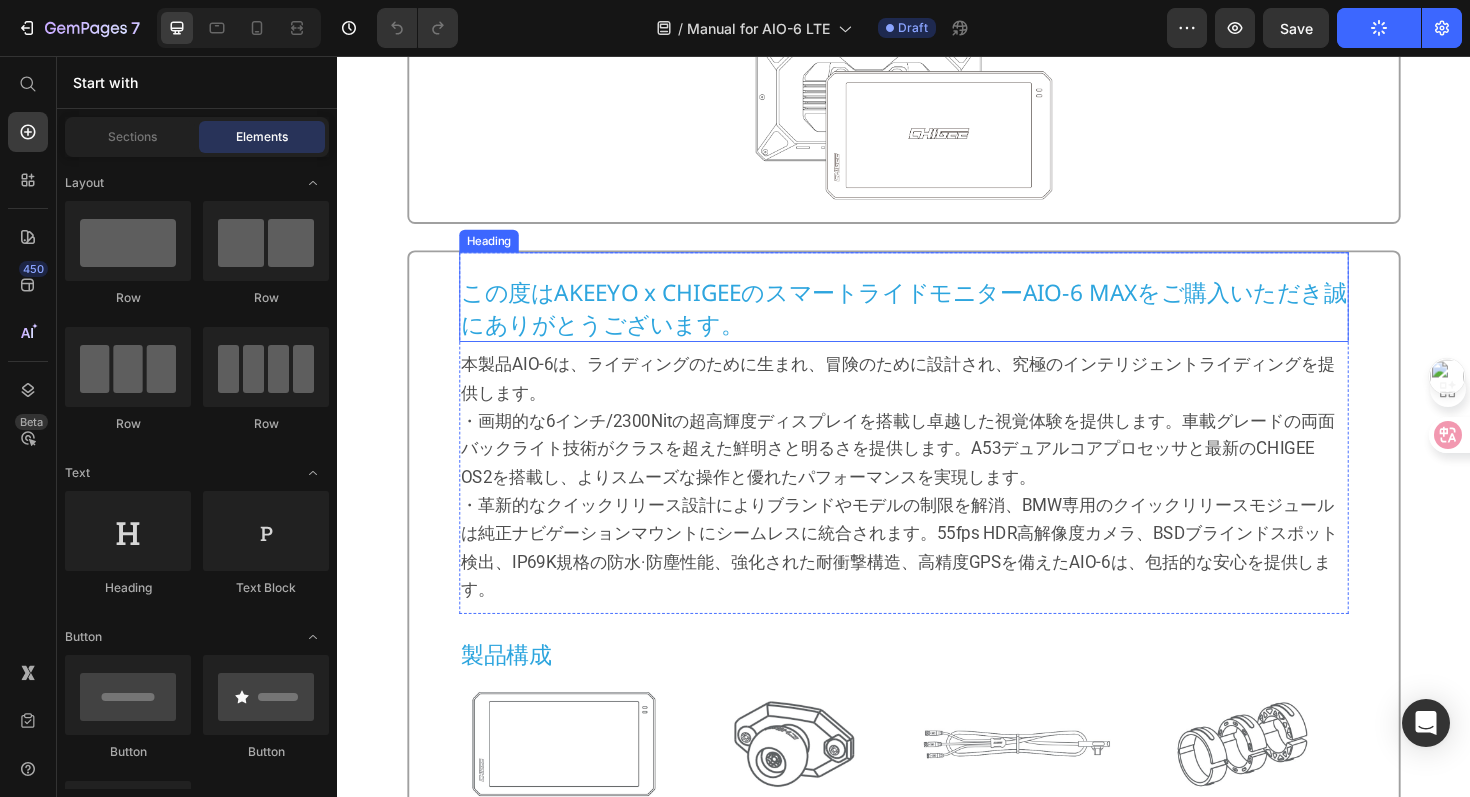 click on "この度はAKEEYO x CHIGEEのスマートライドモニターAIO-6 MAXをご購入いただき誠にありがとうございます。" at bounding box center (937, 323) 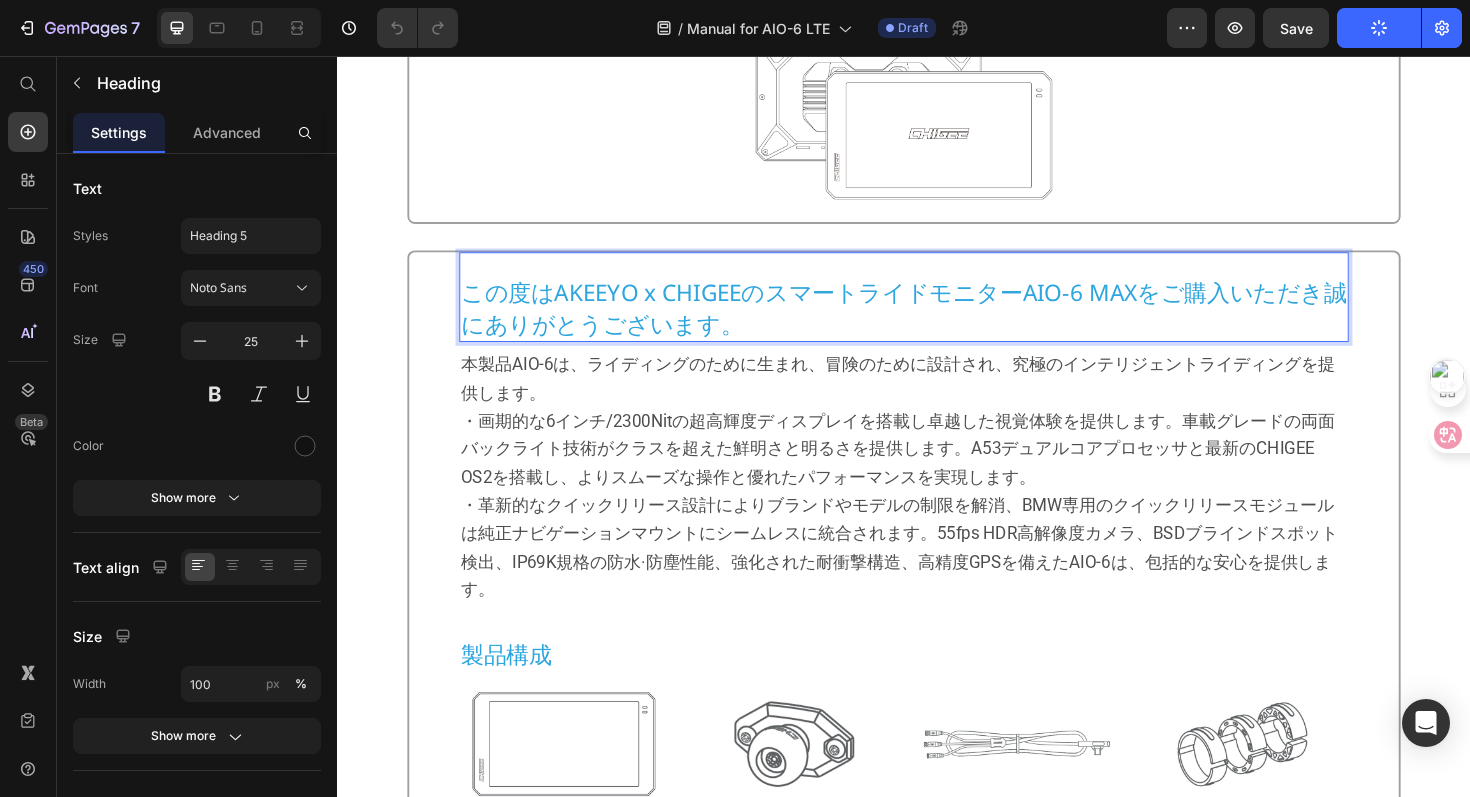 click on "この度はAKEEYO x CHIGEEのスマートライドモニターAIO-6 MAXをご購入いただき誠にありがとうございます。" at bounding box center (937, 323) 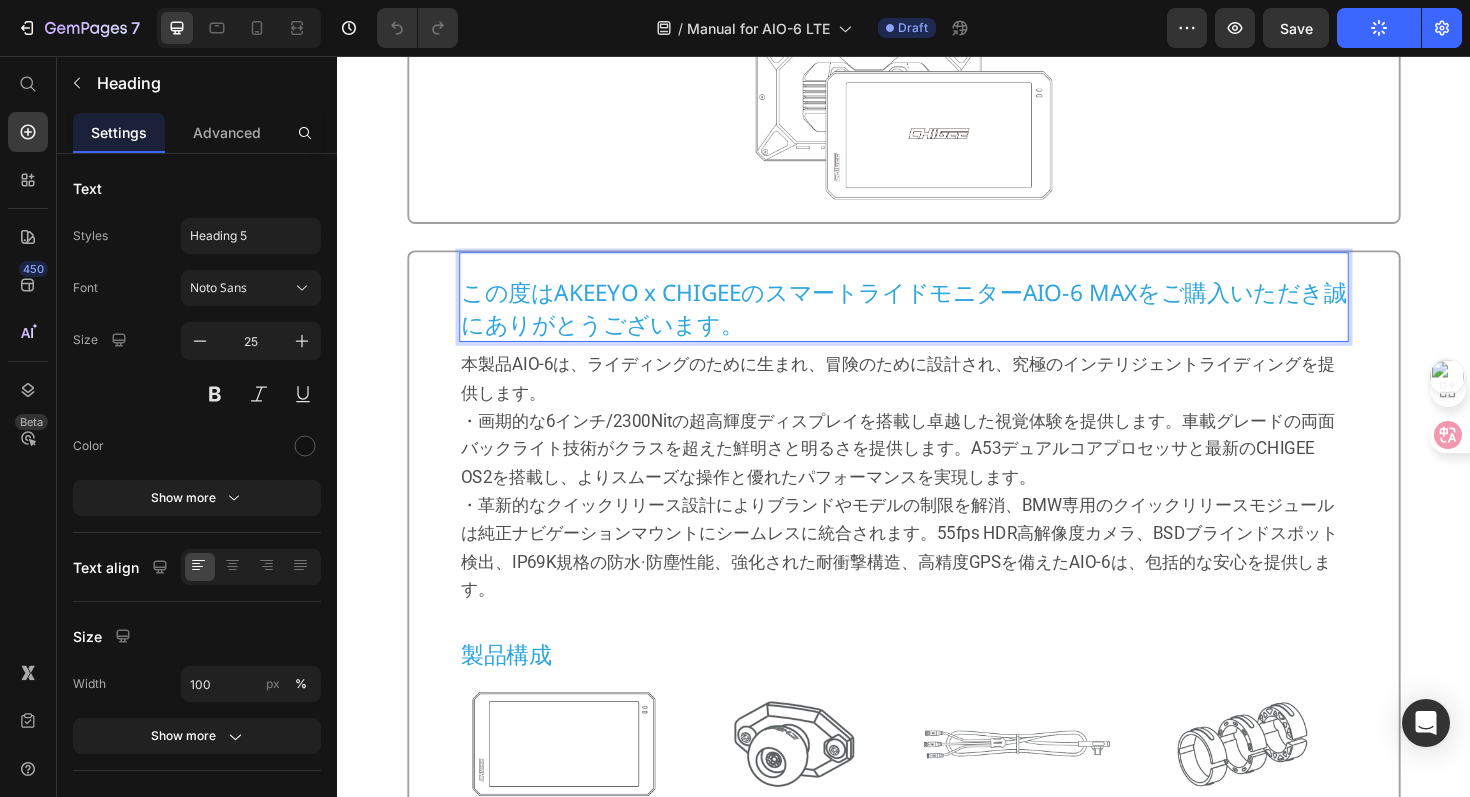 click on "この度はAKEEYO x CHIGEEのスマートライドモニターAIO-6 MAXをご購入いただき誠にありがとうございます。" at bounding box center [937, 323] 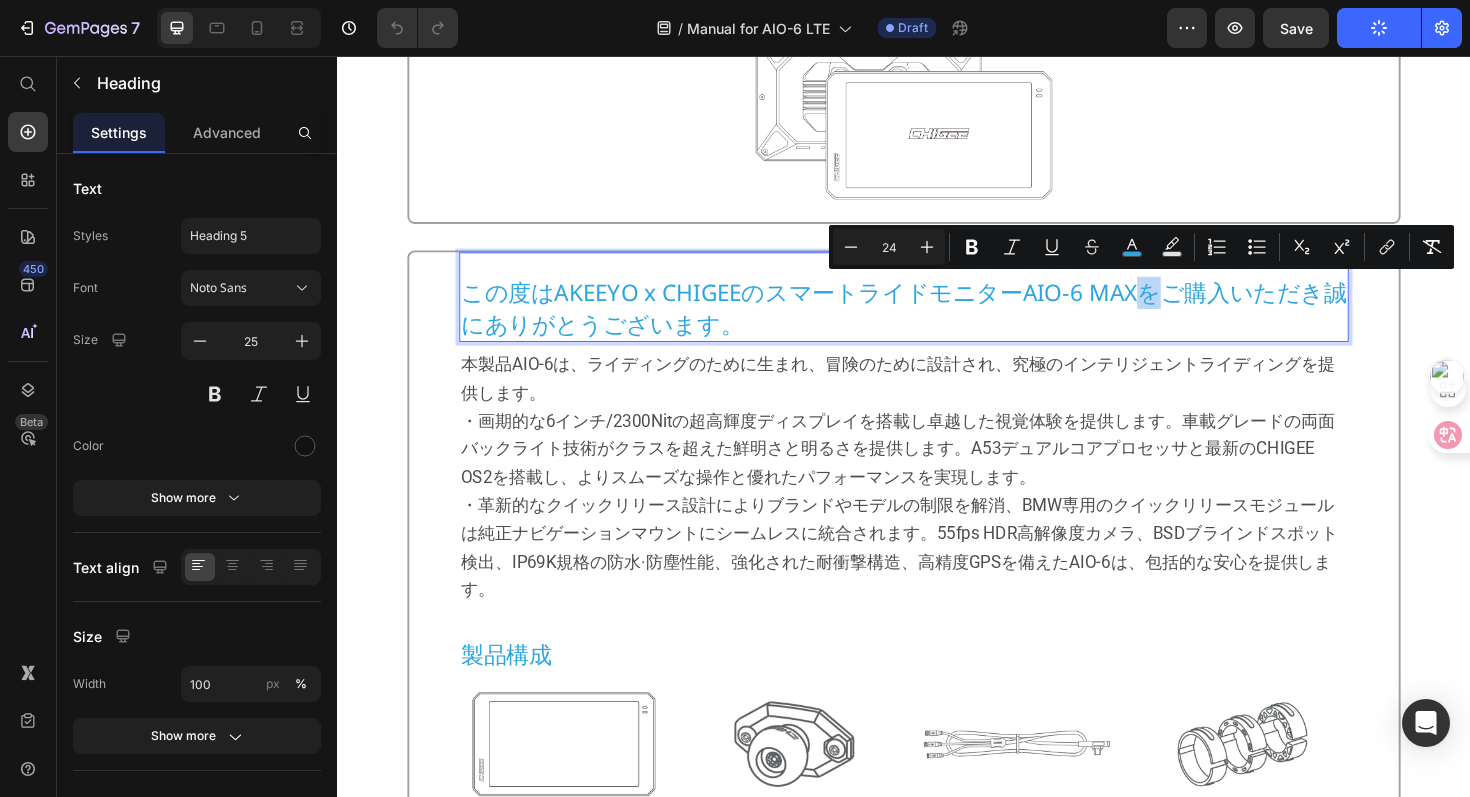 click on "この度はAKEEYO x CHIGEEのスマートライドモニターAIO-6 MAXをご購入いただき誠にありがとうございます。" at bounding box center [937, 323] 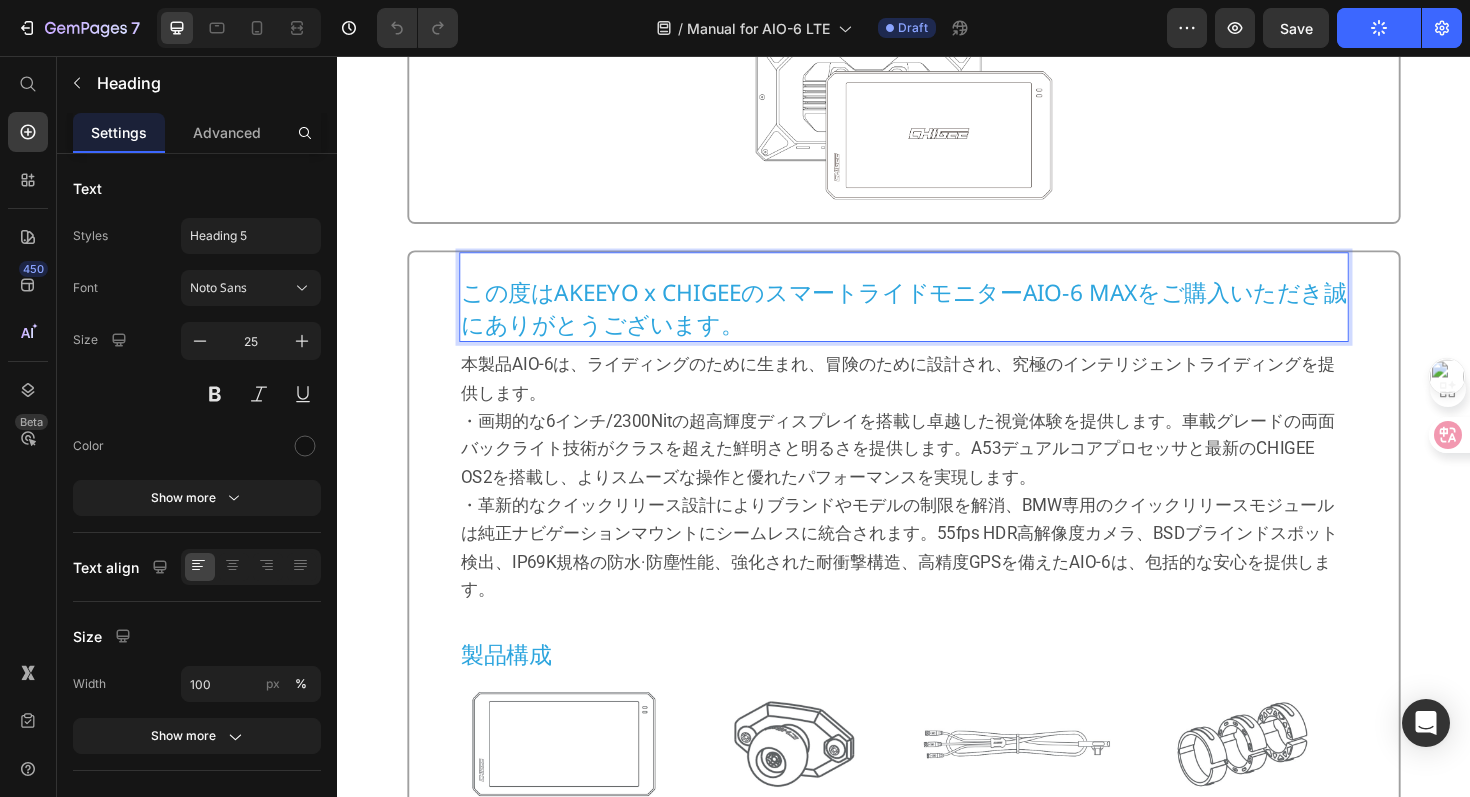 click on "この度はAKEEYO x CHIGEEのスマートライドモニターAIO-6 MAXをご購入いただき誠にありがとうございます。" at bounding box center (937, 323) 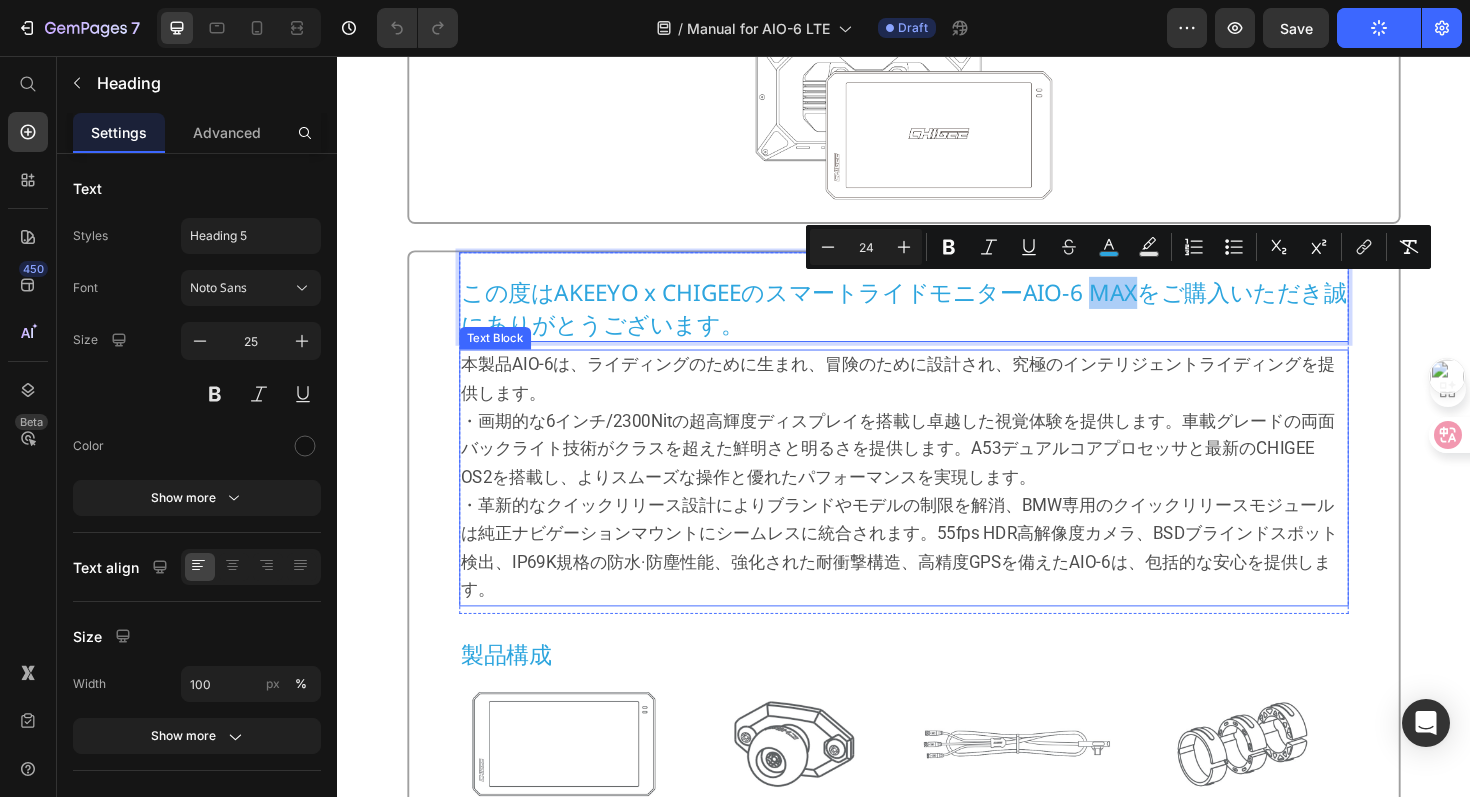 click on "・画期的な6インチ/2300Nitの超高輝度ディスプレイを搭載し卓越した視覚体験を提供します。車載グレードの両面バックライト技術がクラスを超えた鮮明さと明るさを提供します。A53デュアルコアプロセッサと最新のCHIGEE OS2を搭載し、よりスムーズな操作と優れたパフォーマンスを実現します。" at bounding box center [931, 472] 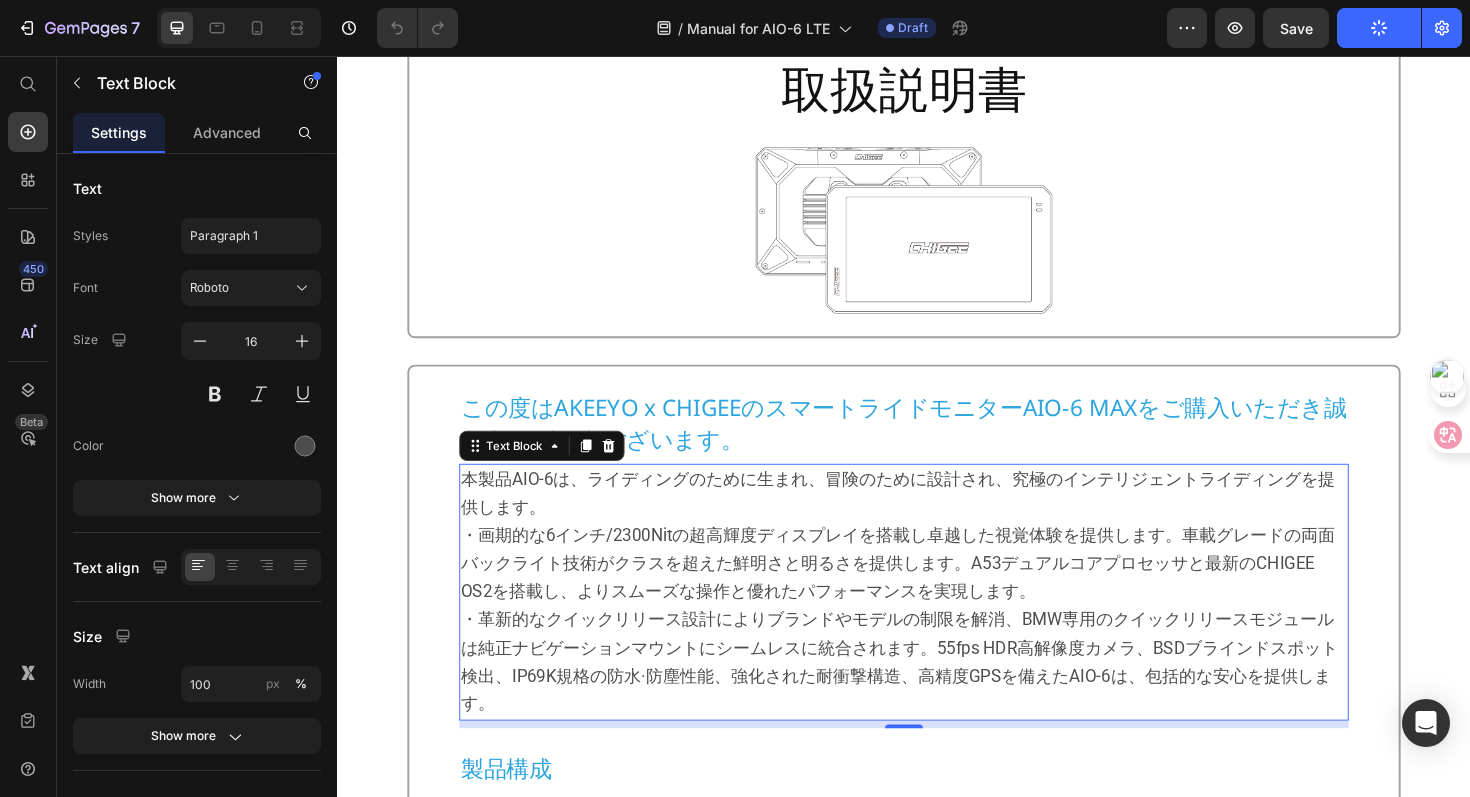 scroll, scrollTop: 0, scrollLeft: 0, axis: both 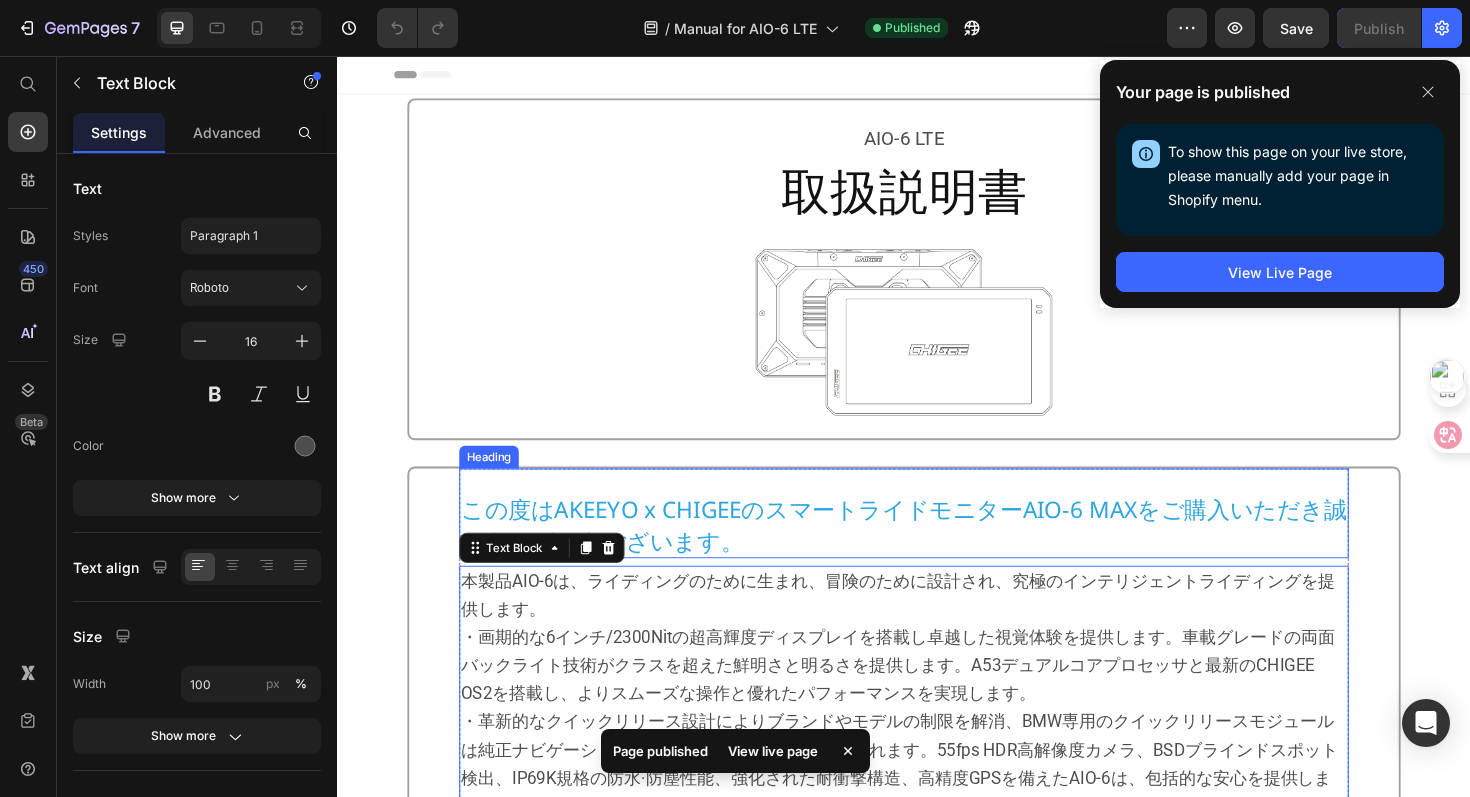 click on "この度はAKEEYO x CHIGEEのスマートライドモニターAIO-6 MAXをご購入いただき誠にありがとうございます。" at bounding box center [937, 552] 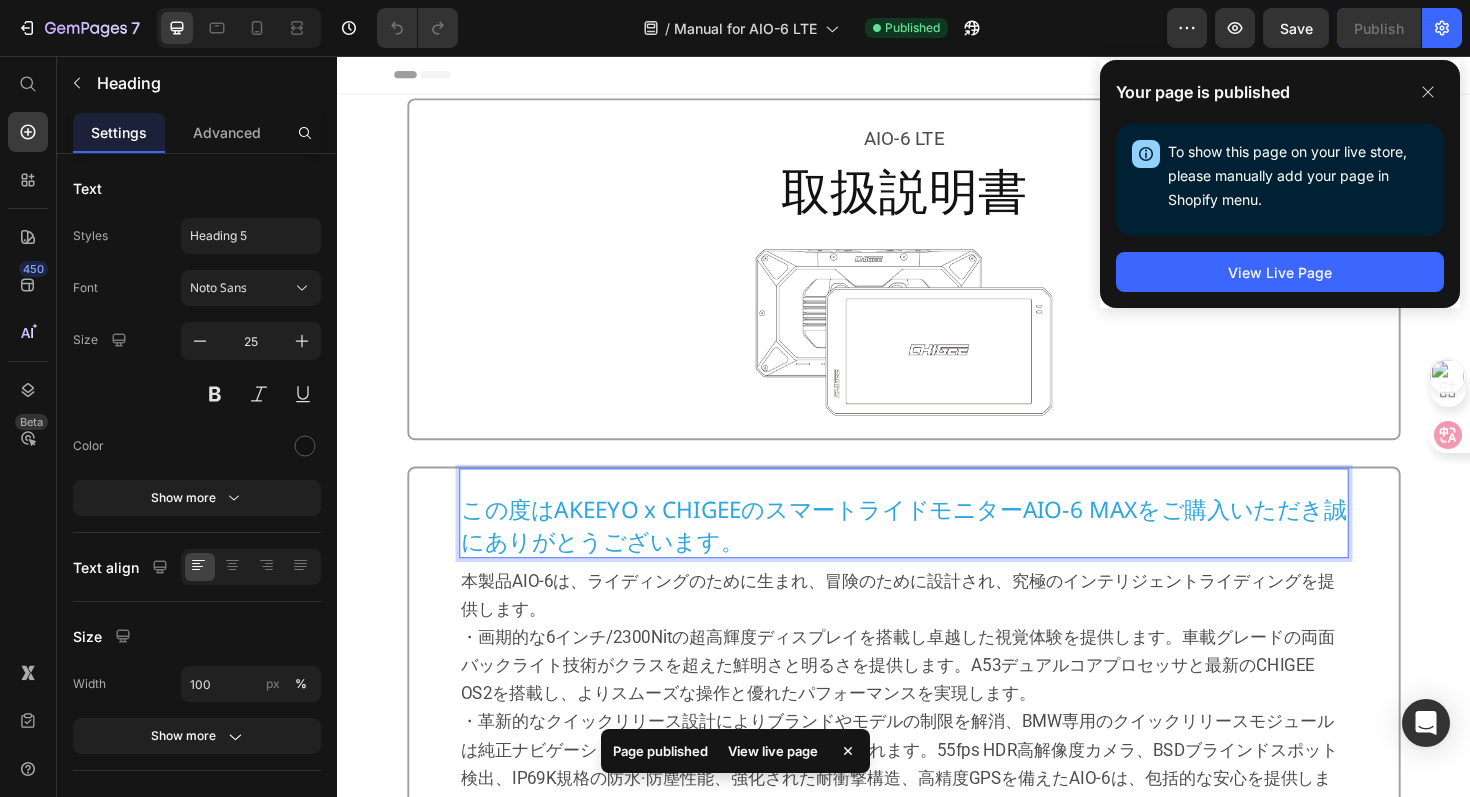 click on "この度はAKEEYO x CHIGEEのスマートライドモニターAIO-6 MAXをご購入いただき誠にありがとうございます。" at bounding box center (937, 552) 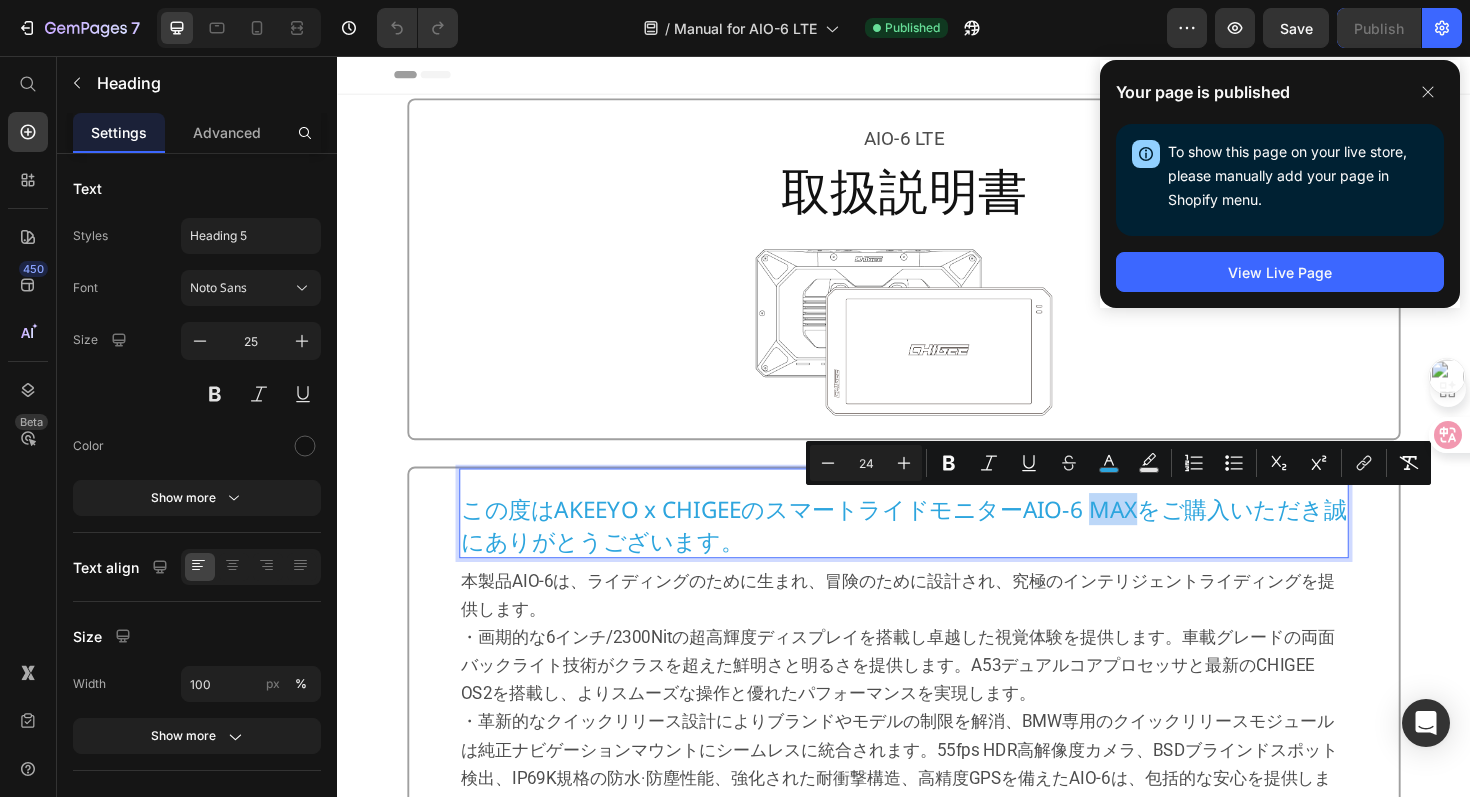 drag, startPoint x: 1121, startPoint y: 530, endPoint x: 1167, endPoint y: 539, distance: 46.872166 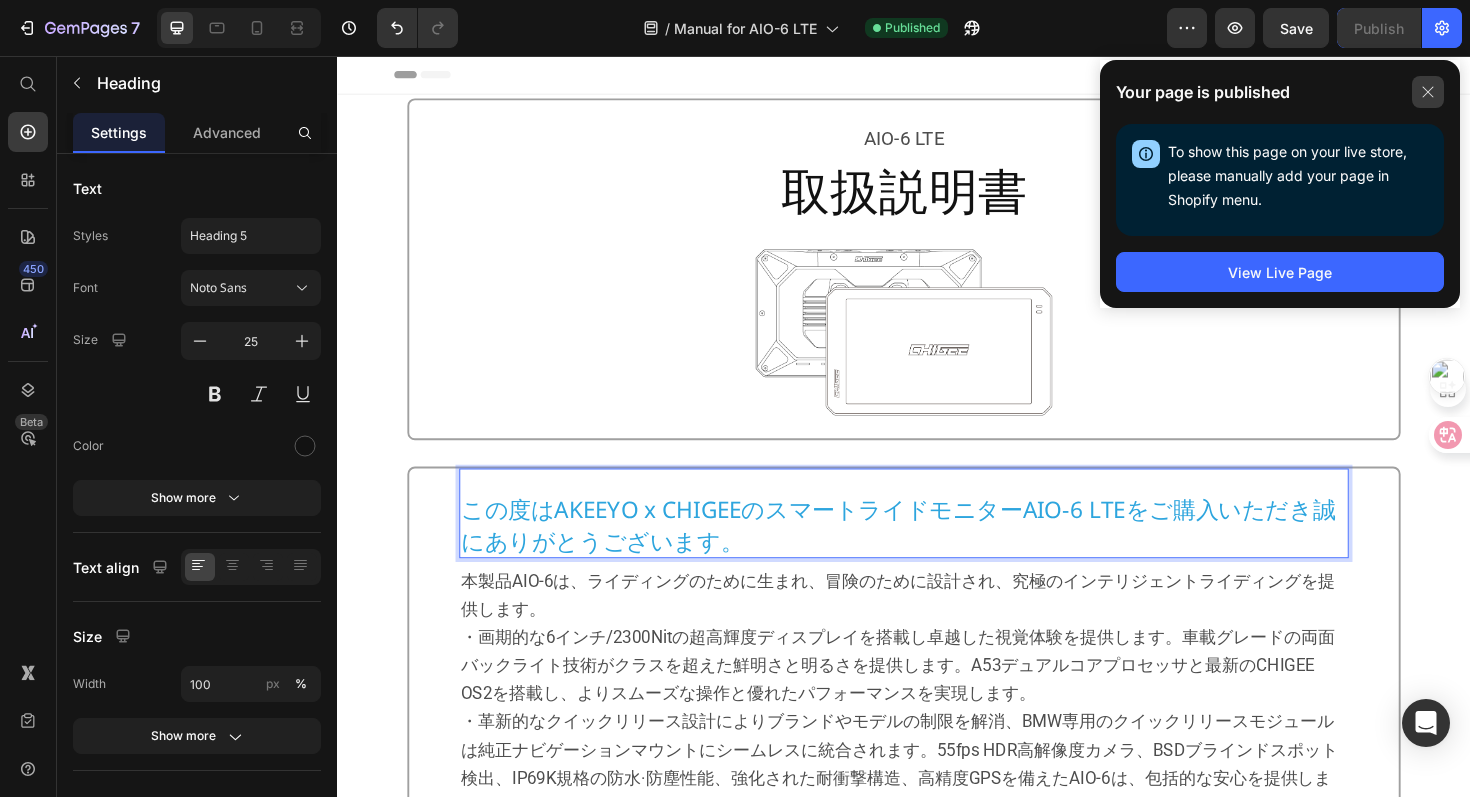 click 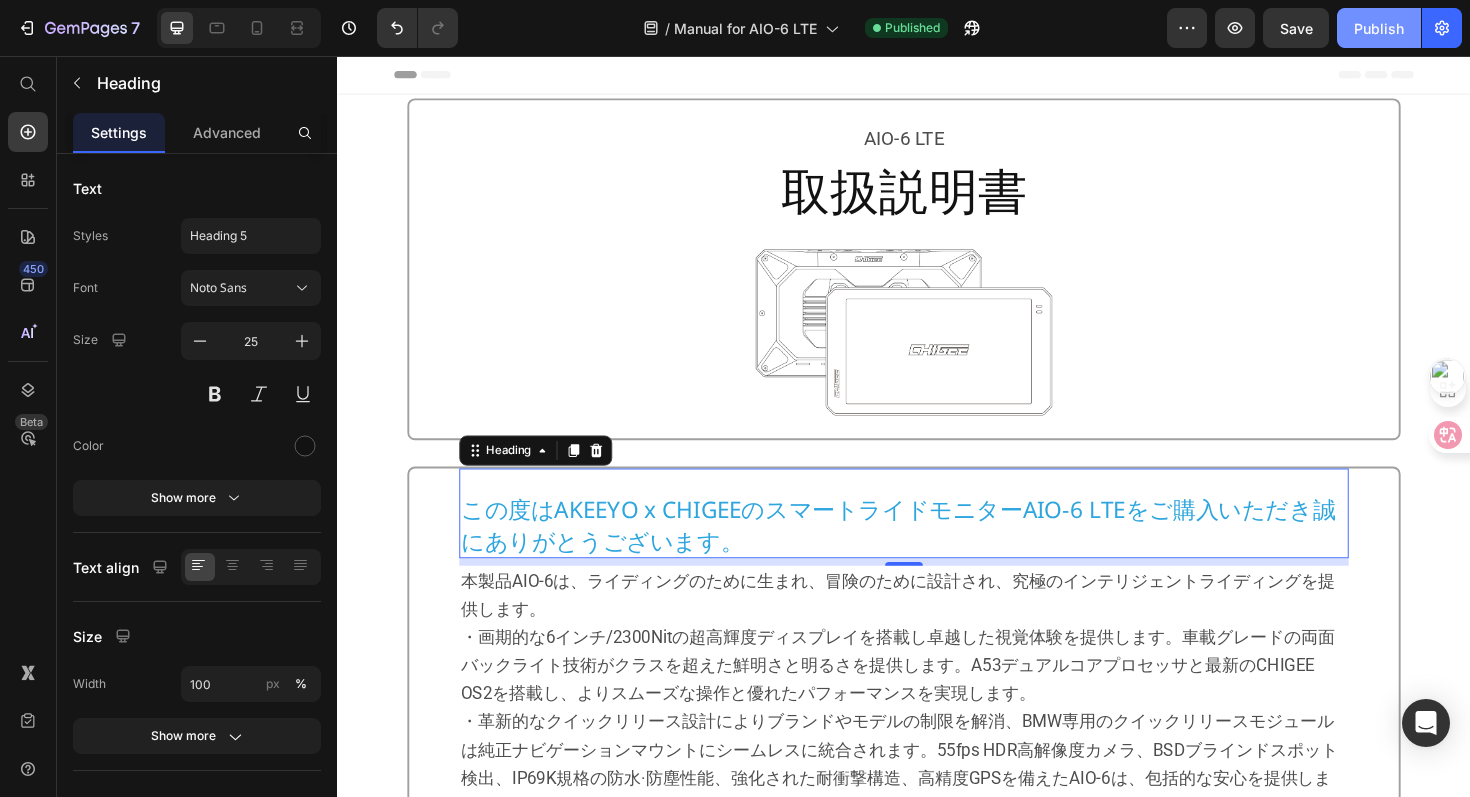 click on "Publish" 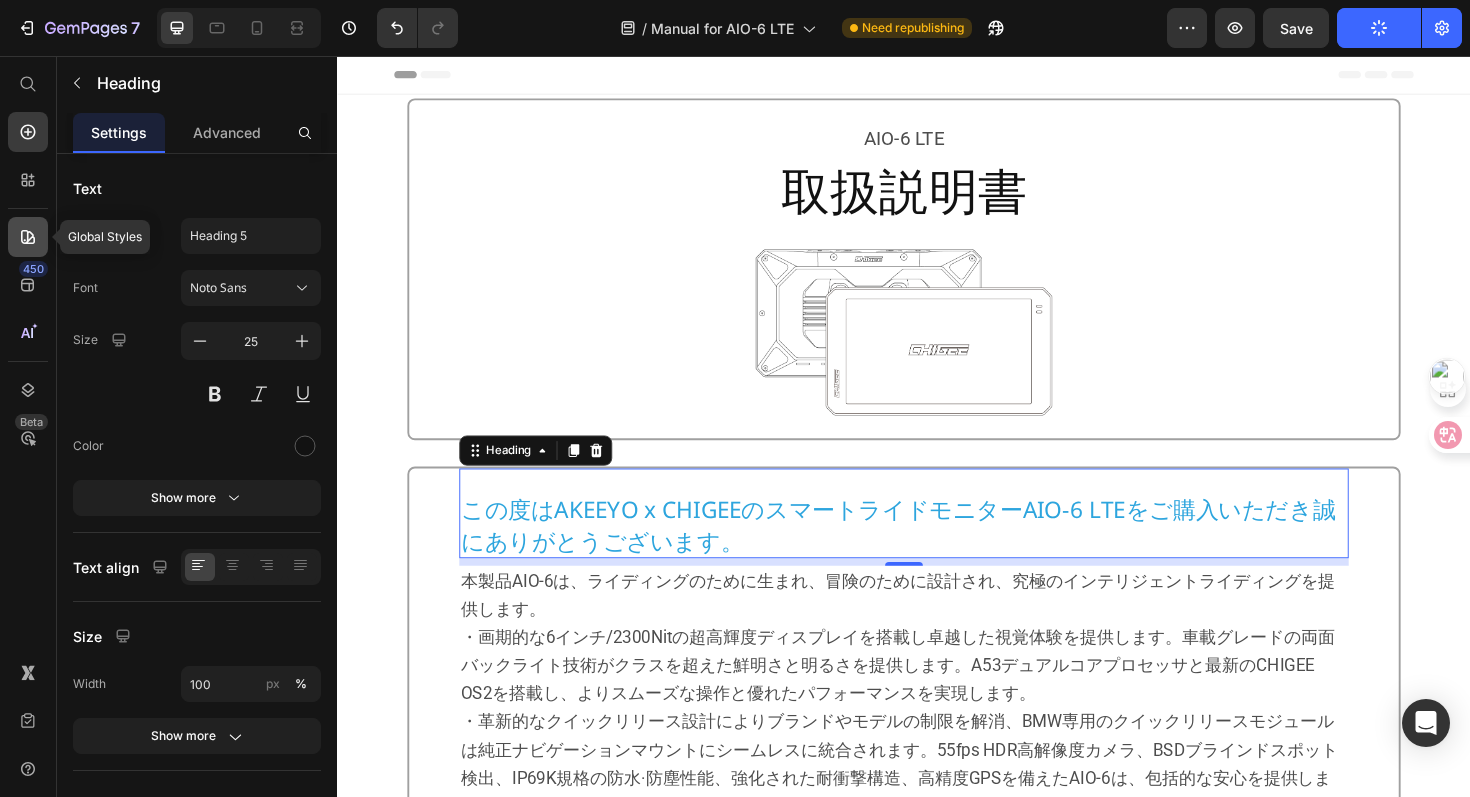 click 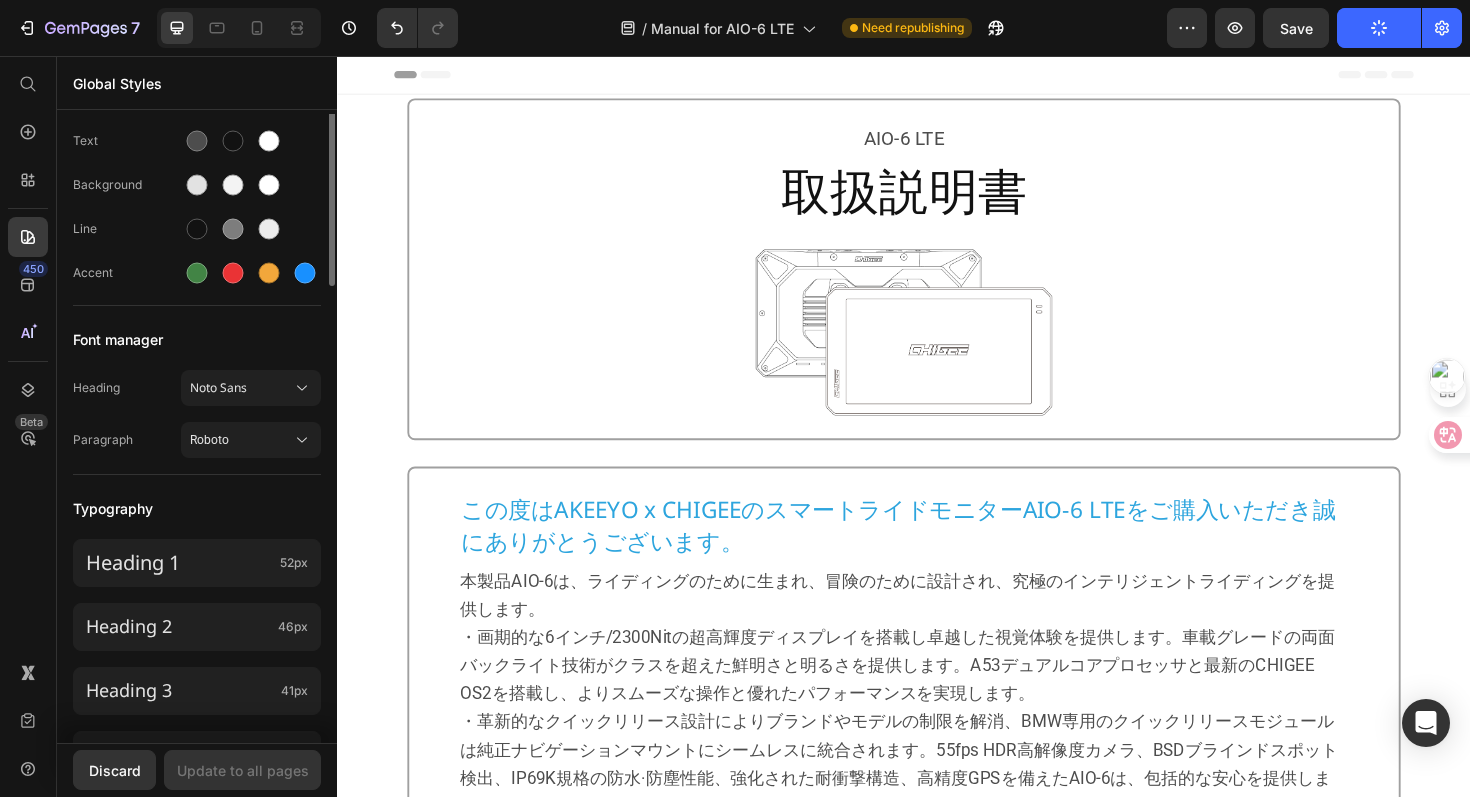 scroll, scrollTop: 347, scrollLeft: 0, axis: vertical 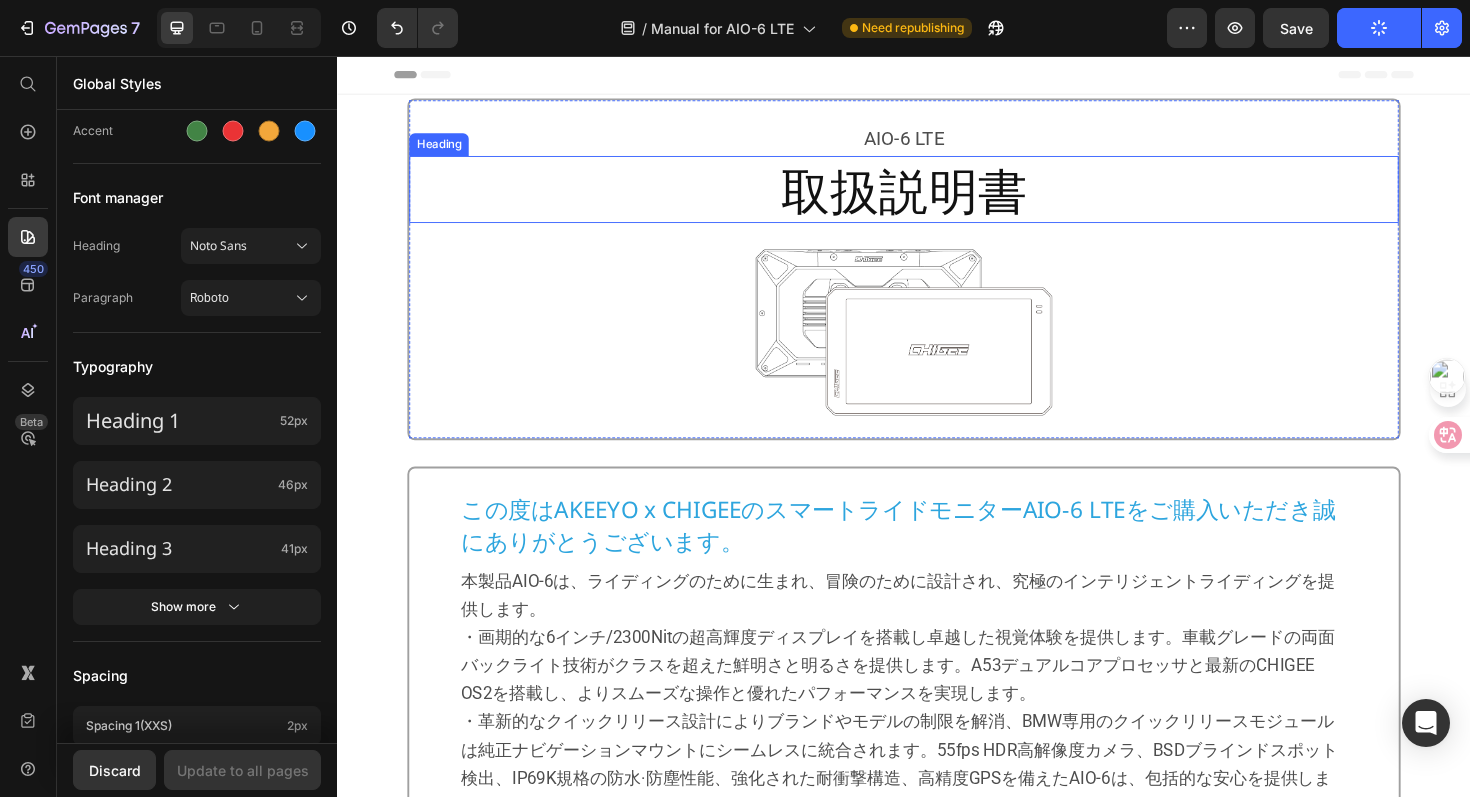 click on "取扱説明書" at bounding box center [936, 198] 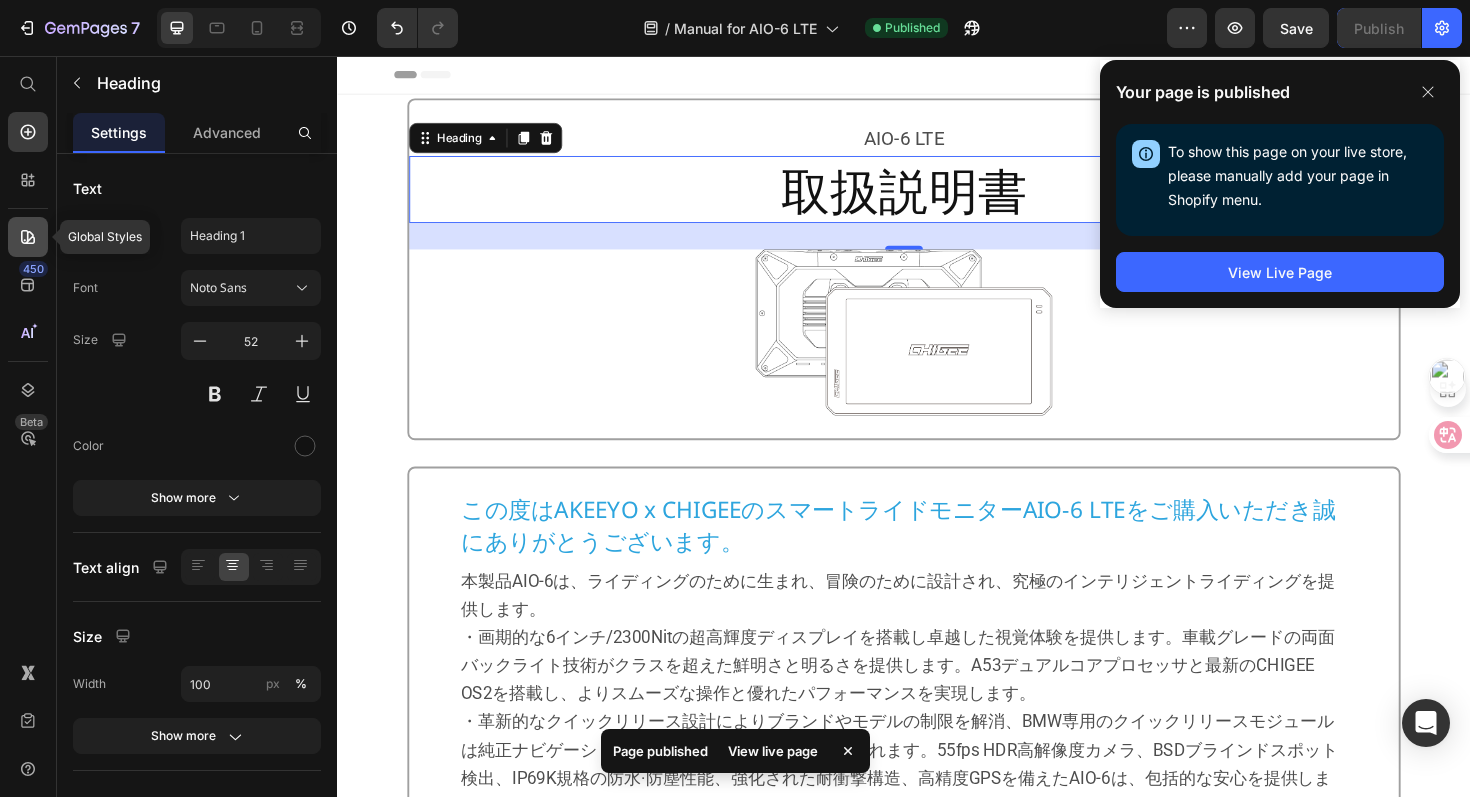 click 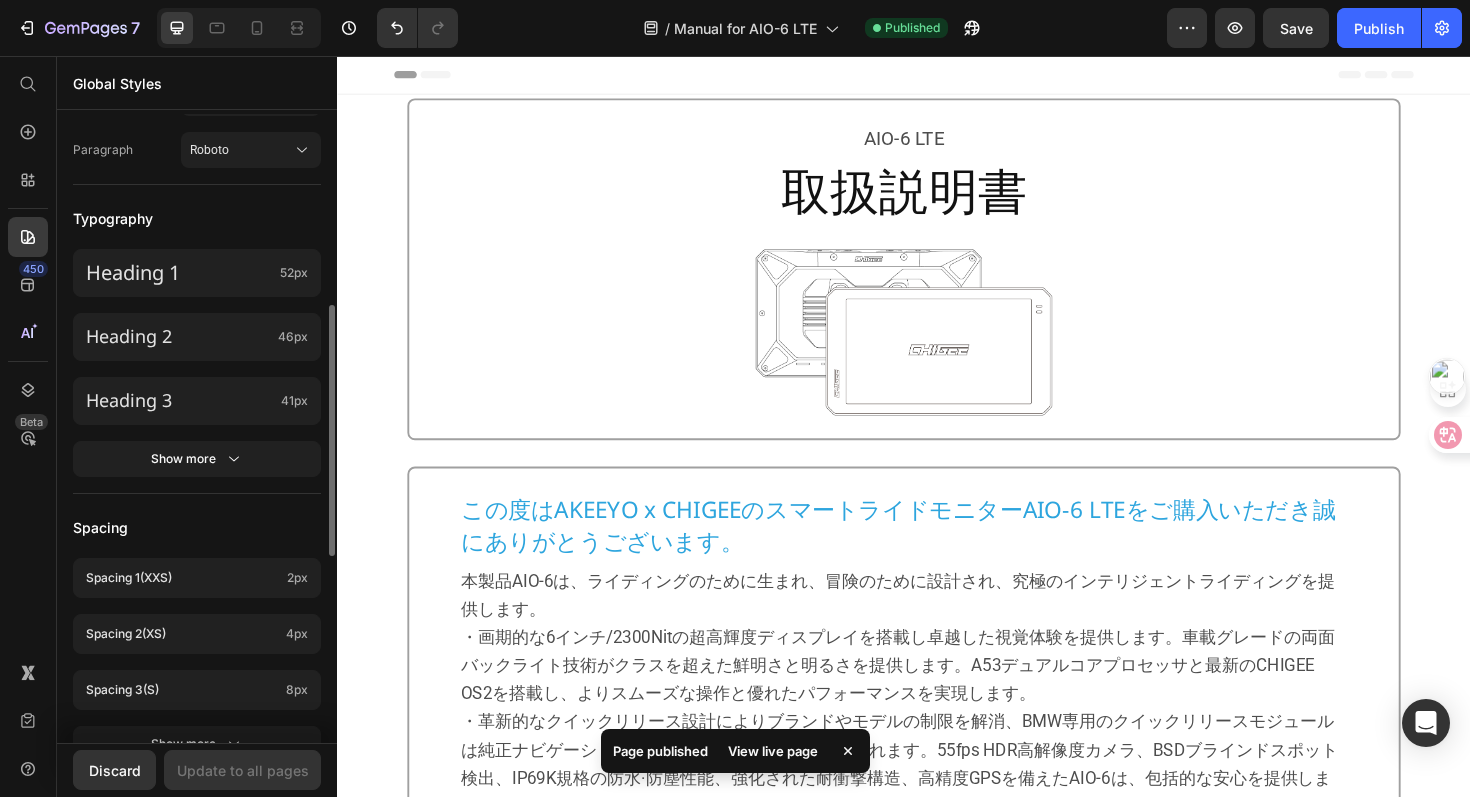 scroll, scrollTop: 484, scrollLeft: 0, axis: vertical 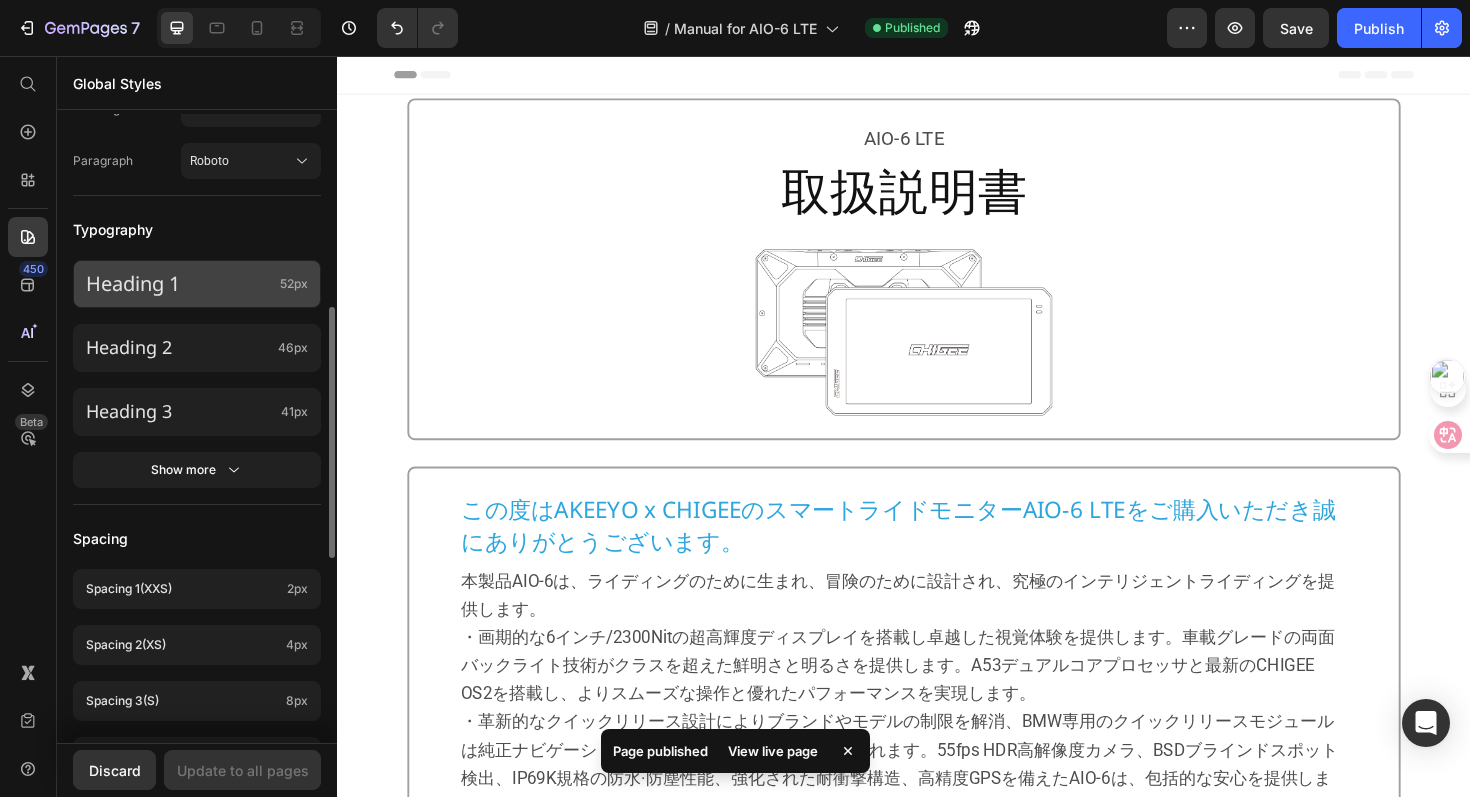 click on "Heading 1" at bounding box center (179, 284) 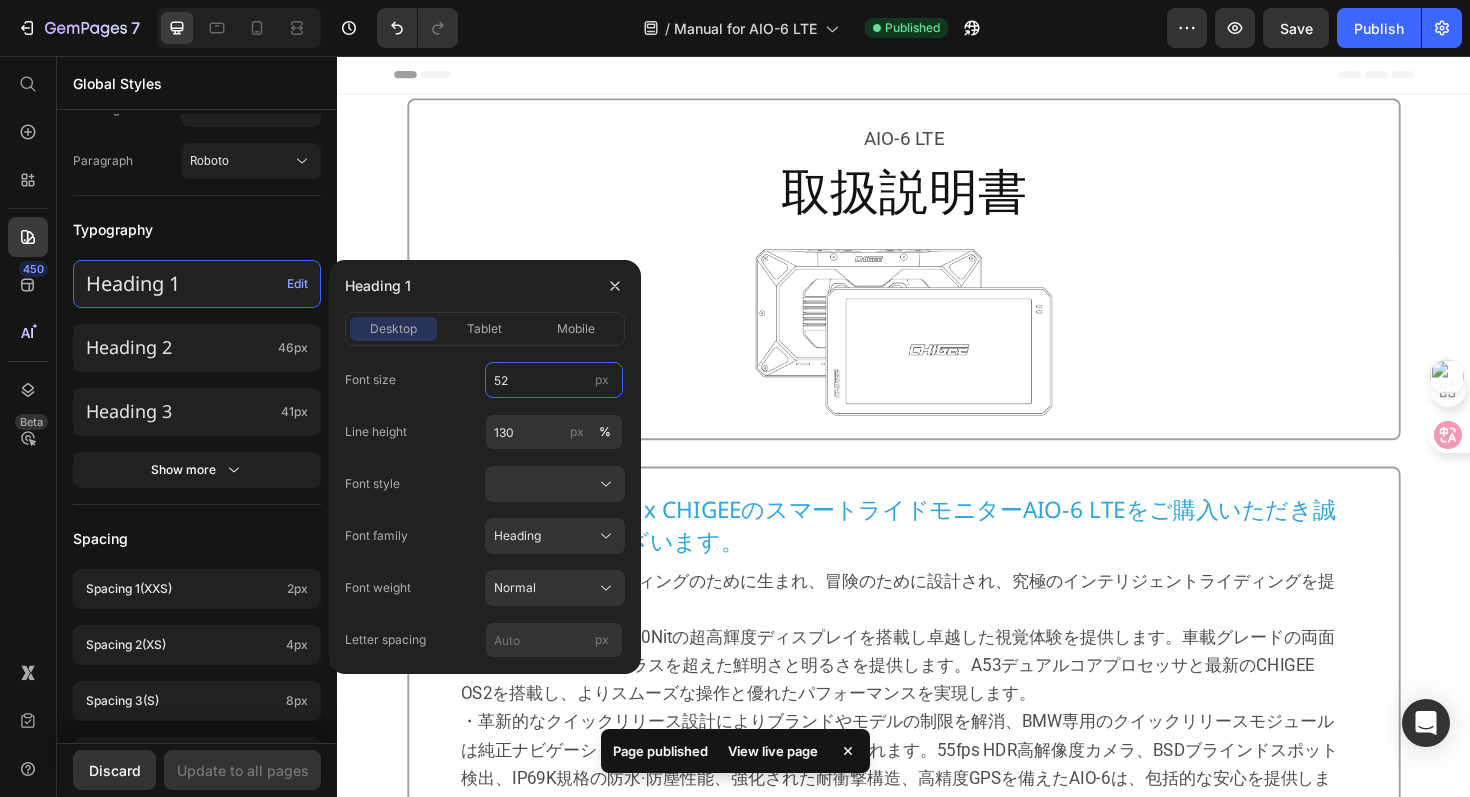 click on "52" at bounding box center (554, 380) 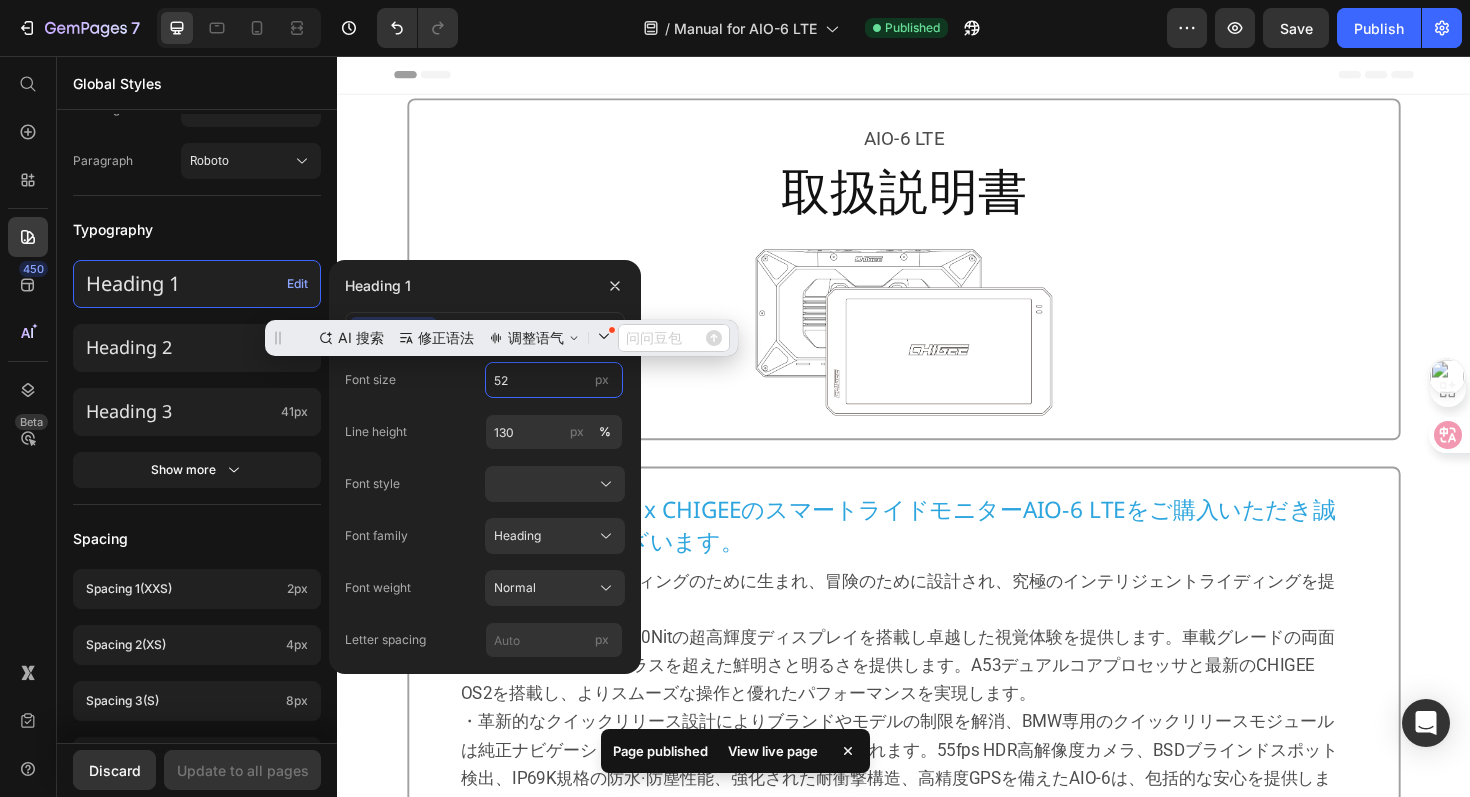 scroll, scrollTop: 0, scrollLeft: 0, axis: both 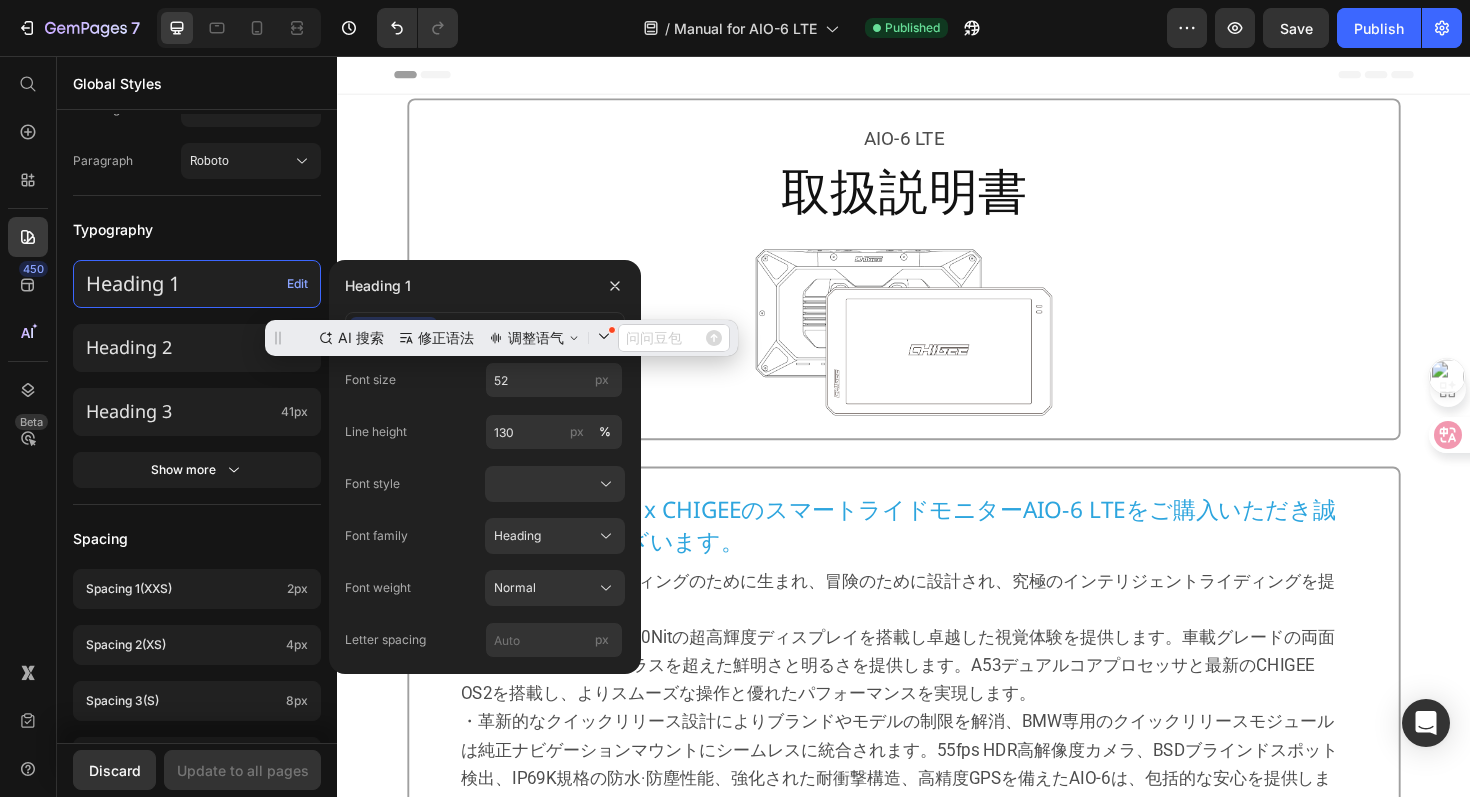 click on "Font size 52 px Line height 130 px % Font style Font family Heading Font weight Normal Letter spacing px" 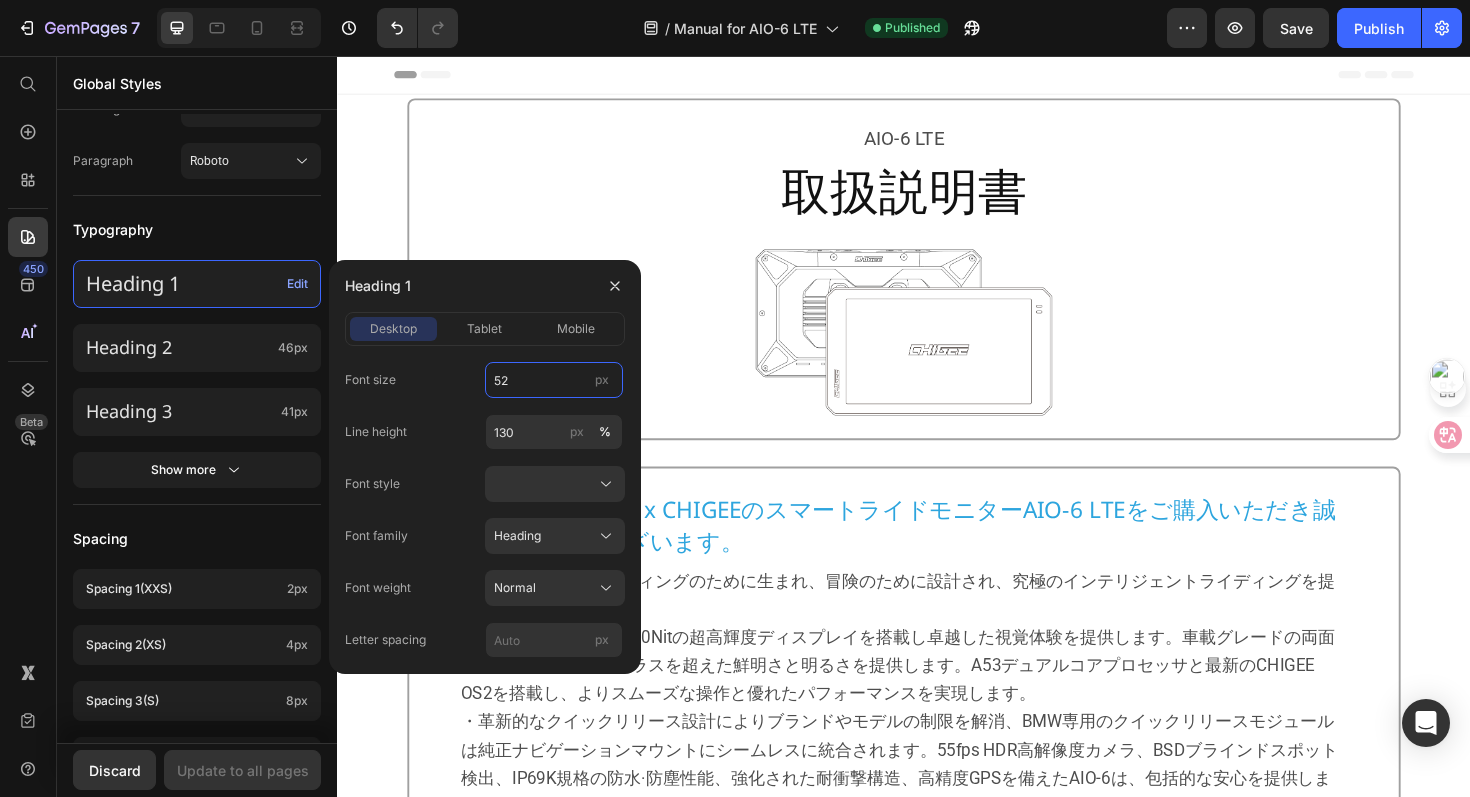 click on "52" at bounding box center [554, 380] 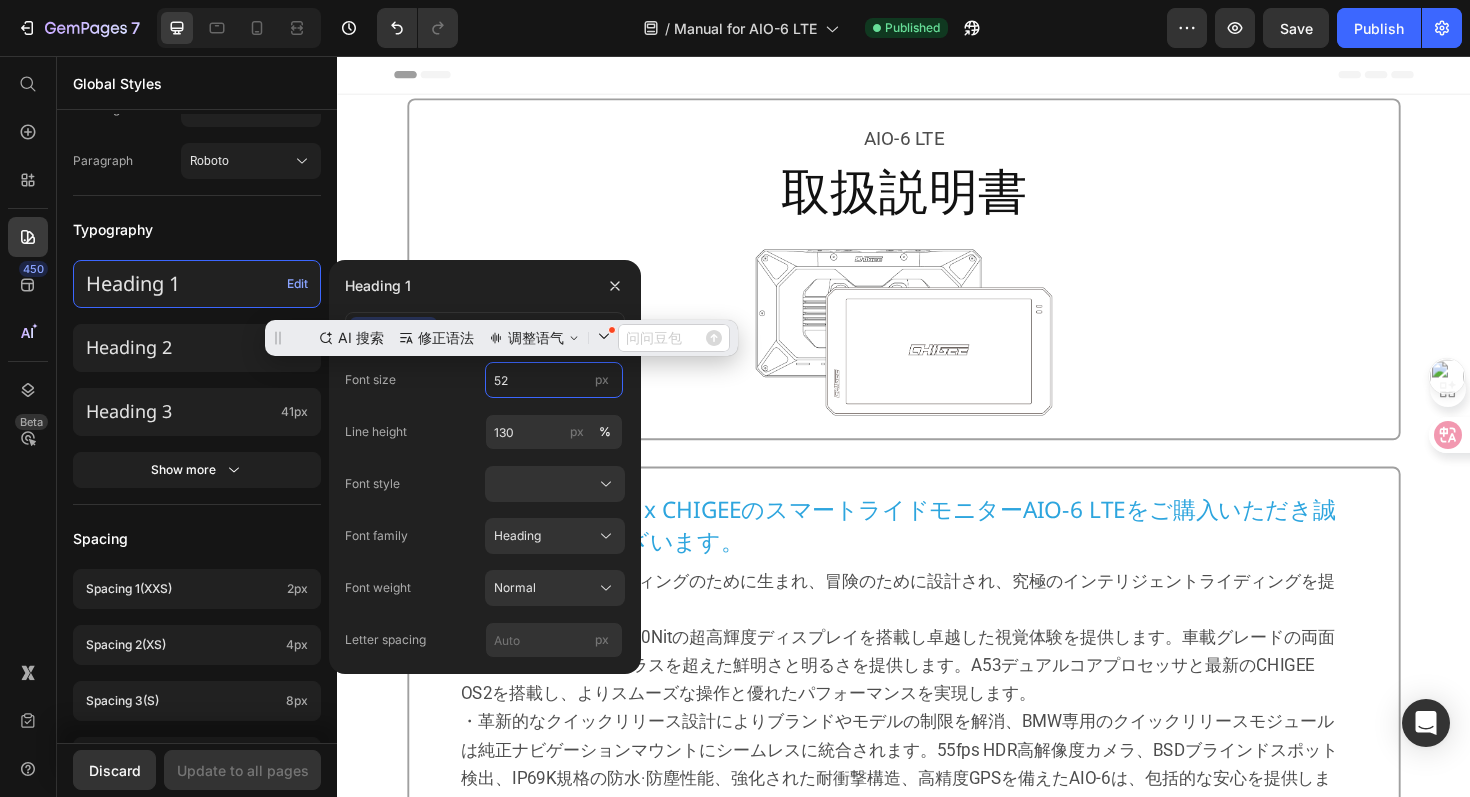 scroll, scrollTop: 0, scrollLeft: 0, axis: both 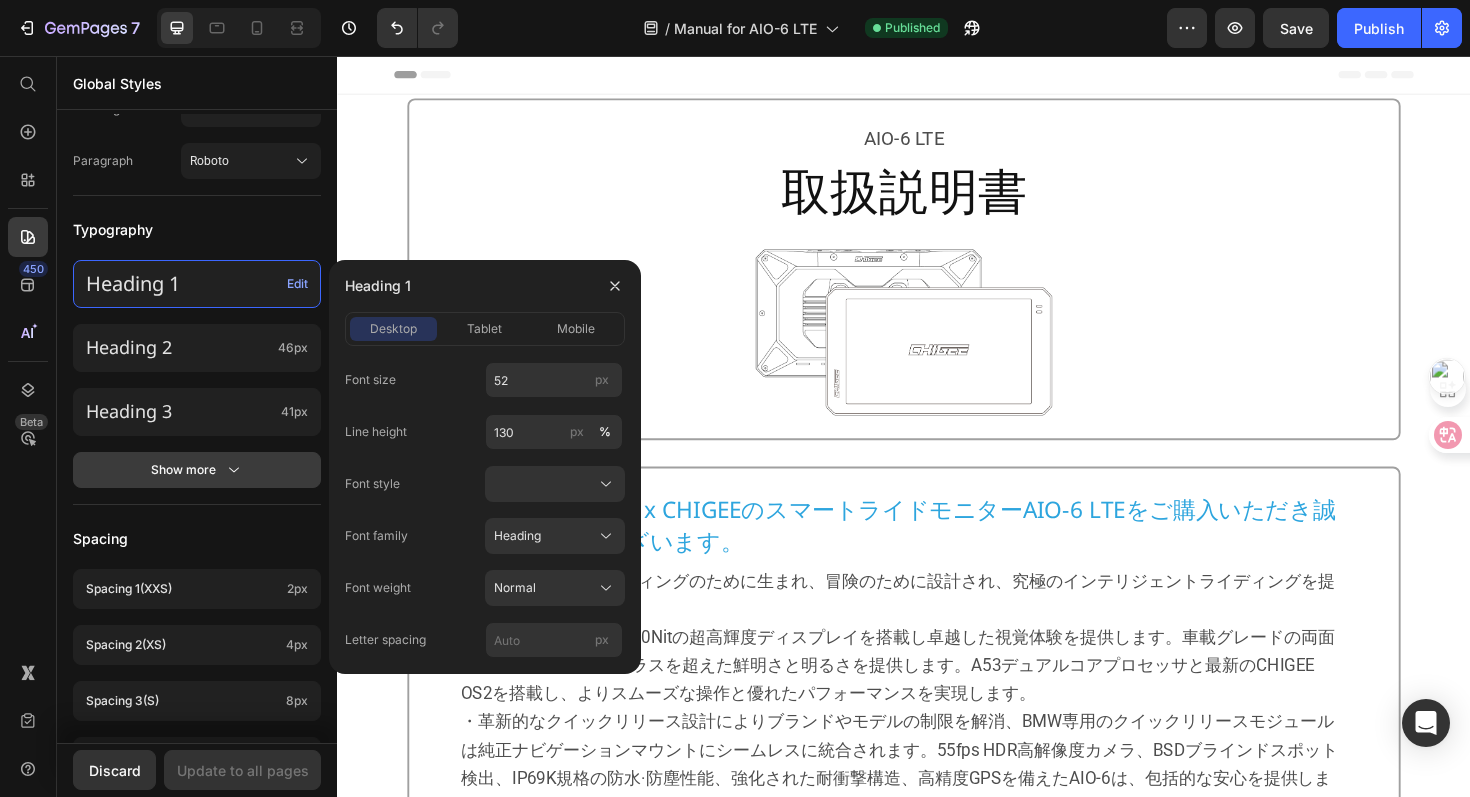 click on "Show more" 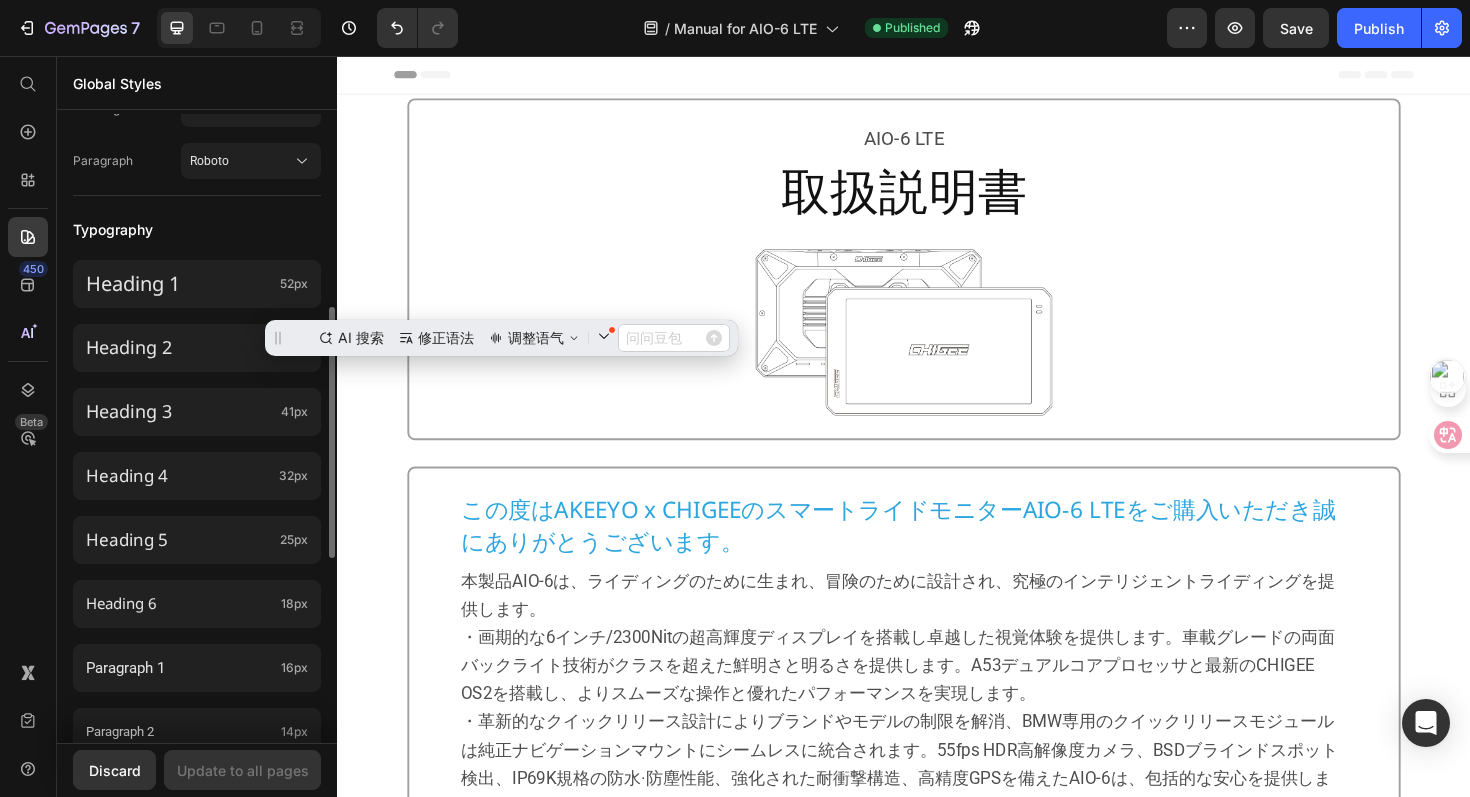 scroll, scrollTop: 0, scrollLeft: 0, axis: both 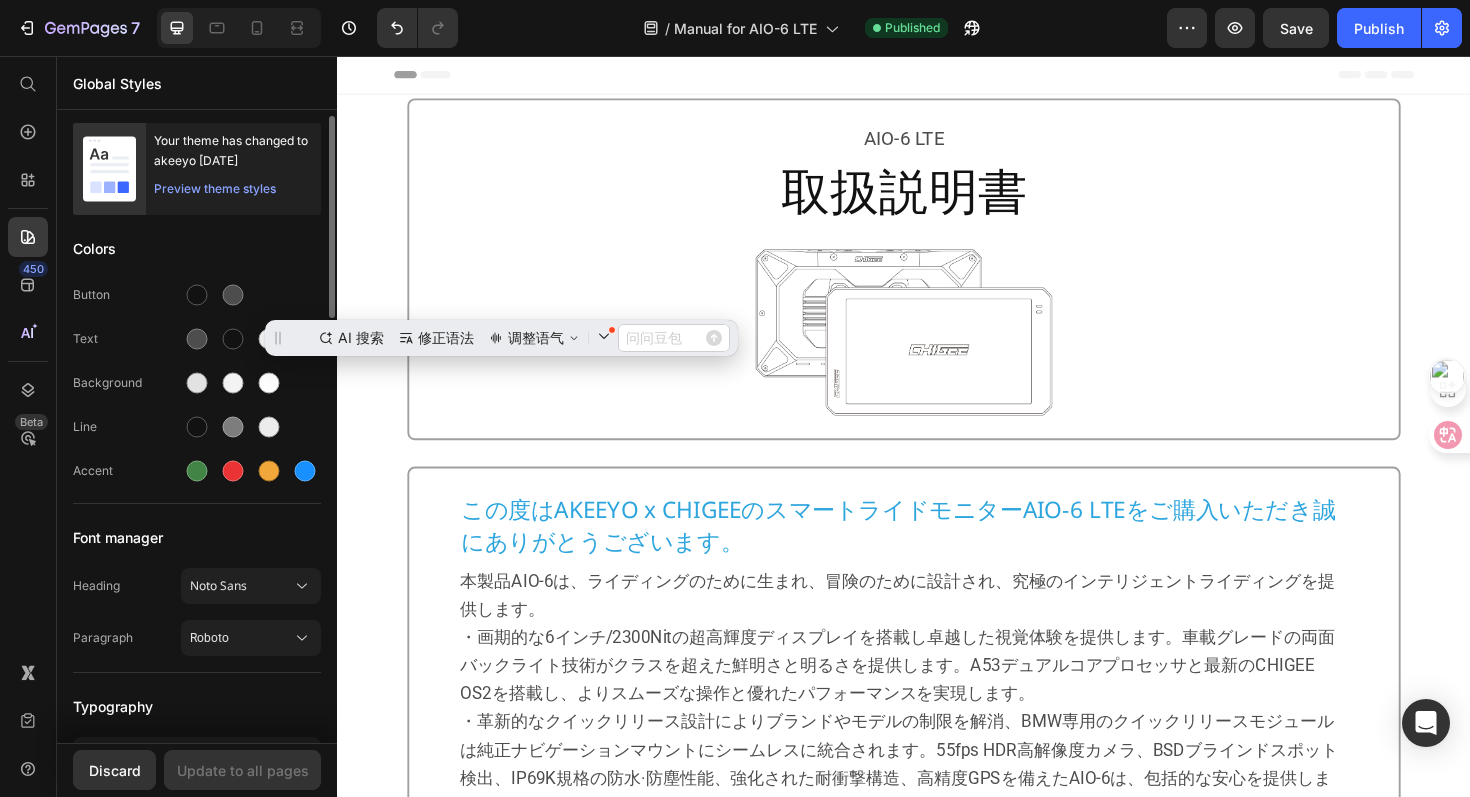 click on "Button Text Background Line Accent" 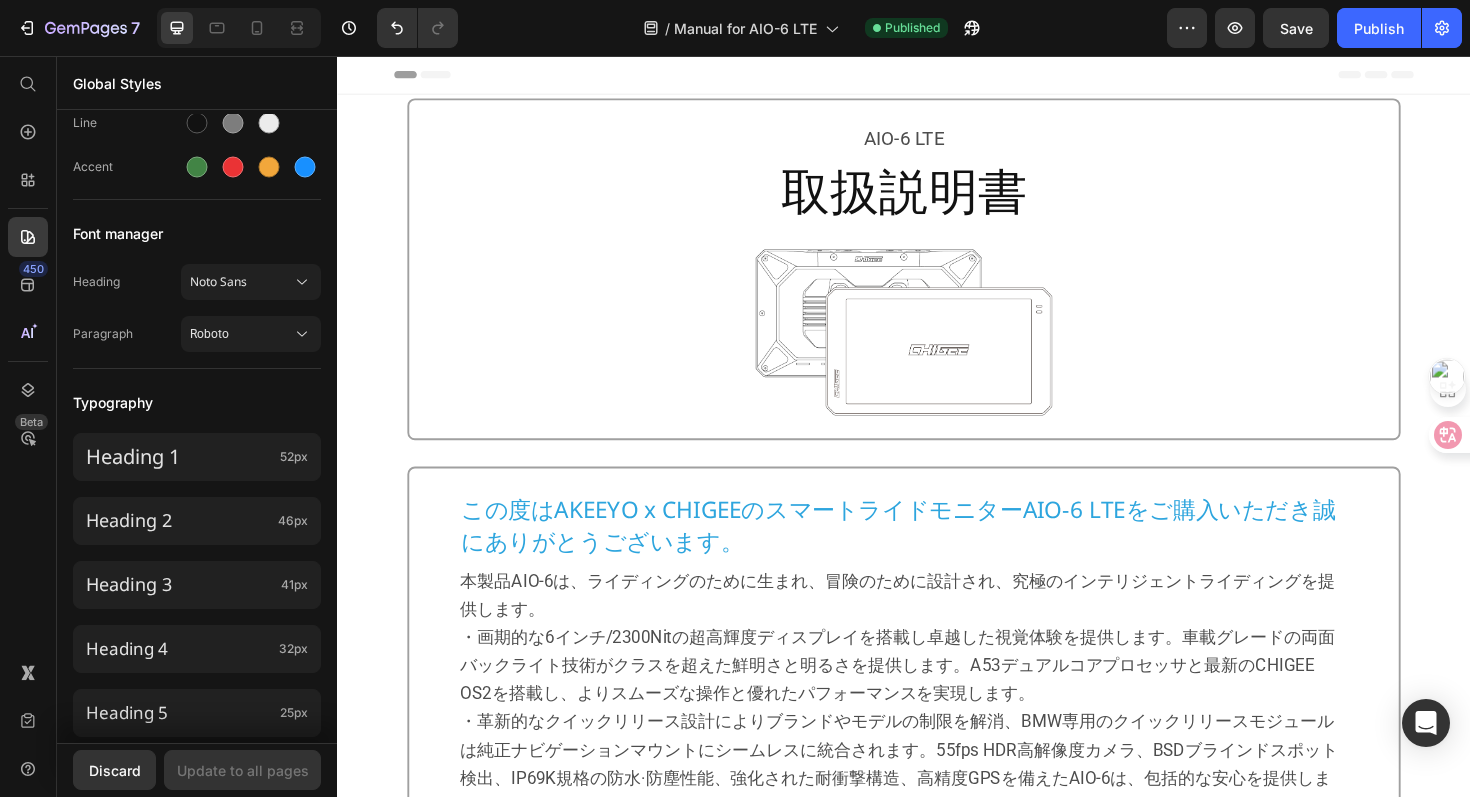 scroll, scrollTop: 466, scrollLeft: 0, axis: vertical 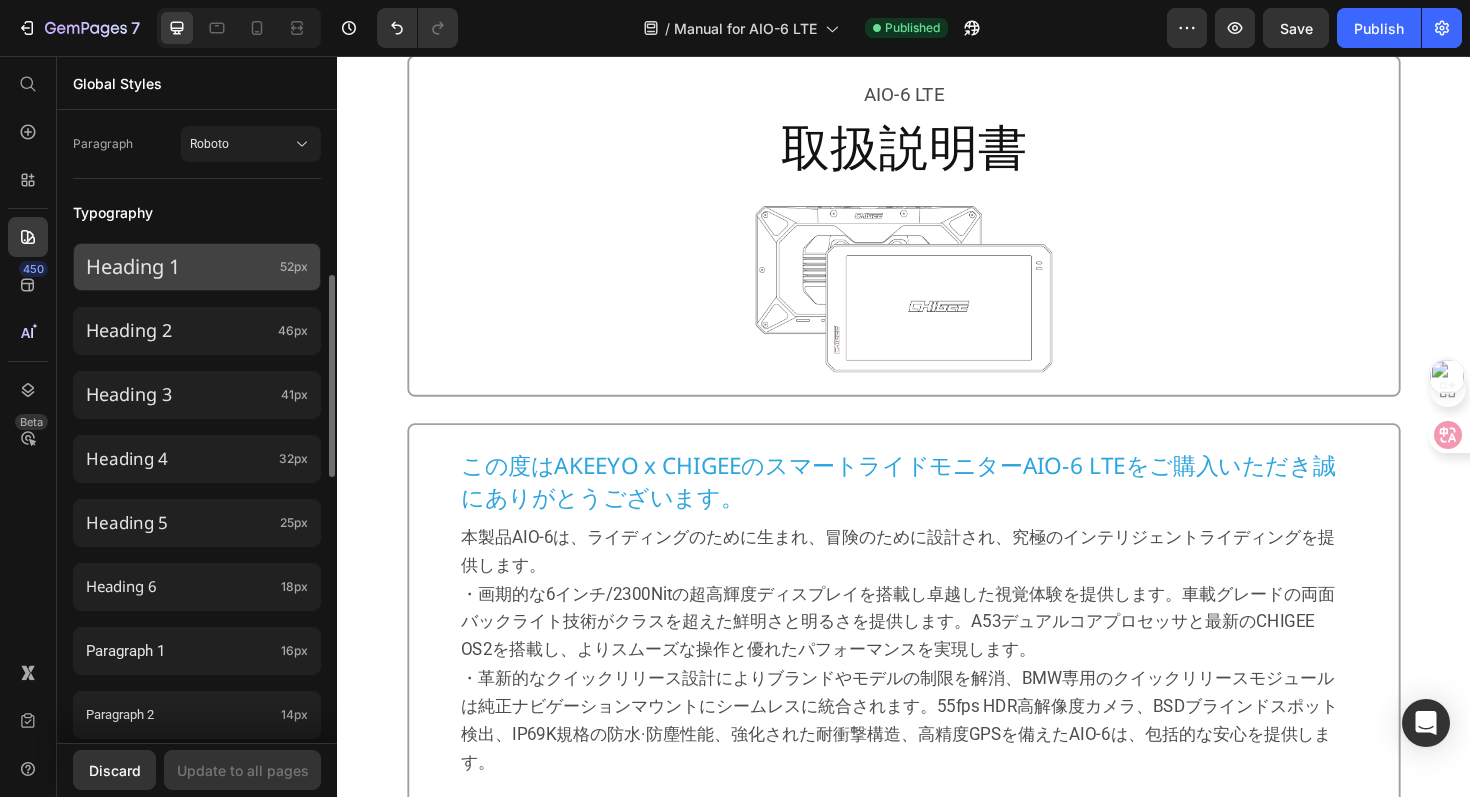 click on "Heading 1" at bounding box center [179, 267] 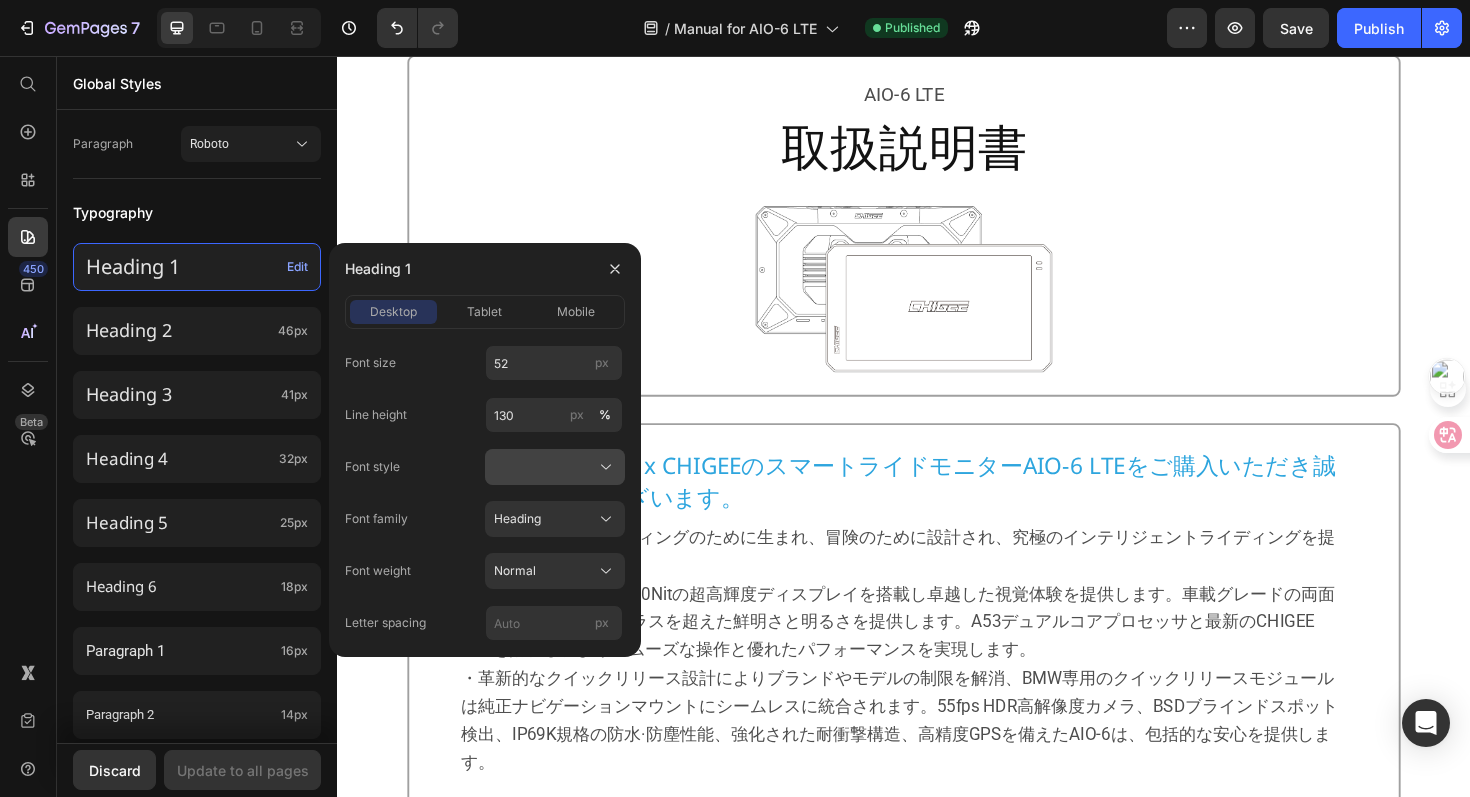 click at bounding box center [555, 467] 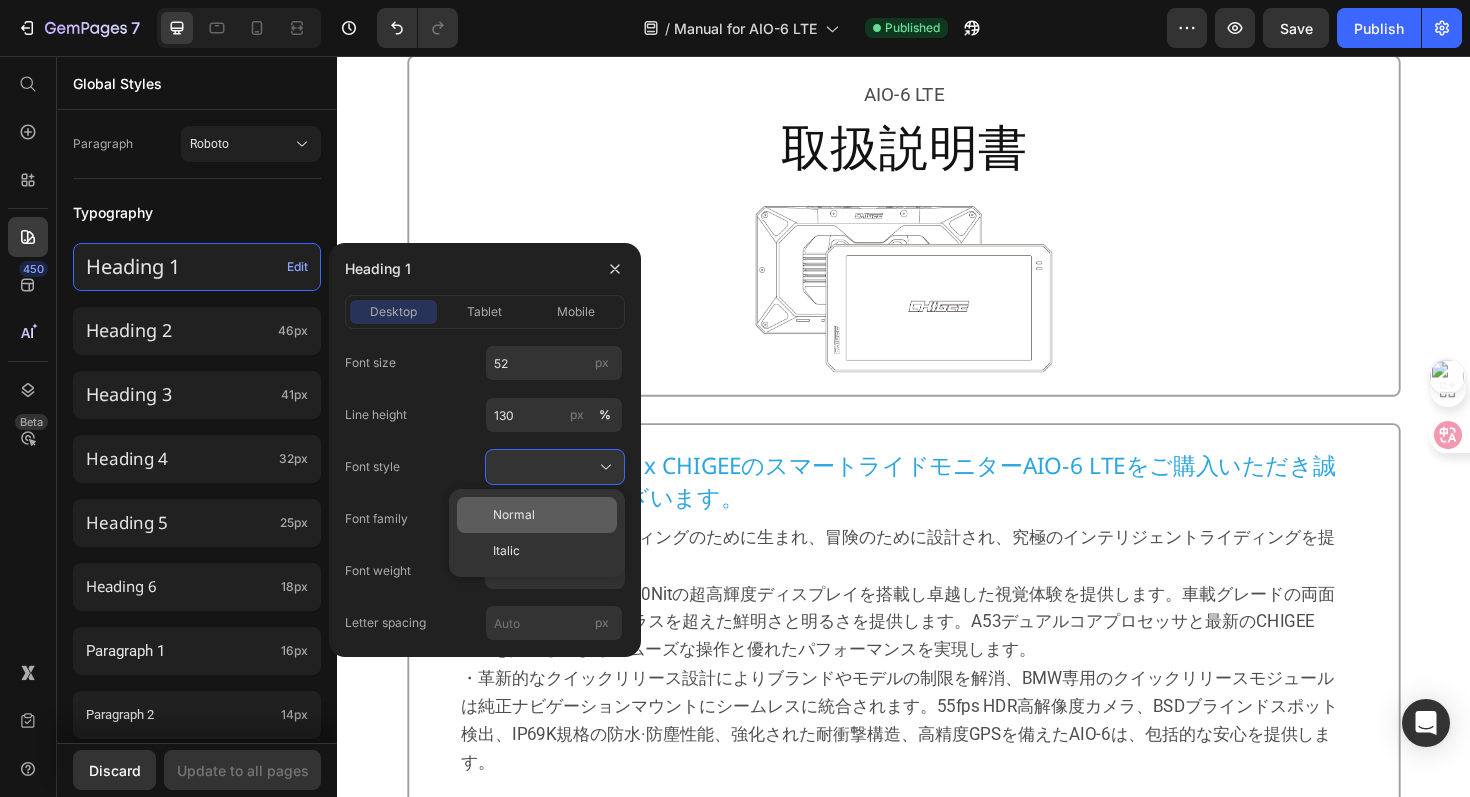click on "Normal" at bounding box center (551, 515) 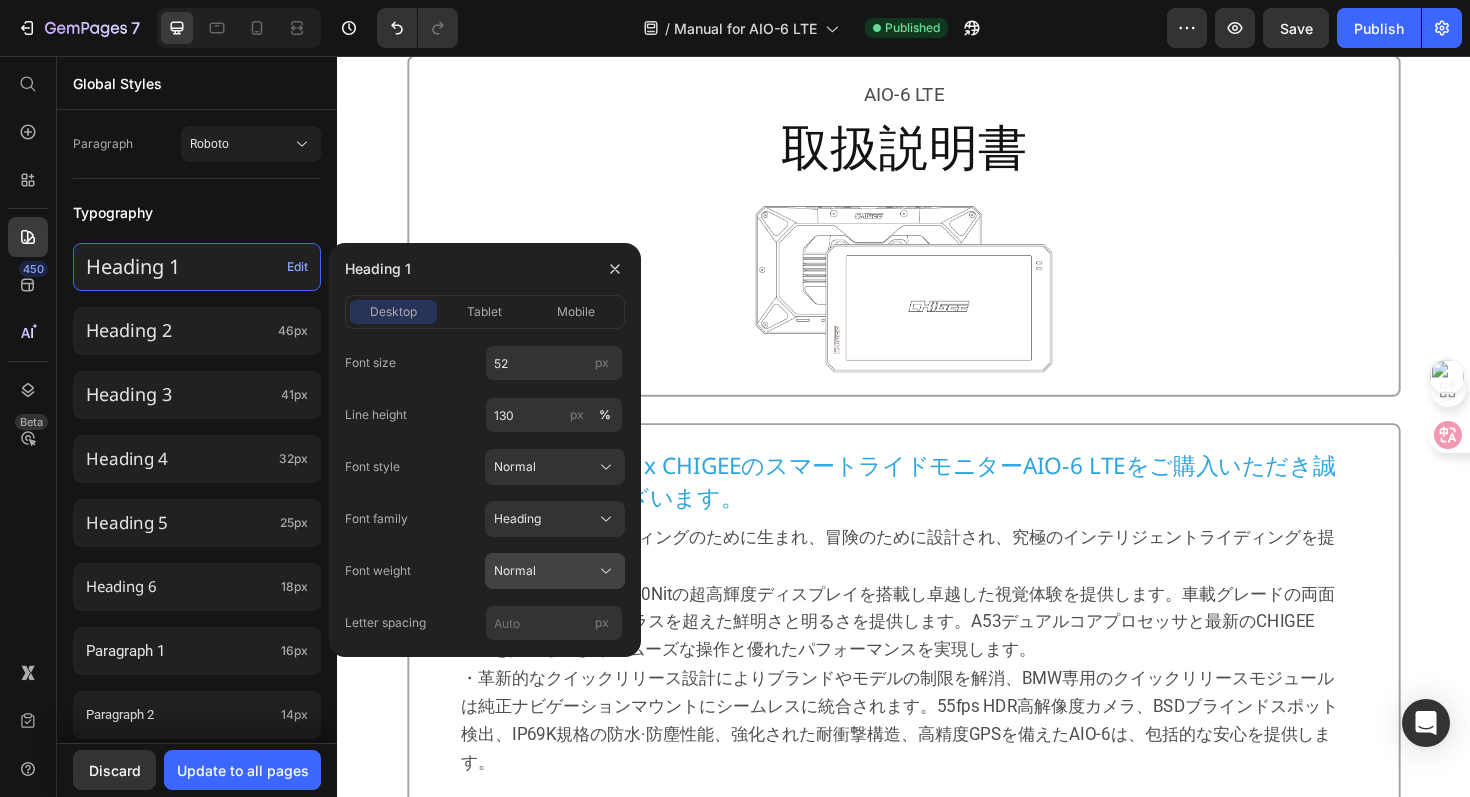 click on "Normal" at bounding box center [555, 571] 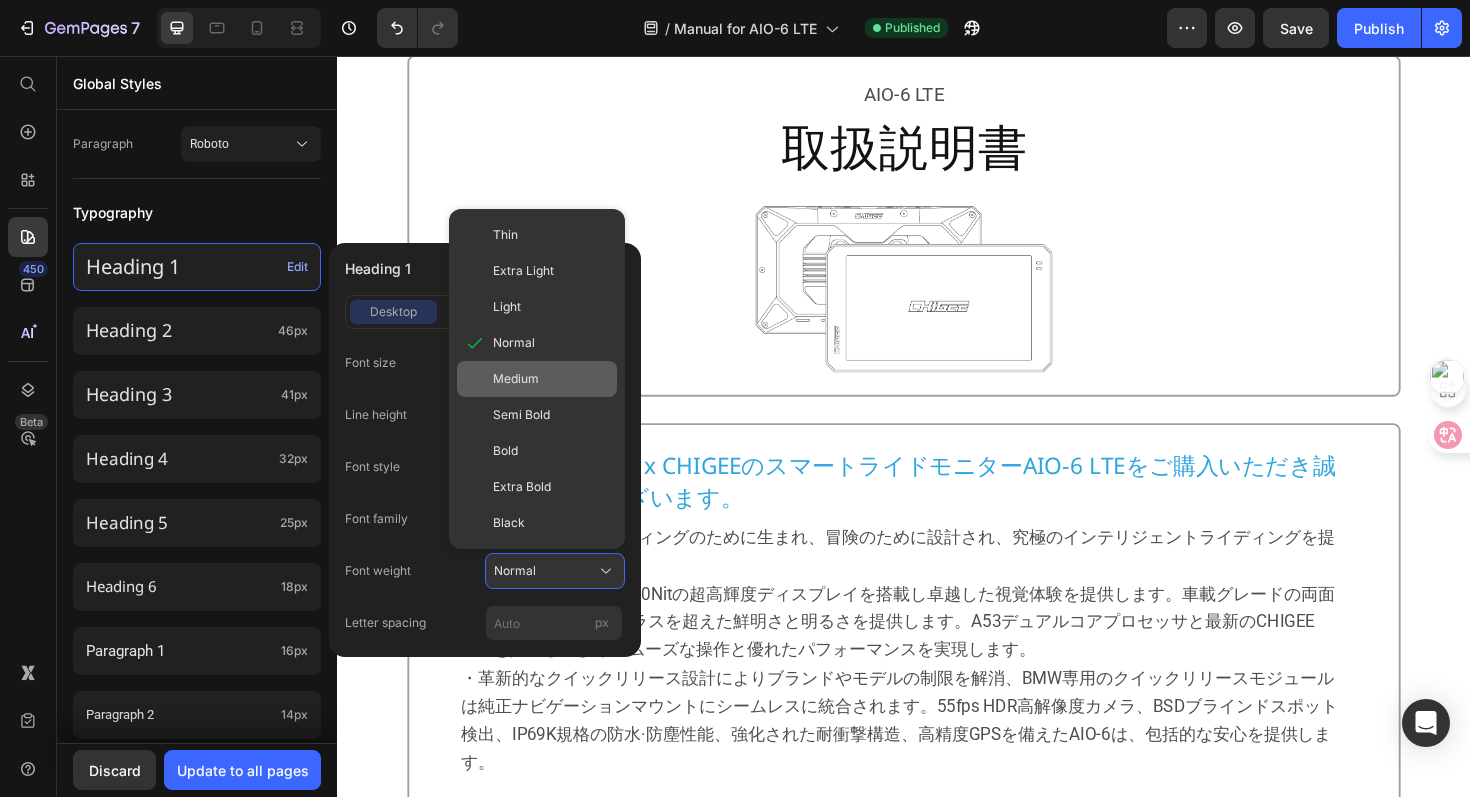 click on "Medium" at bounding box center (516, 379) 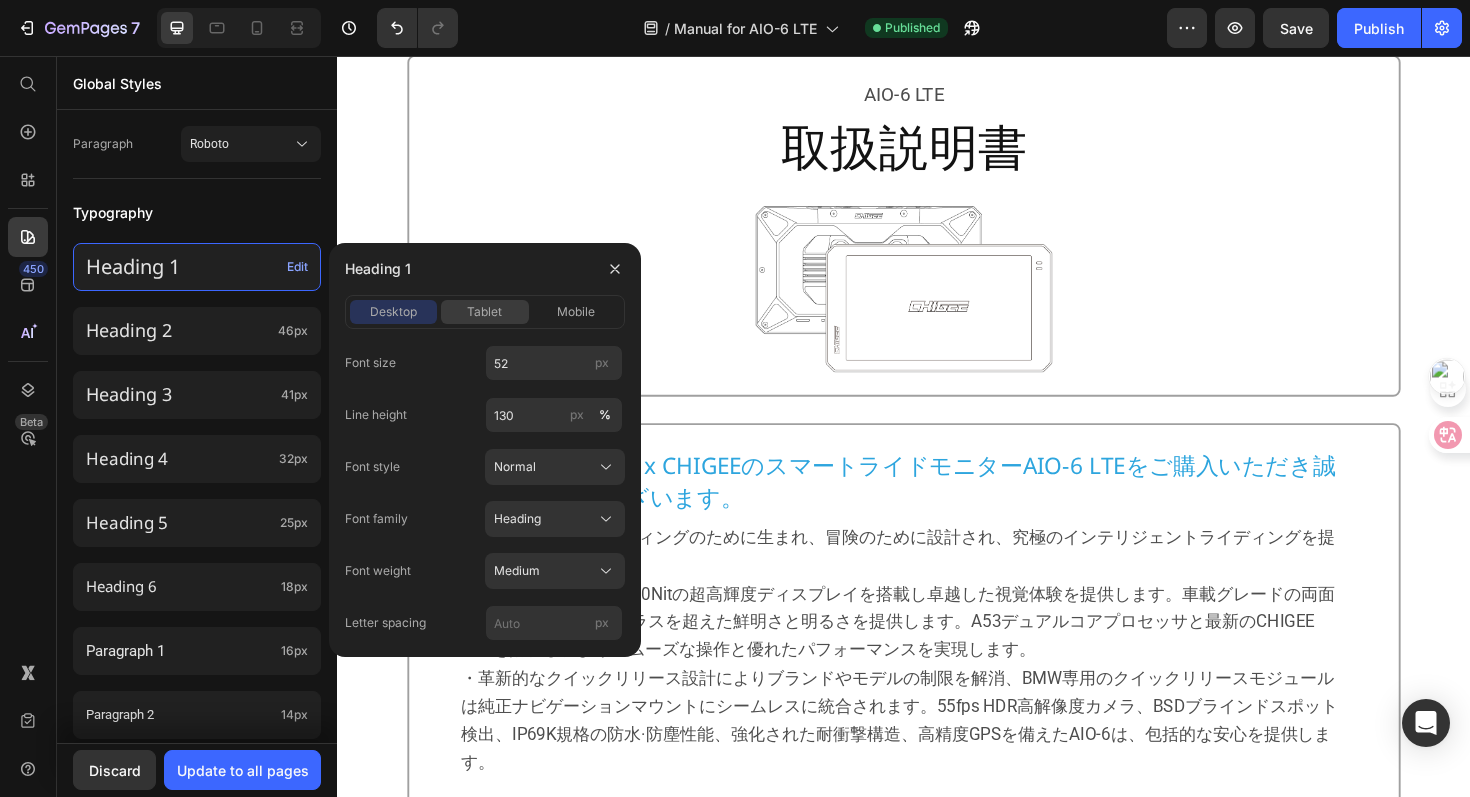 click on "tablet" at bounding box center (484, 312) 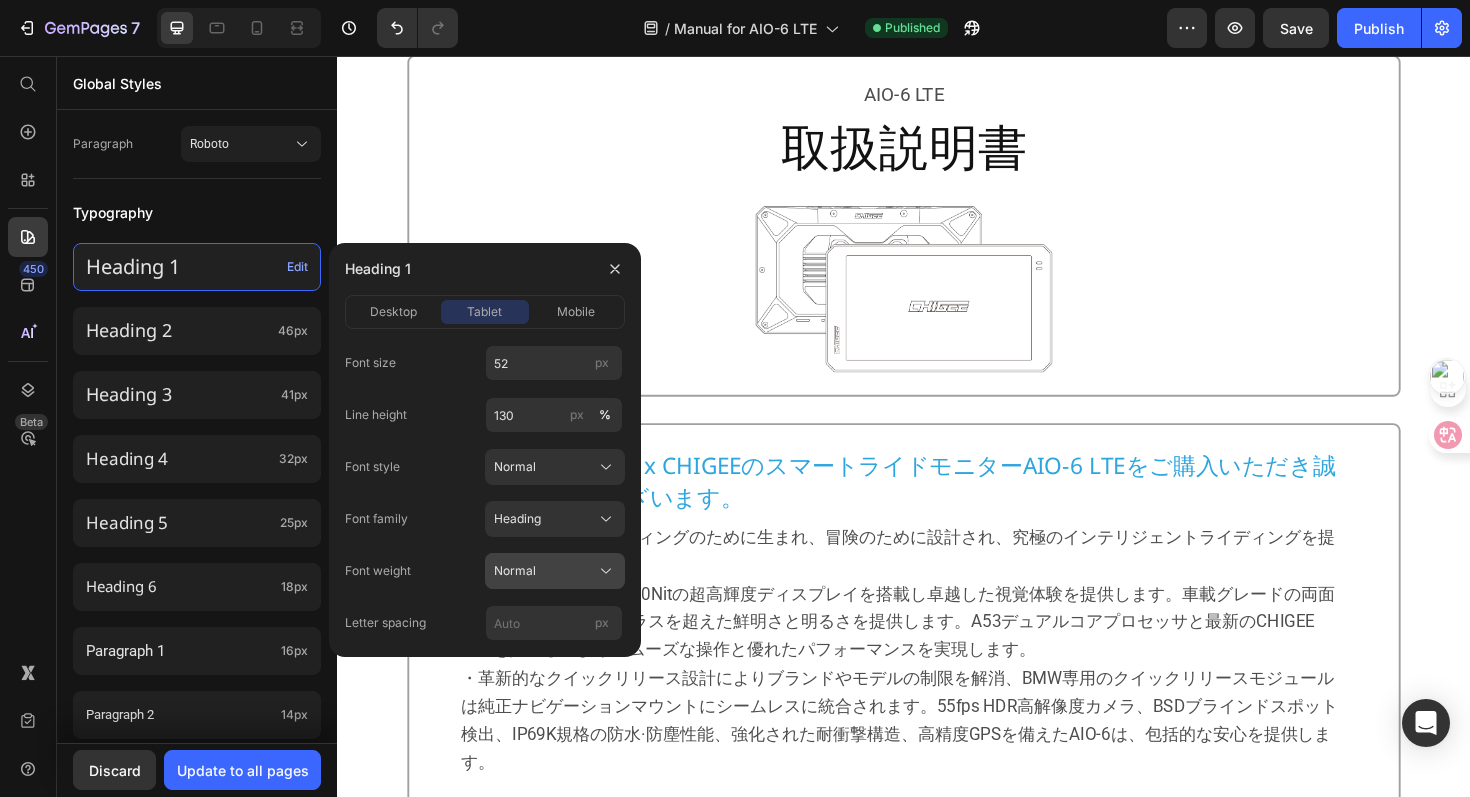 click on "Normal" at bounding box center [555, 571] 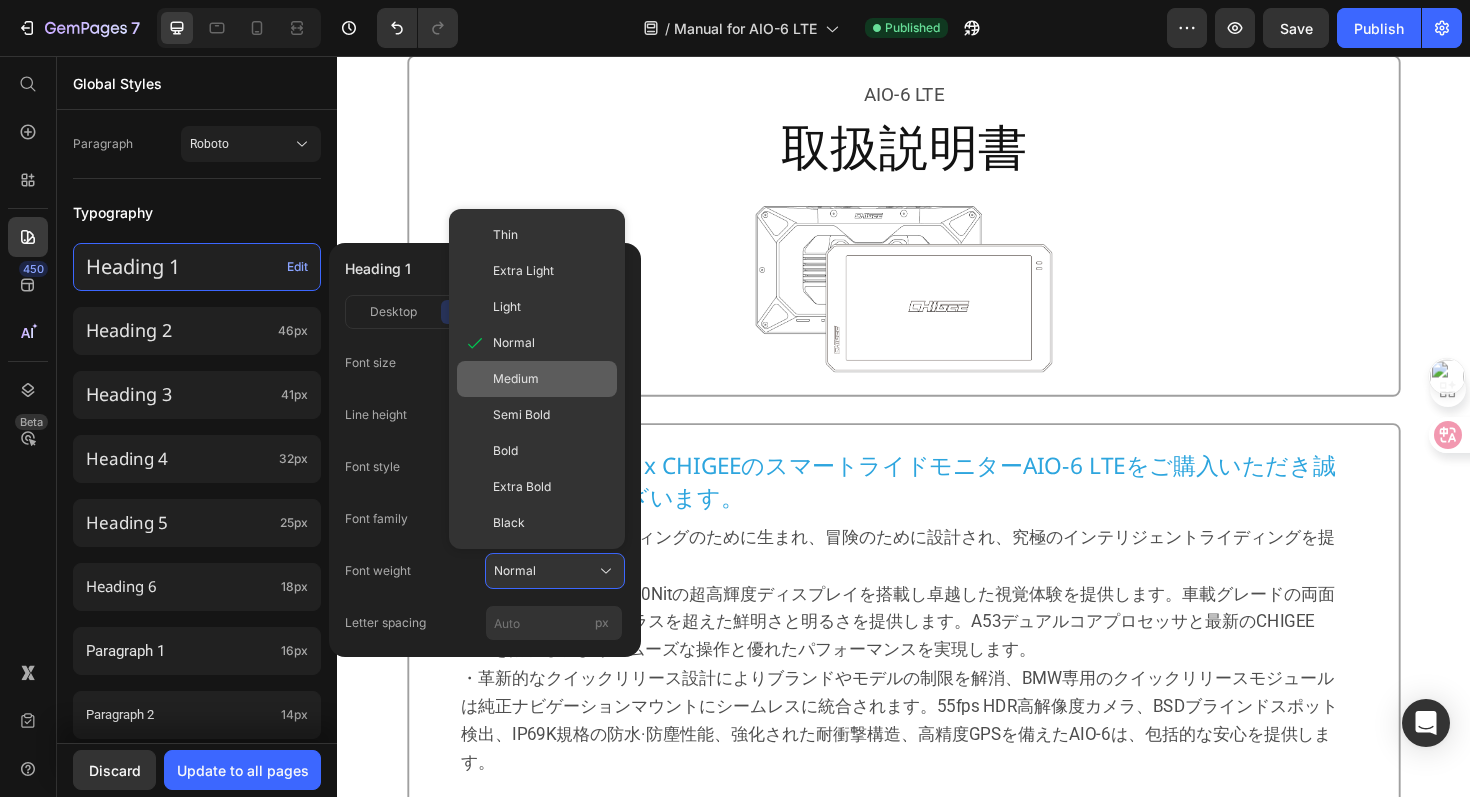click on "Medium" 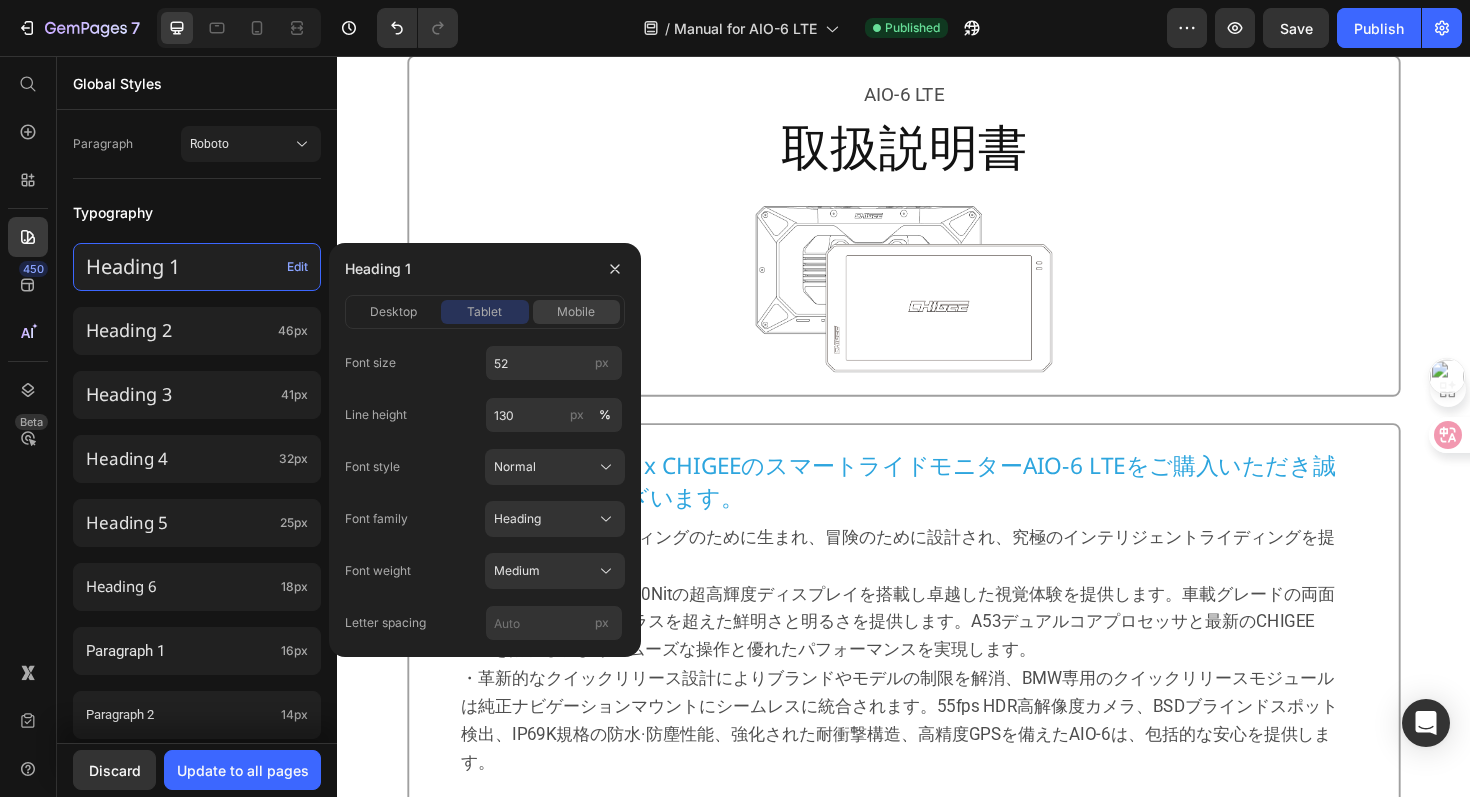 click on "mobile" at bounding box center (576, 312) 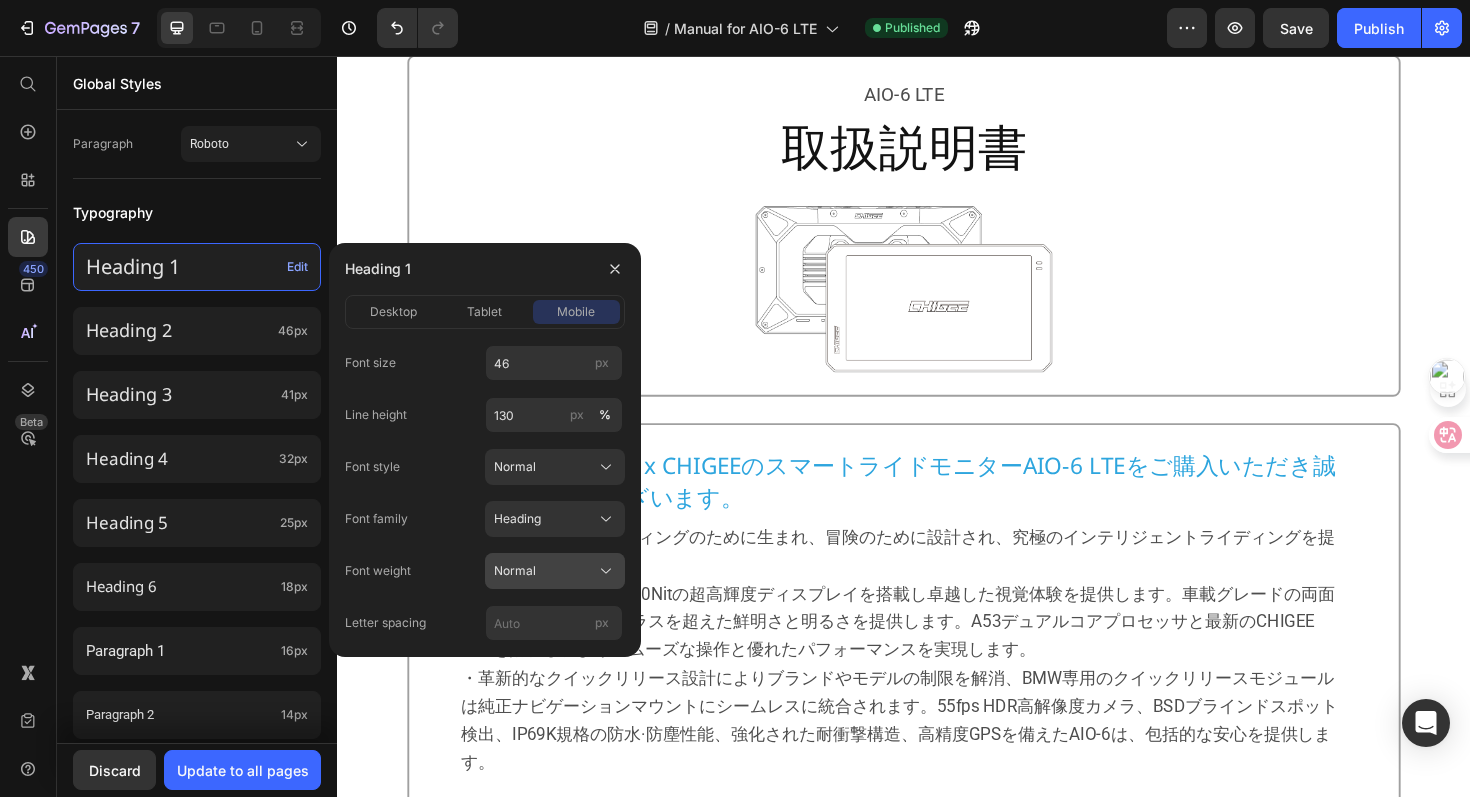 click on "Normal" at bounding box center [555, 571] 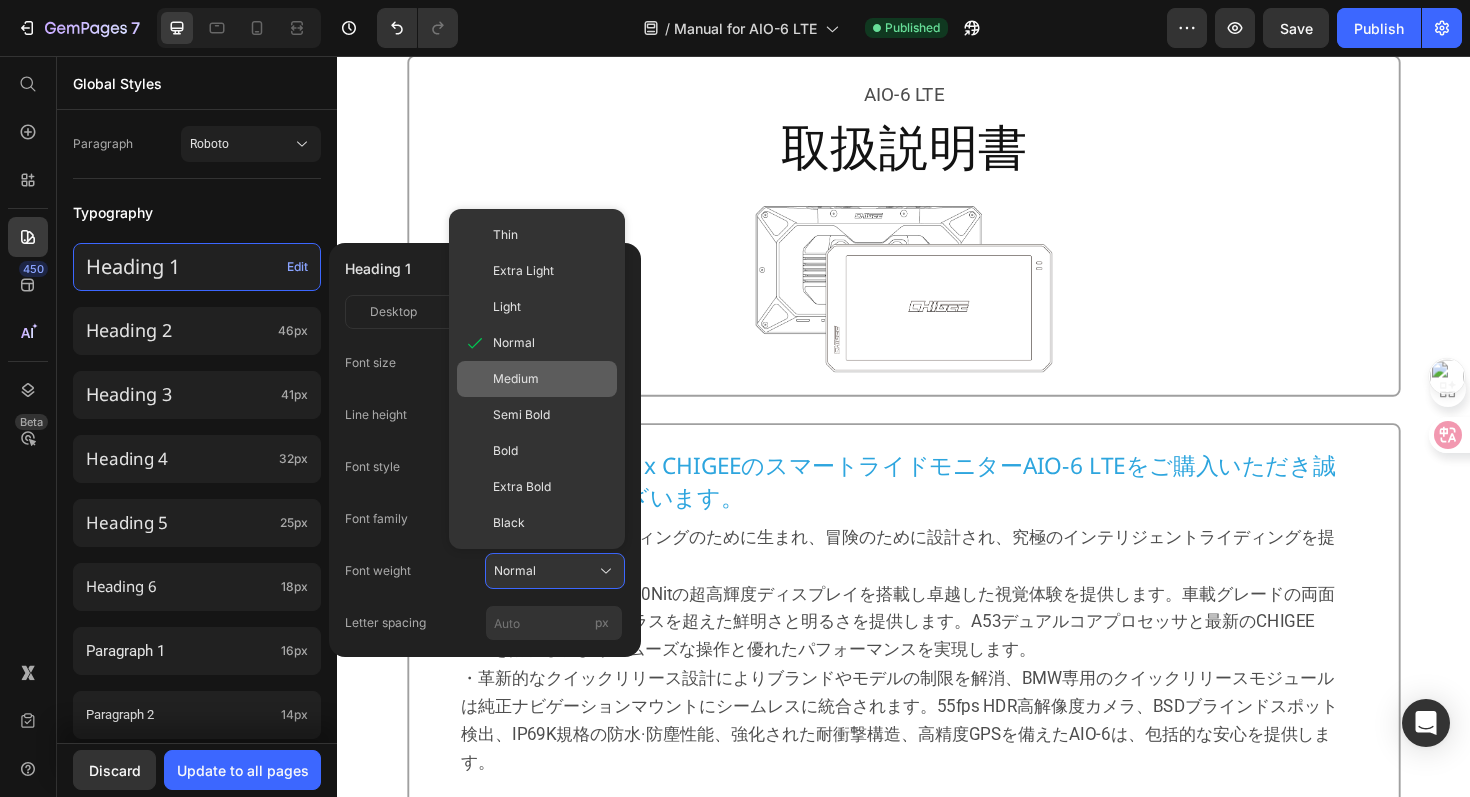 click on "Medium" at bounding box center [516, 379] 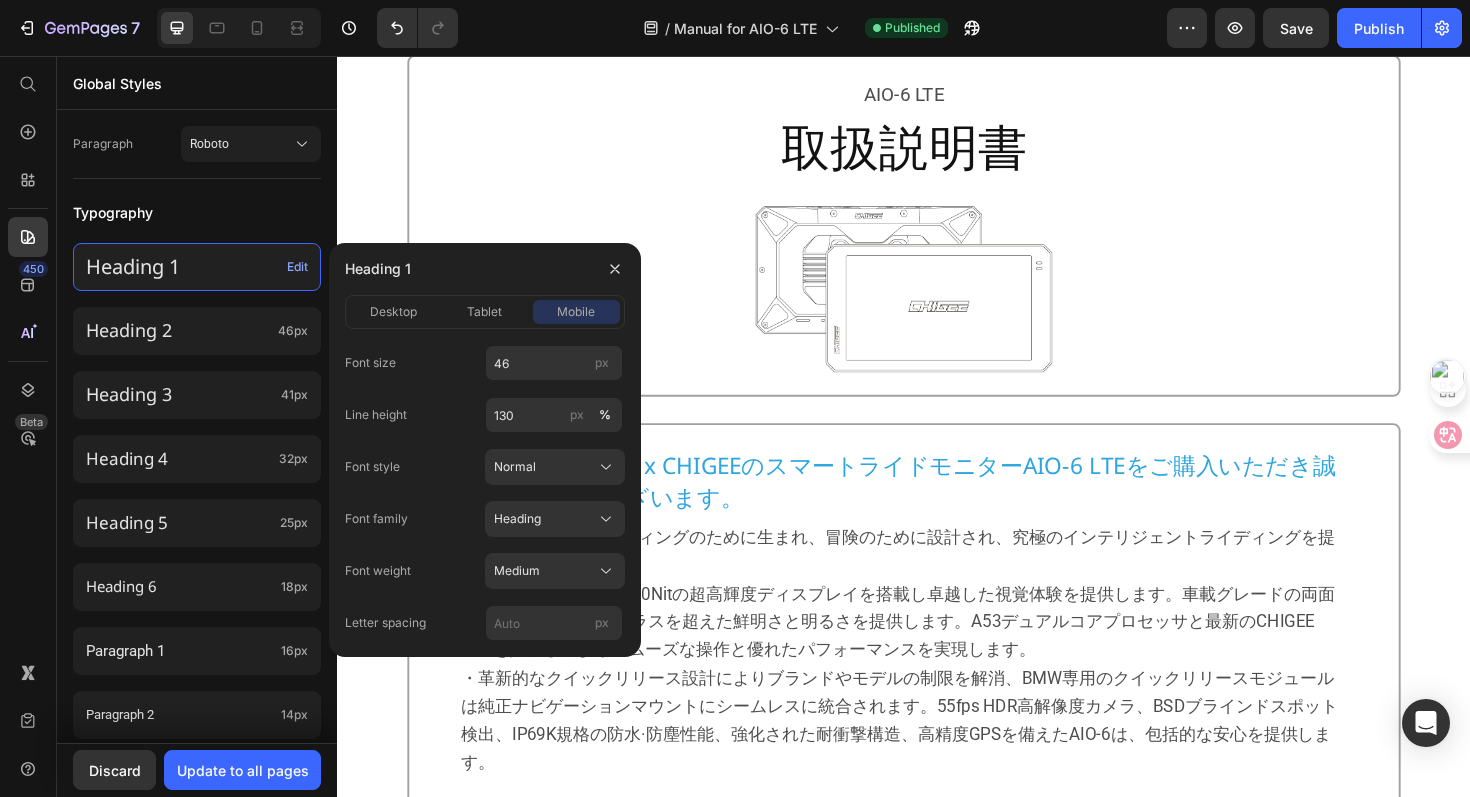 click on "Font size 46 px" at bounding box center (485, 363) 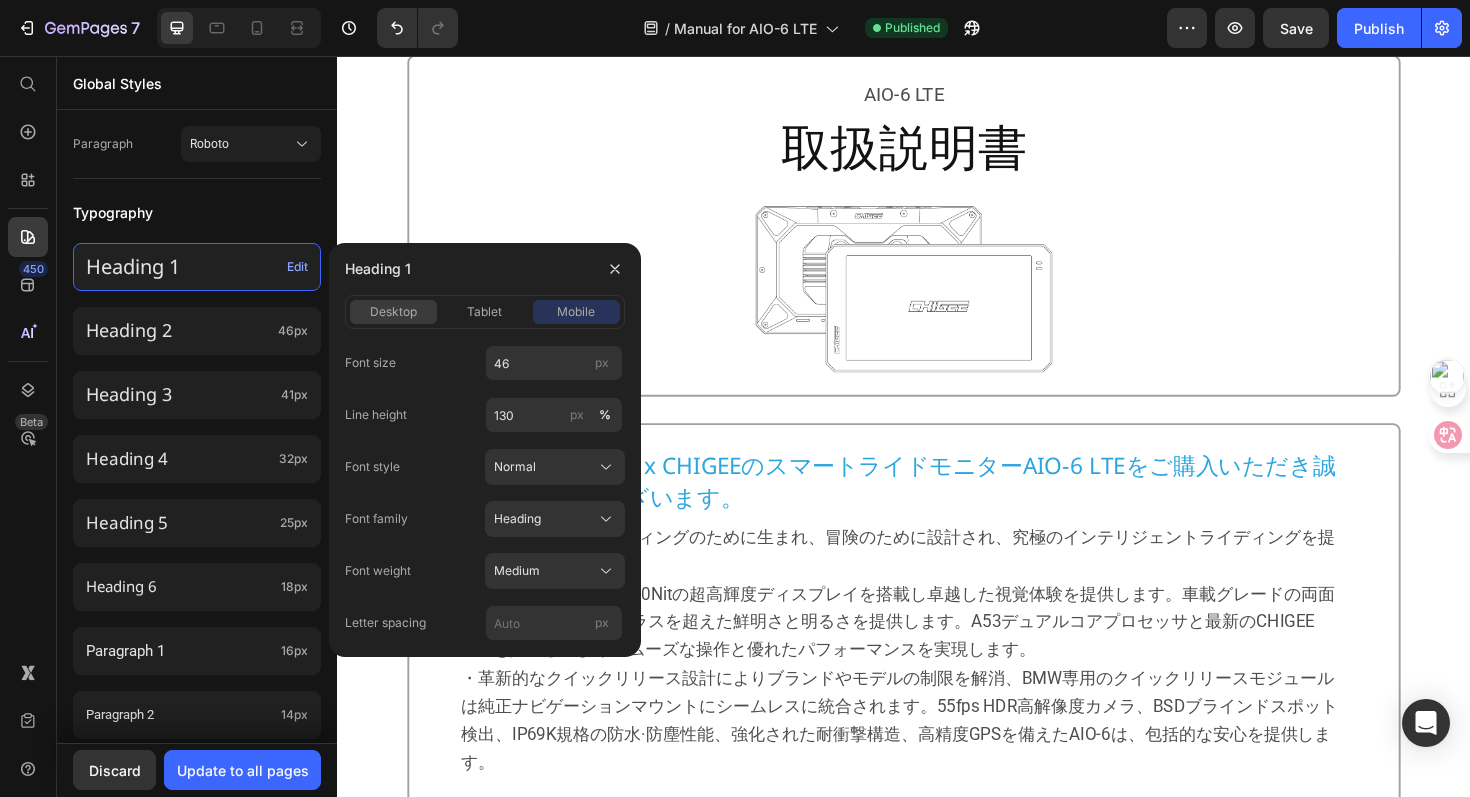 click on "desktop" at bounding box center (393, 312) 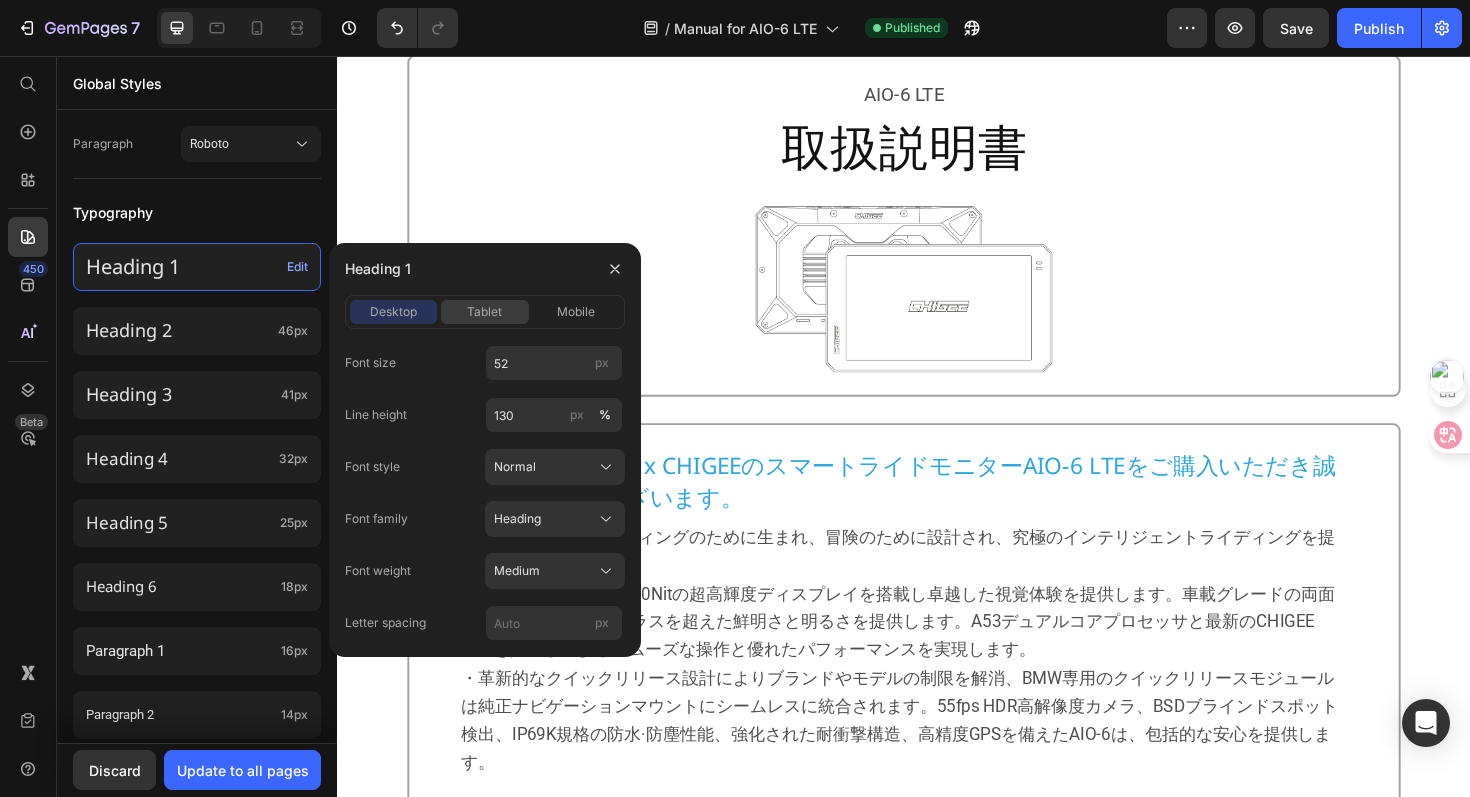 click on "tablet" at bounding box center (484, 312) 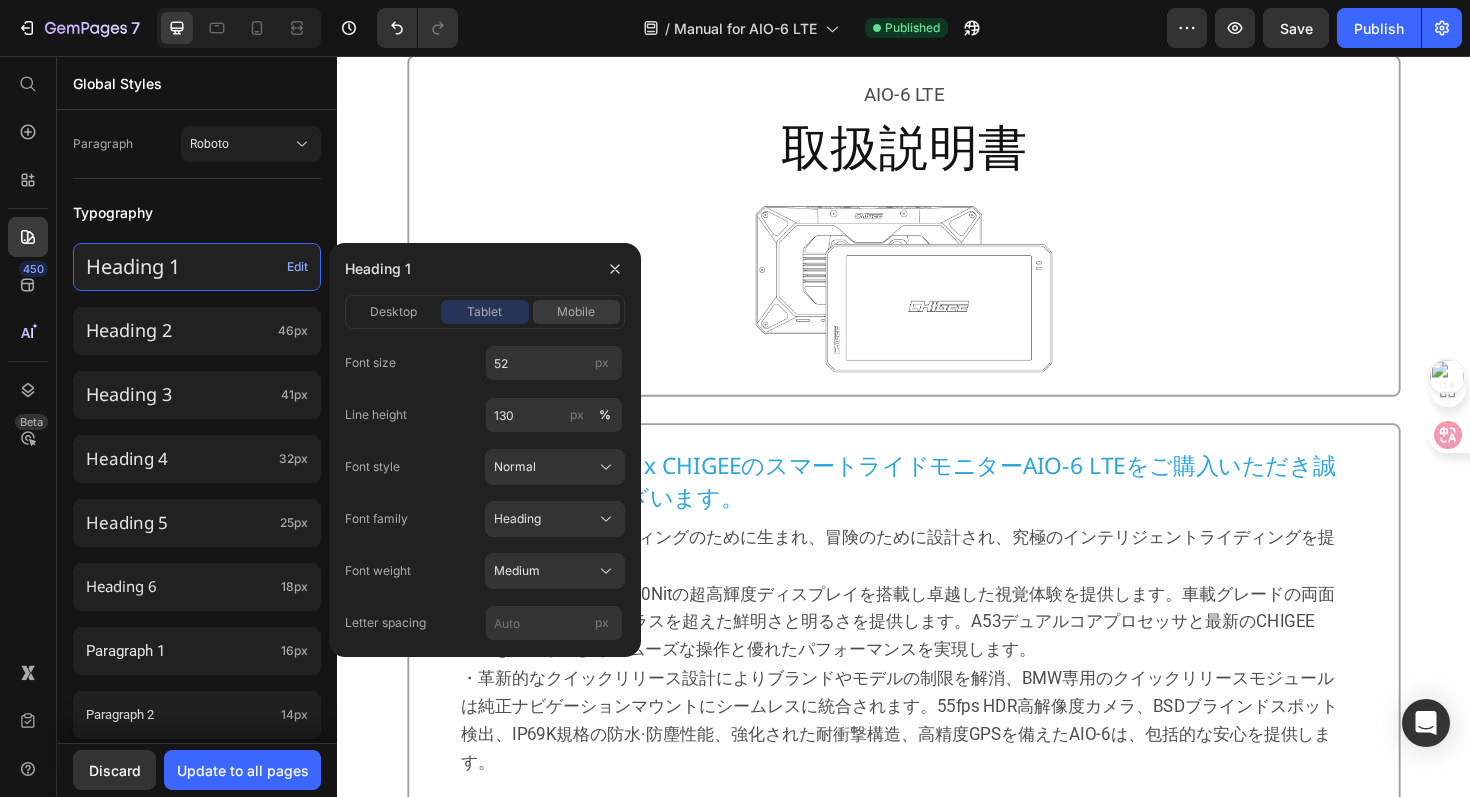 click on "mobile" at bounding box center (576, 312) 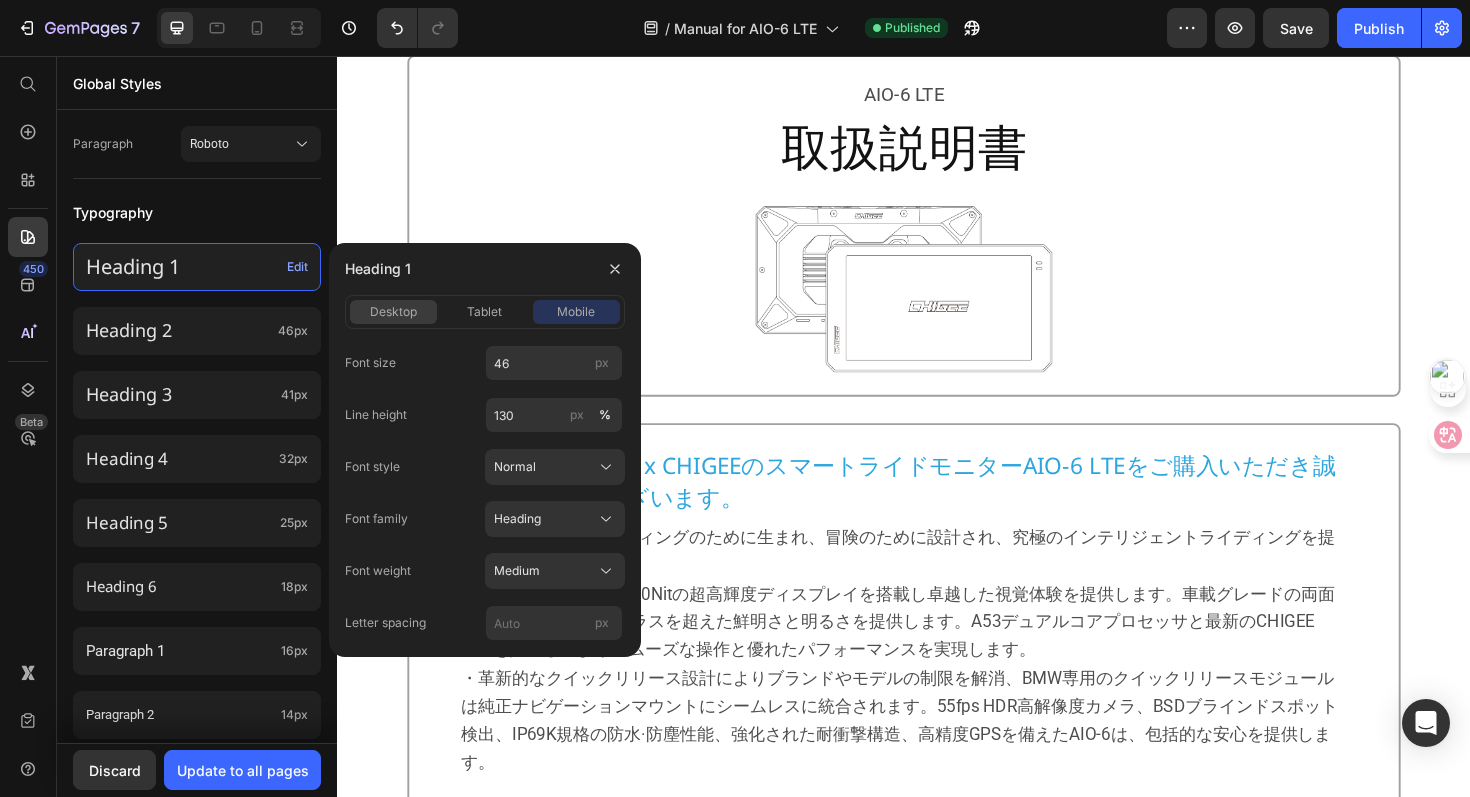 click on "desktop" at bounding box center (393, 312) 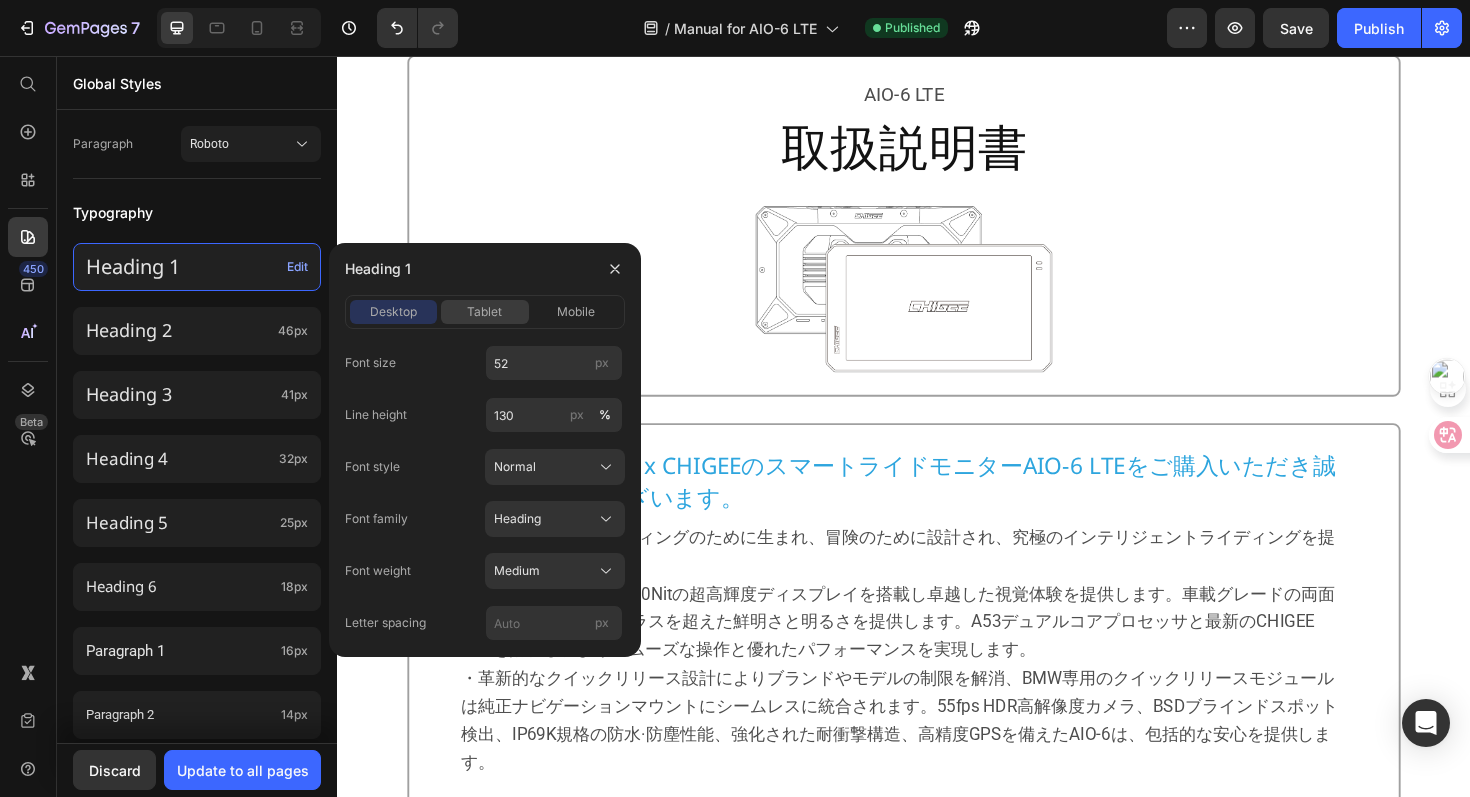click on "tablet" at bounding box center (484, 312) 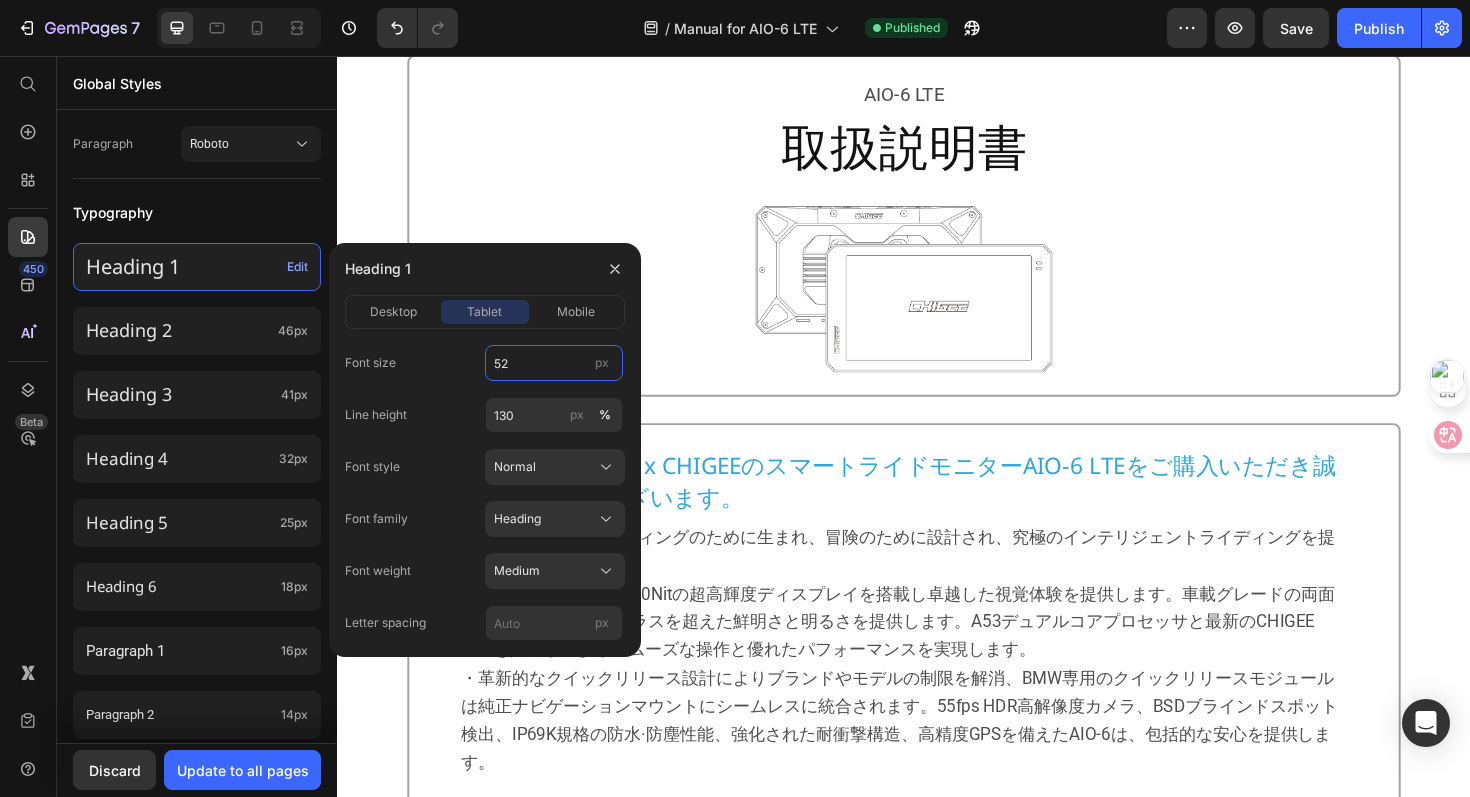 click on "52" at bounding box center [554, 363] 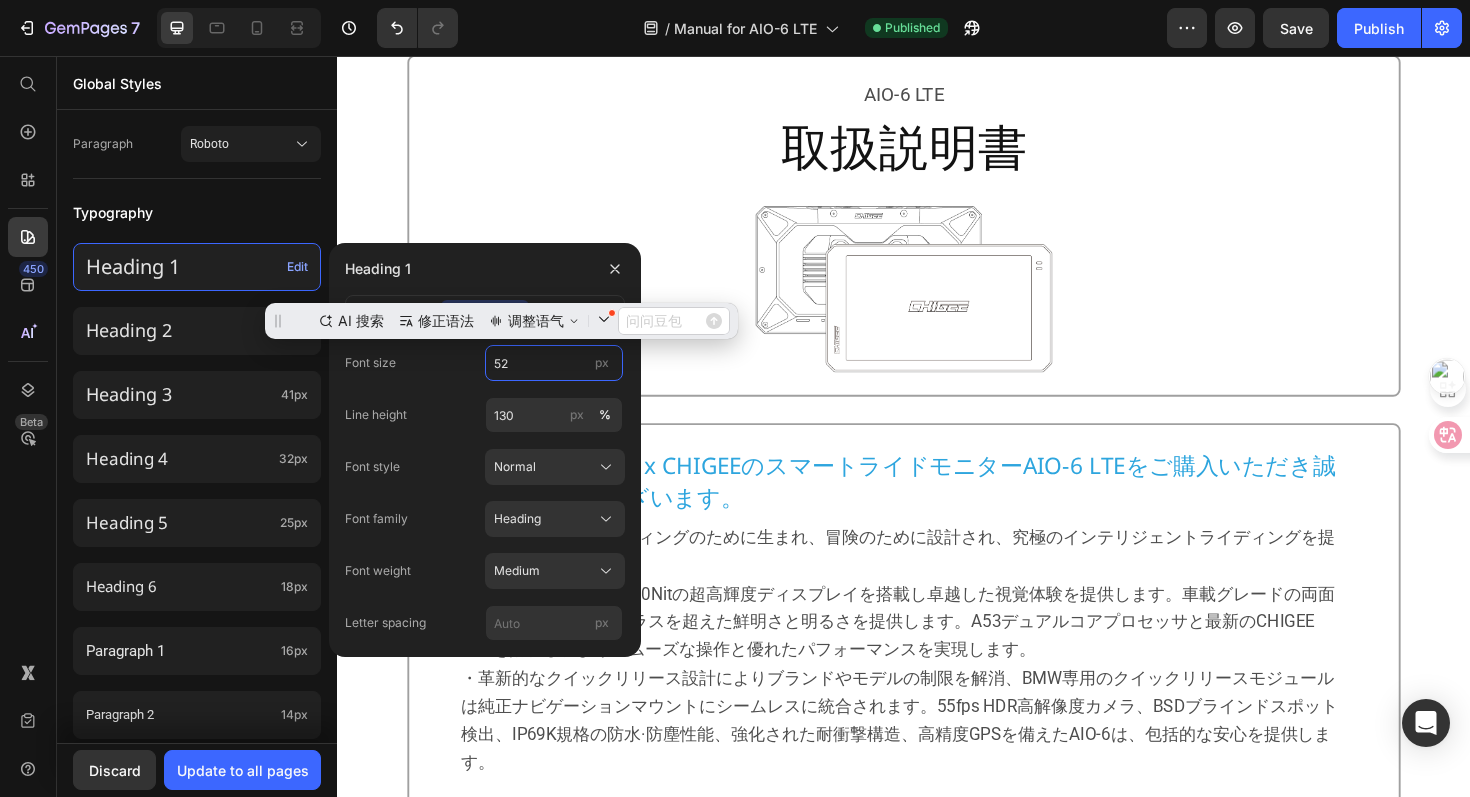 scroll, scrollTop: 0, scrollLeft: 0, axis: both 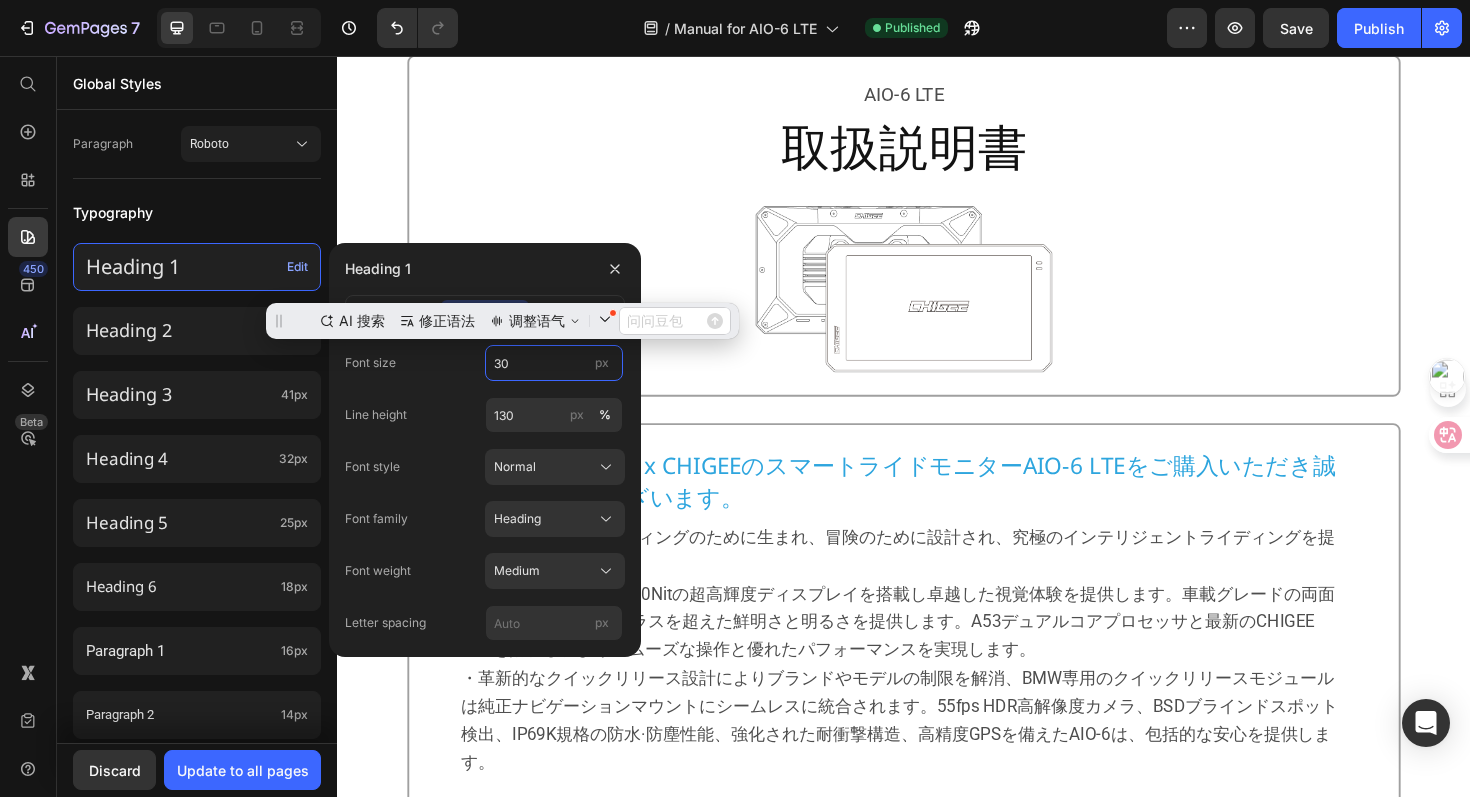 type on "30" 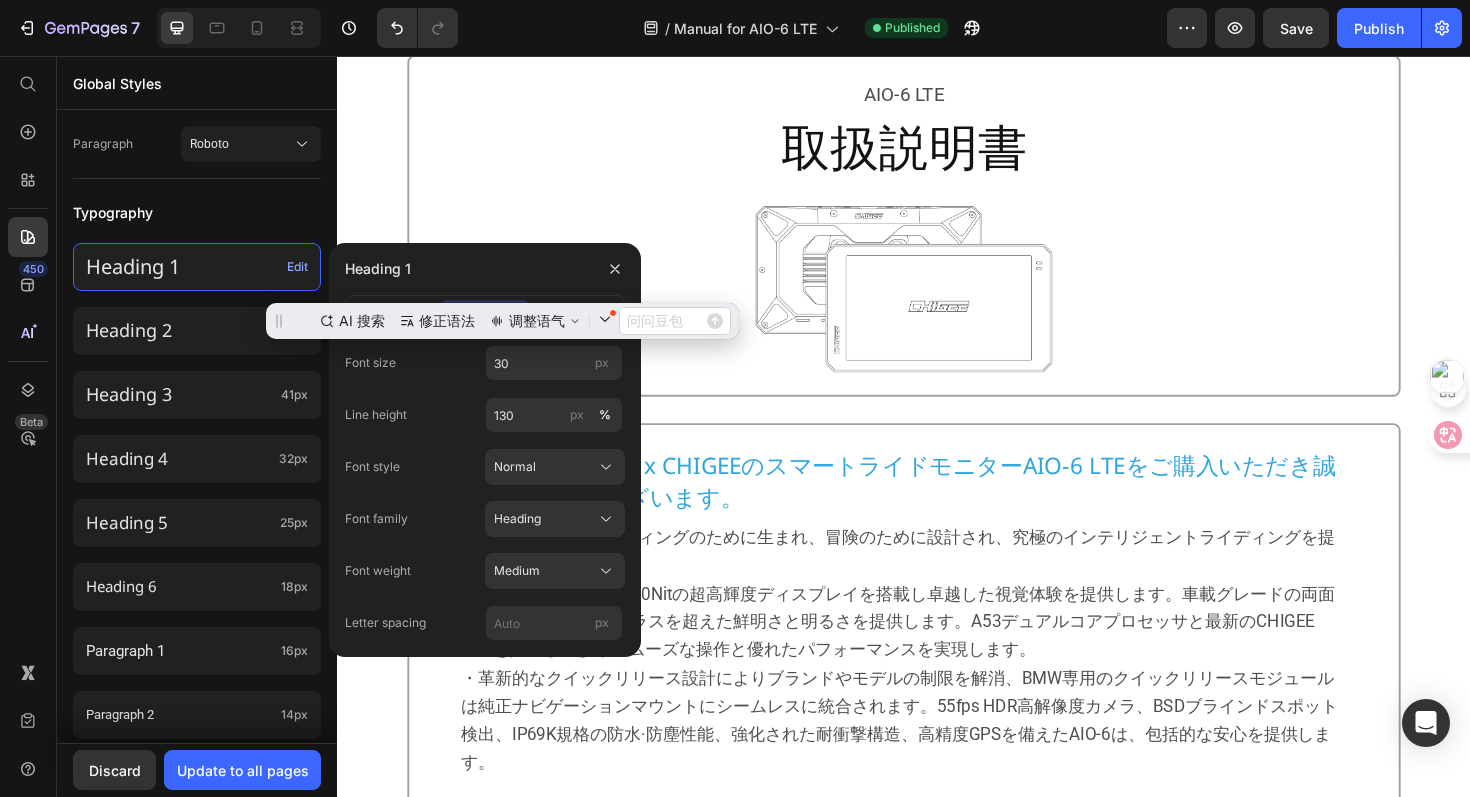 click on "Font size 30 px" at bounding box center [485, 363] 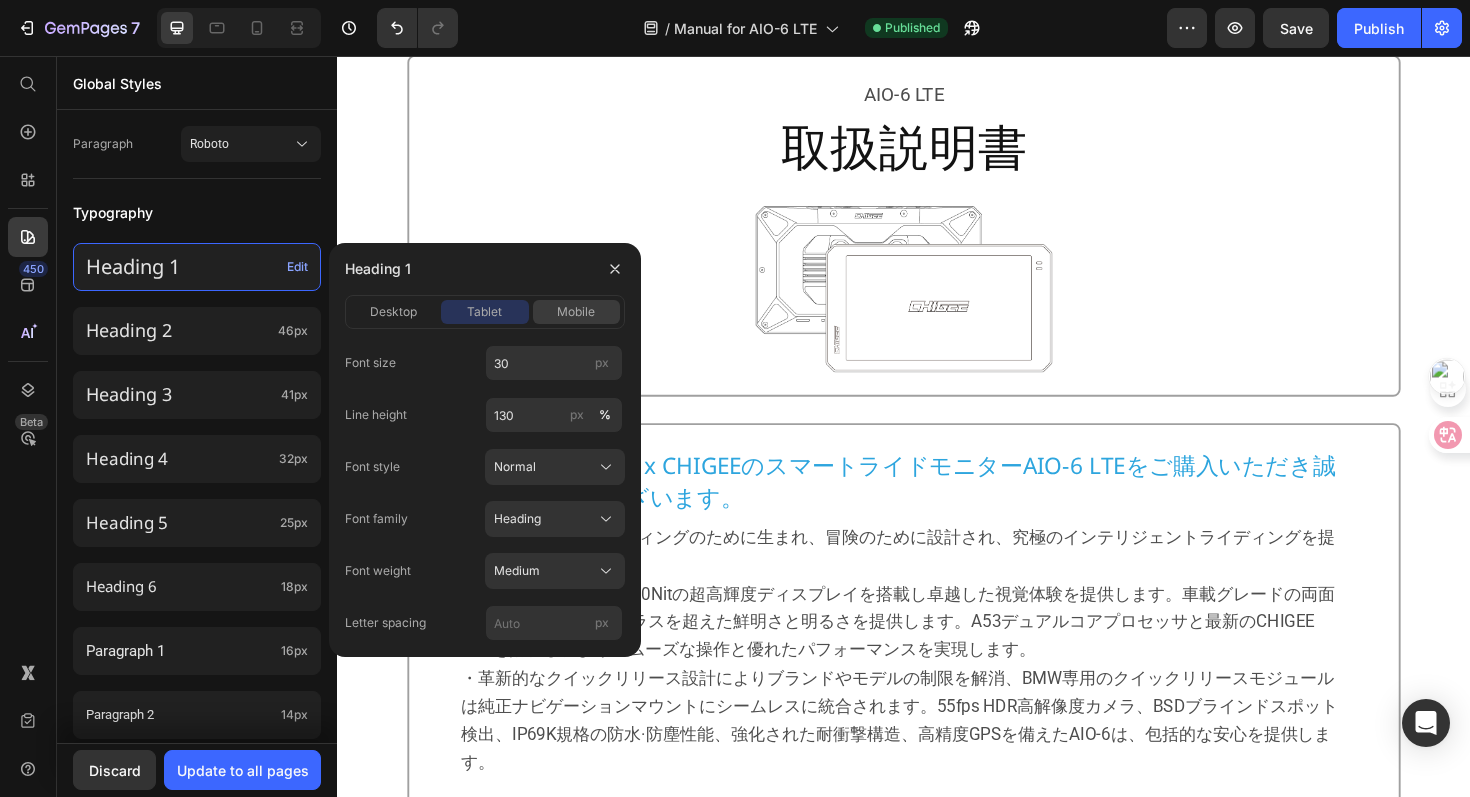 click on "mobile" at bounding box center [576, 312] 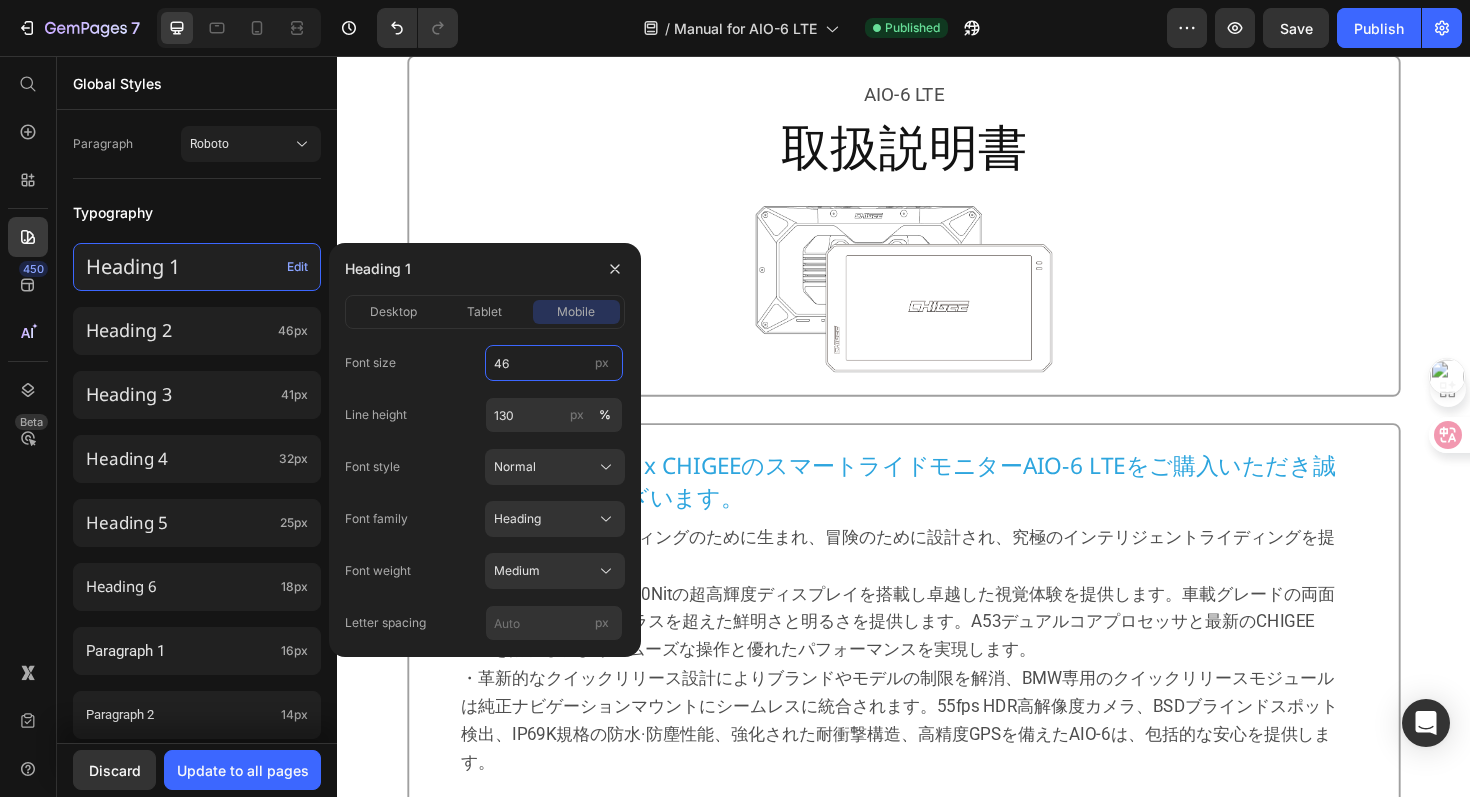 click on "46" at bounding box center (554, 363) 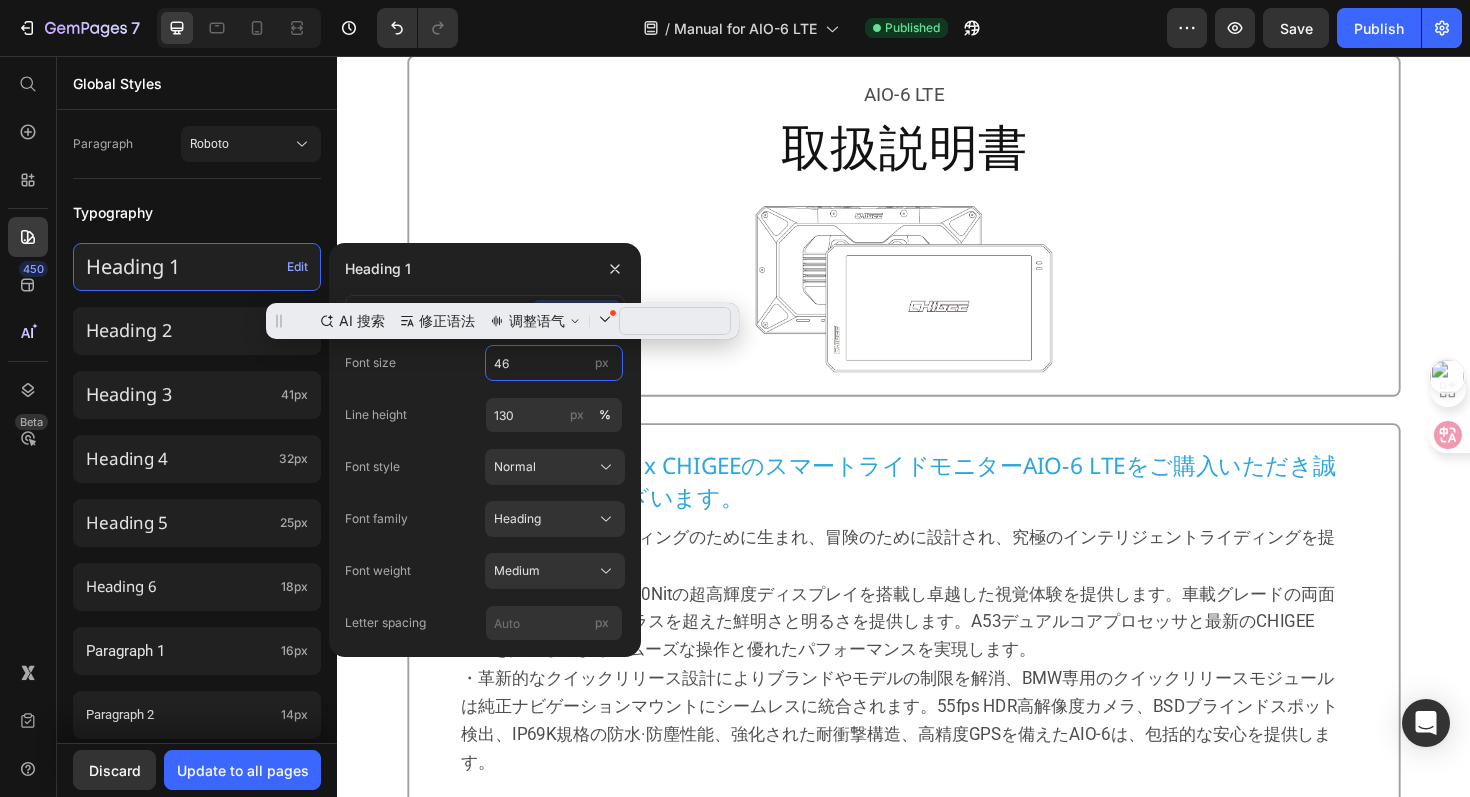 click on "46" at bounding box center (554, 363) 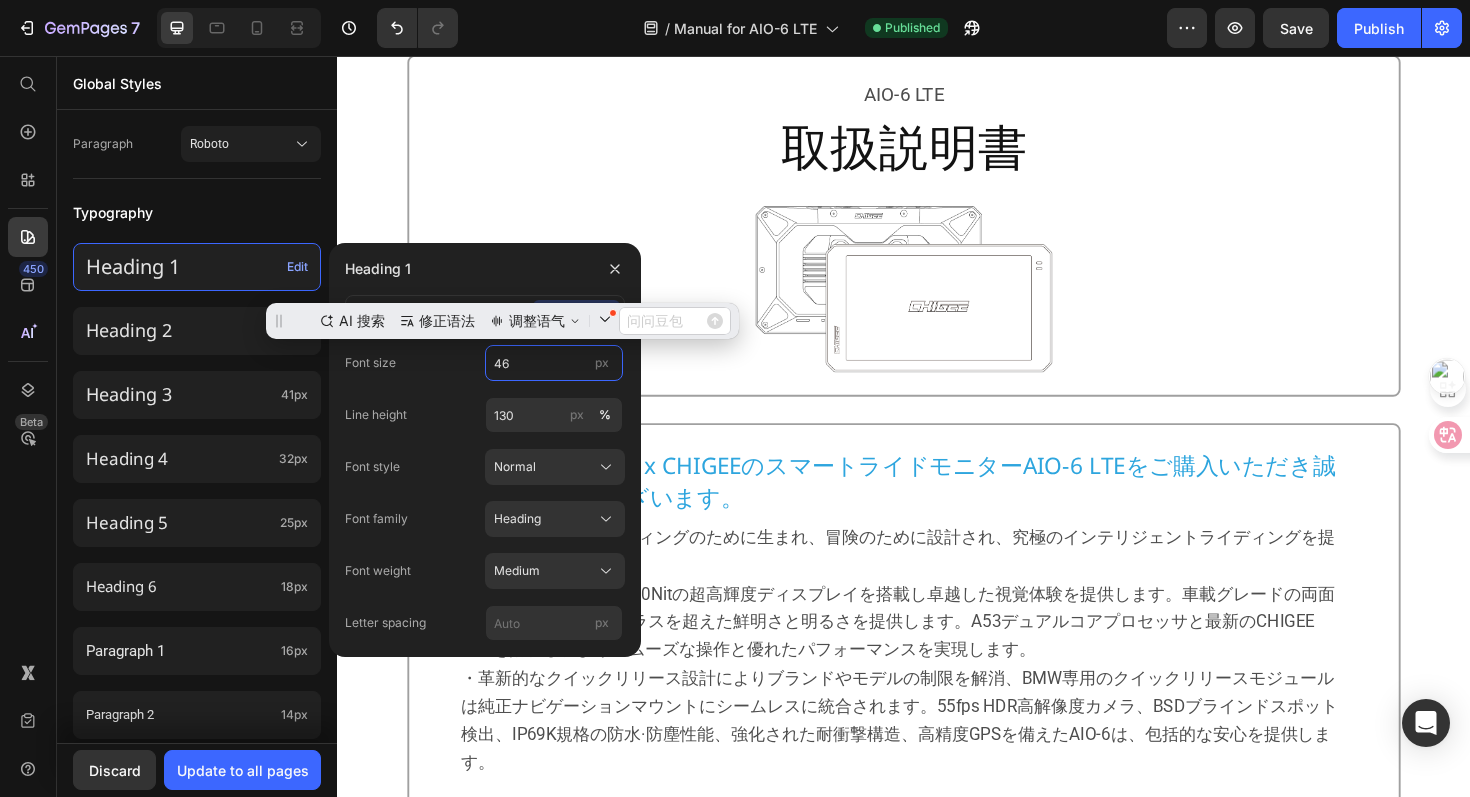 scroll, scrollTop: 0, scrollLeft: 0, axis: both 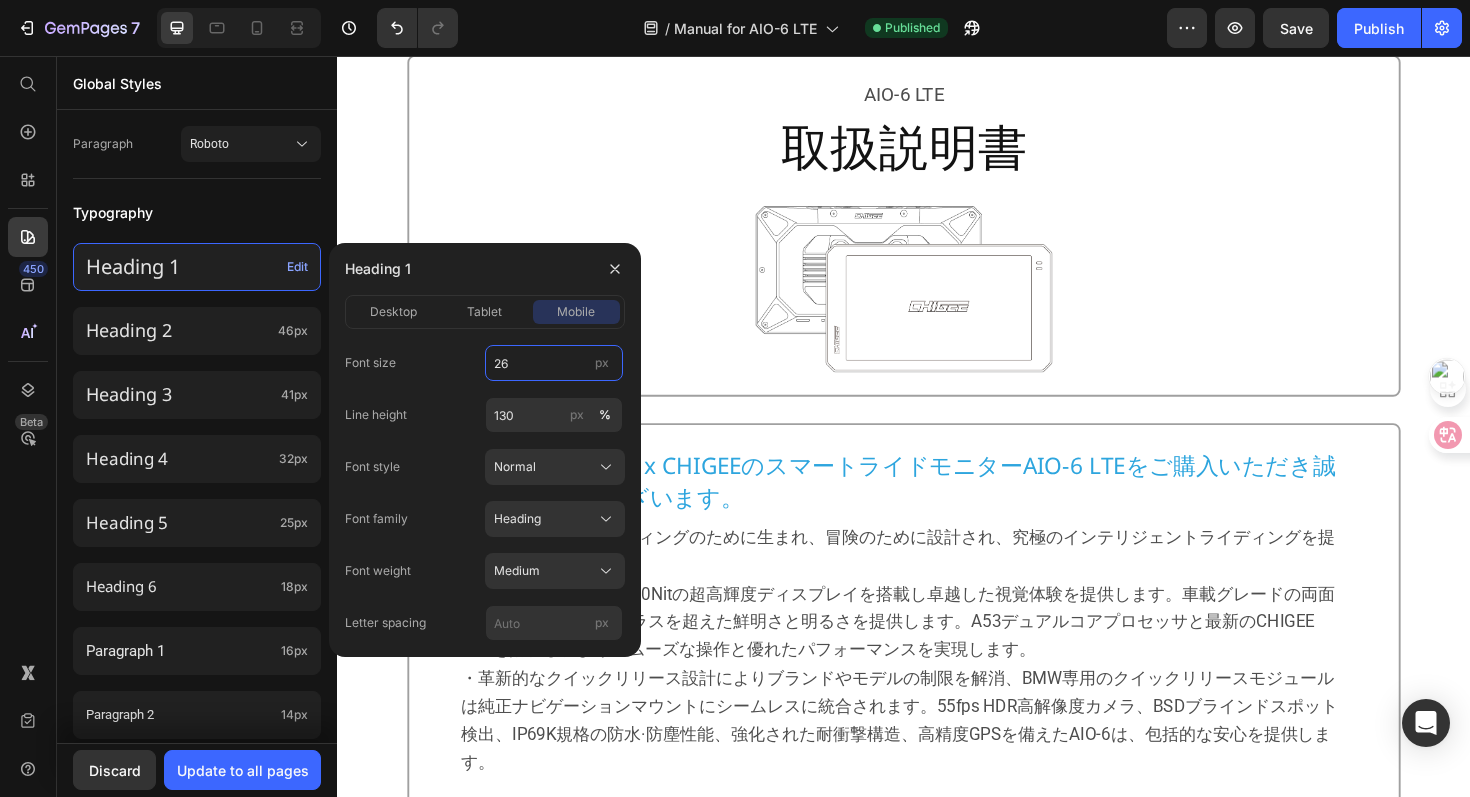 type on "26" 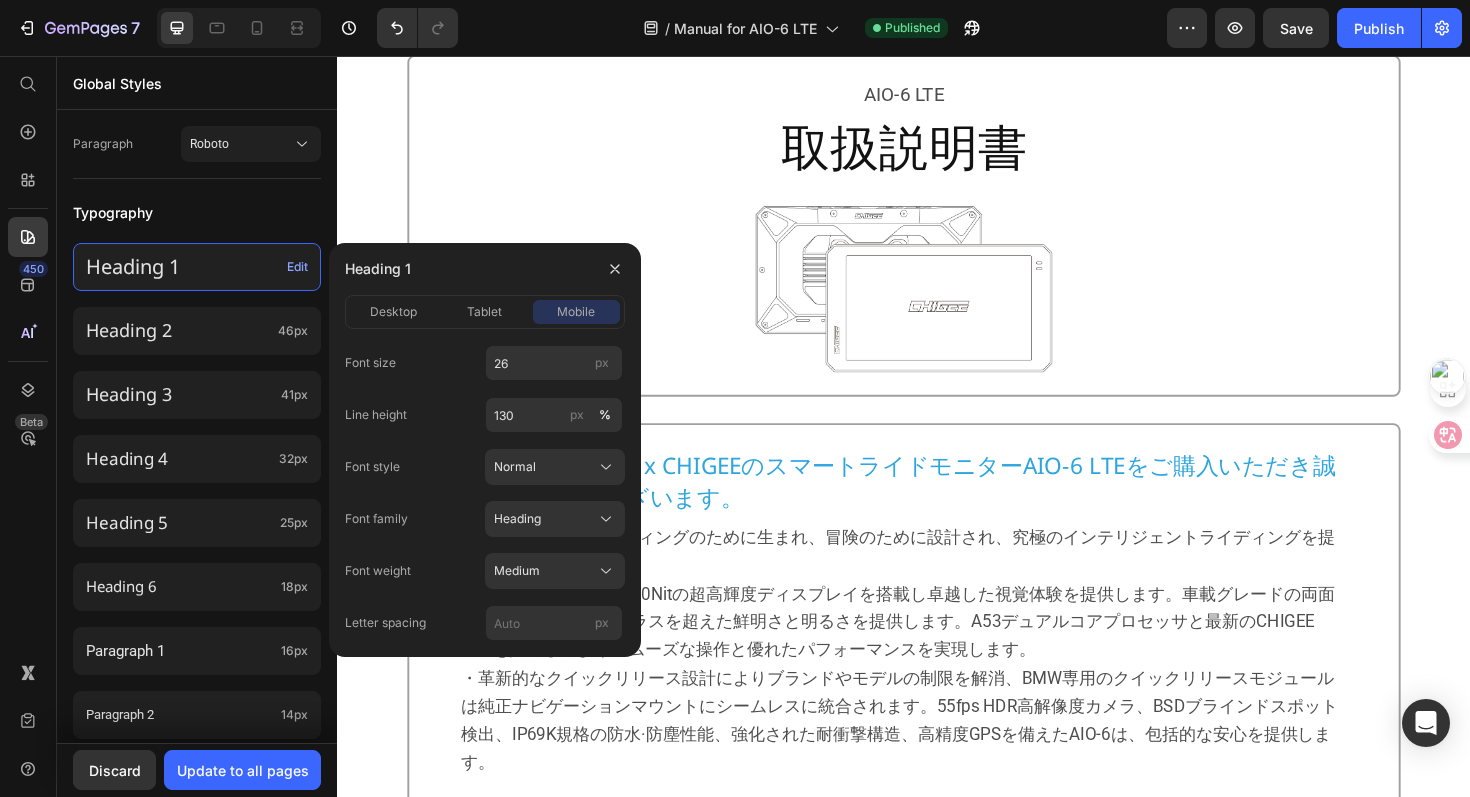 click on "Font size 26 px Line height 130 px % Font style Normal Font family Heading Font weight Medium Letter spacing px" 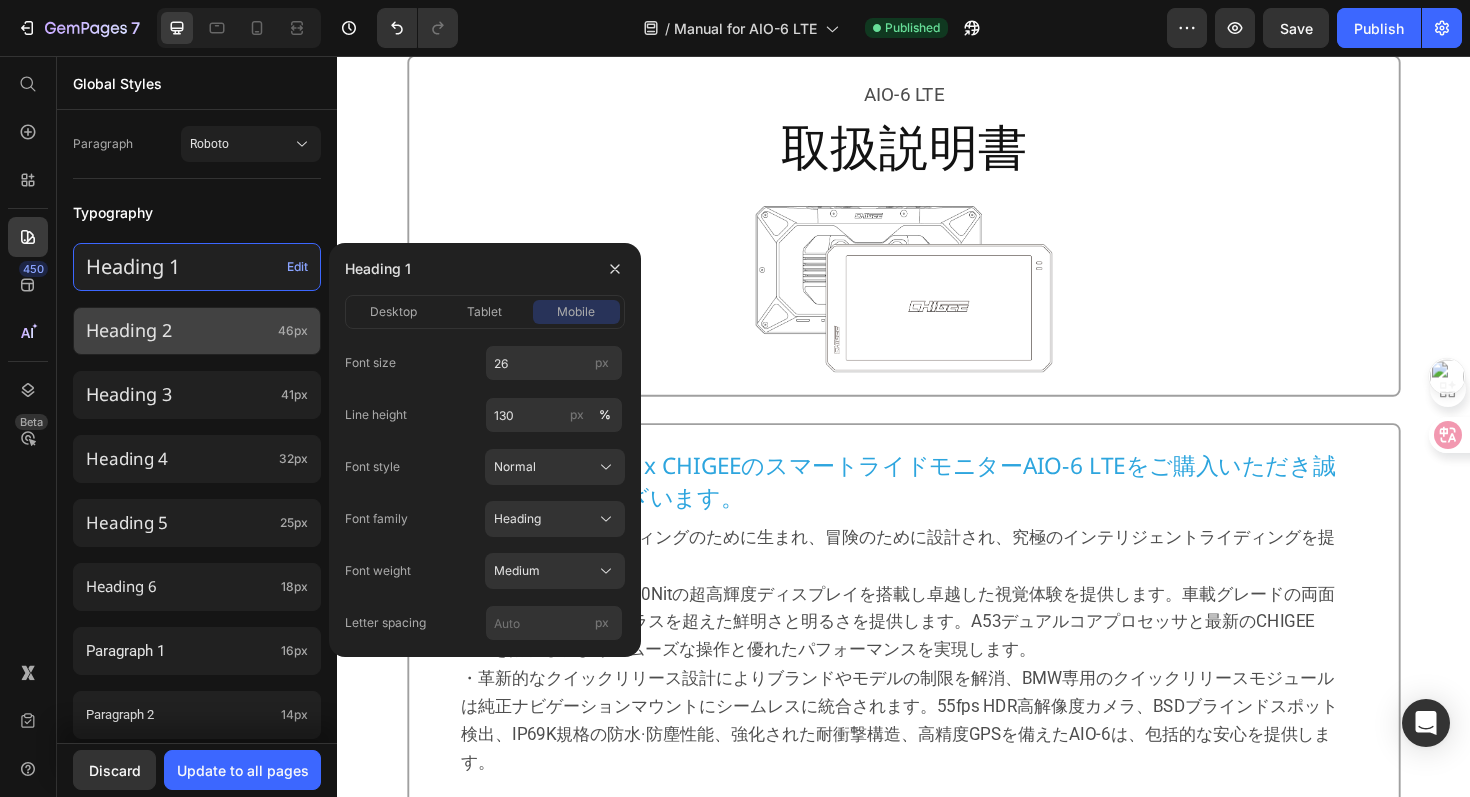 click on "Heading 2 46px" 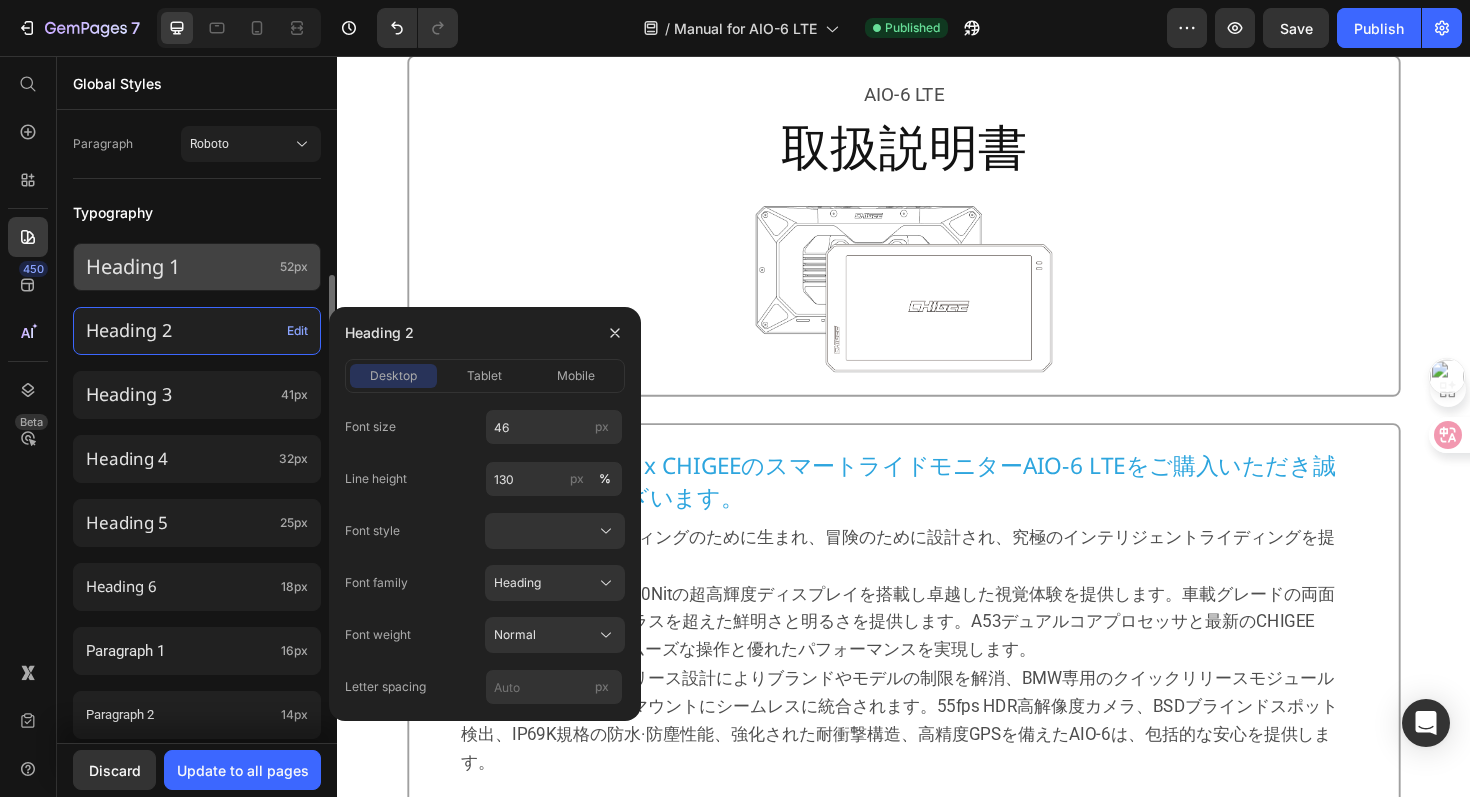 click on "Heading 1" at bounding box center [179, 267] 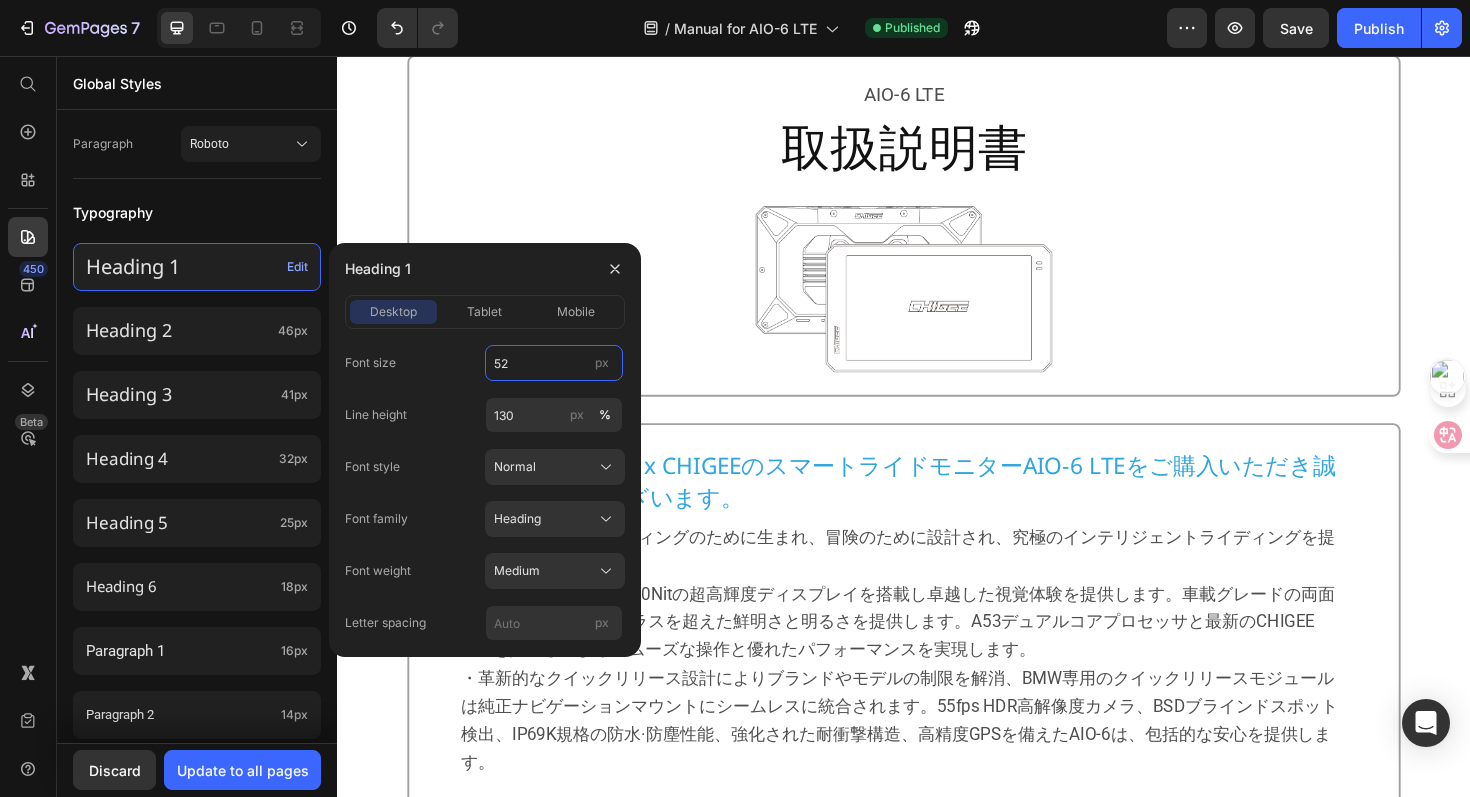 click on "52" at bounding box center (554, 363) 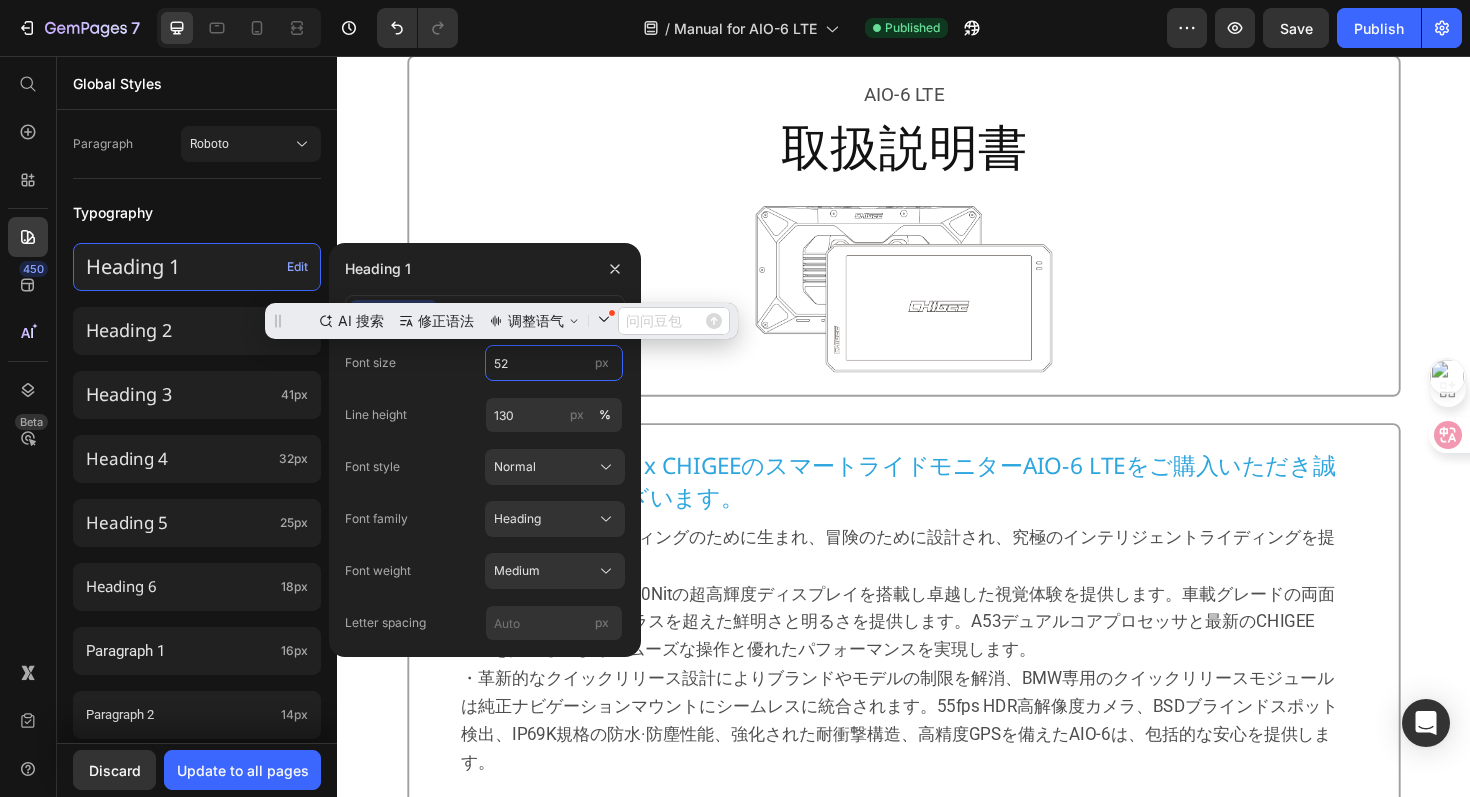 scroll, scrollTop: 0, scrollLeft: 0, axis: both 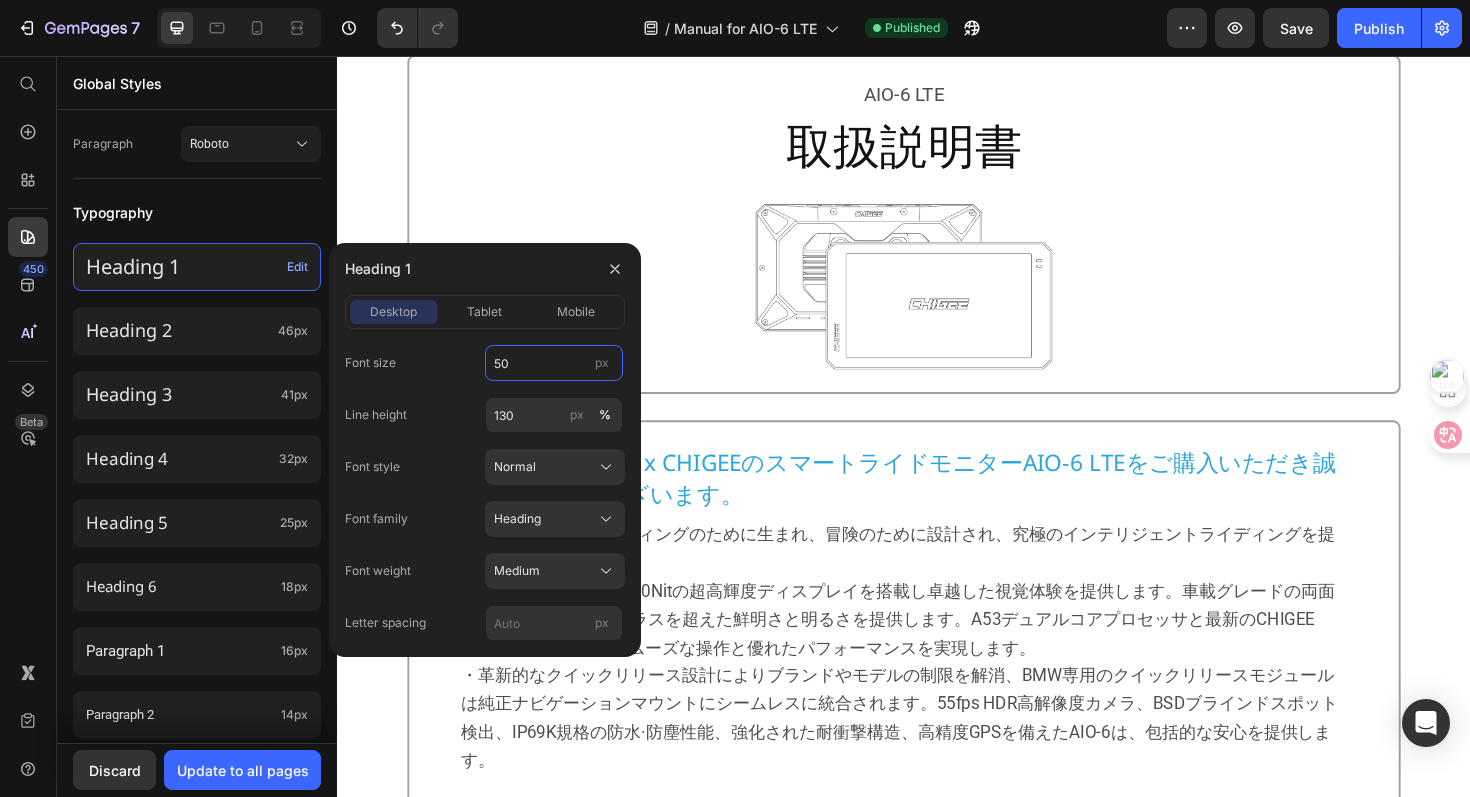 type on "50" 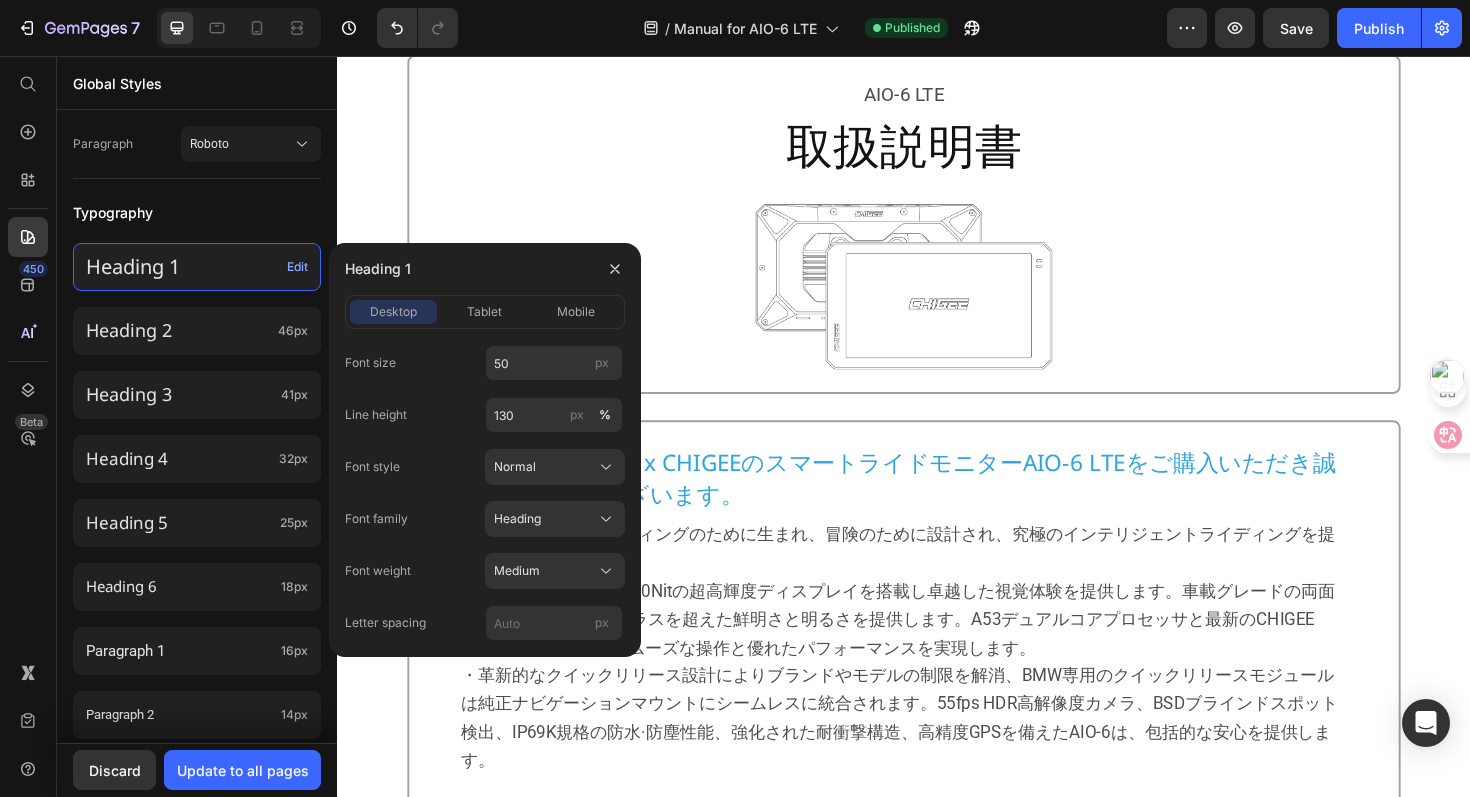 click on "Line height 130 px %" at bounding box center (485, 415) 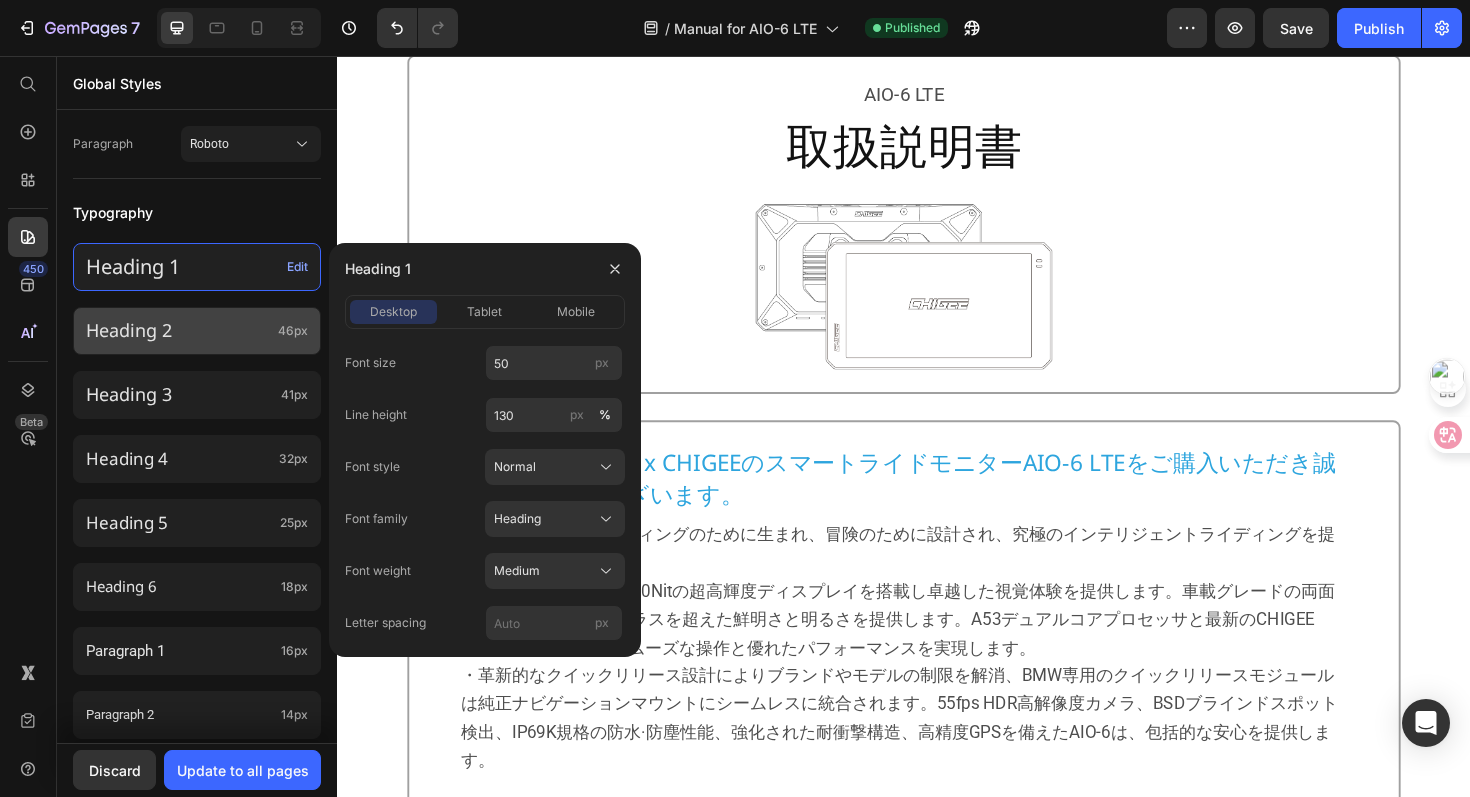 click on "Heading 2 46px" 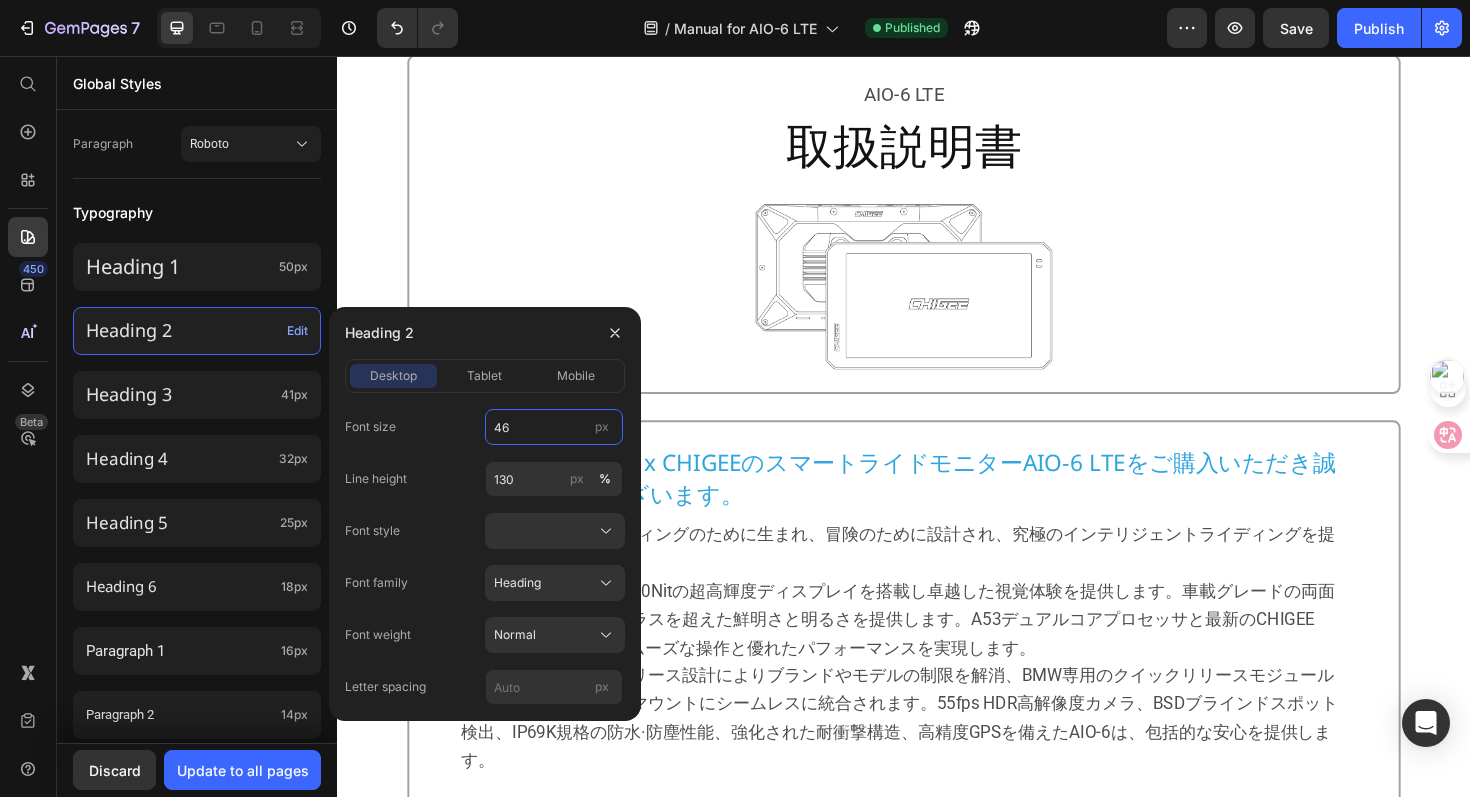 click on "46" at bounding box center (554, 427) 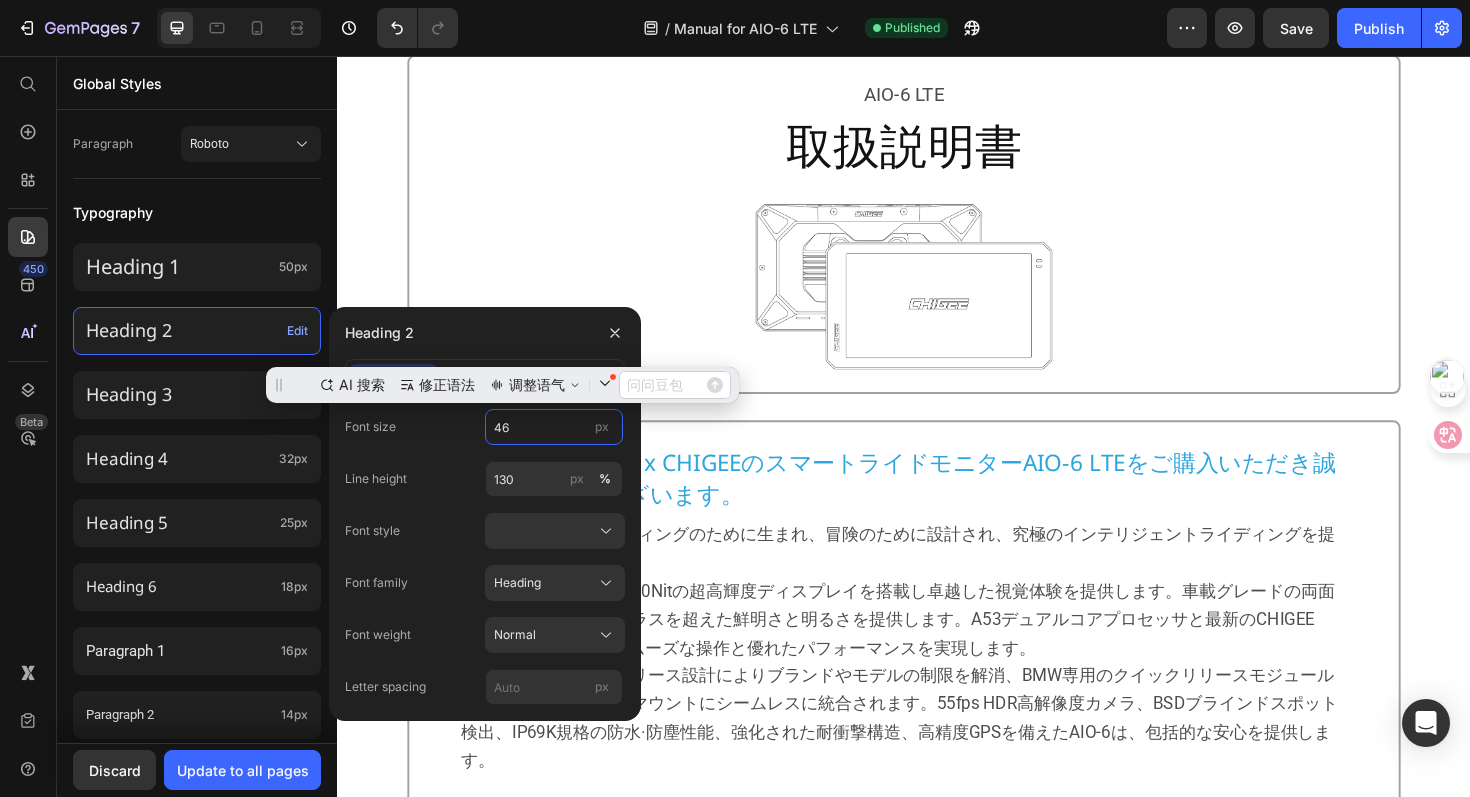 scroll, scrollTop: 0, scrollLeft: 0, axis: both 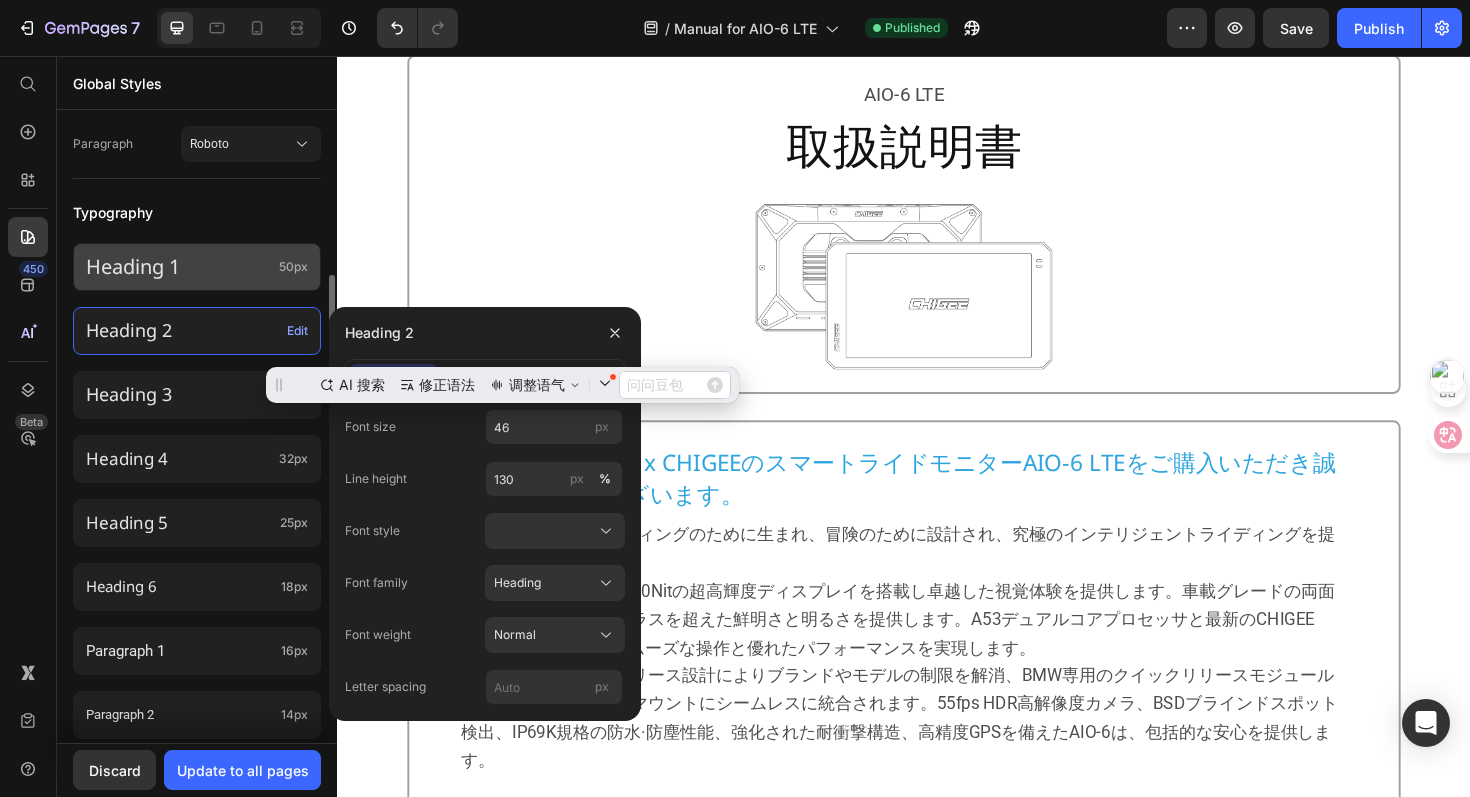 click on "Heading 1 50px" 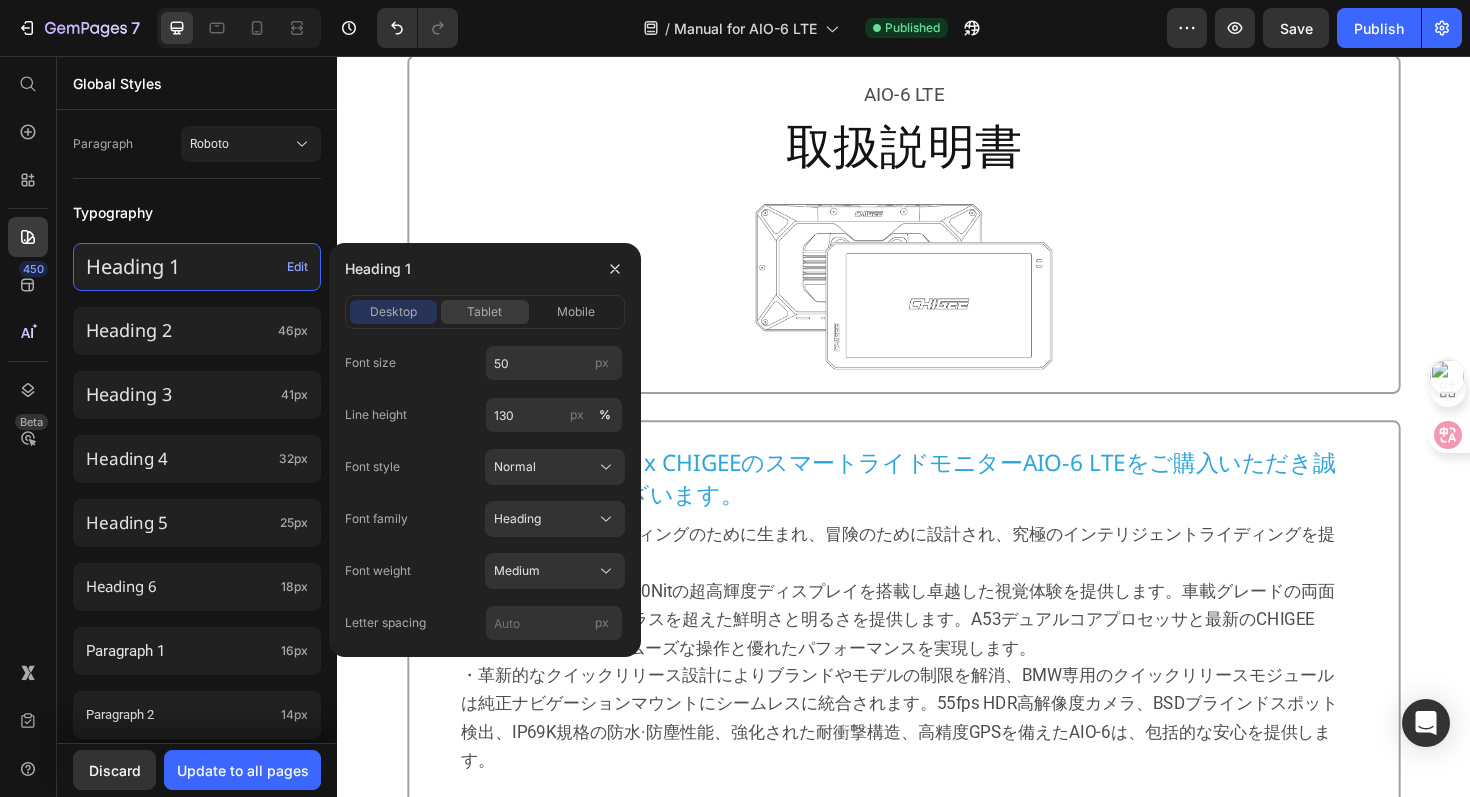 click on "tablet" at bounding box center [484, 312] 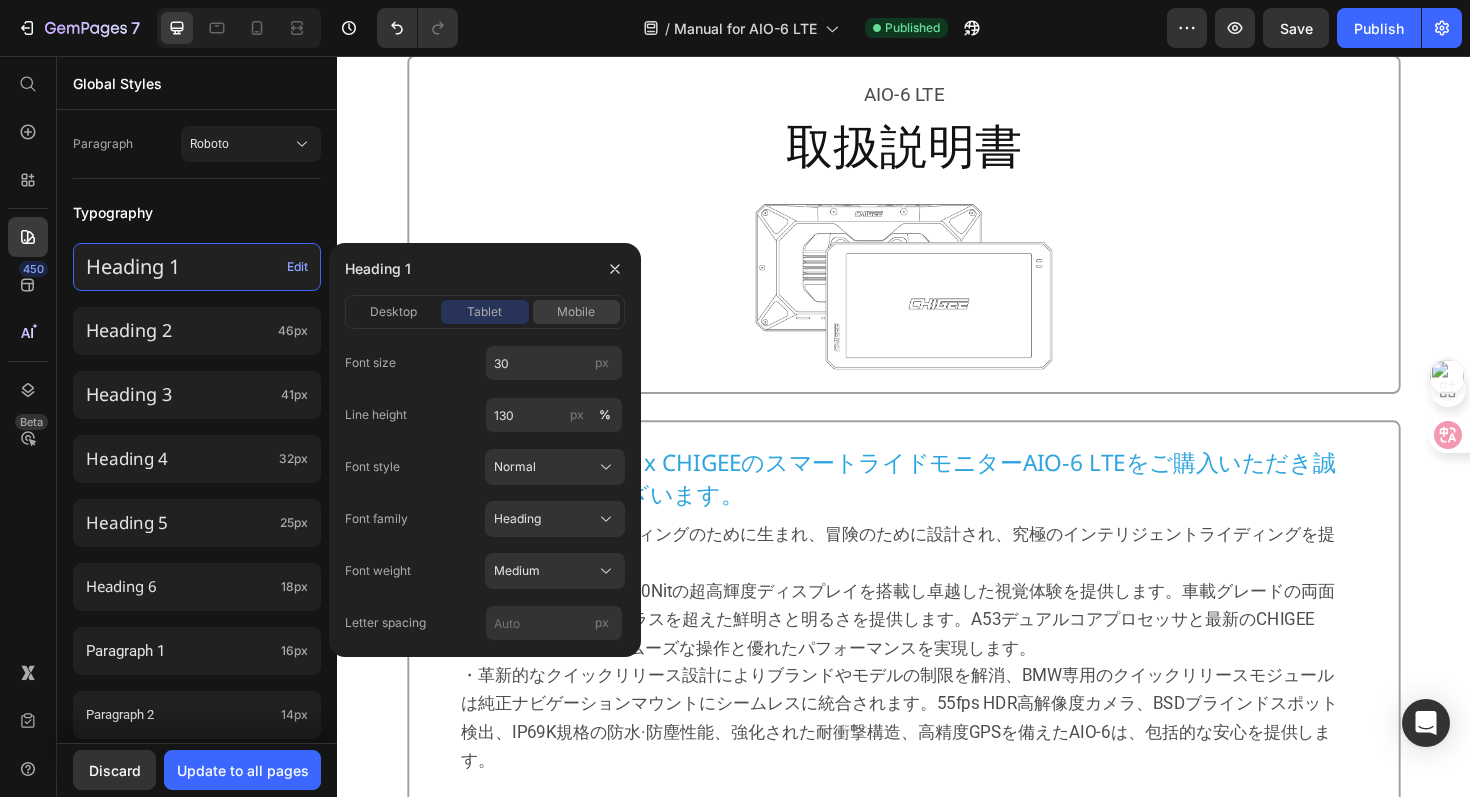 click on "mobile" at bounding box center [576, 312] 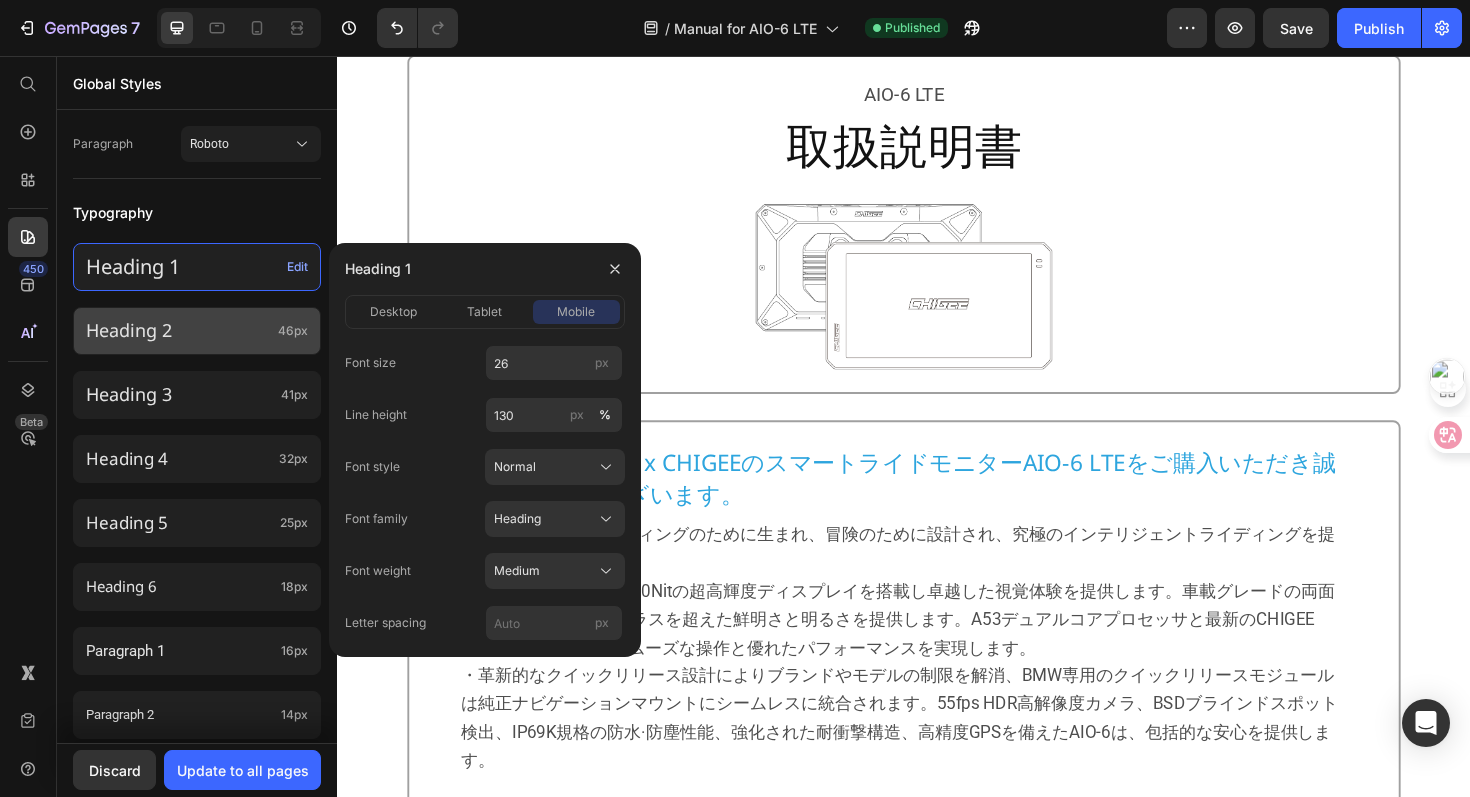 click on "Heading 2" at bounding box center [178, 330] 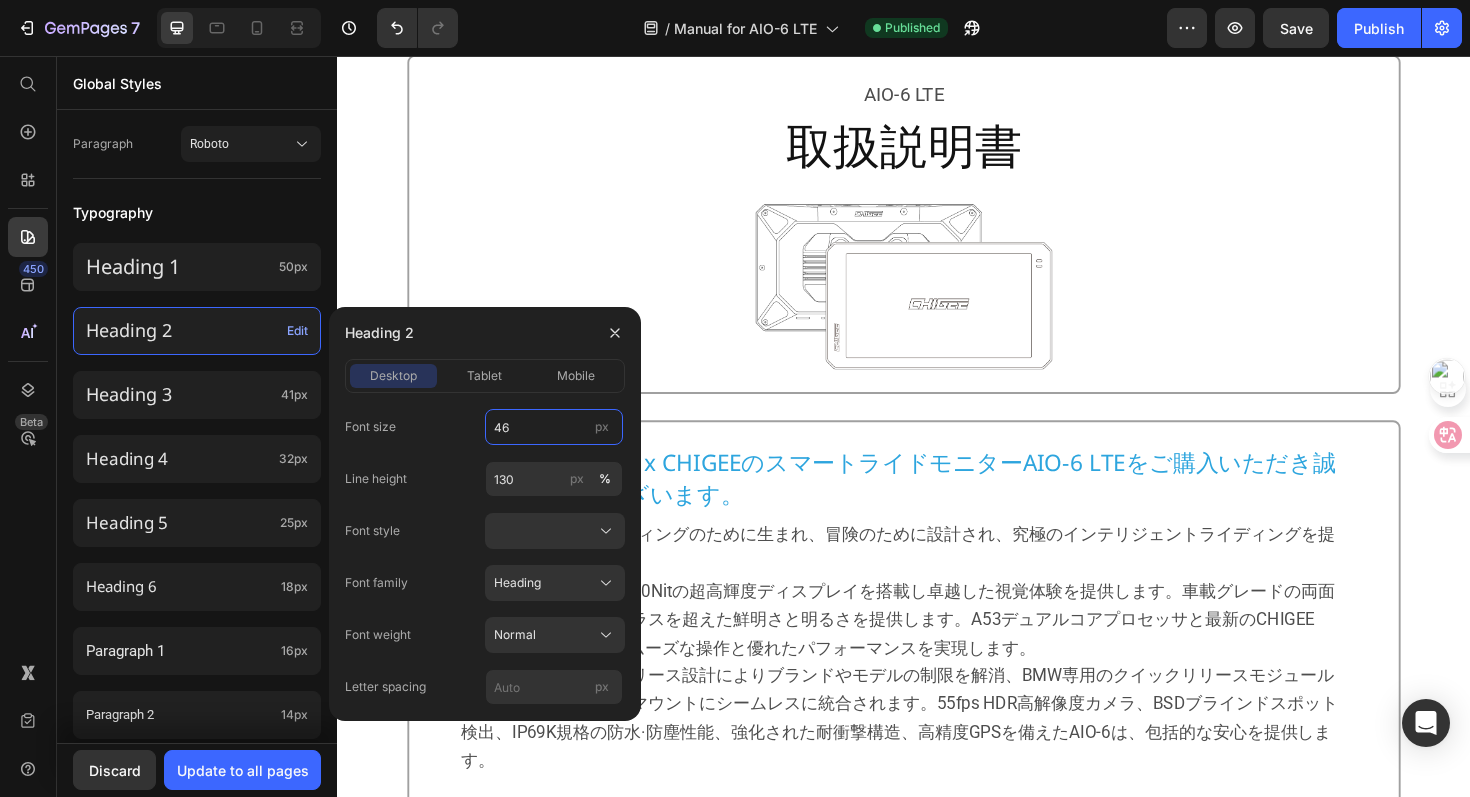 click on "46" at bounding box center (554, 427) 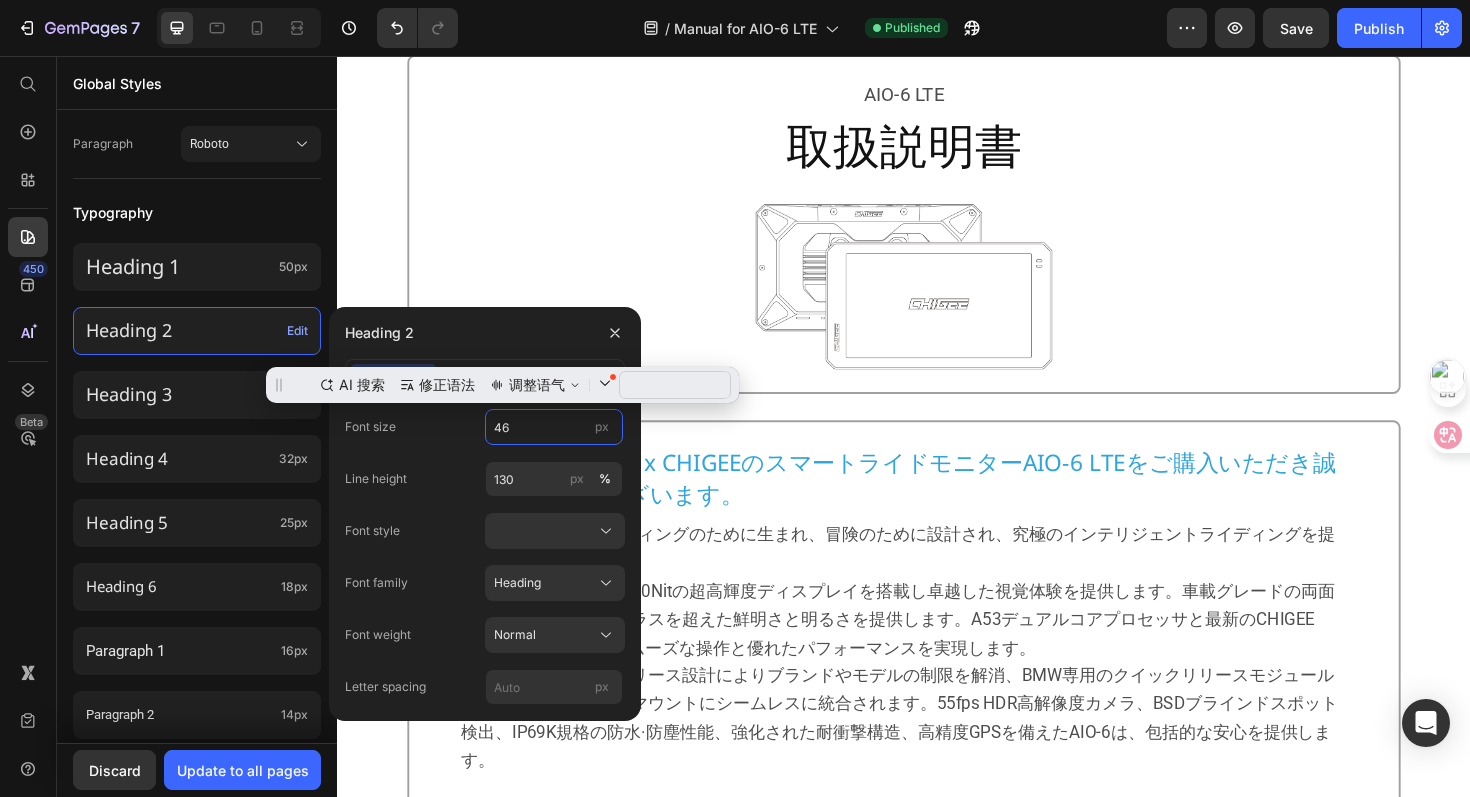 click on "46" at bounding box center [554, 427] 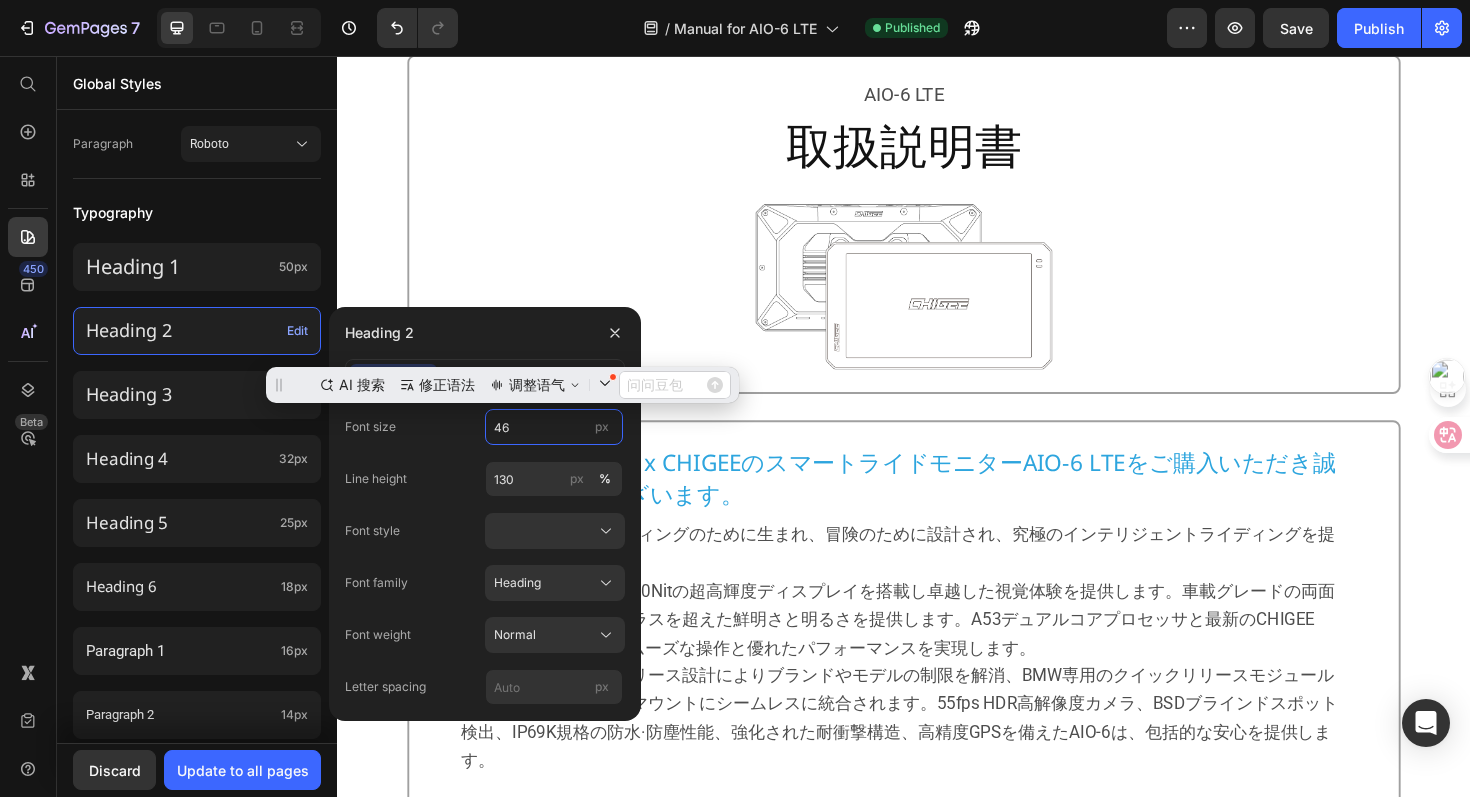 scroll, scrollTop: 0, scrollLeft: 0, axis: both 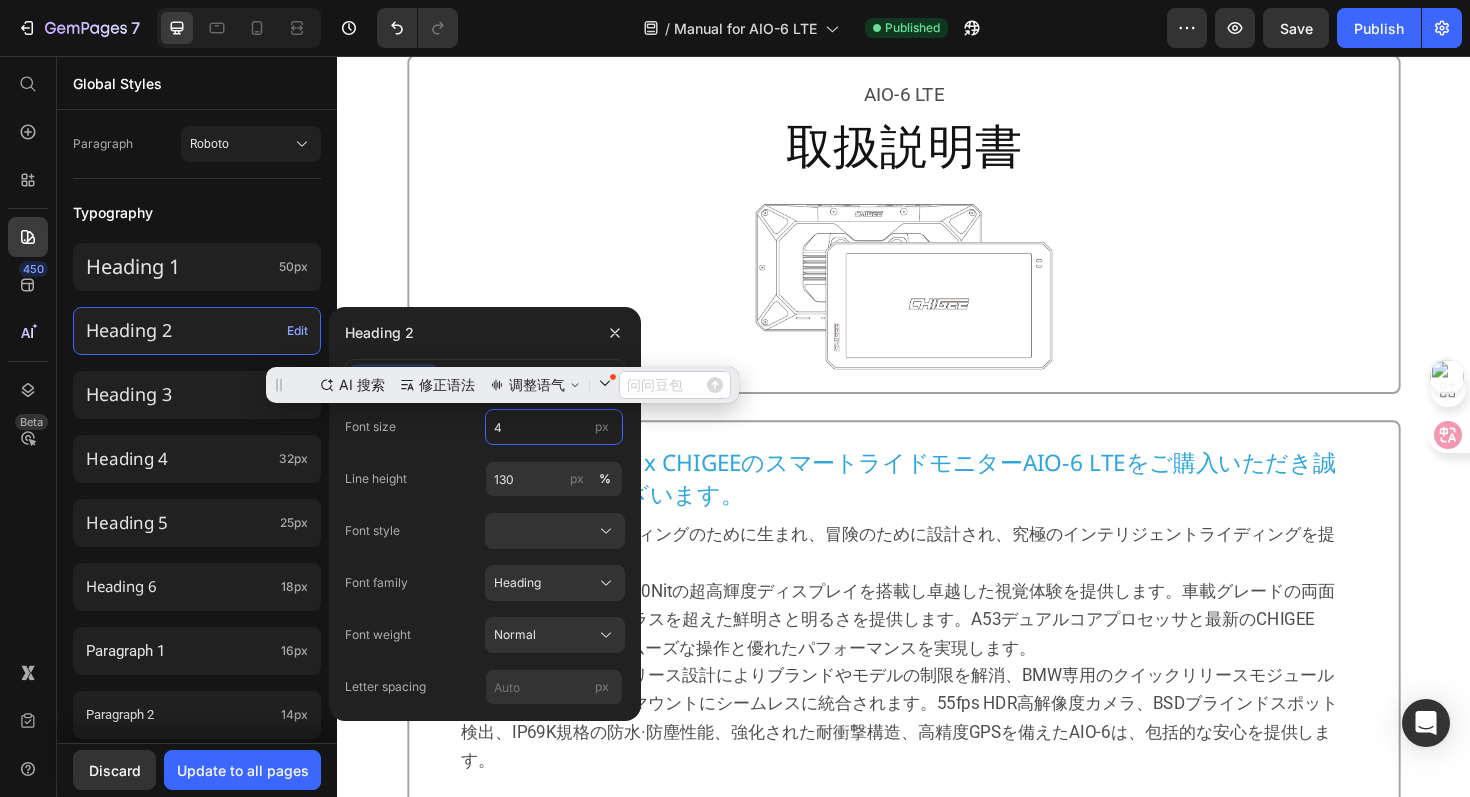 type on "44" 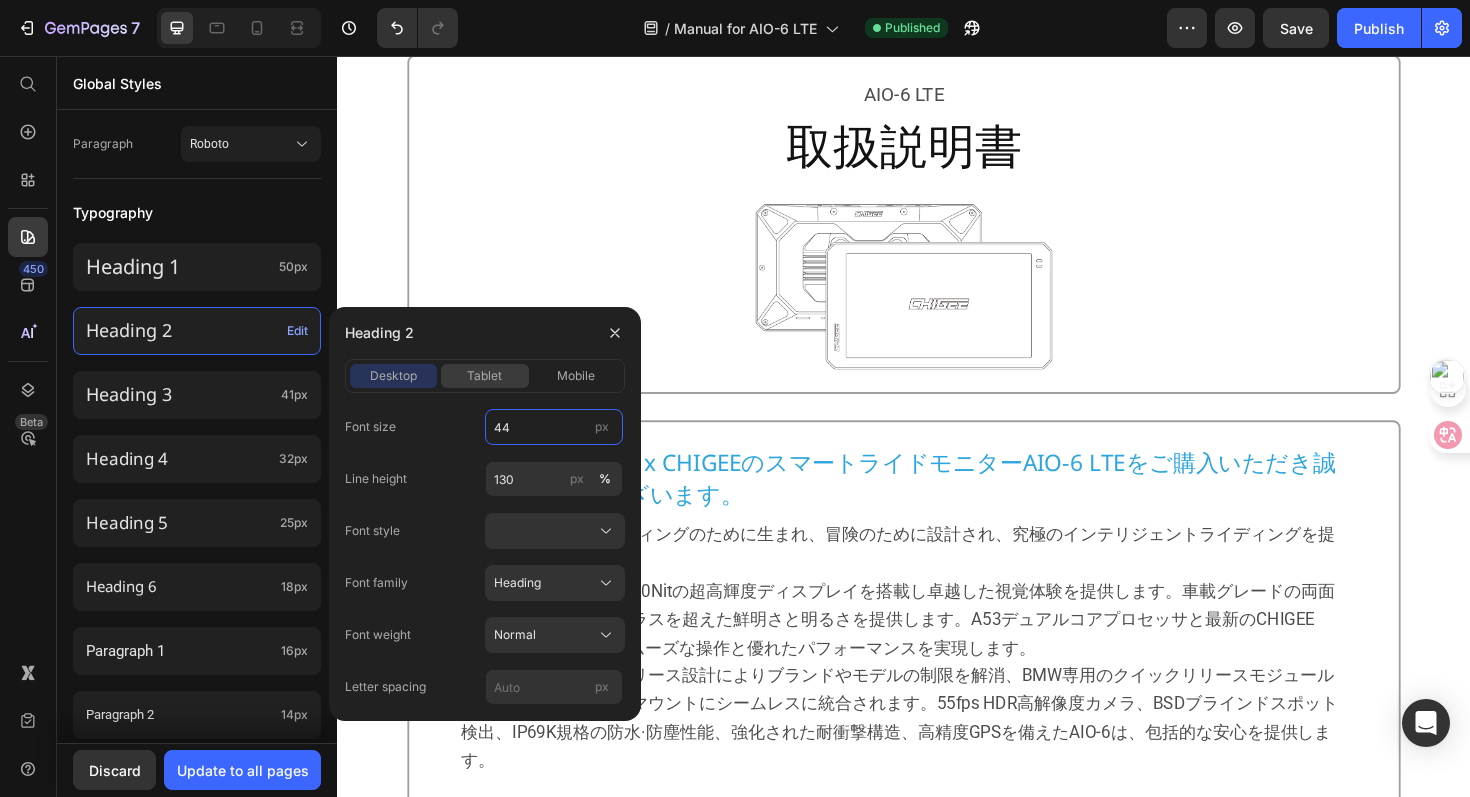 click on "tablet" at bounding box center [484, 376] 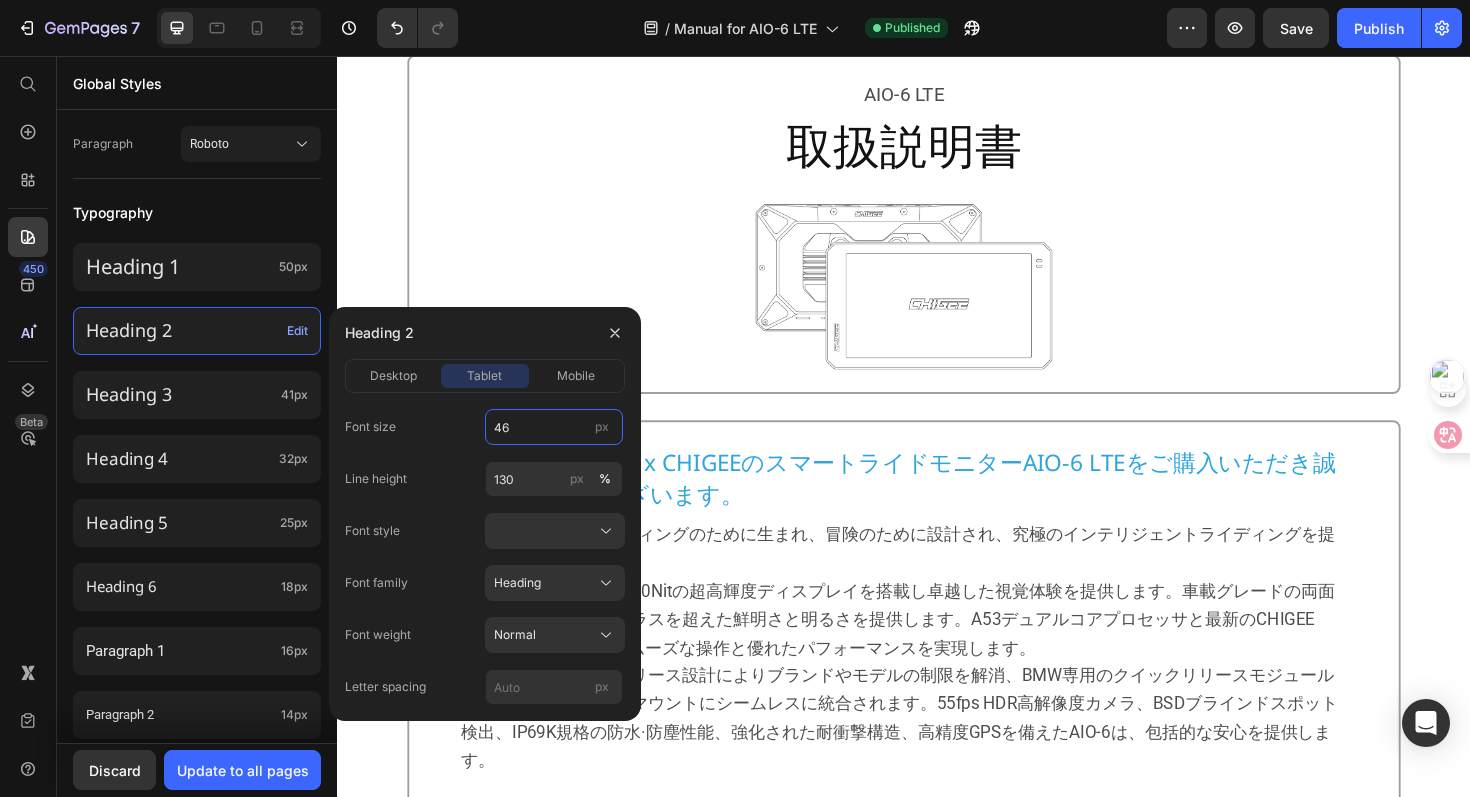 click on "46" at bounding box center [554, 427] 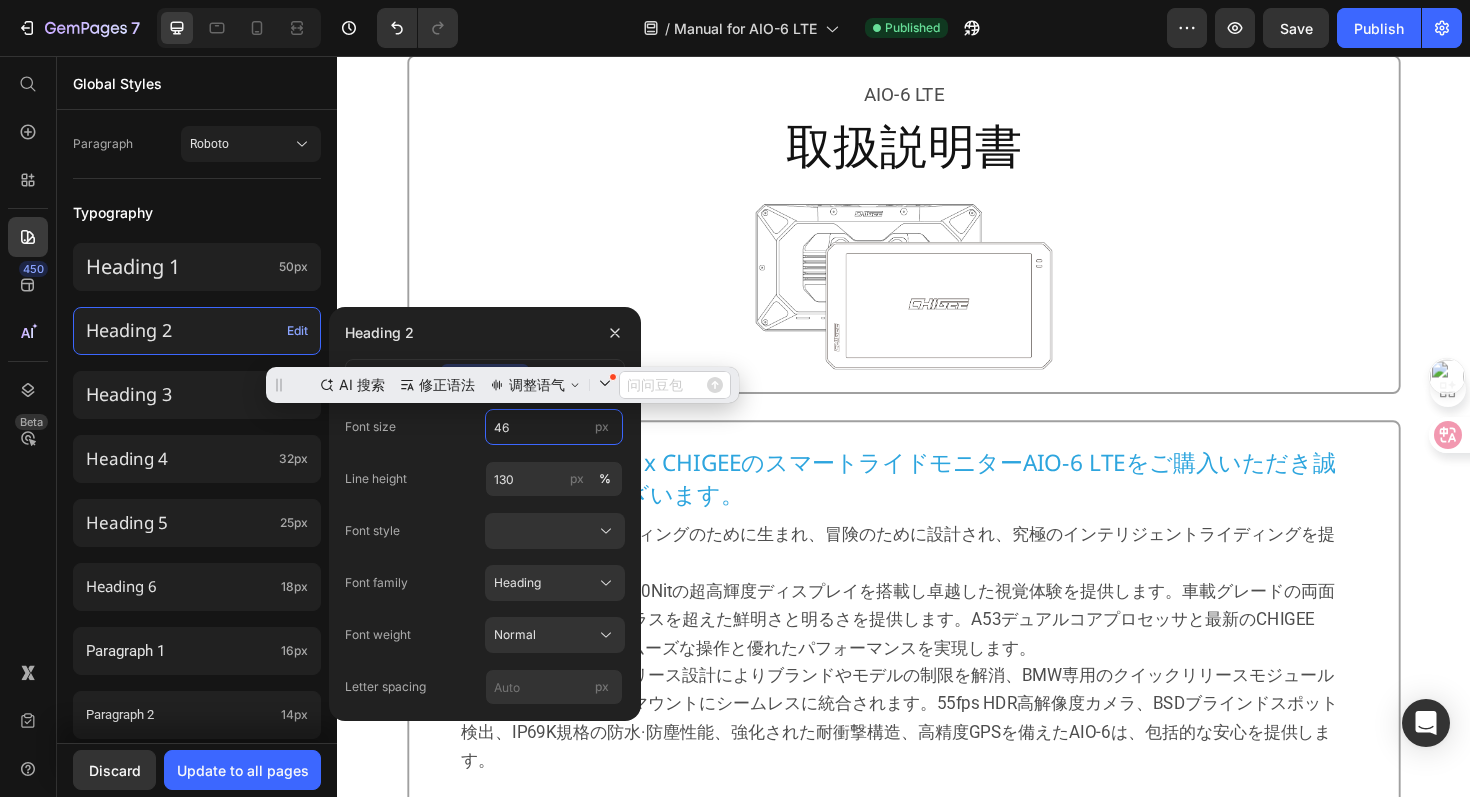 scroll, scrollTop: 0, scrollLeft: 0, axis: both 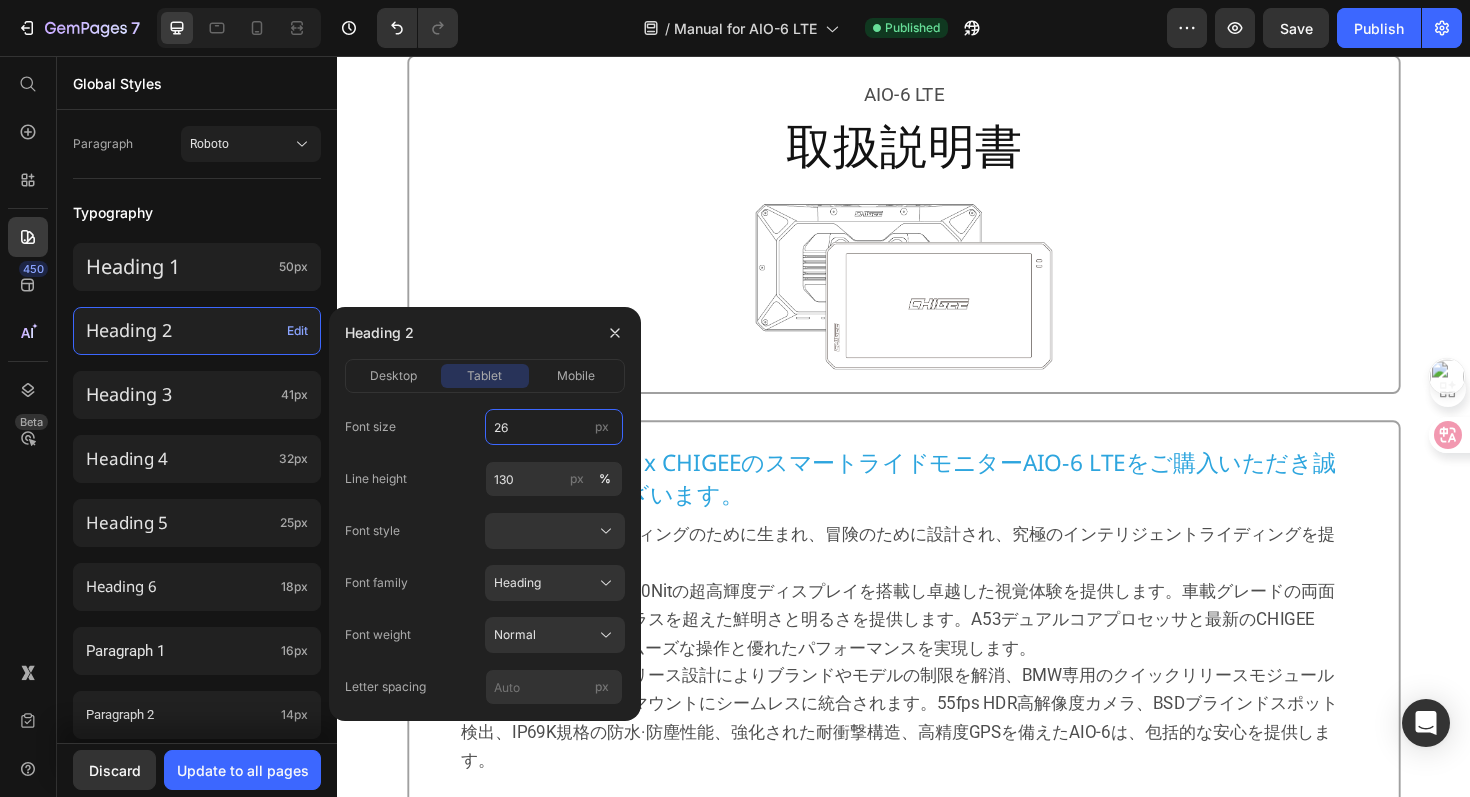 type on "26" 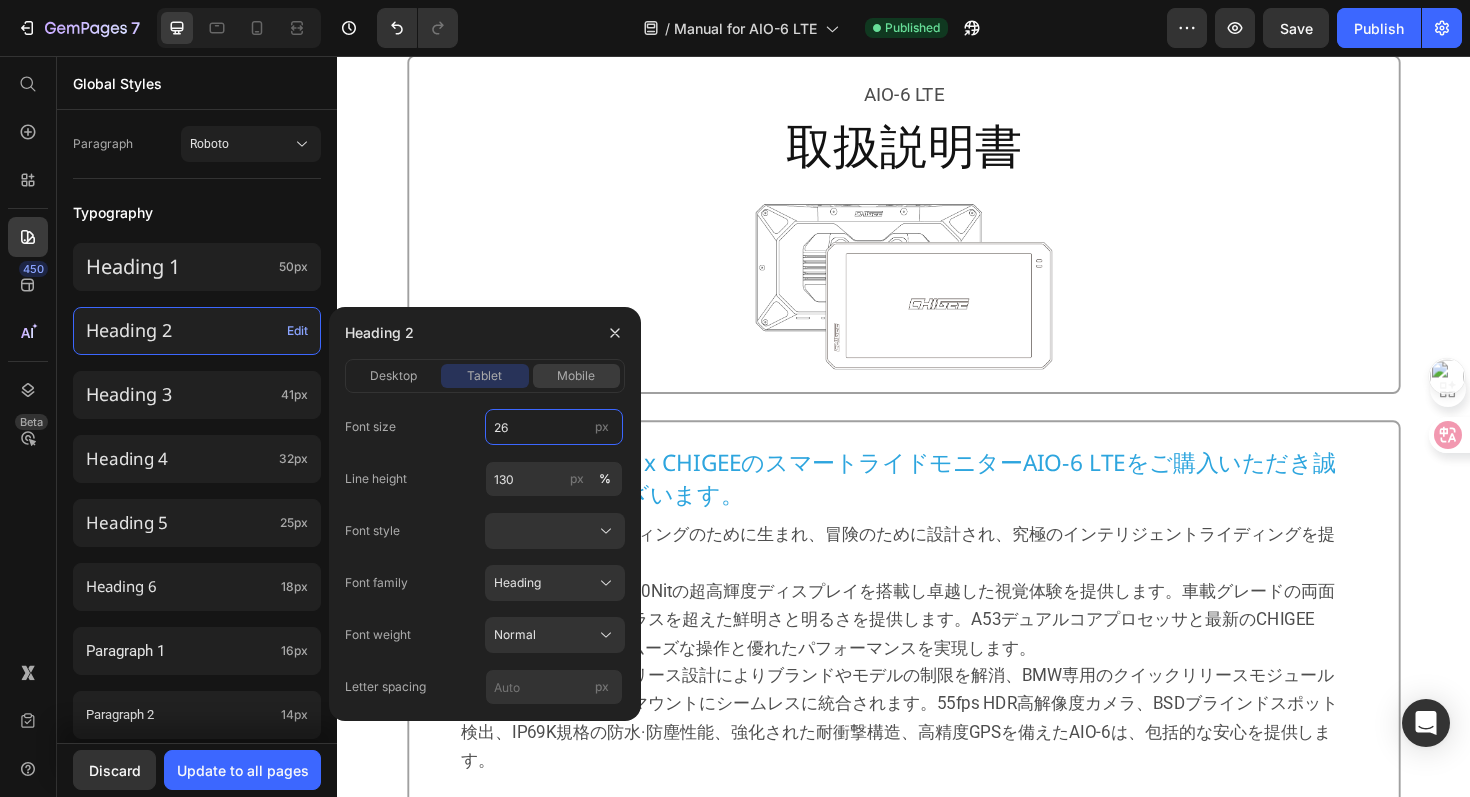 click on "mobile" at bounding box center (576, 376) 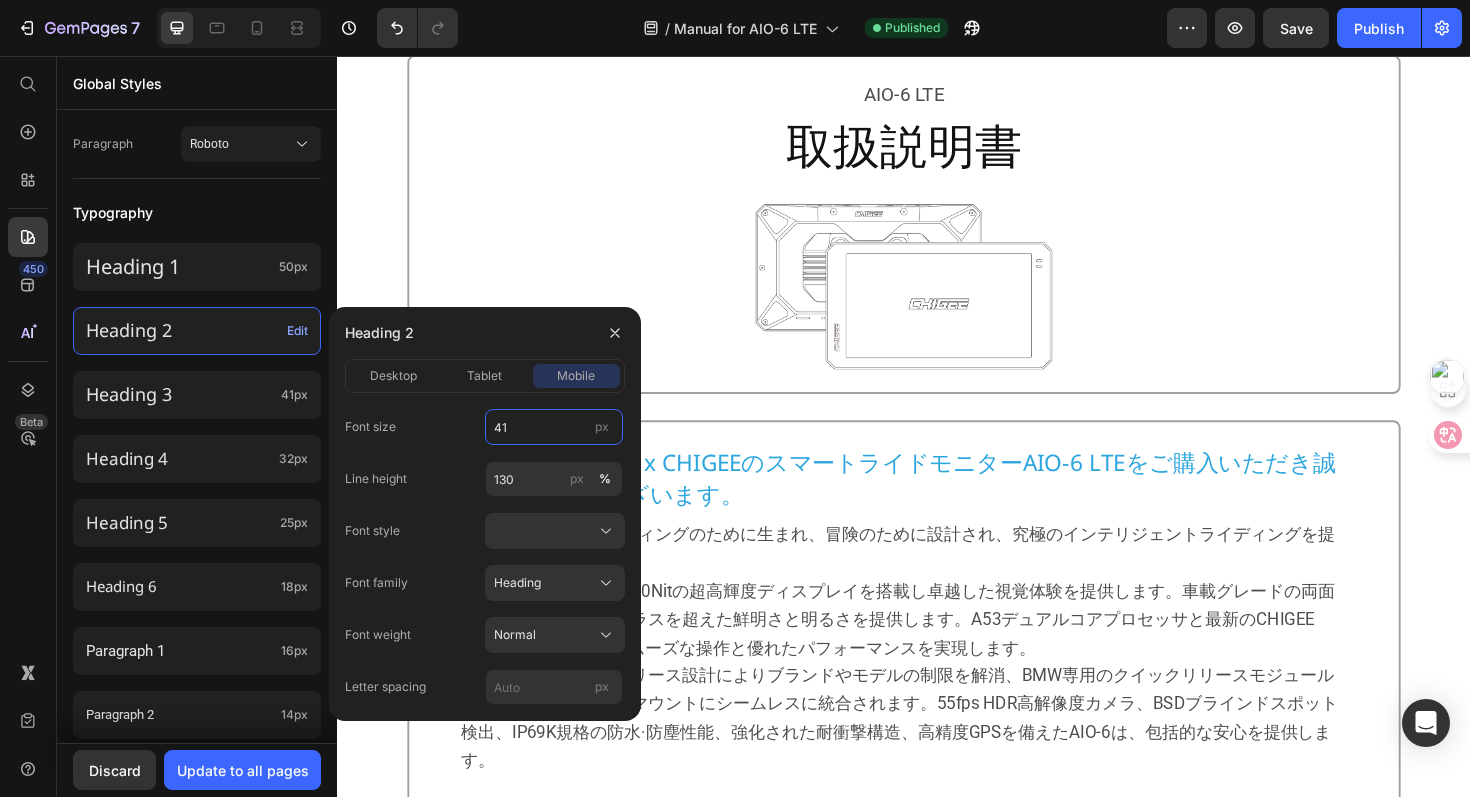 click on "41" at bounding box center [554, 427] 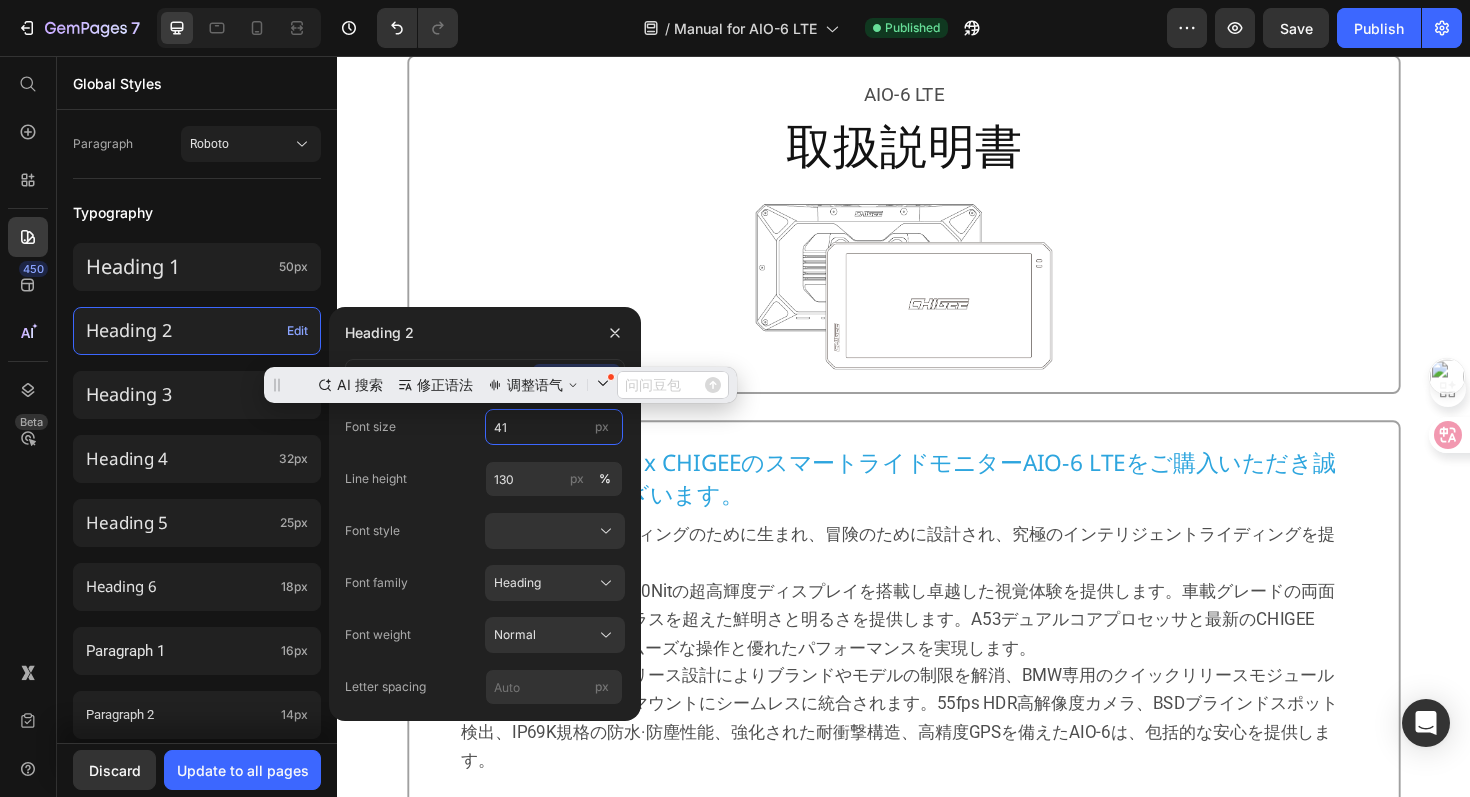 scroll, scrollTop: 0, scrollLeft: 0, axis: both 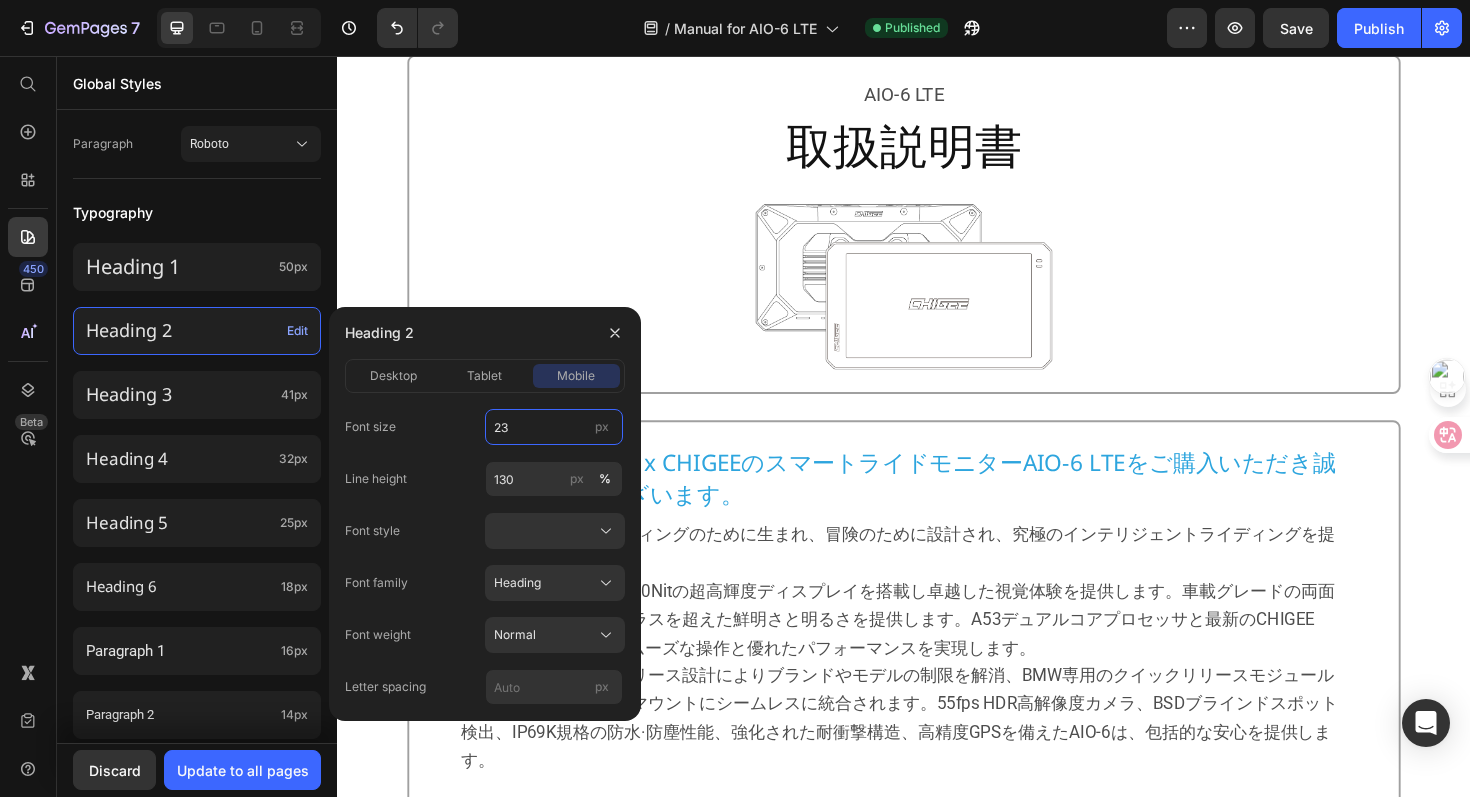 type on "23" 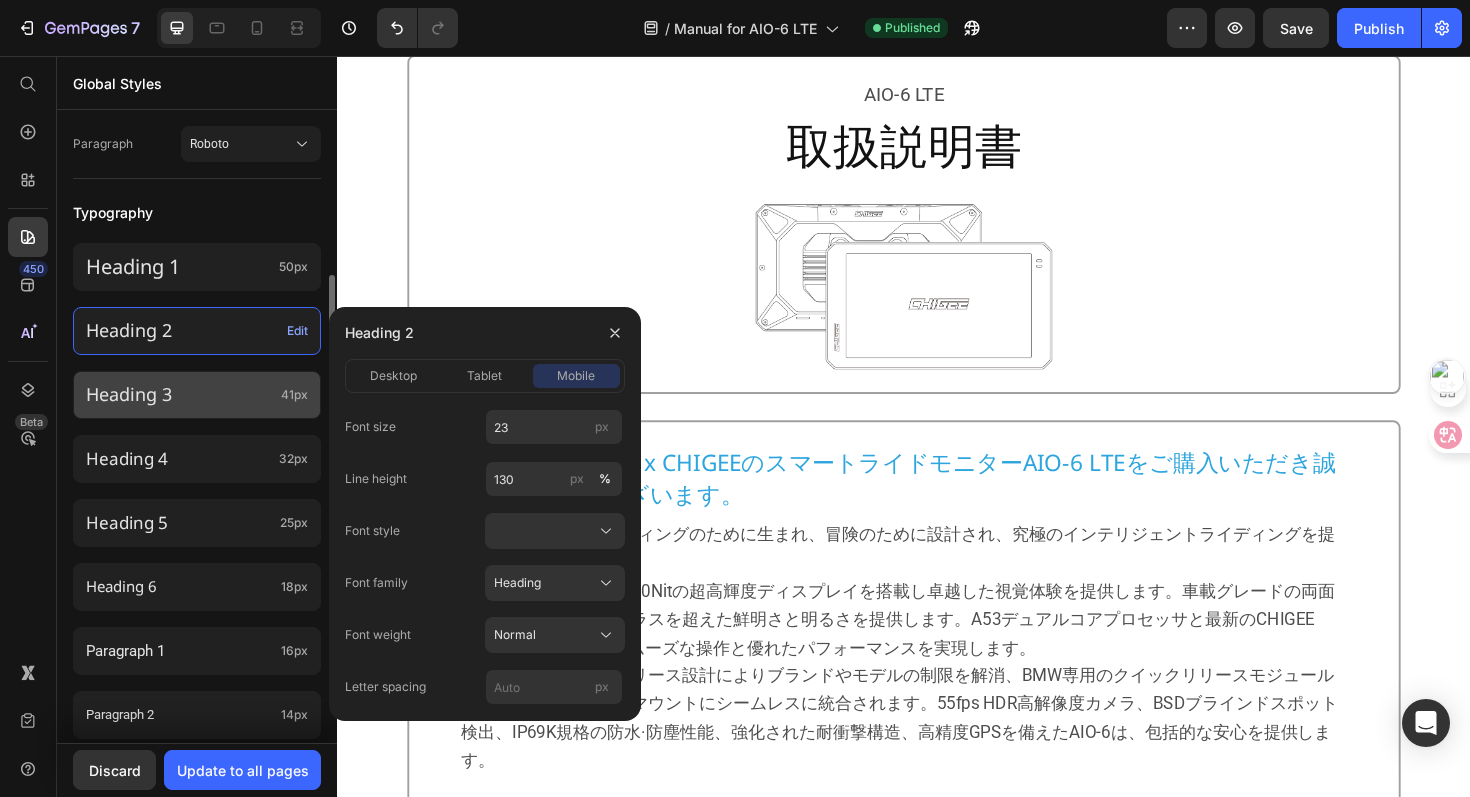 click on "Heading 3" at bounding box center [179, 394] 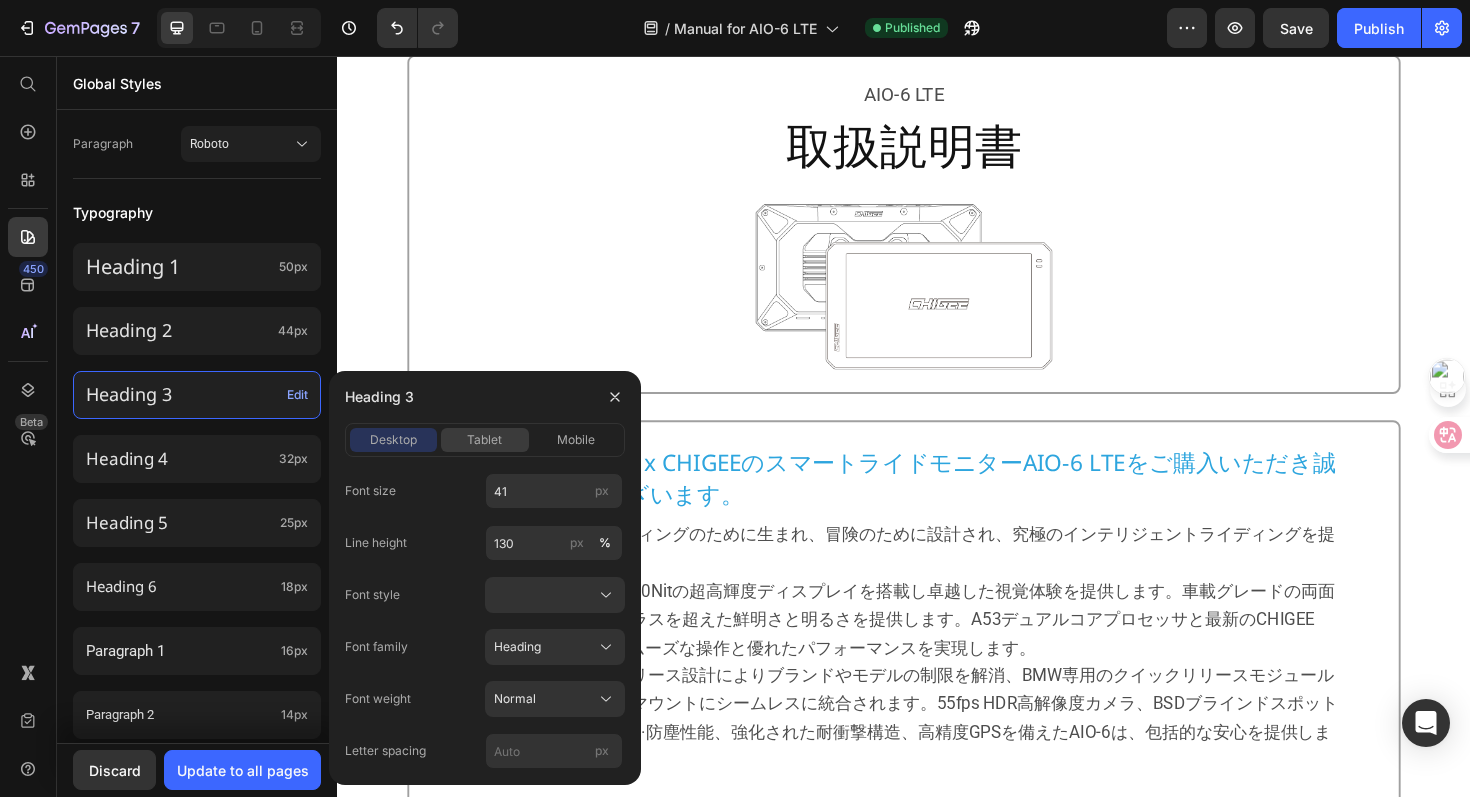 click on "tablet" at bounding box center (484, 440) 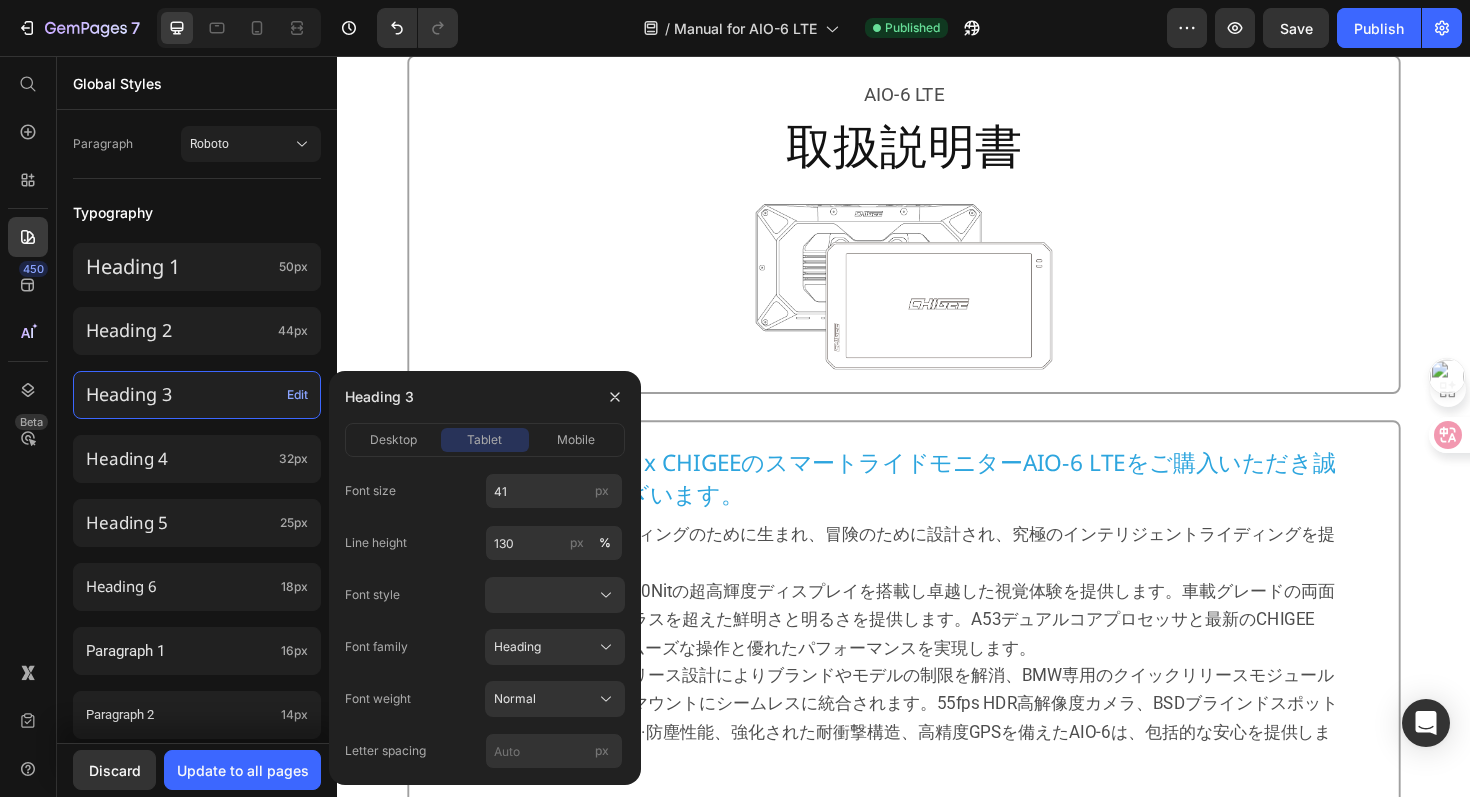 click on "desktop tablet mobile" 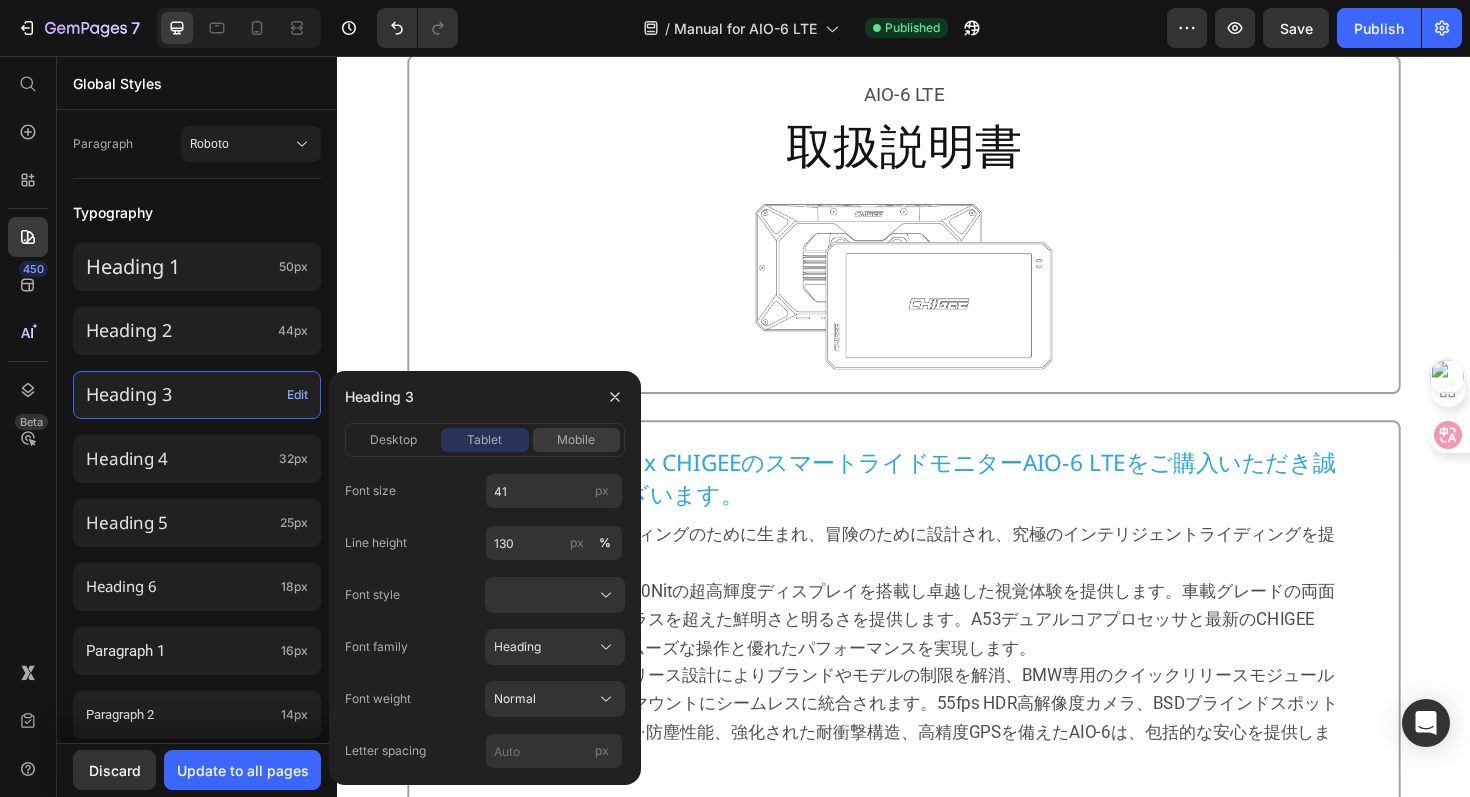 click on "mobile" at bounding box center (576, 440) 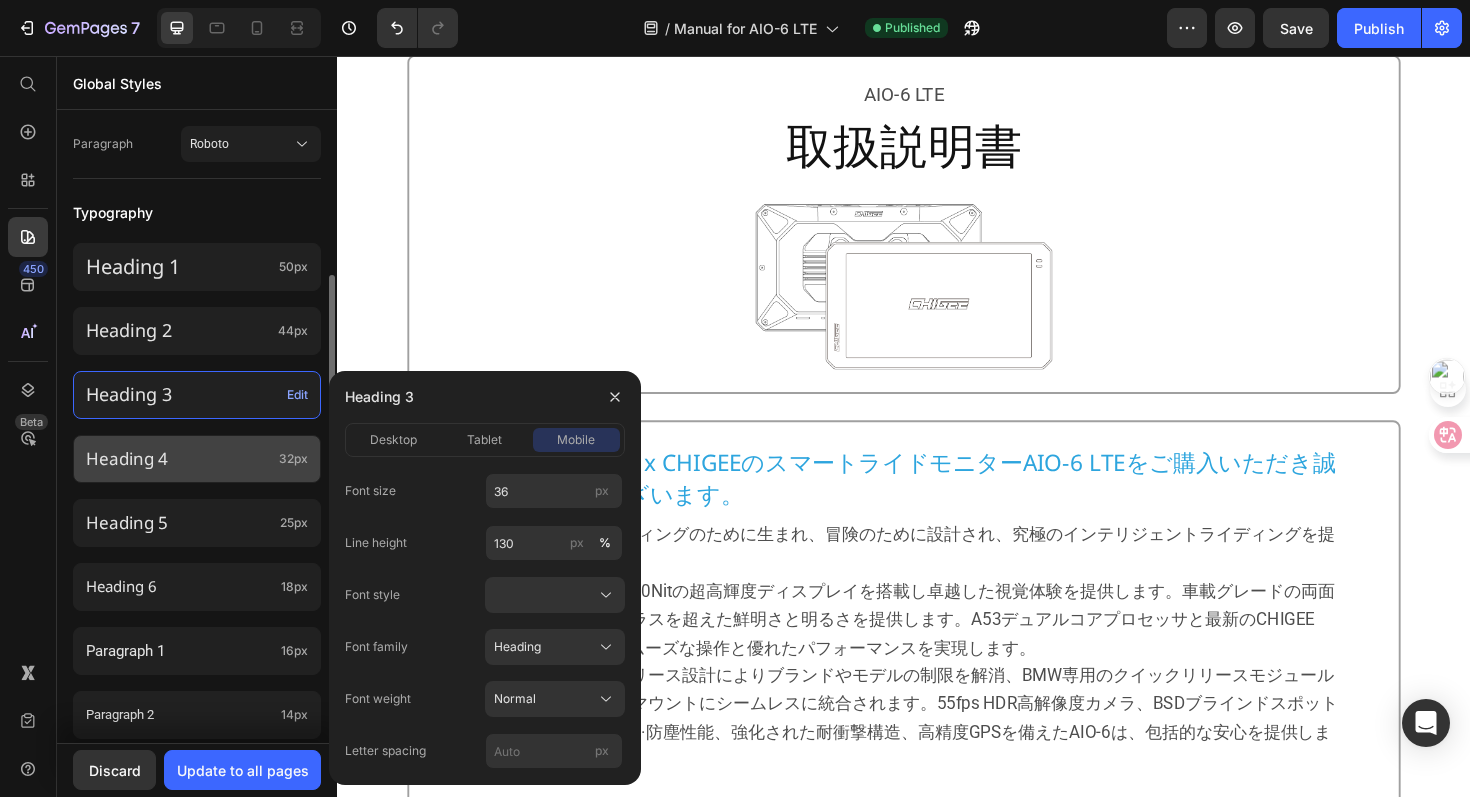 click on "Heading 4 32px" 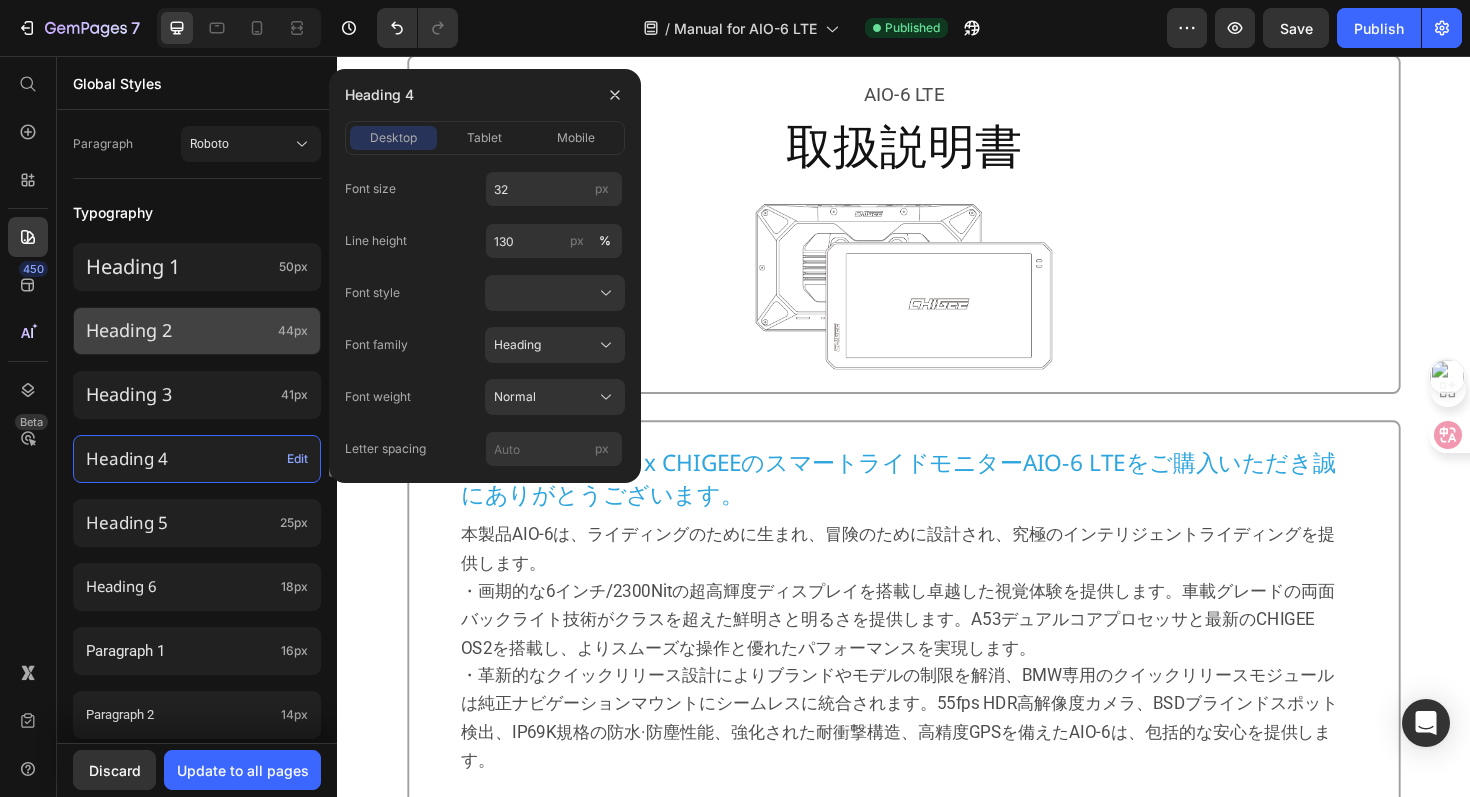 click on "Heading 2" at bounding box center (178, 330) 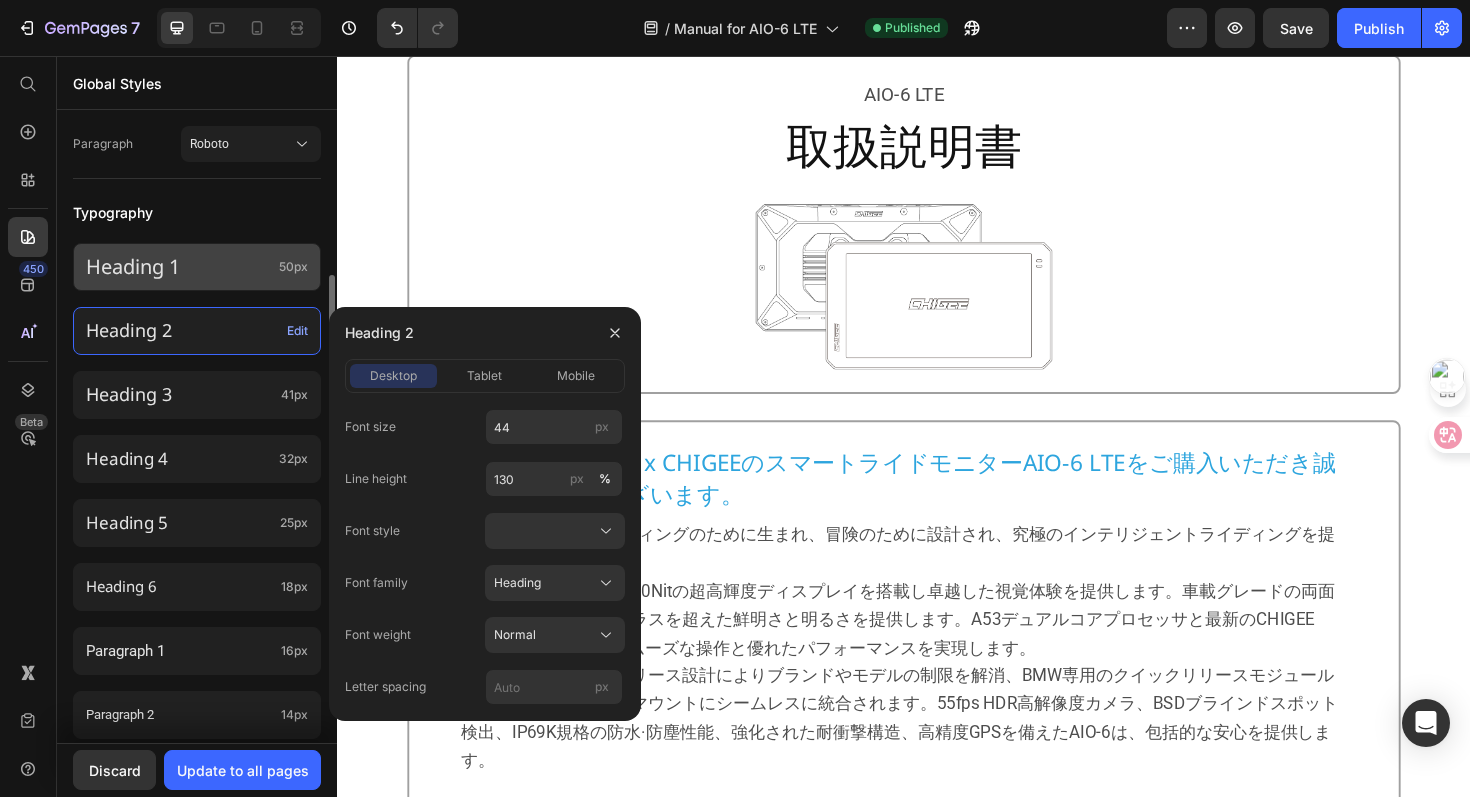 click on "Heading 1 50px" 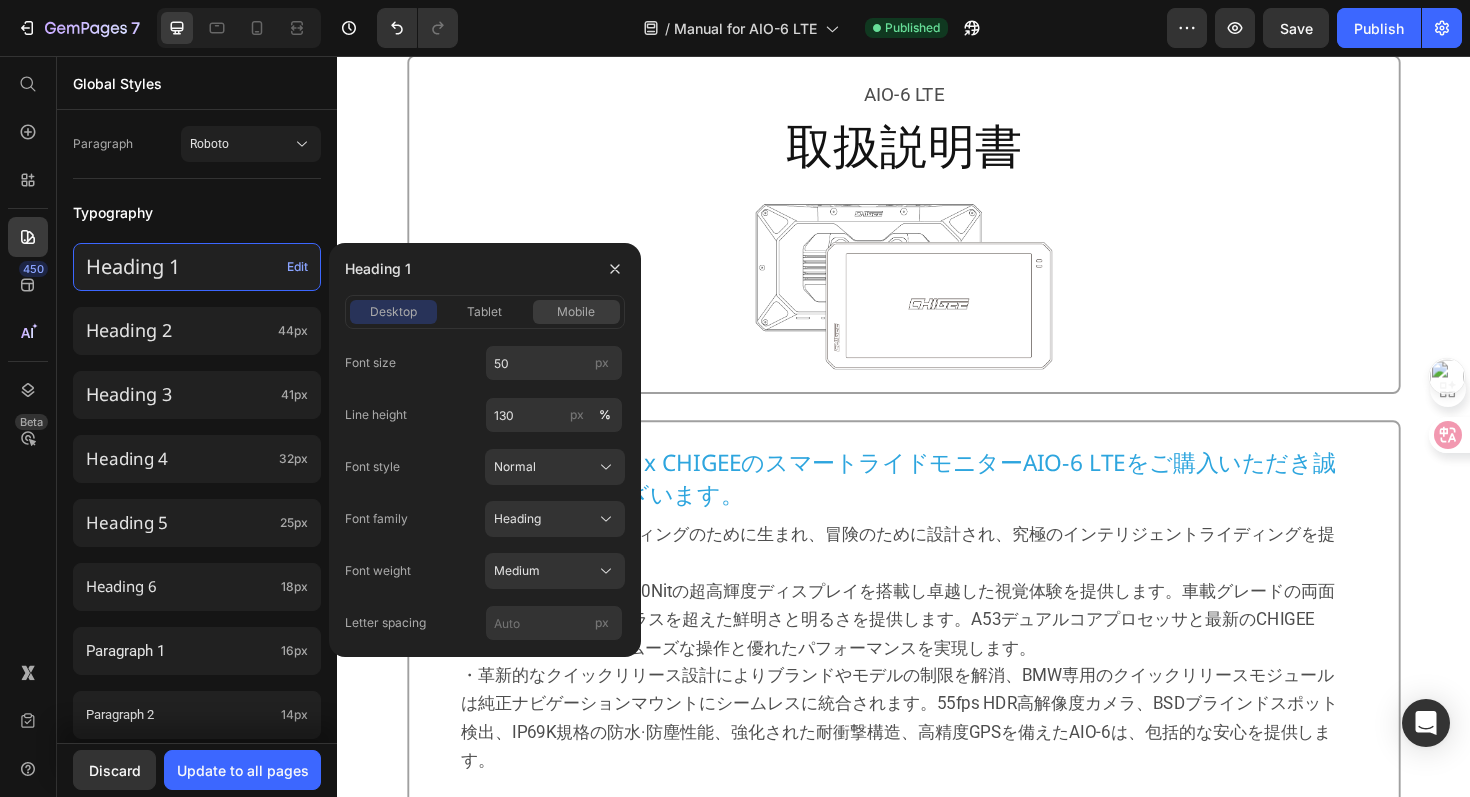 click on "mobile" at bounding box center [576, 312] 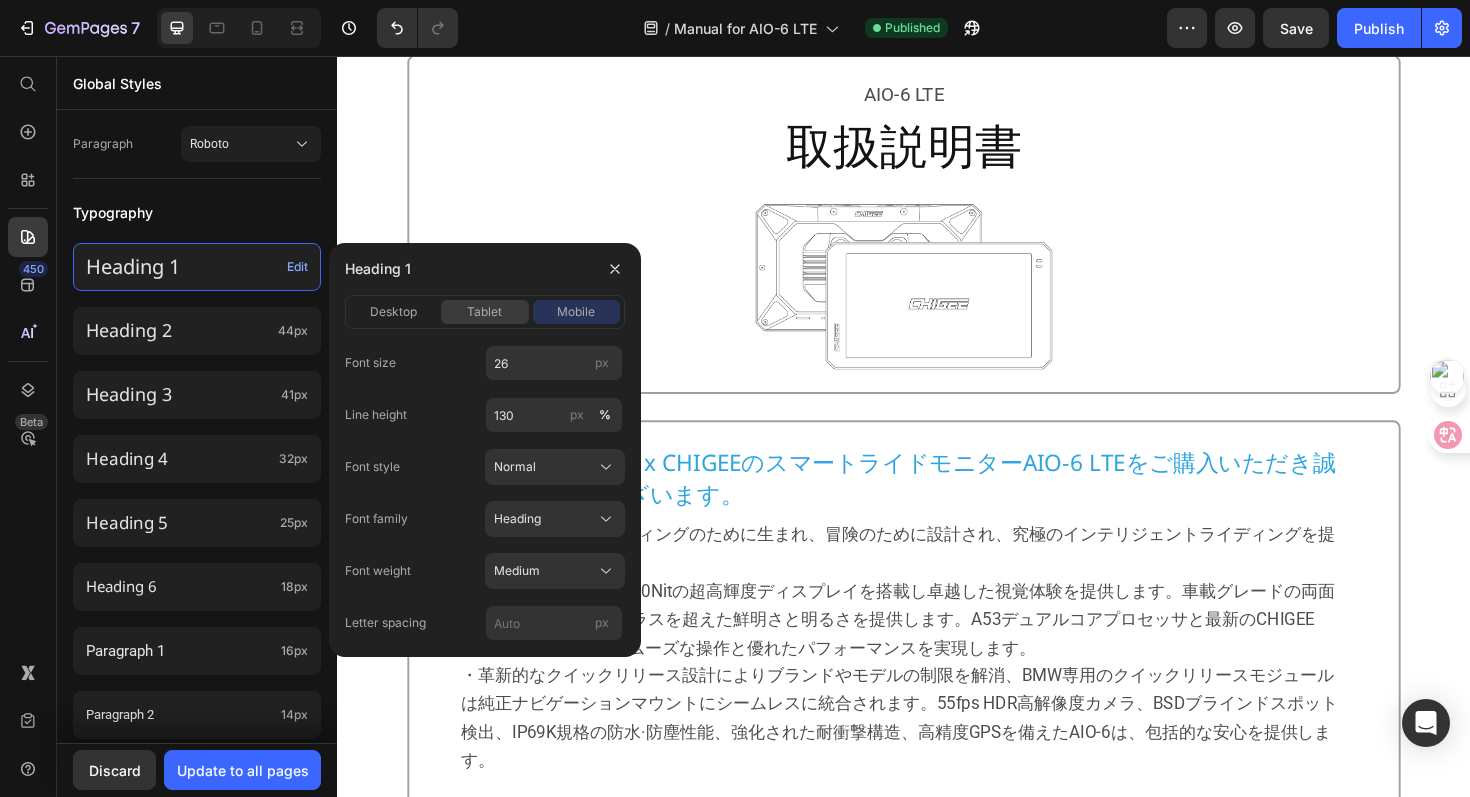 click on "tablet" at bounding box center (484, 312) 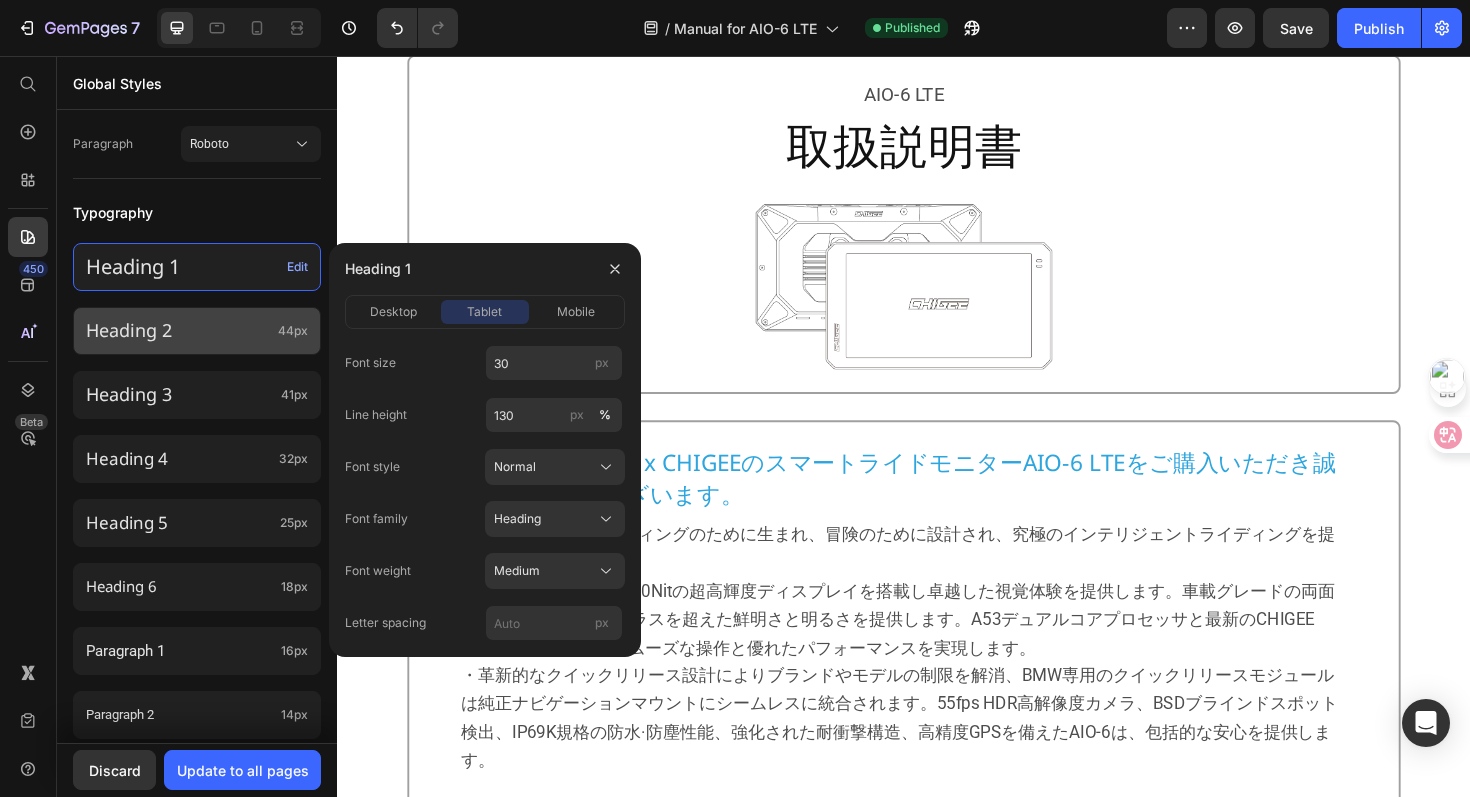 click on "Heading 2" at bounding box center [178, 330] 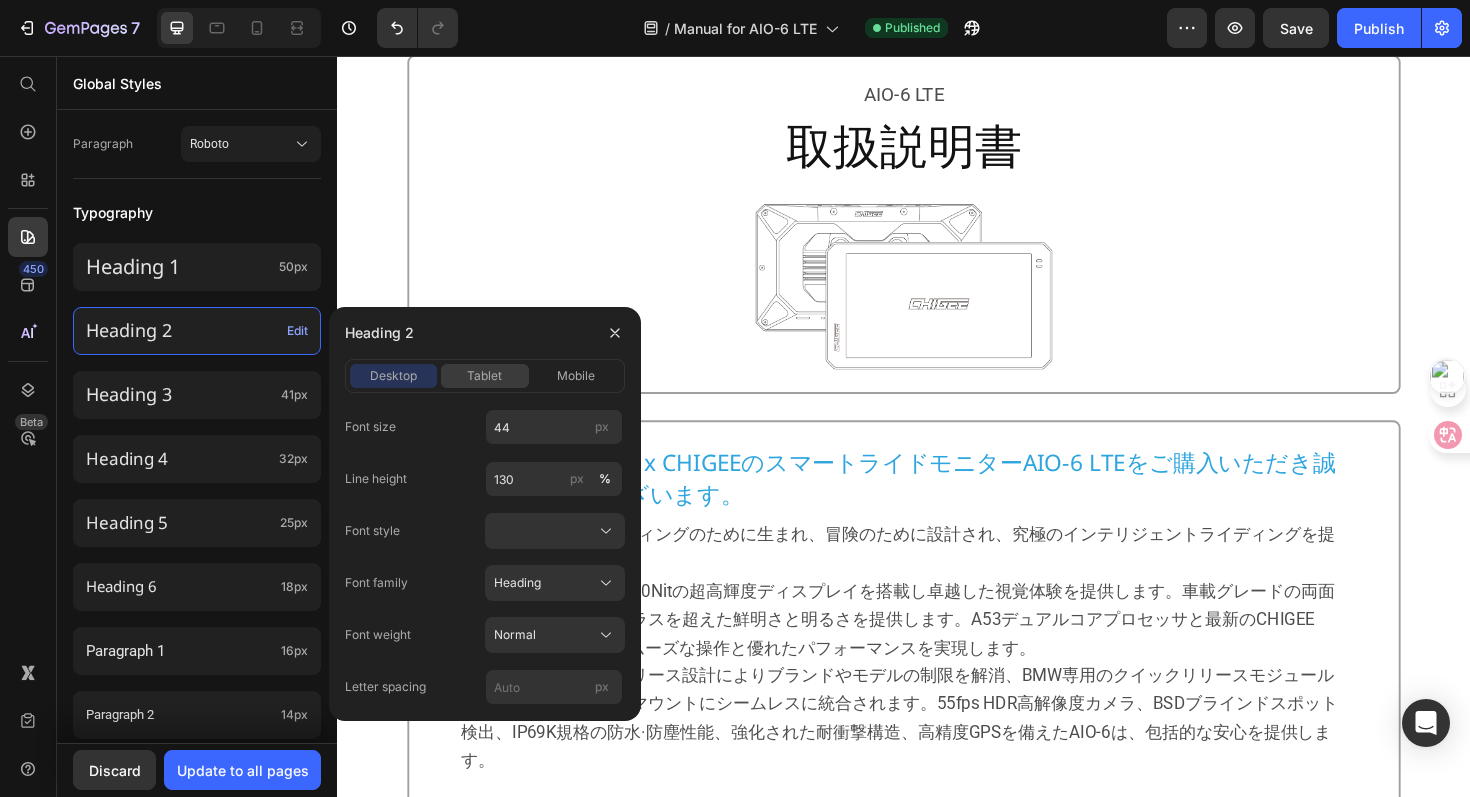 click on "tablet" 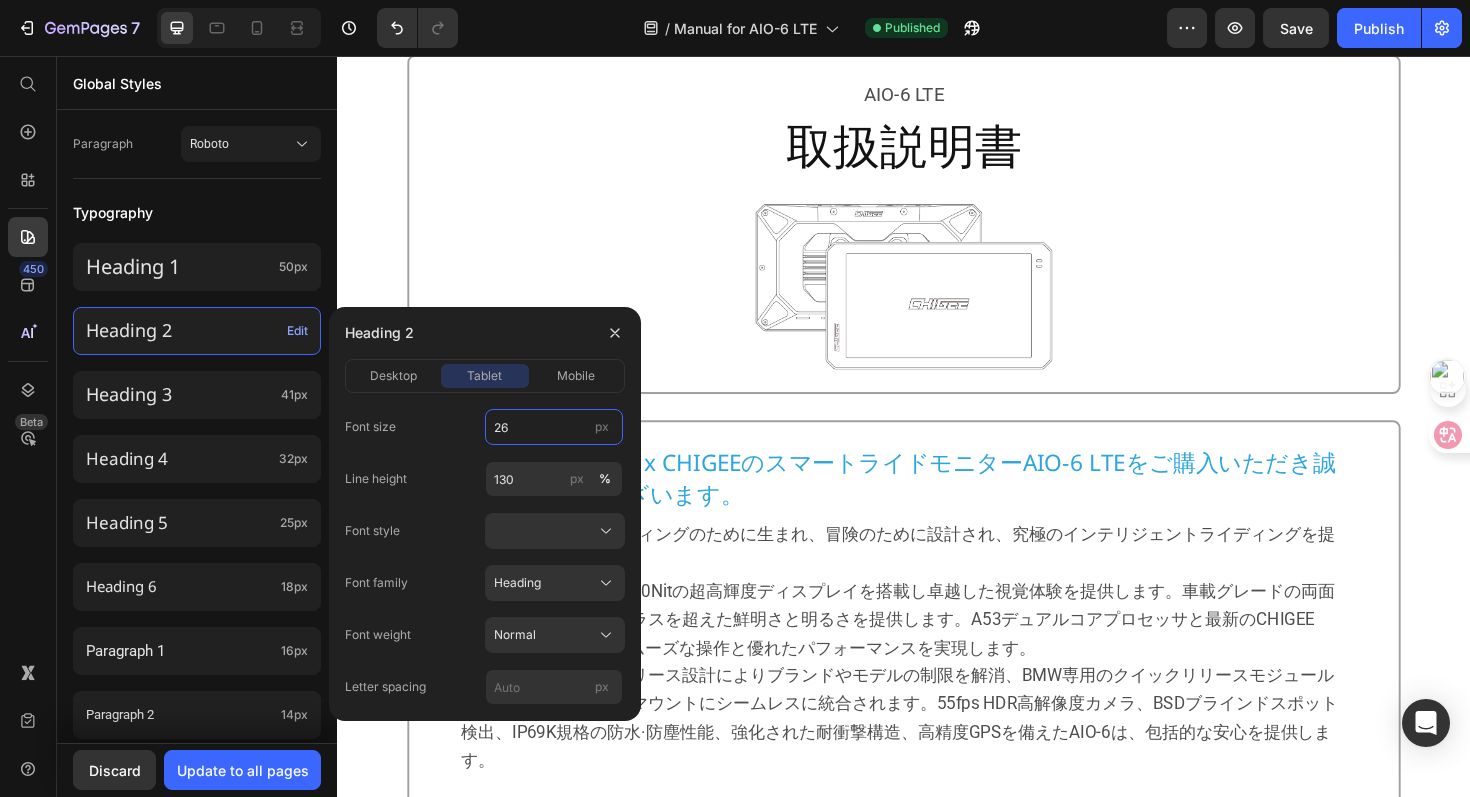 click on "26" at bounding box center [554, 427] 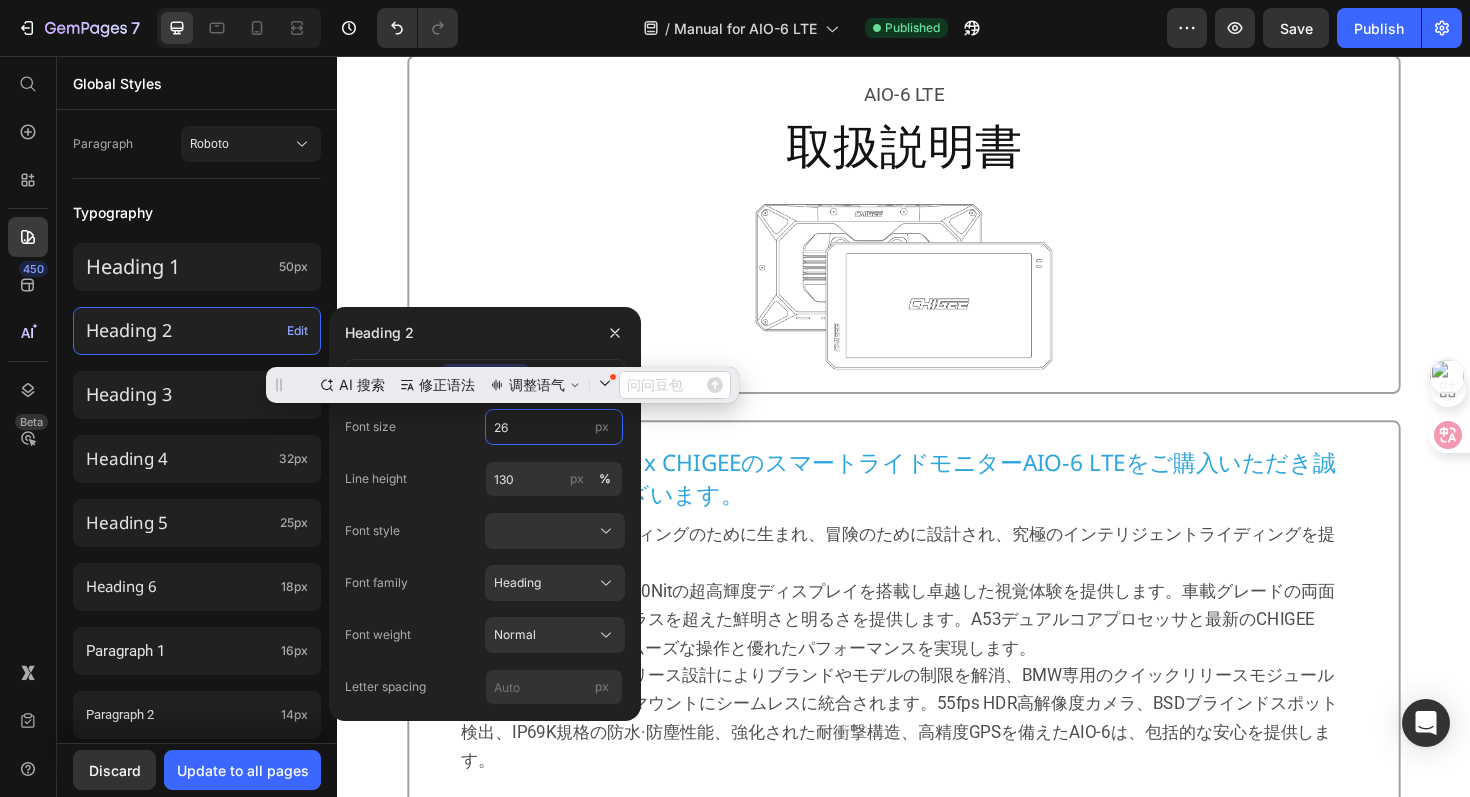 scroll, scrollTop: 0, scrollLeft: 0, axis: both 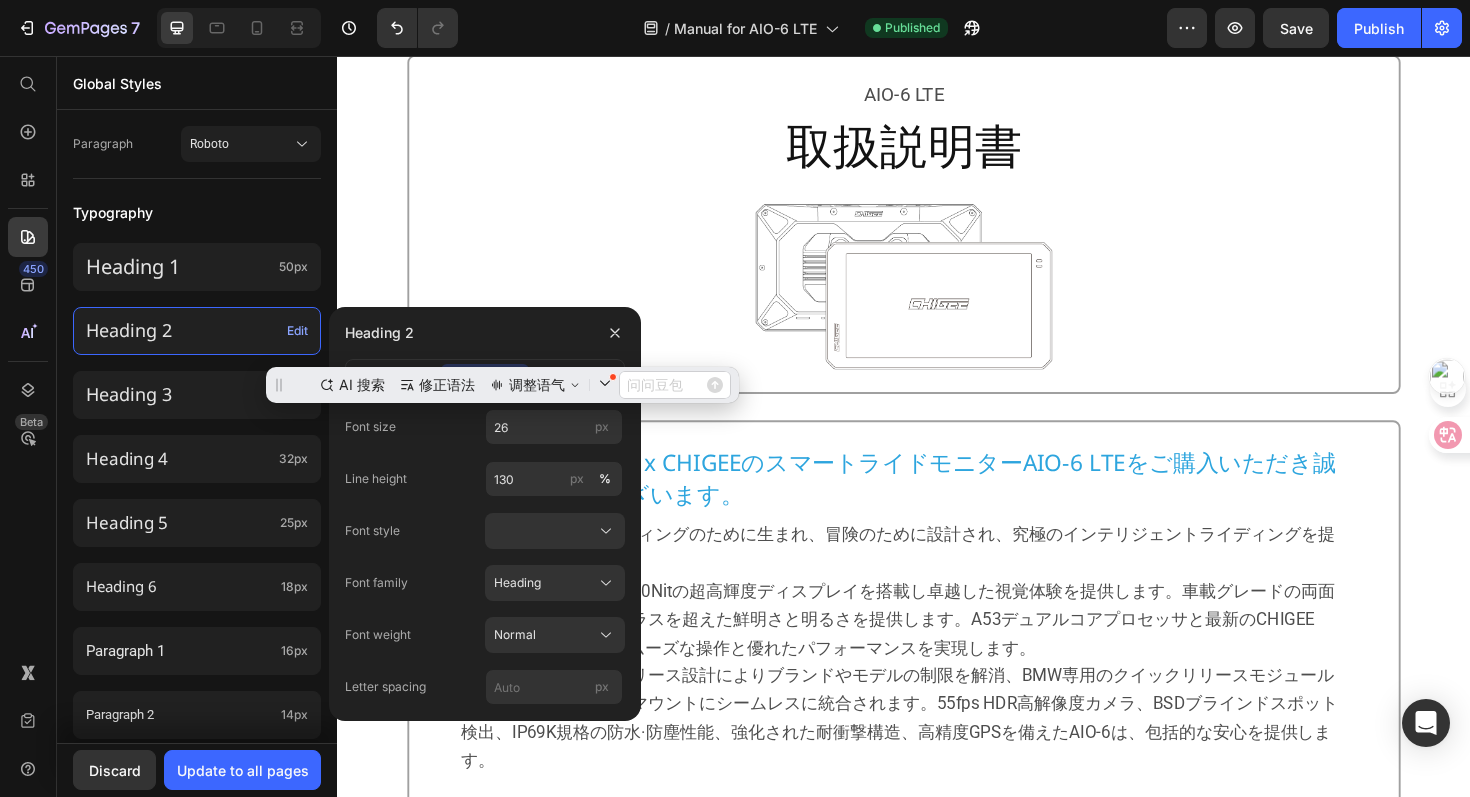 click on "Font size 26 px" at bounding box center (485, 427) 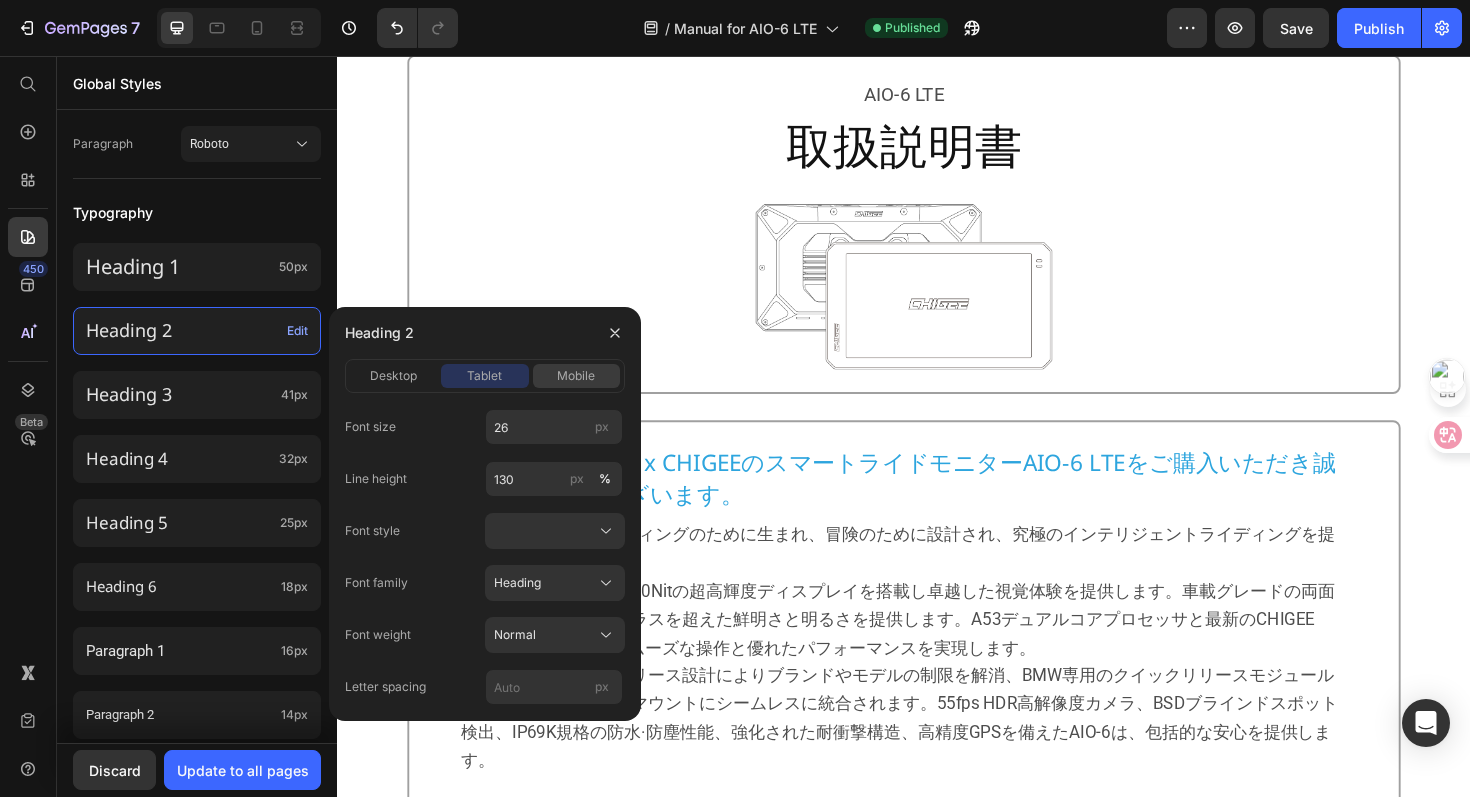 click on "mobile" at bounding box center (576, 376) 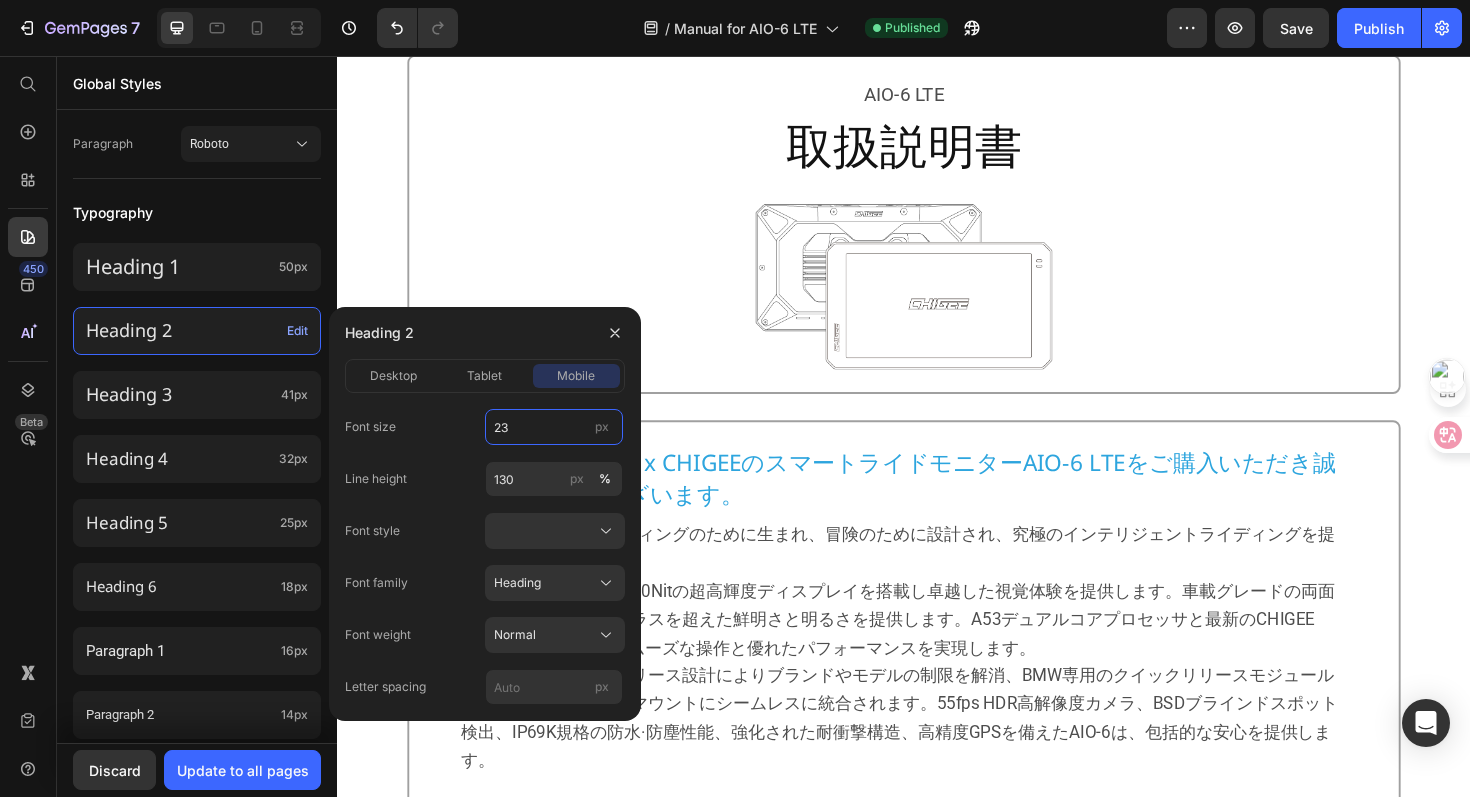 click on "23" at bounding box center [554, 427] 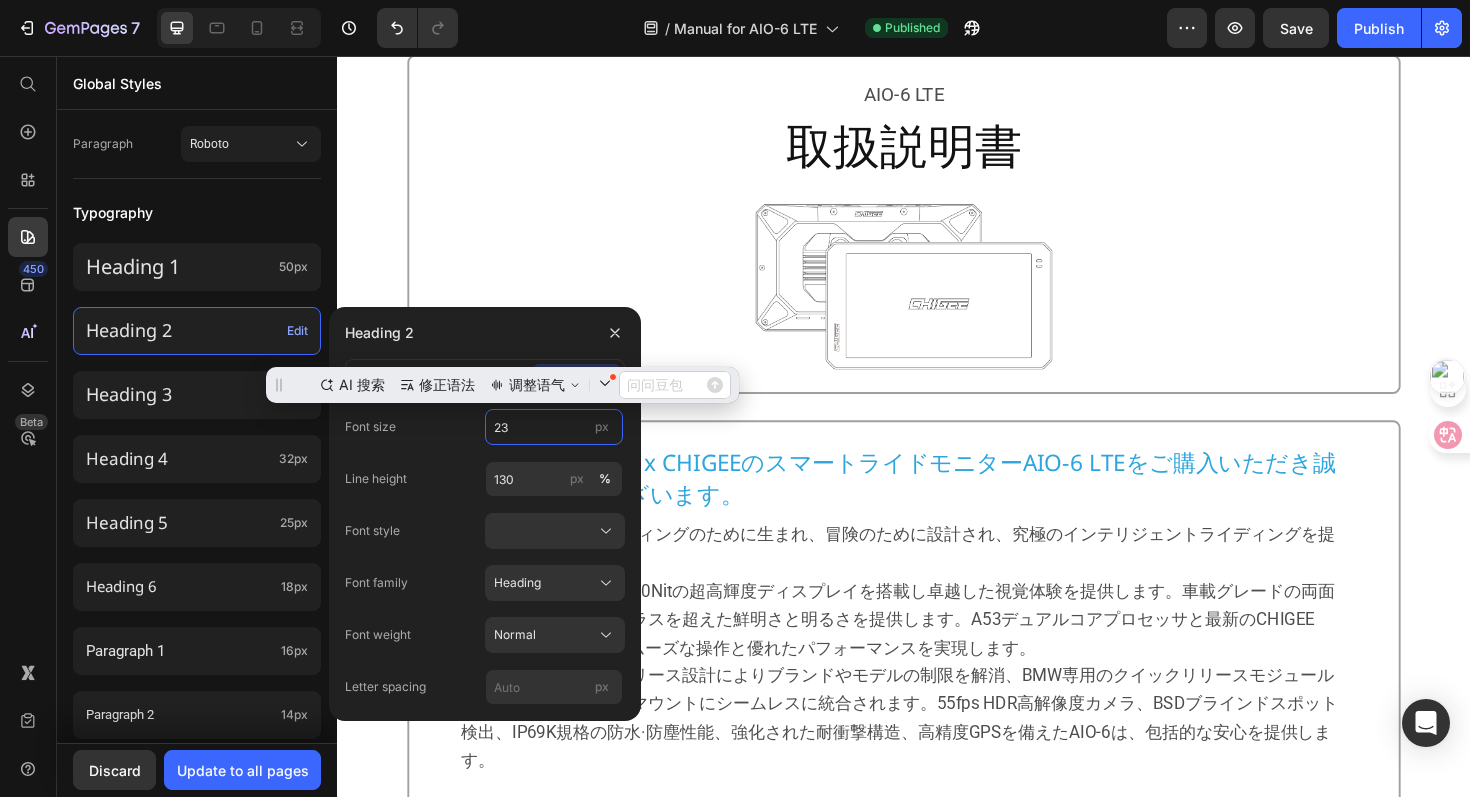 scroll, scrollTop: 0, scrollLeft: 0, axis: both 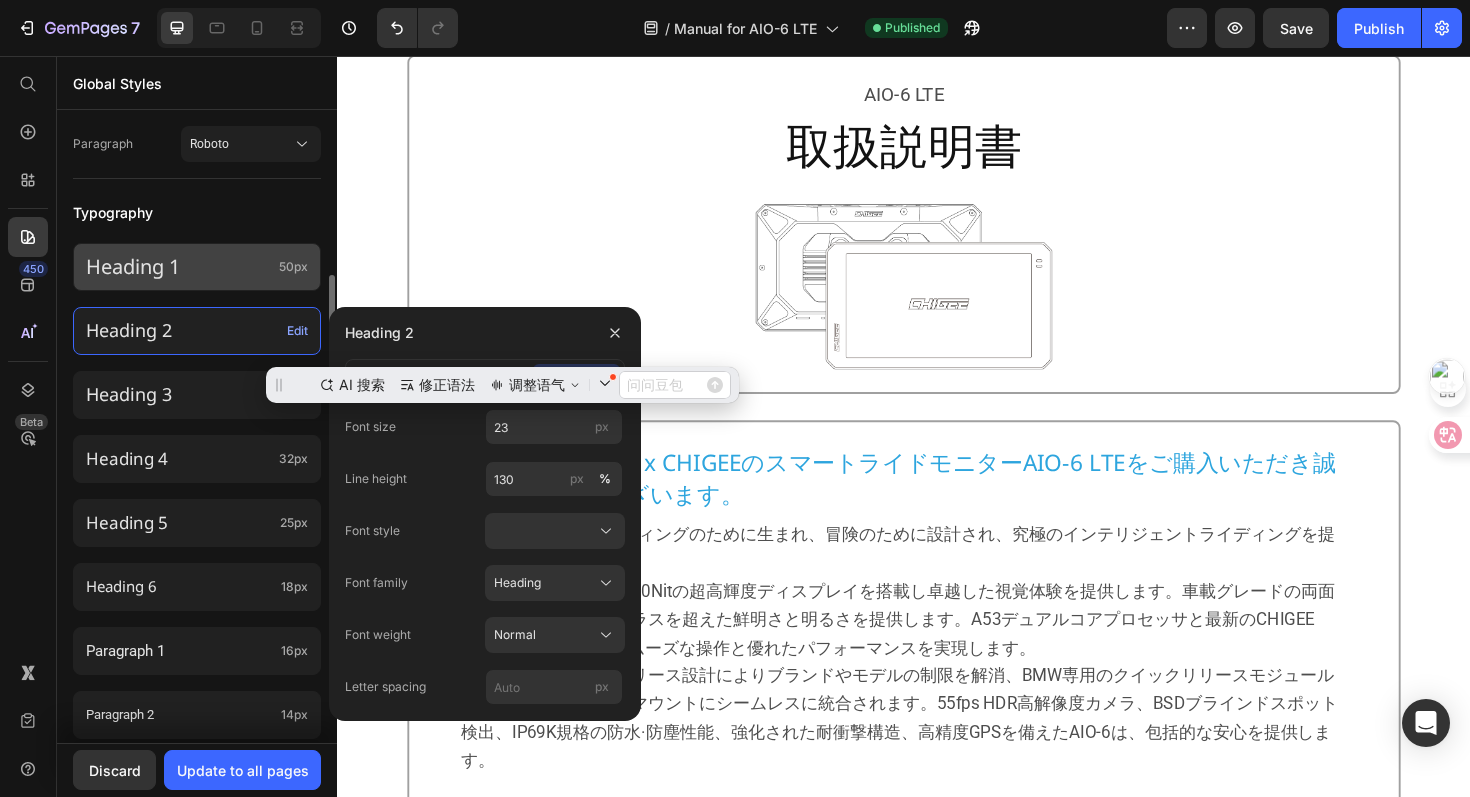 click on "Heading 1" at bounding box center (178, 267) 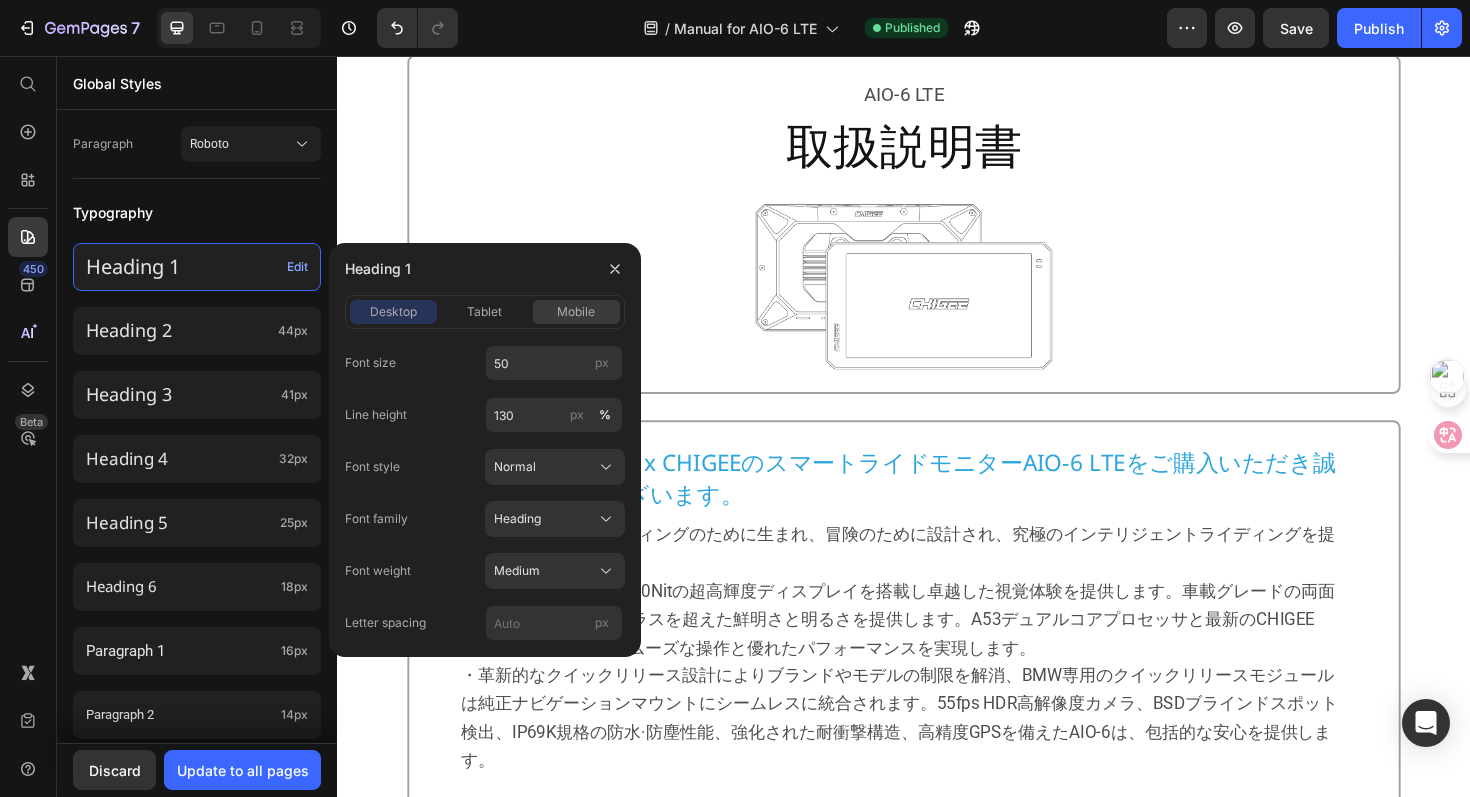 click on "mobile" 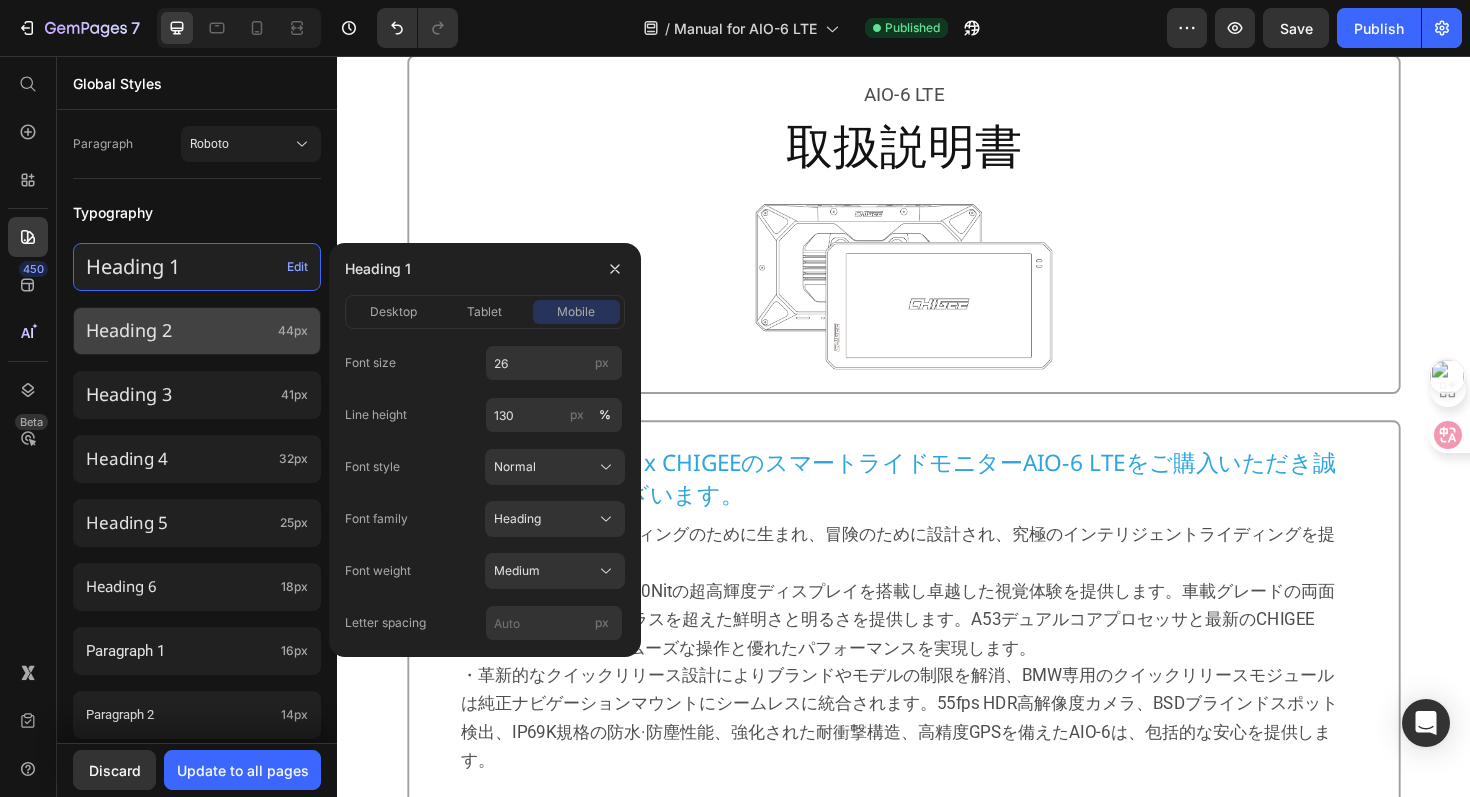 click on "Heading 2 44px" 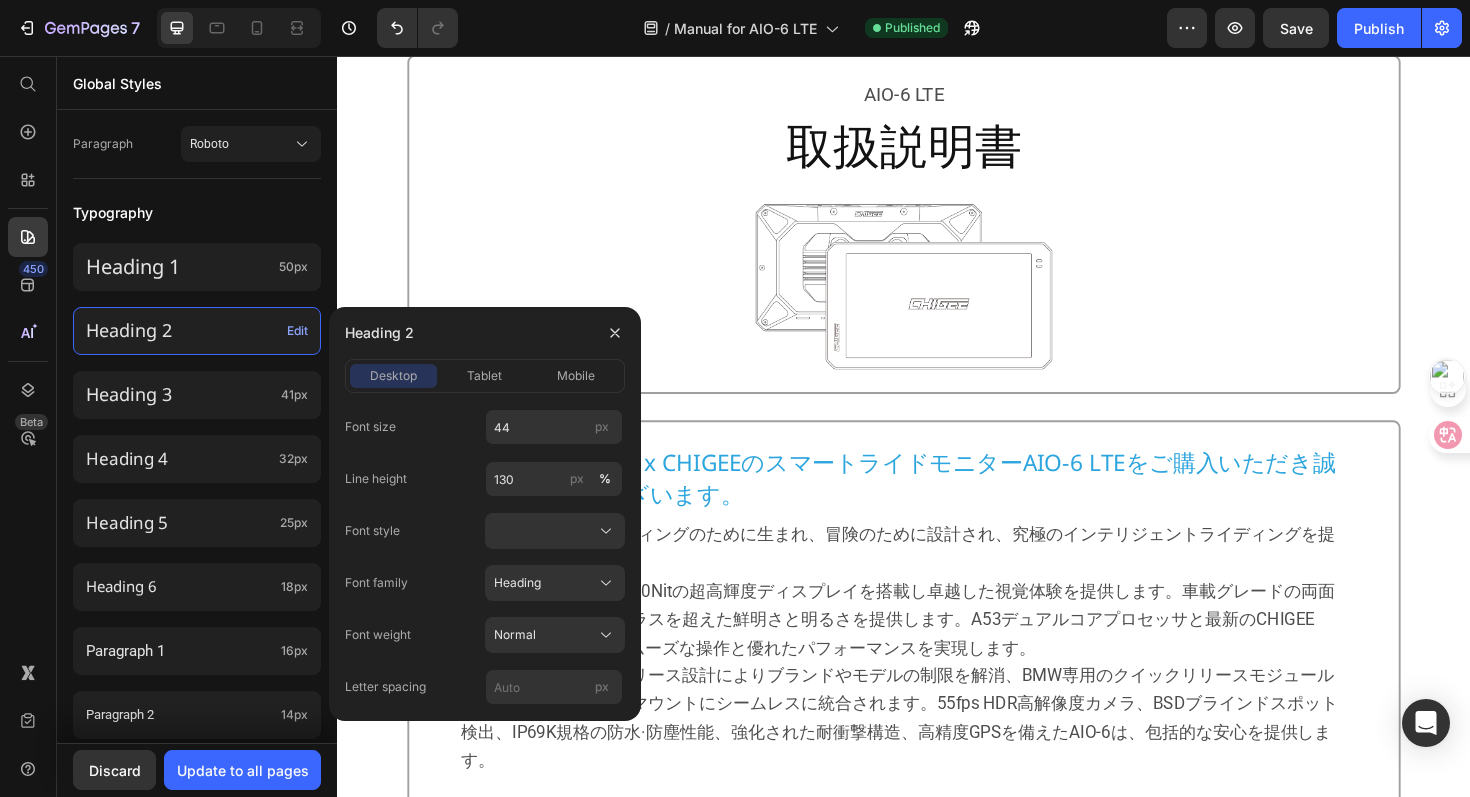 click on "desktop tablet mobile" 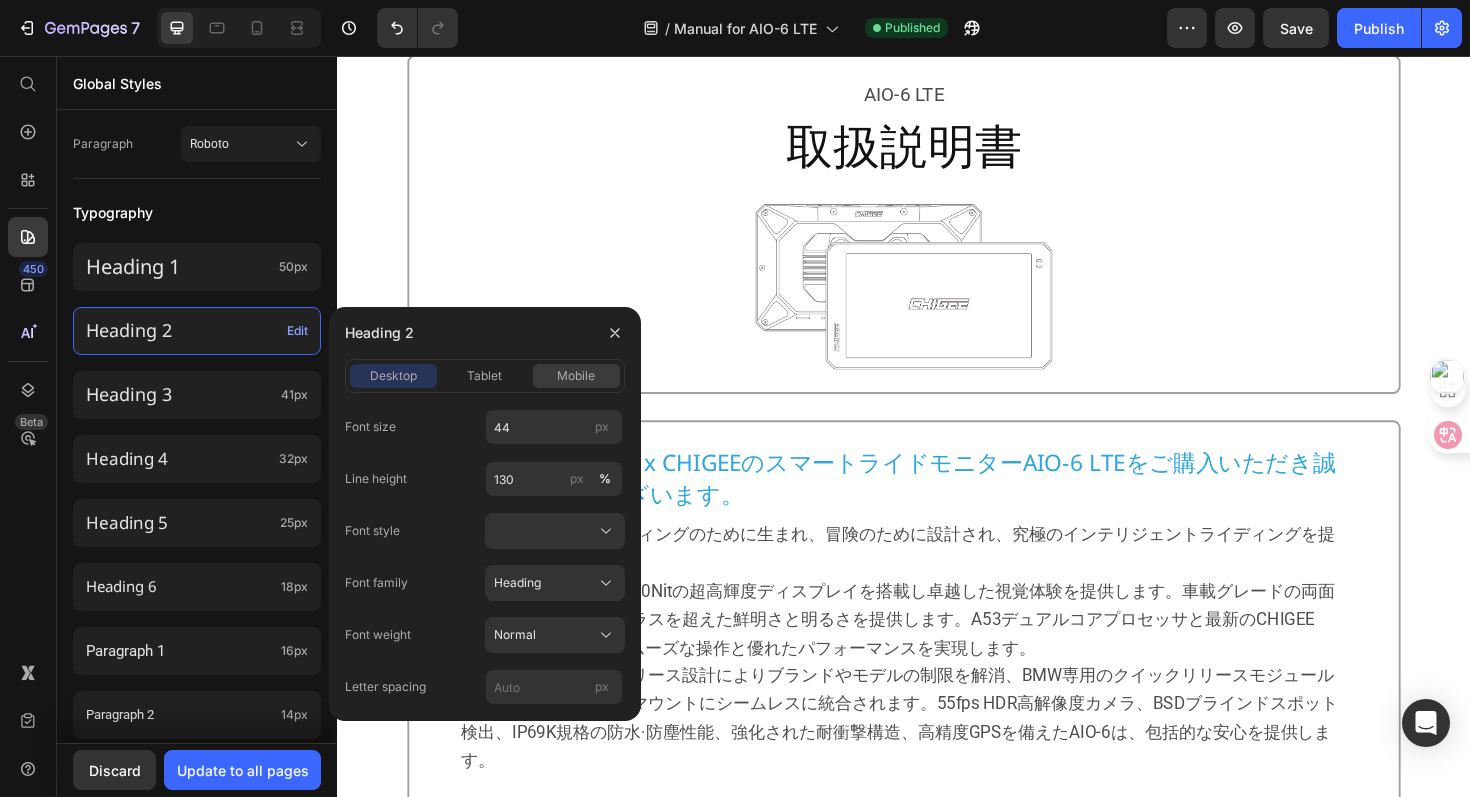 click on "mobile" at bounding box center [576, 376] 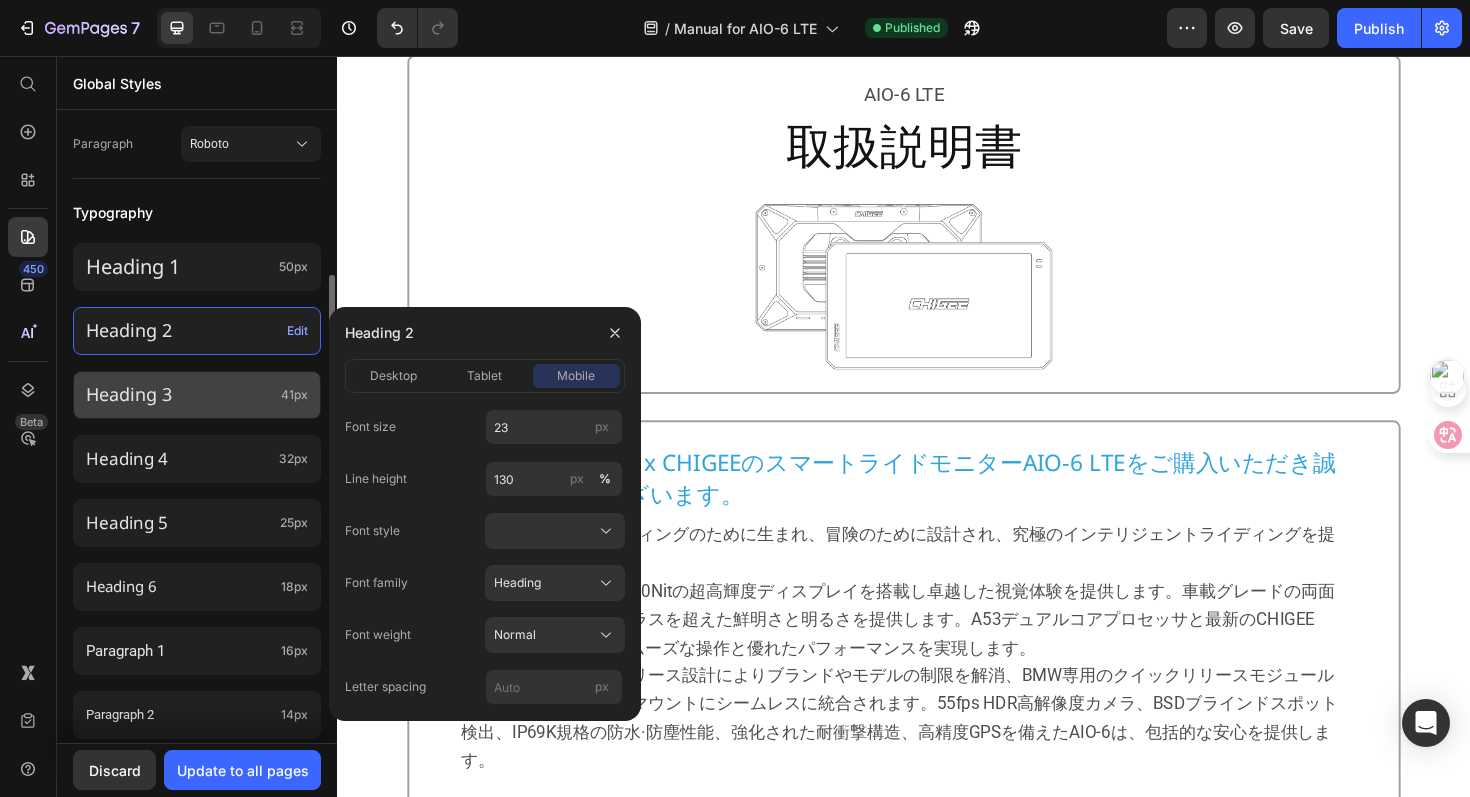 click on "Heading 3" at bounding box center [179, 394] 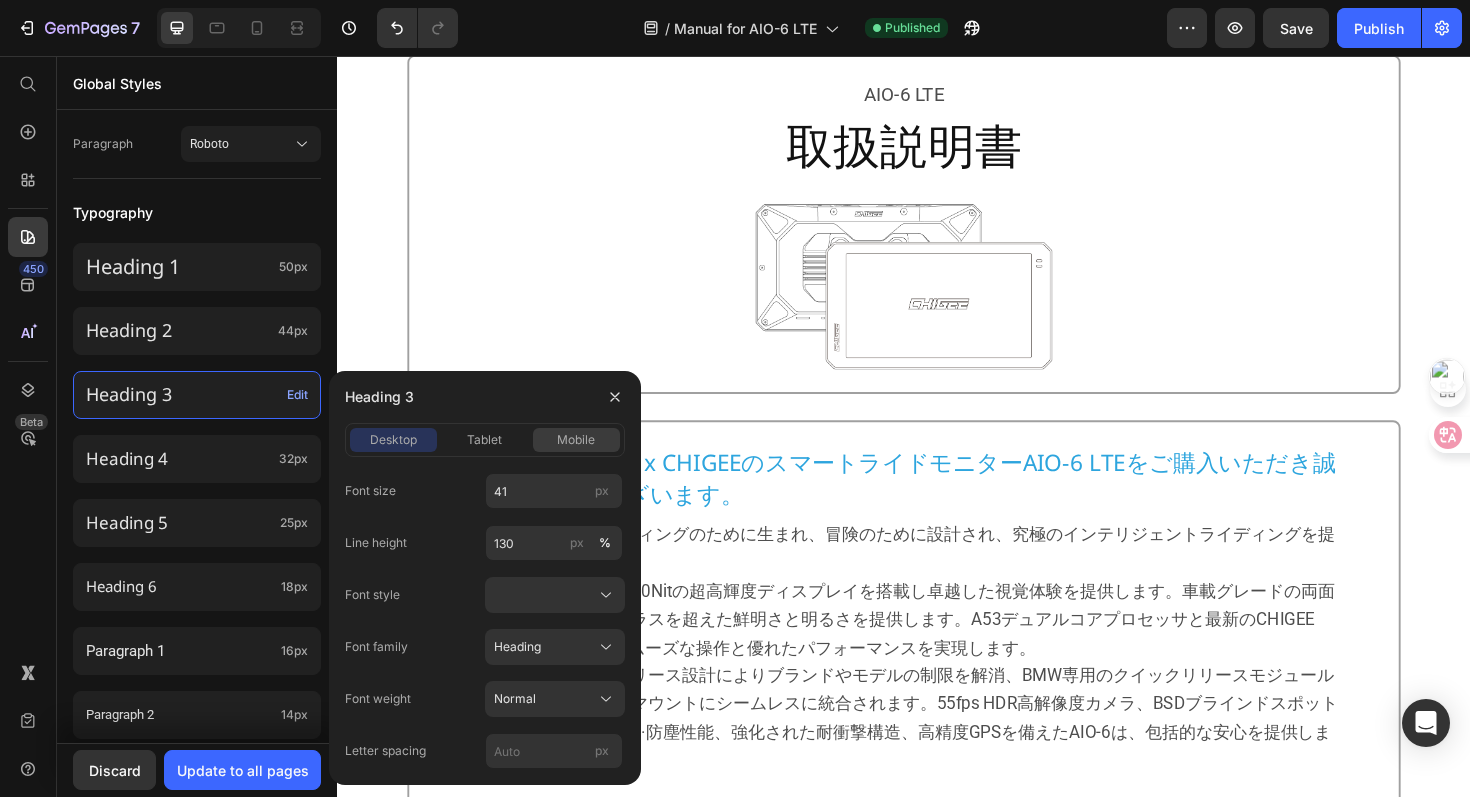 click on "mobile" at bounding box center (576, 440) 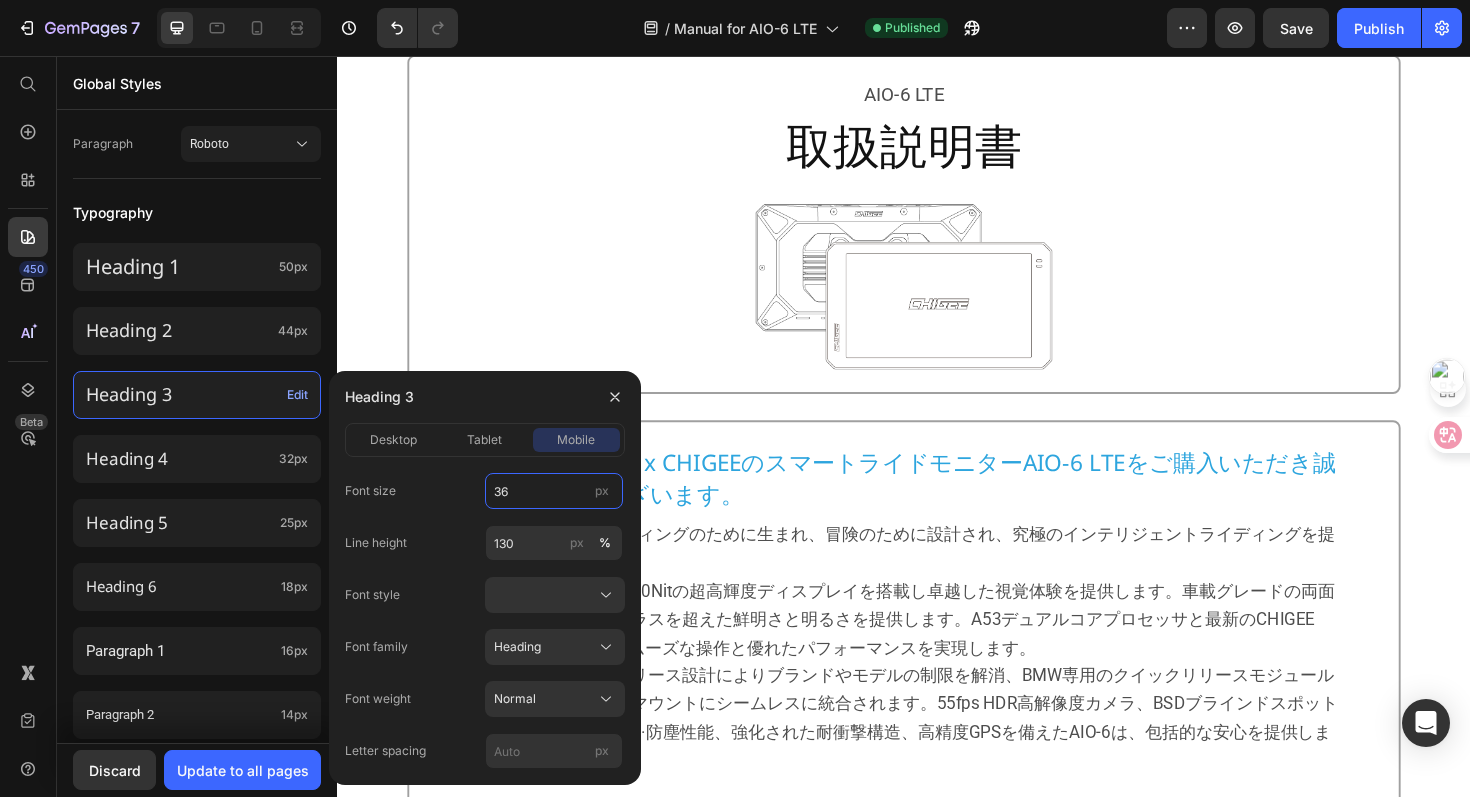 click on "36" at bounding box center [554, 491] 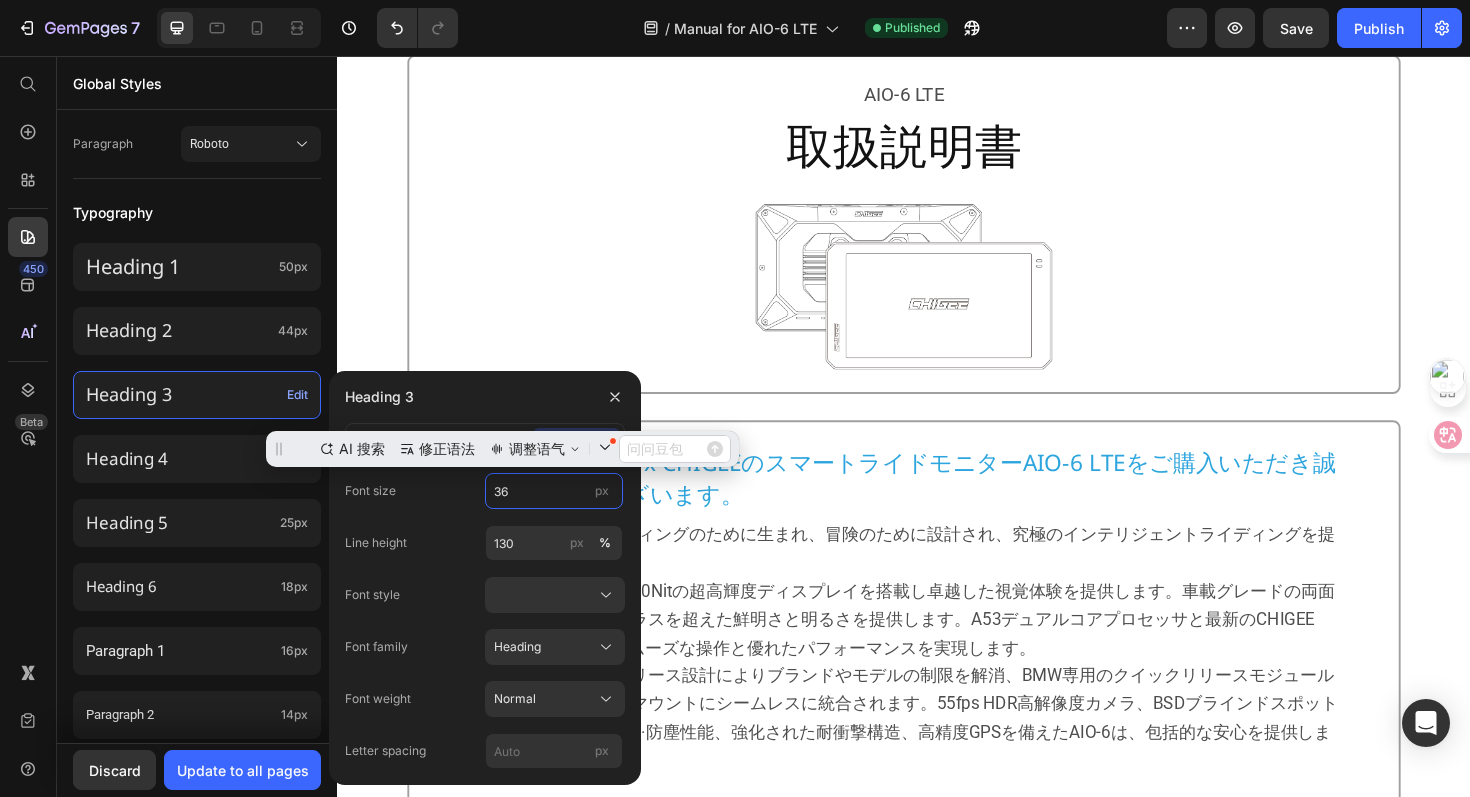 scroll, scrollTop: 0, scrollLeft: 0, axis: both 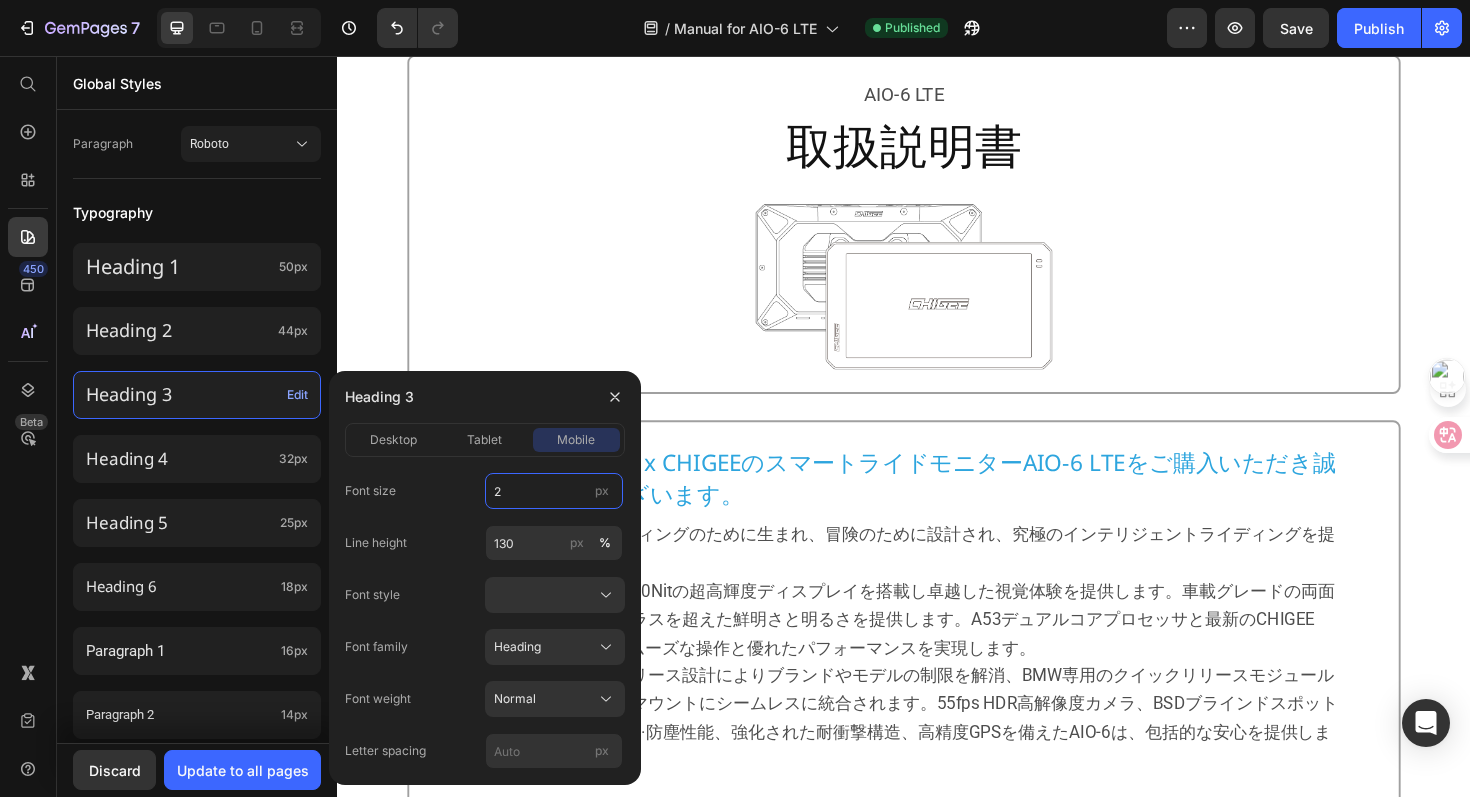type on "20" 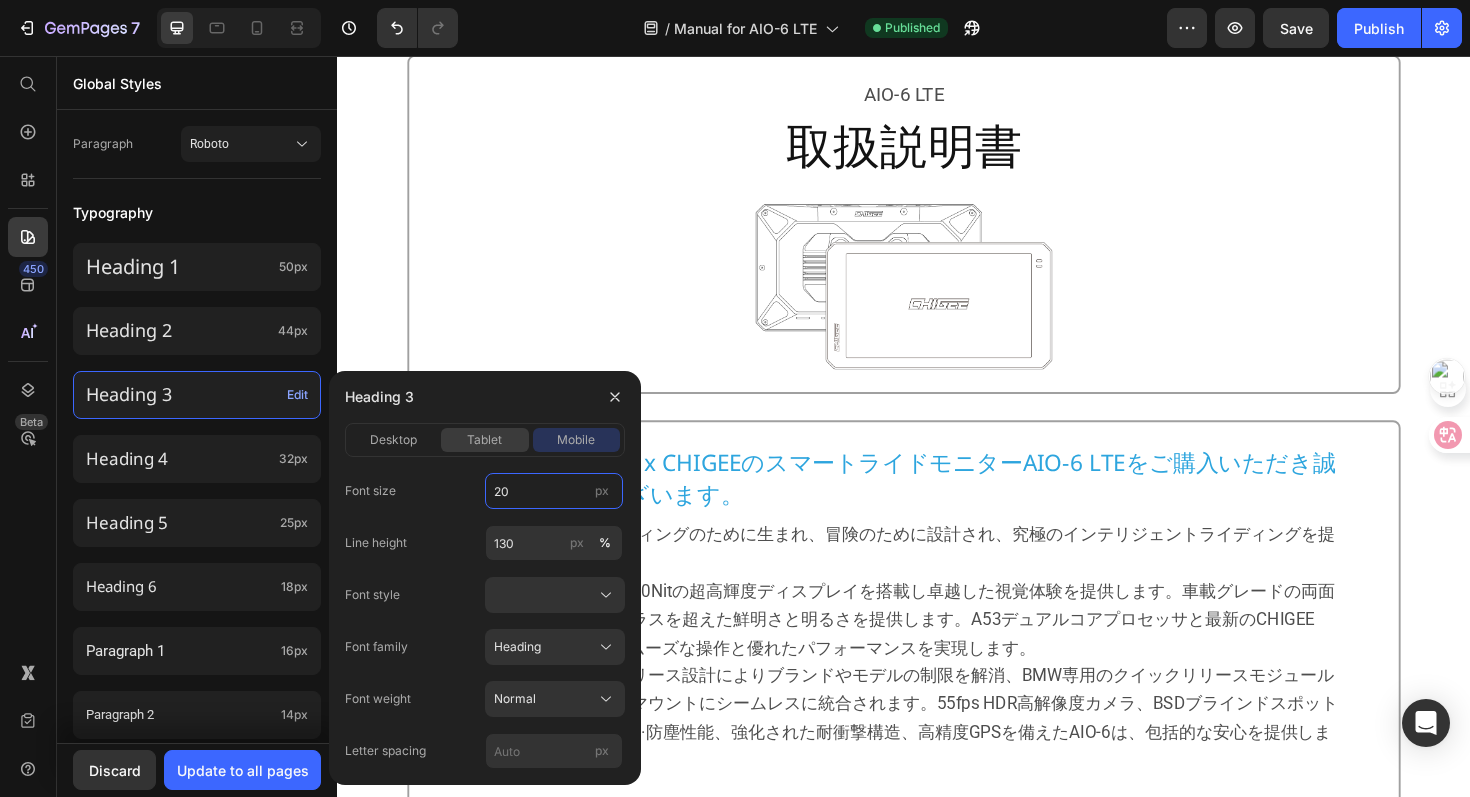 click on "tablet" at bounding box center (484, 440) 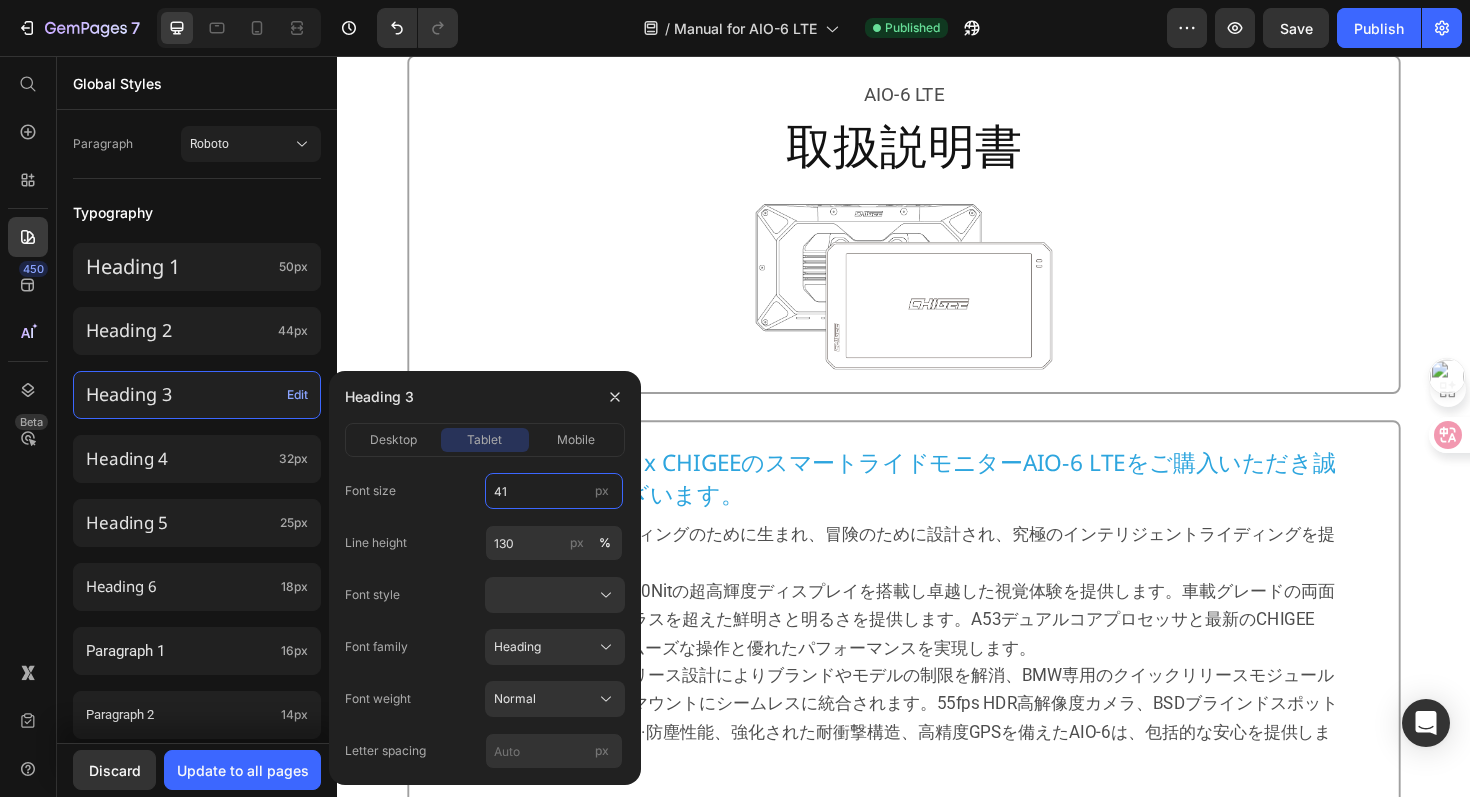 click on "41" at bounding box center (554, 491) 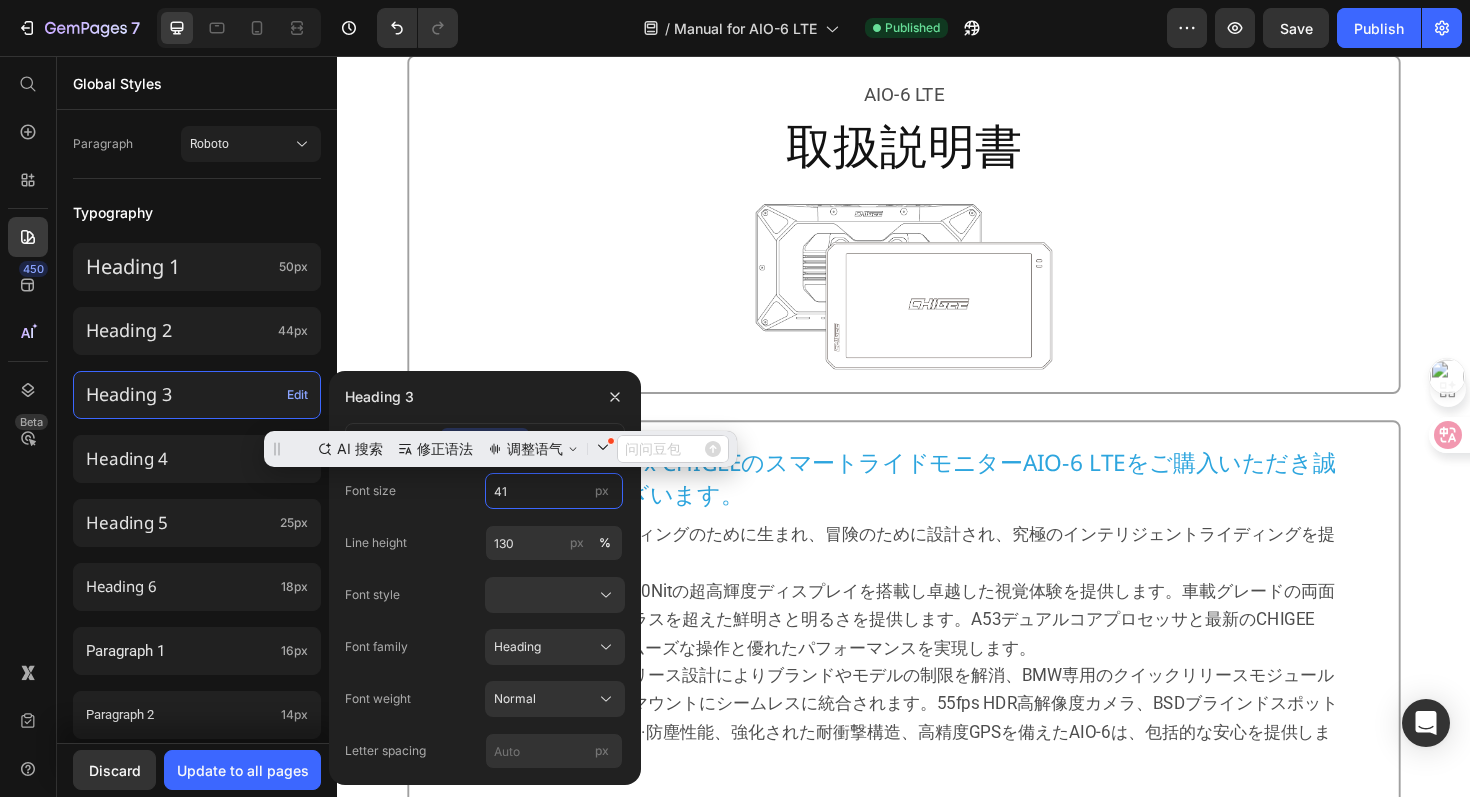 scroll, scrollTop: 0, scrollLeft: 0, axis: both 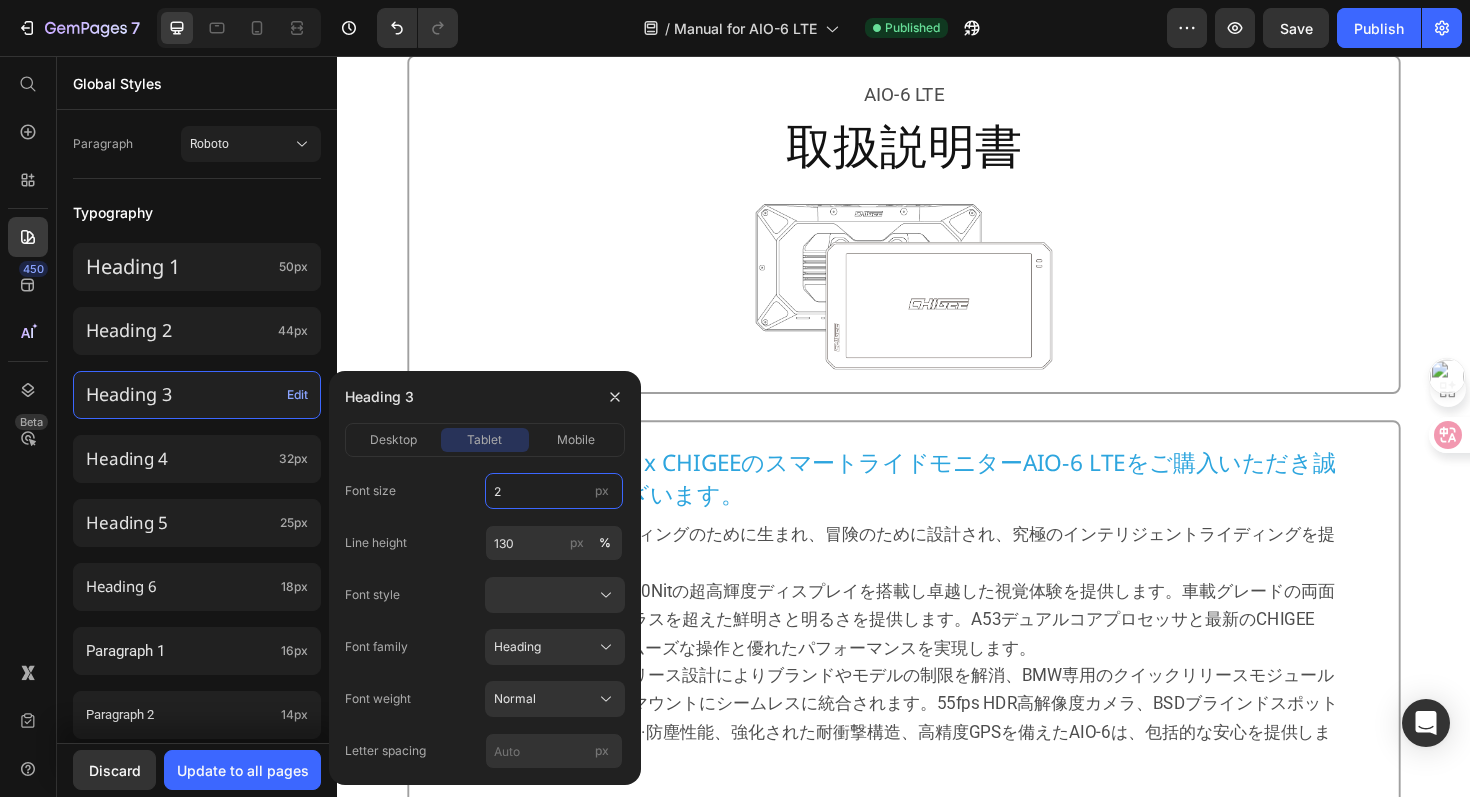 type on "26" 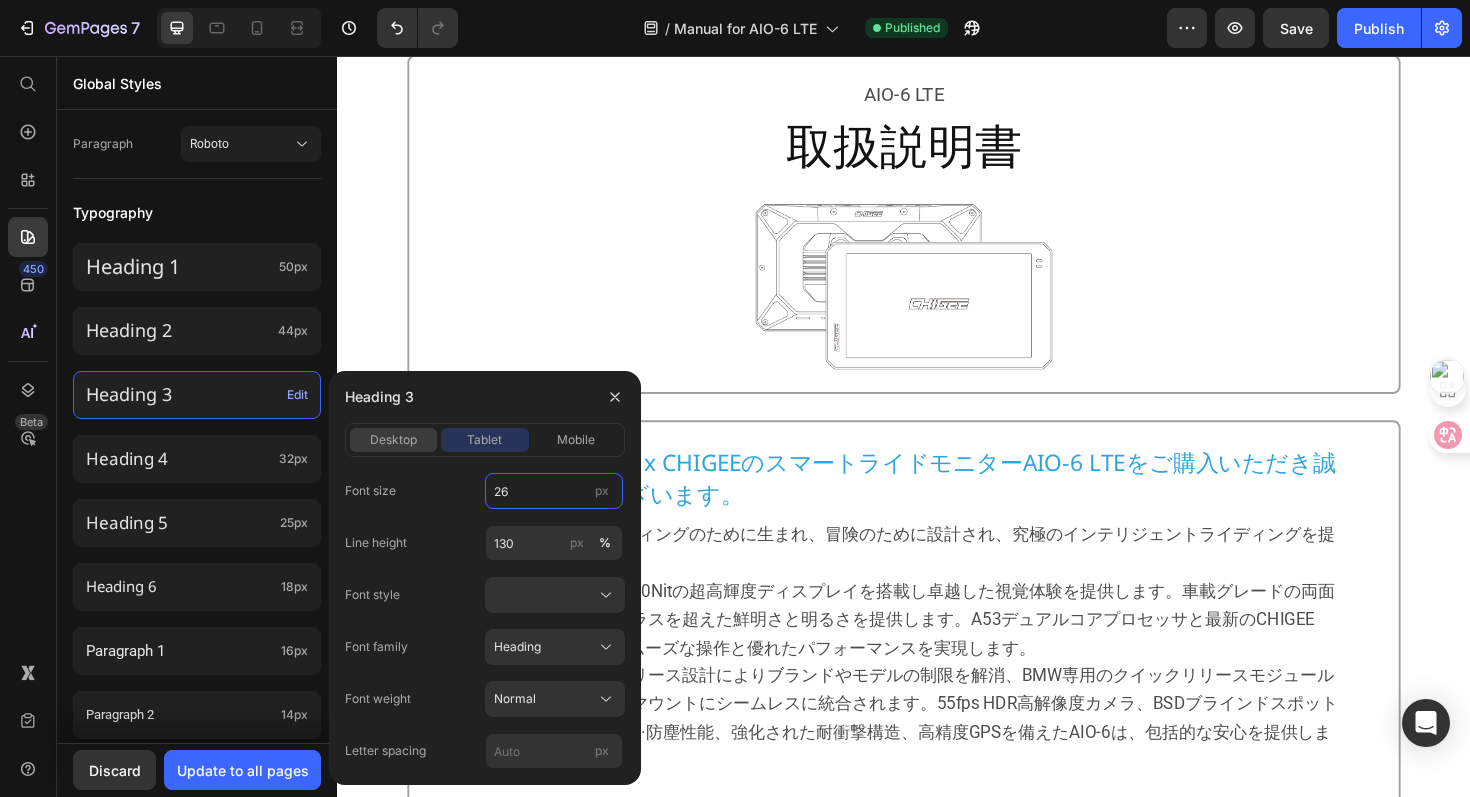 click on "desktop" at bounding box center (393, 440) 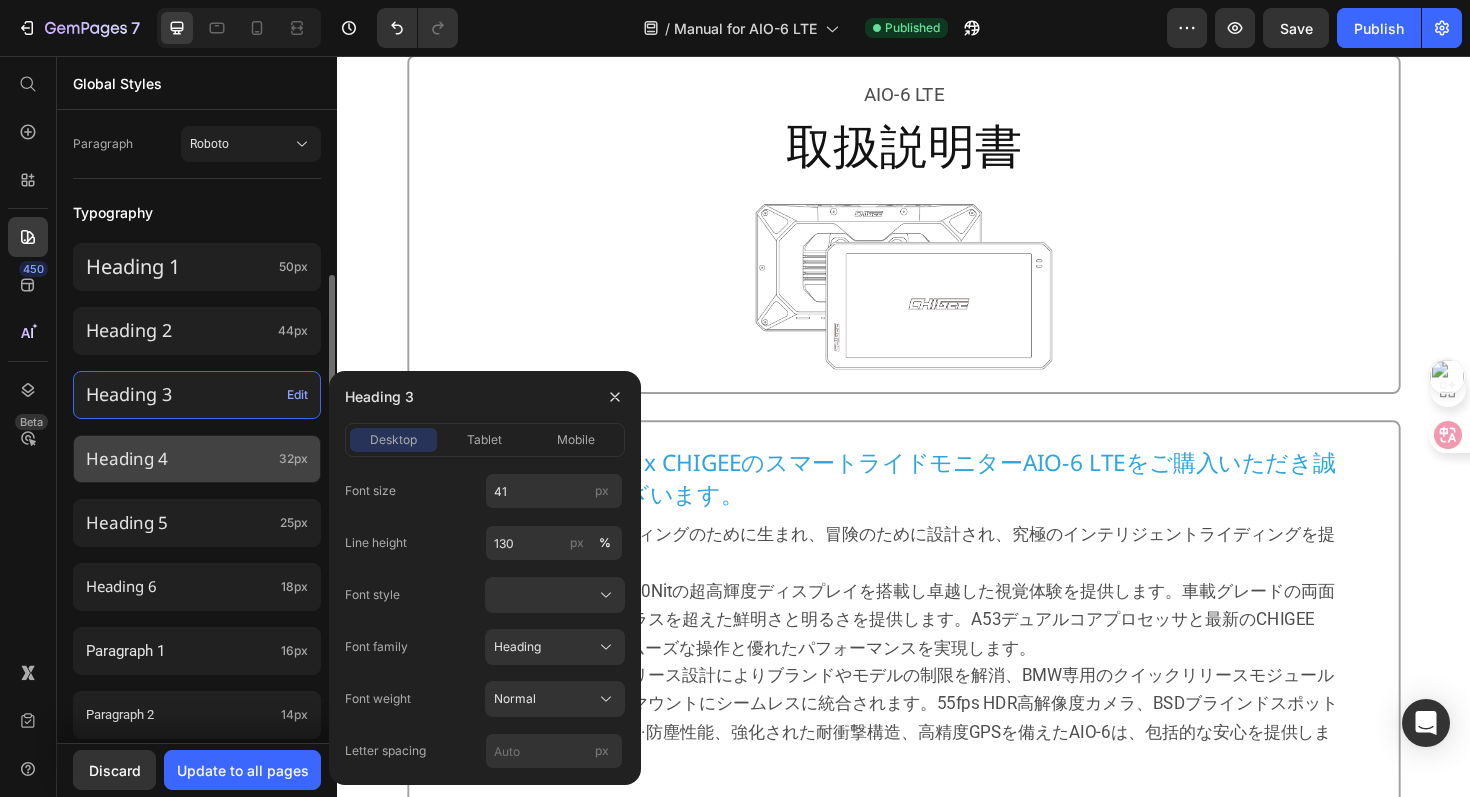 click on "Heading 4 32px" 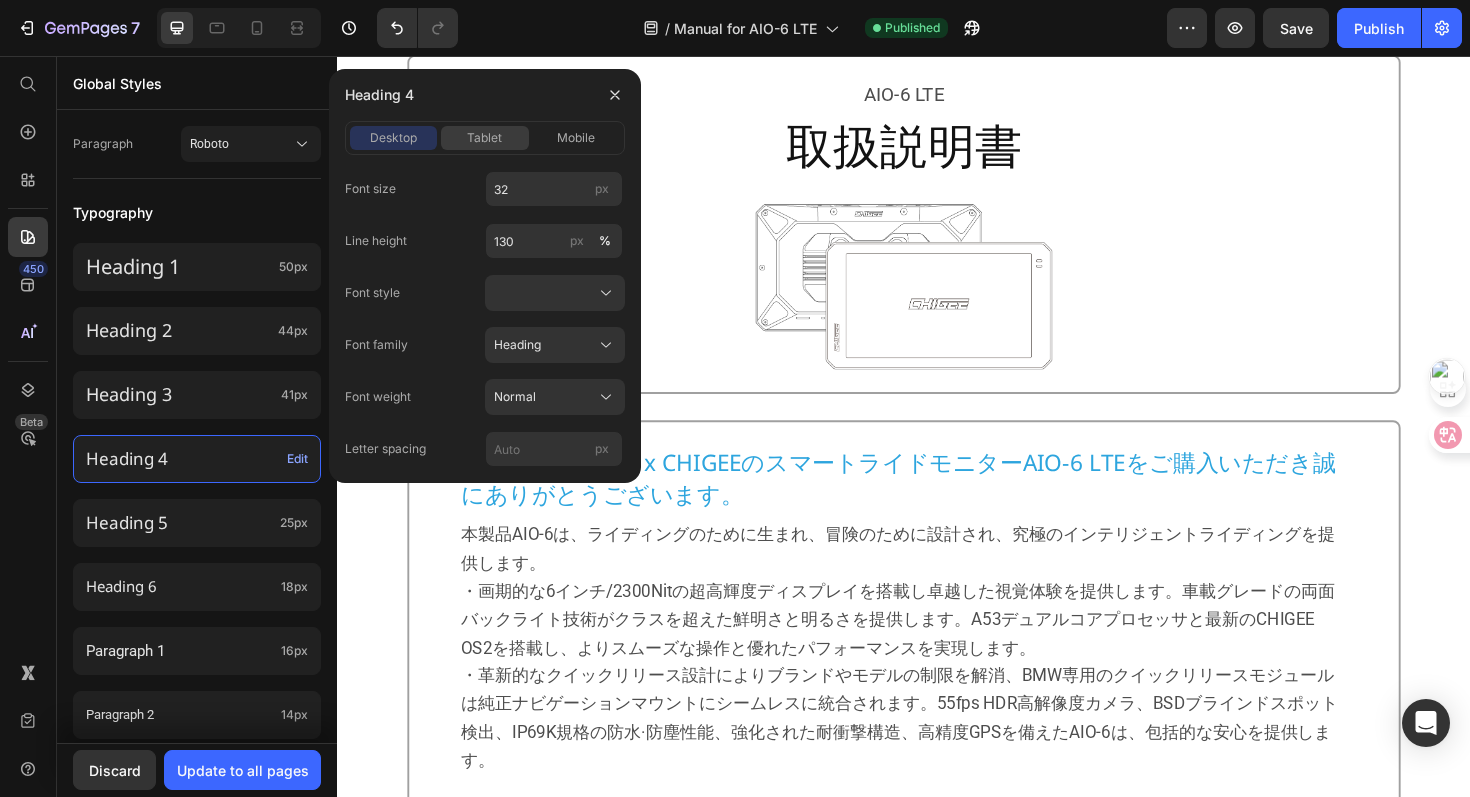 click on "tablet" at bounding box center (484, 138) 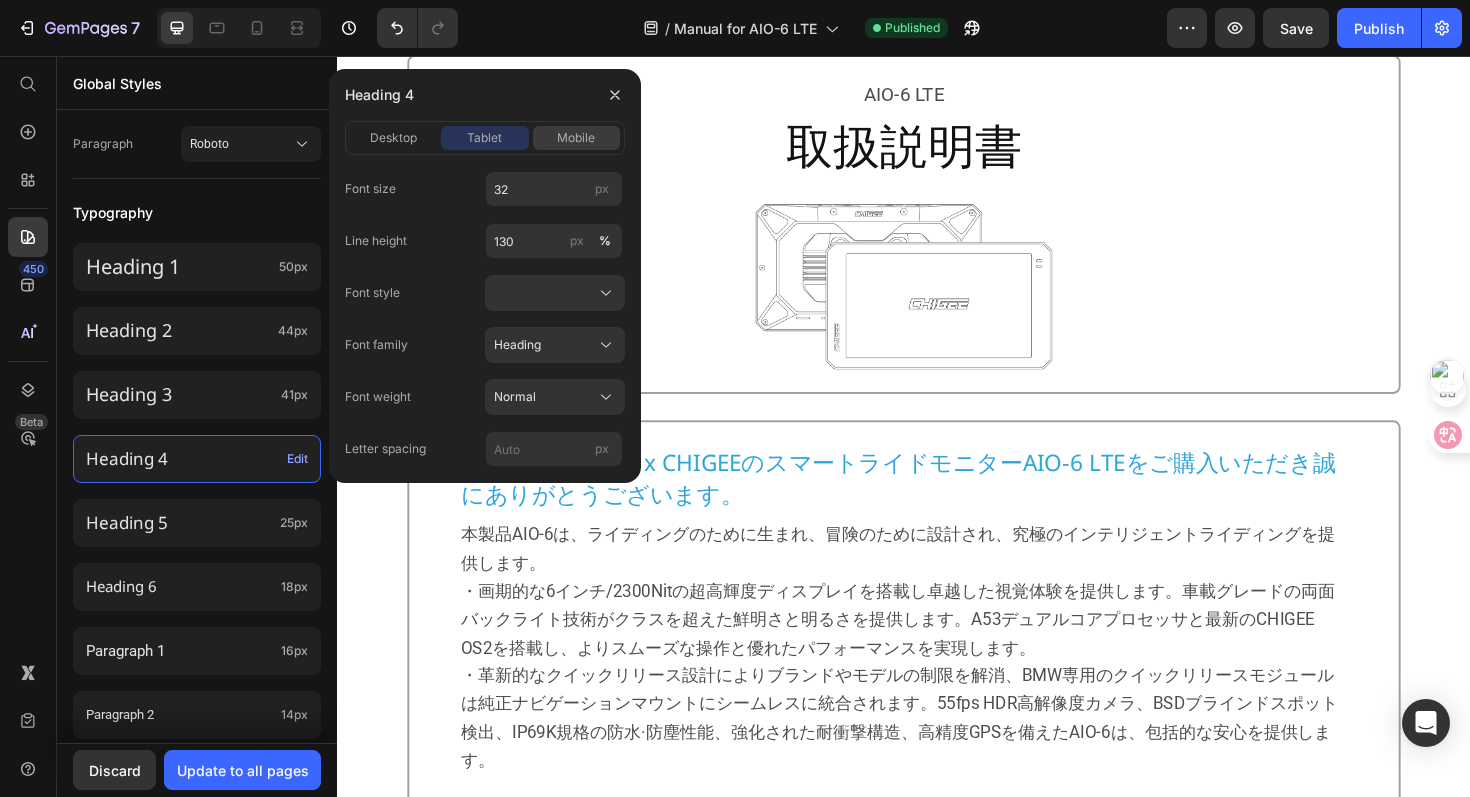click on "mobile" 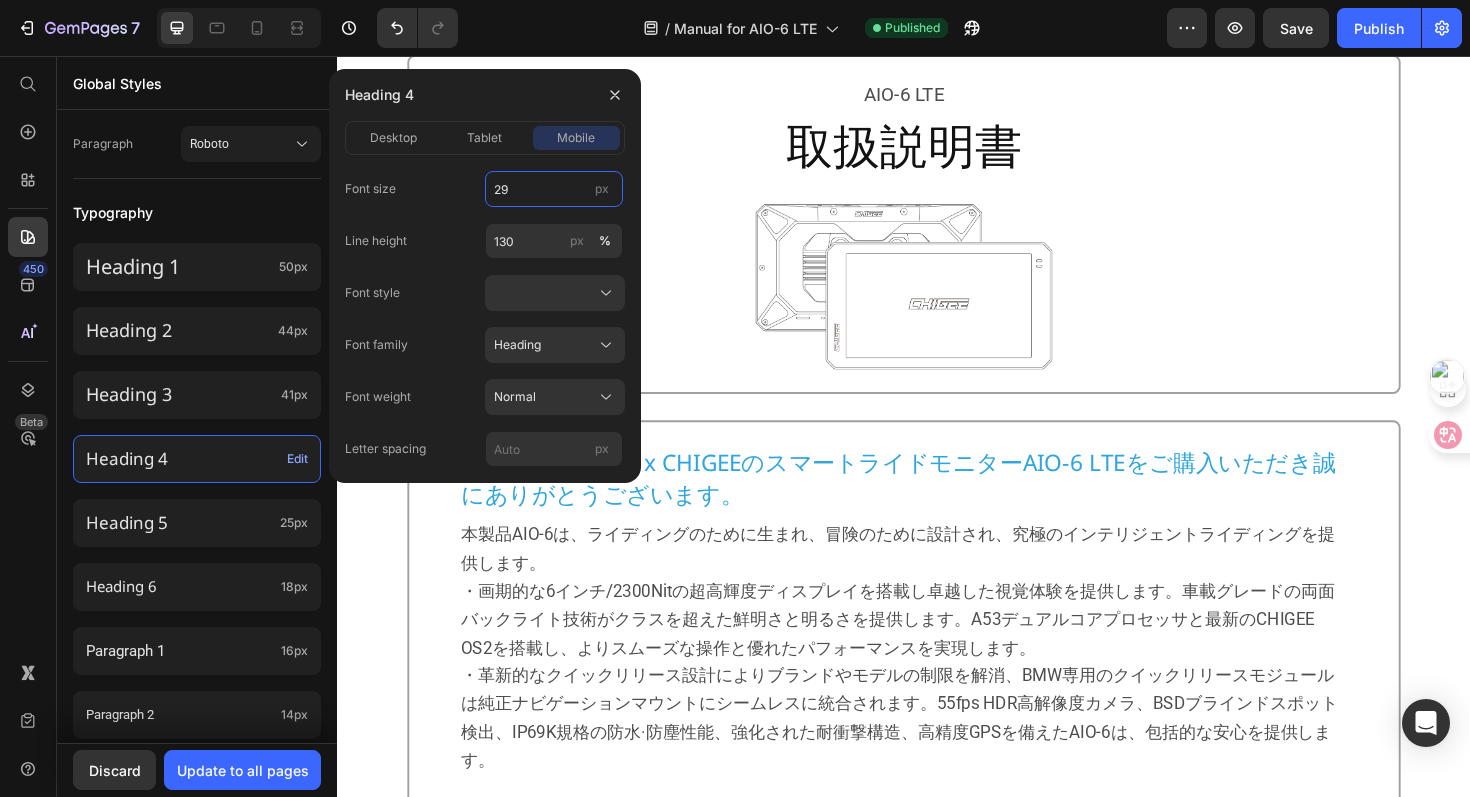 click on "29" at bounding box center (554, 189) 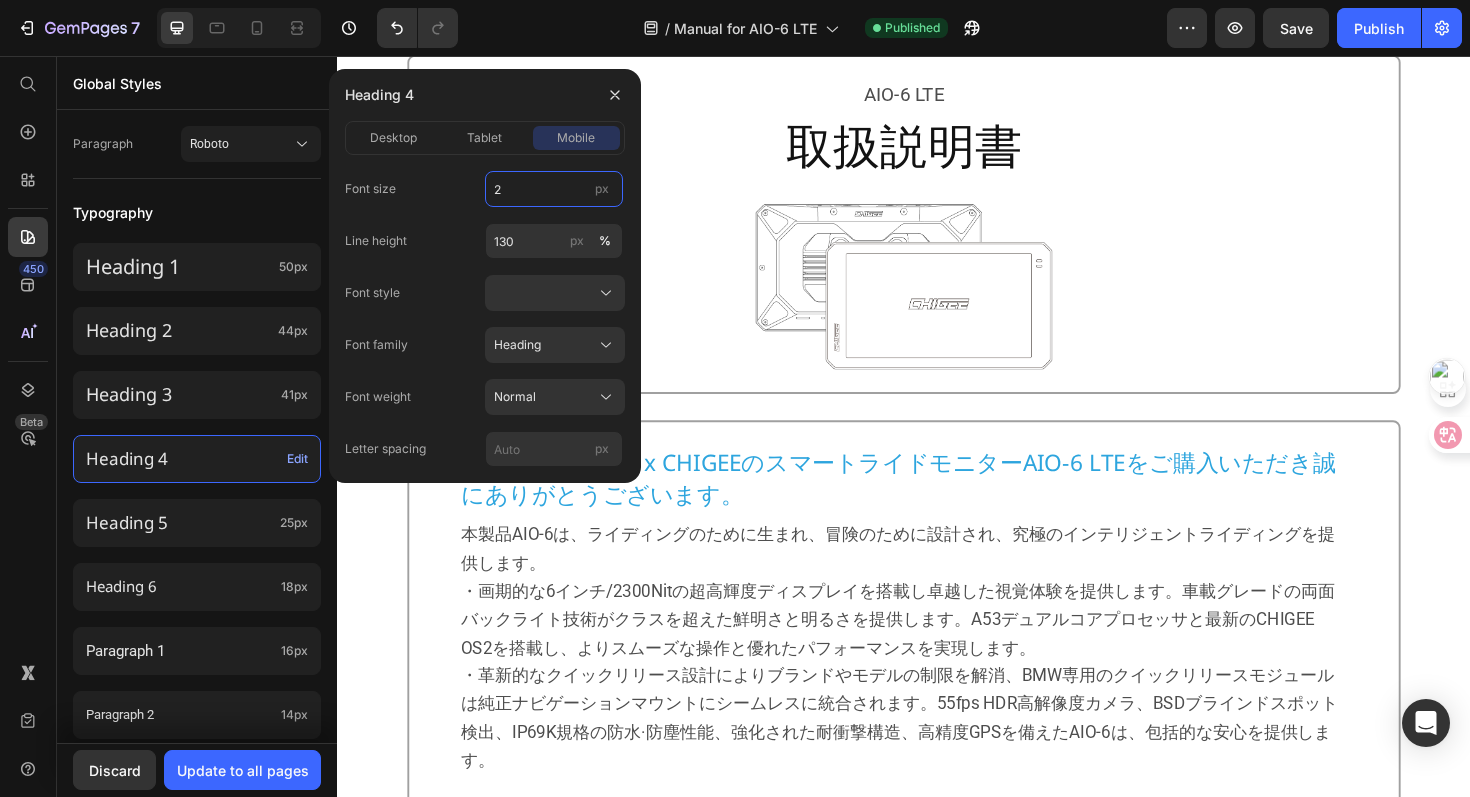 type on "20" 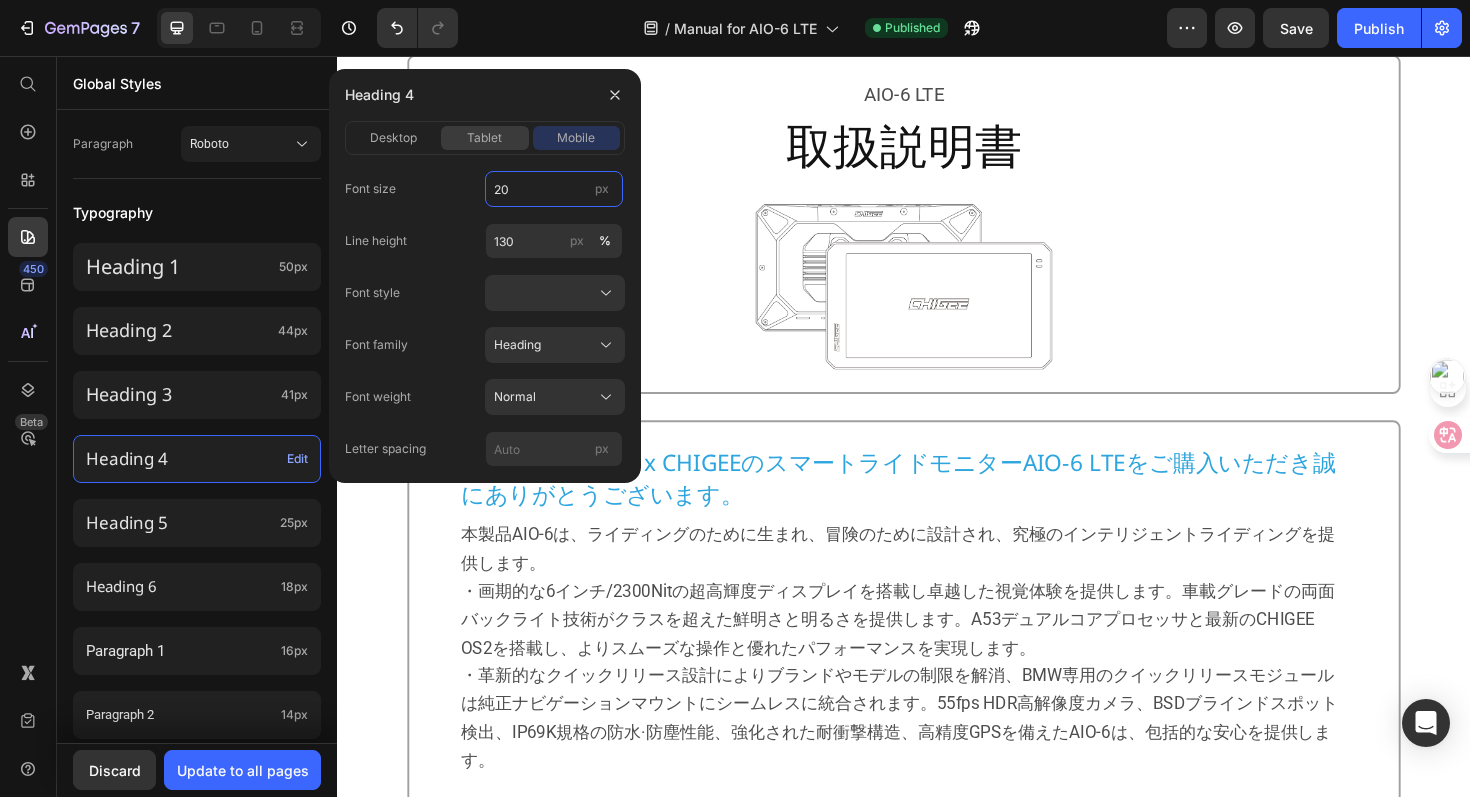 click on "tablet" 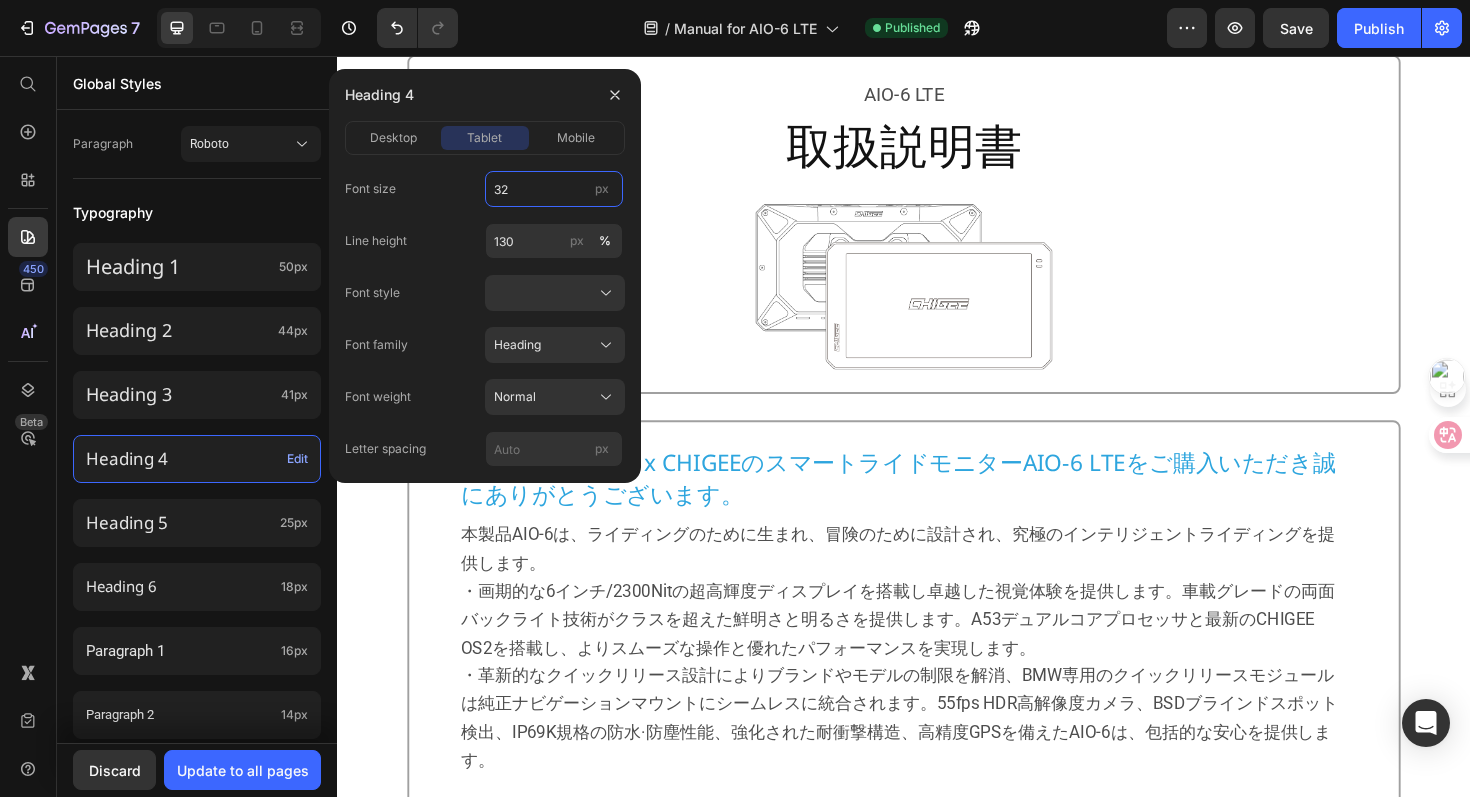 click on "32" at bounding box center (554, 189) 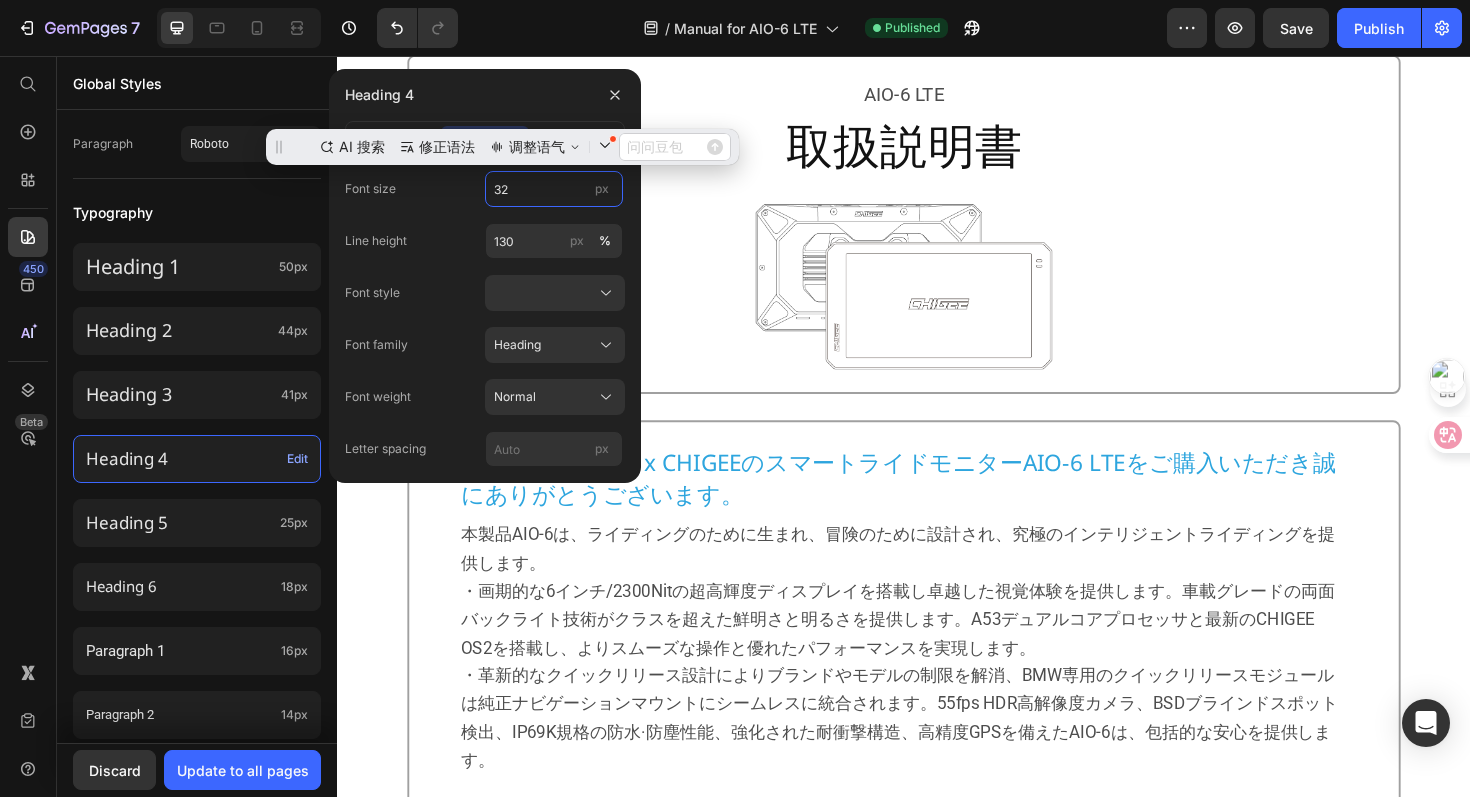 scroll, scrollTop: 0, scrollLeft: 0, axis: both 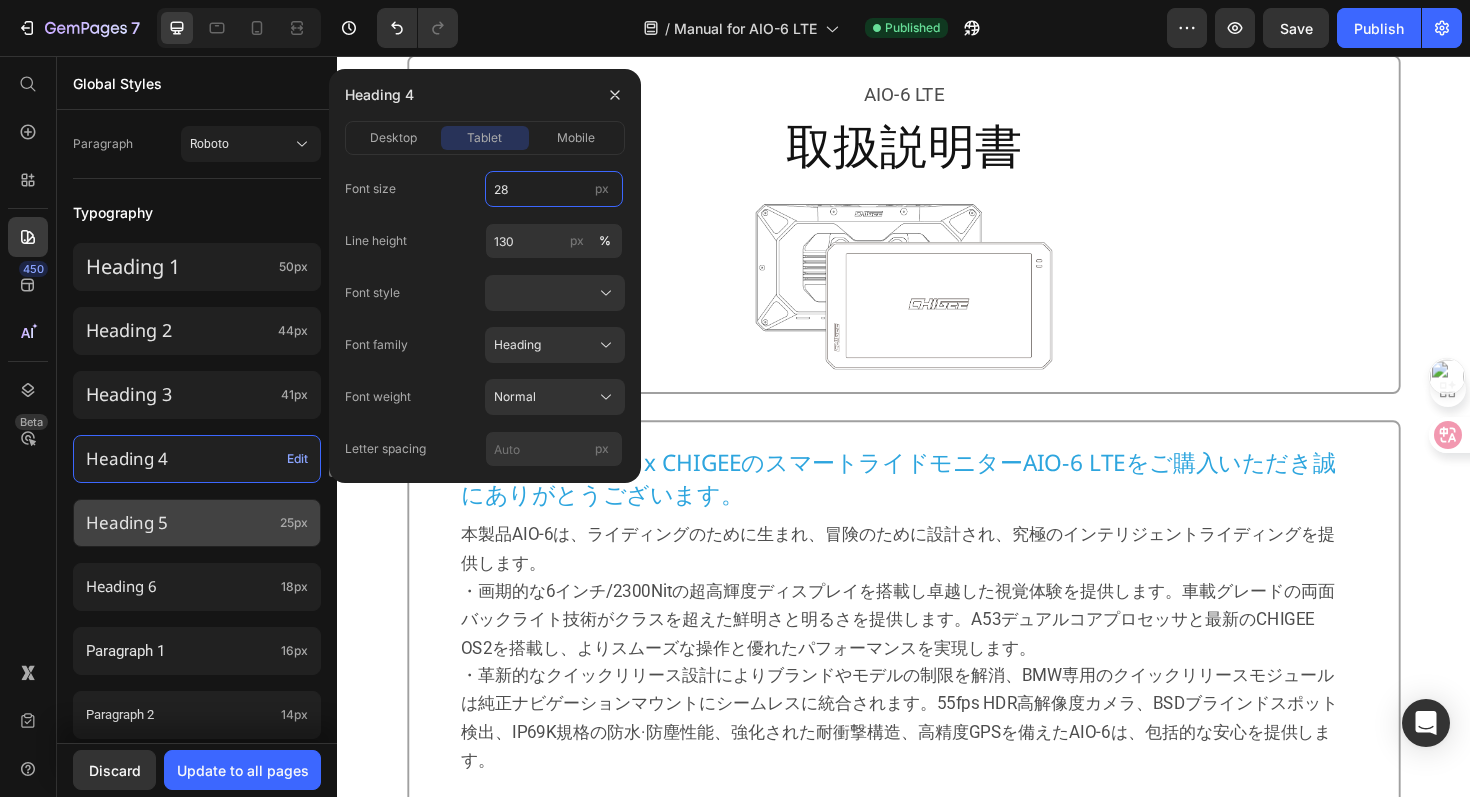 type on "28" 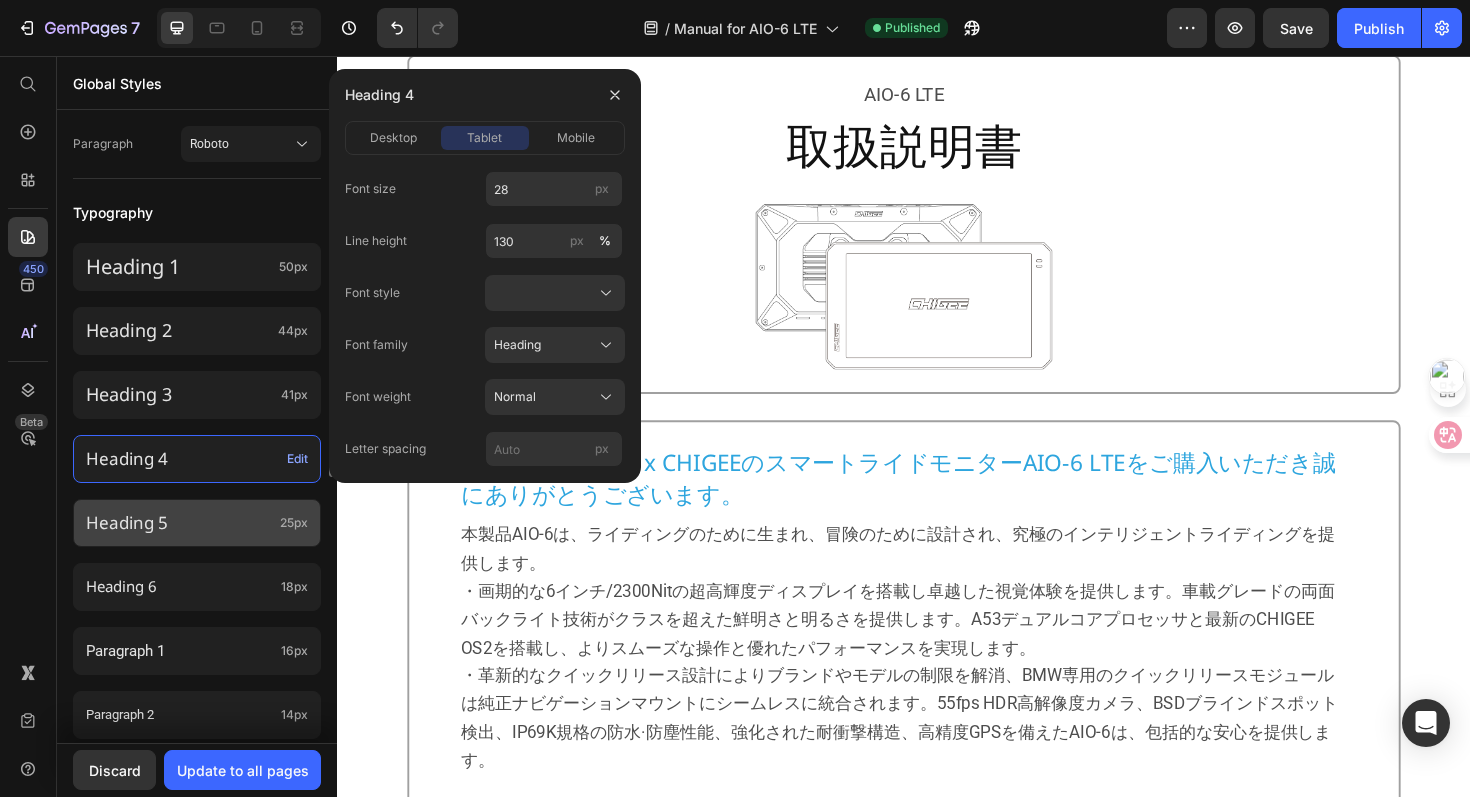 click on "Heading 5 25px" 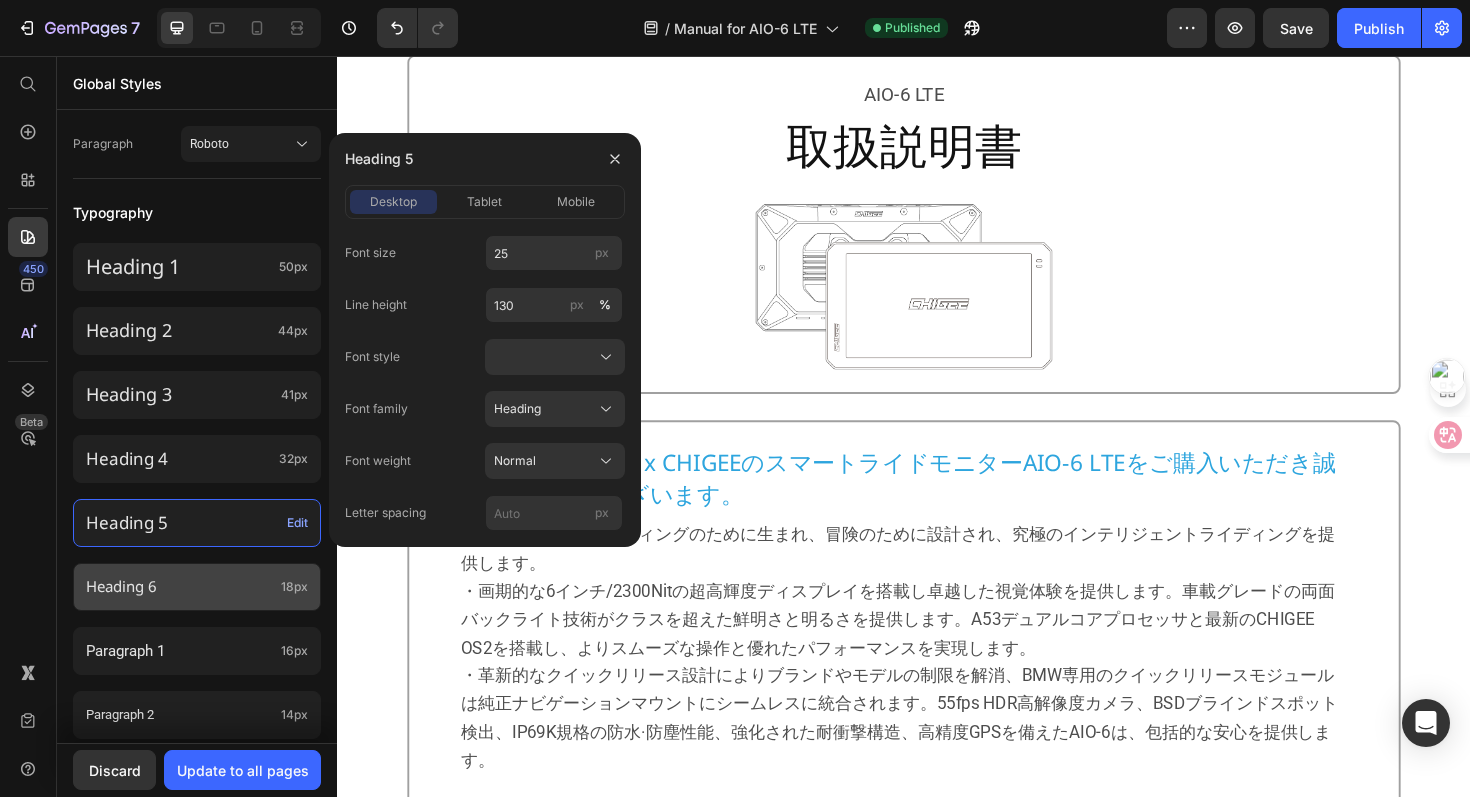 click on "Heading 6 18px" 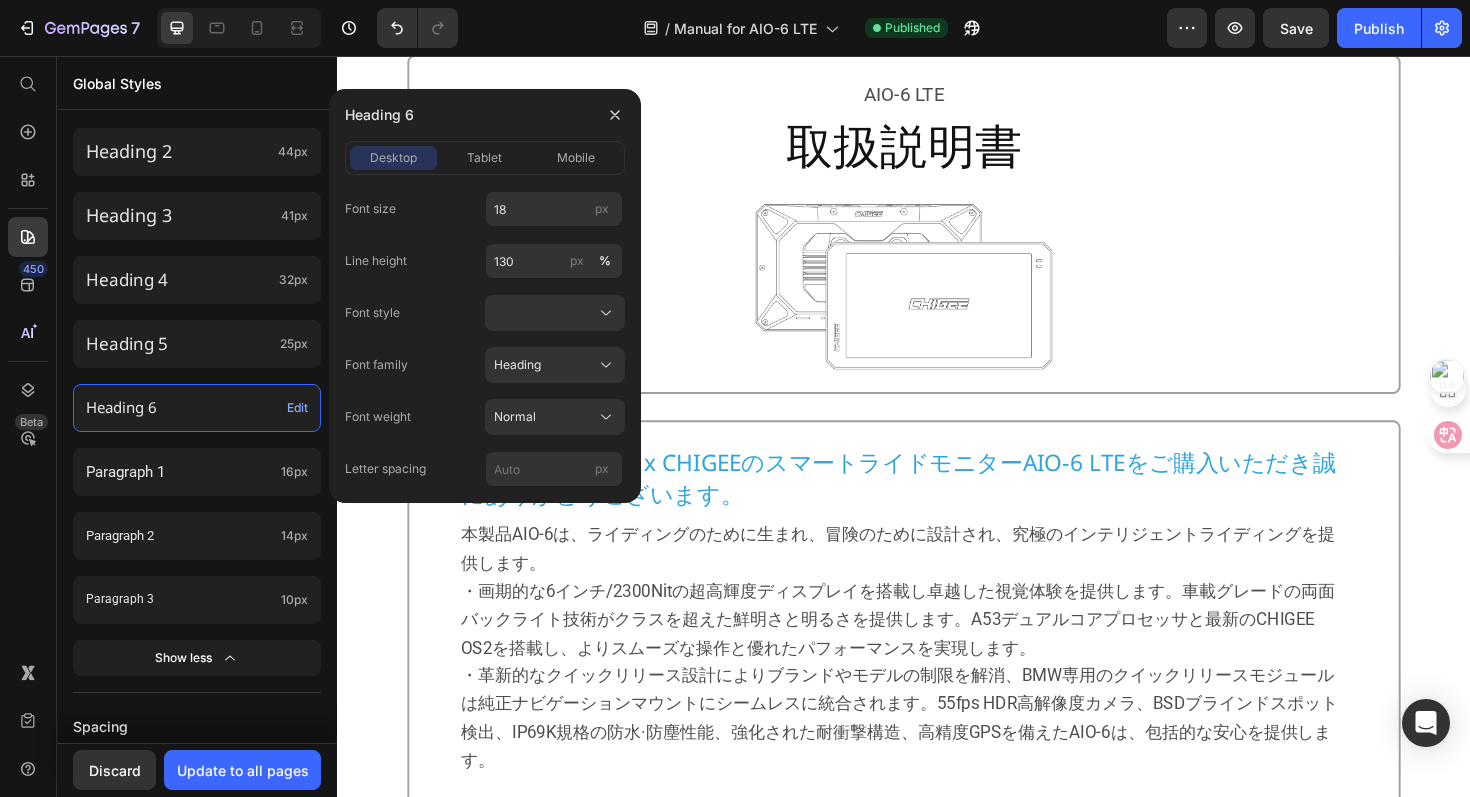 scroll, scrollTop: 813, scrollLeft: 0, axis: vertical 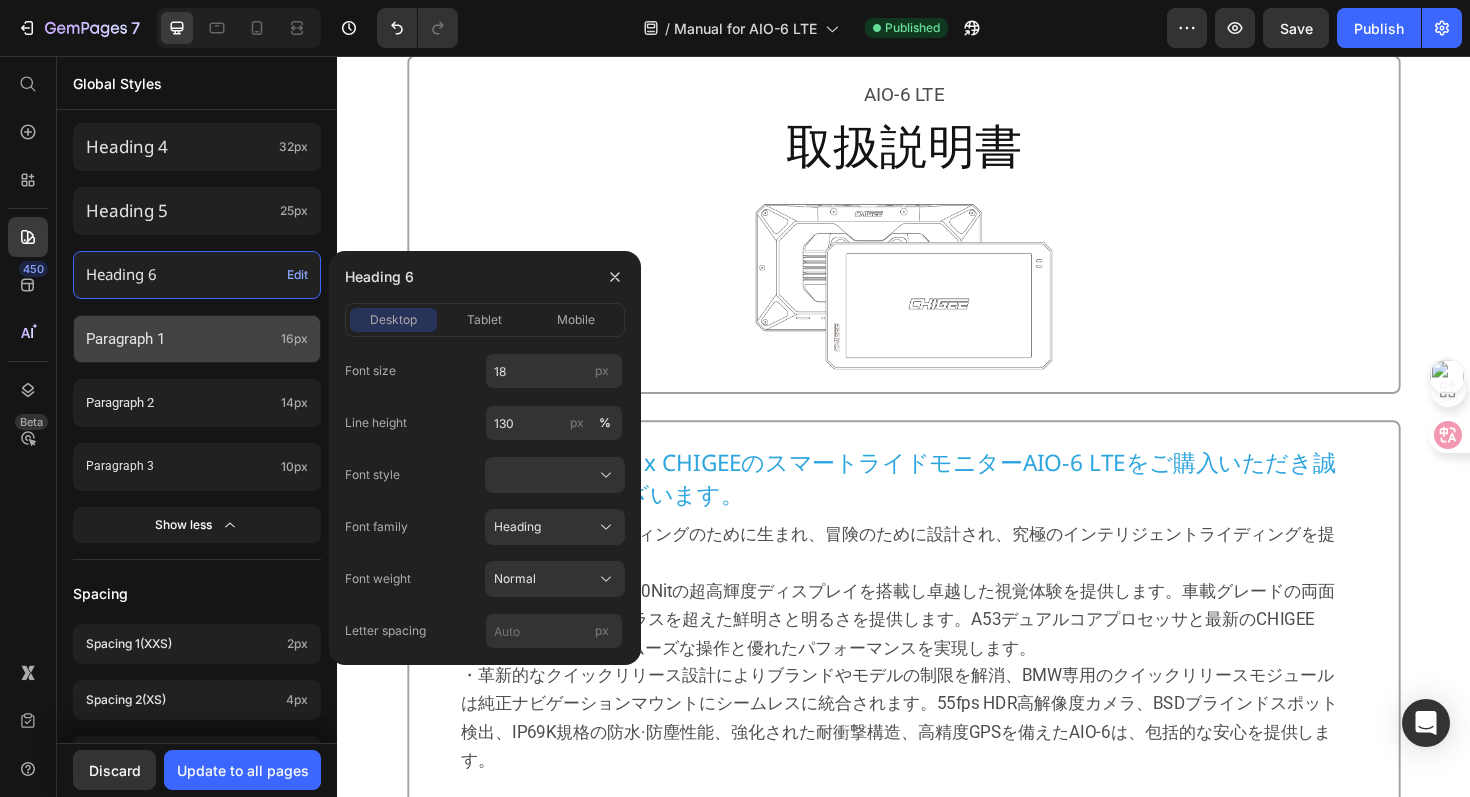 click on "Paragraph 1" at bounding box center (179, 339) 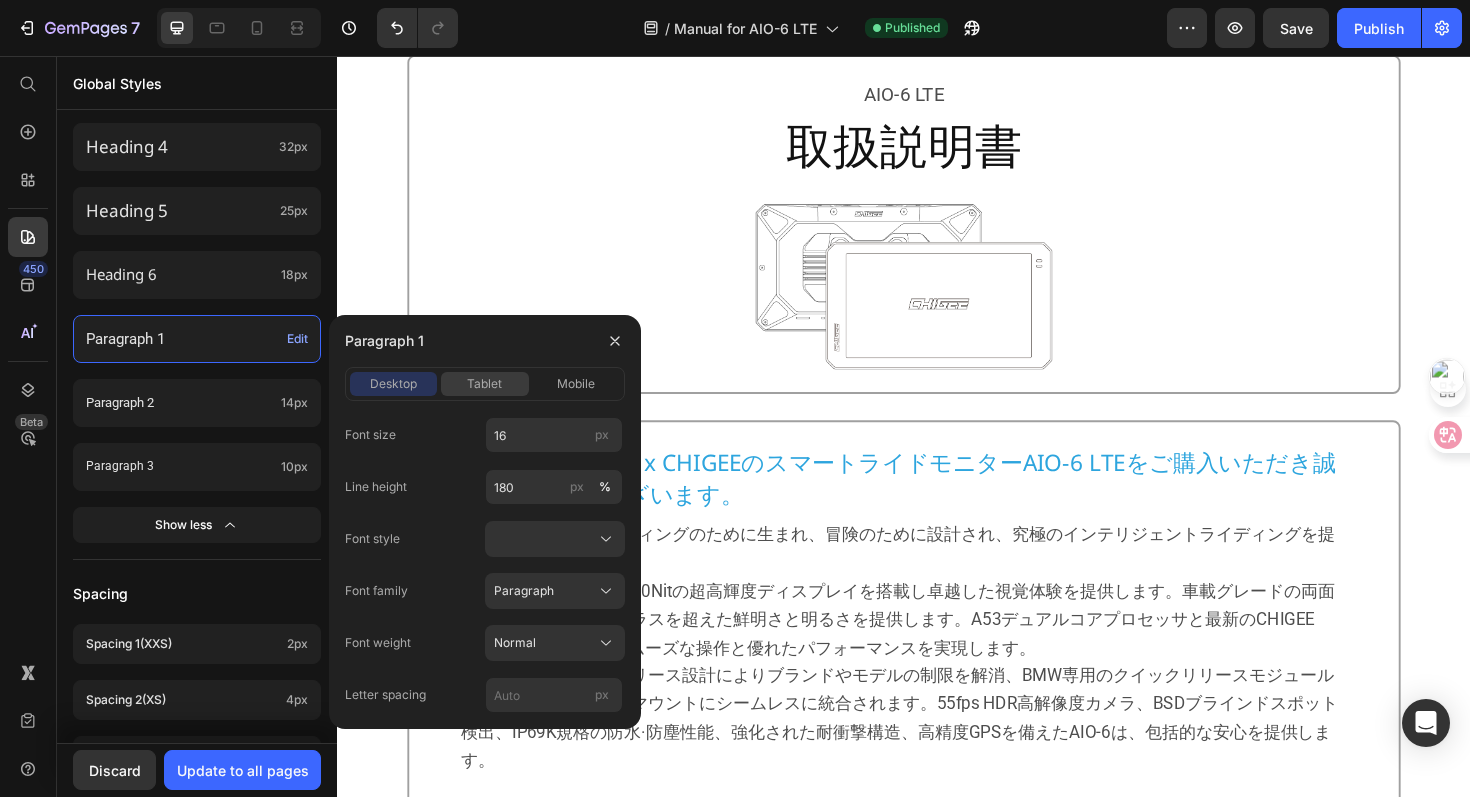 click on "tablet" 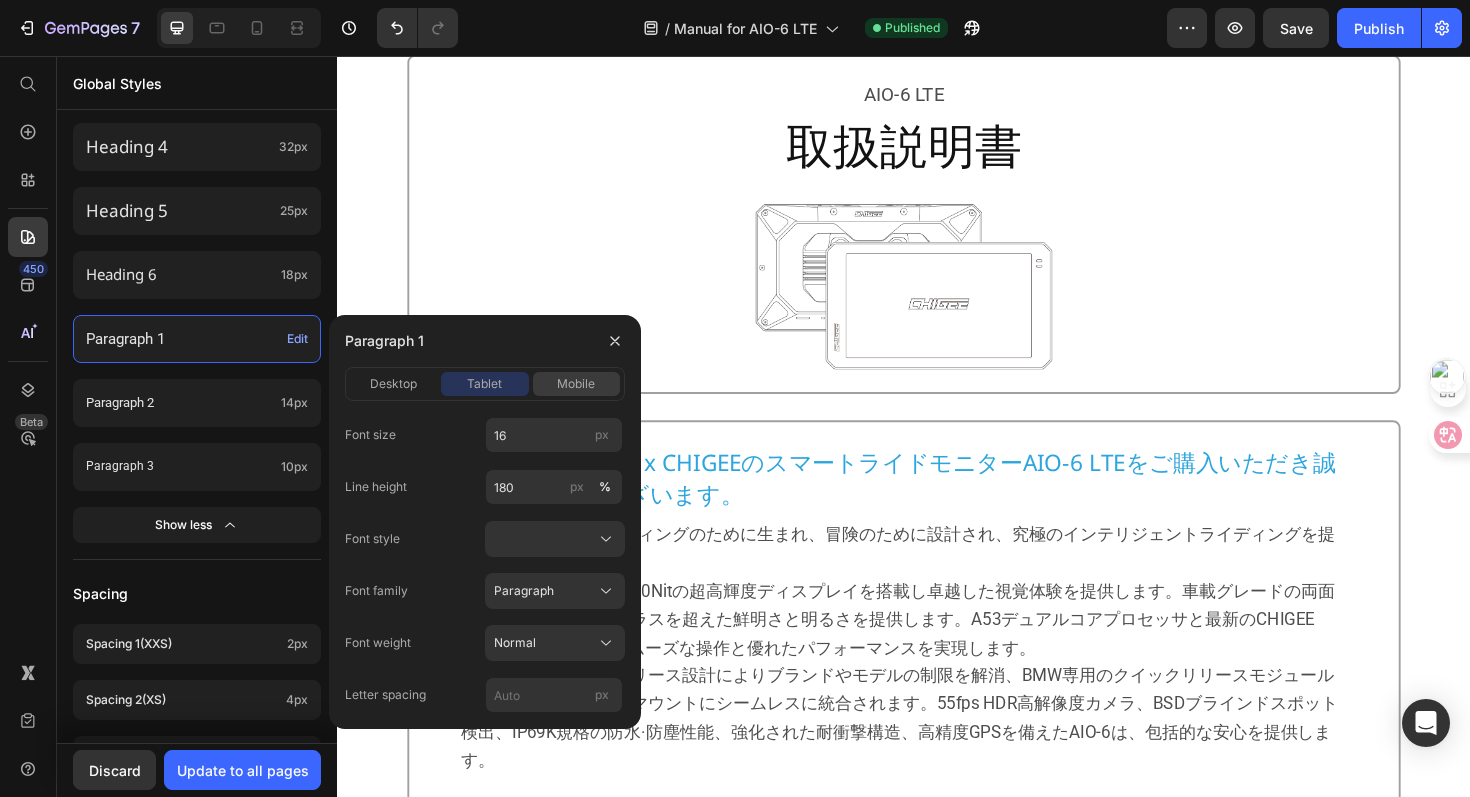 click on "mobile" 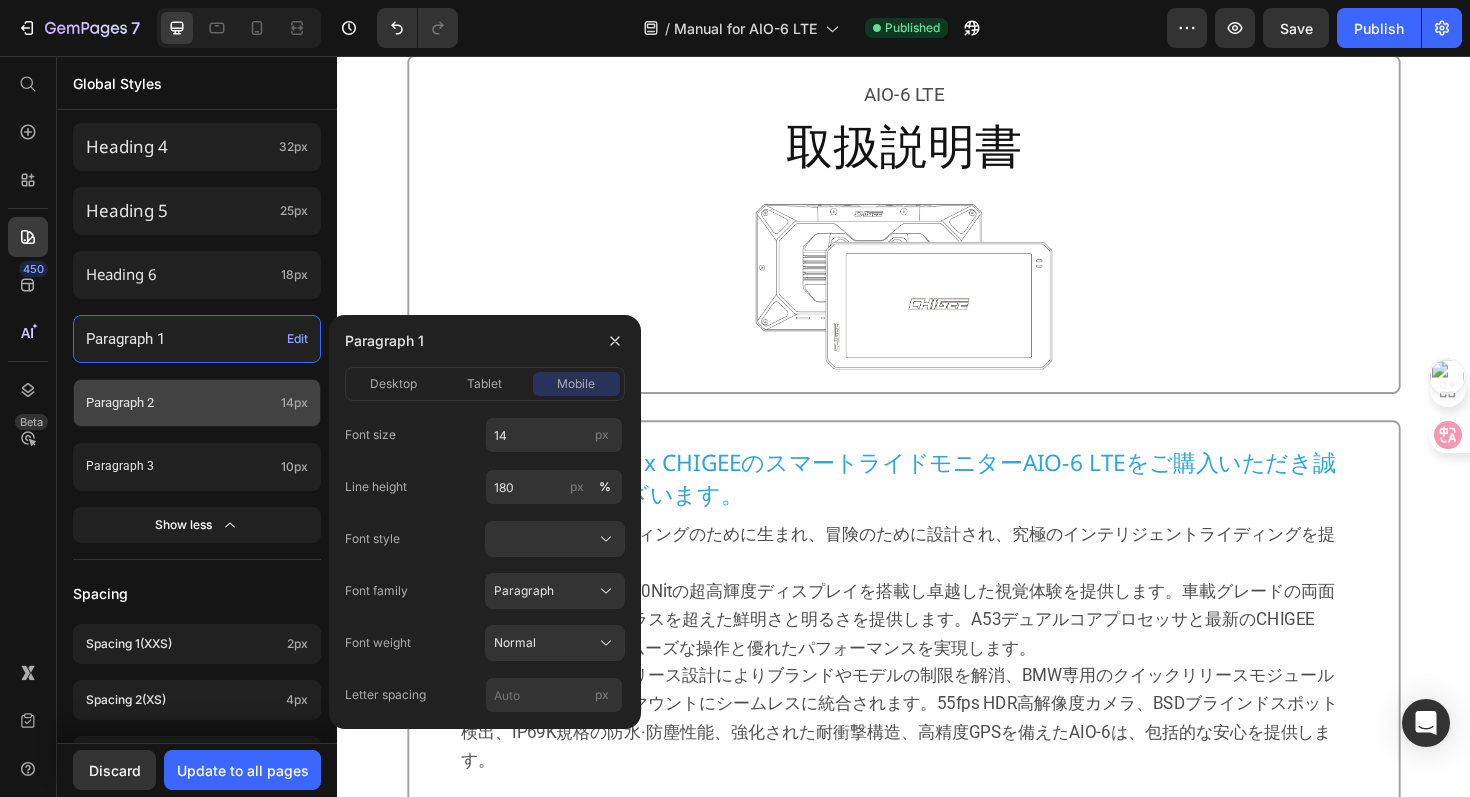 click on "Paragraph 2" at bounding box center [179, 402] 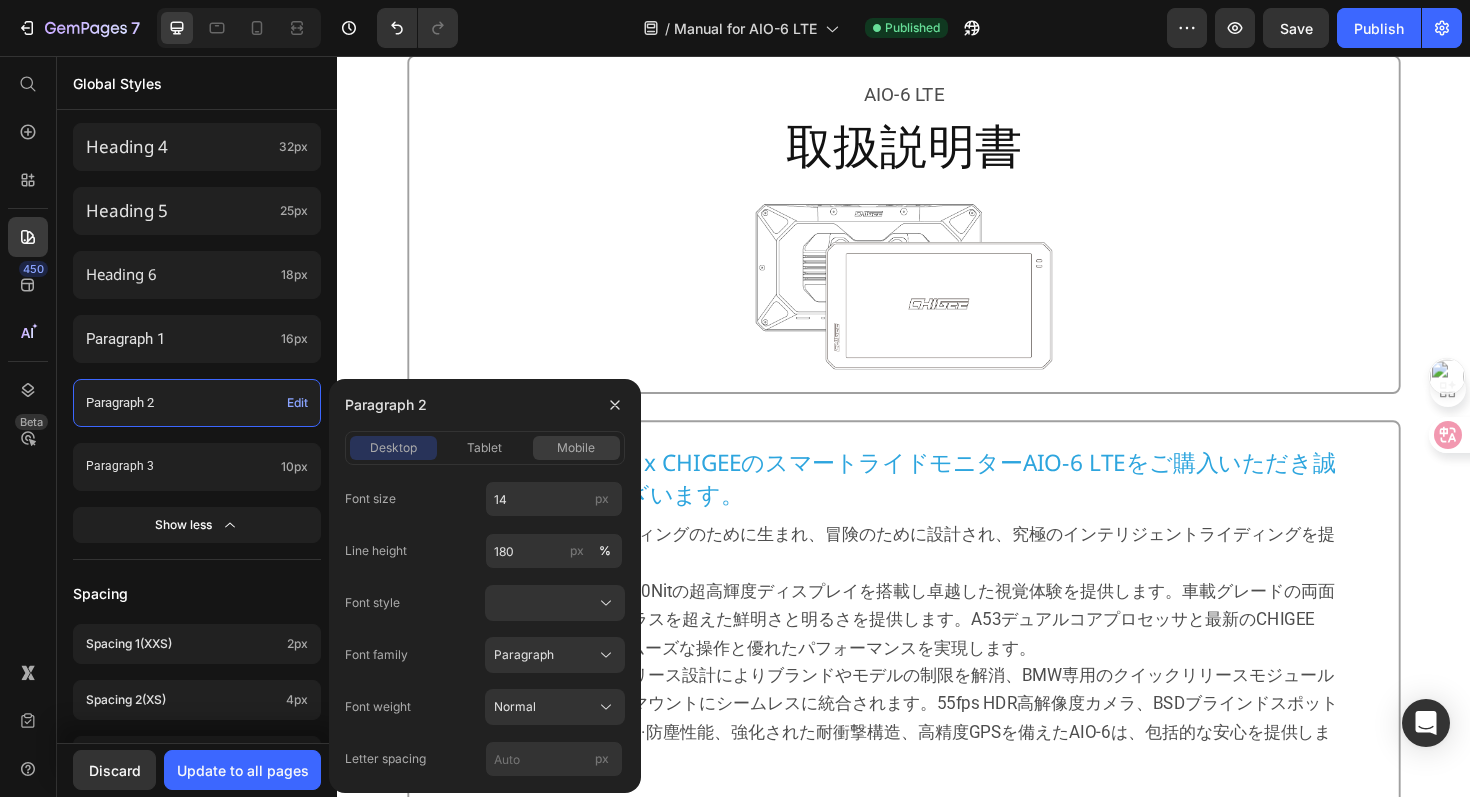 click on "mobile" 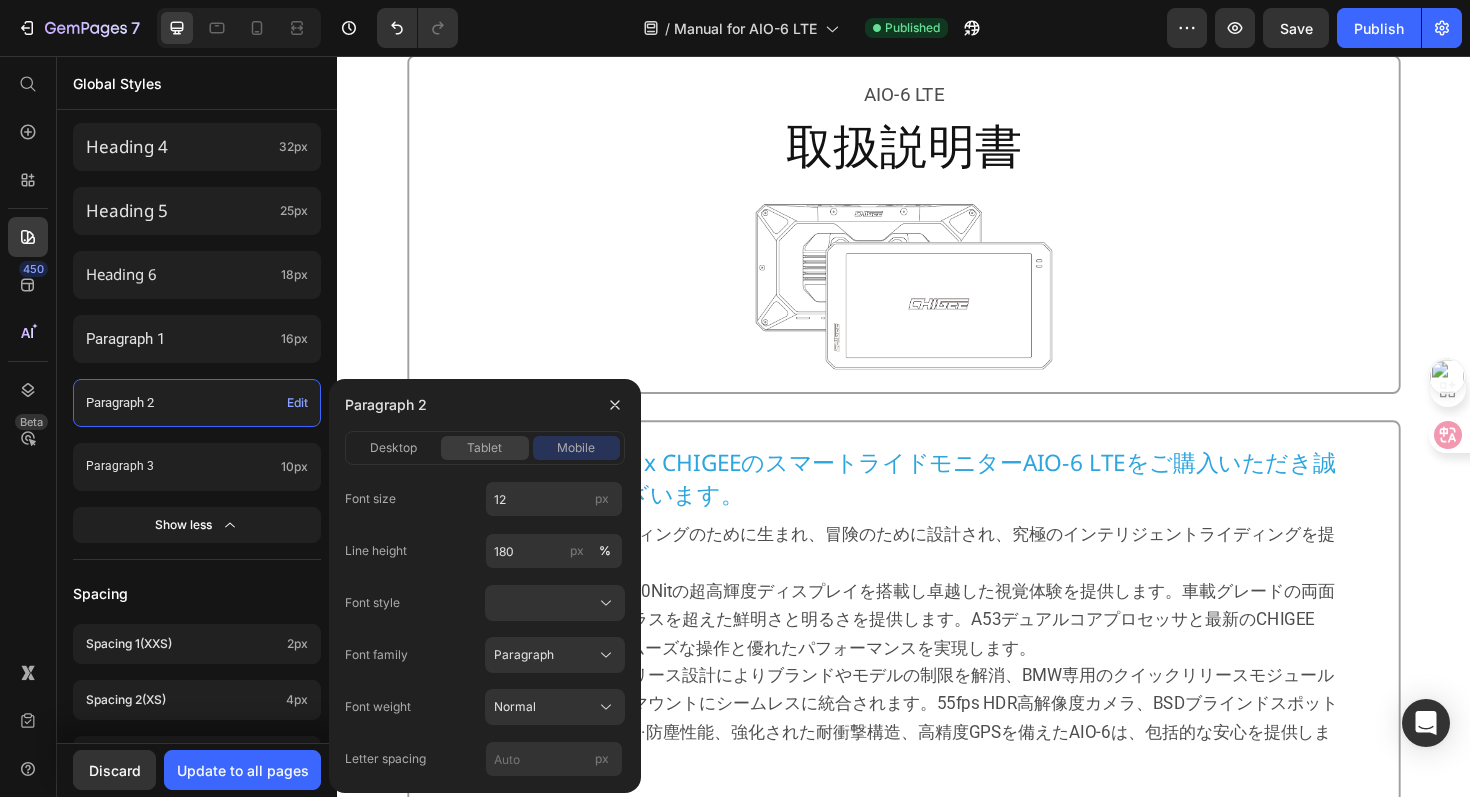 click on "tablet" at bounding box center (484, 448) 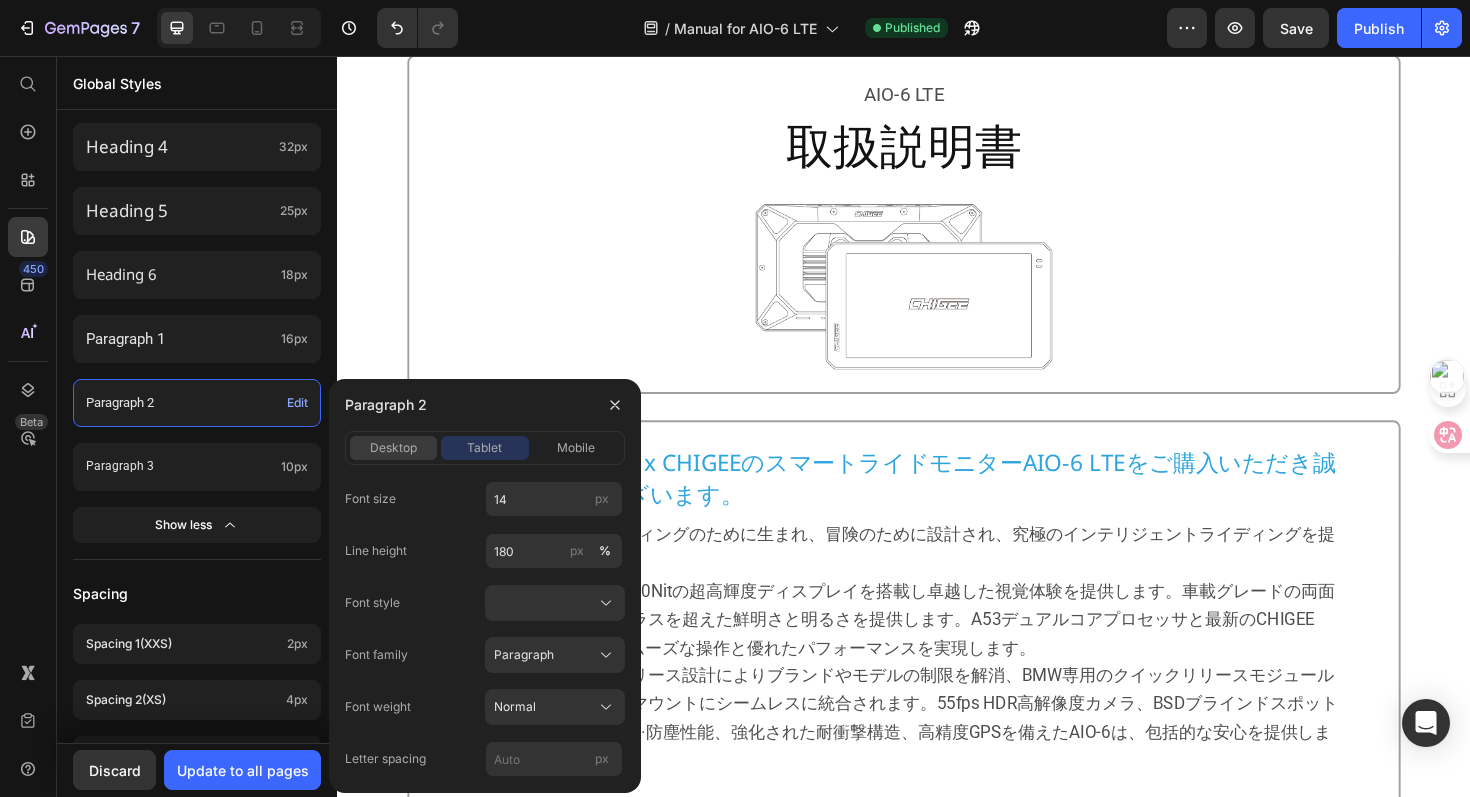 click on "desktop" at bounding box center (393, 448) 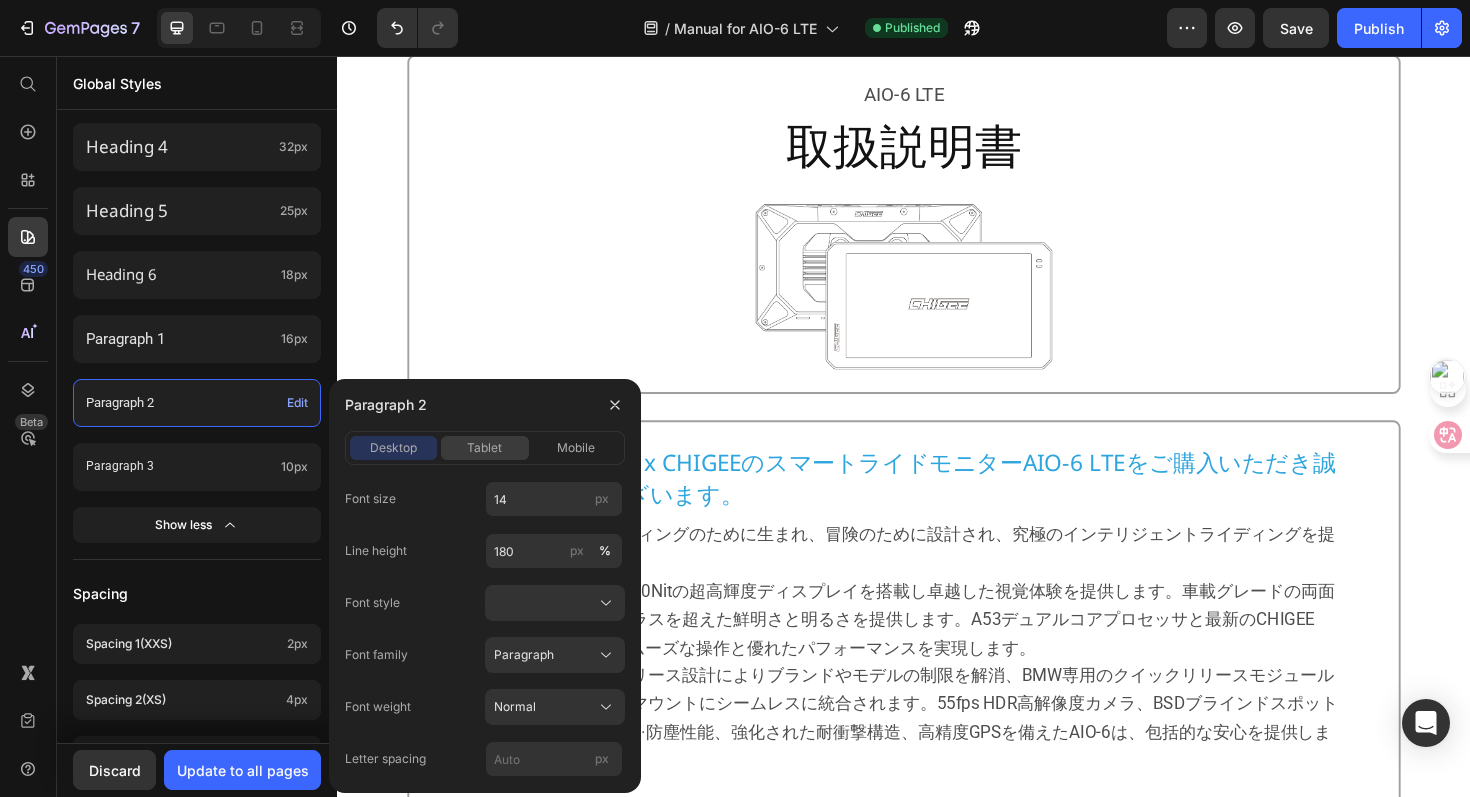 click on "tablet" at bounding box center [484, 448] 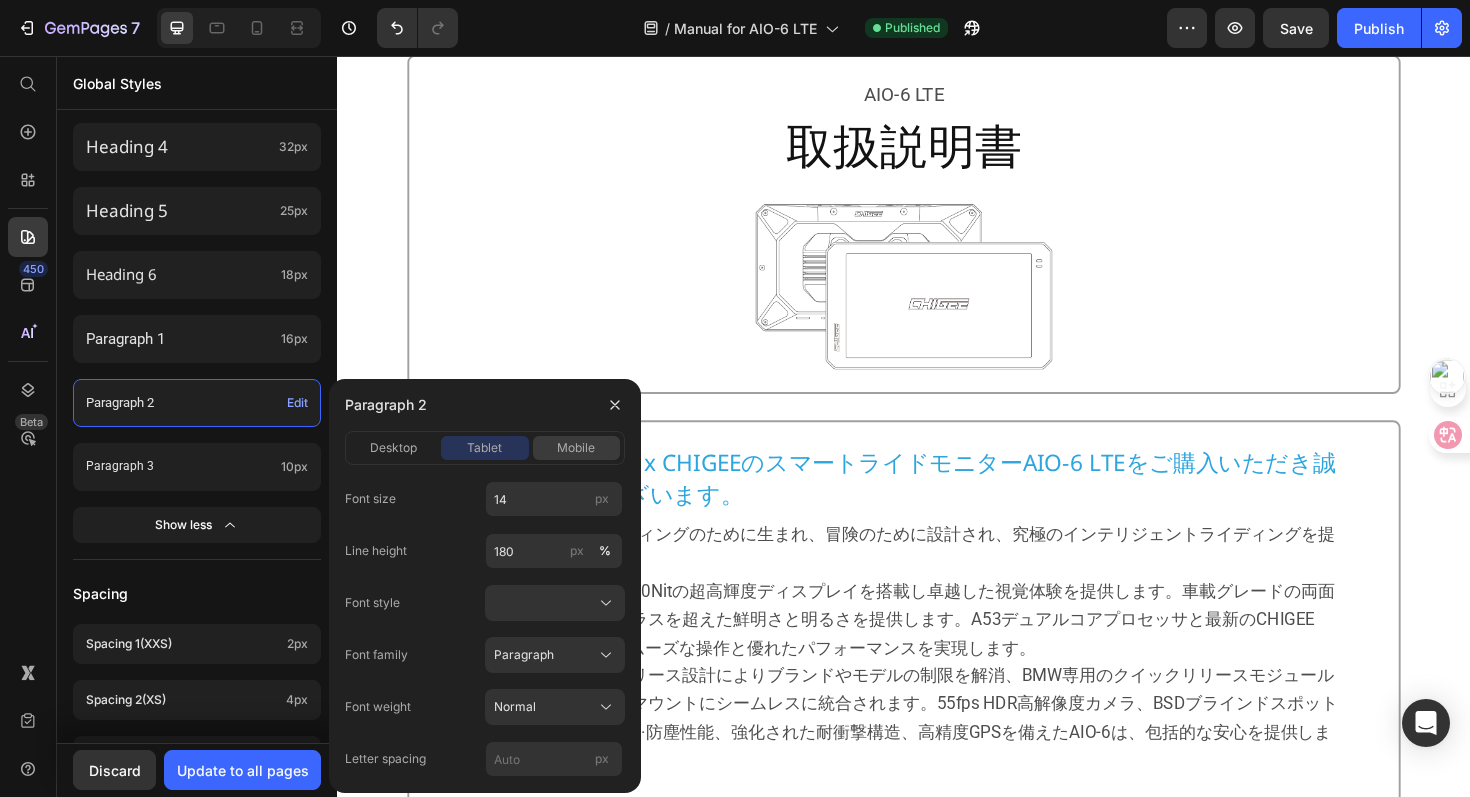 click on "mobile" at bounding box center [576, 448] 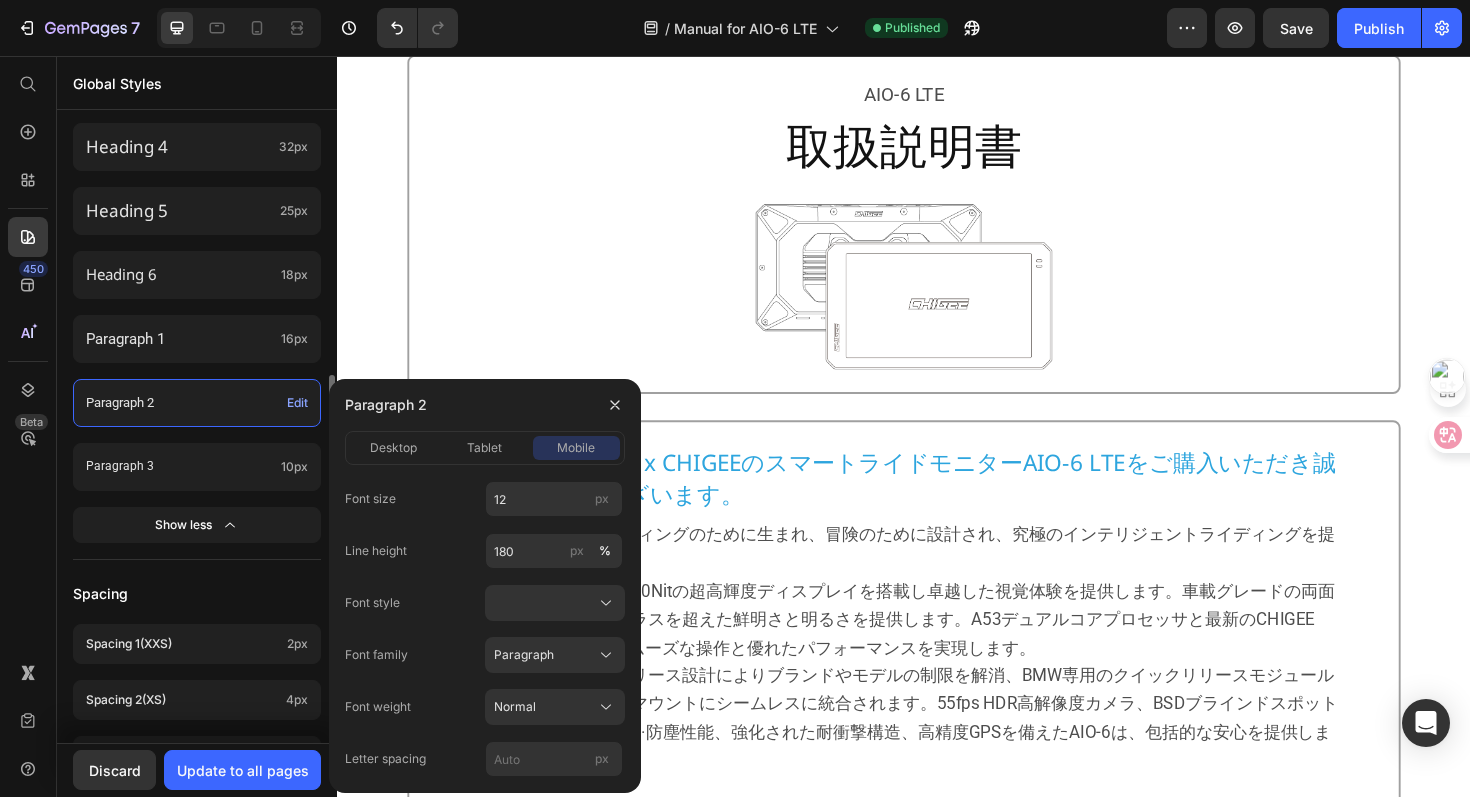click on "Your theme has changed to akeeyo [DATE]  Preview theme styles  Colors Button Text Background Line Accent Font manager Heading Noto Sans Paragraph Roboto Typography Heading 1 50px Heading 2 44px Heading 3 41px Heading 4 32px Heading 5 25px Heading 6 18px Paragraph 1 16px Paragraph 2 Edit Paragraph 3 10px Show less Spacing Spacing 1  (xxs) 2px Spacing 2  (xs) 4px Spacing 3  (s) 8px Show more Default row width Row width  90% Page padding  16px Corners Small 3 px Medium 6 px Large 16 px" at bounding box center [197, 279] 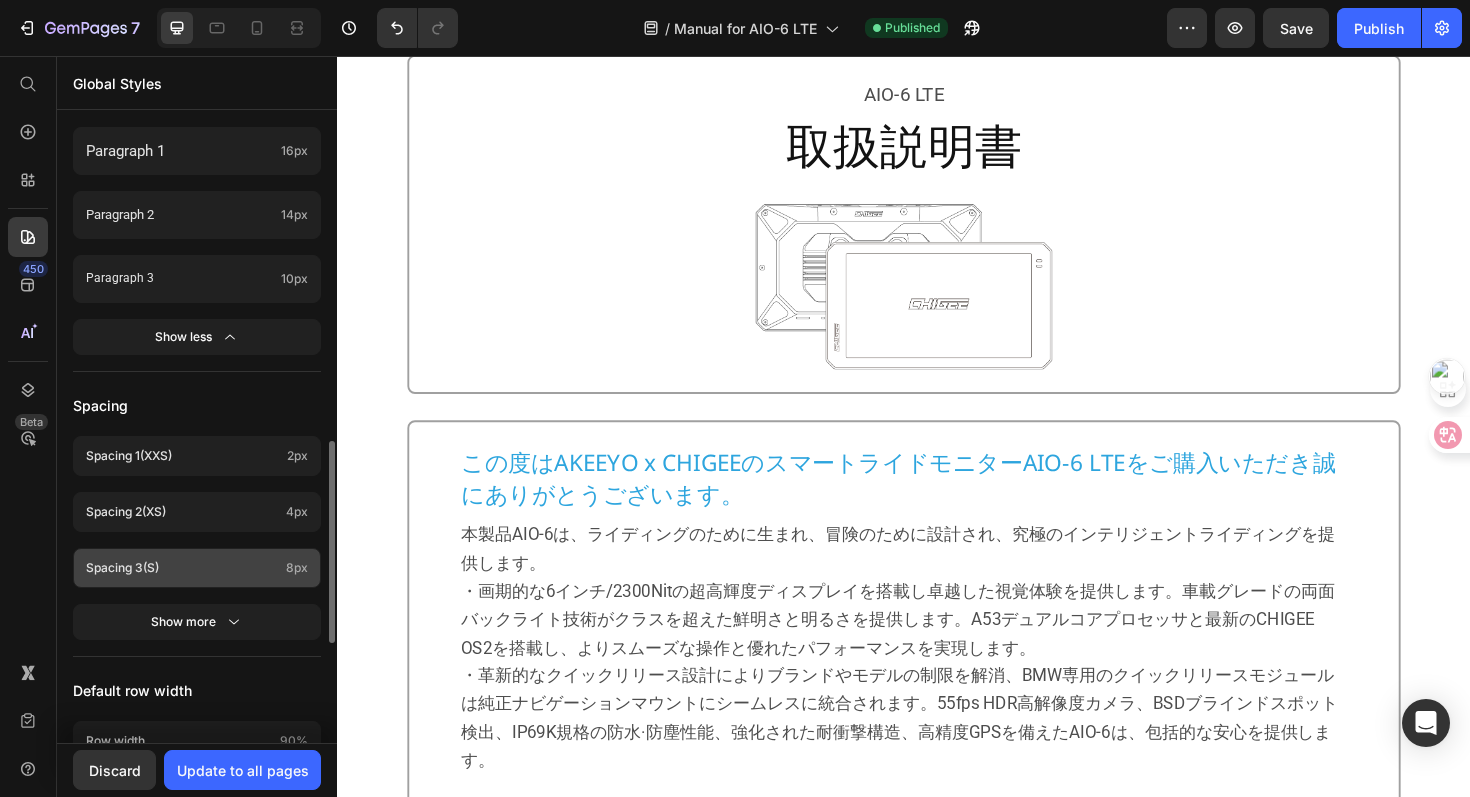 scroll, scrollTop: 1018, scrollLeft: 0, axis: vertical 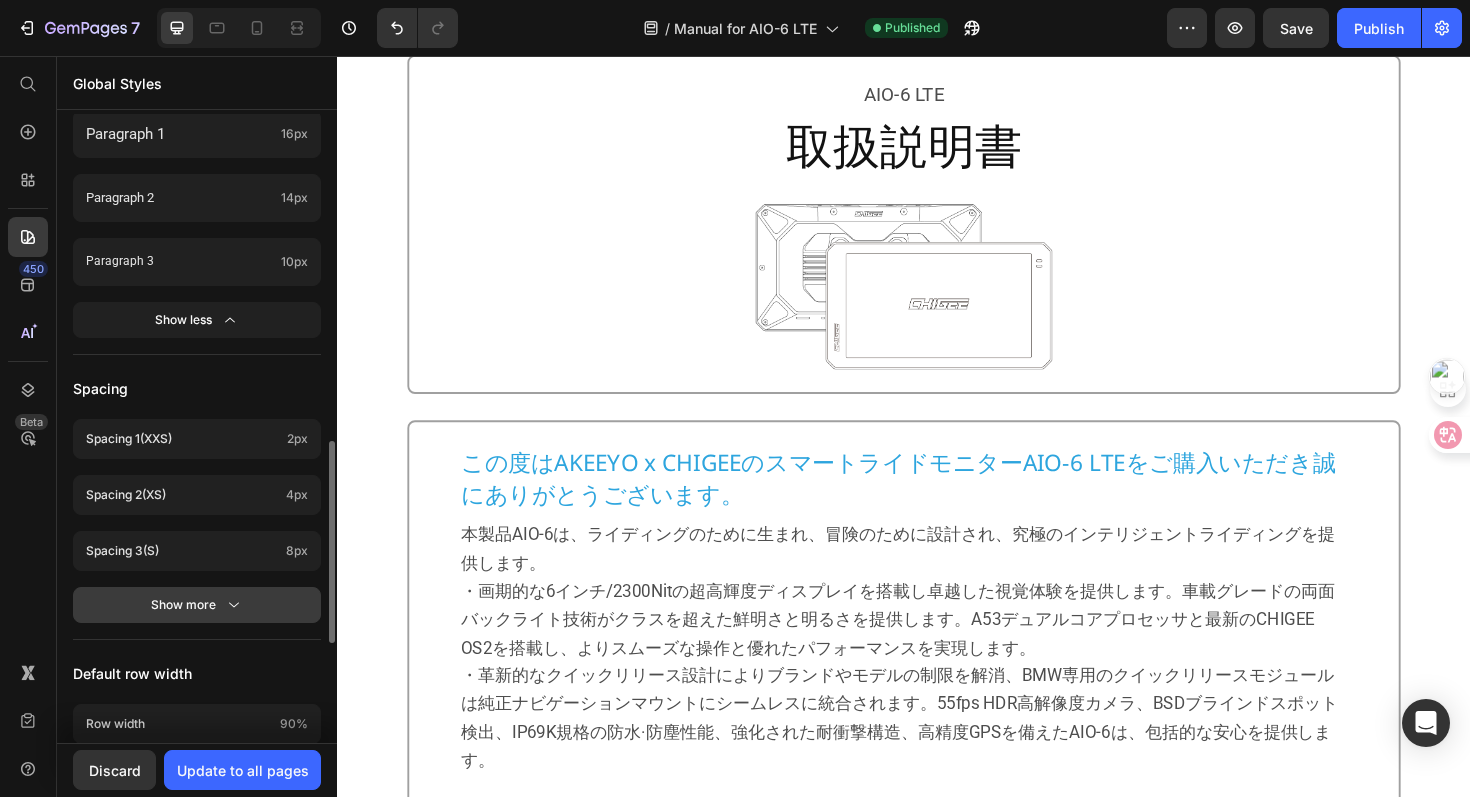 click on "Show more" at bounding box center (197, 605) 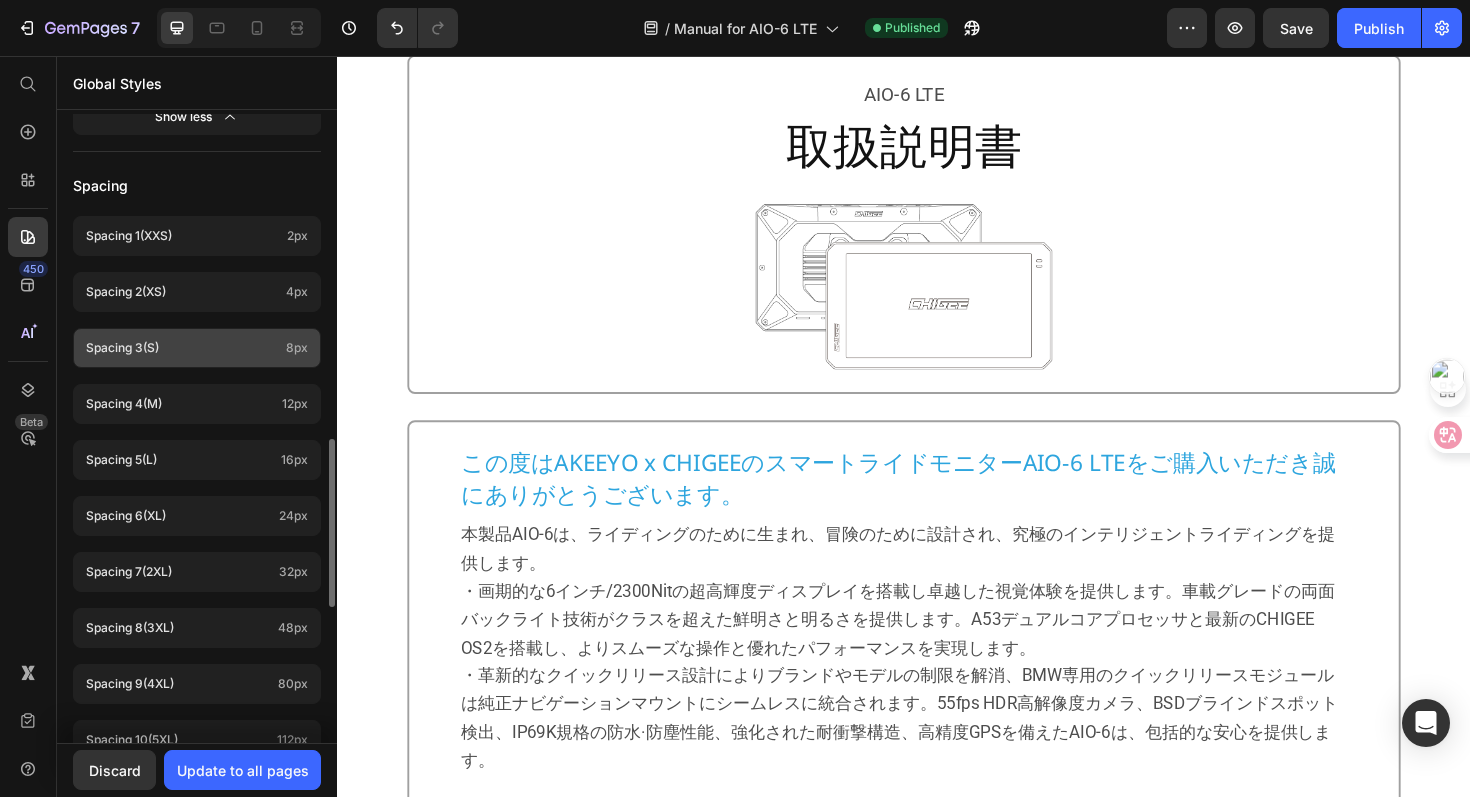 scroll, scrollTop: 1220, scrollLeft: 0, axis: vertical 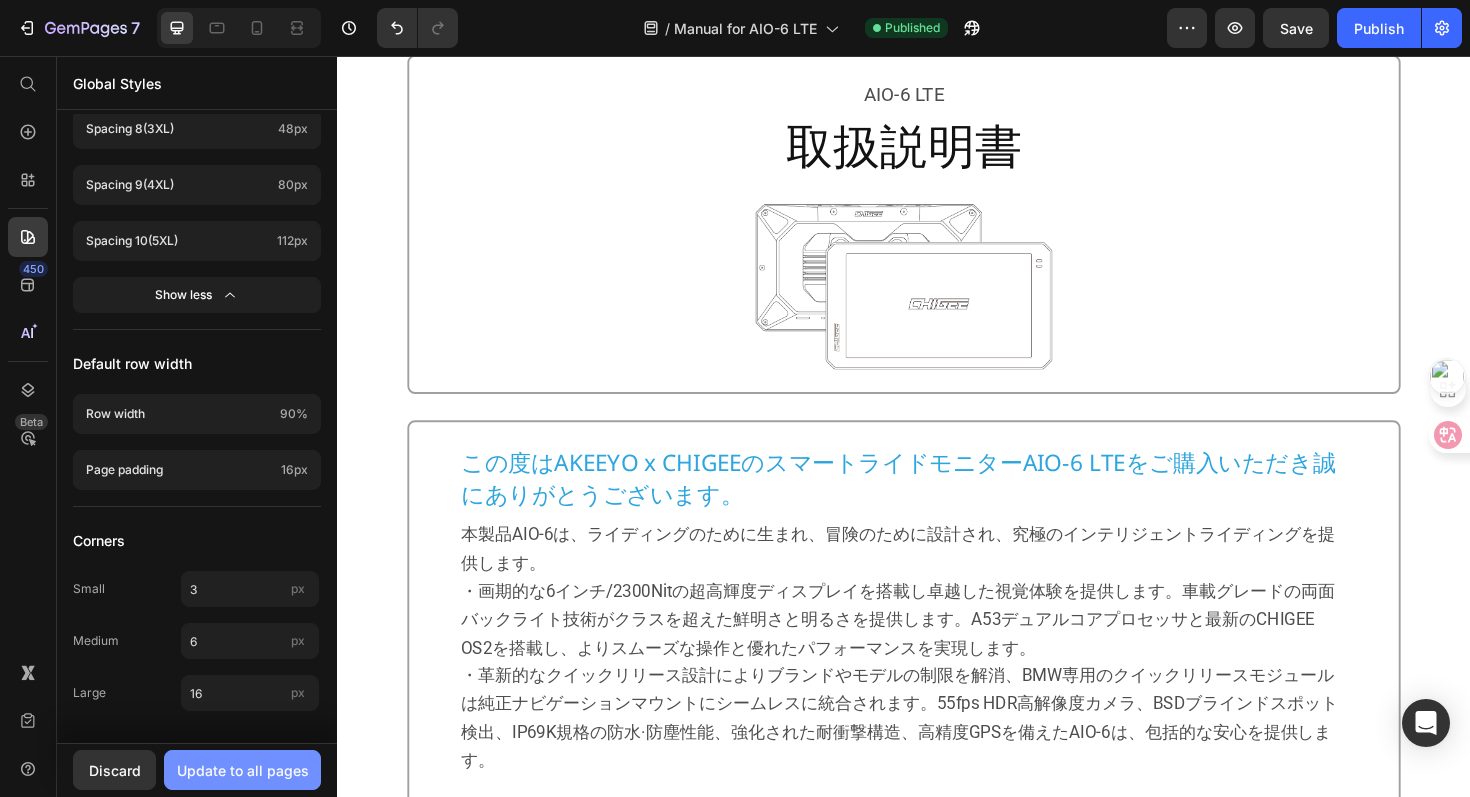 click on "Update to all pages" at bounding box center (243, 770) 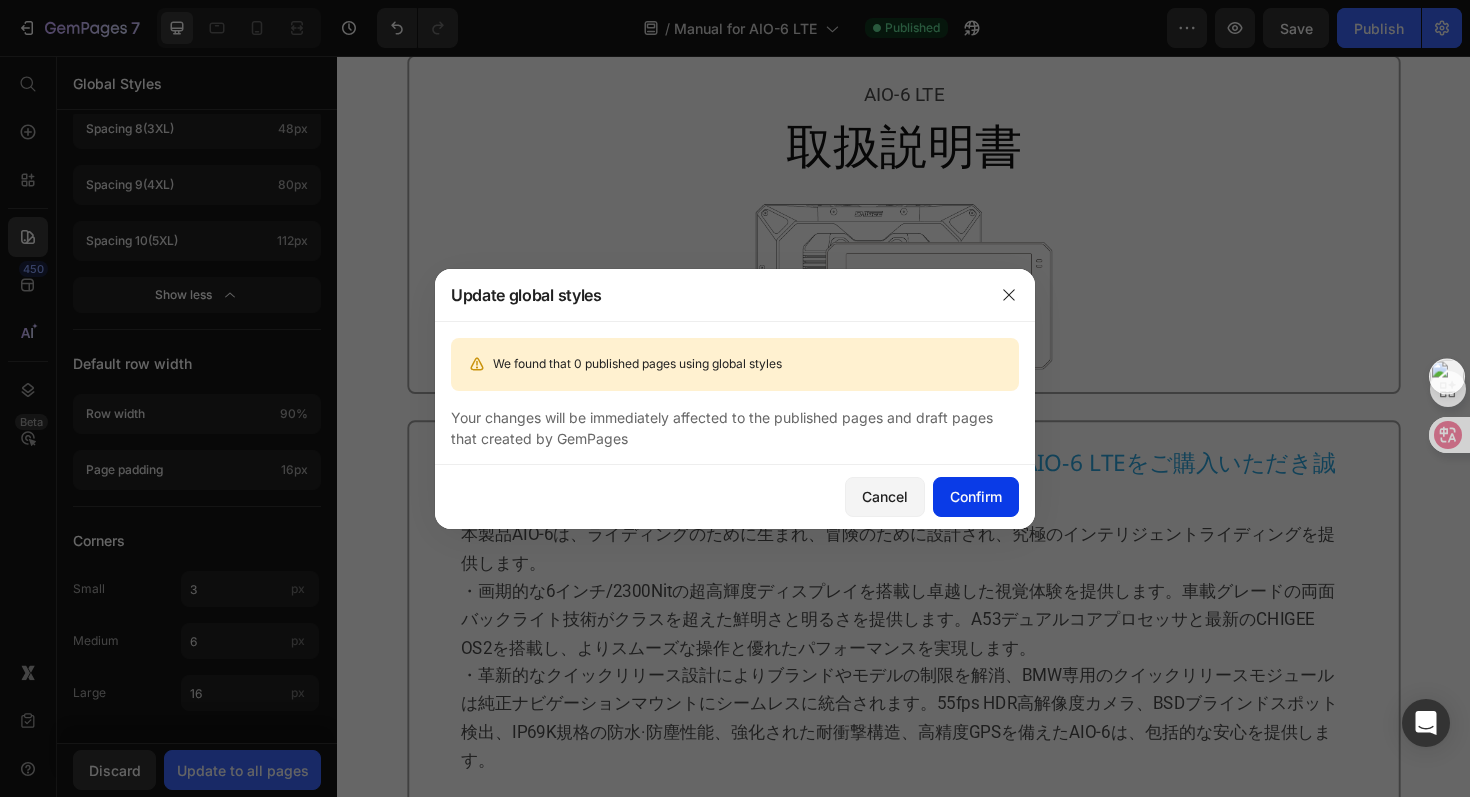 click on "Confirm" at bounding box center (976, 496) 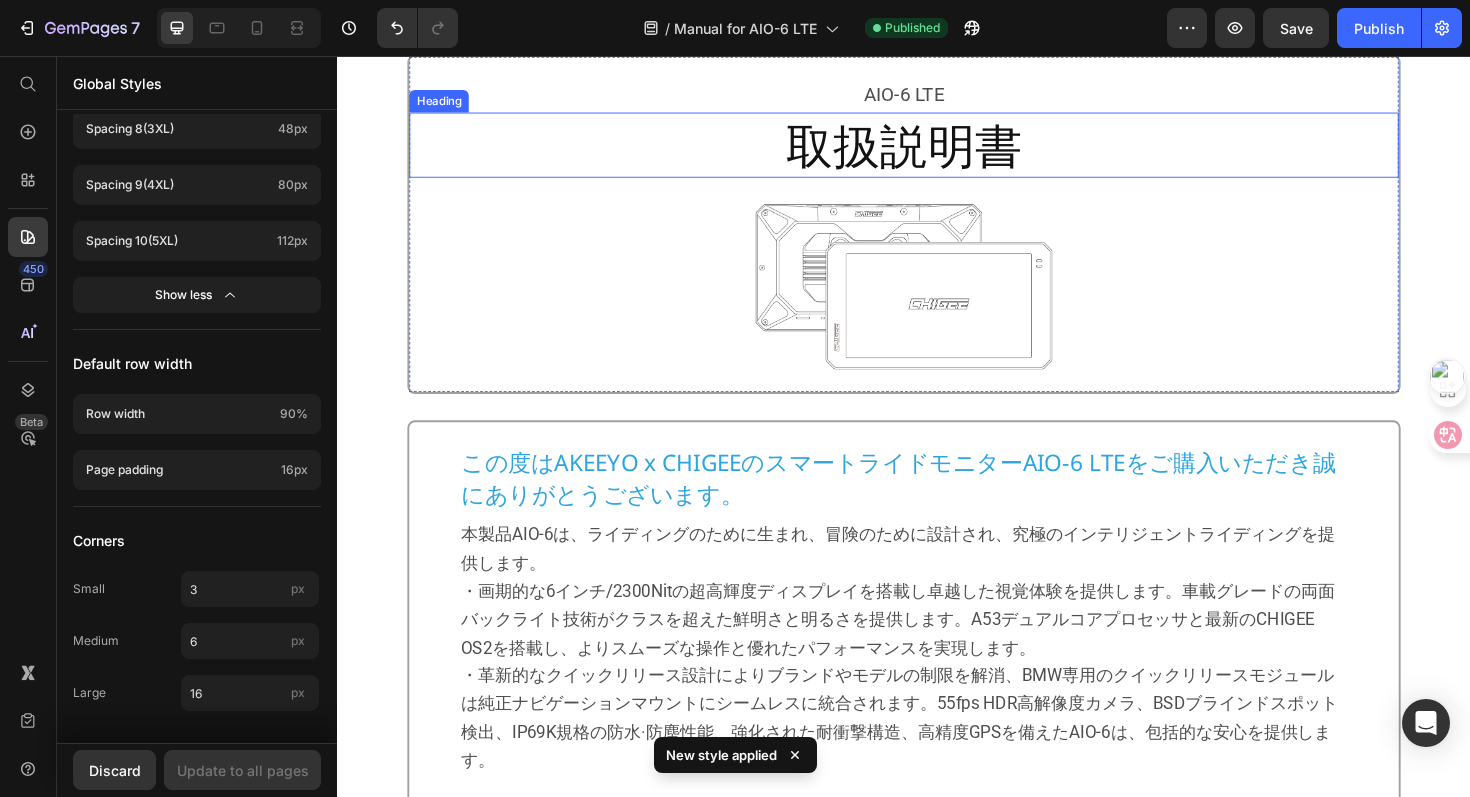 click on "取扱説明書" at bounding box center (936, 150) 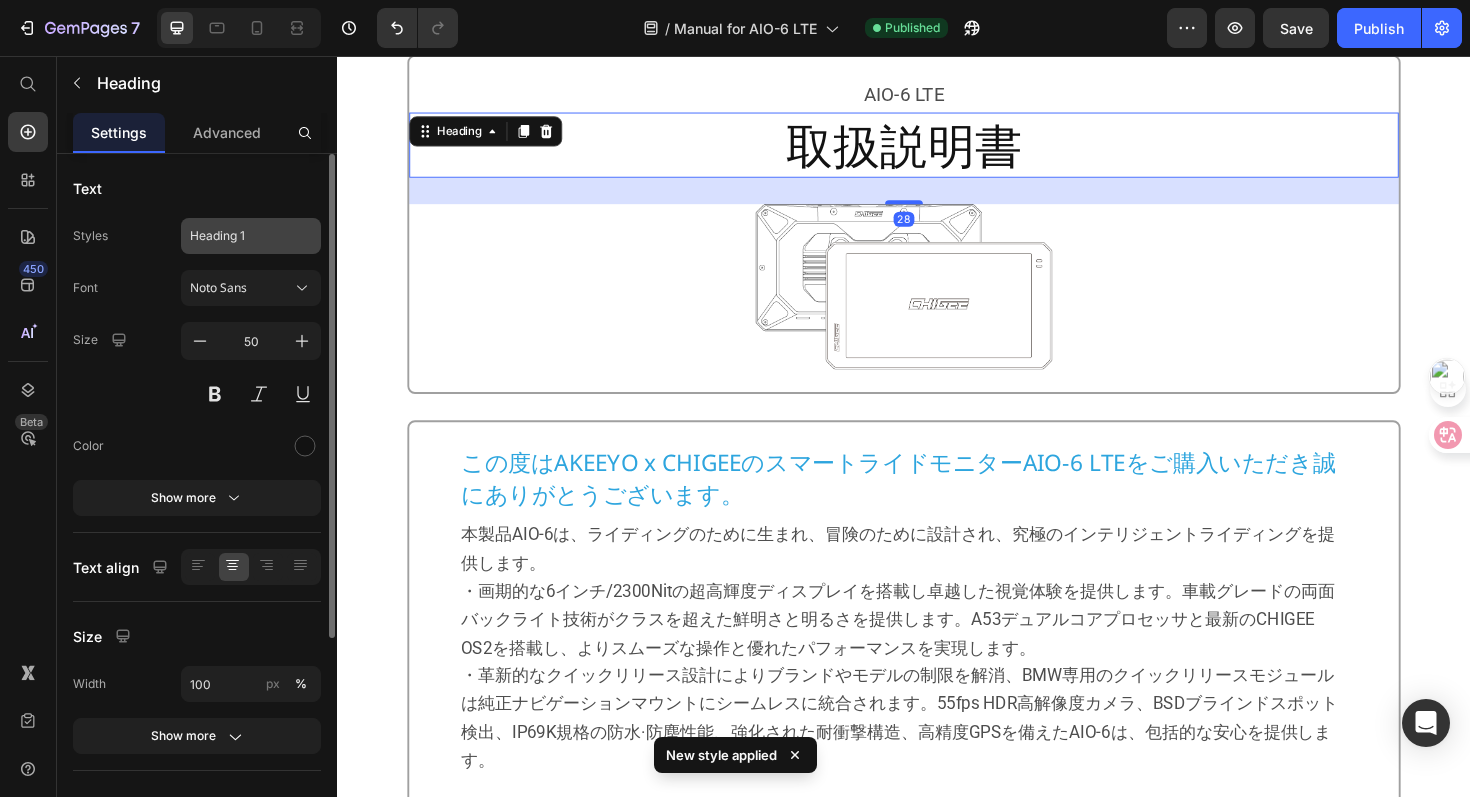 click on "Heading 1" at bounding box center (239, 236) 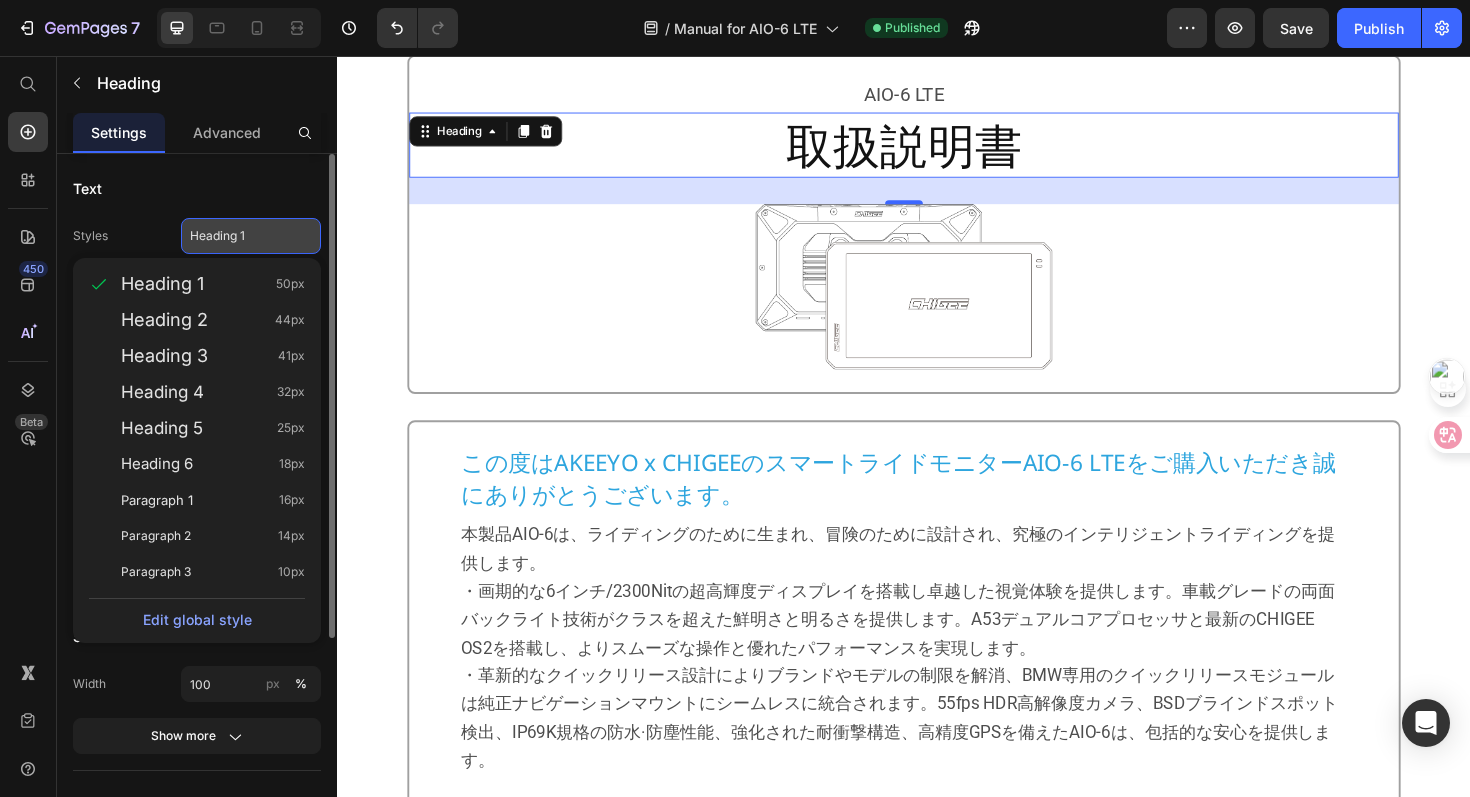 click on "Heading 1" at bounding box center (239, 236) 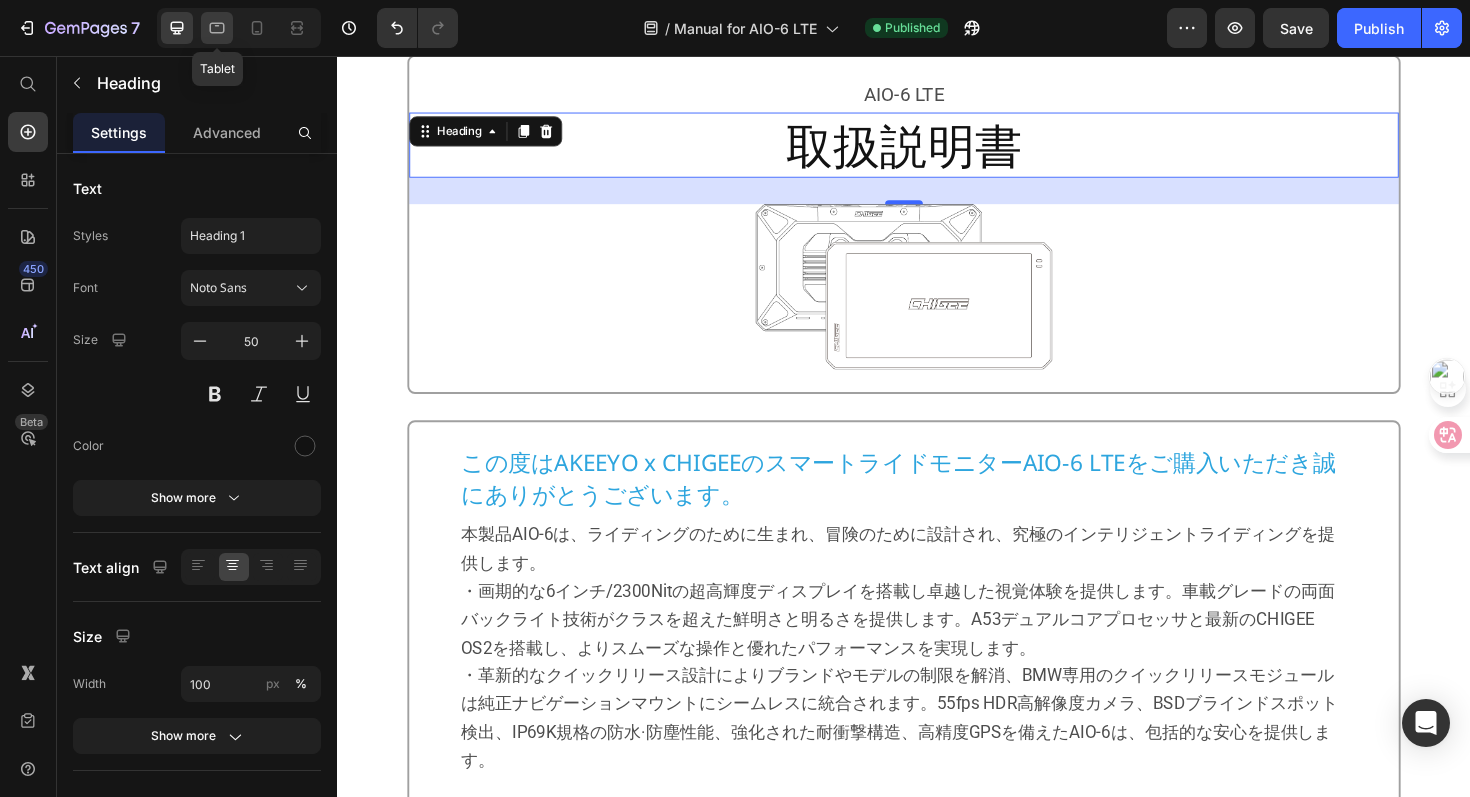 click 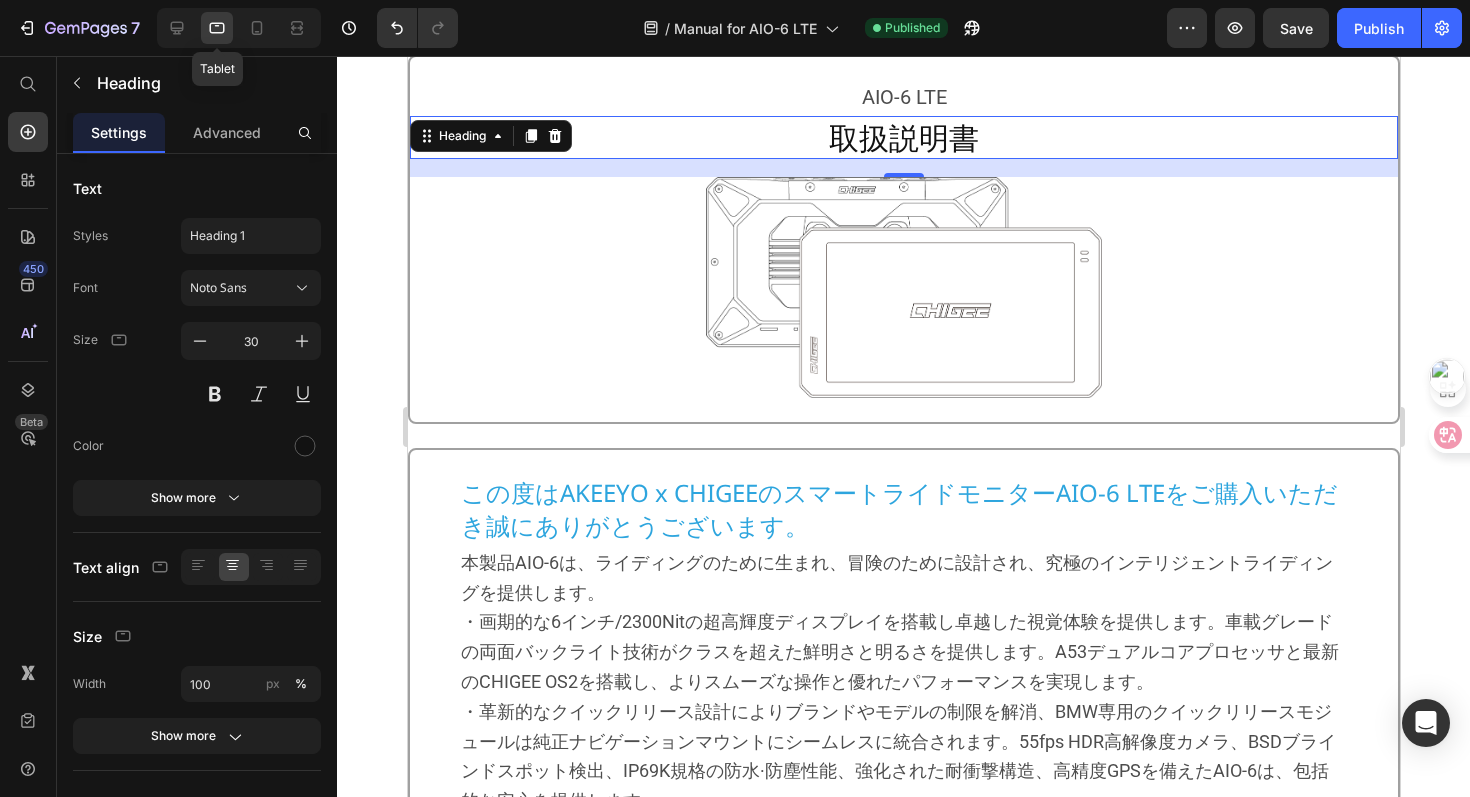 scroll, scrollTop: 35, scrollLeft: 0, axis: vertical 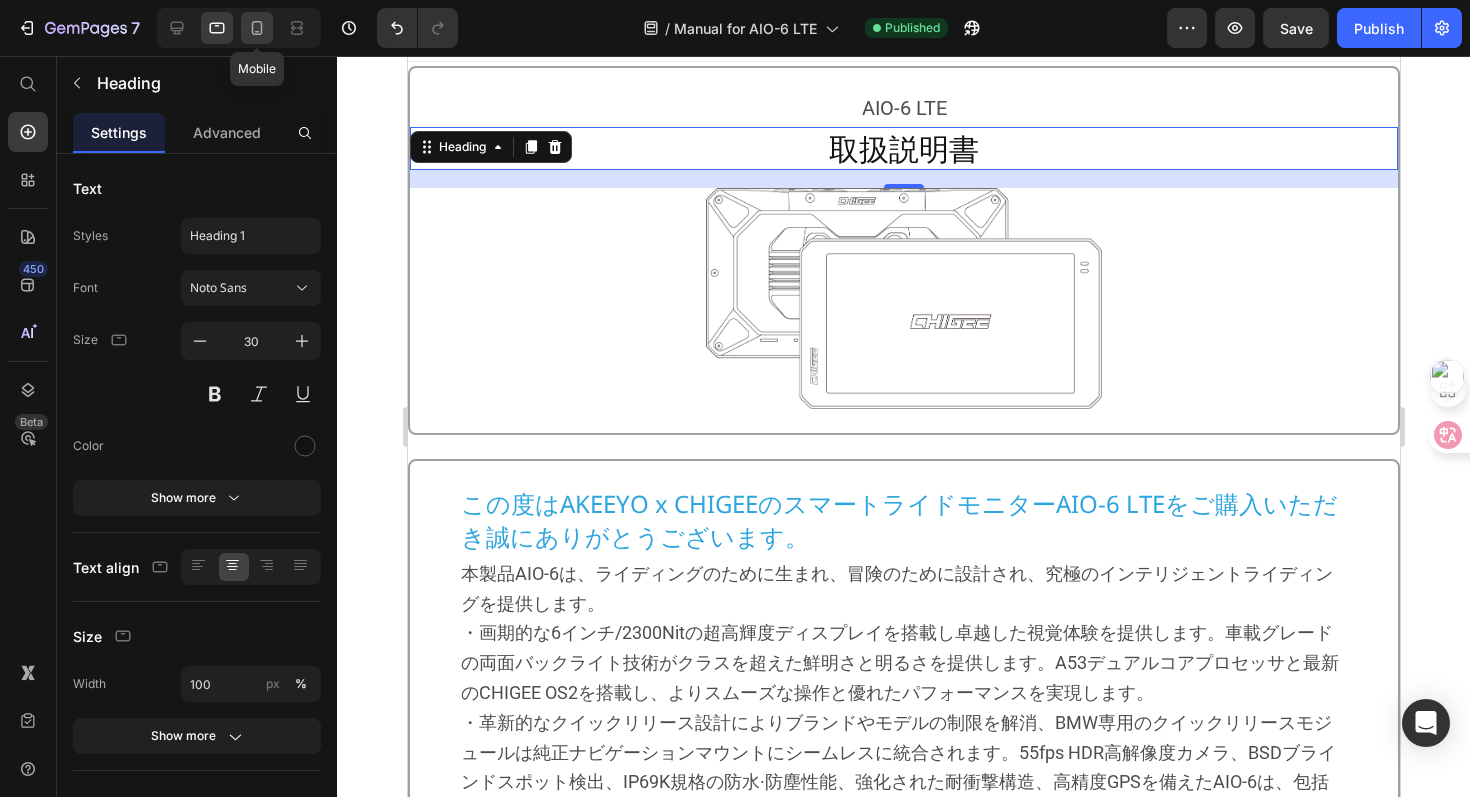 click 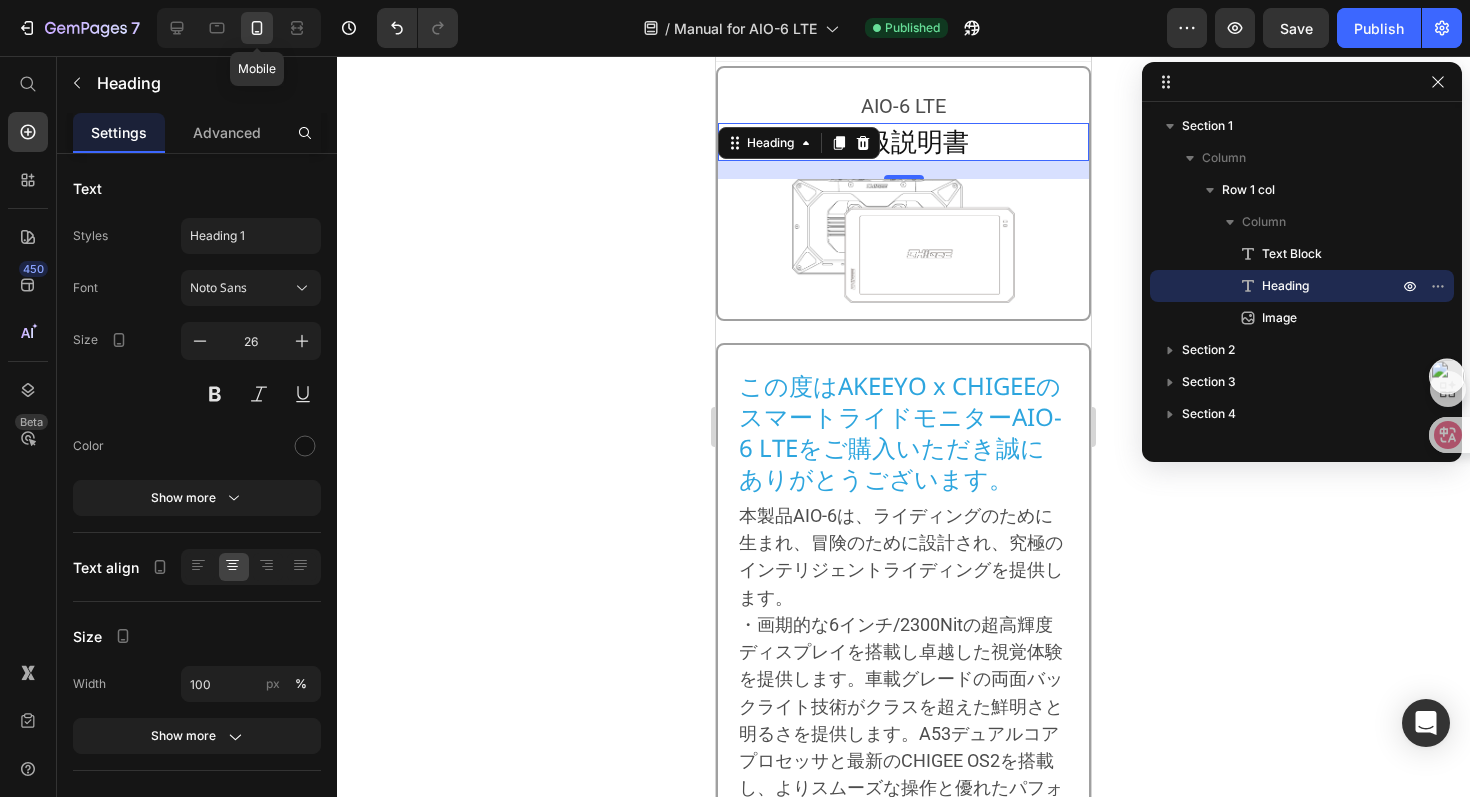 scroll, scrollTop: 32, scrollLeft: 0, axis: vertical 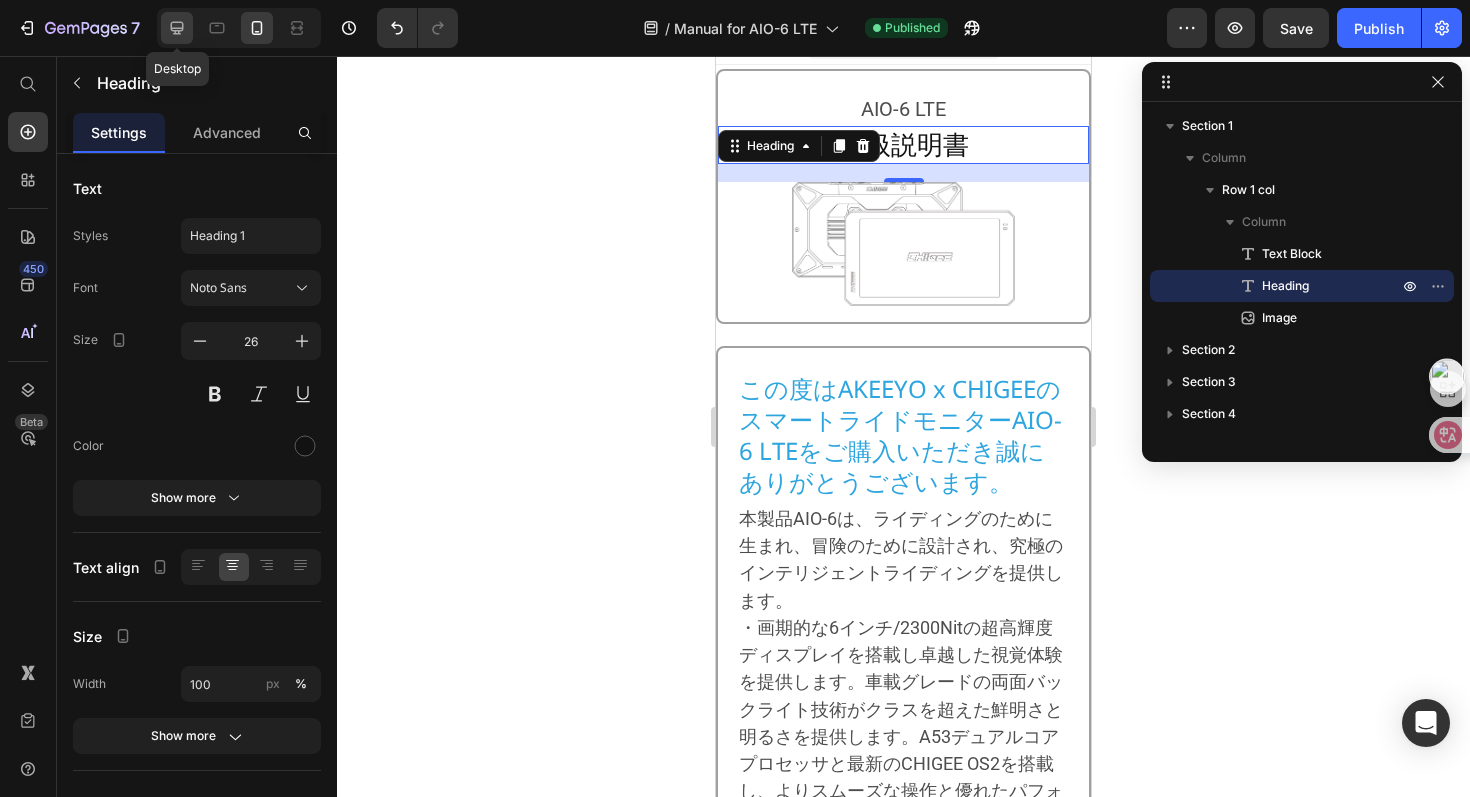 click 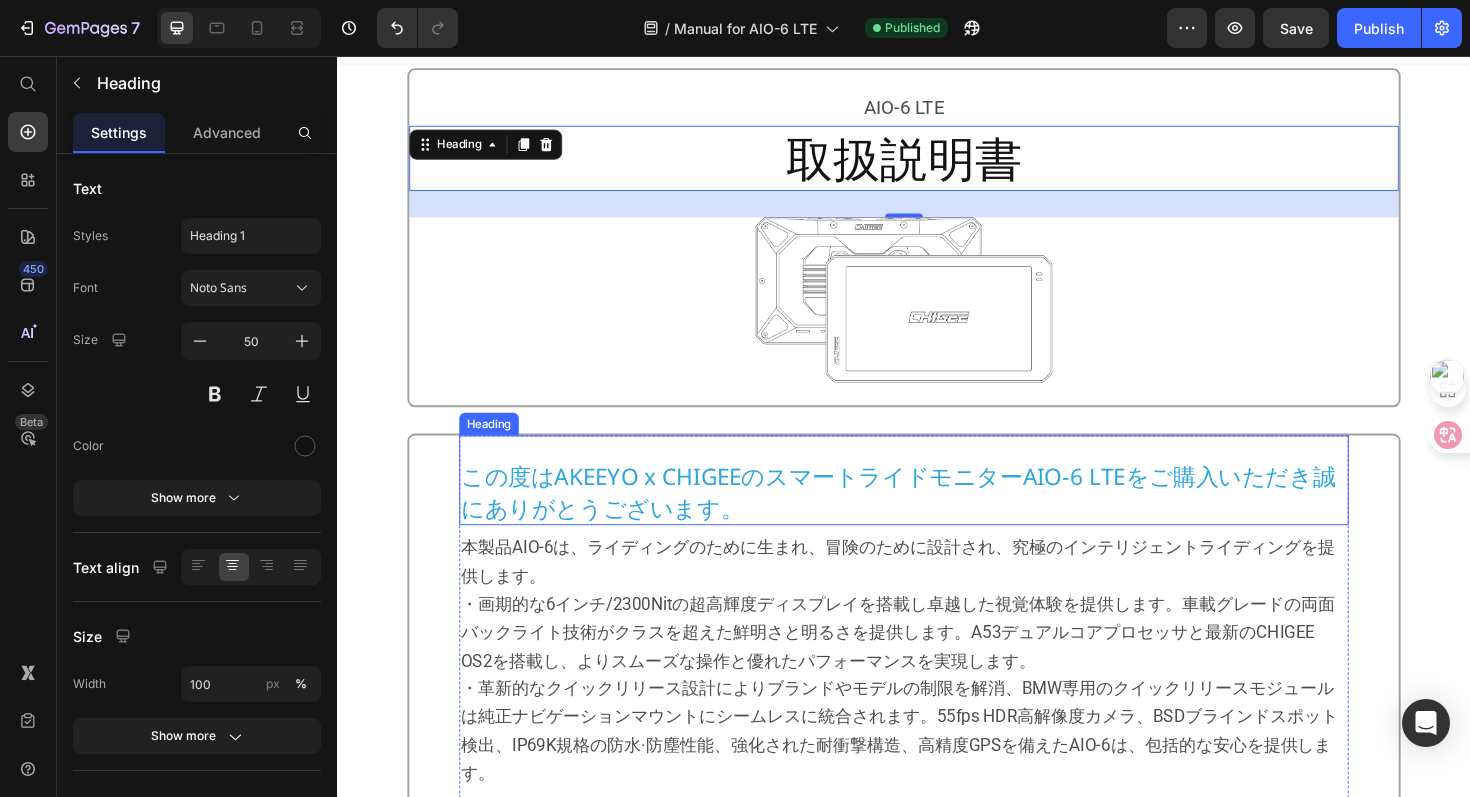 scroll, scrollTop: 35, scrollLeft: 0, axis: vertical 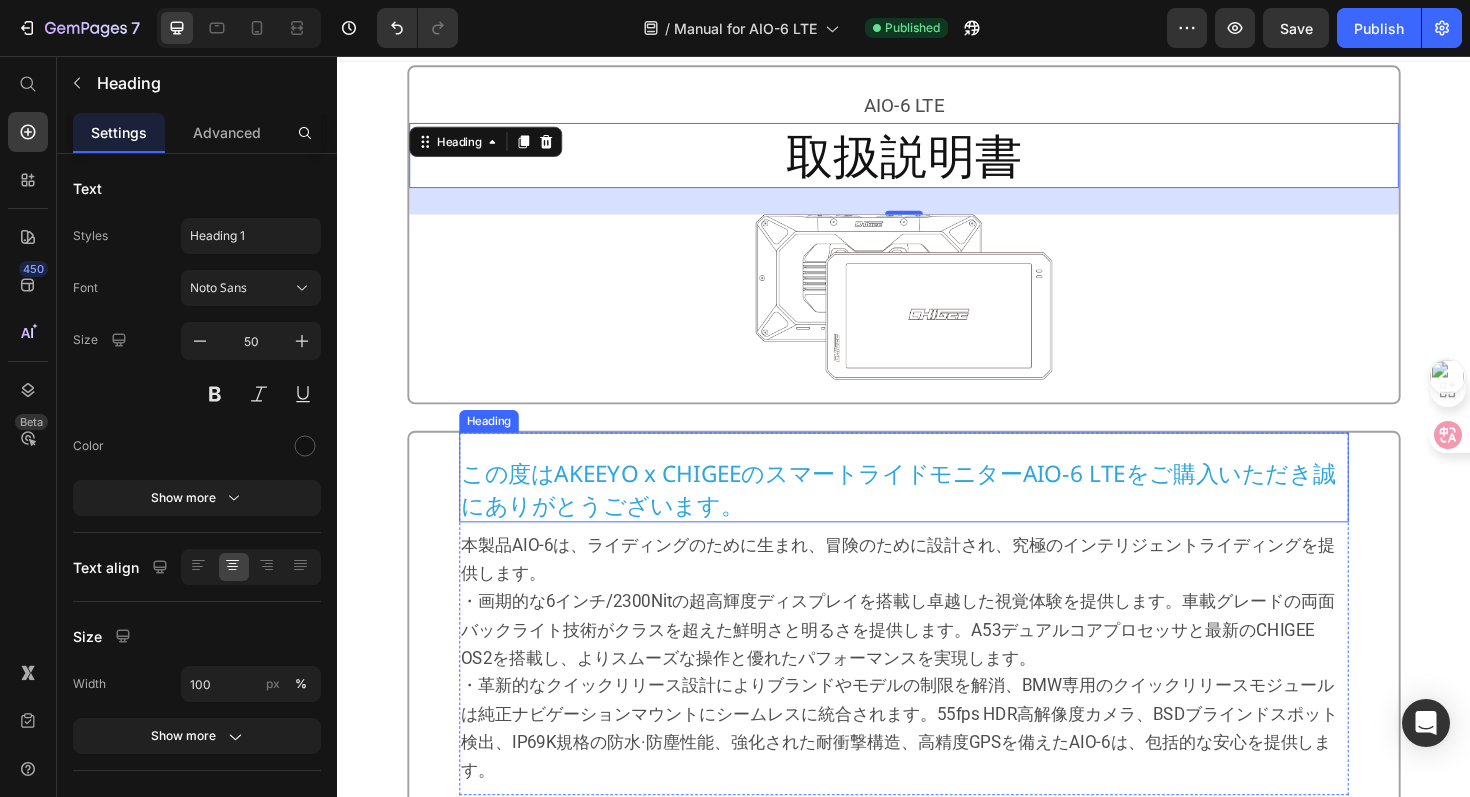 click on "⁠⁠⁠⁠⁠⁠⁠ この度はAKEEYO x CHIGEEのスマートライドモニターAIO-6 LTEをご購入いただき誠にありがとうございます。" at bounding box center [937, 514] 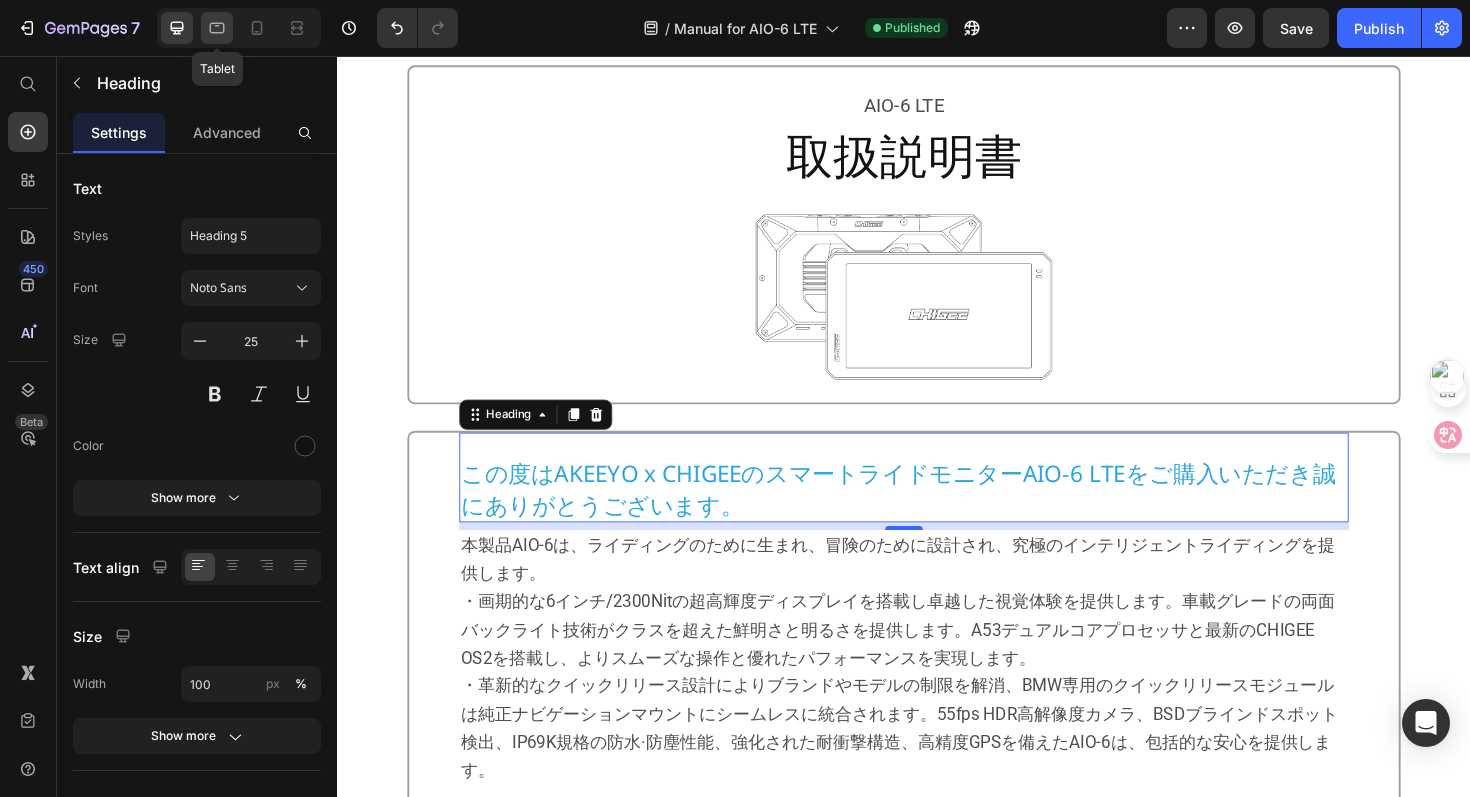 click 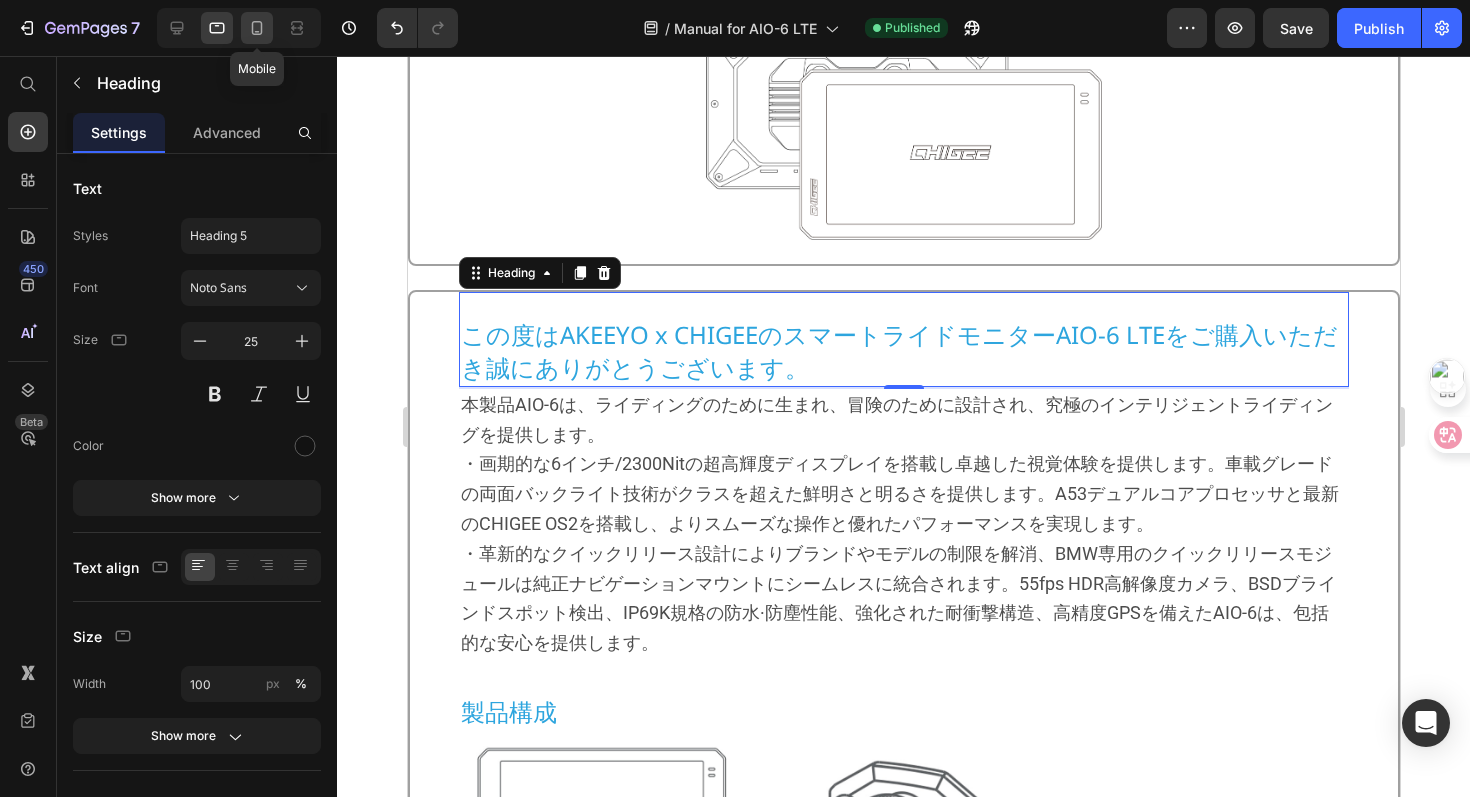 click 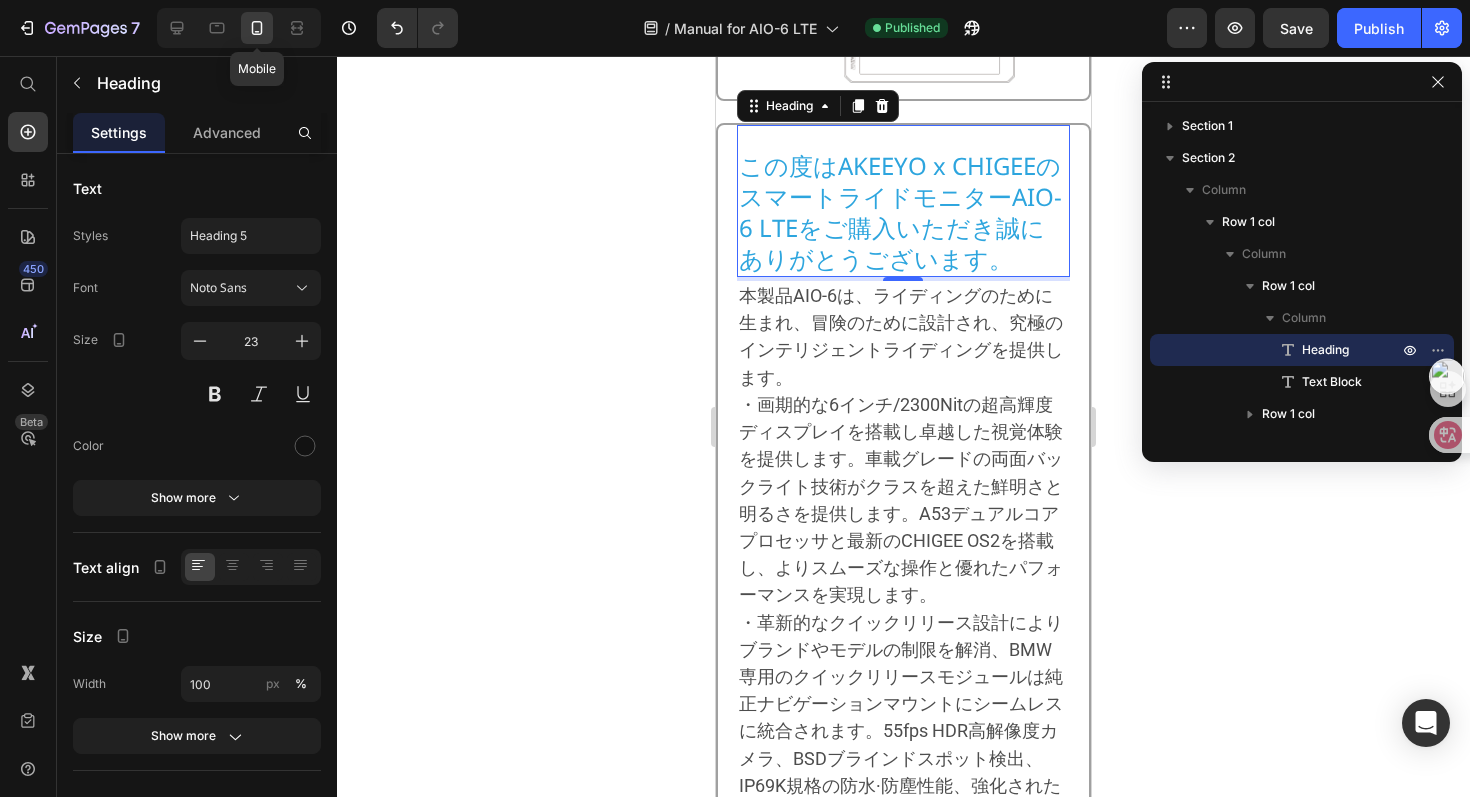 scroll, scrollTop: 254, scrollLeft: 0, axis: vertical 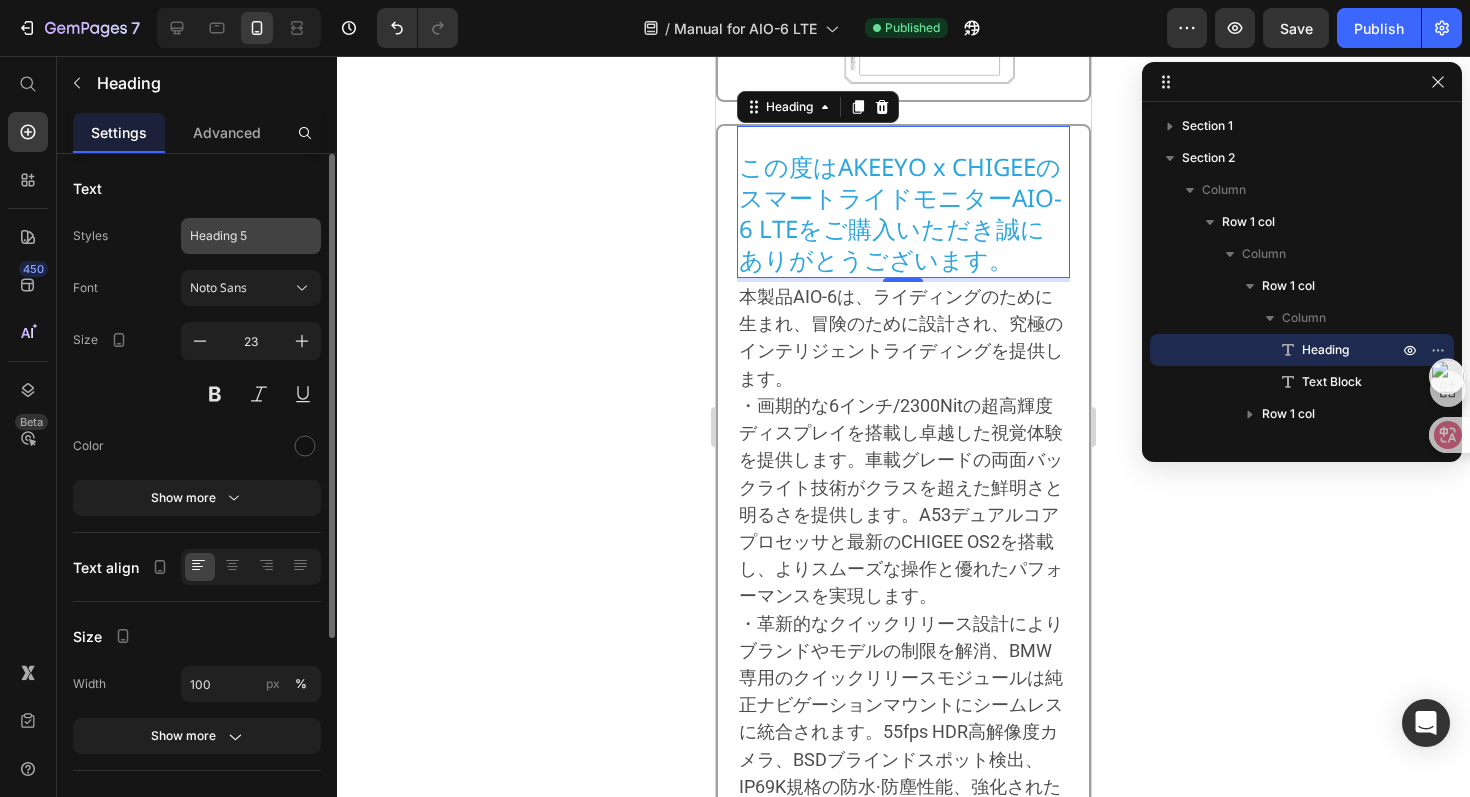 click on "Heading 5" at bounding box center [251, 236] 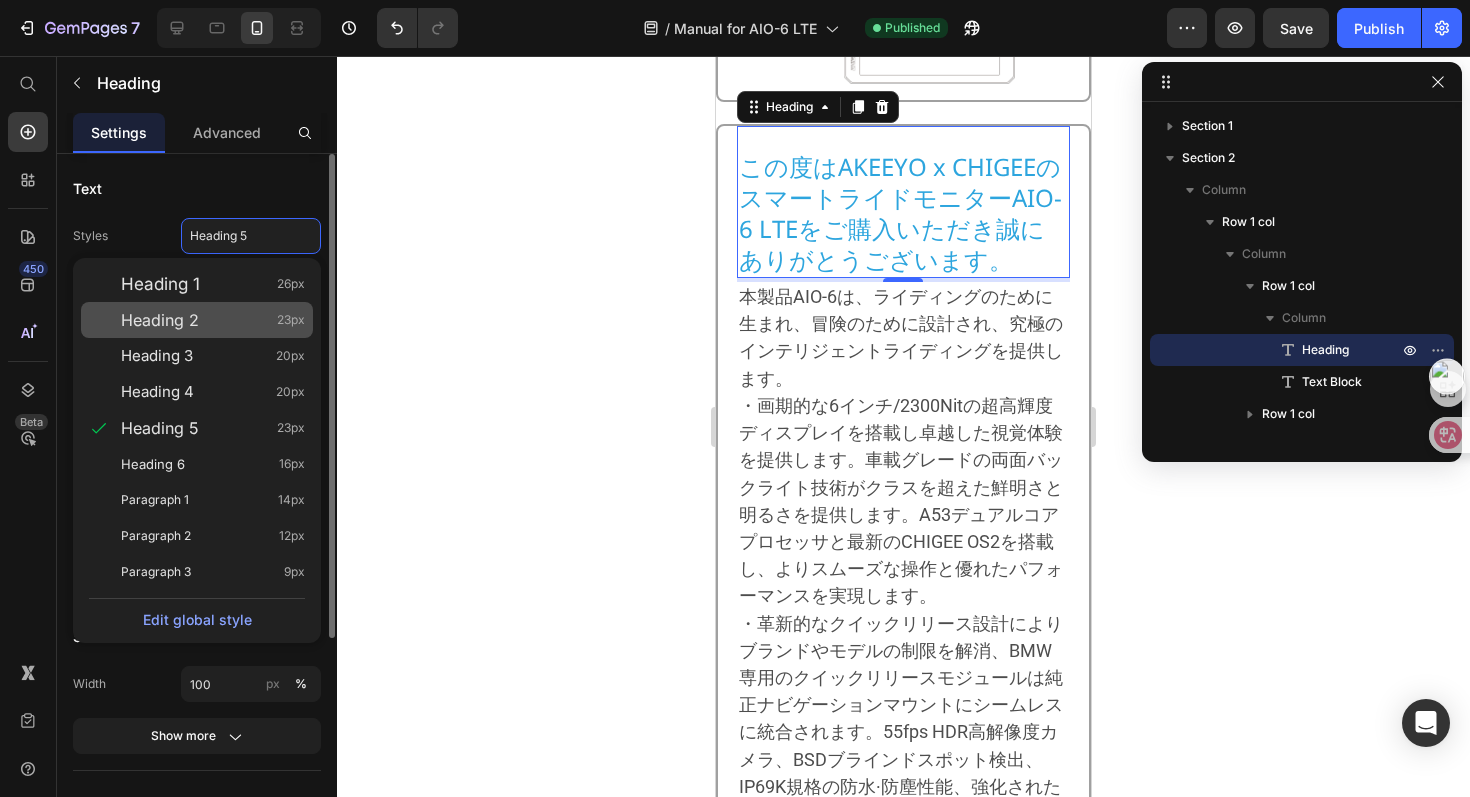 click on "Heading 2 23px" 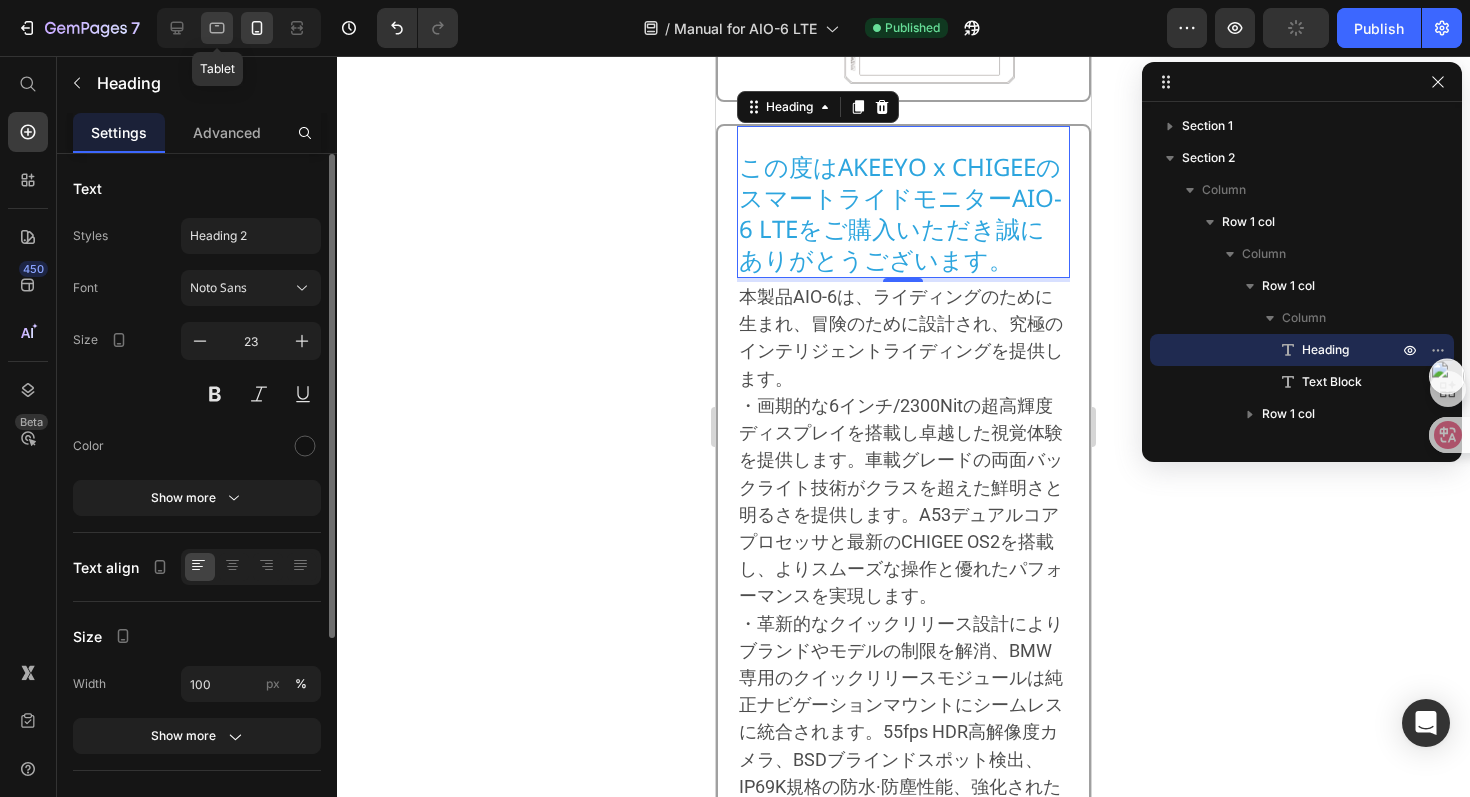 click 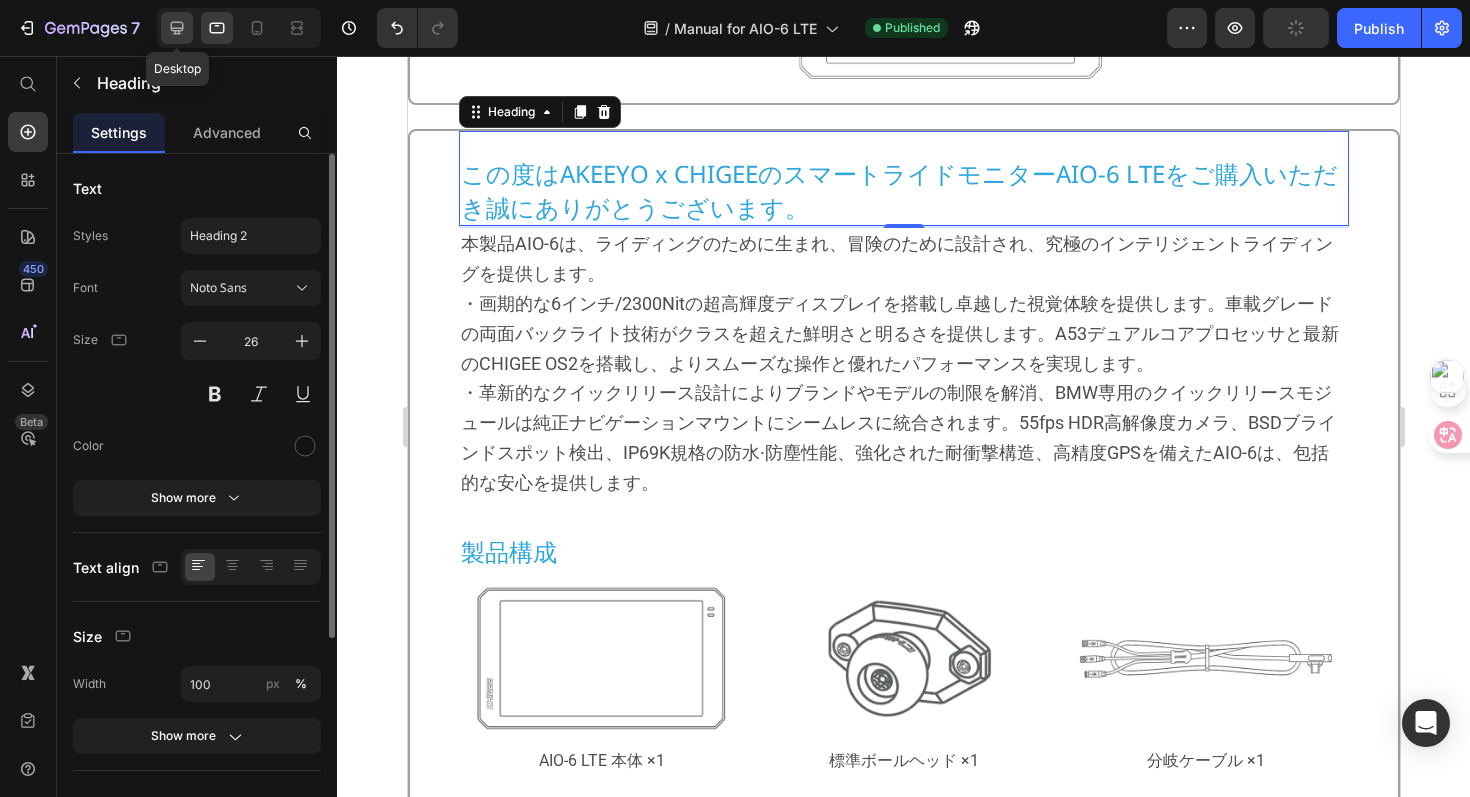 click 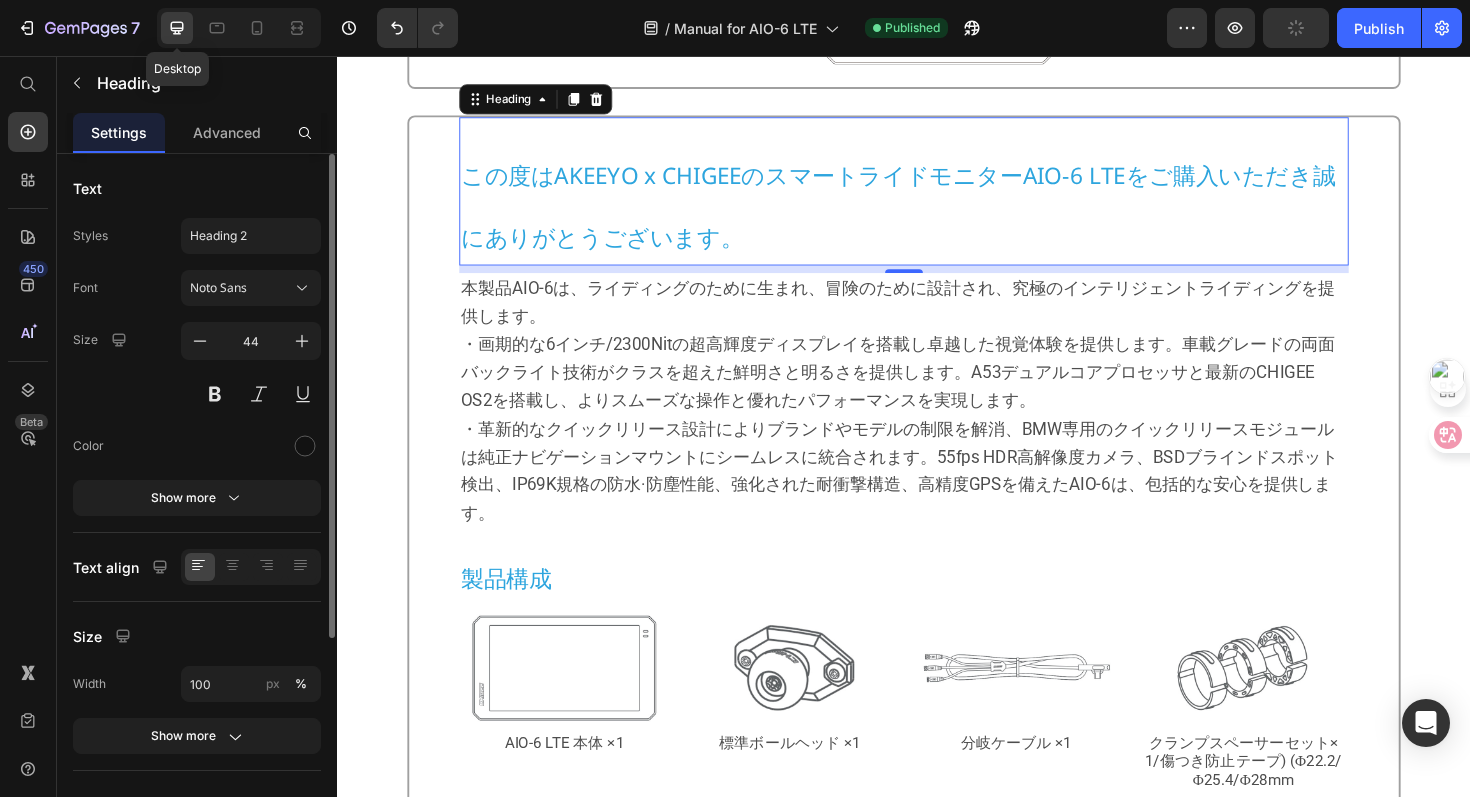 scroll, scrollTop: 364, scrollLeft: 0, axis: vertical 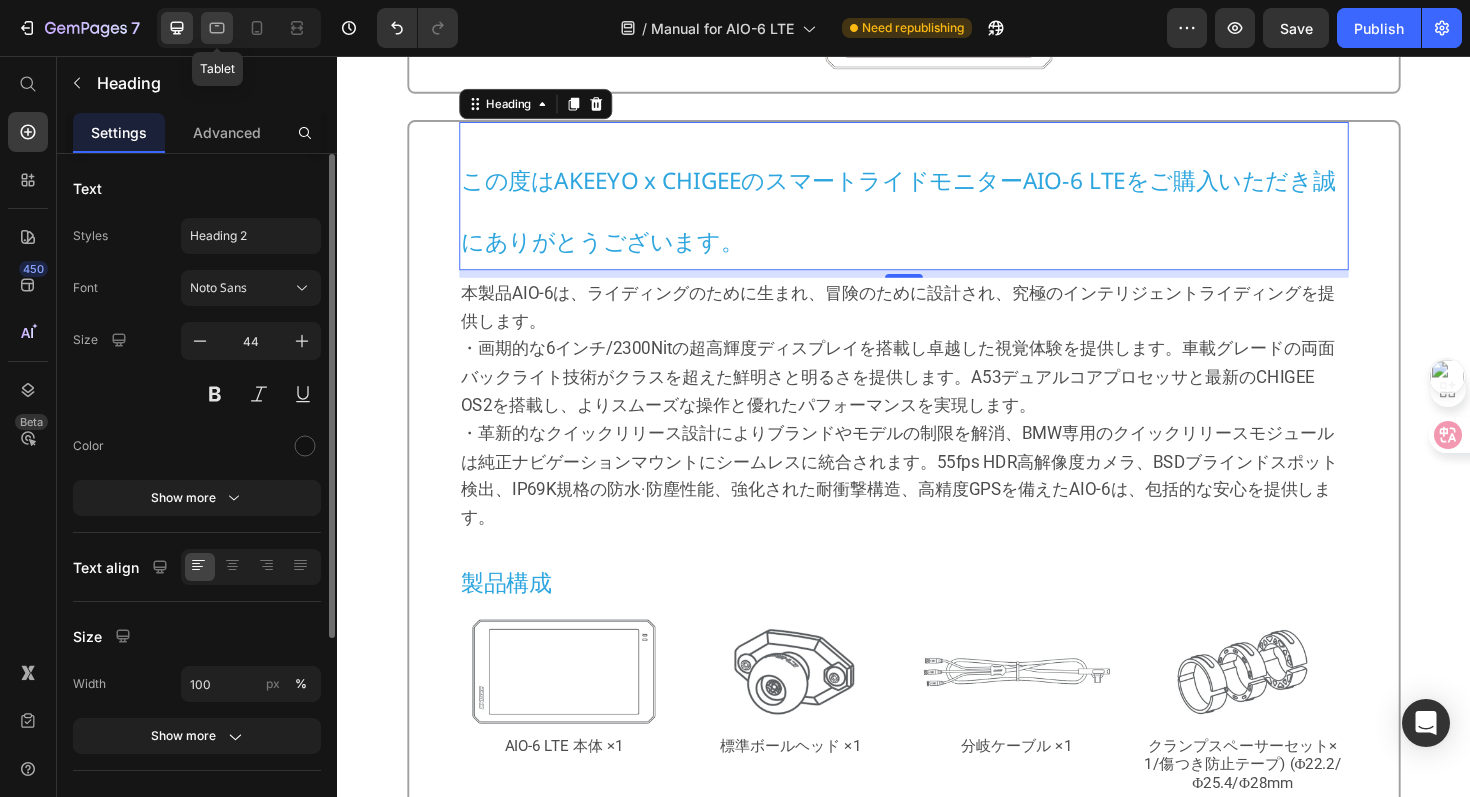 click 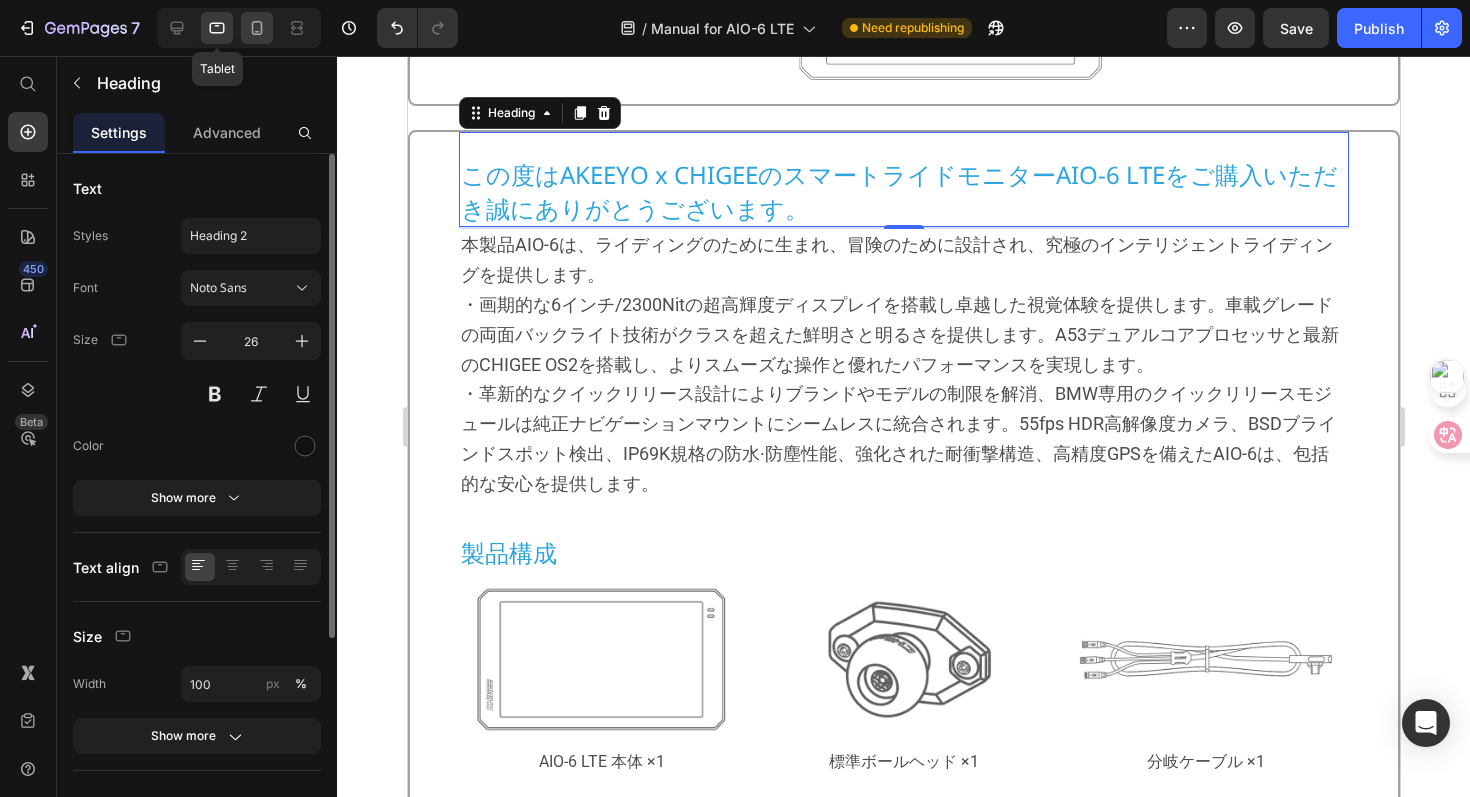 scroll, scrollTop: 369, scrollLeft: 0, axis: vertical 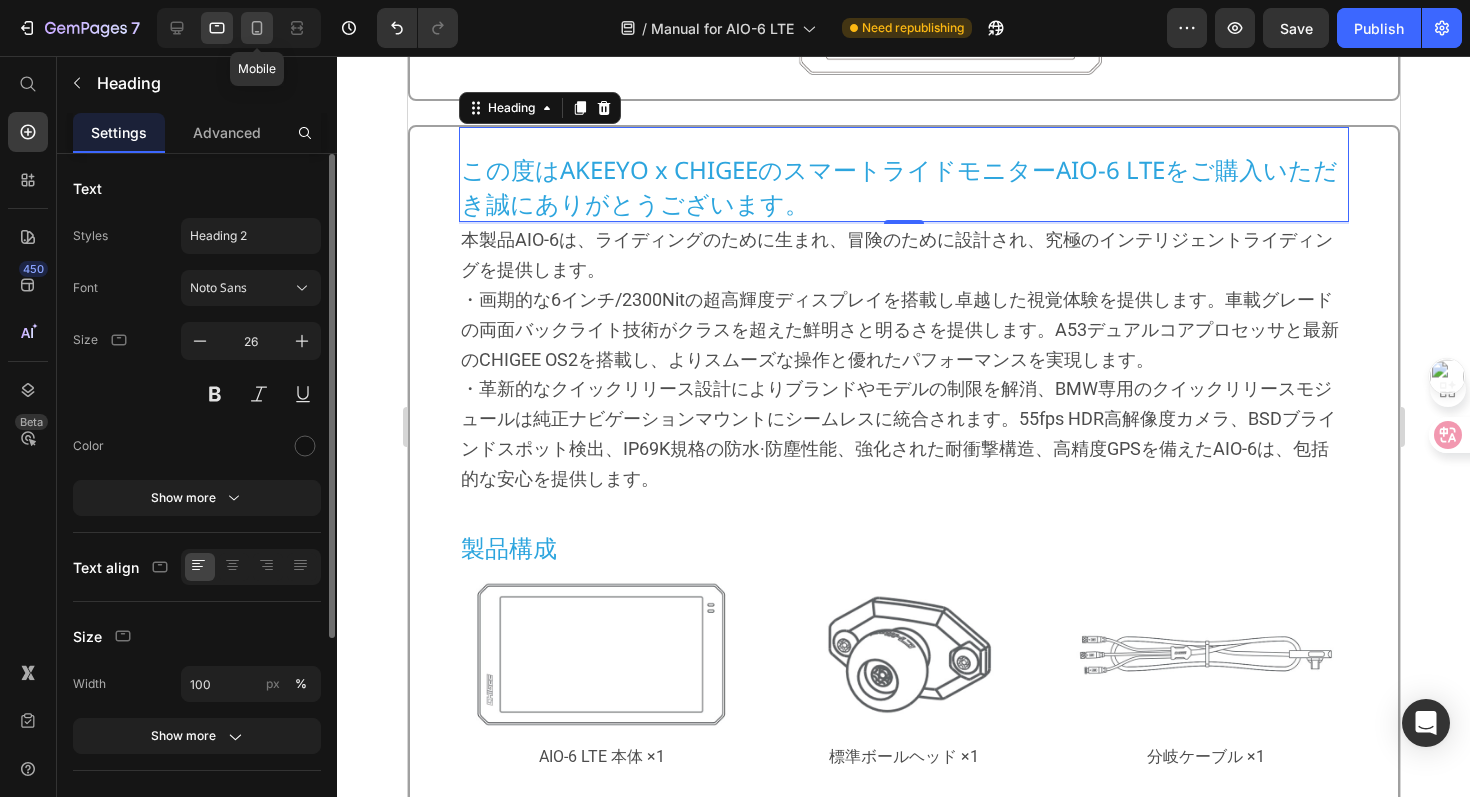 click 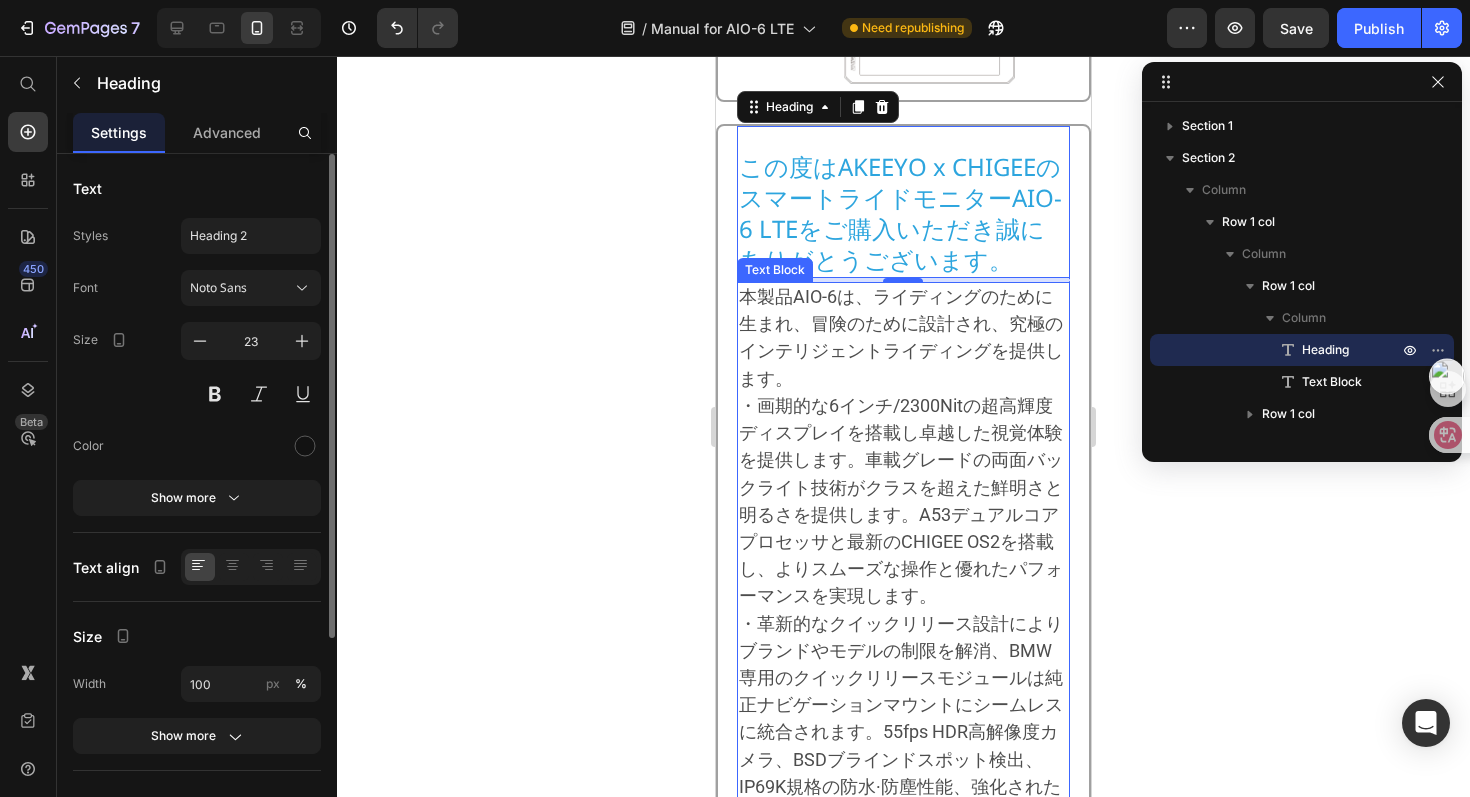 scroll, scrollTop: 0, scrollLeft: 0, axis: both 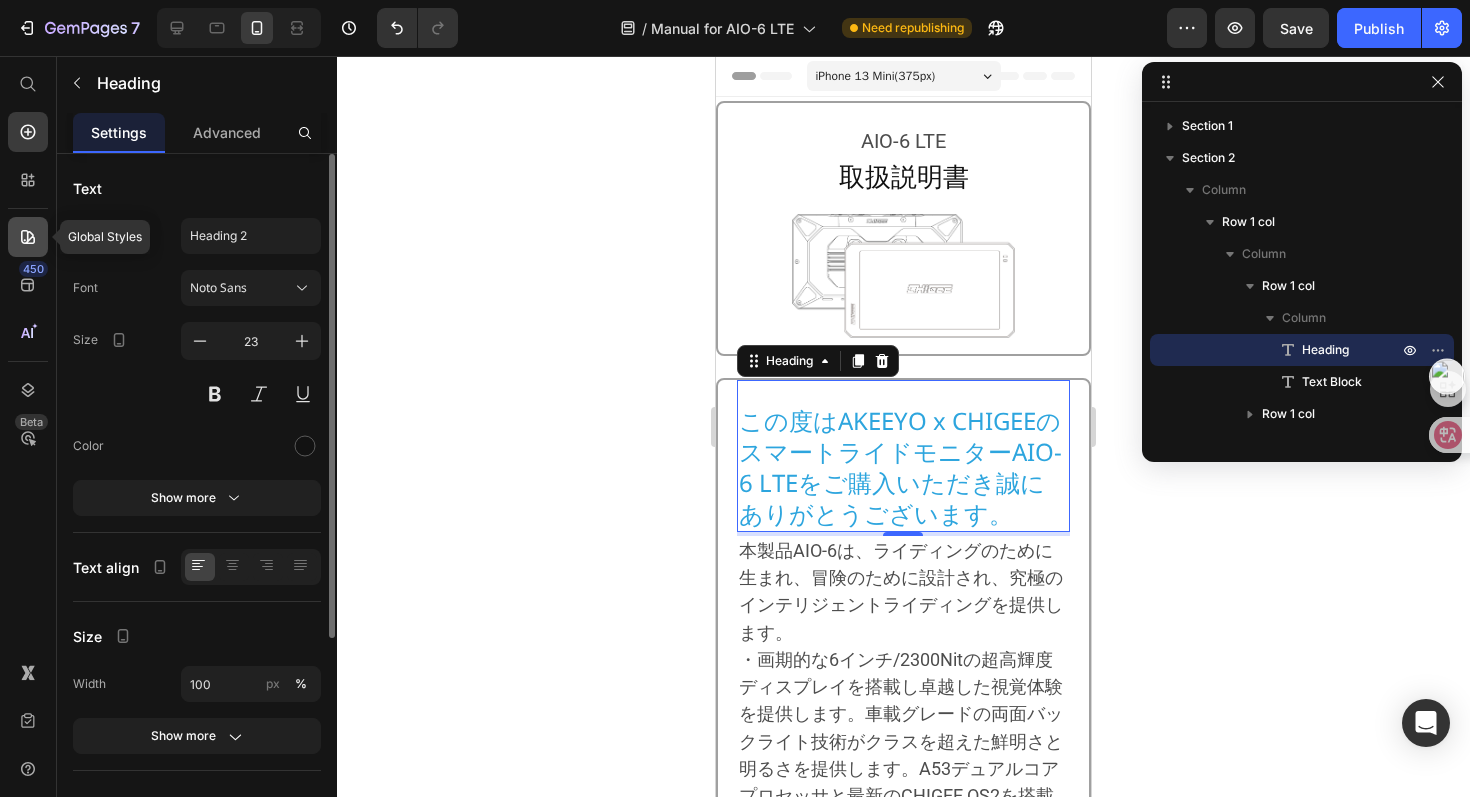 click 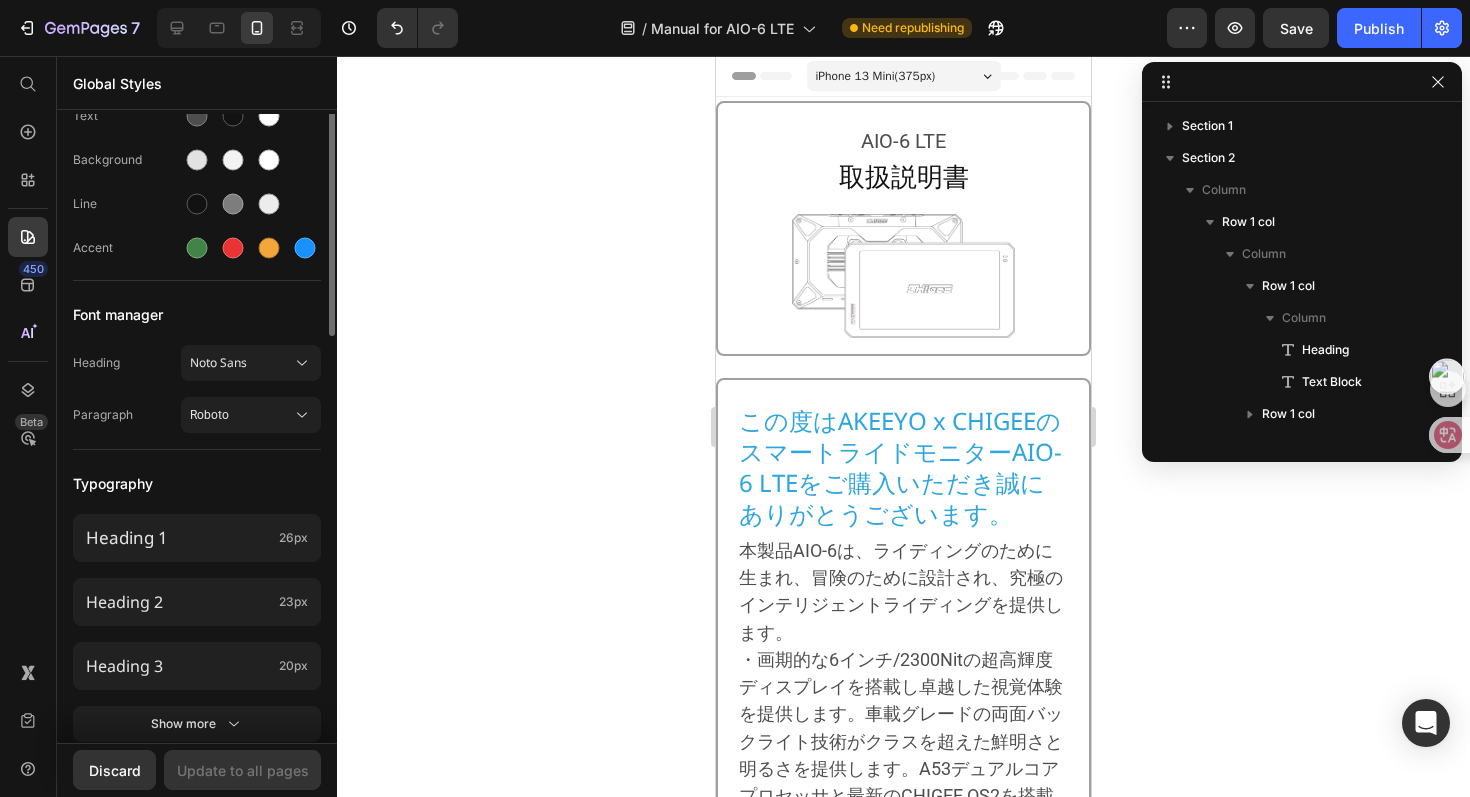 scroll, scrollTop: 317, scrollLeft: 0, axis: vertical 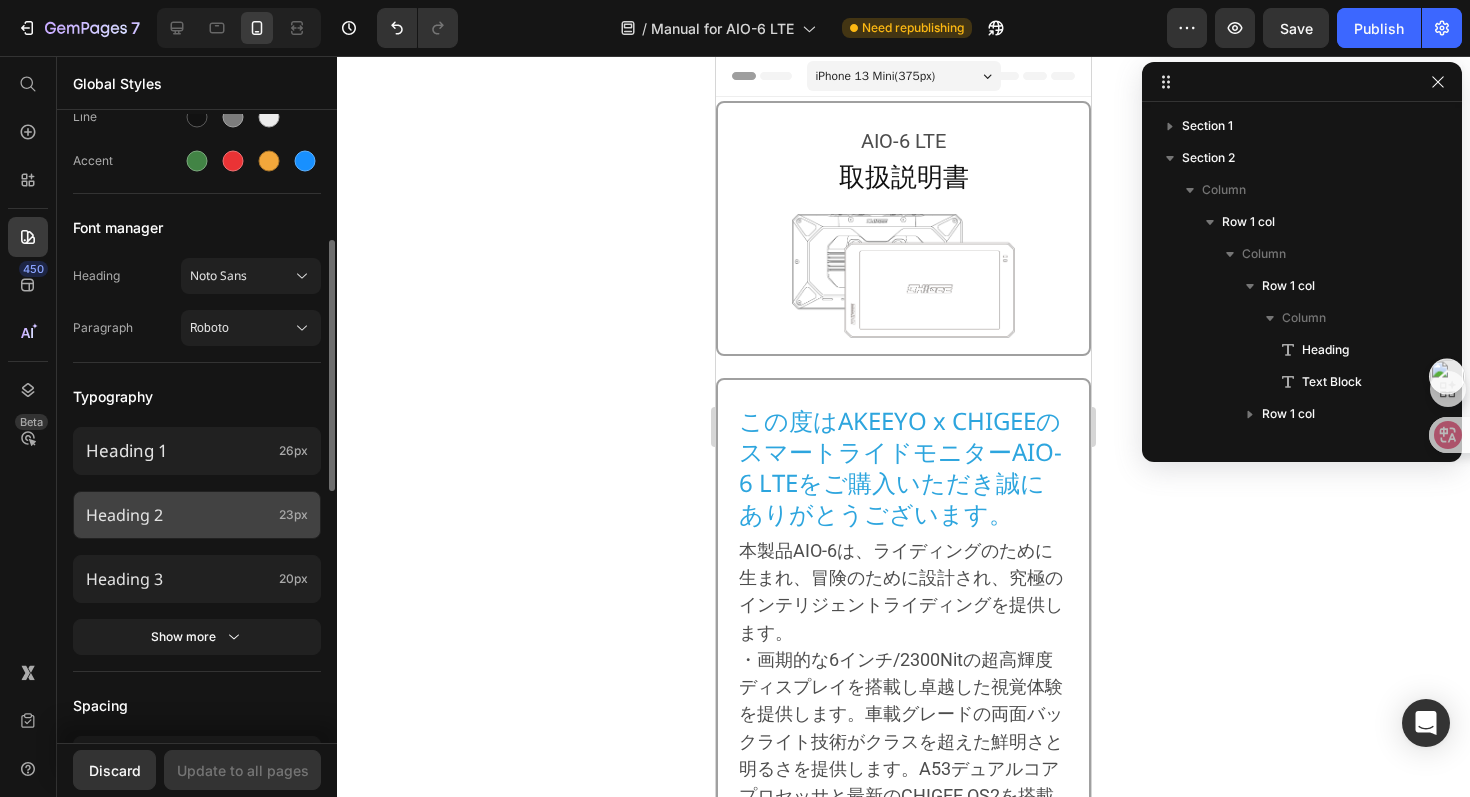 click on "Heading 2" at bounding box center (178, 515) 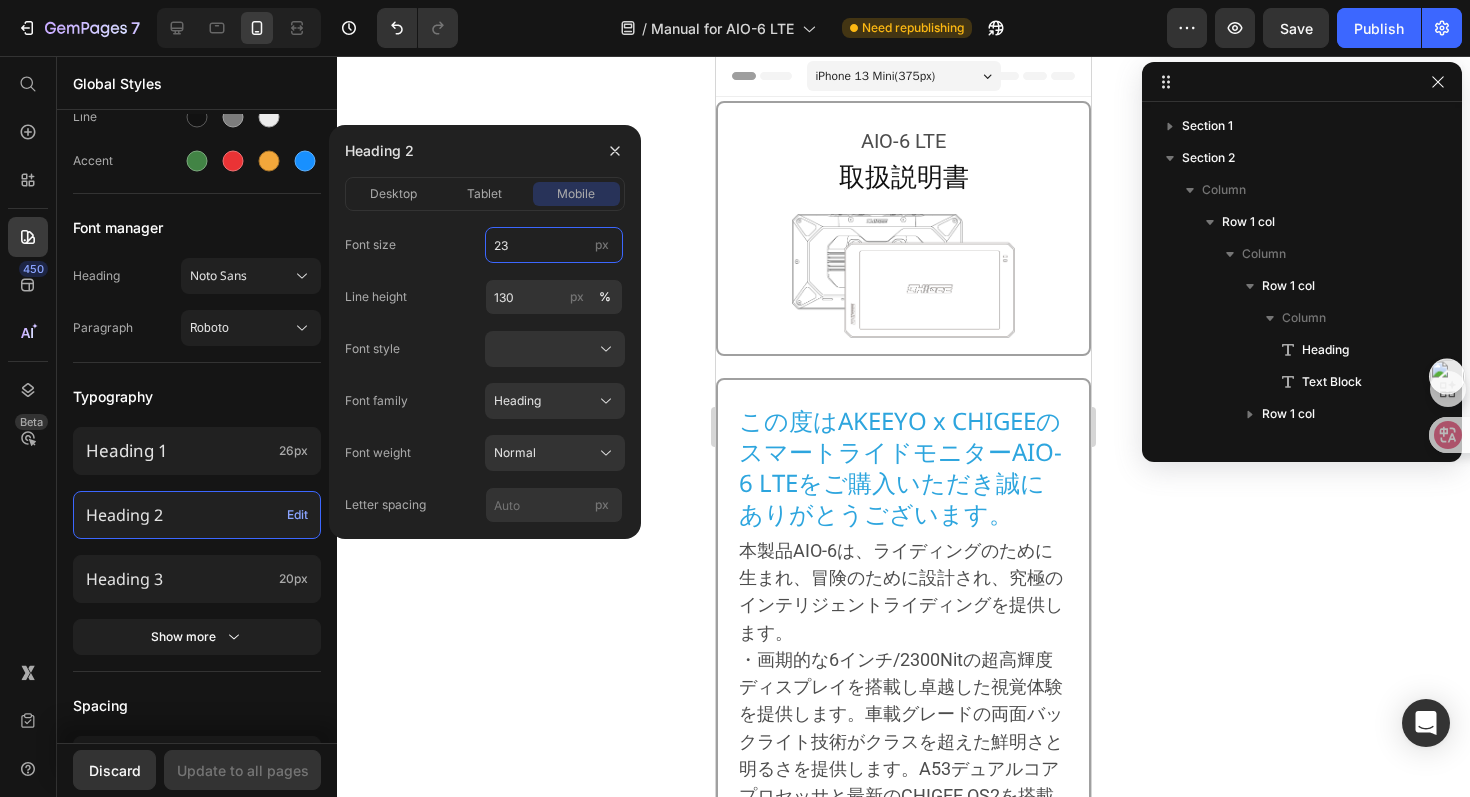 click on "23" at bounding box center (554, 245) 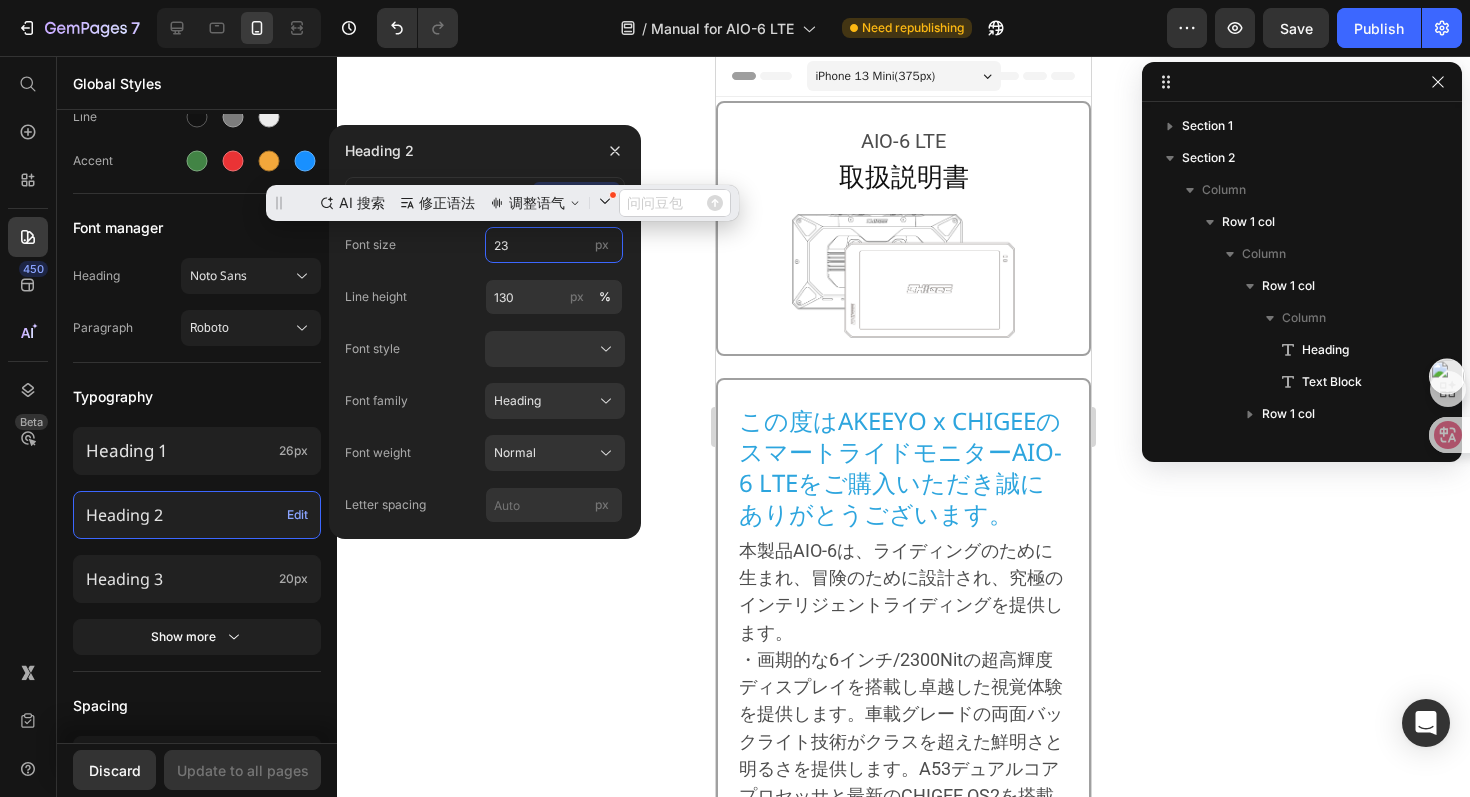 scroll, scrollTop: 0, scrollLeft: 0, axis: both 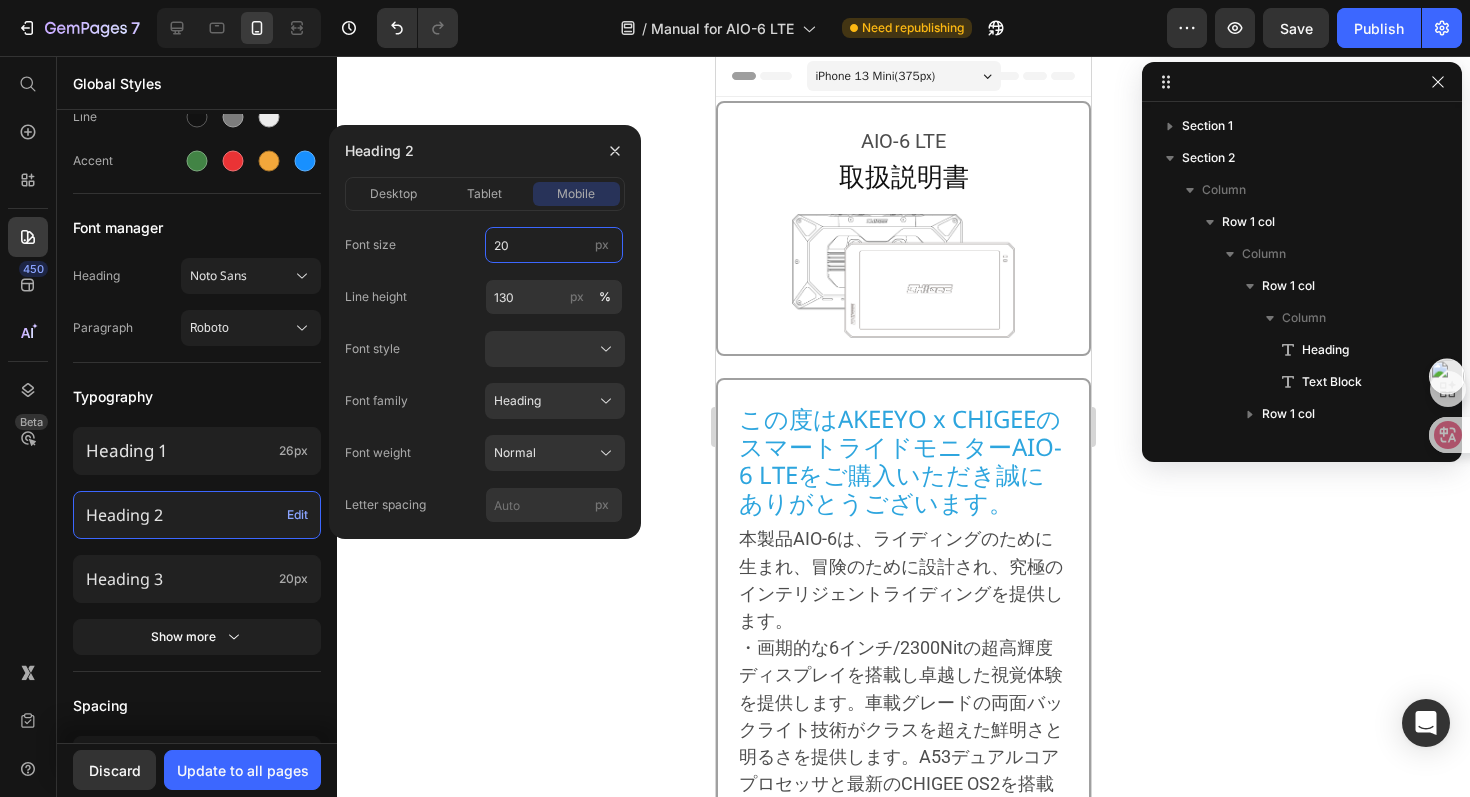 click on "20" at bounding box center [554, 245] 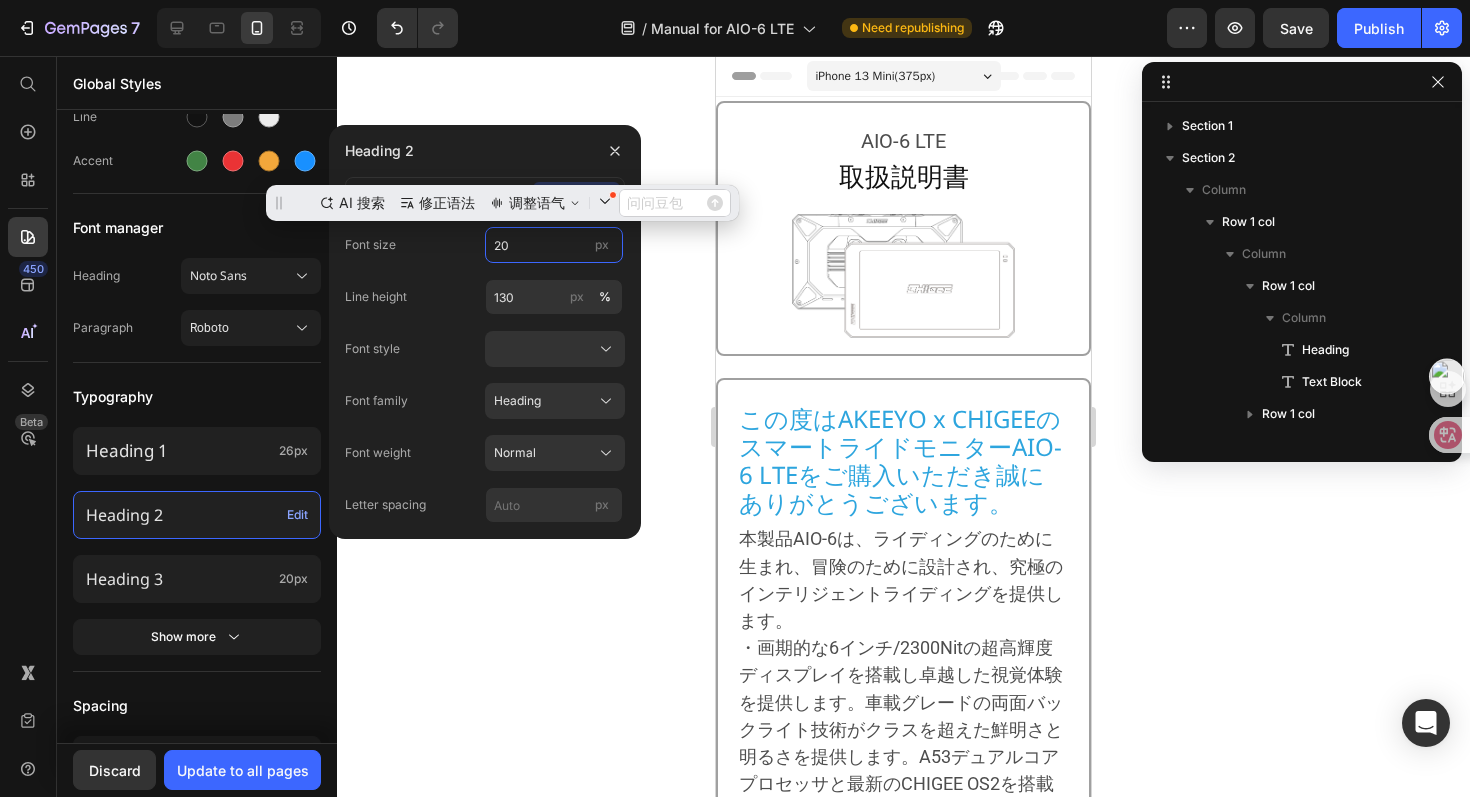 scroll, scrollTop: 0, scrollLeft: 0, axis: both 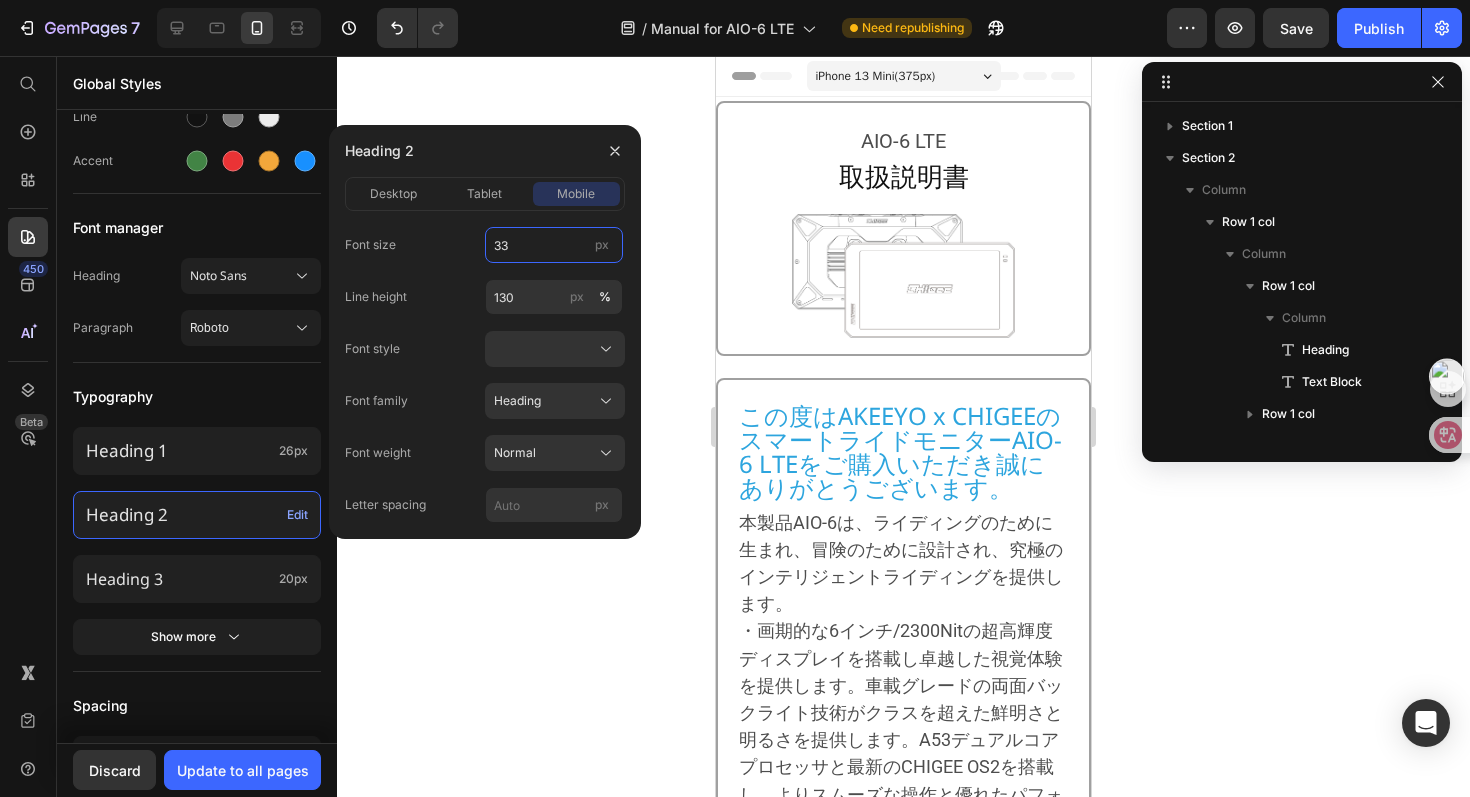 click on "33" at bounding box center [554, 245] 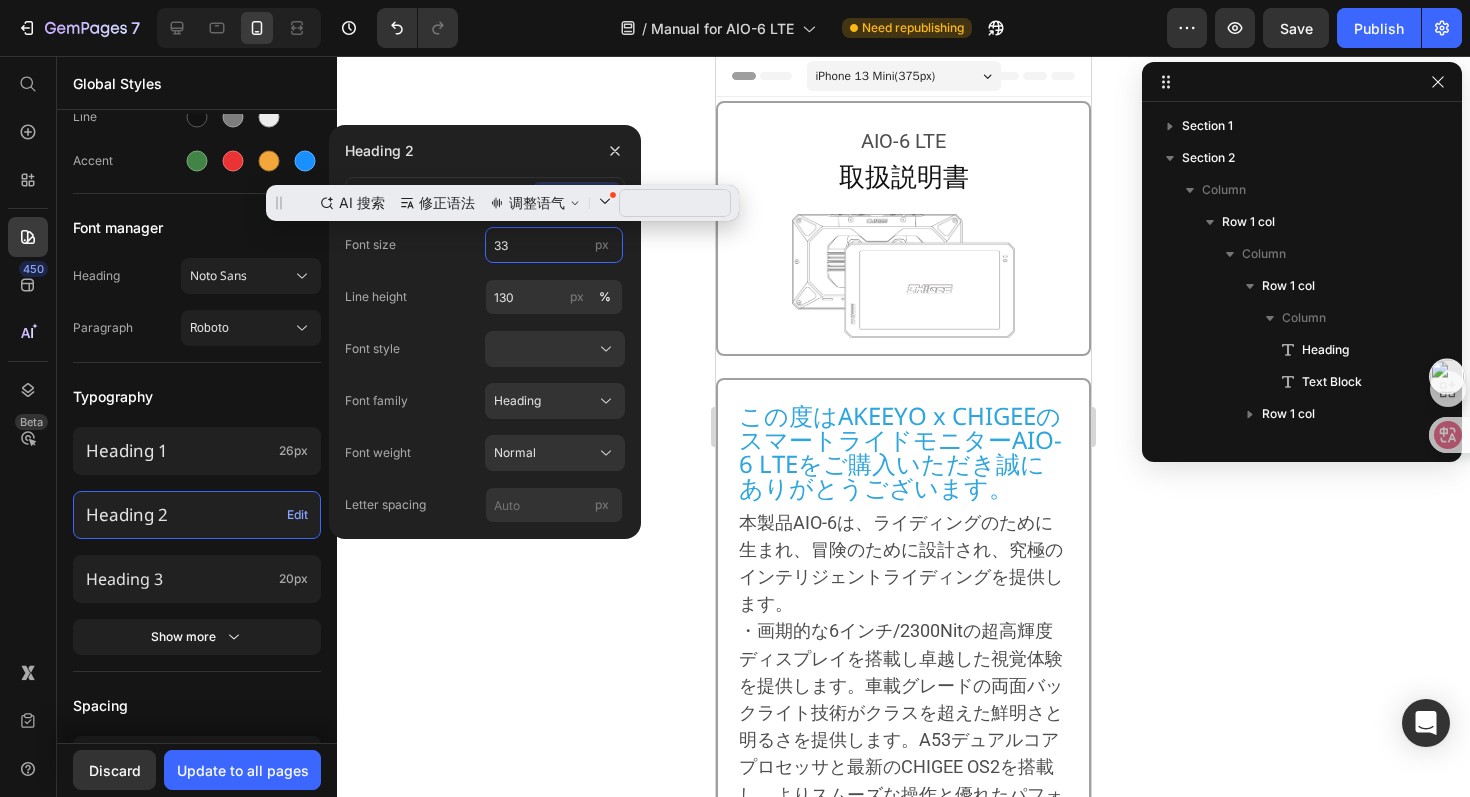 click on "33" at bounding box center (554, 245) 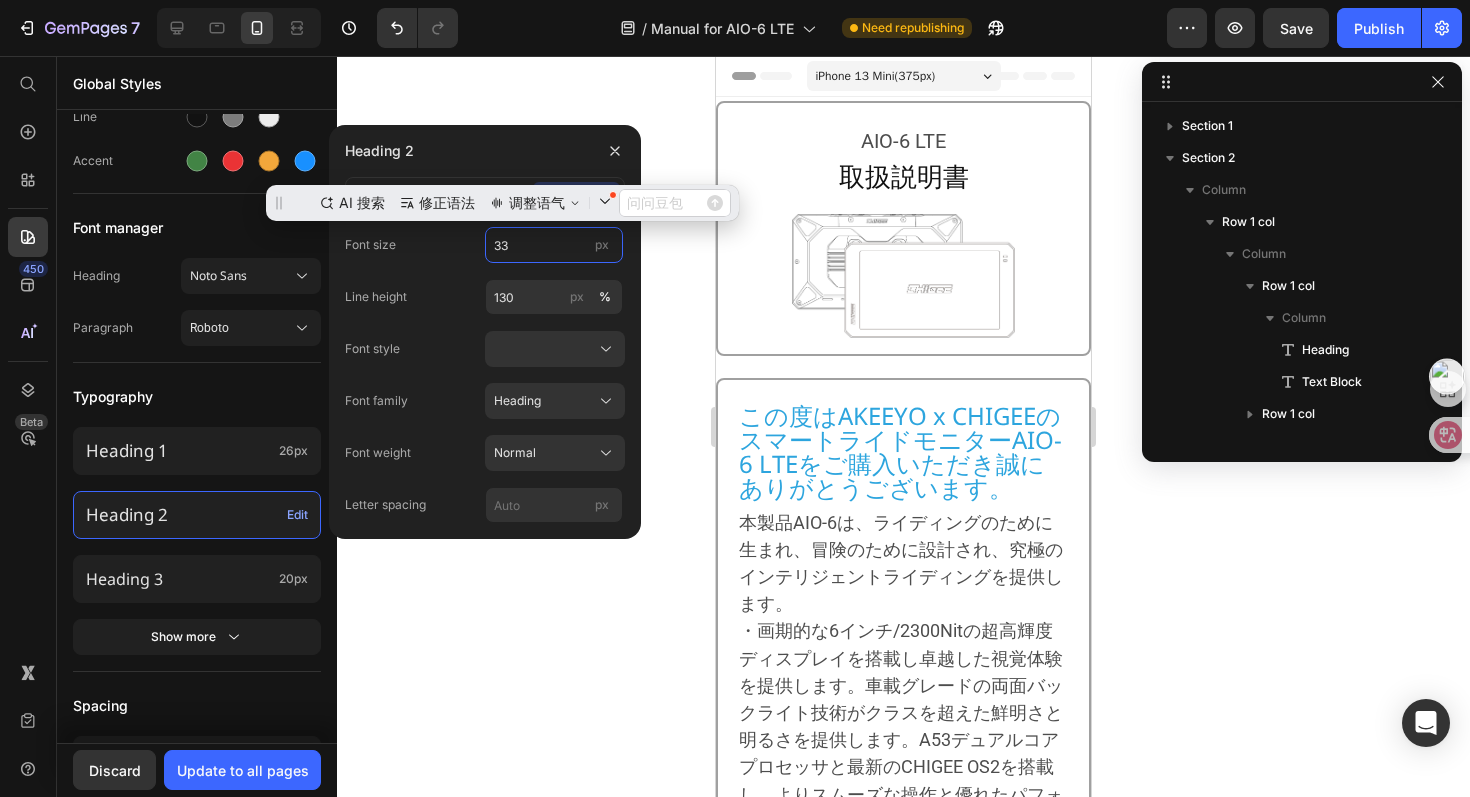 scroll, scrollTop: 0, scrollLeft: 0, axis: both 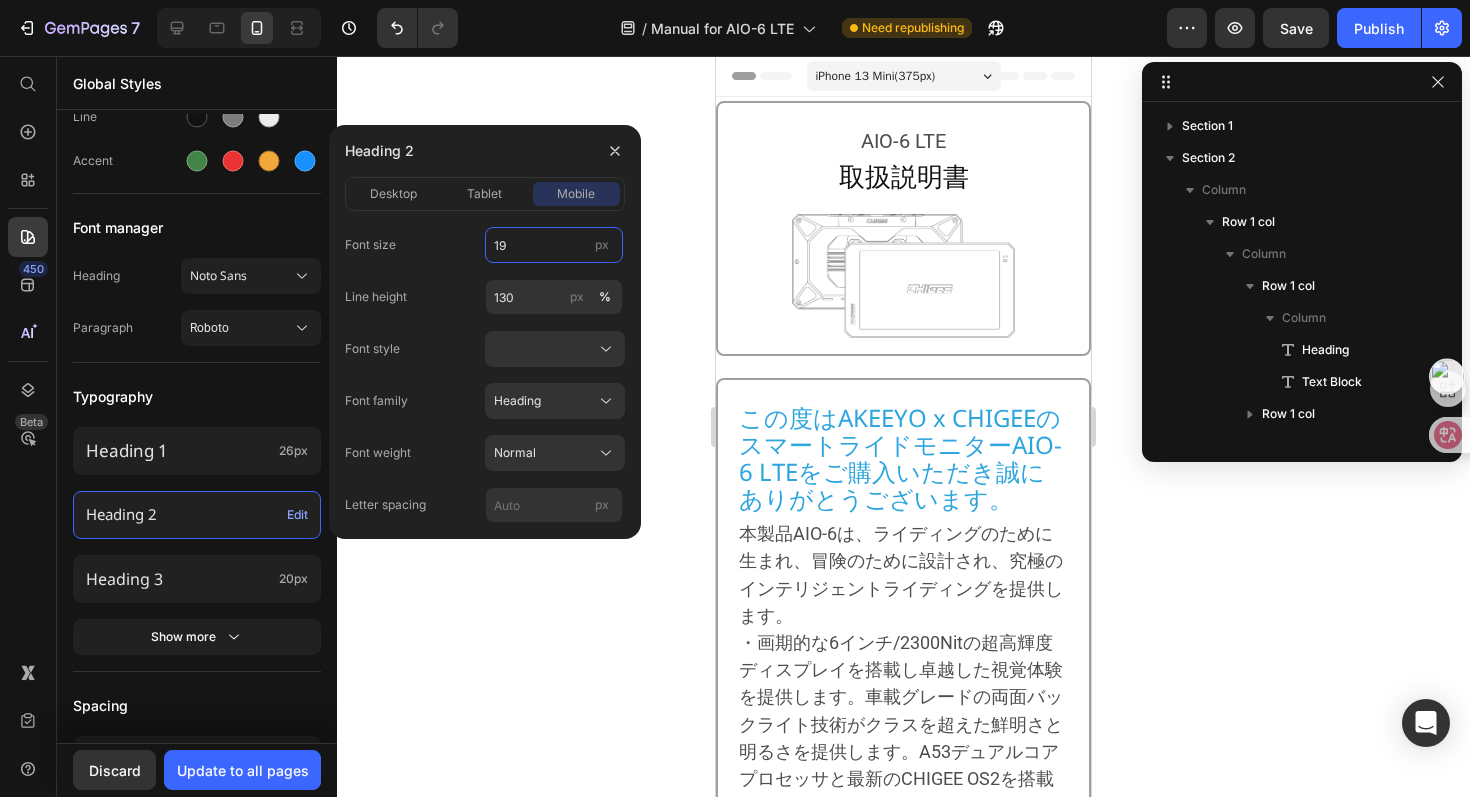 type on "19" 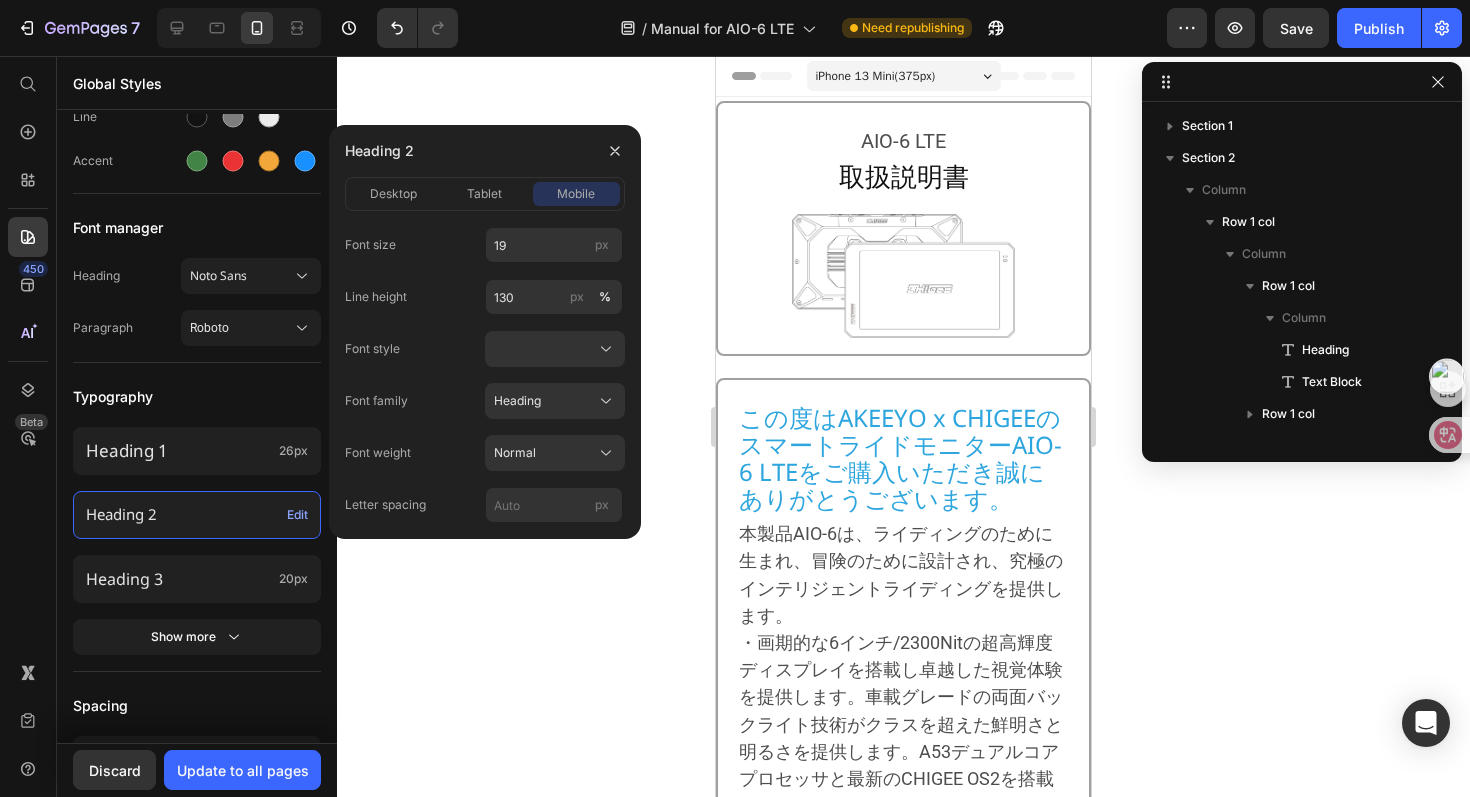 click on "Font size 19 px Line height 130 px % Font style Font family Heading Font weight Normal Letter spacing px" 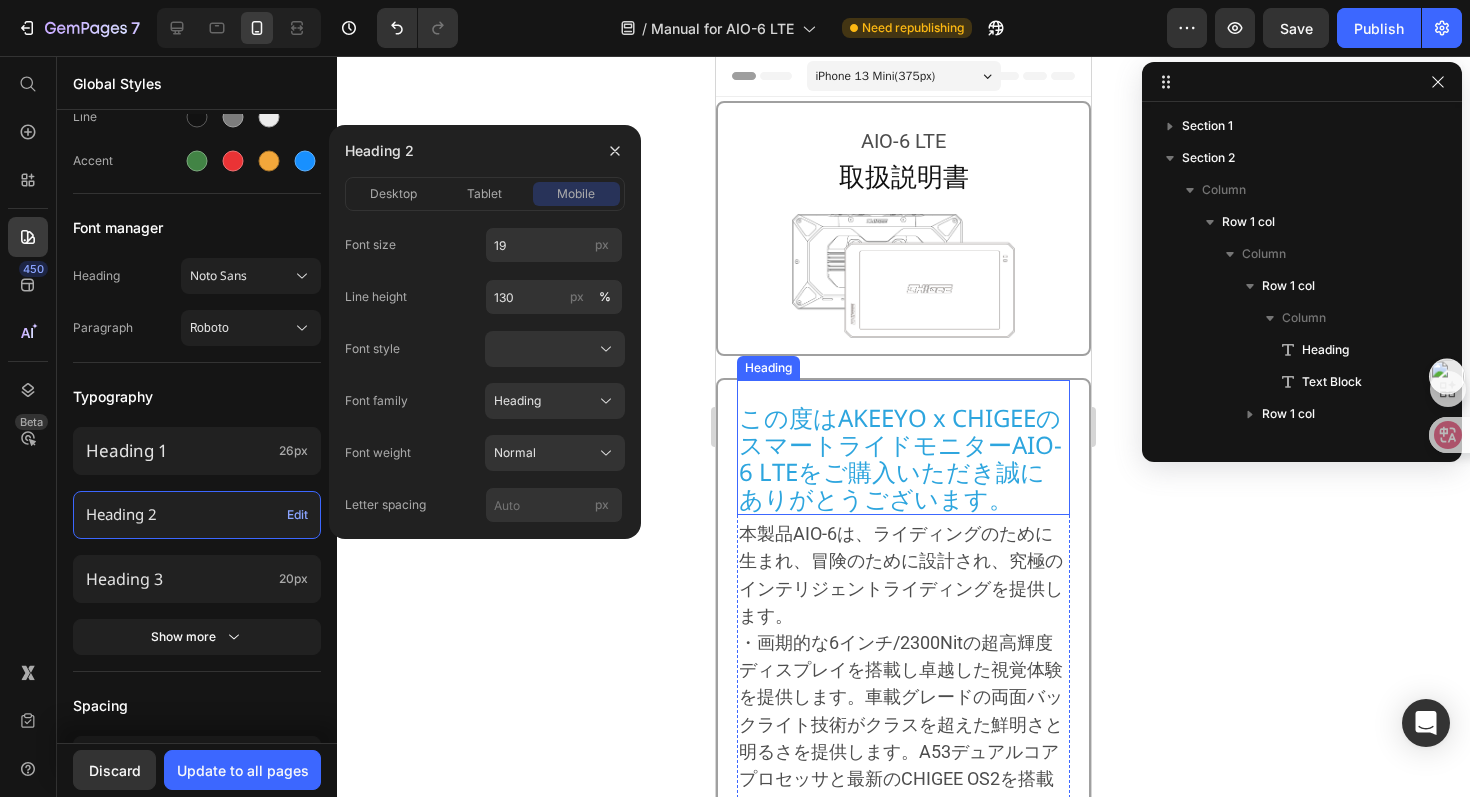 click on "この度はAKEEYO x CHIGEEのスマートライドモニターAIO-6 LTEをご購入いただき誠にありがとうございます。" at bounding box center [900, 457] 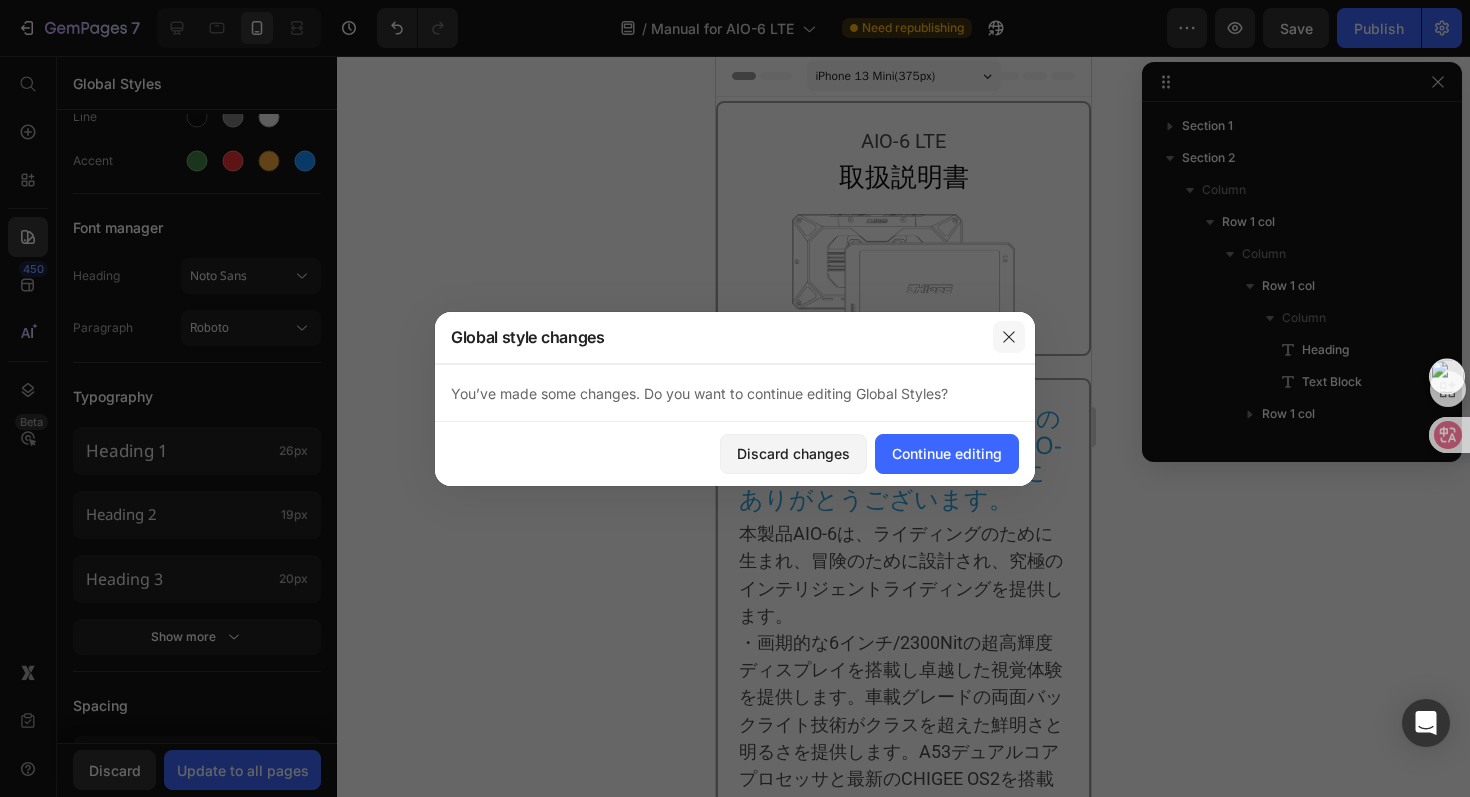 click at bounding box center [1009, 337] 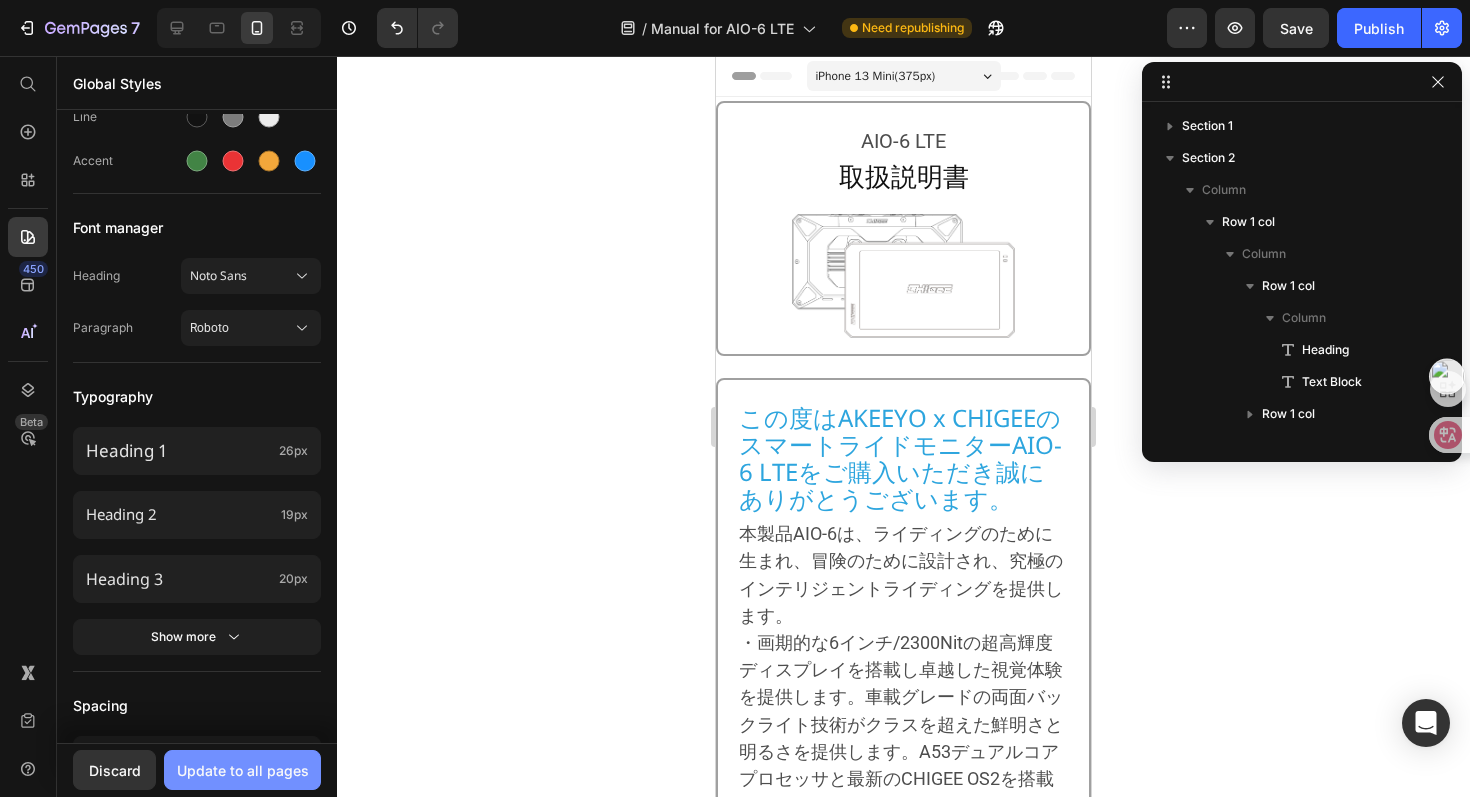 click on "Update to all pages" at bounding box center [243, 770] 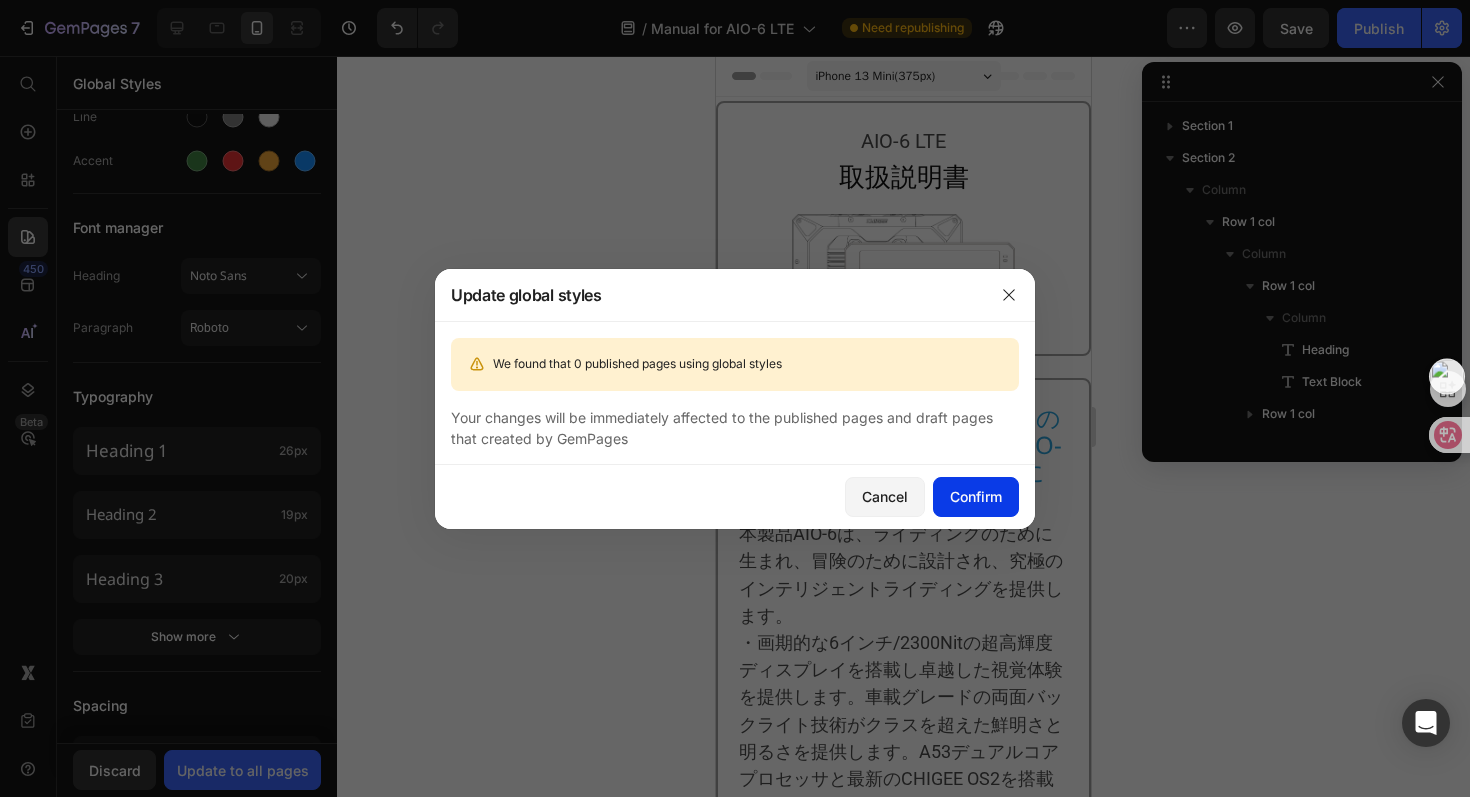 click on "Confirm" 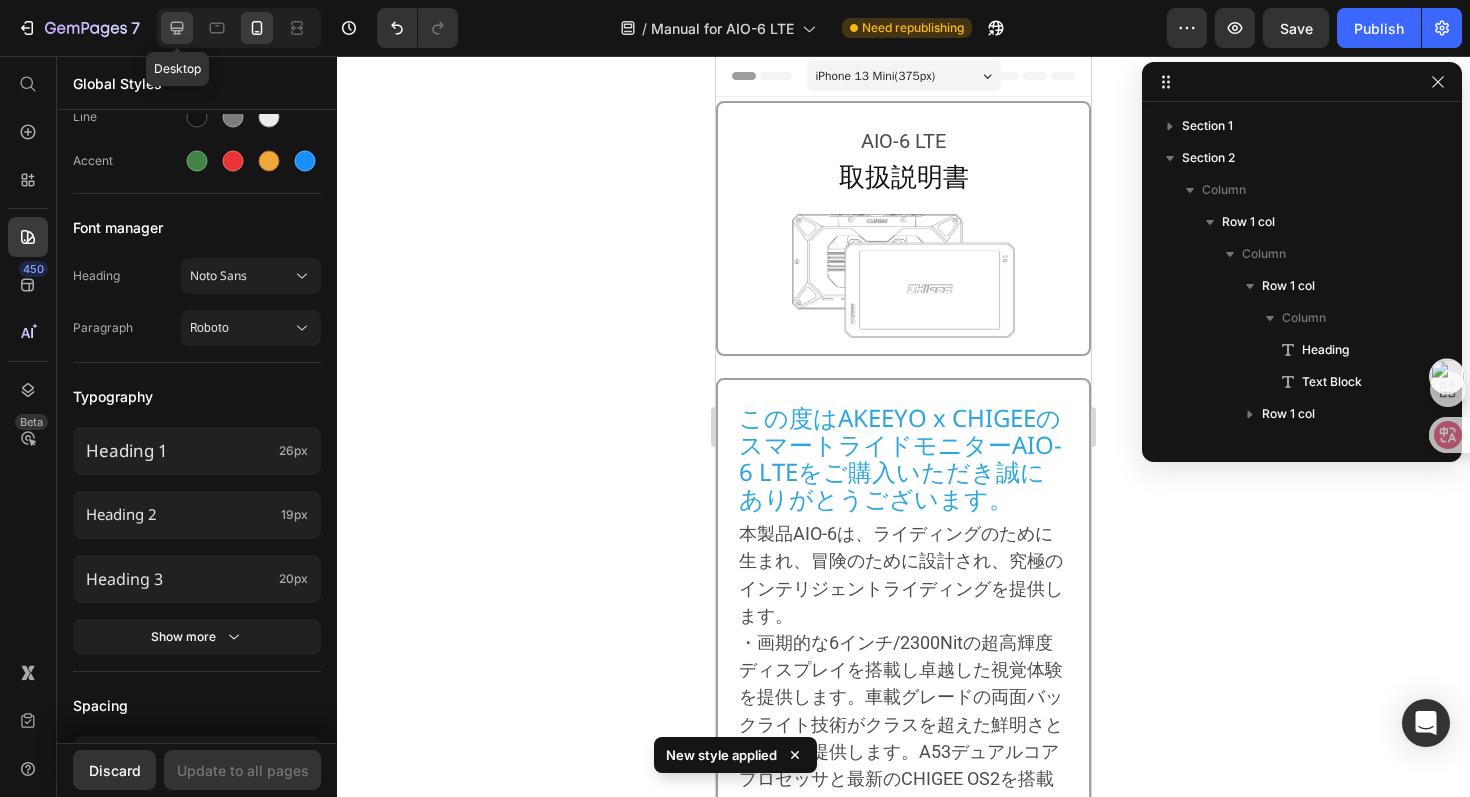 click 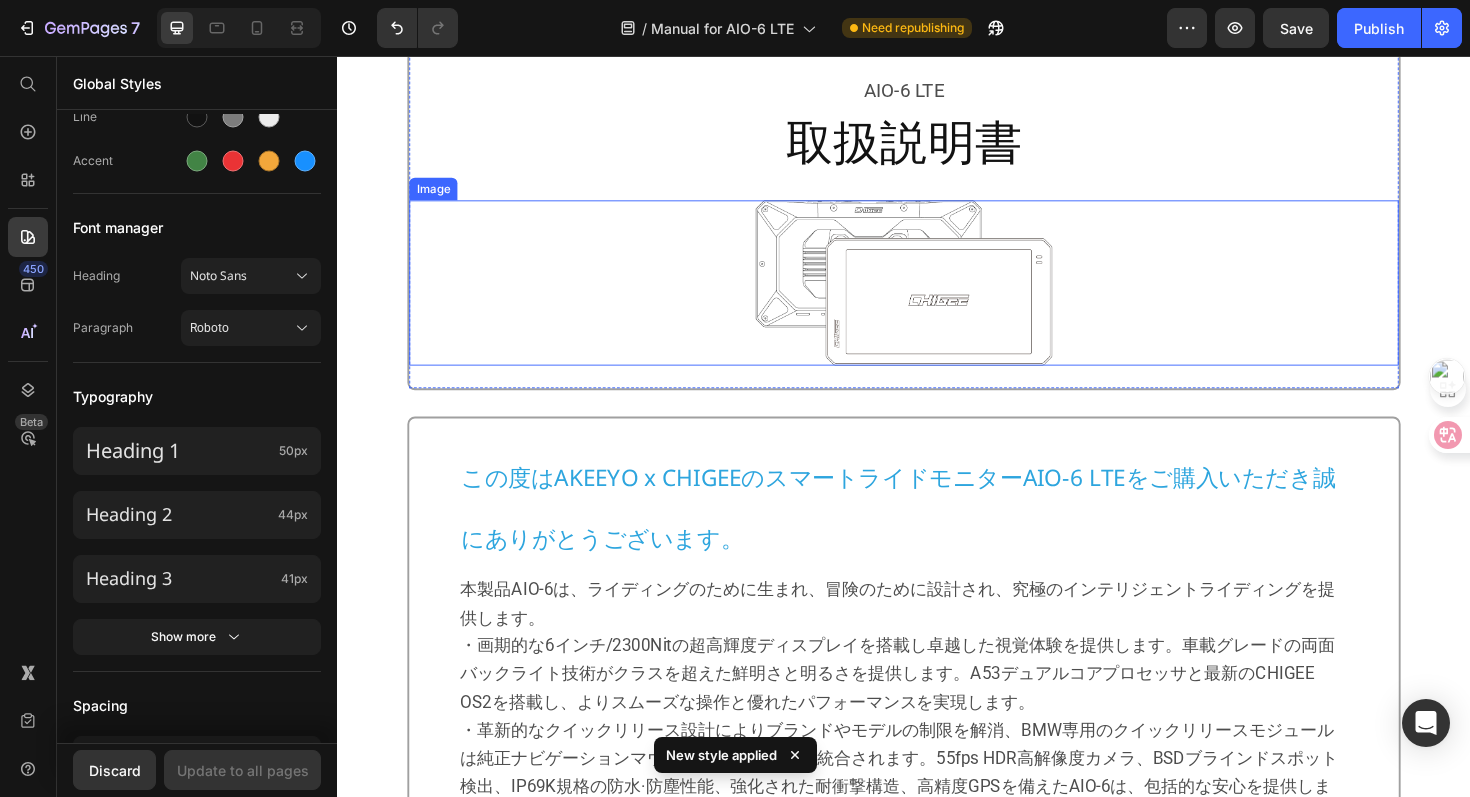 scroll, scrollTop: 0, scrollLeft: 0, axis: both 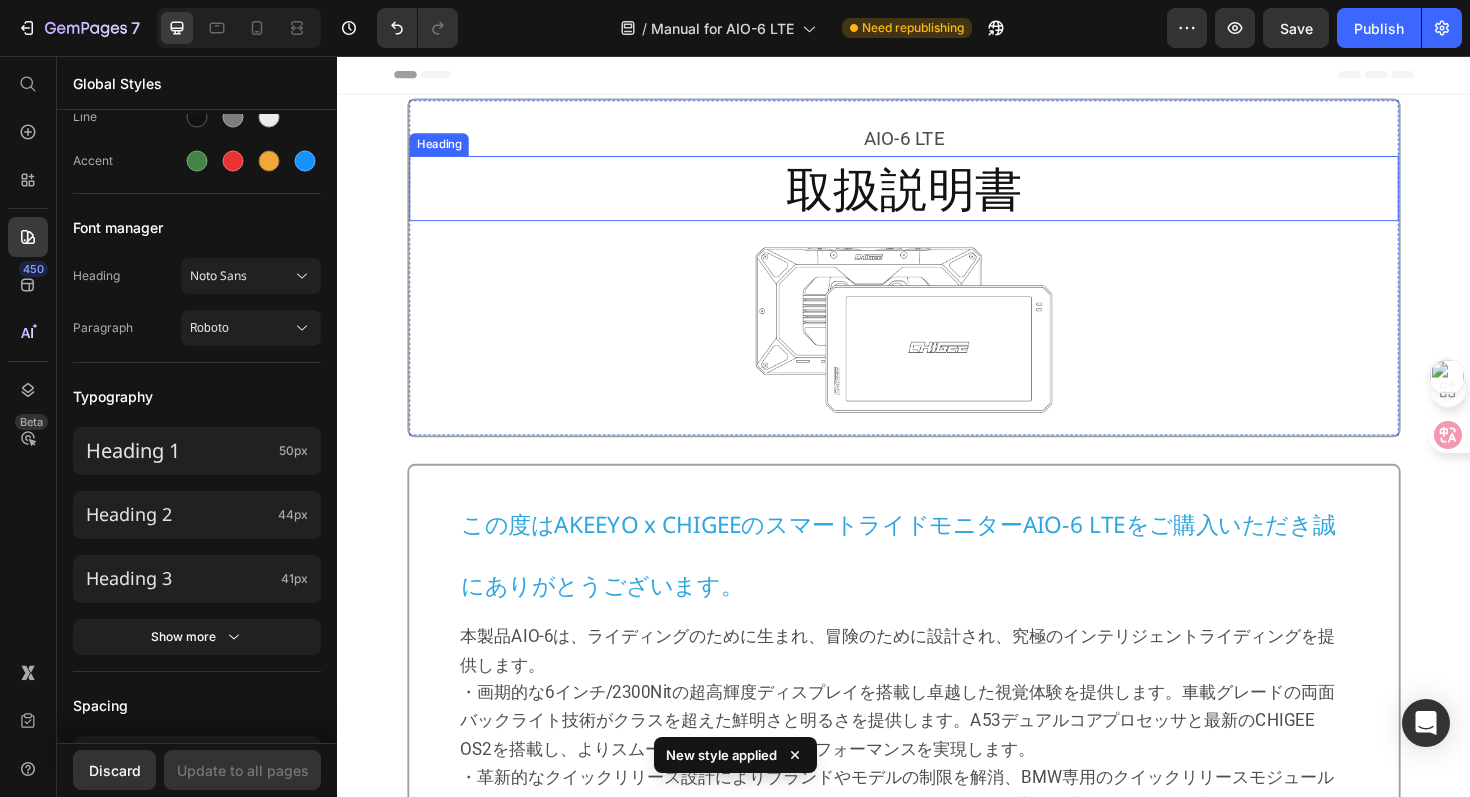 click on "取扱説明書" at bounding box center [936, 196] 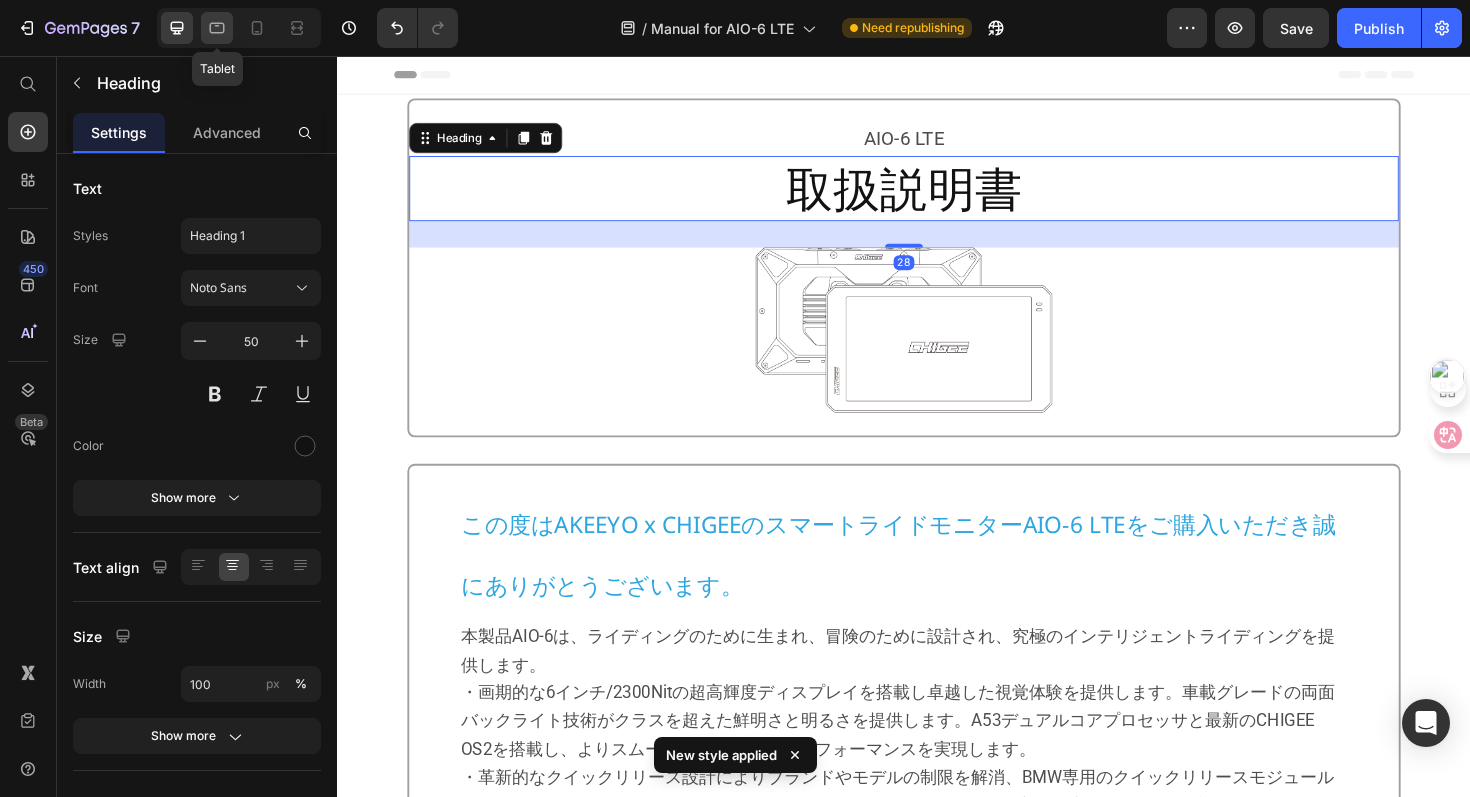 click 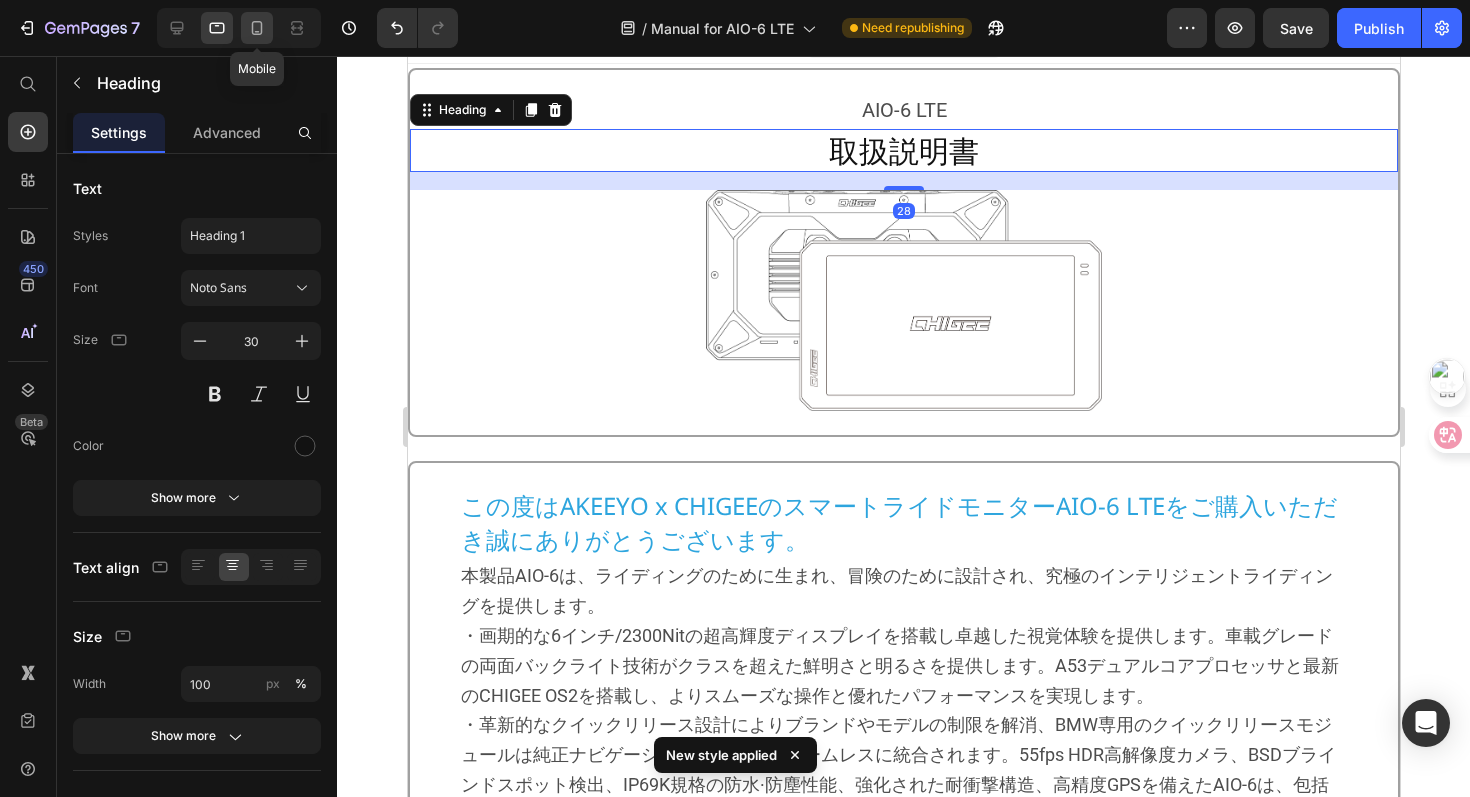 click 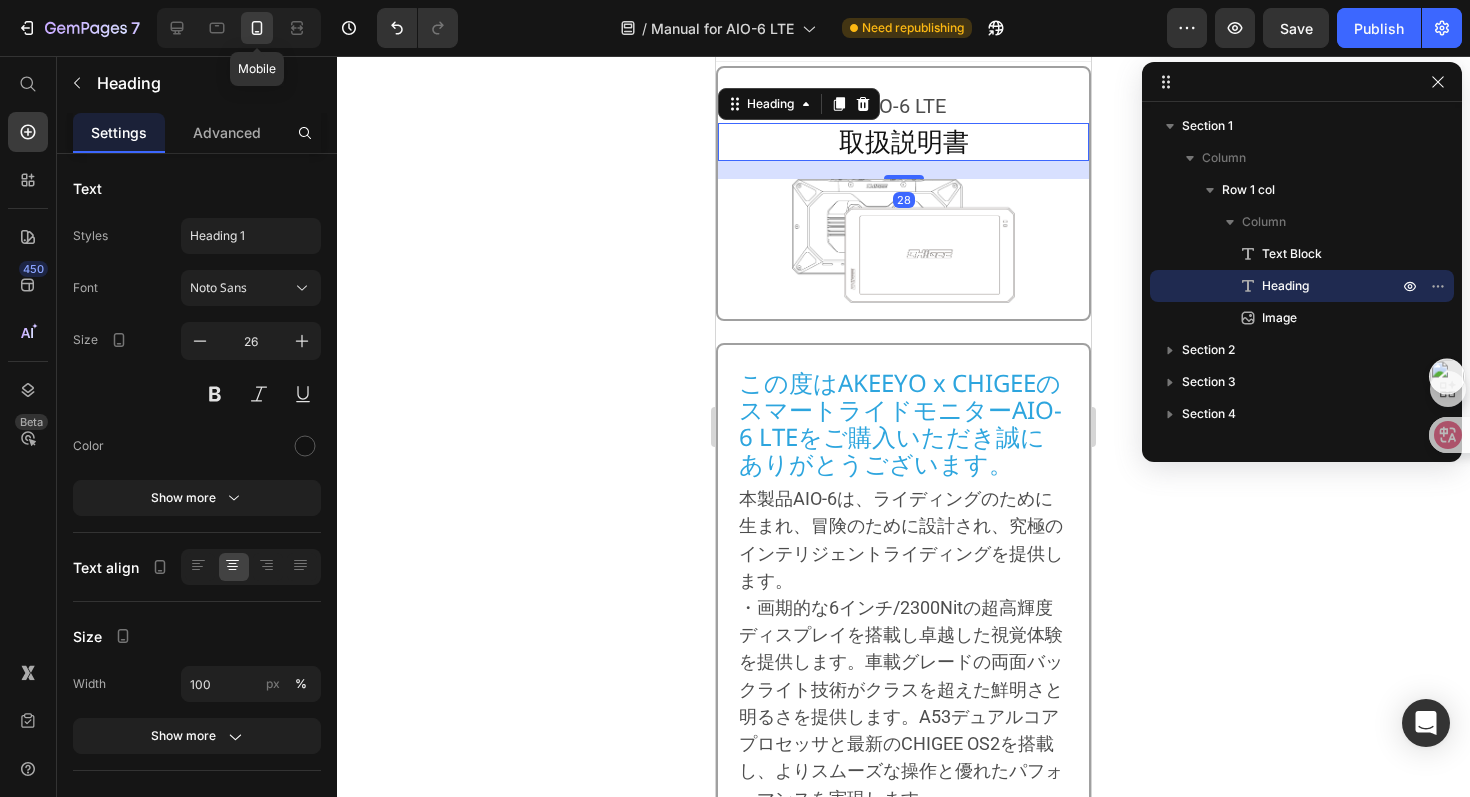 scroll, scrollTop: 32, scrollLeft: 0, axis: vertical 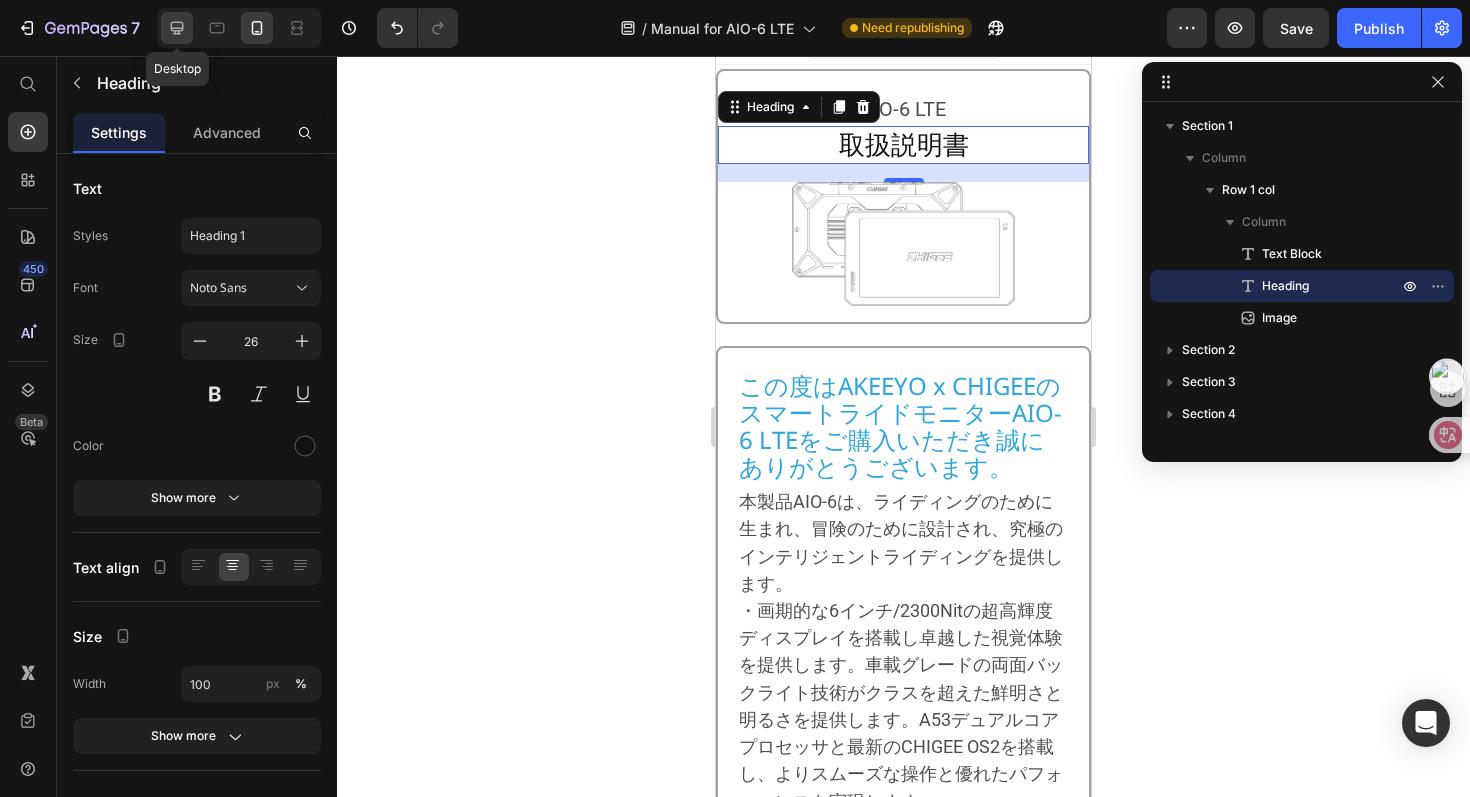 click 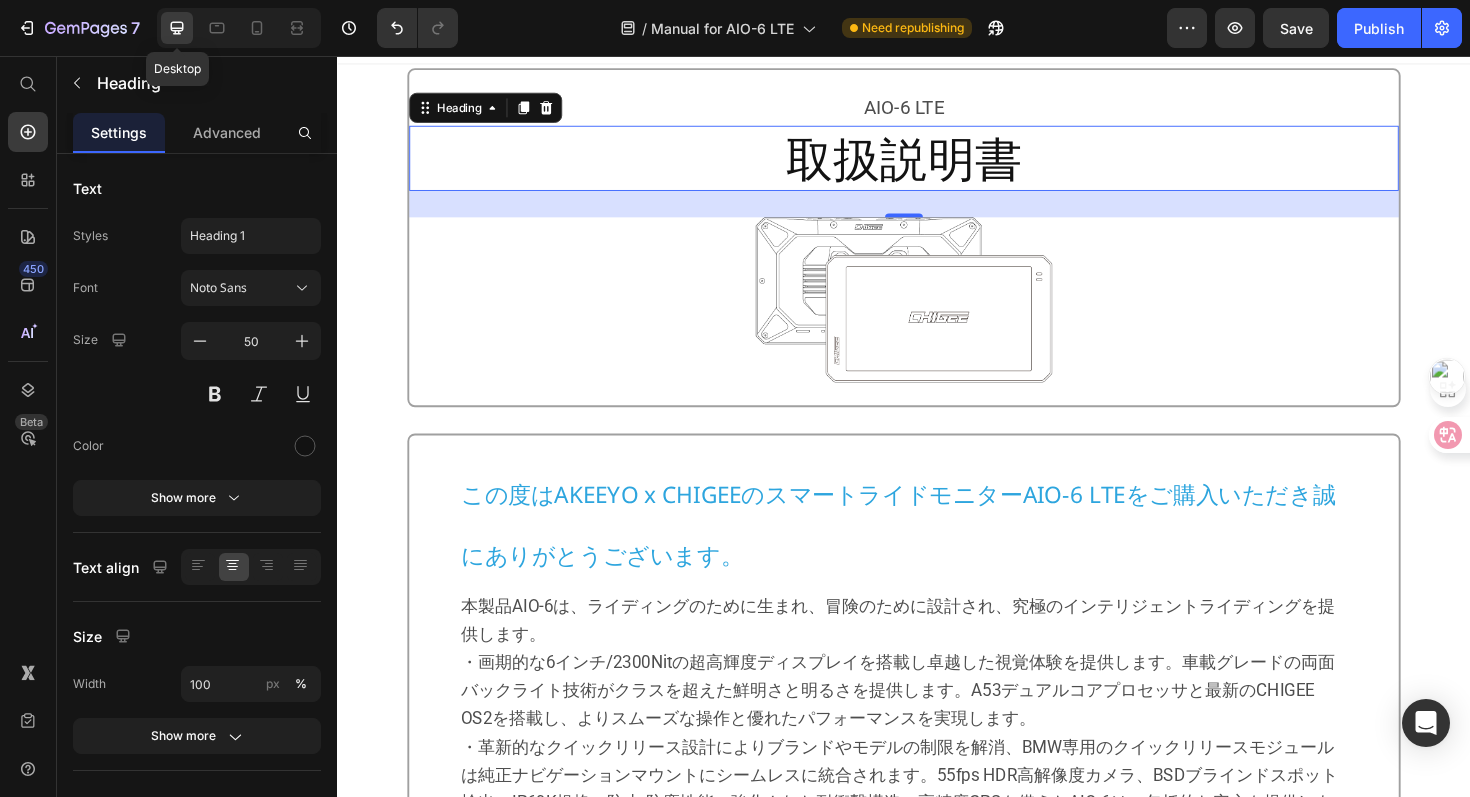 scroll, scrollTop: 35, scrollLeft: 0, axis: vertical 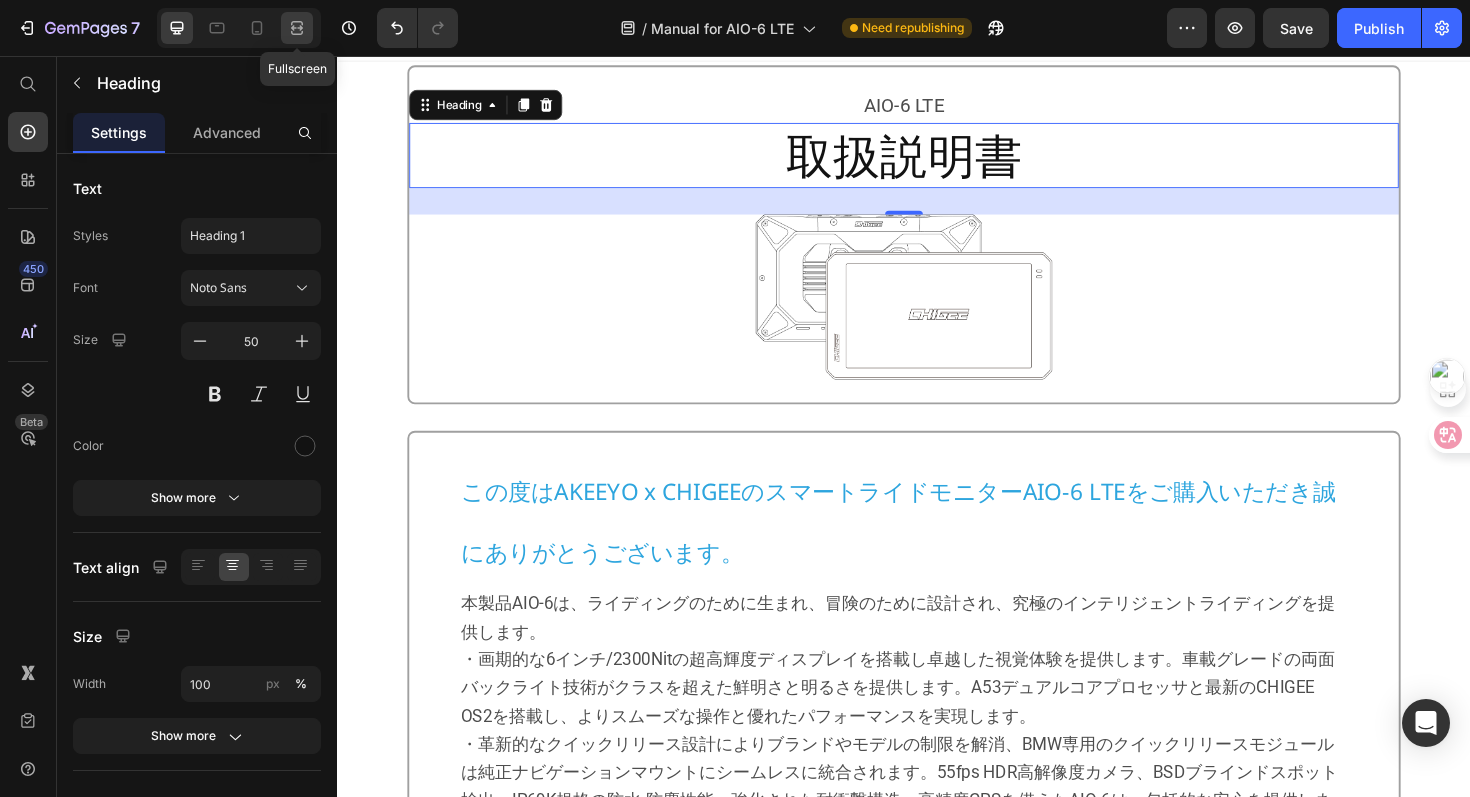 click 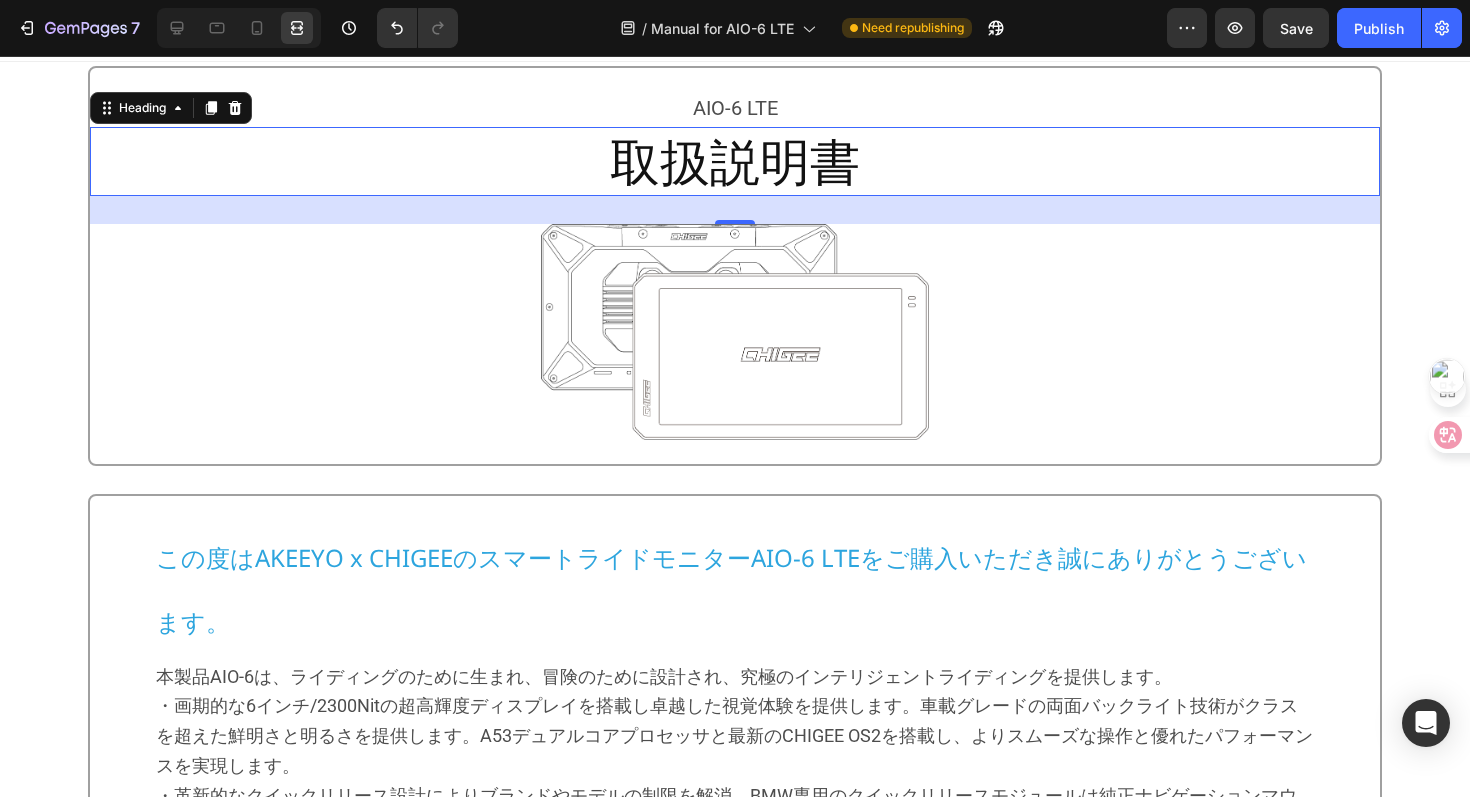 click on "28" at bounding box center (735, 210) 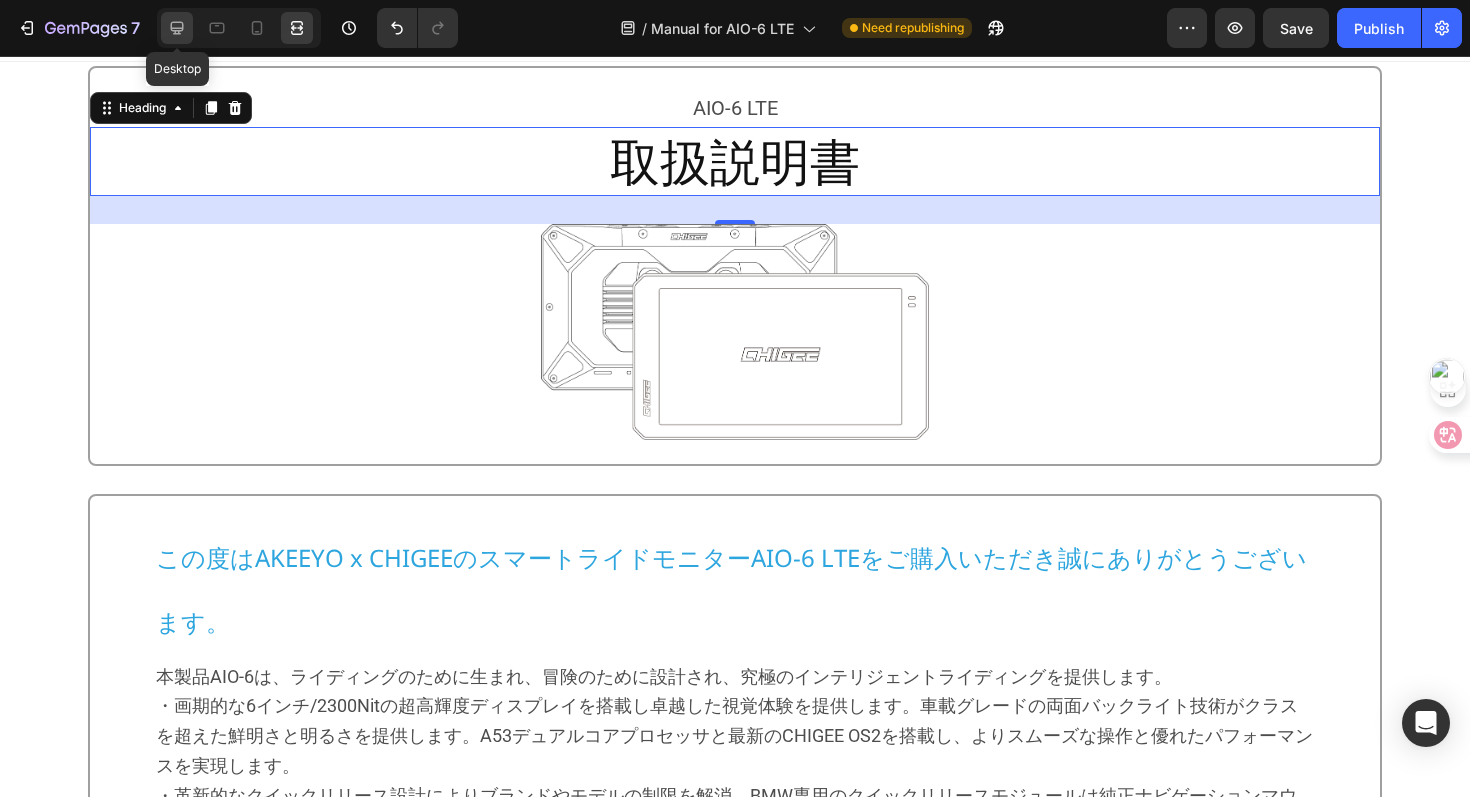 click 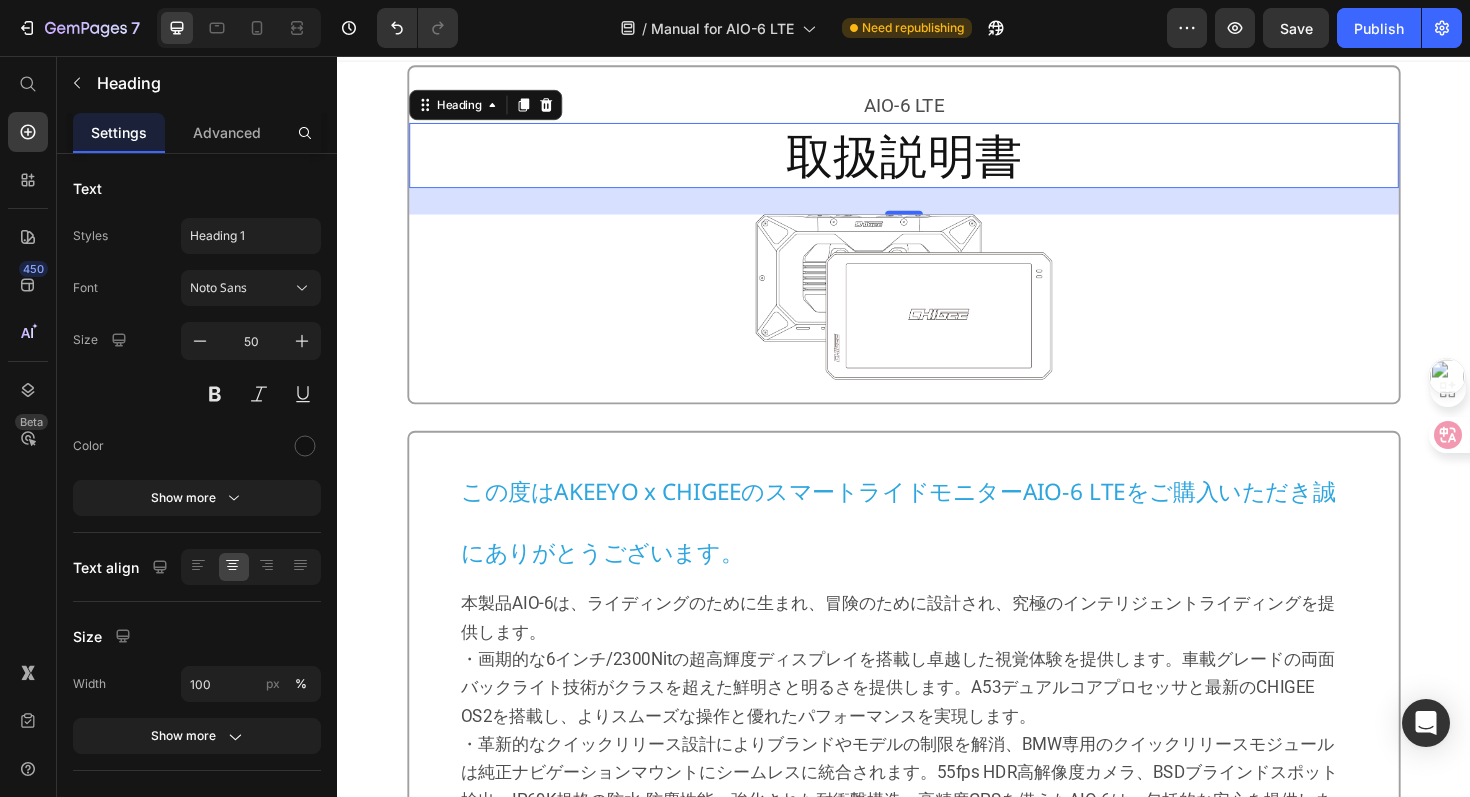click on "取扱説明書" at bounding box center [936, 161] 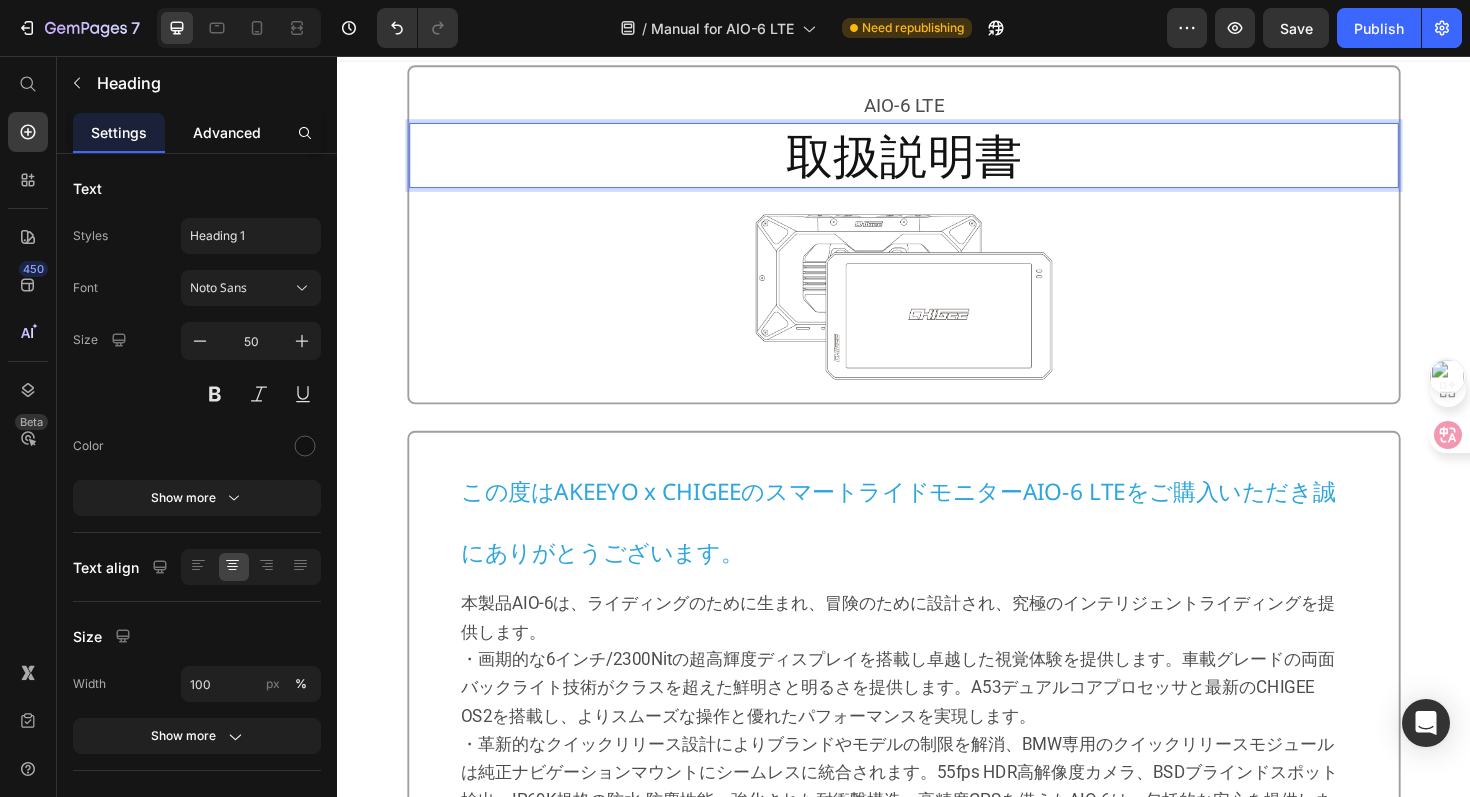click on "Advanced" 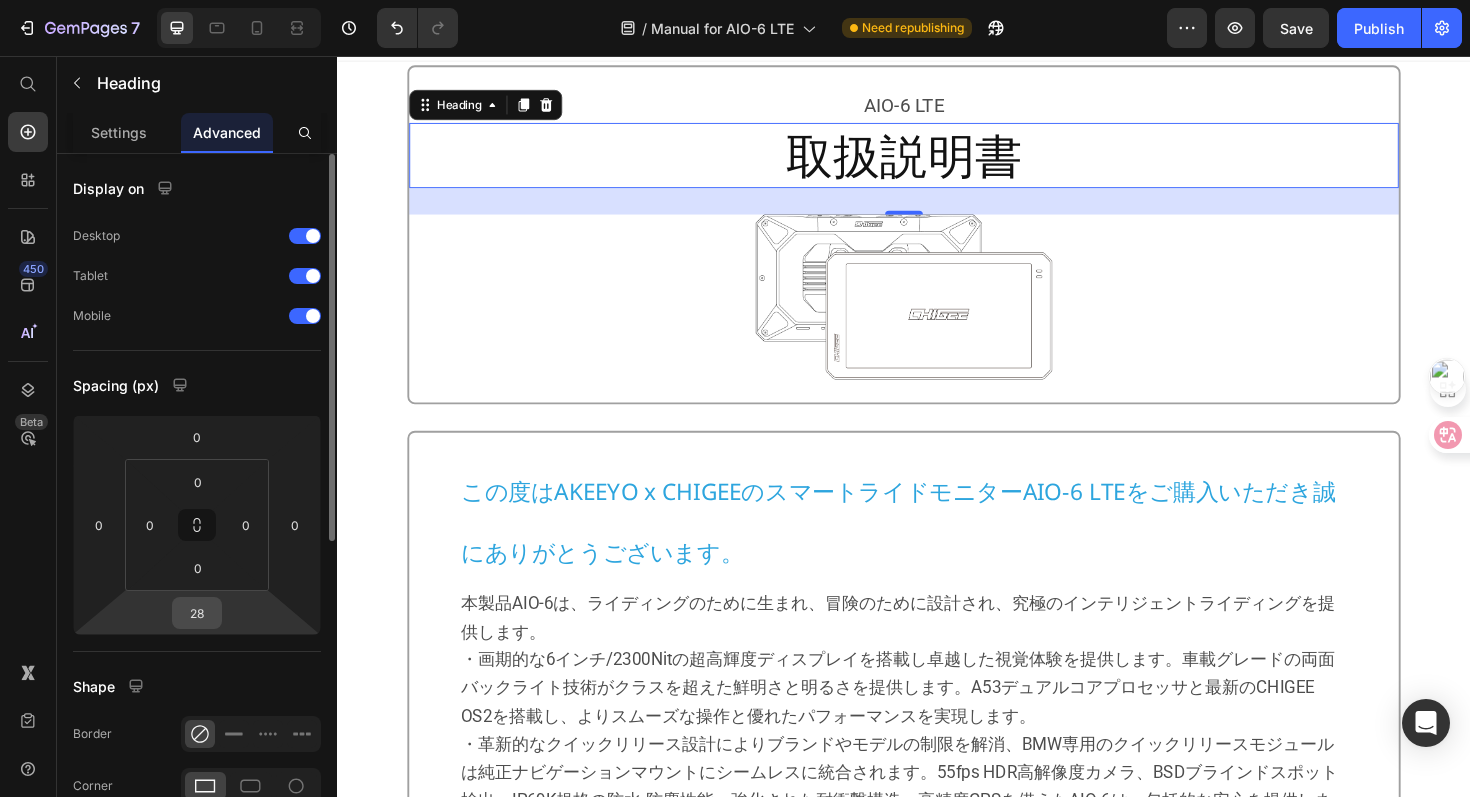 click on "28" at bounding box center (197, 613) 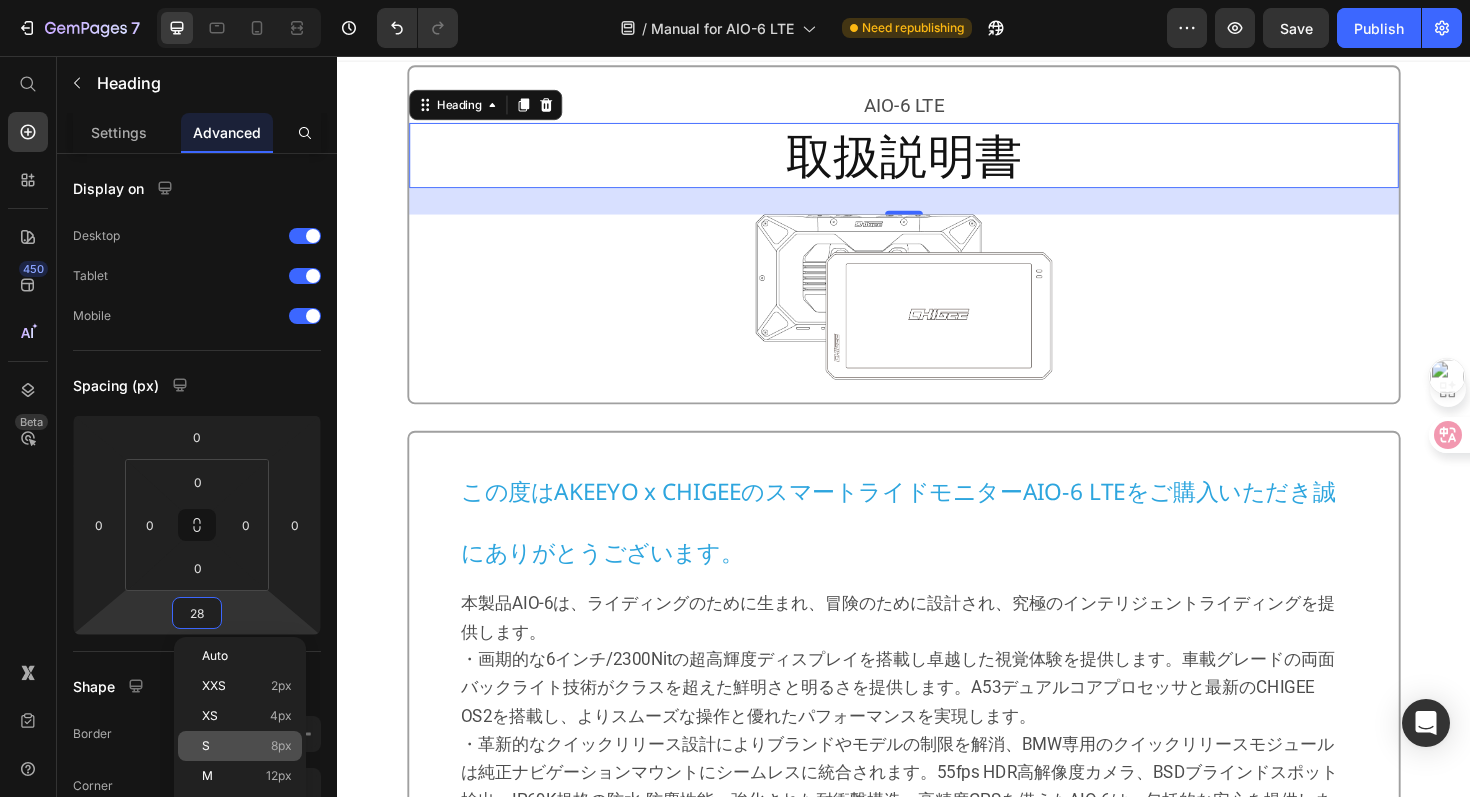 click on "S 8px" 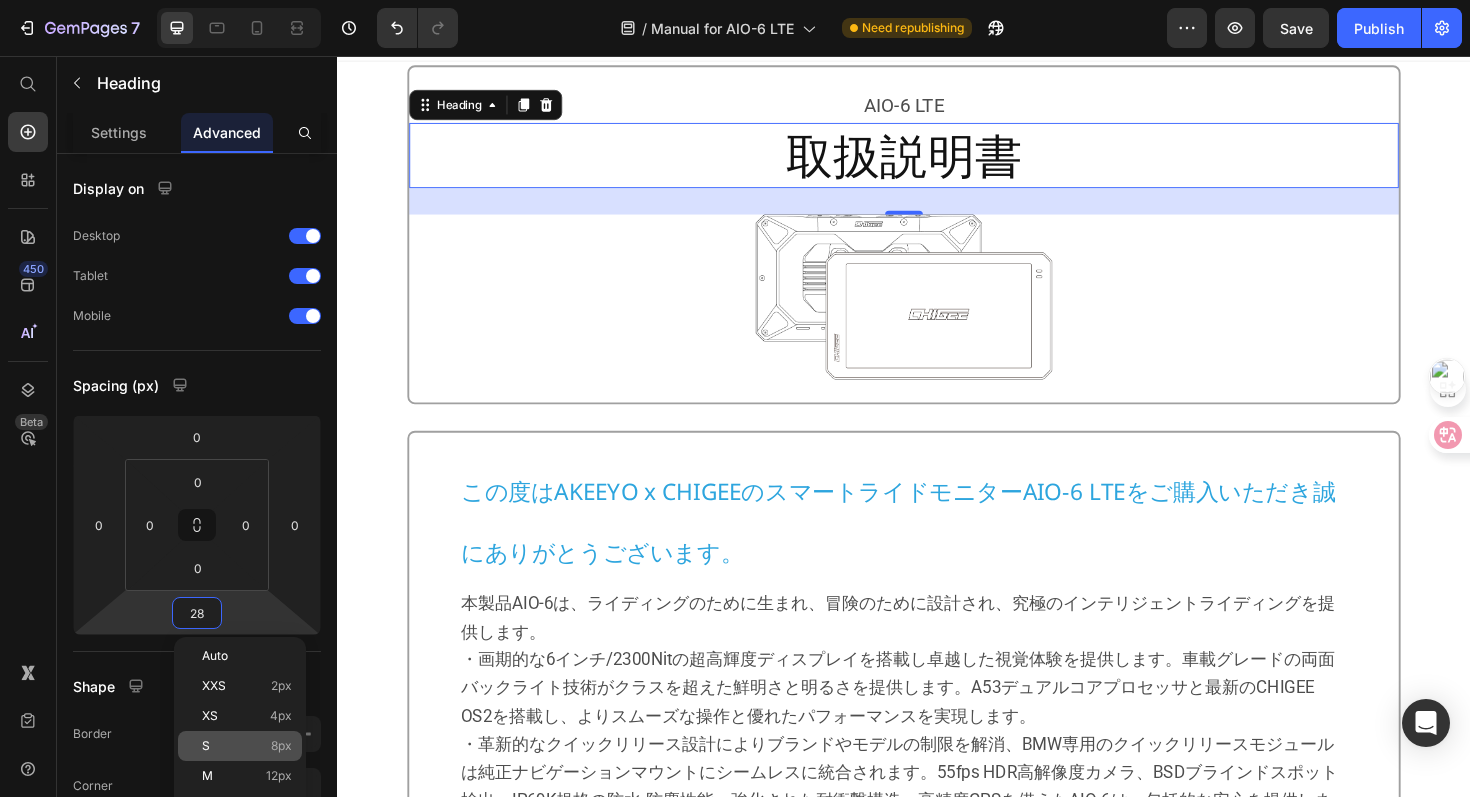 type on "8" 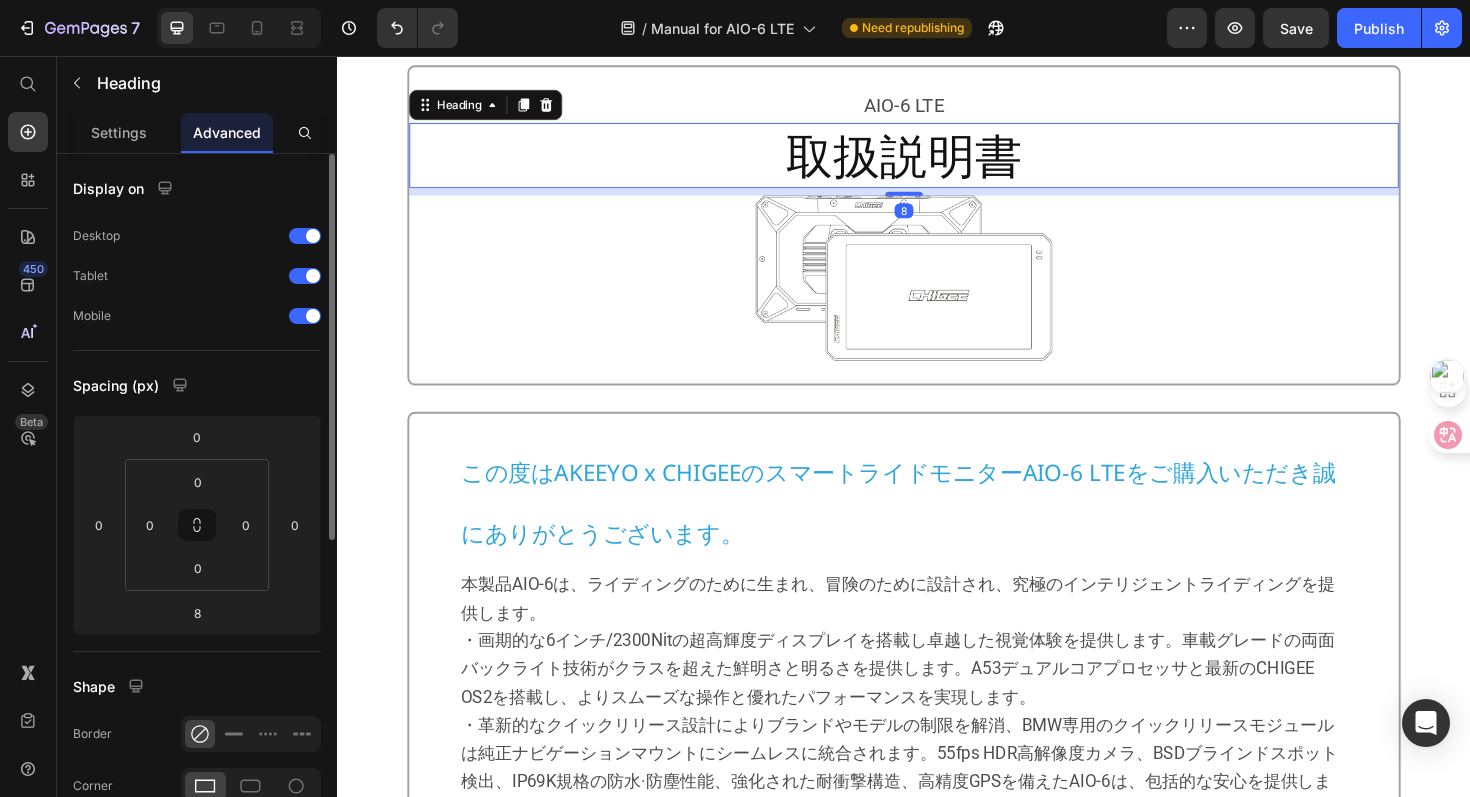 click on "Spacing (px) 0 0 8 0 0 0 0 0" 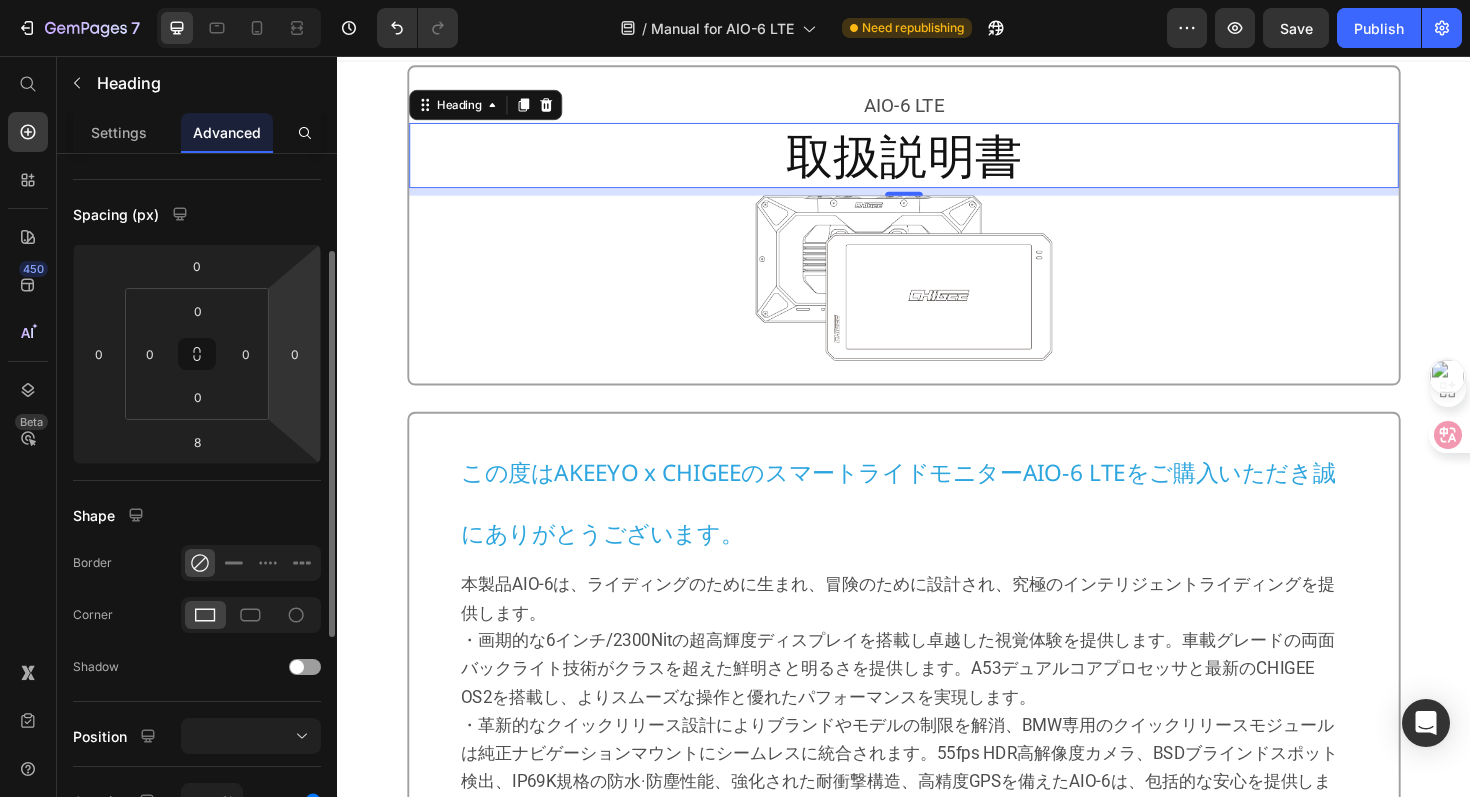 scroll, scrollTop: 173, scrollLeft: 0, axis: vertical 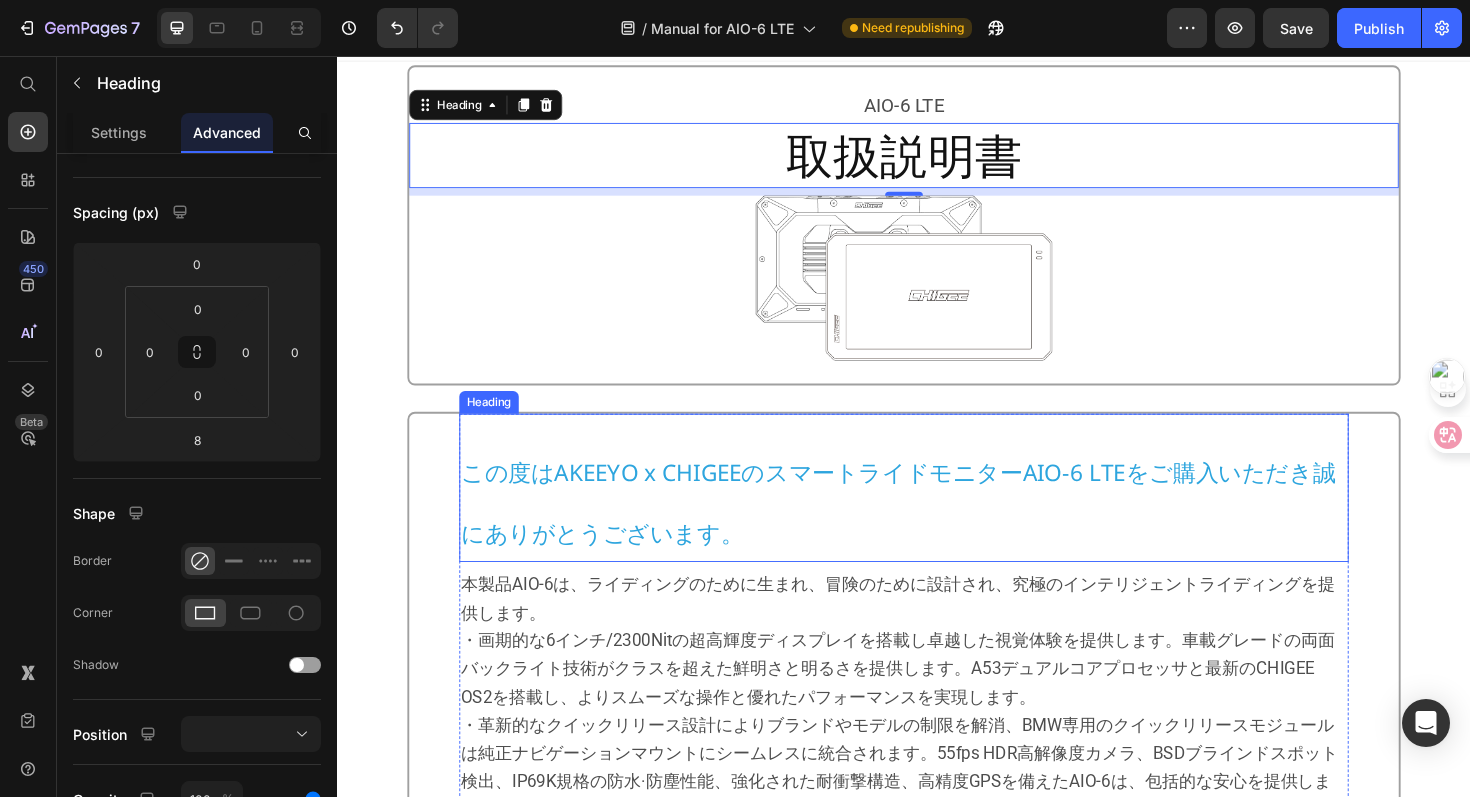 click on "⁠⁠⁠⁠⁠⁠⁠ この度はAKEEYO x CHIGEEのスマートライドモニターAIO-6 LTEをご購入いただき誠にありがとうございます。" at bounding box center (937, 525) 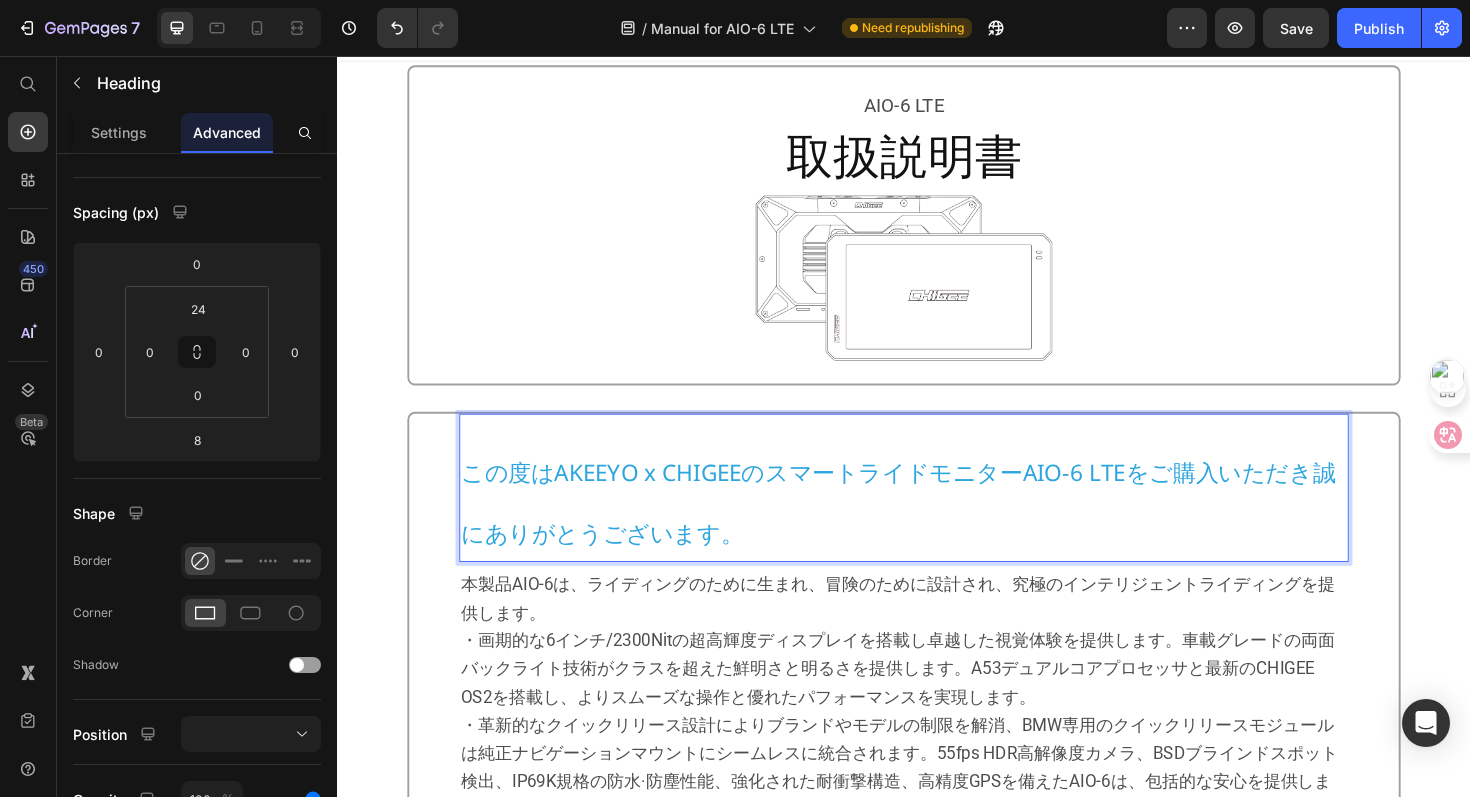 click on "この度はAKEEYO x CHIGEEのスマートライドモニターAIO-6 LTEをご購入いただき誠にありがとうございます。" at bounding box center (937, 525) 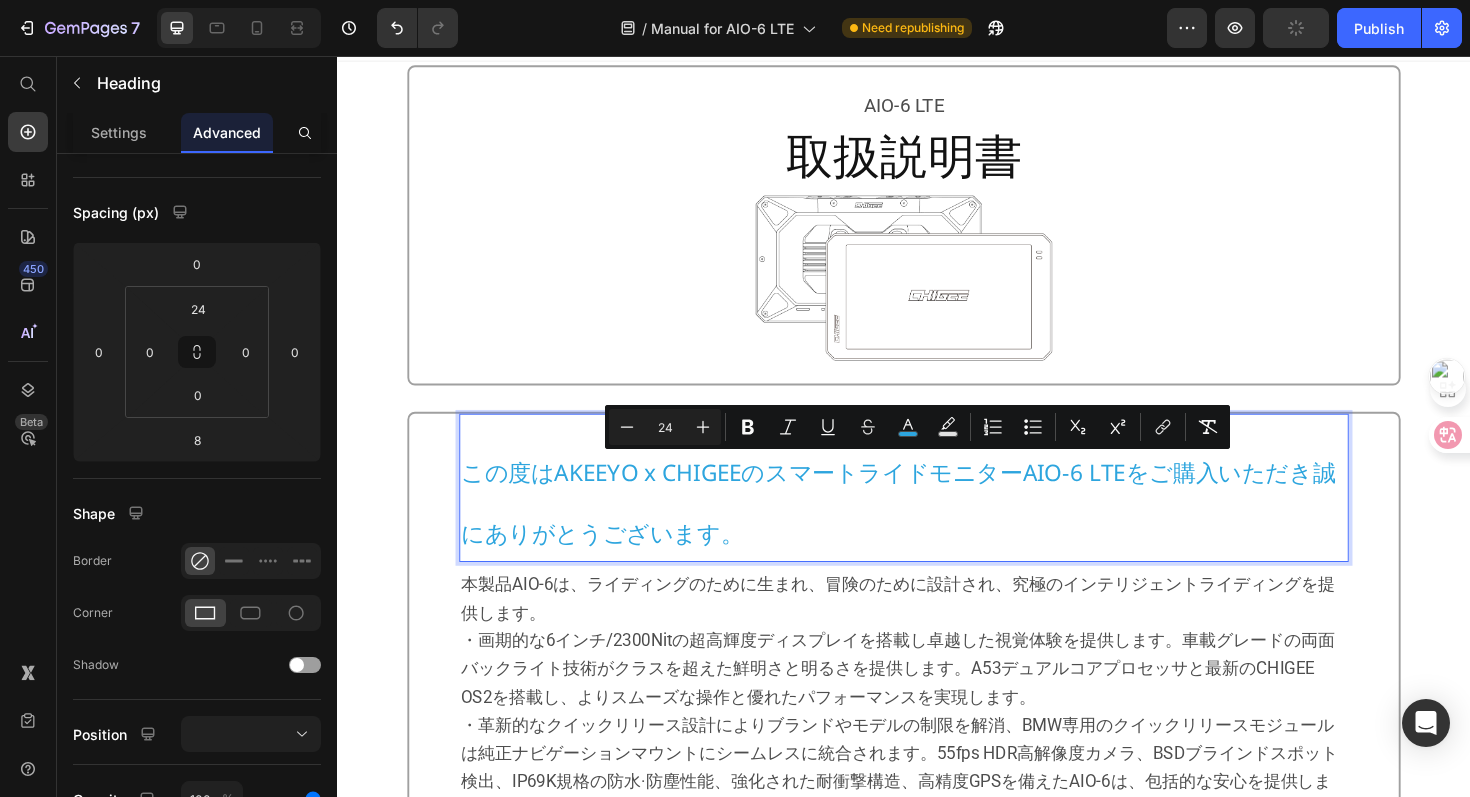 click on "この度はAKEEYO x CHIGEEのスマートライドモニターAIO-6 LTEをご購入いただき誠にありがとうございます。" at bounding box center [937, 525] 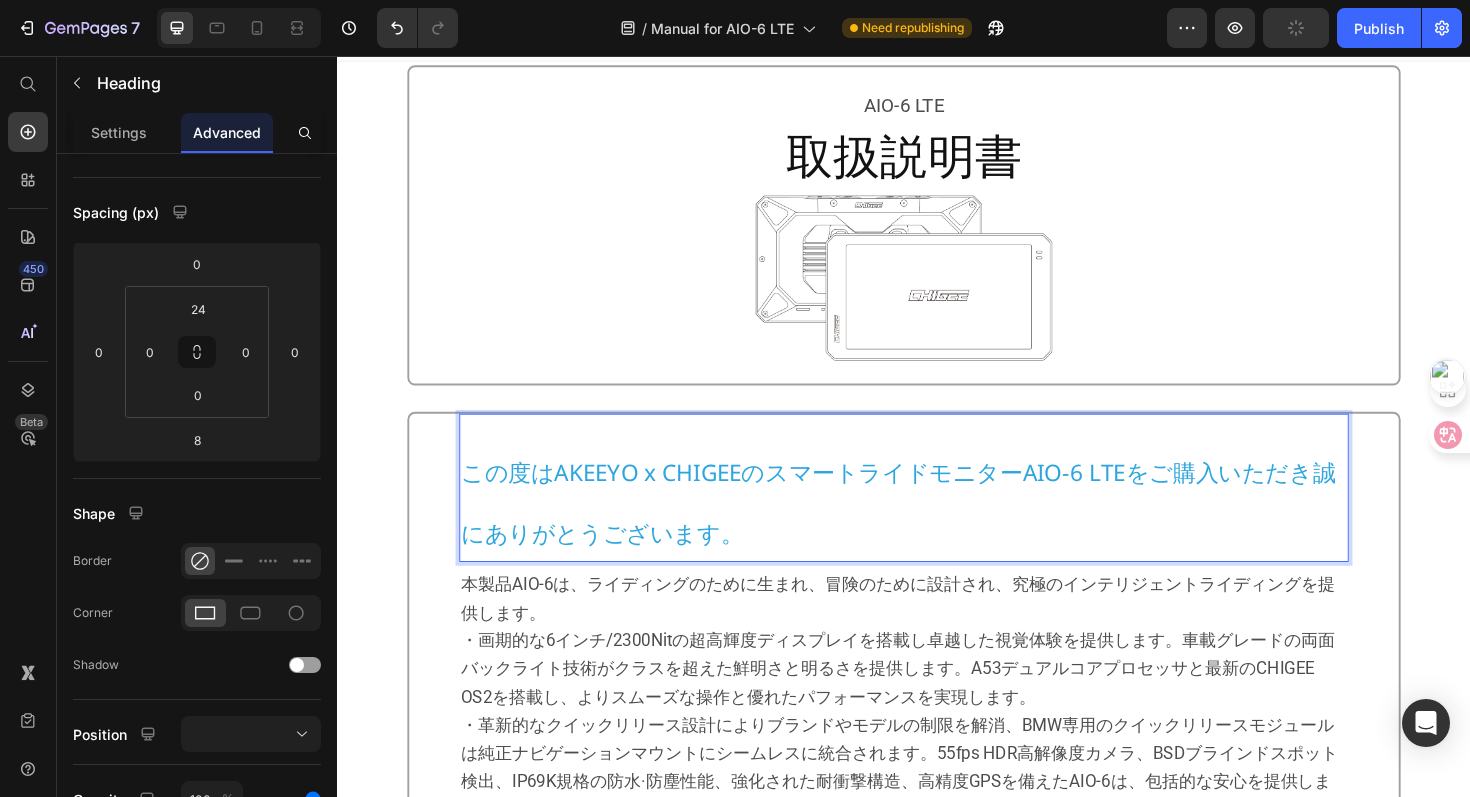 click on "この度はAKEEYO x CHIGEEのスマートライドモニターAIO-6 LTEをご購入いただき誠にありがとうございます。" at bounding box center (937, 525) 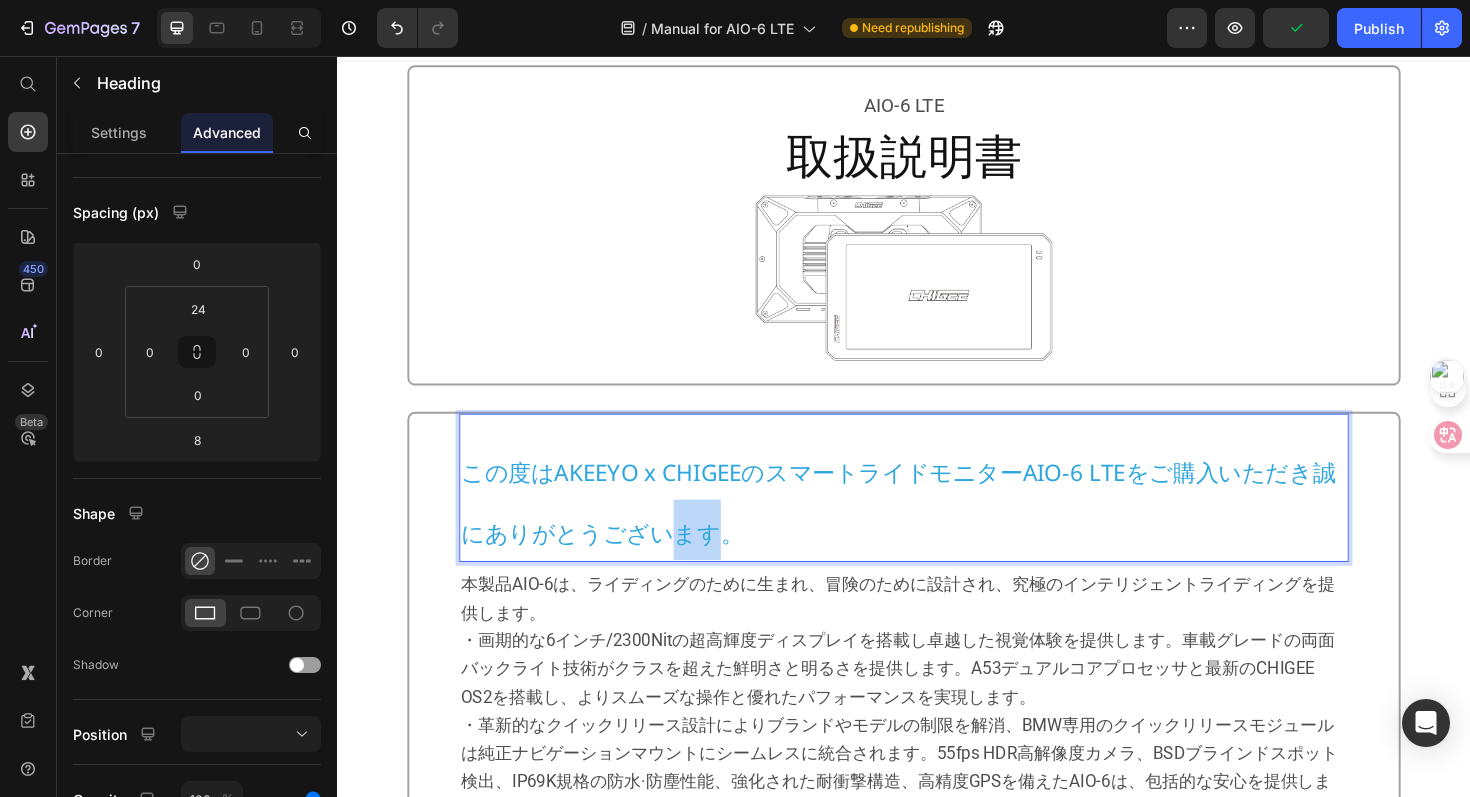click on "この度はAKEEYO x CHIGEEのスマートライドモニターAIO-6 LTEをご購入いただき誠にありがとうございます。" at bounding box center (937, 525) 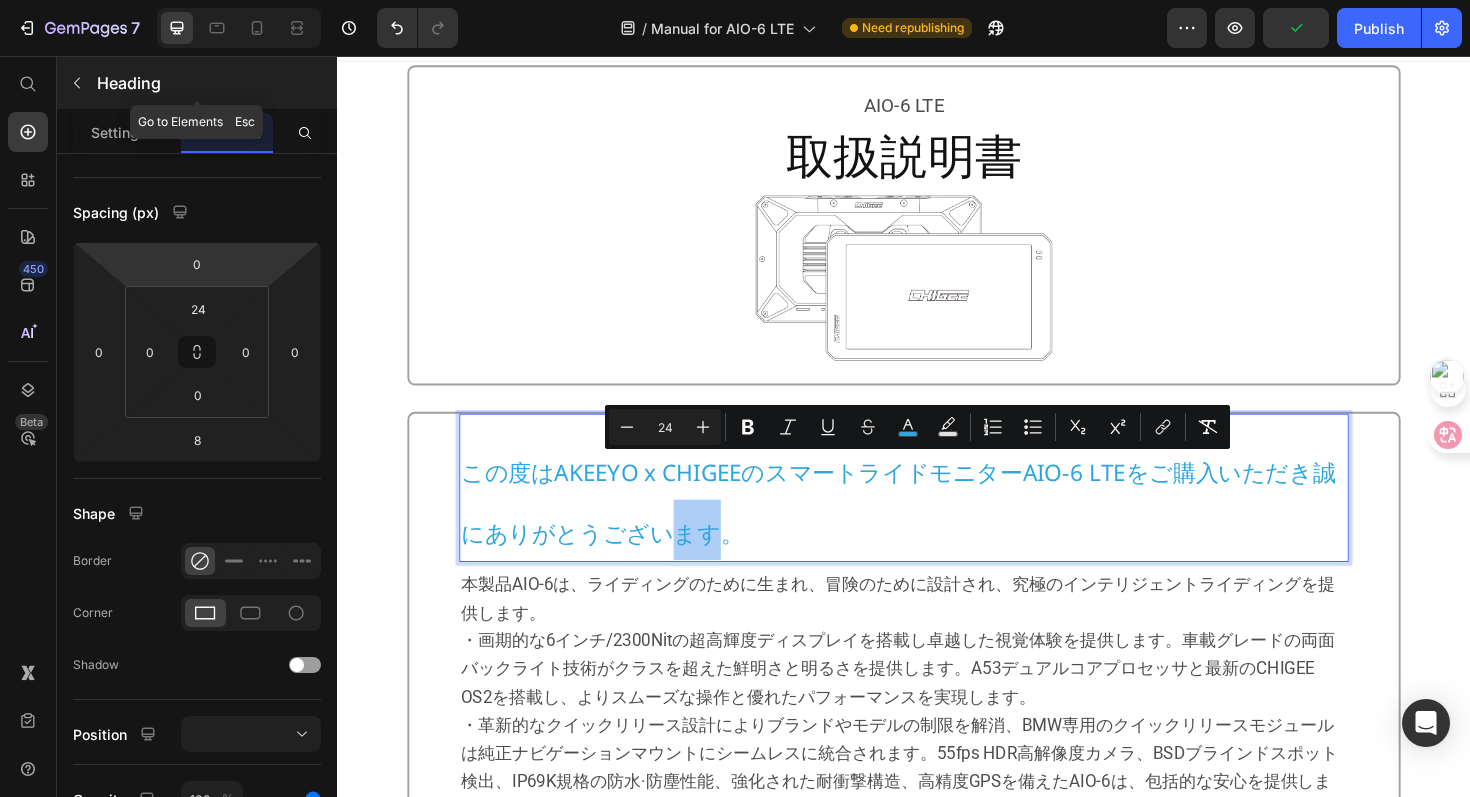 click on "Heading" at bounding box center [215, 83] 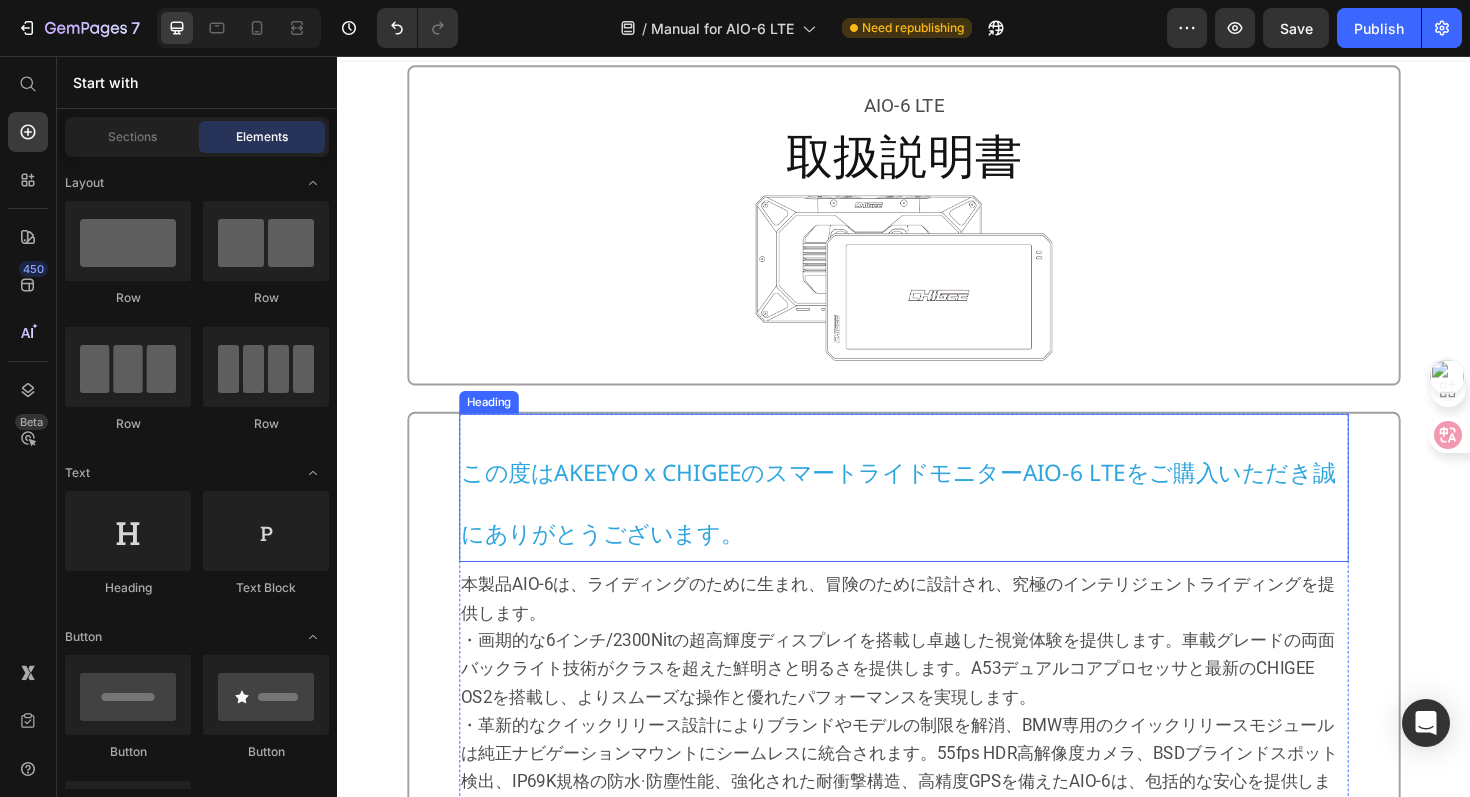 click on "この度はAKEEYO x CHIGEEのスマートライドモニターAIO-6 LTEをご購入いただき誠にありがとうございます。" at bounding box center [931, 528] 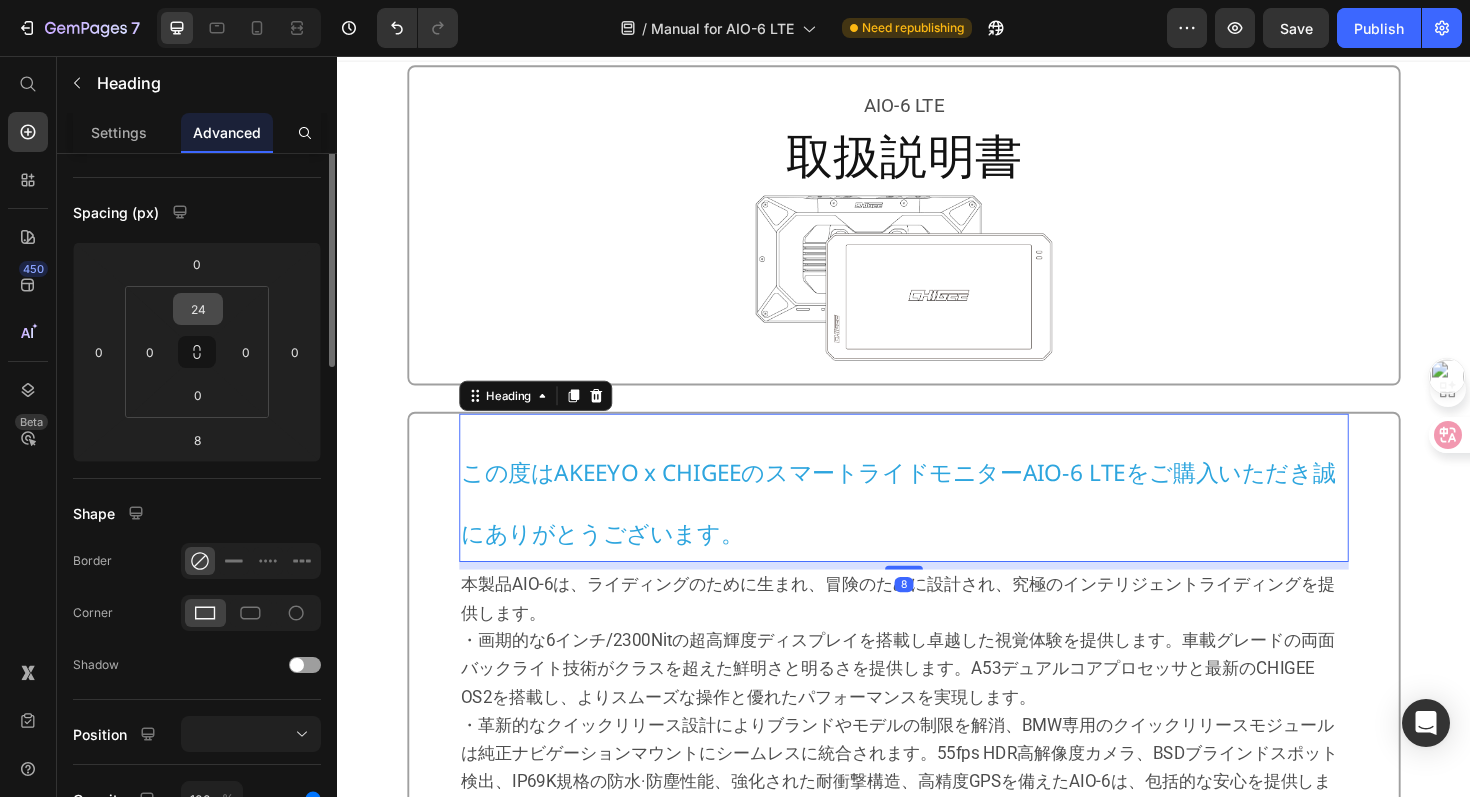 scroll, scrollTop: 0, scrollLeft: 0, axis: both 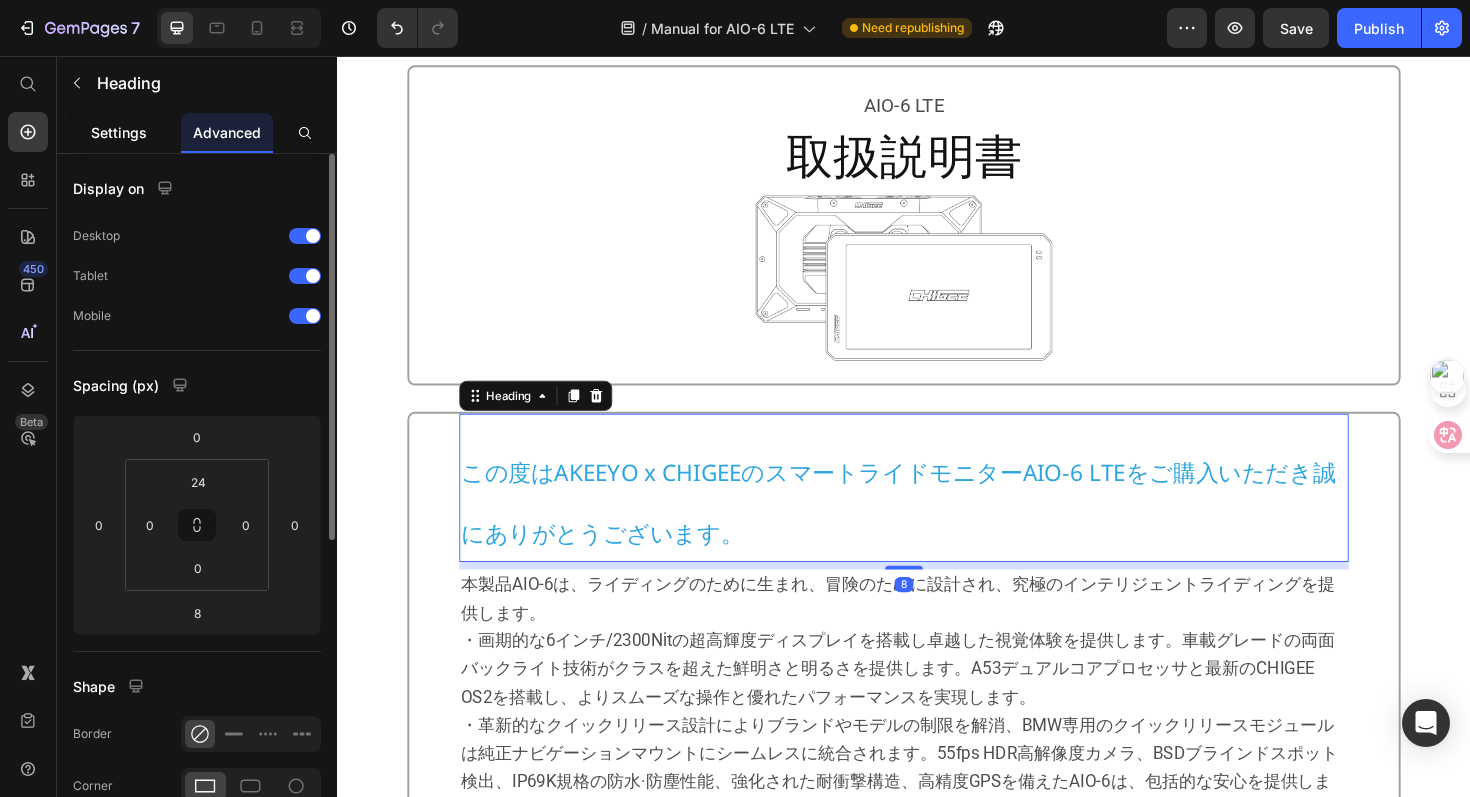 click on "Settings" at bounding box center (119, 132) 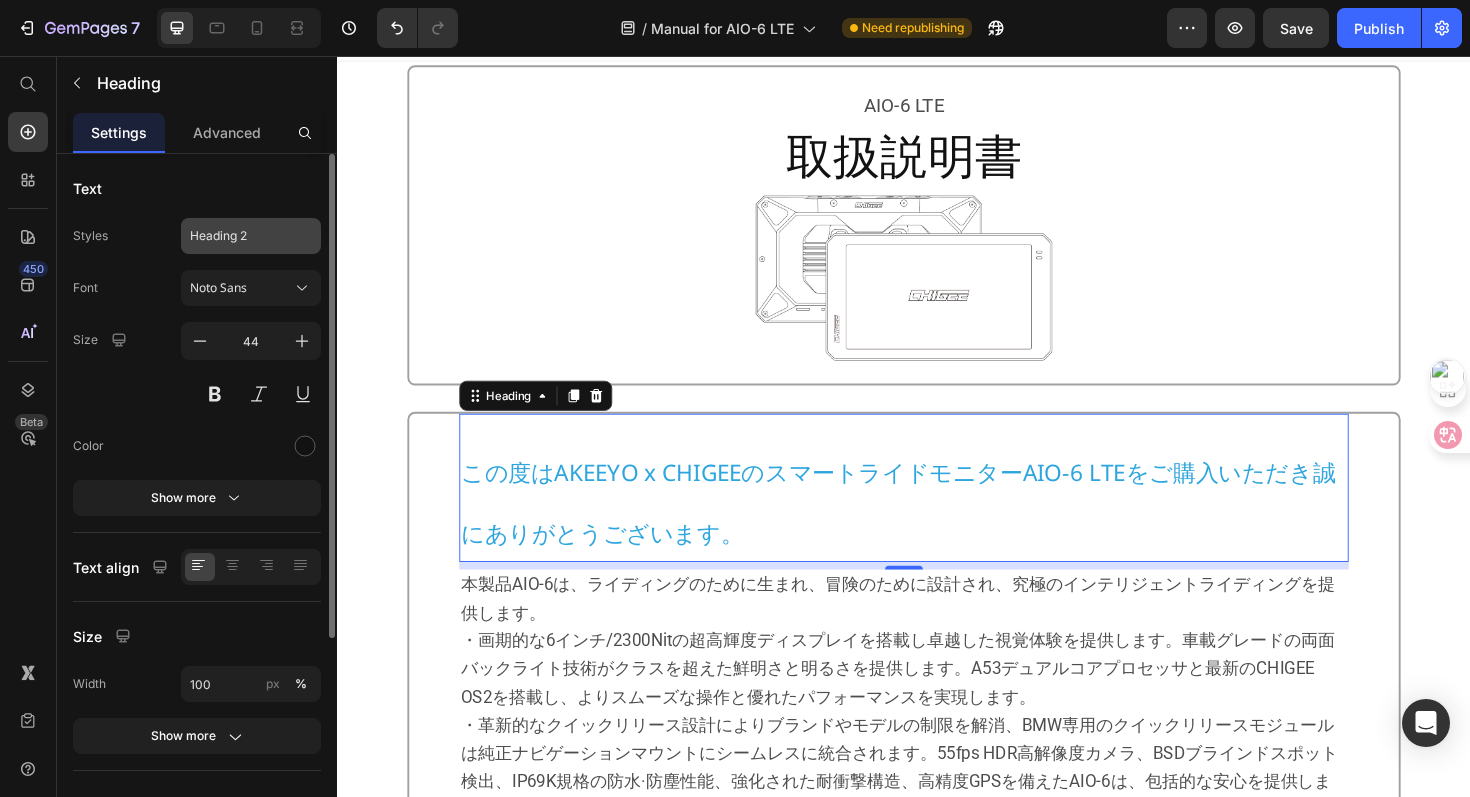 click on "Heading 2" at bounding box center [251, 236] 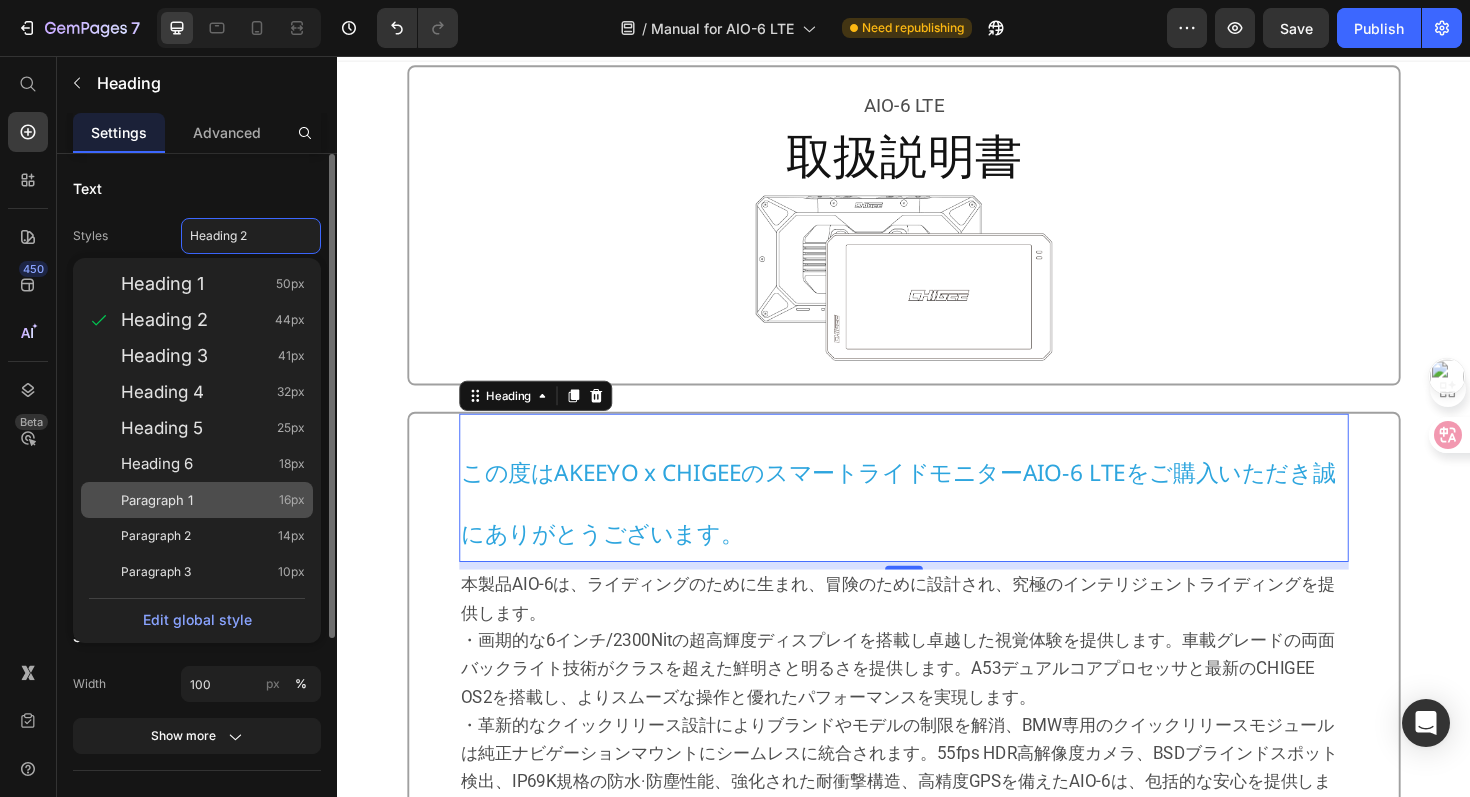 click on "Paragraph 1 16px" at bounding box center (213, 500) 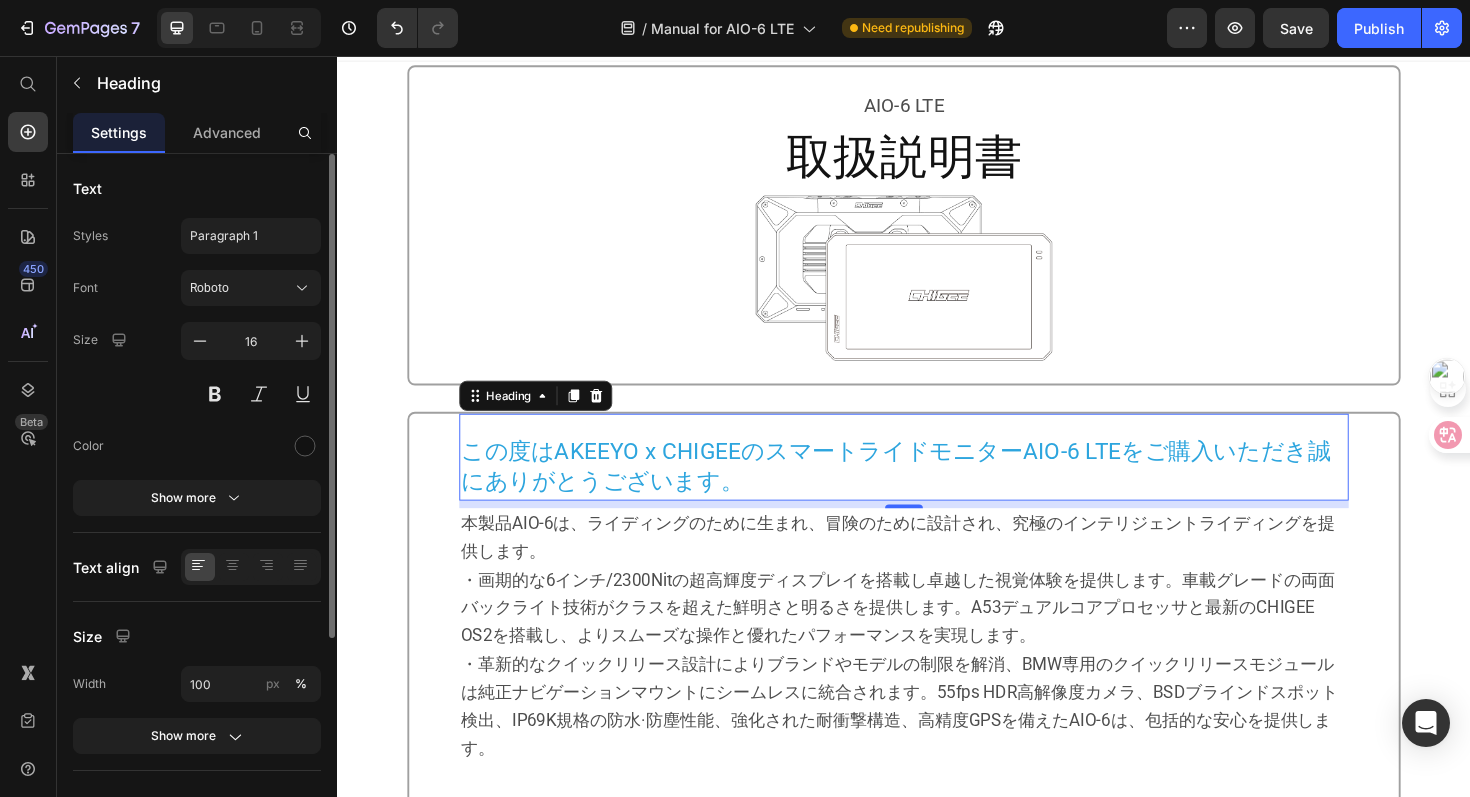 click at bounding box center [239, 28] 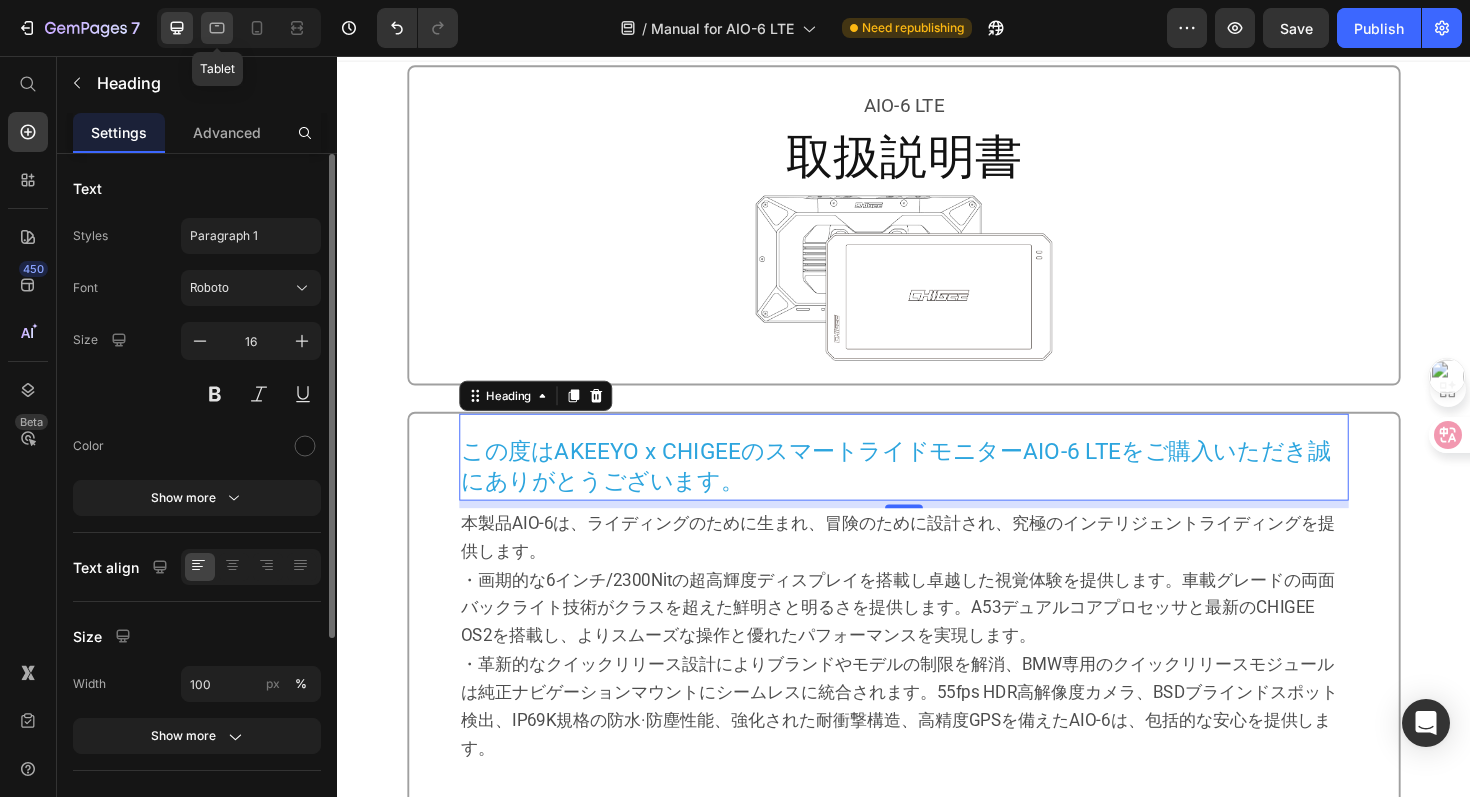 click 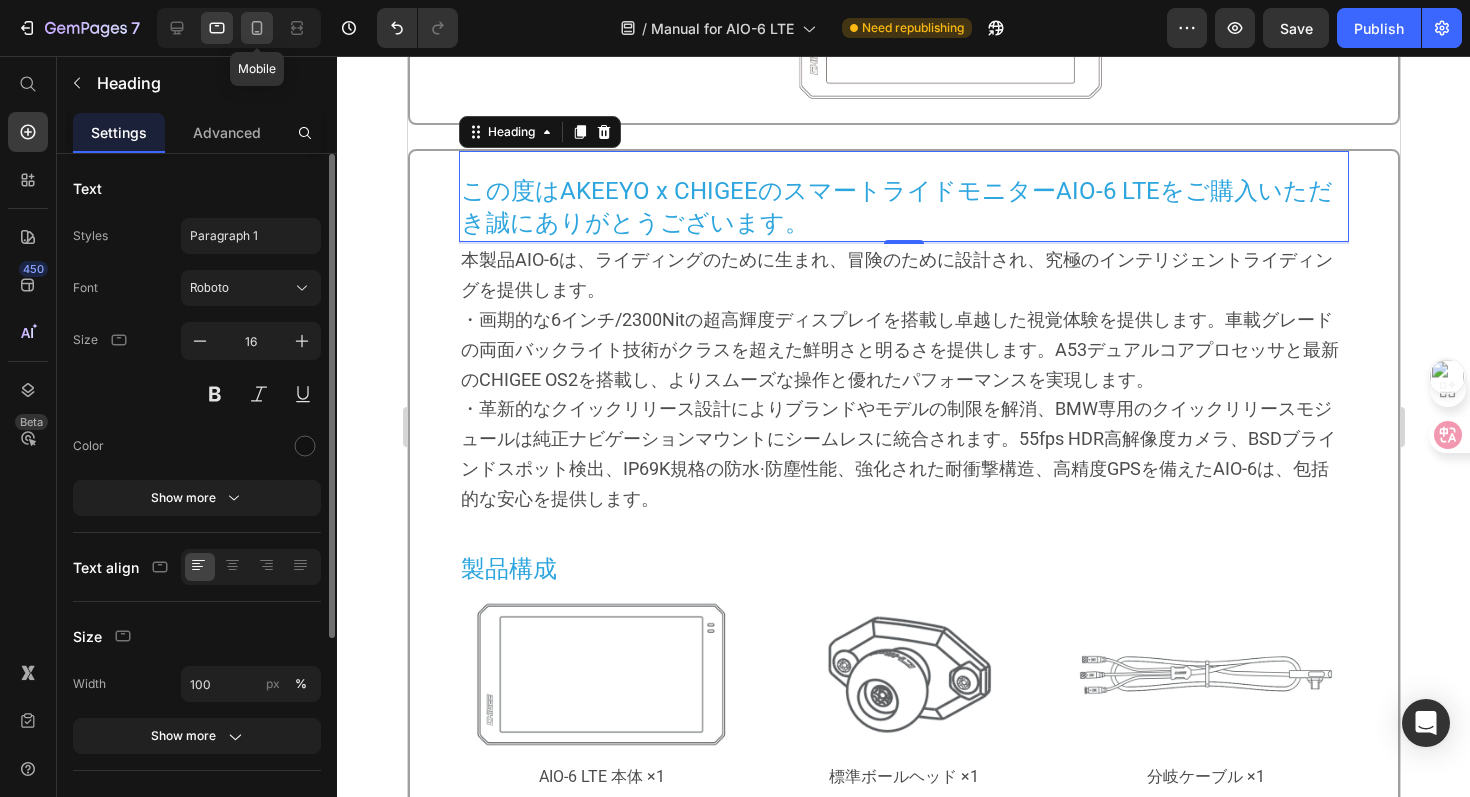 scroll, scrollTop: 369, scrollLeft: 0, axis: vertical 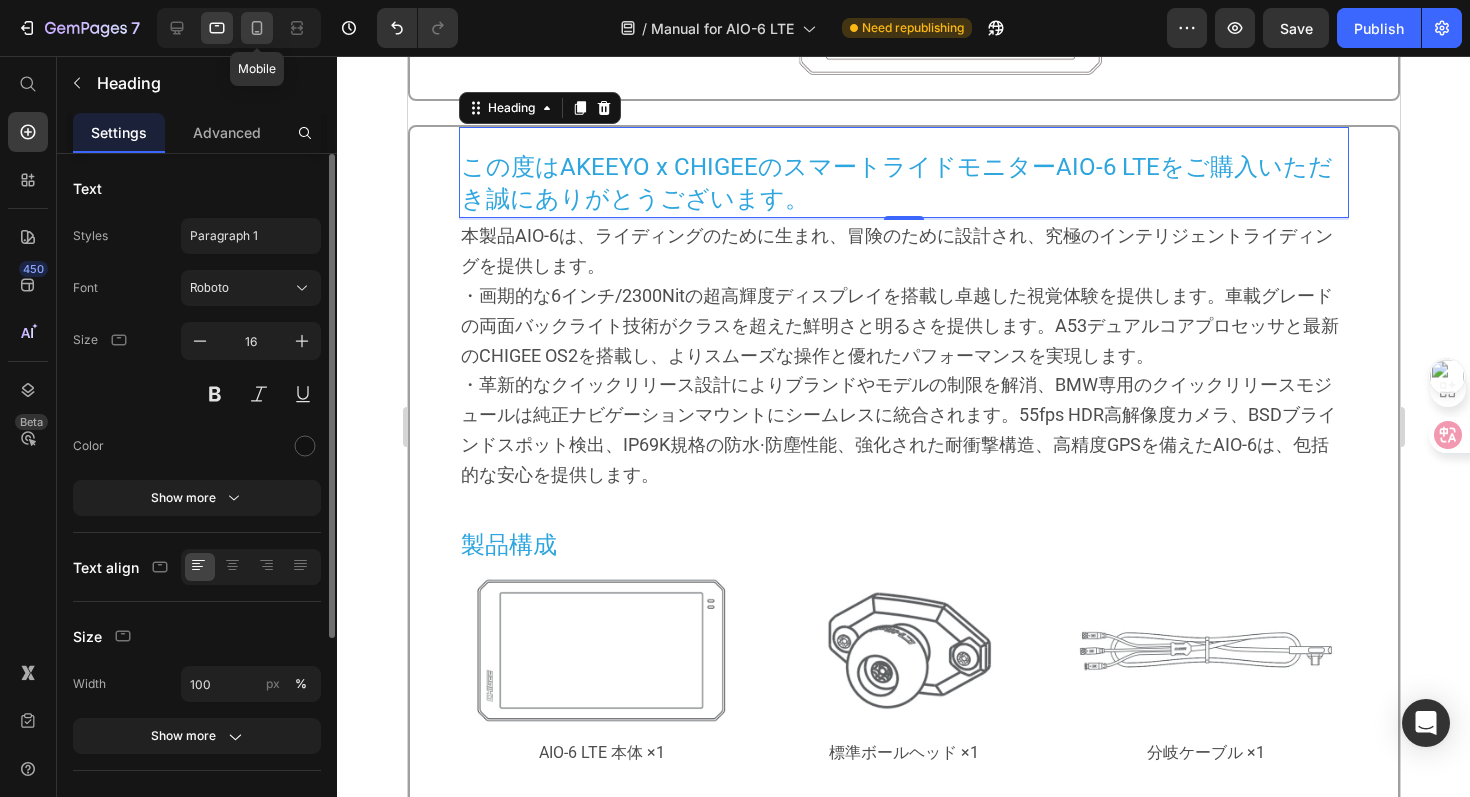 click 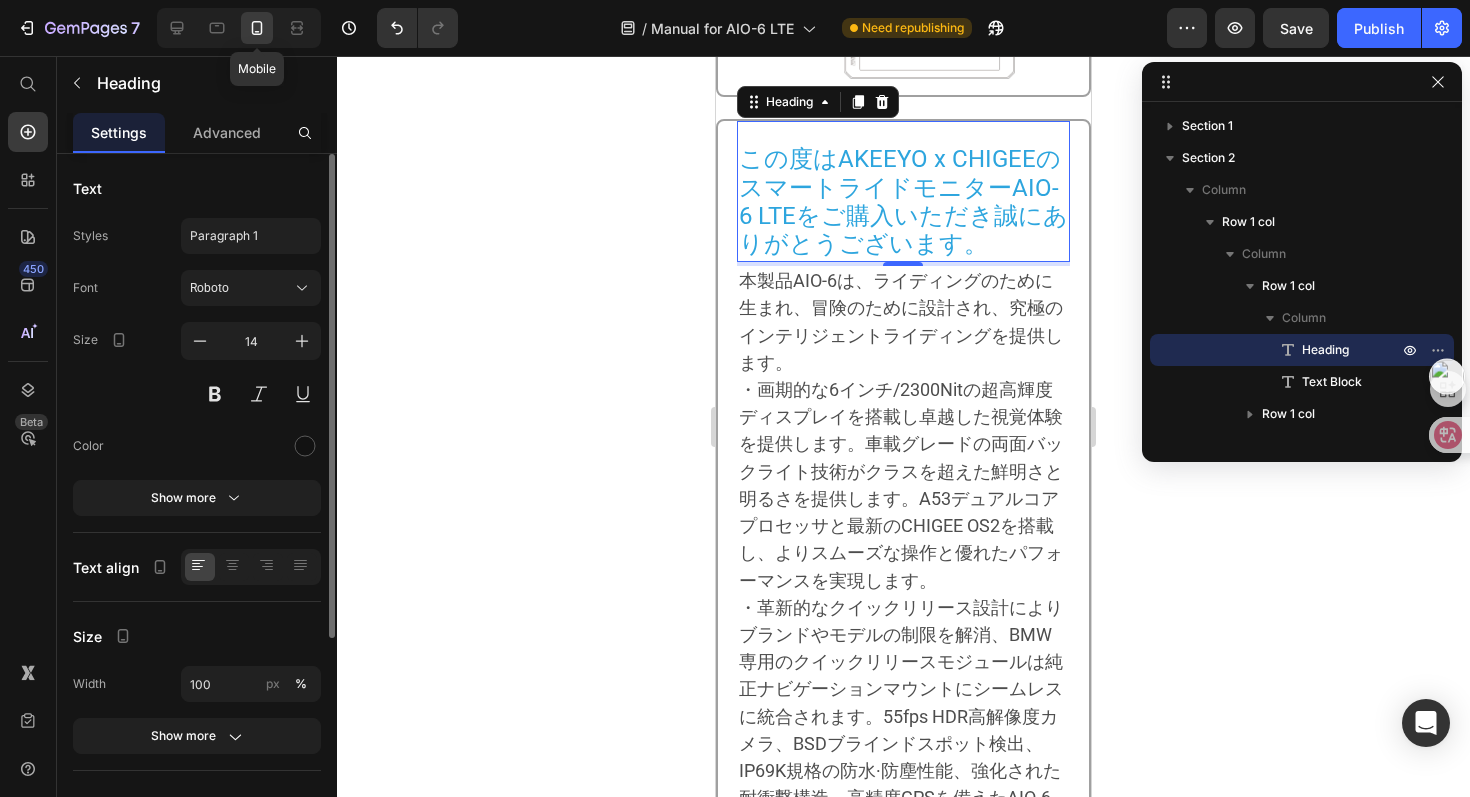 scroll, scrollTop: 254, scrollLeft: 0, axis: vertical 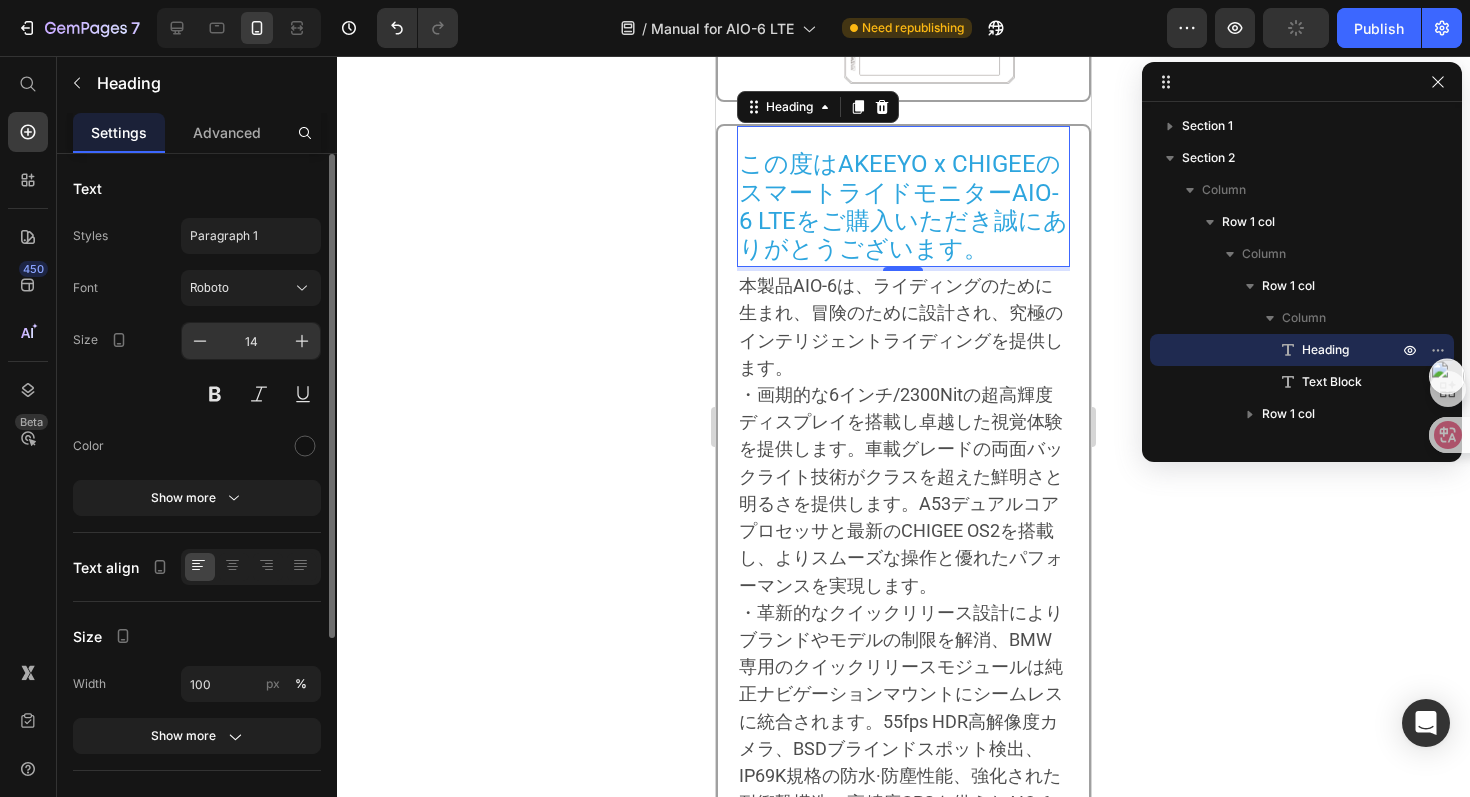 click on "14" at bounding box center (251, 341) 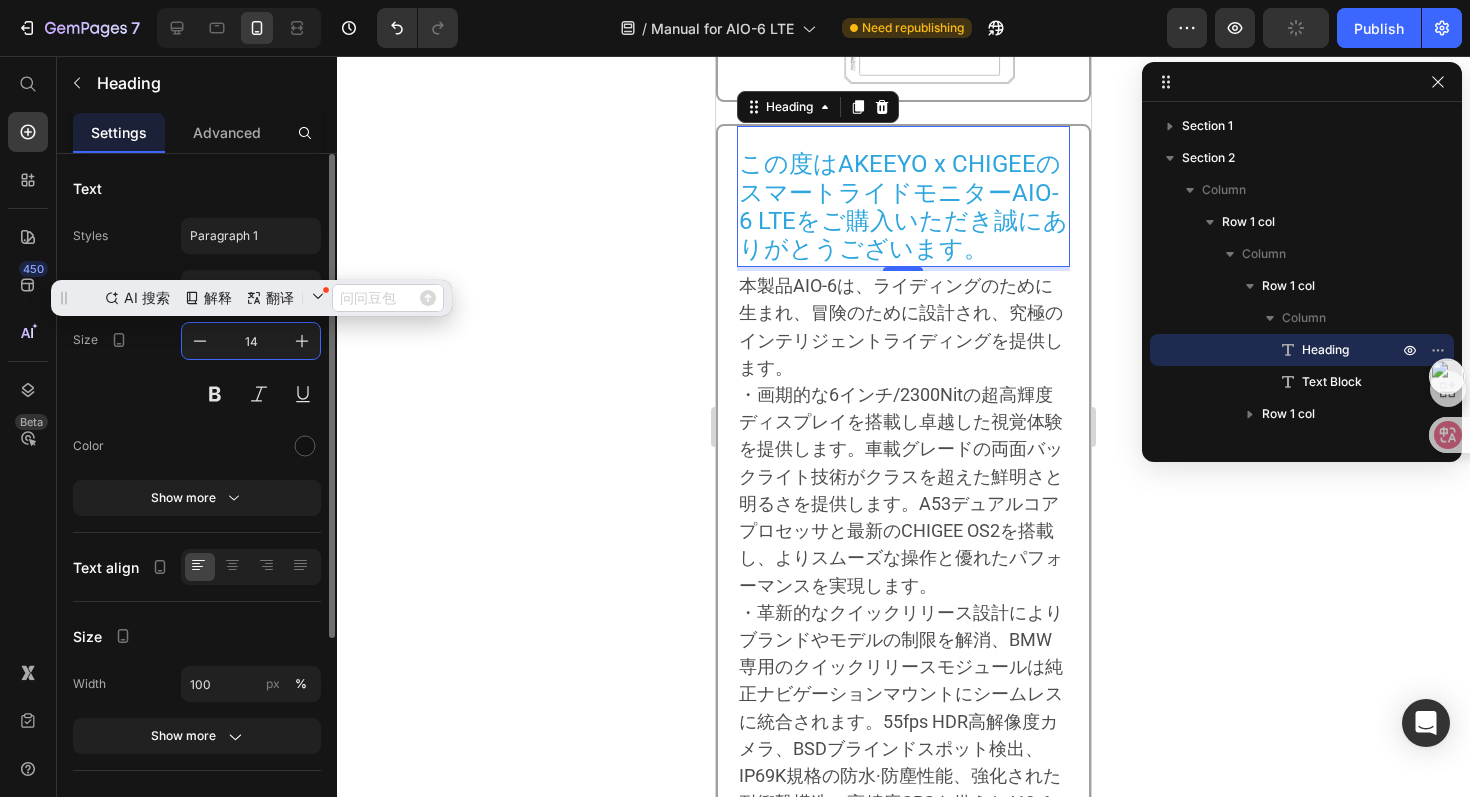 scroll, scrollTop: 0, scrollLeft: 0, axis: both 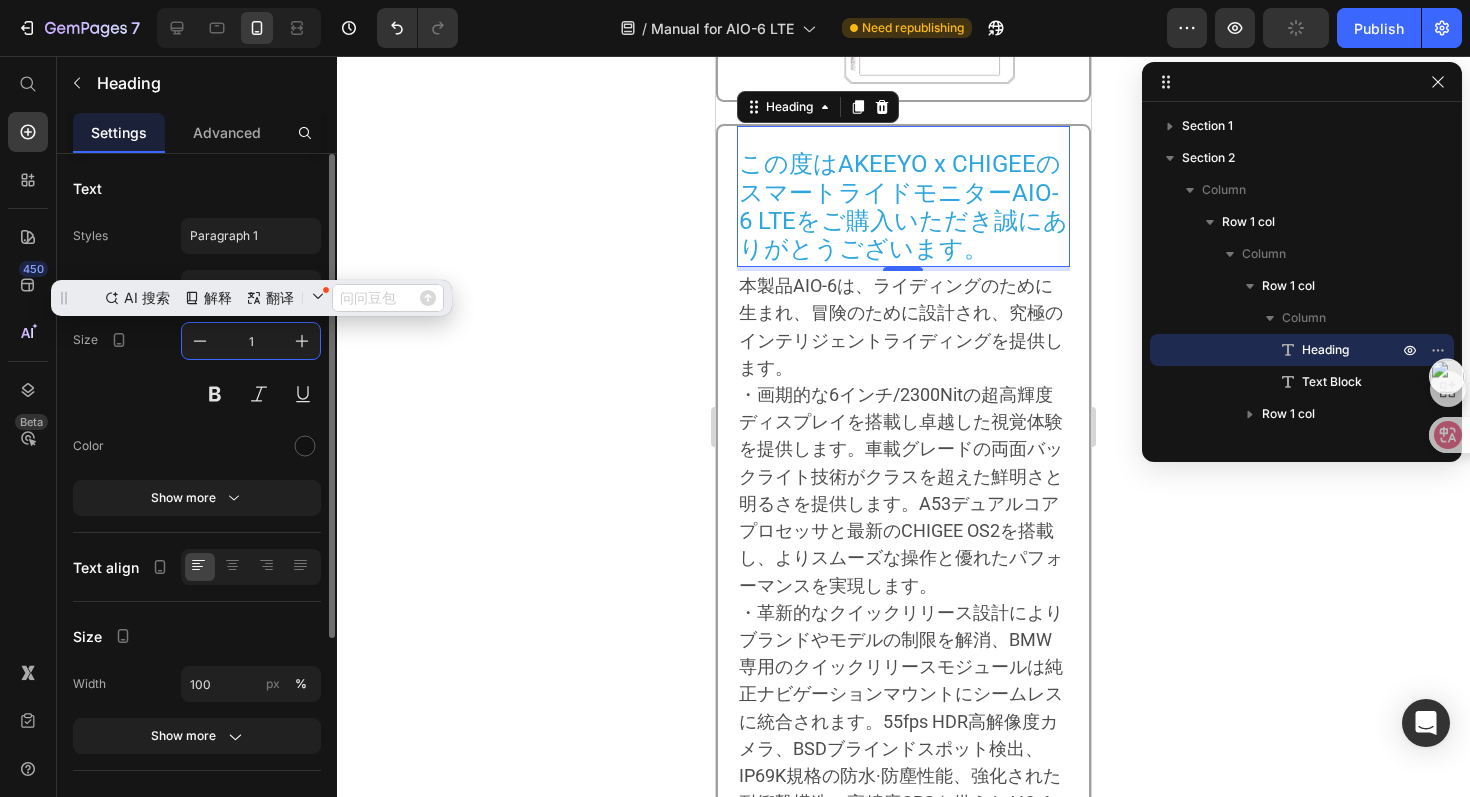 type on "14" 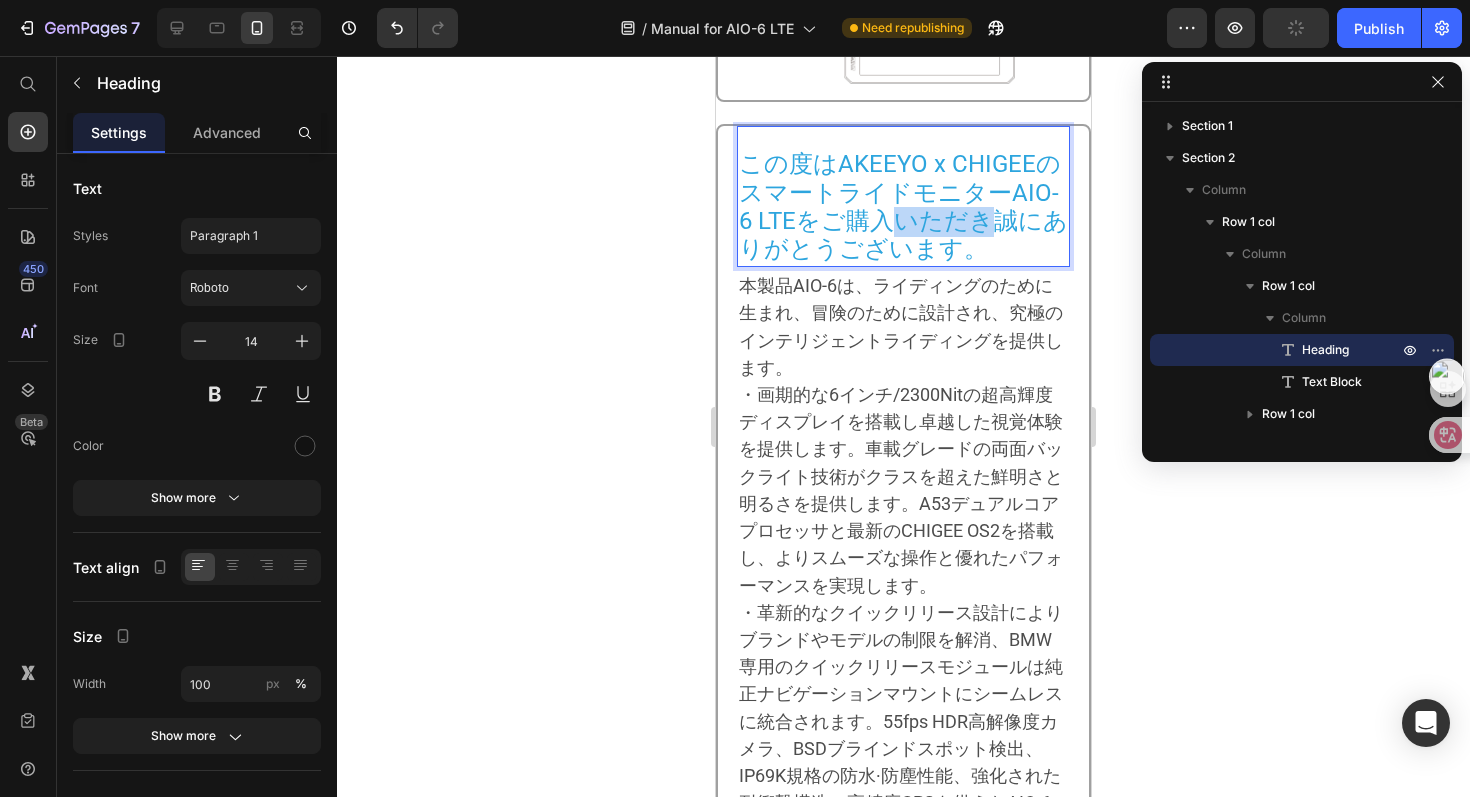 click on "この度はAKEEYO x CHIGEEのスマートライドモニターAIO-6 LTEをご購入いただき誠にありがとうございます。" at bounding box center (903, 206) 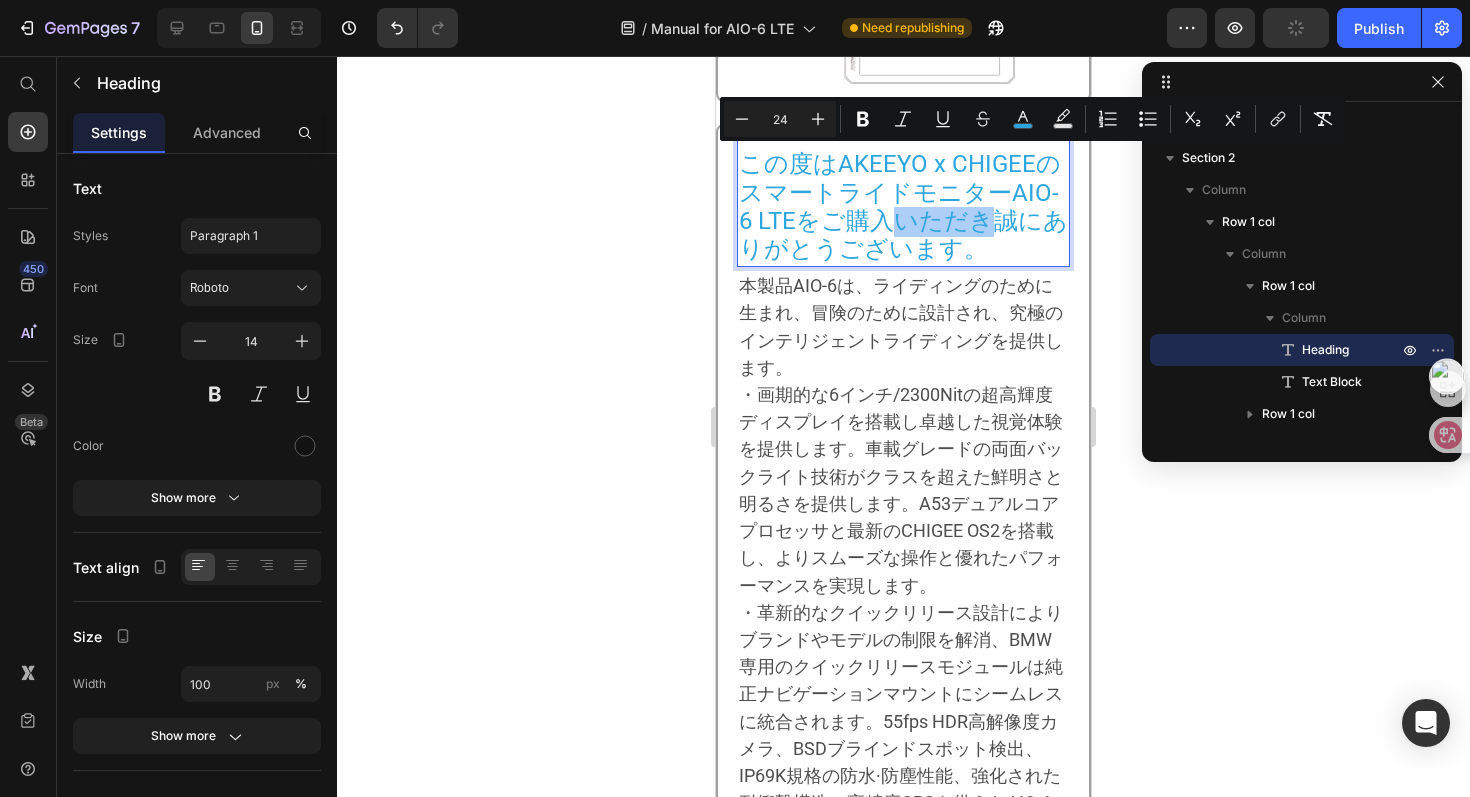 click on "24" at bounding box center [780, 119] 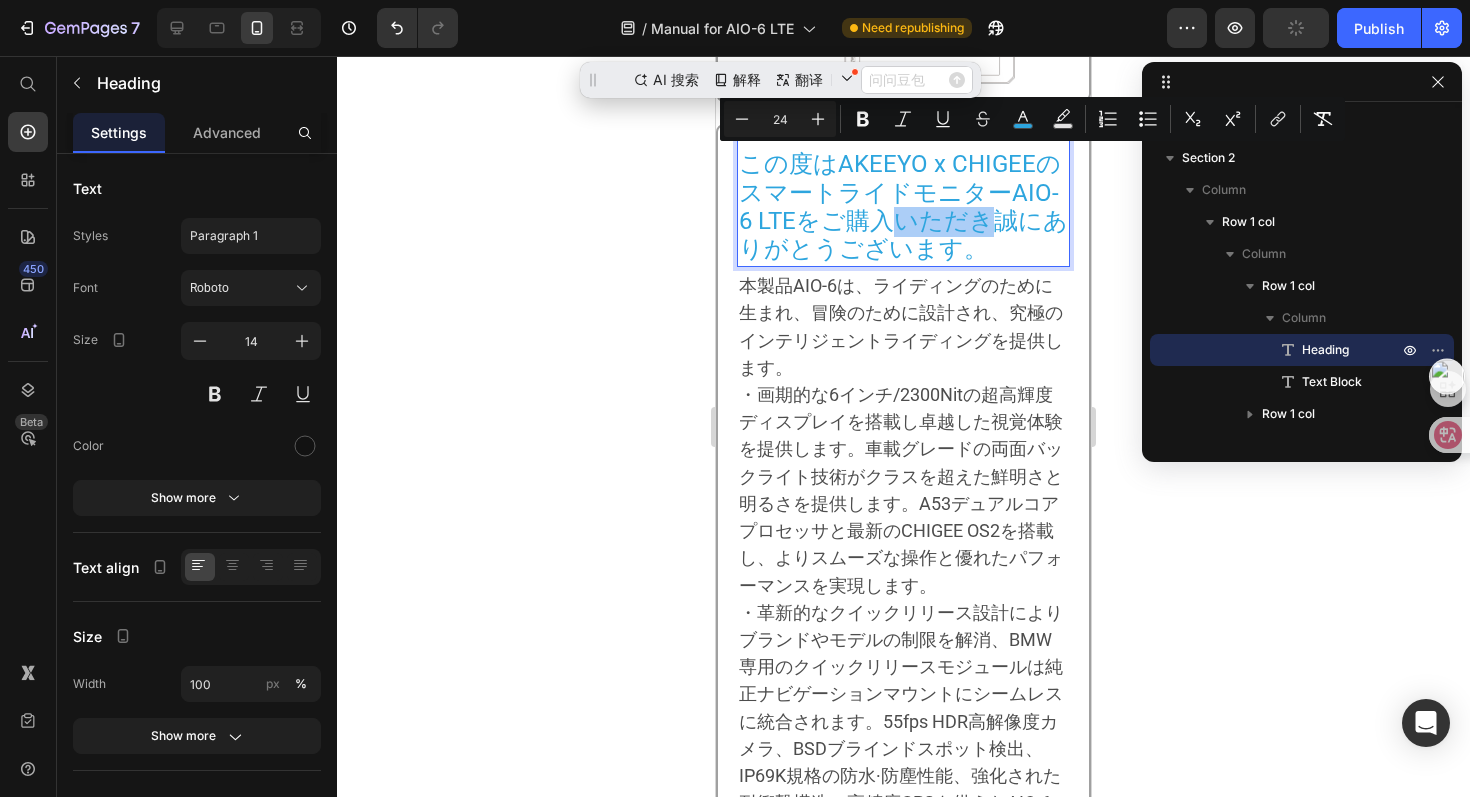 scroll, scrollTop: 0, scrollLeft: 0, axis: both 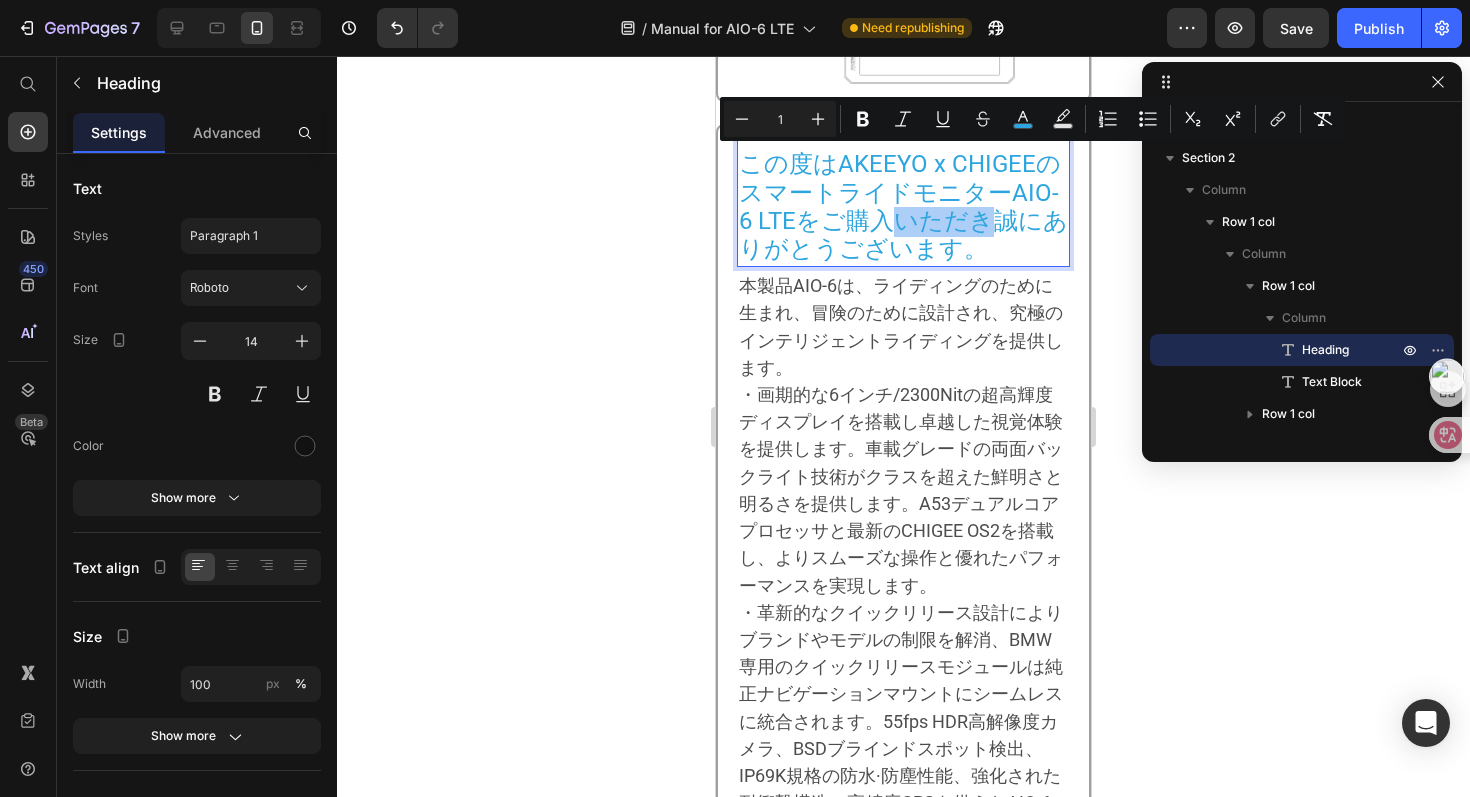 type on "1" 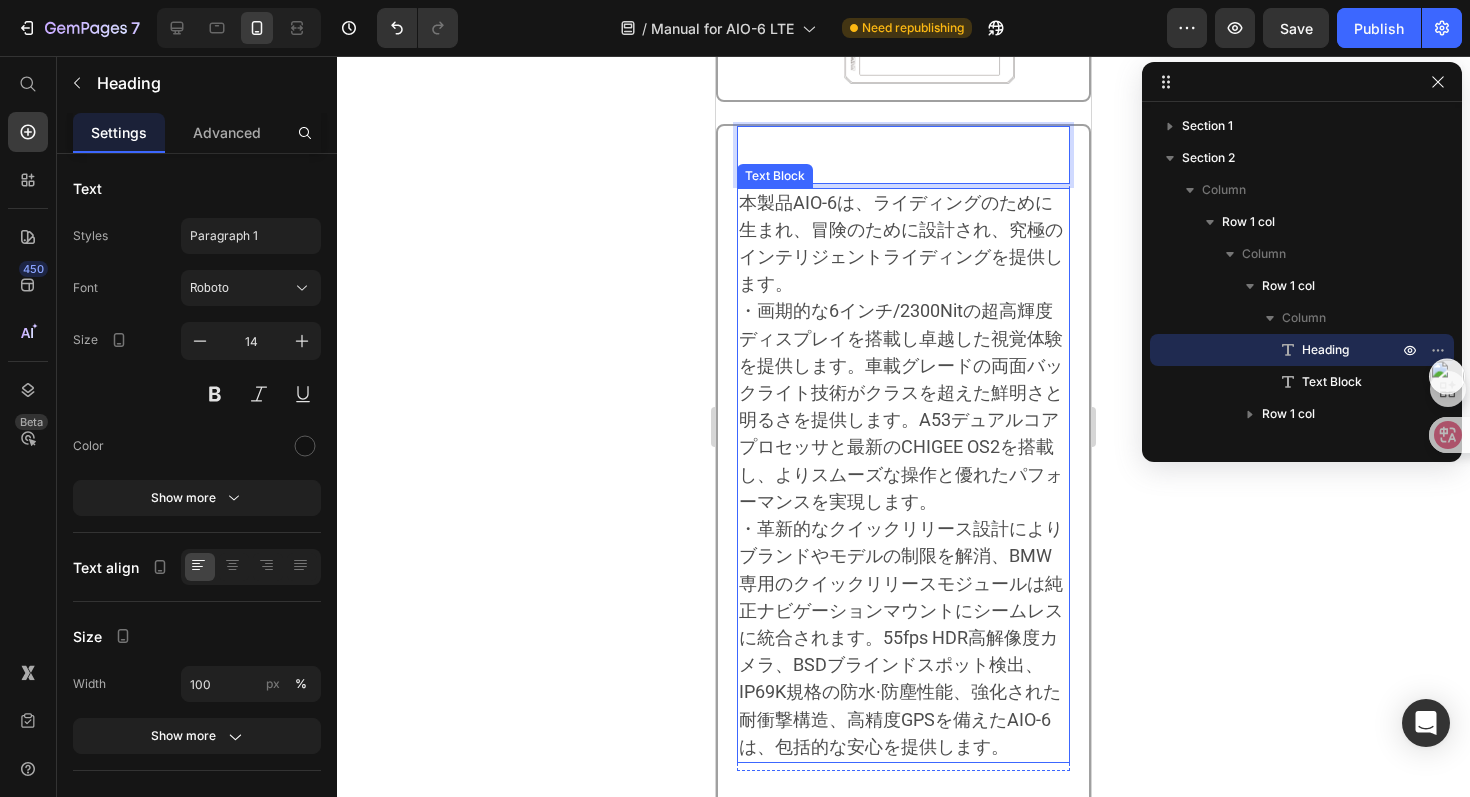 click on "・画期的な6インチ/2300Nitの超高輝度ディスプレイを搭載し卓越した視覚体験を提供します。車載グレードの両面バックライト技術がクラスを超えた鮮明さと明るさを提供します。A53デュアルコアプロセッサと最新のCHIGEE OS2を搭載し、よりスムーズな操作と優れたパフォーマンスを実現します。" at bounding box center (901, 405) 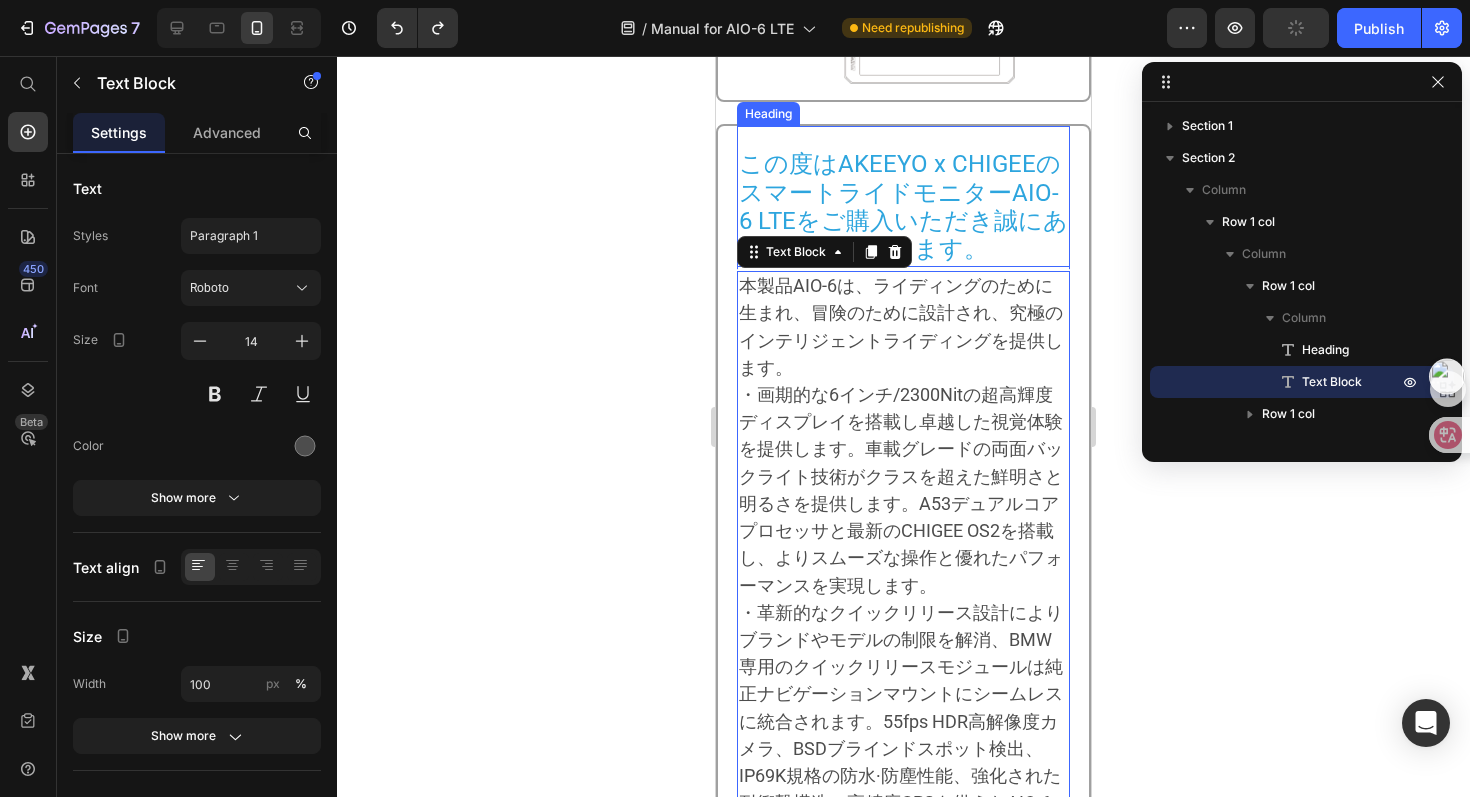 click on "この度はAKEEYO x CHIGEEのスマートライドモニターAIO-6 LTEをご購入いただき誠にありがとうございます。" at bounding box center (903, 206) 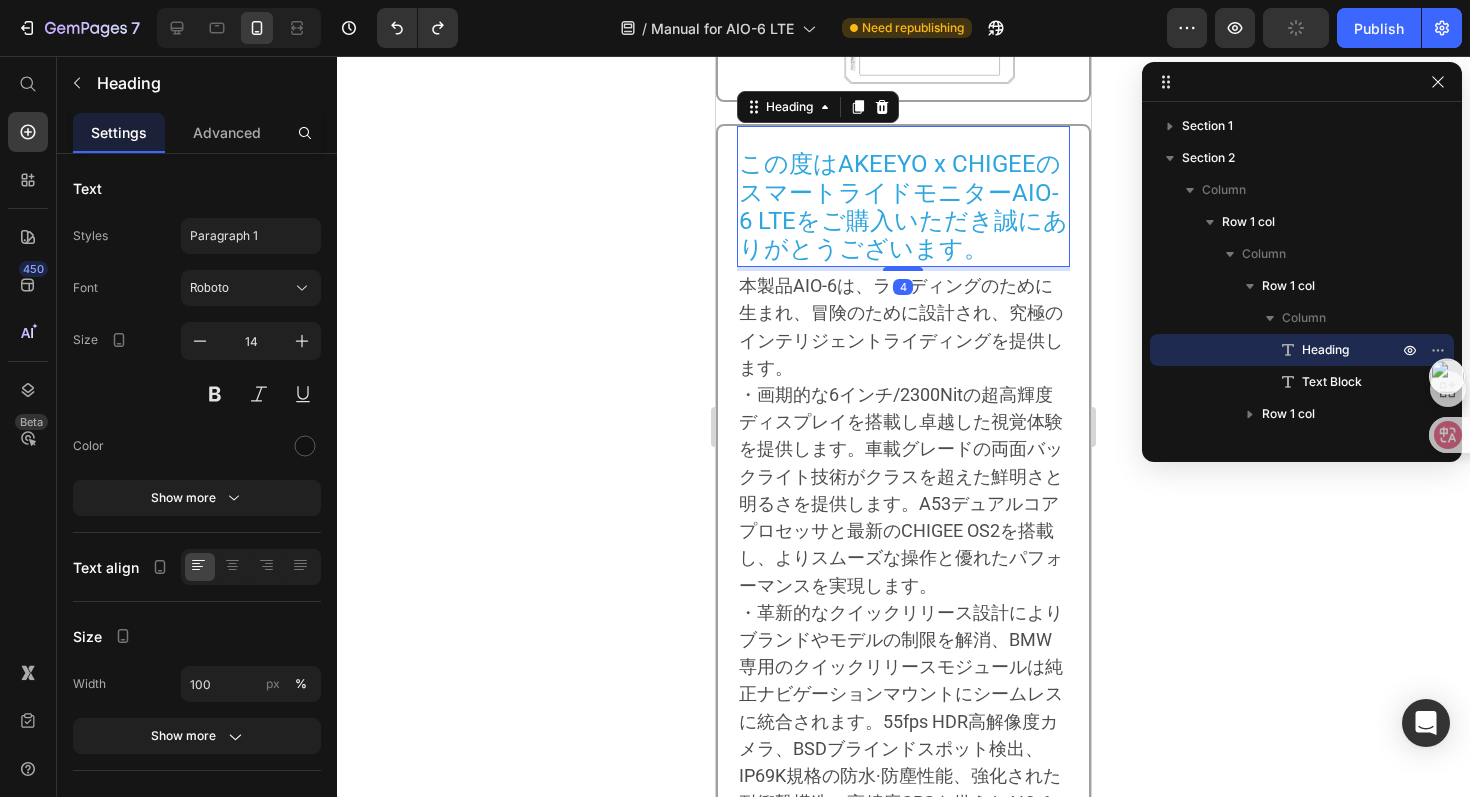 click on "この度はAKEEYO x CHIGEEのスマートライドモニターAIO-6 LTEをご購入いただき誠にありがとうございます。" at bounding box center (903, 206) 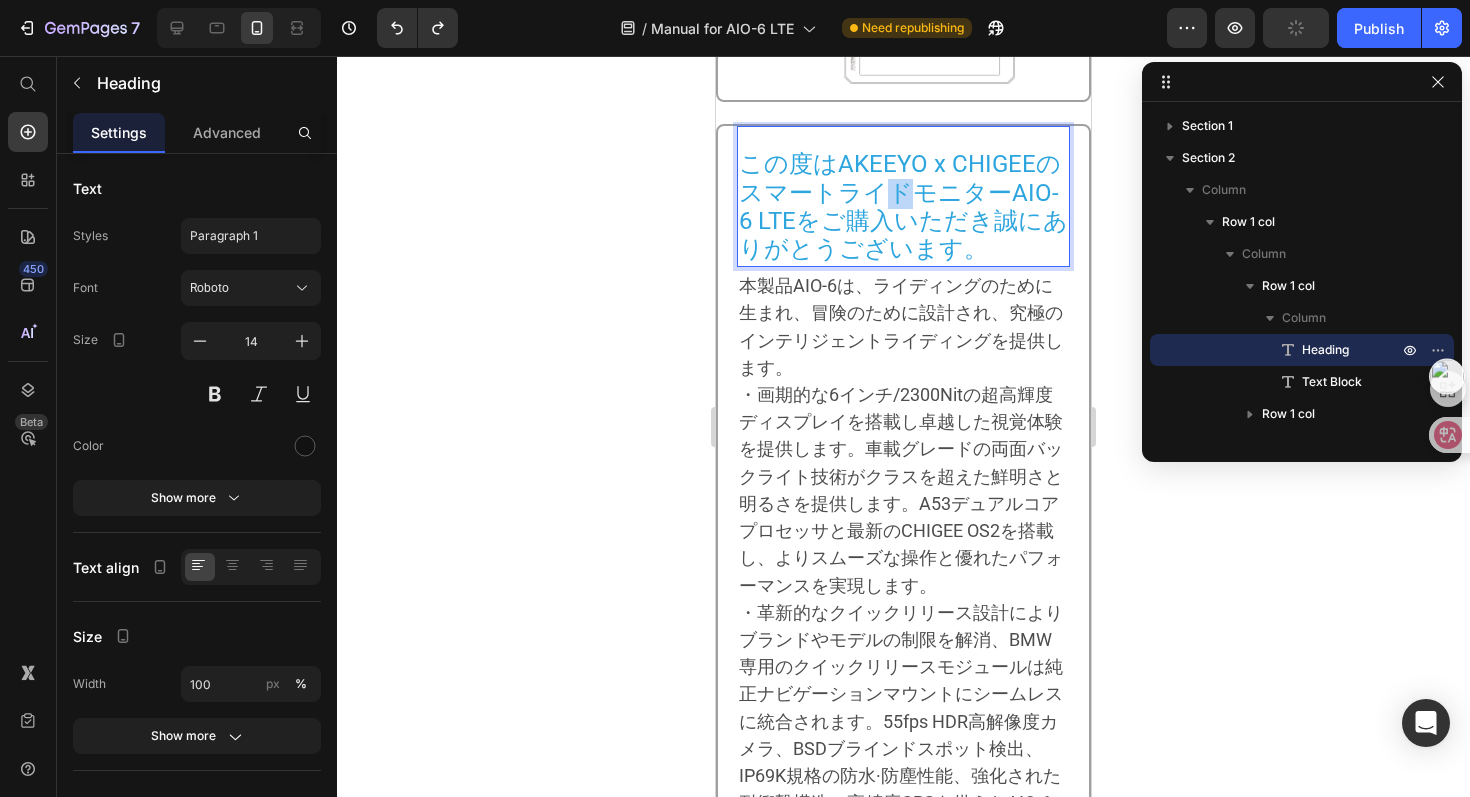 click on "この度はAKEEYO x CHIGEEのスマートライドモニターAIO-6 LTEをご購入いただき誠にありがとうございます。" at bounding box center [903, 206] 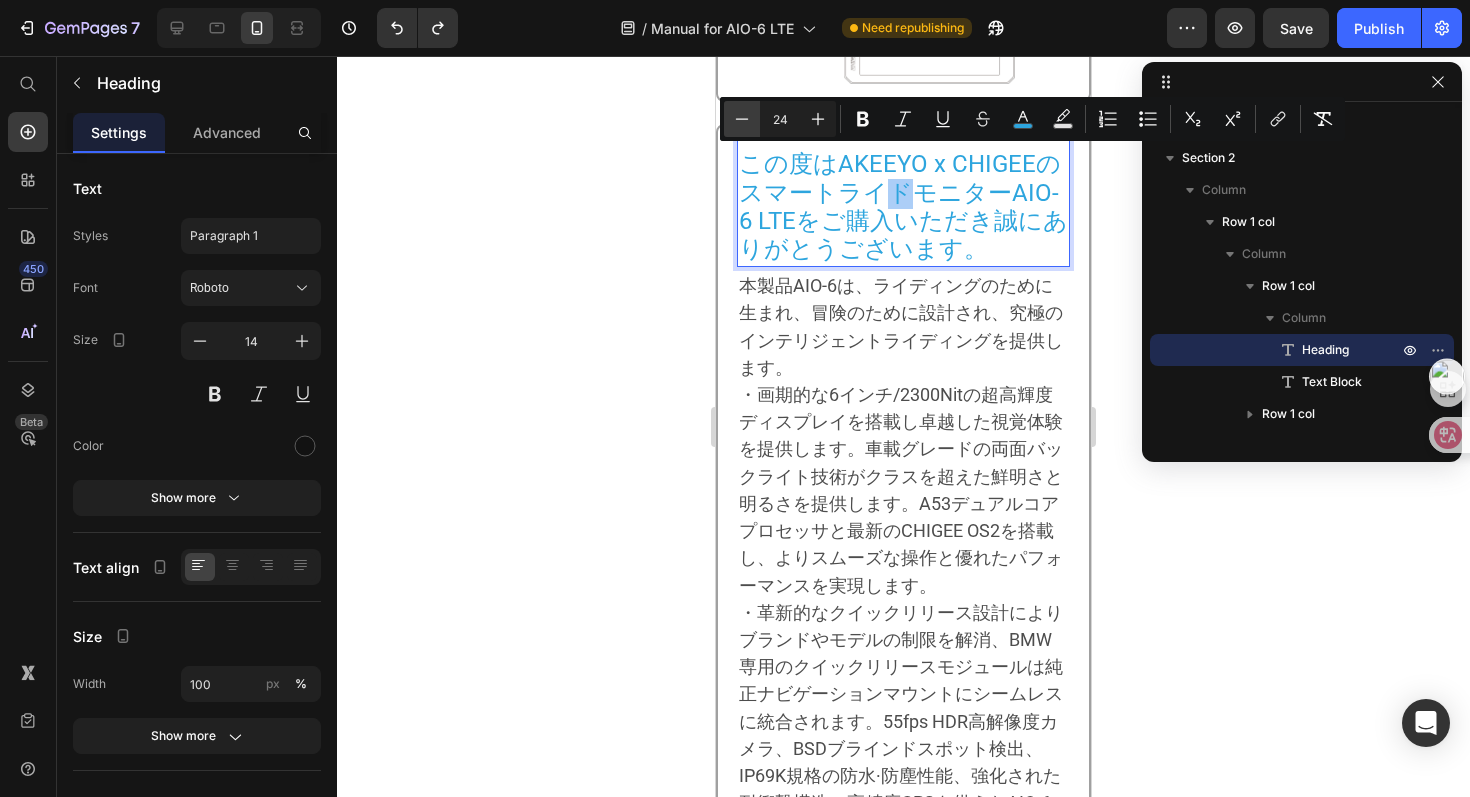 click 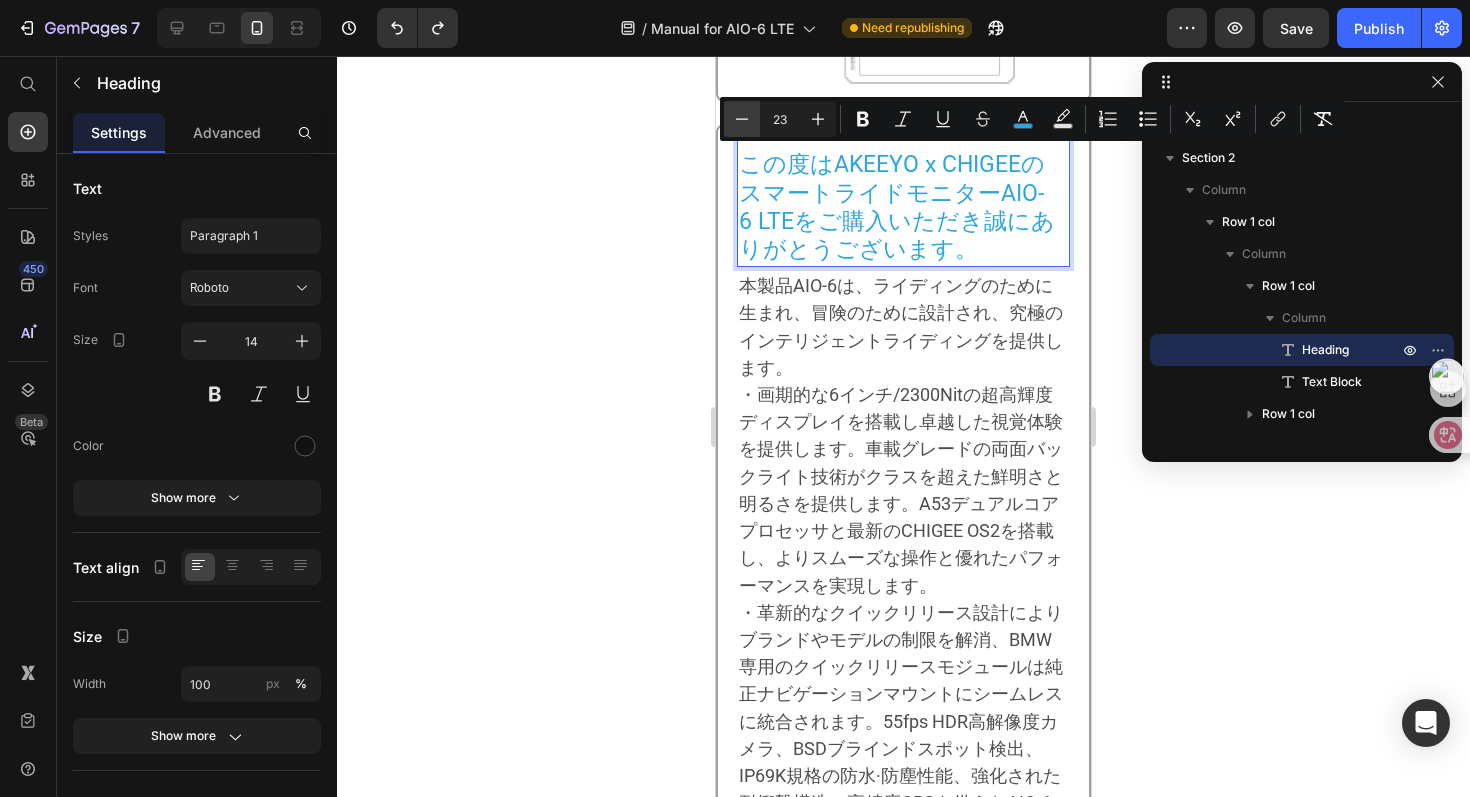 click 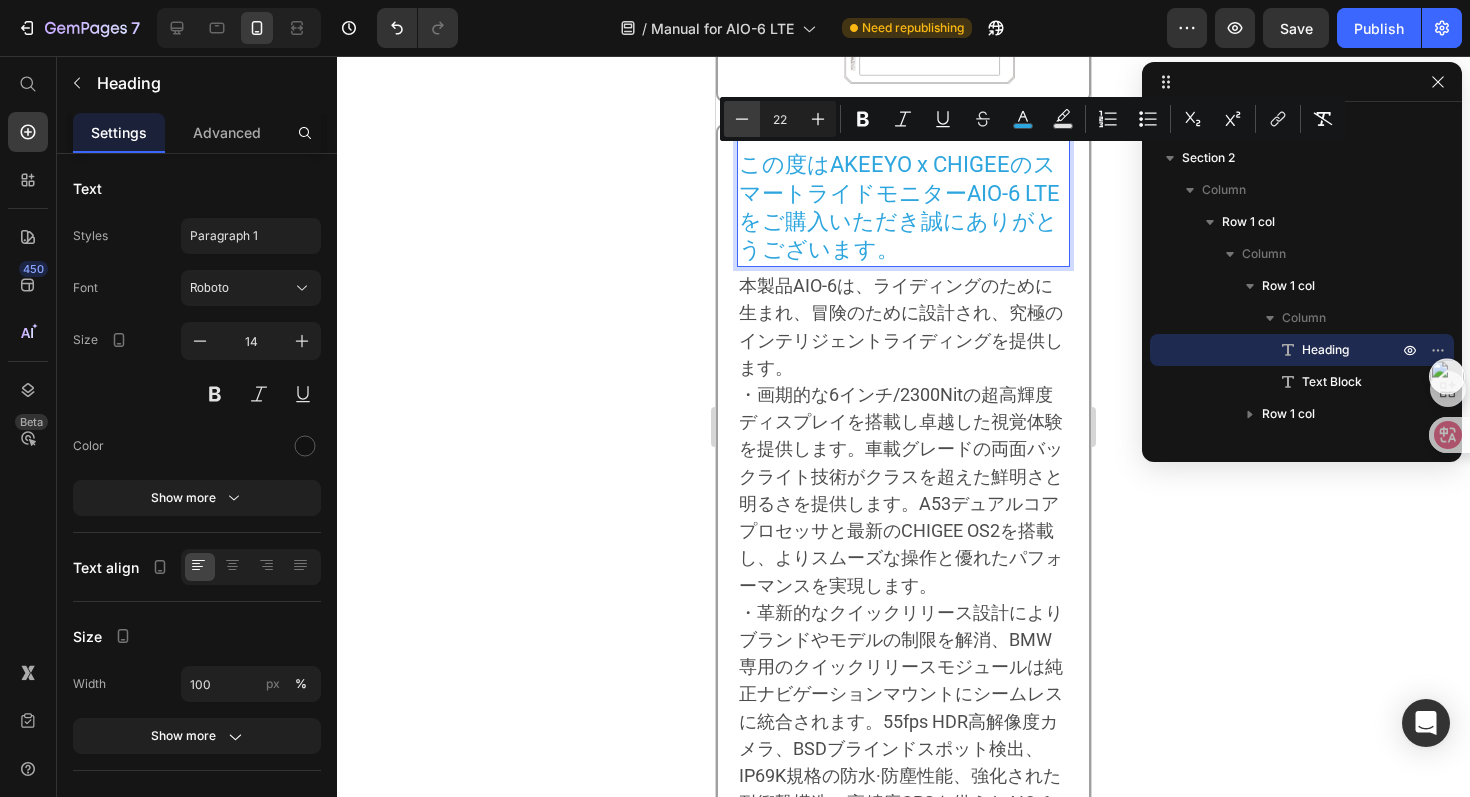 click 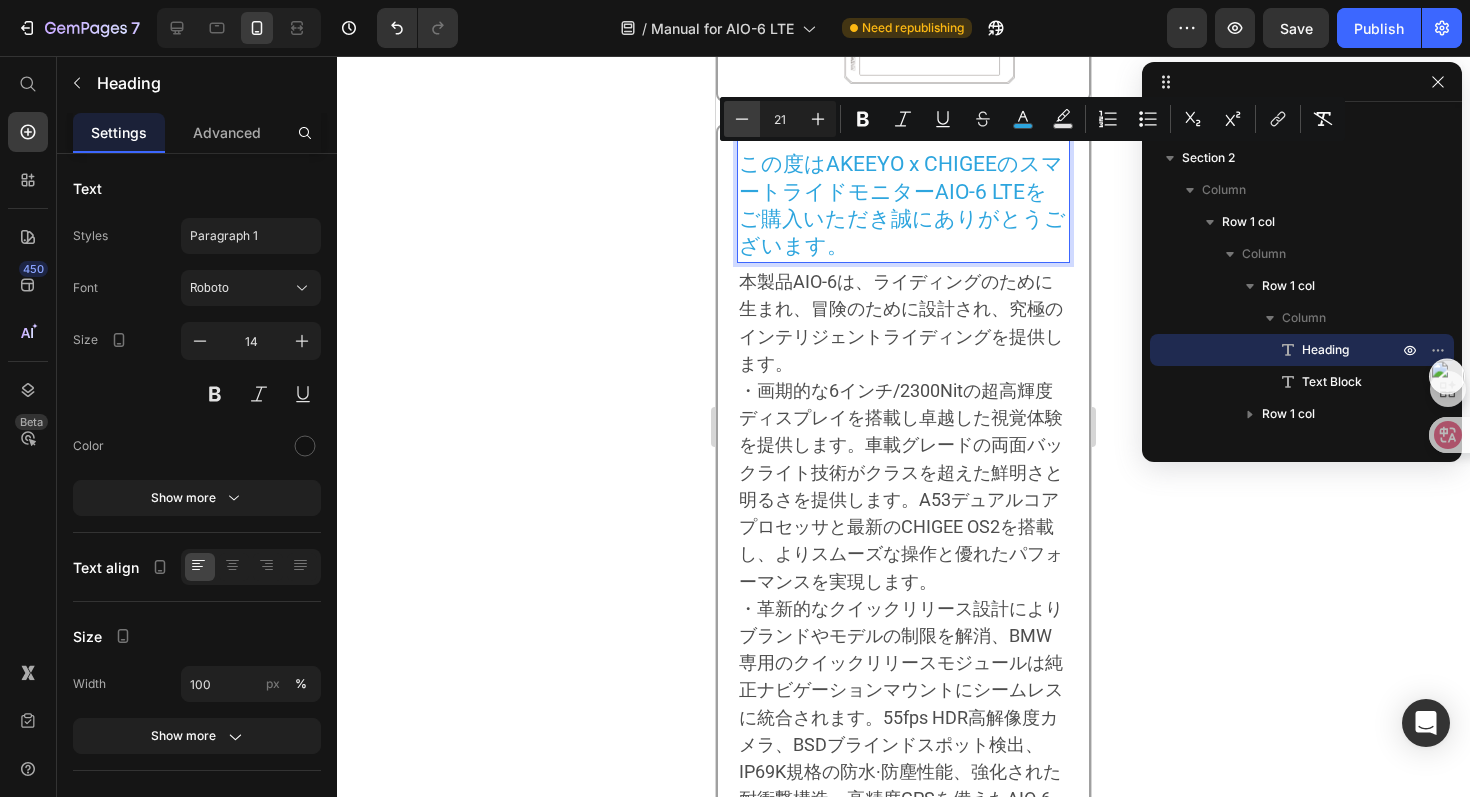 click 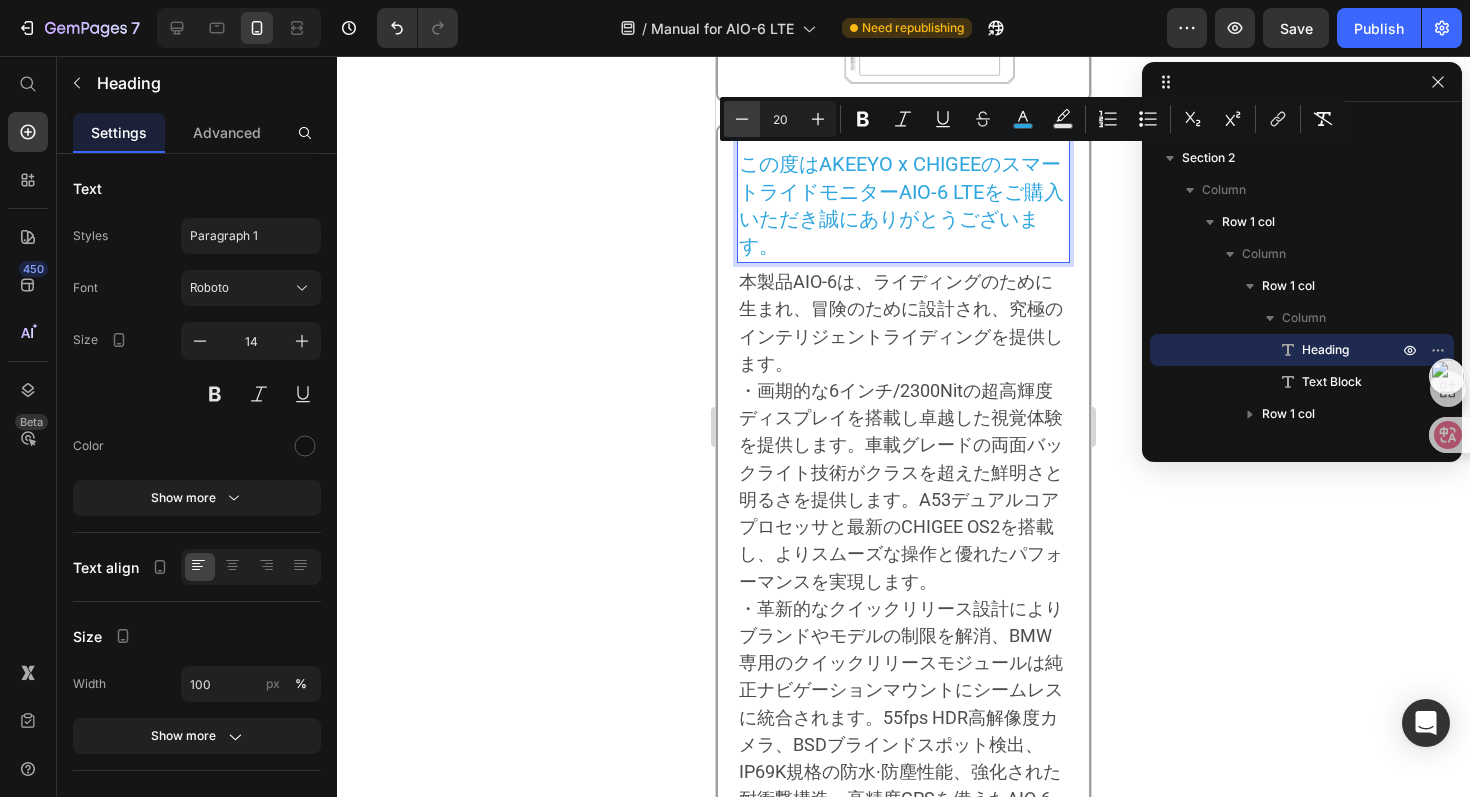 click 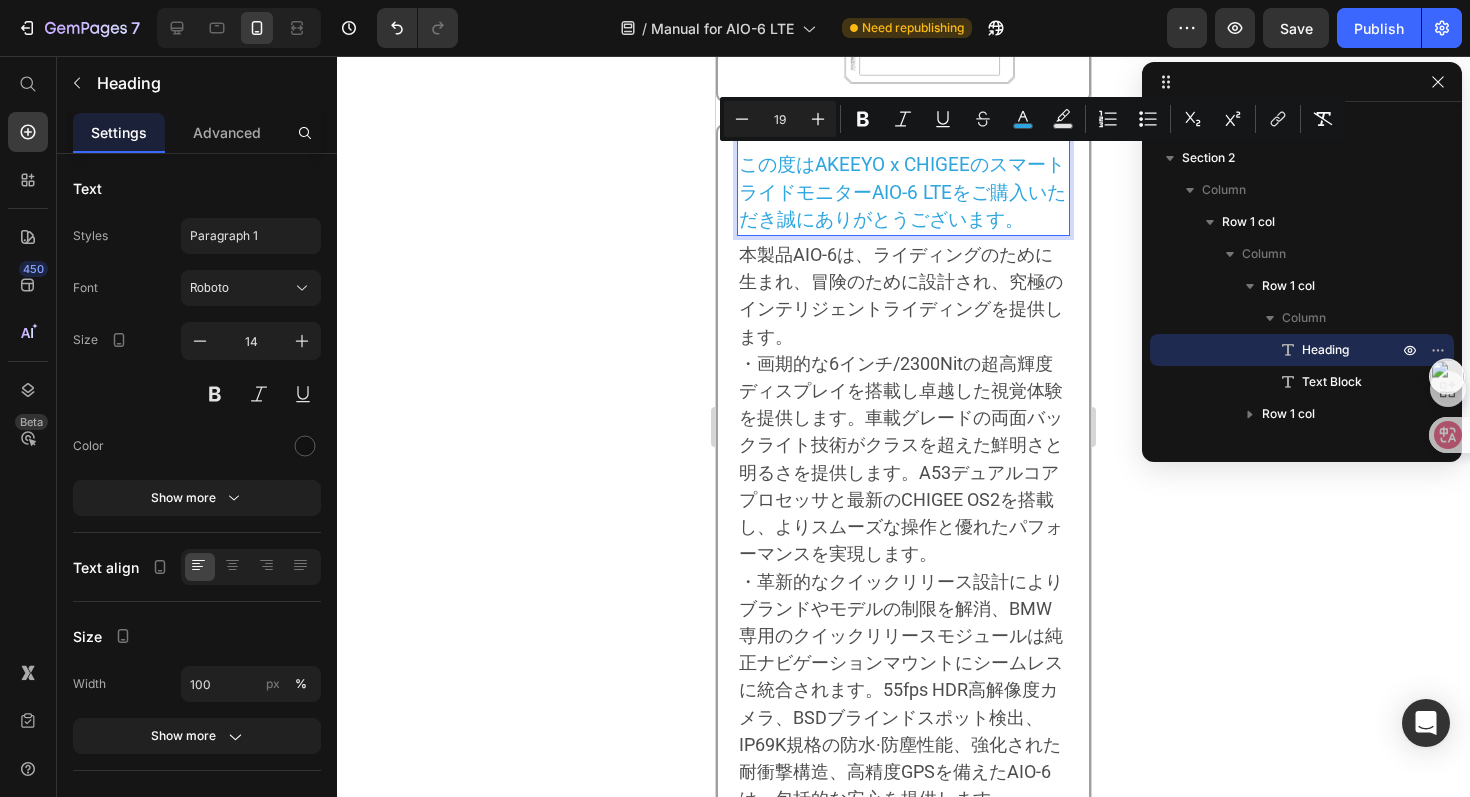 click 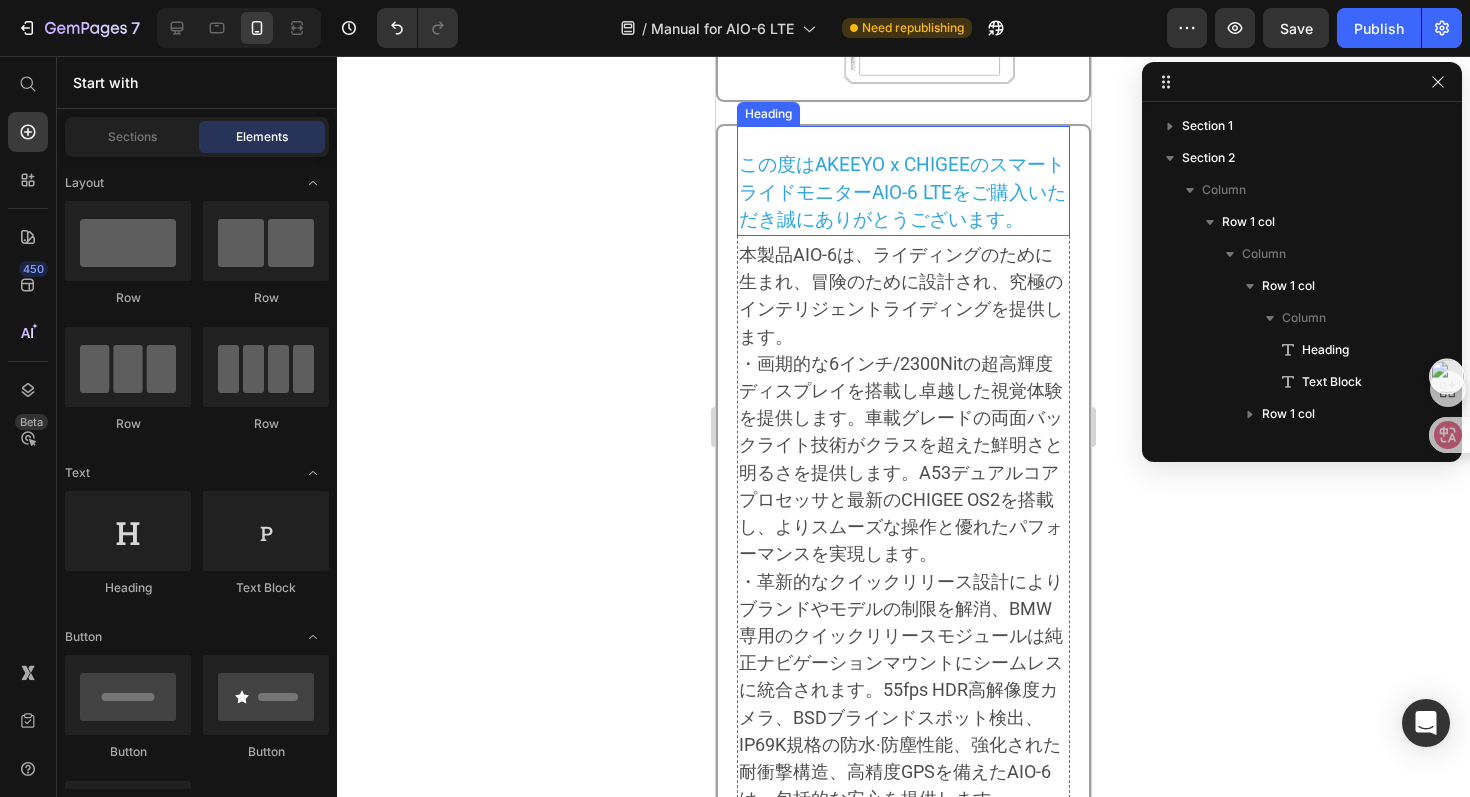 click on "この度はAKEEYO x CHIGEEのスマートライドモニターAIO-6 LTEをご購入いただき誠にありがとうございます。" at bounding box center [902, 191] 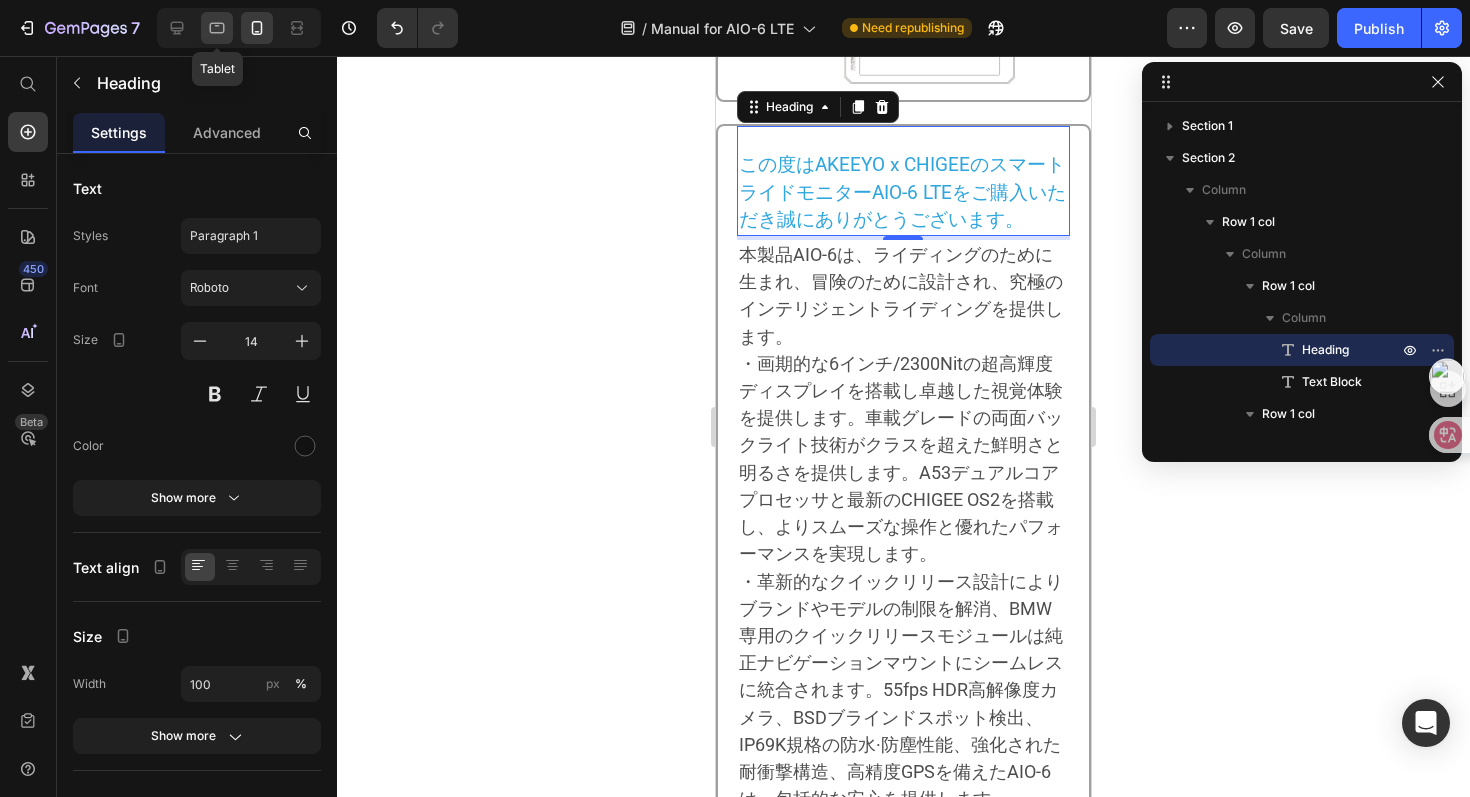 click 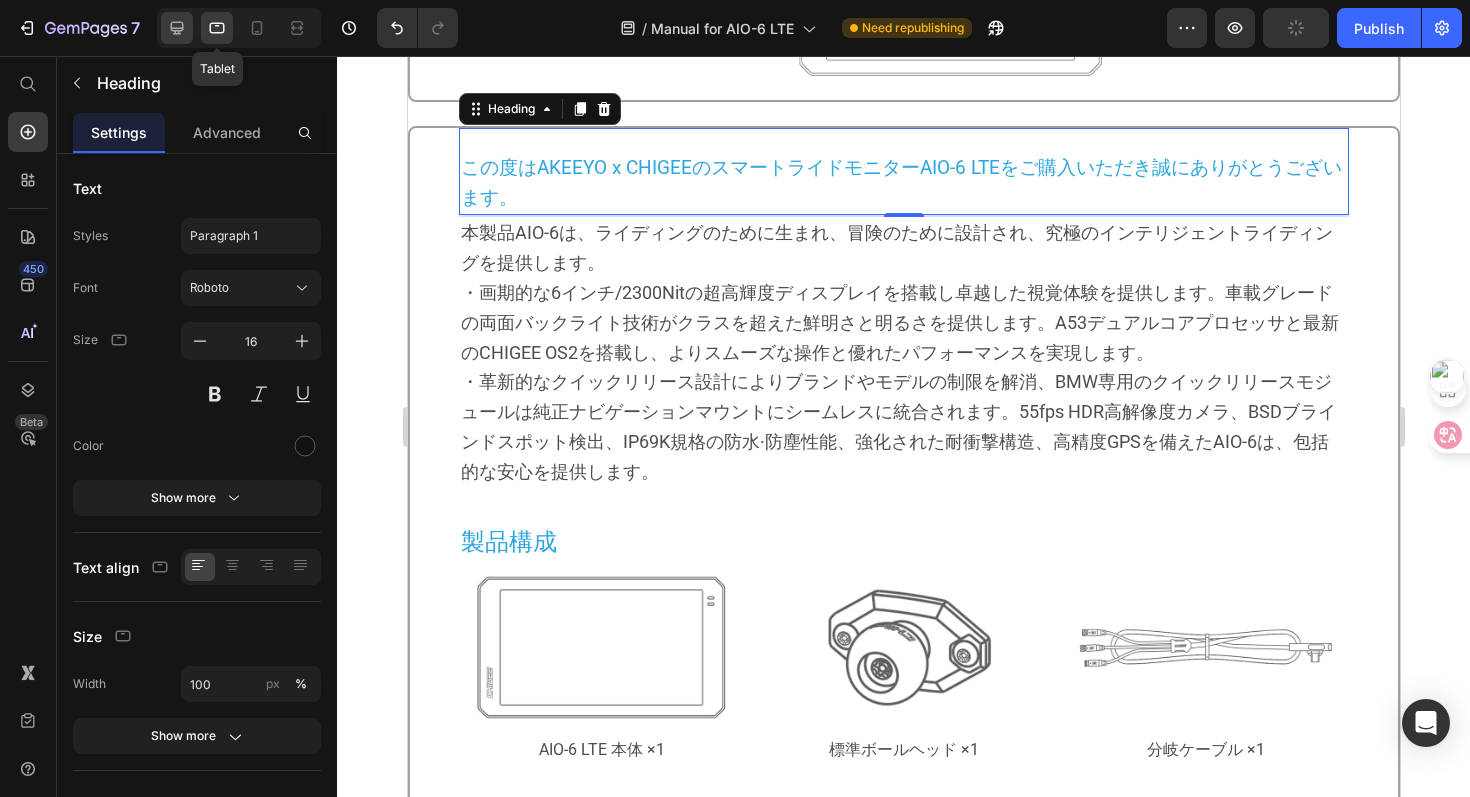scroll, scrollTop: 369, scrollLeft: 0, axis: vertical 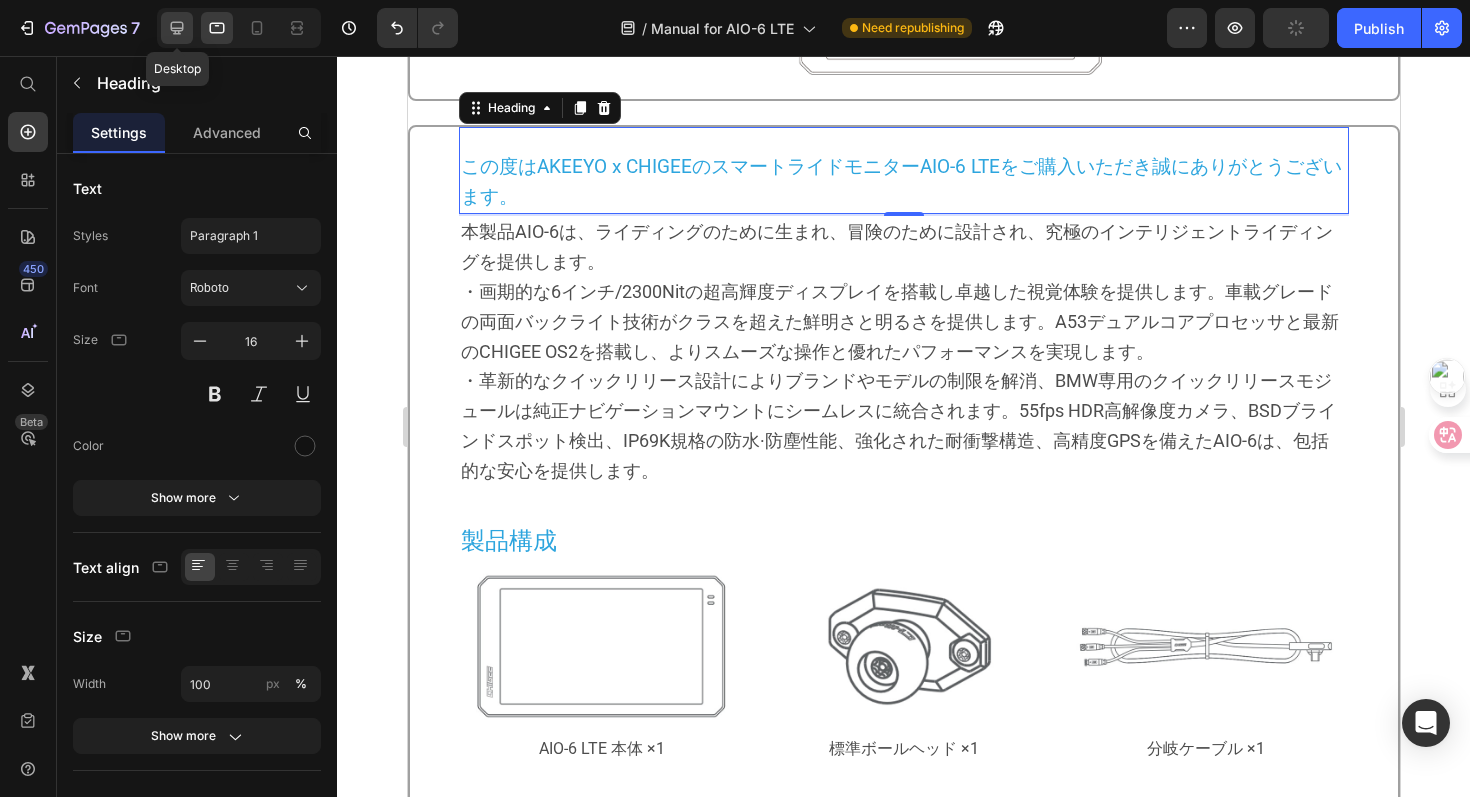 click 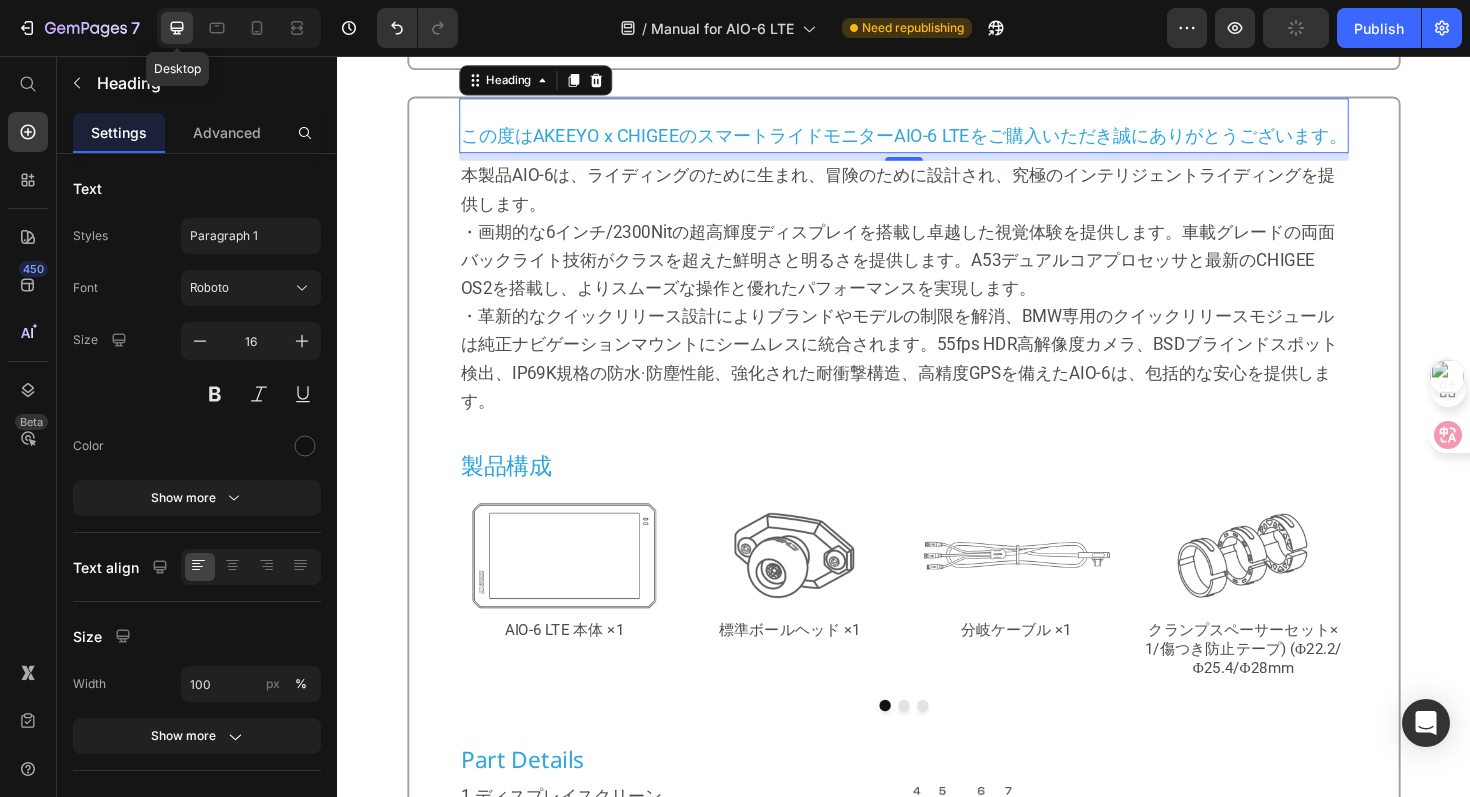 scroll, scrollTop: 344, scrollLeft: 0, axis: vertical 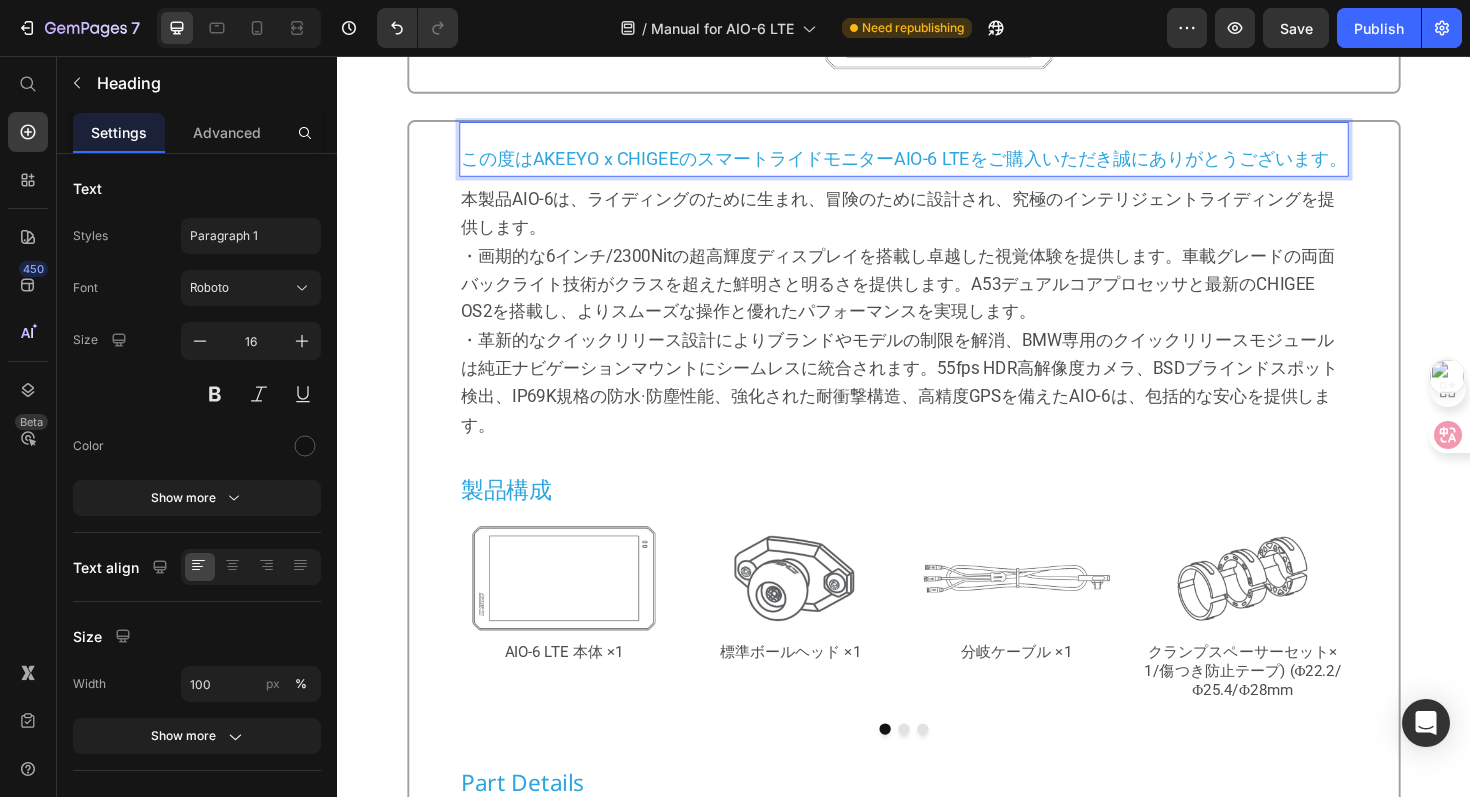 click on "この度はAKEEYO x CHIGEEのスマートライドモニターAIO-6 LTEをご購入いただき誠にありがとうございます。" at bounding box center [937, 165] 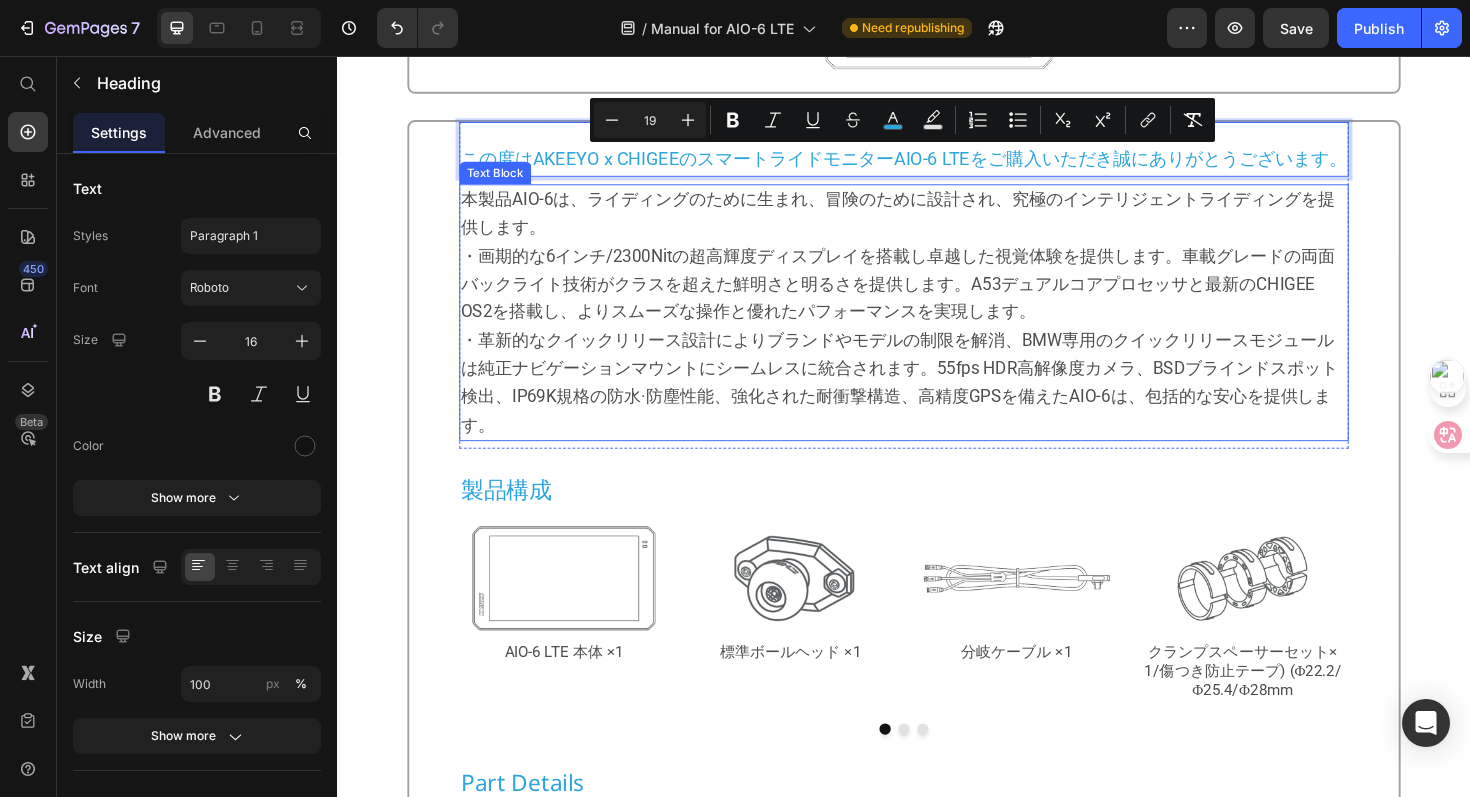 click on "本製品AIO-6は、ライディングのために生まれ、冒険のために設計され、究極のインテリジェントライディングを提供します。" at bounding box center (931, 222) 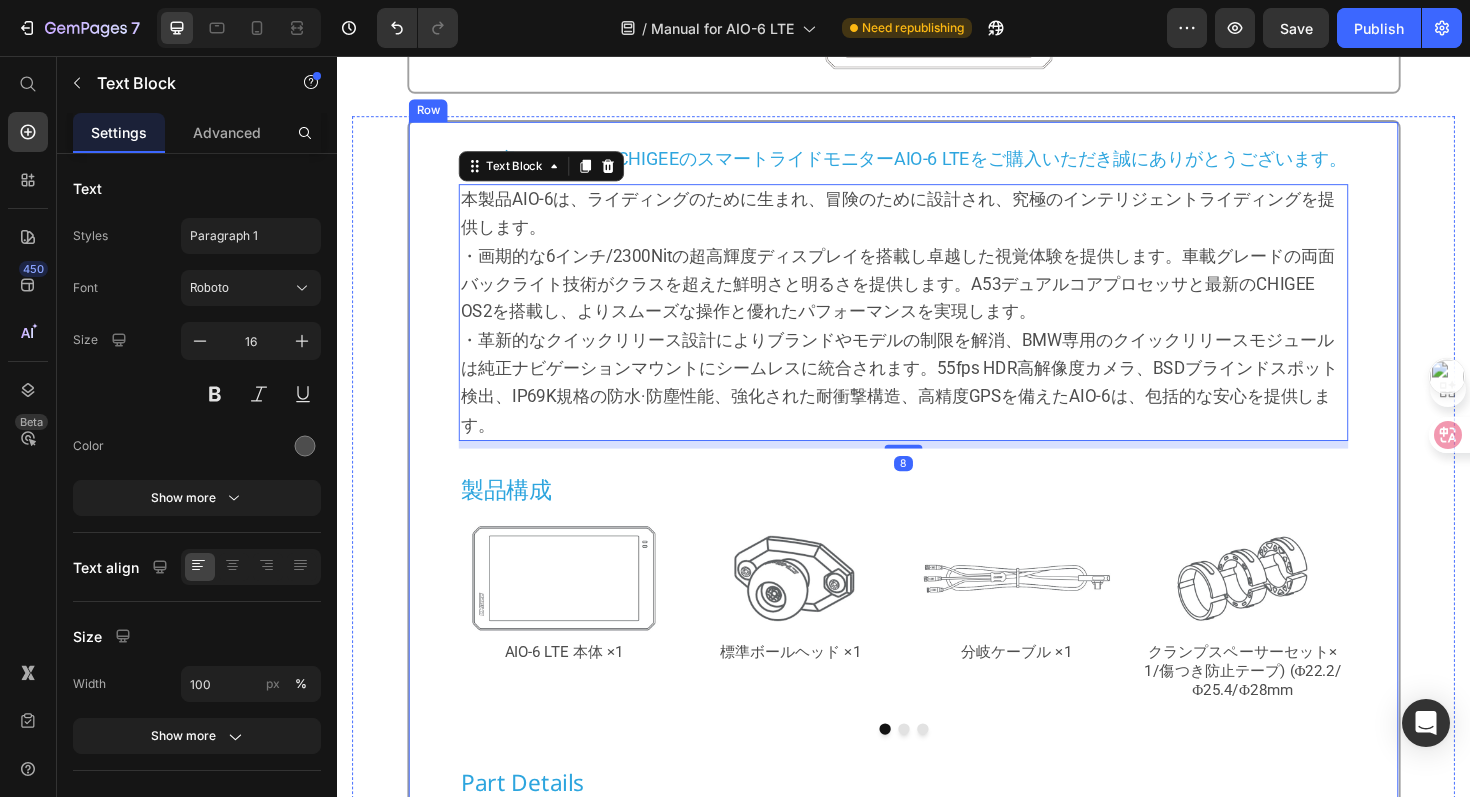 click on "⁠⁠⁠⁠⁠⁠⁠ この度はAKEEYO x CHIGEEのスマートライドモニターAIO-6 LTEをご購入いただき誠にありがとうございます。  Heading 本製品AIO-6は、ライディングのために生まれ、冒険のために設計され、究極のインテリジェントライディングを提供します。 ・画期的な6インチ/2300Nitの超高輝度ディスプレイを搭載し卓越した視覚体験を提供します。車載グレードの両面バックライト技術がクラスを超えた鮮明さと明るさを提供します。A53デュアルコアプロセッサと最新のCHIGEE OS2を搭載し、よりスムーズな操作と優れたパフォーマンスを実現します。 Text Block   8 Row 製品構成 Heading Image AIO-6 LTE 本体 ×1  Text Block Image 標準ボールヘッド ×1 Text Block Image 分岐ケーブル ×1 Text Block Image クランプスペーサーセット× 1/傷つき防止テープ) (Φ22.2/Φ25.4/Φ28mm Text Block Image Text Block" at bounding box center (936, 741) 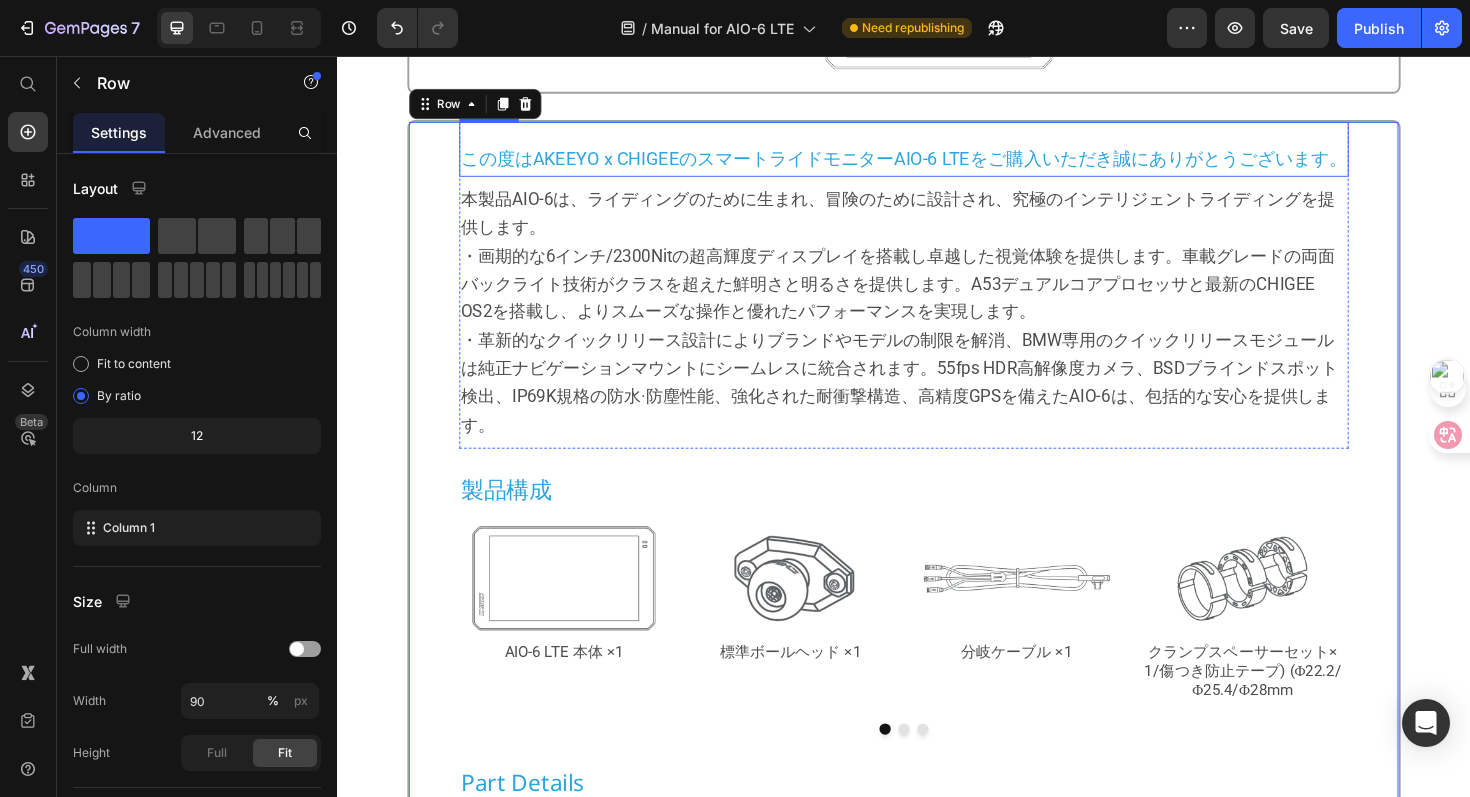 click on "⁠⁠⁠⁠⁠⁠⁠ この度はAKEEYO x CHIGEEのスマートライドモニターAIO-6 LTEをご購入いただき誠にありがとうございます。" at bounding box center [937, 167] 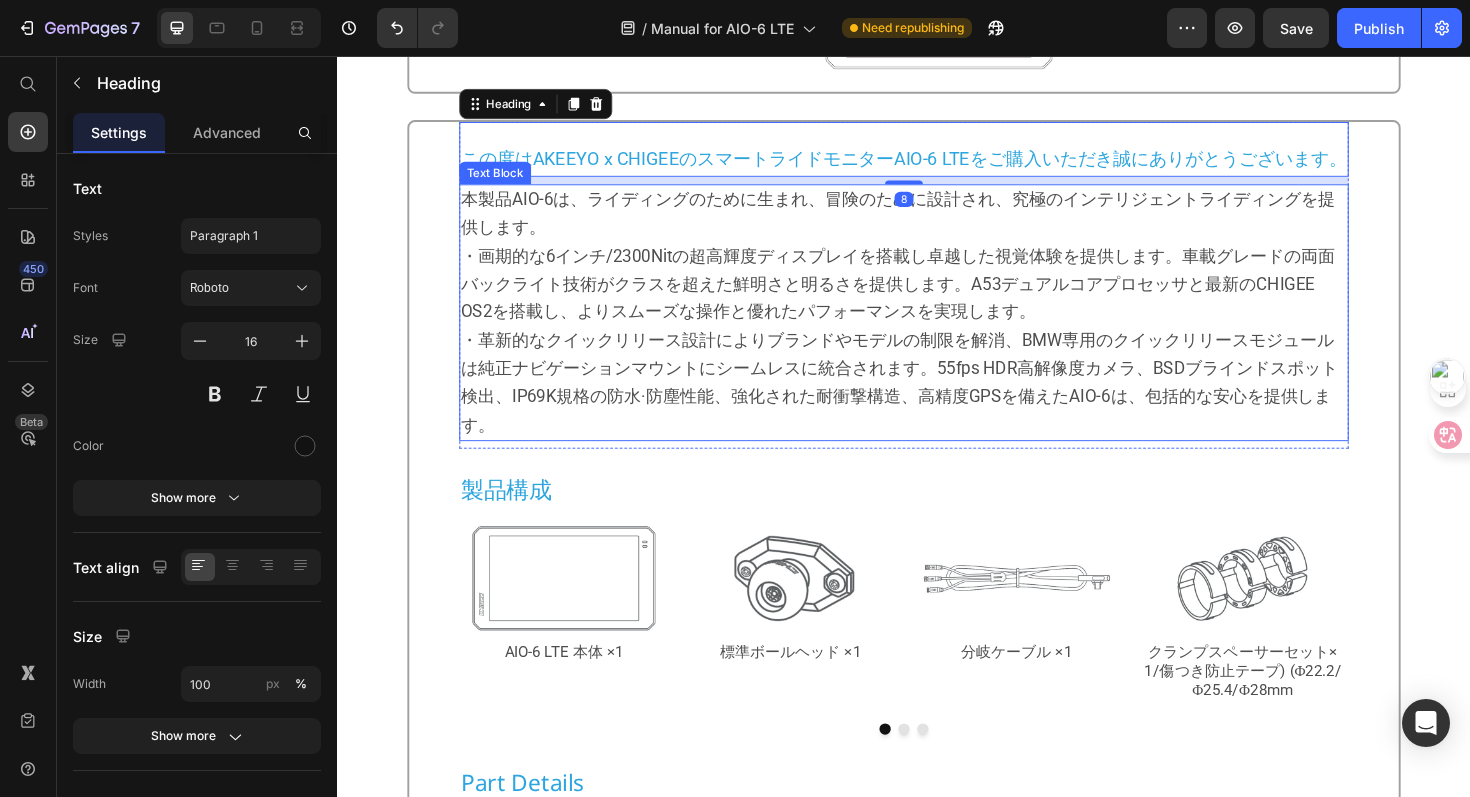 click on "・画期的な6インチ/2300Nitの超高輝度ディスプレイを搭載し卓越した視覚体験を提供します。車載グレードの両面バックライト技術がクラスを超えた鮮明さと明るさを提供します。A53デュアルコアプロセッサと最新のCHIGEE OS2を搭載し、よりスムーズな操作と優れたパフォーマンスを実現します。" at bounding box center (931, 297) 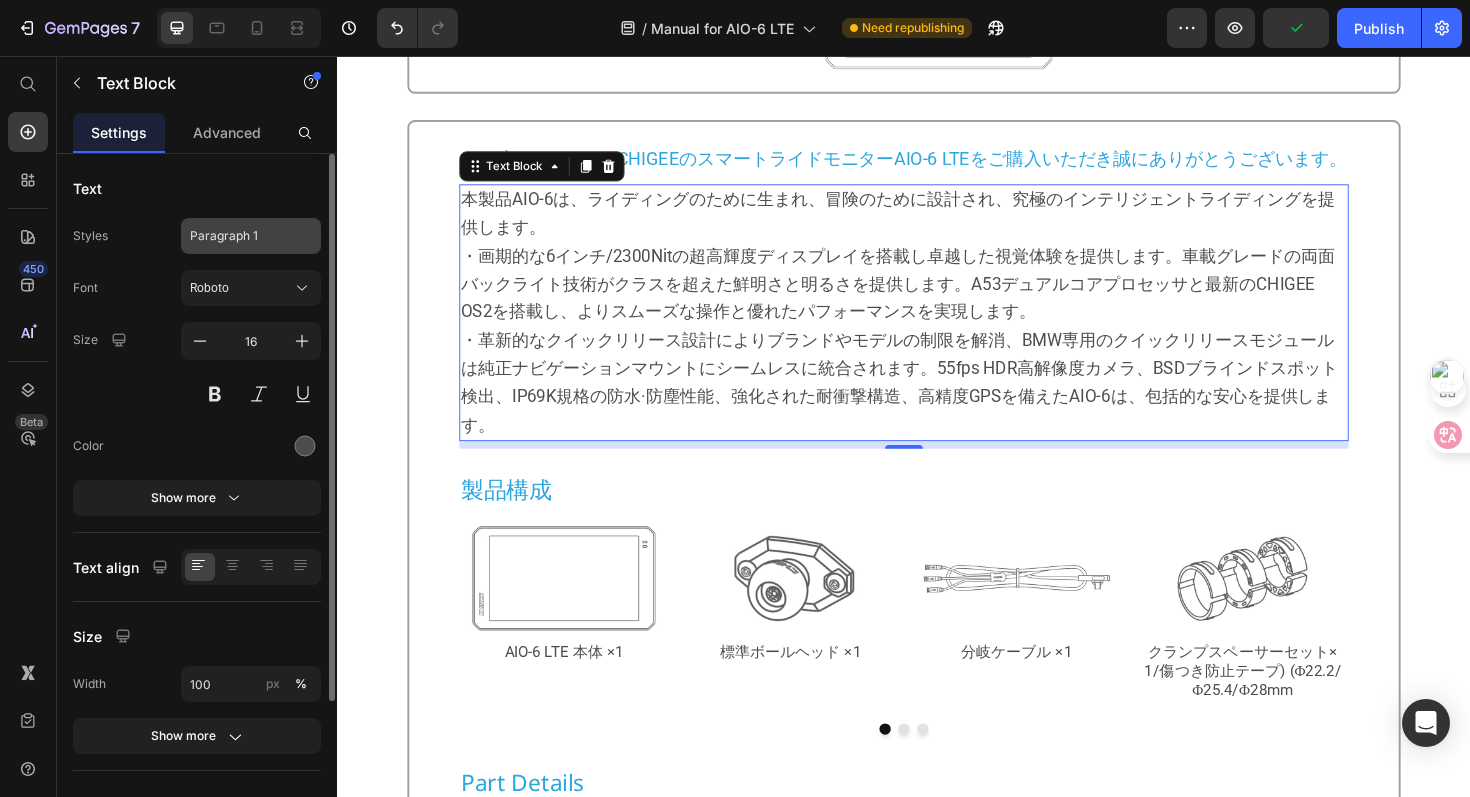 click on "Paragraph 1" at bounding box center (251, 236) 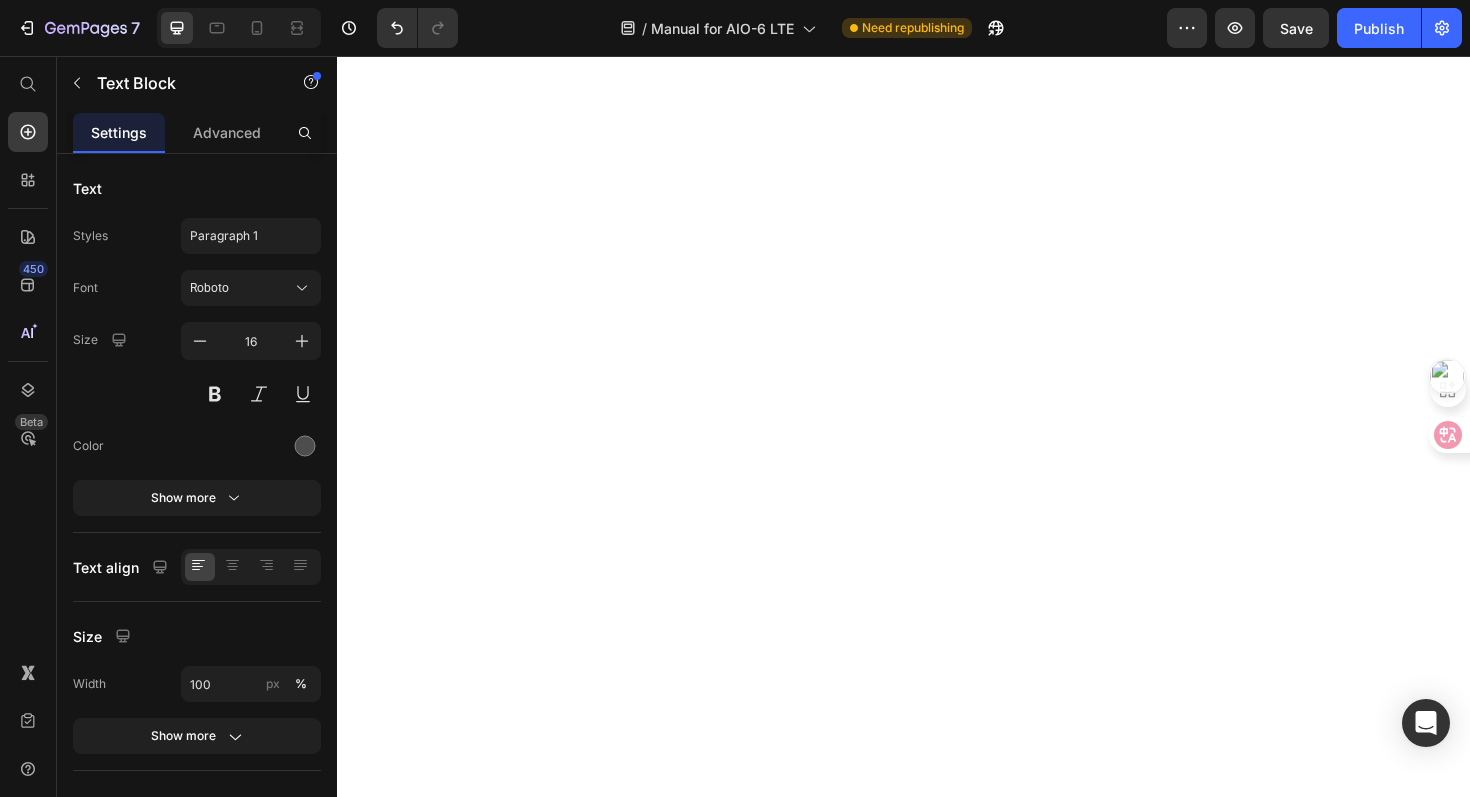 scroll, scrollTop: 0, scrollLeft: 0, axis: both 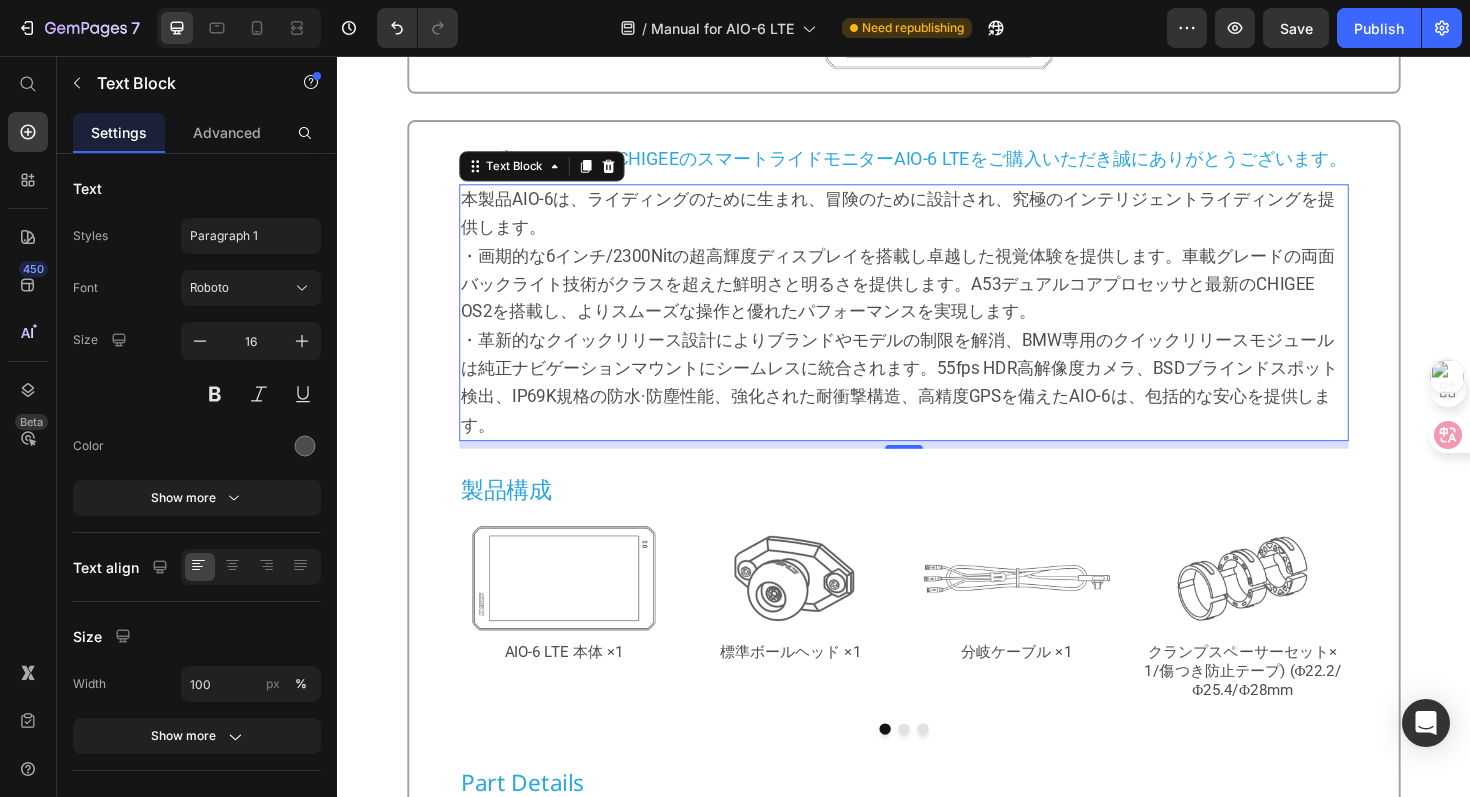 click on "・革新的なクイックリリース設計によりブランドやモデルの制限を解消、BMW専用のクイックリリースモジュールは純正ナビゲーションマウントにシームレスに統合されます。55fps HDR高解像度カメラ、BSDブラインドスポット検出、IP69K規格の防水·防塵性能、強化された耐衝撃構造、高精度GPSを備えたAIO-6は、包括的な安心を提供します。" at bounding box center [937, 402] 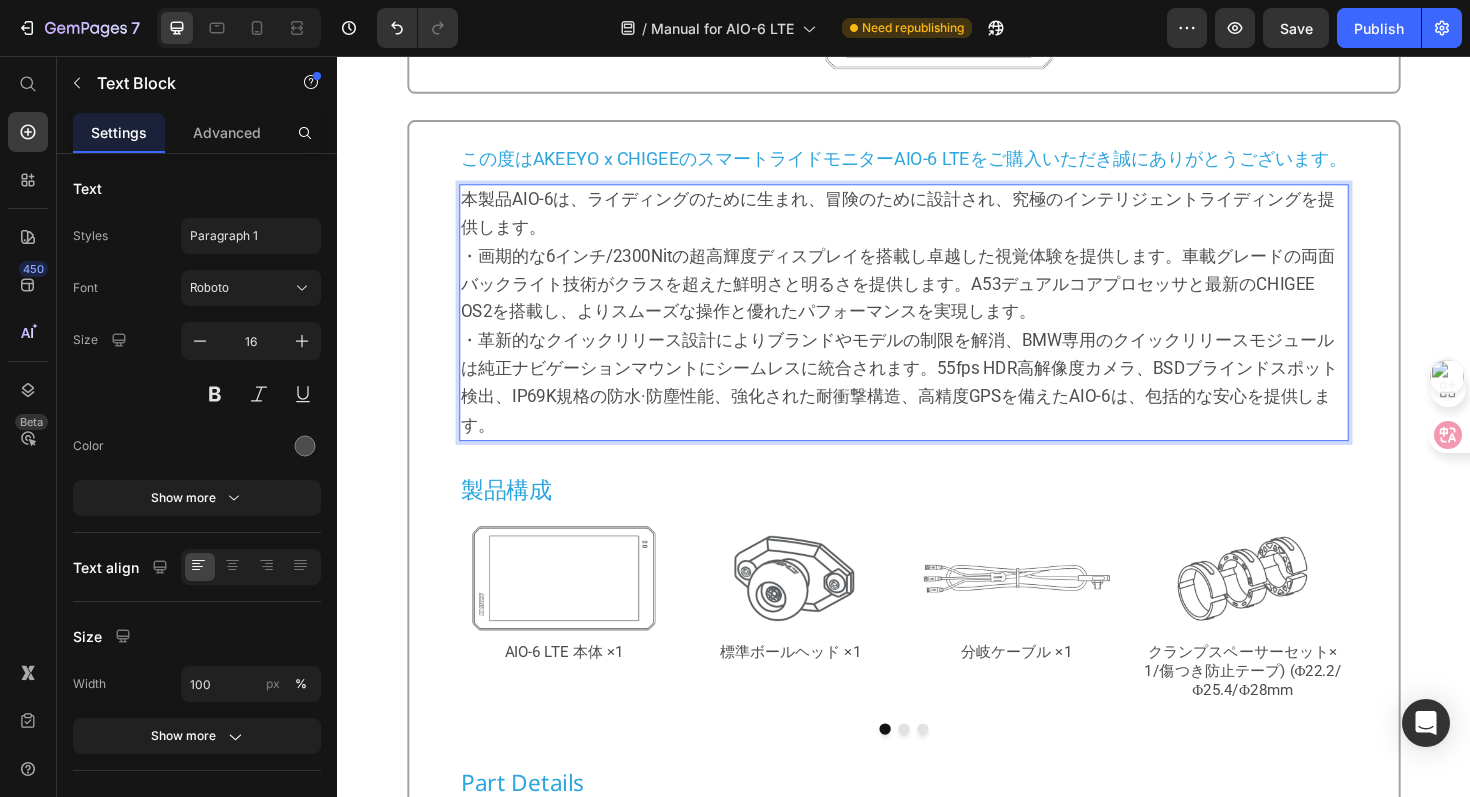 click on "・革新的なクイックリリース設計によりブランドやモデルの制限を解消、BMW専用のクイックリリースモジュールは純正ナビゲーションマウントにシームレスに統合されます。55fps HDR高解像度カメラ、BSDブラインドスポット検出、IP69K規格の防水·防塵性能、強化された耐衝撃構造、高精度GPSを備えたAIO-6は、包括的な安心を提供します。" at bounding box center (937, 402) 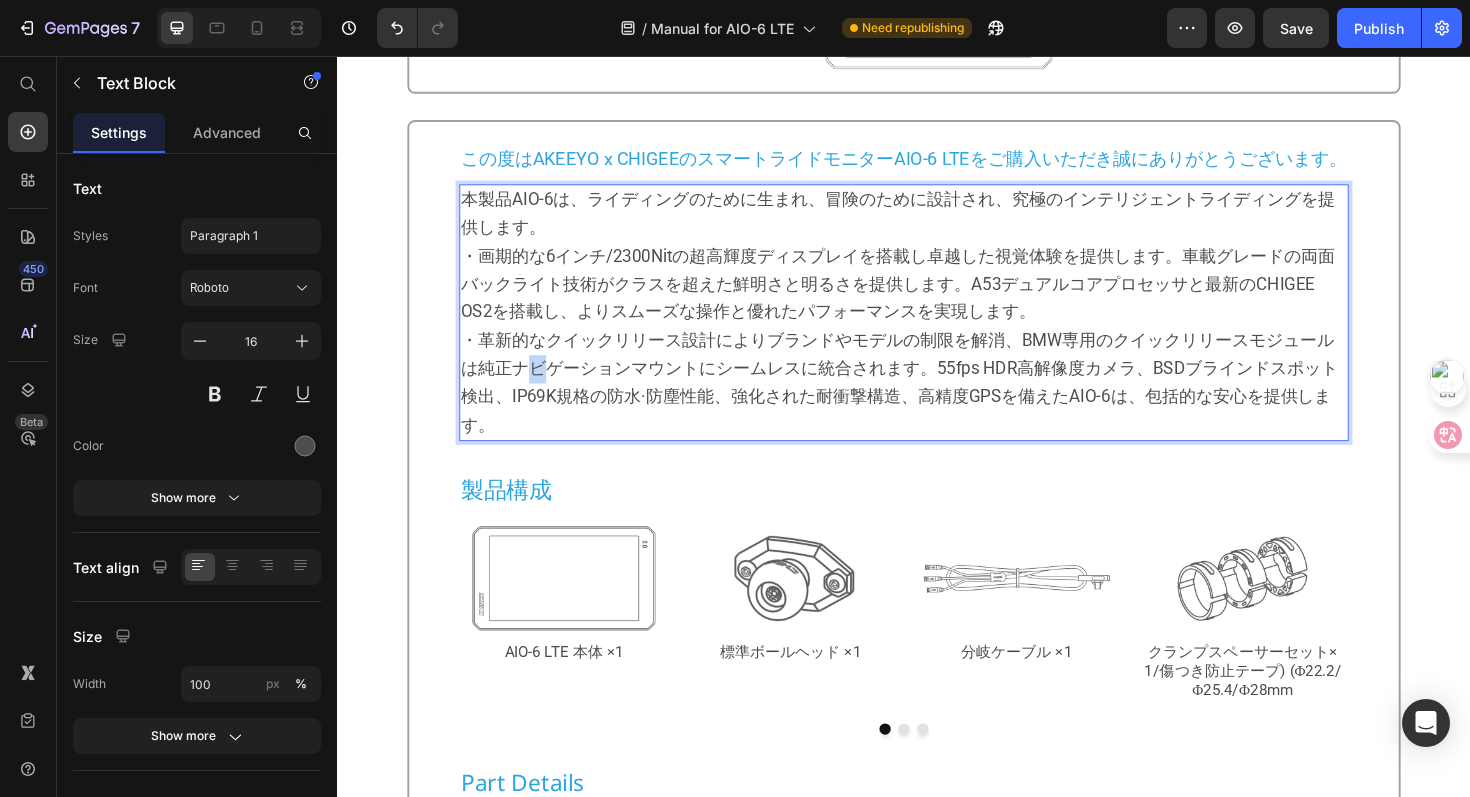 click on "・革新的なクイックリリース設計によりブランドやモデルの制限を解消、BMW専用のクイックリリースモジュールは純正ナビゲーションマウントにシームレスに統合されます。55fps HDR高解像度カメラ、BSDブラインドスポット検出、IP69K規格の防水·防塵性能、強化された耐衝撃構造、高精度GPSを備えたAIO-6は、包括的な安心を提供します。" at bounding box center [937, 402] 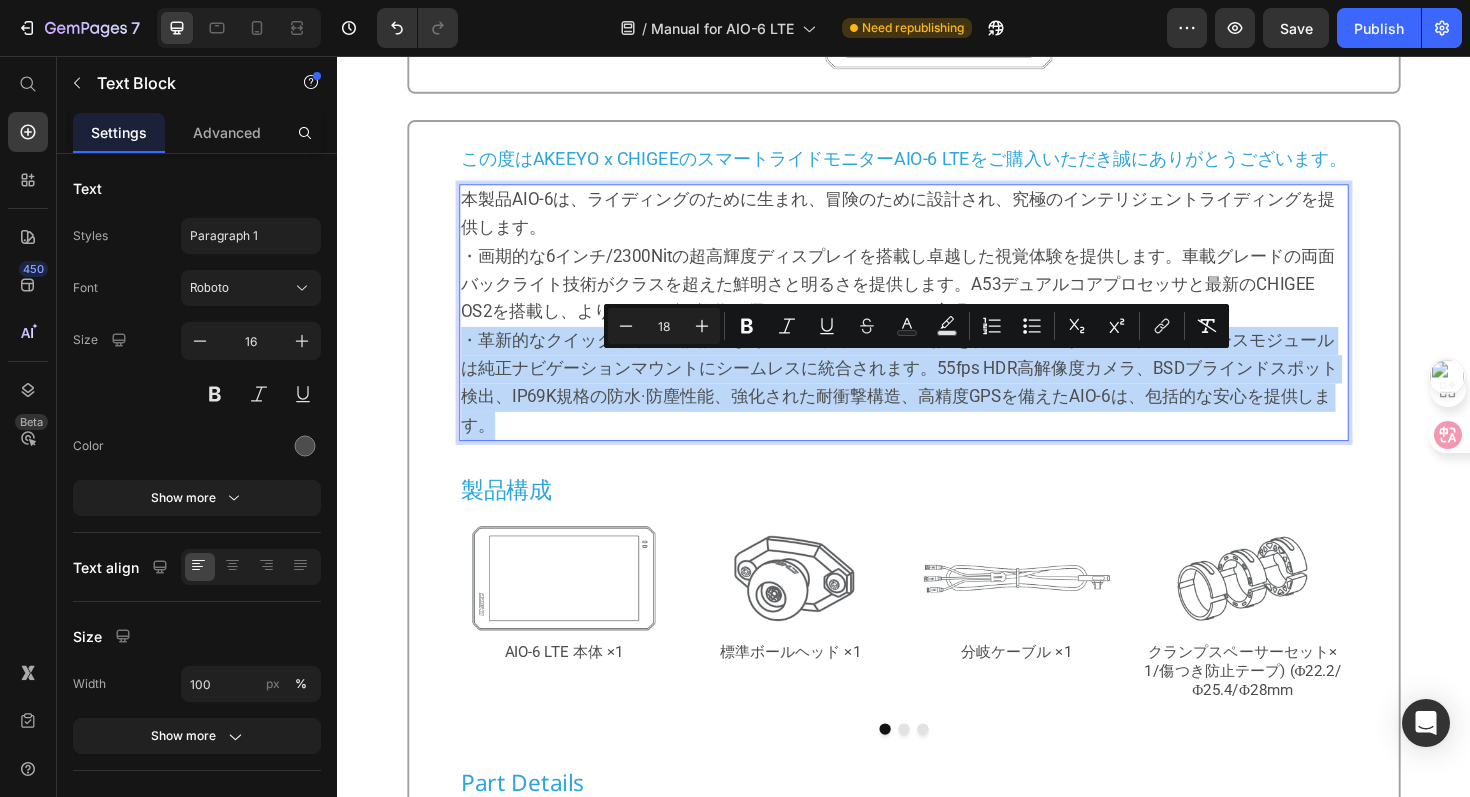 click on "・革新的なクイックリリース設計によりブランドやモデルの制限を解消、BMW専用のクイックリリースモジュールは純正ナビゲーションマウントにシームレスに統合されます。55fps HDR高解像度カメラ、BSDブラインドスポット検出、IP69K規格の防水·防塵性能、強化された耐衝撃構造、高精度GPSを備えたAIO-6は、包括的な安心を提供します。" at bounding box center [937, 402] 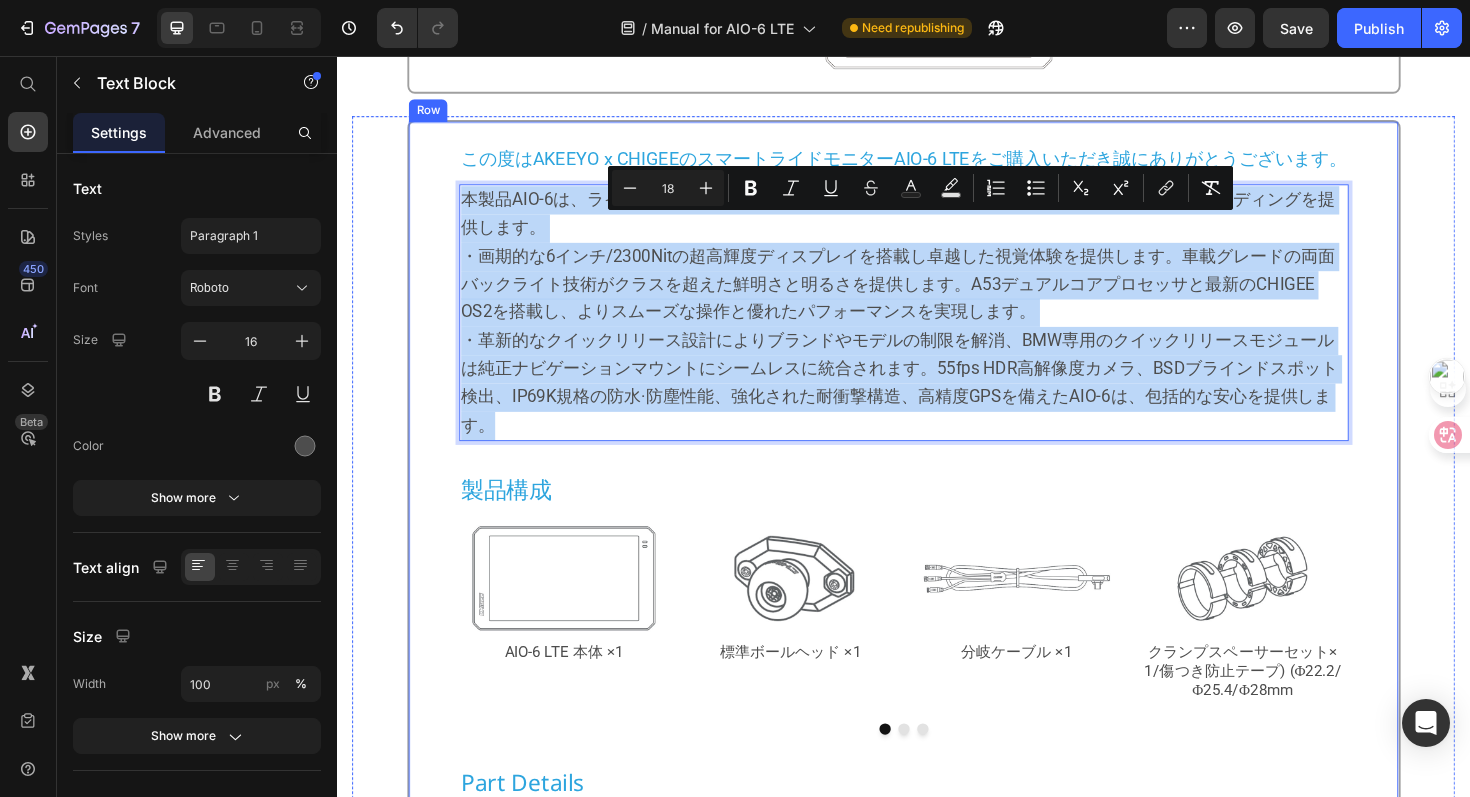 drag, startPoint x: 504, startPoint y: 480, endPoint x: 464, endPoint y: 237, distance: 246.27017 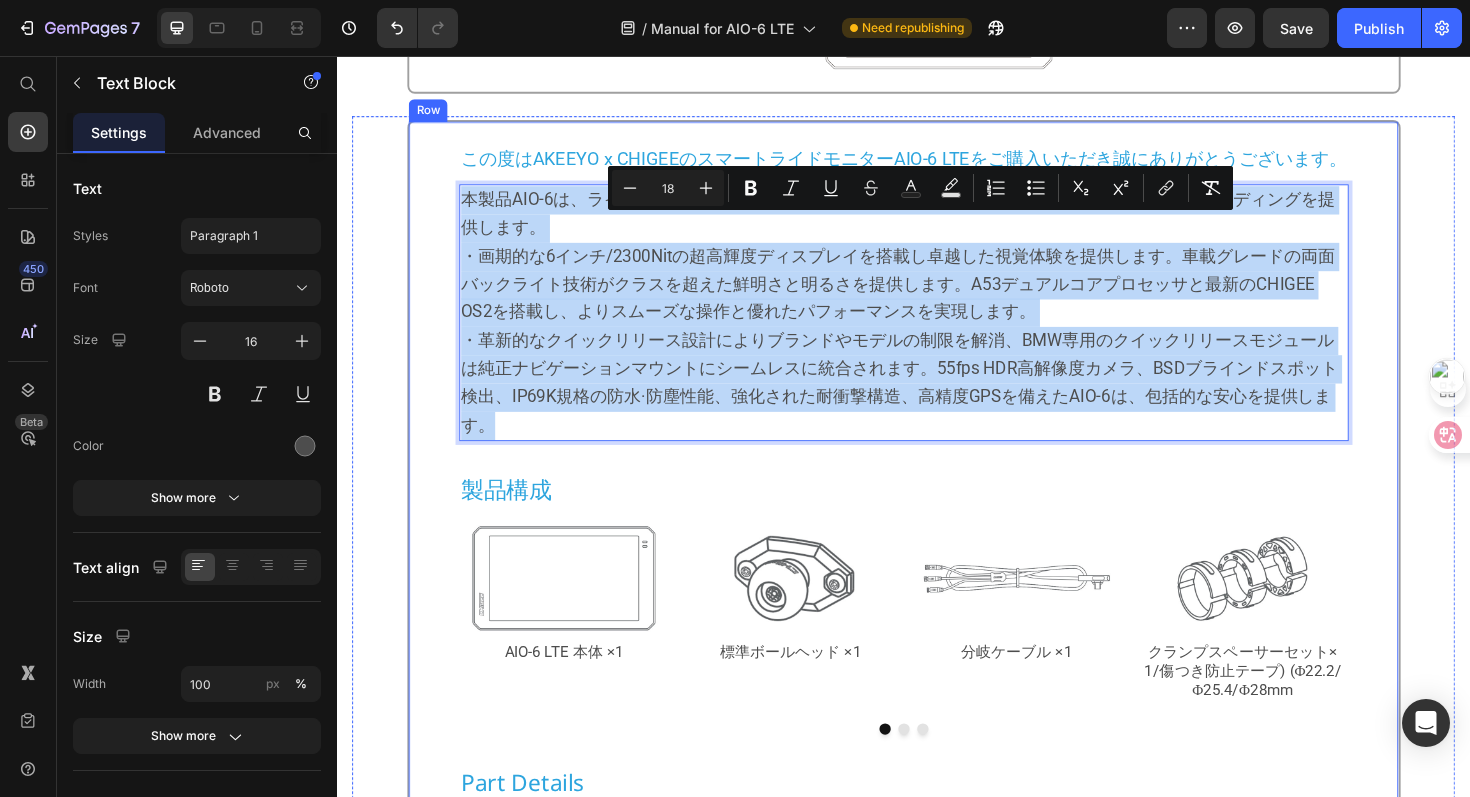 click on "⁠⁠⁠⁠⁠⁠⁠ この度はAKEEYO x CHIGEEのスマートライドモニターAIO-6 LTEをご購入いただき誠にありがとうございます。  Heading 本製品AIO-6は、ライディングのために生まれ、冒険のために設計され、究極のインテリジェントライディングを提供します。 ・画期的な6インチ/2300Nitの超高輝度ディスプレイを搭載し卓越した視覚体験を提供します。車載グレードの両面バックライト技術がクラスを超えた鮮明さと明るさを提供します。A53デュアルコアプロセッサと最新のCHIGEE OS2を搭載し、よりスムーズな操作と優れたパフォーマンスを実現します。 Text Block   8 Row 製品構成 Heading Image AIO-6 LTE 本体 ×1  Text Block Image 標準ボールヘッド ×1 Text Block Image 分岐ケーブル ×1 Text Block Image クランプスペーサーセット× 1/傷つき防止テープ) (Φ22.2/Φ25.4/Φ28mm Text Block Image Text Block" at bounding box center [936, 741] 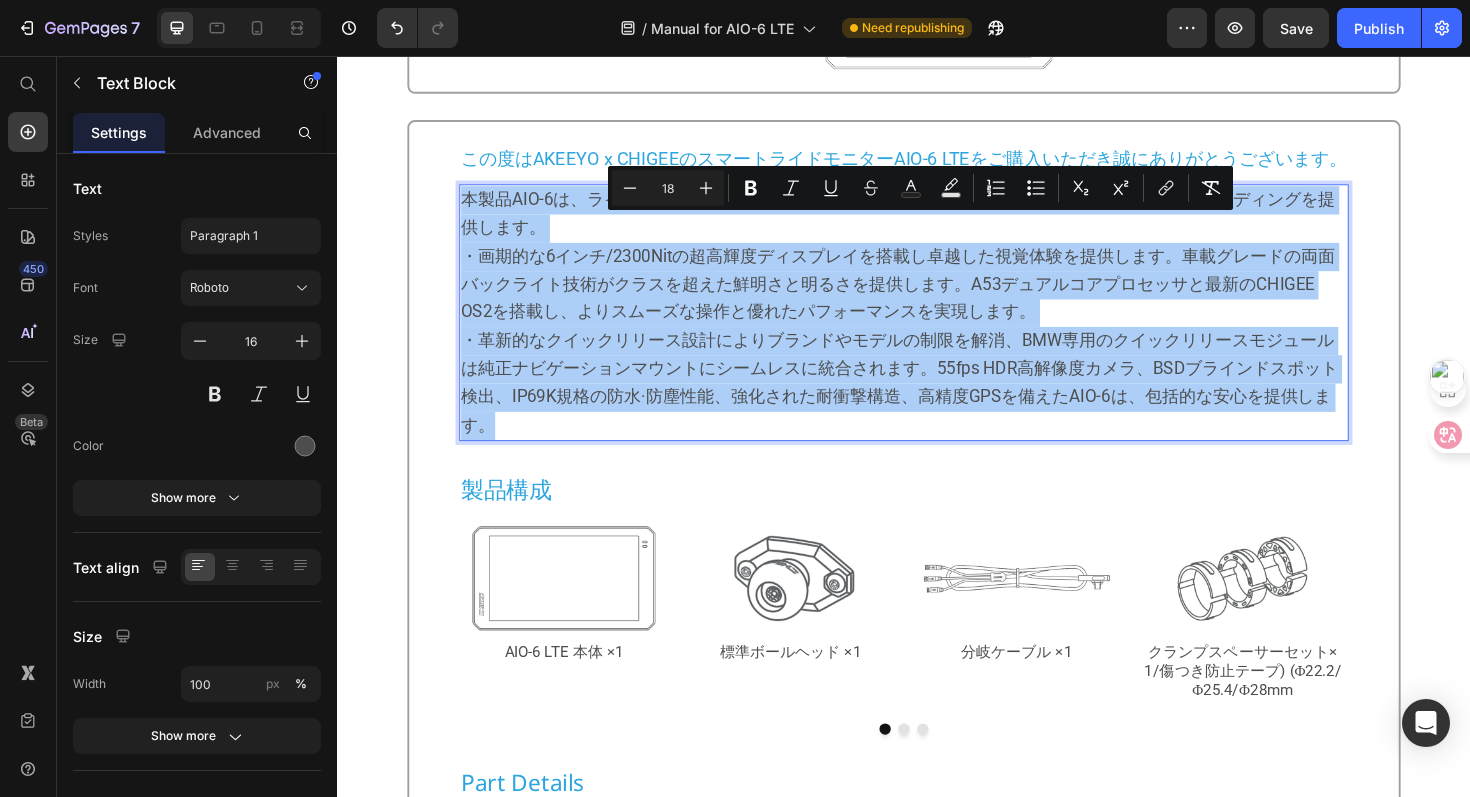click on "450 Beta" at bounding box center (28, 358) 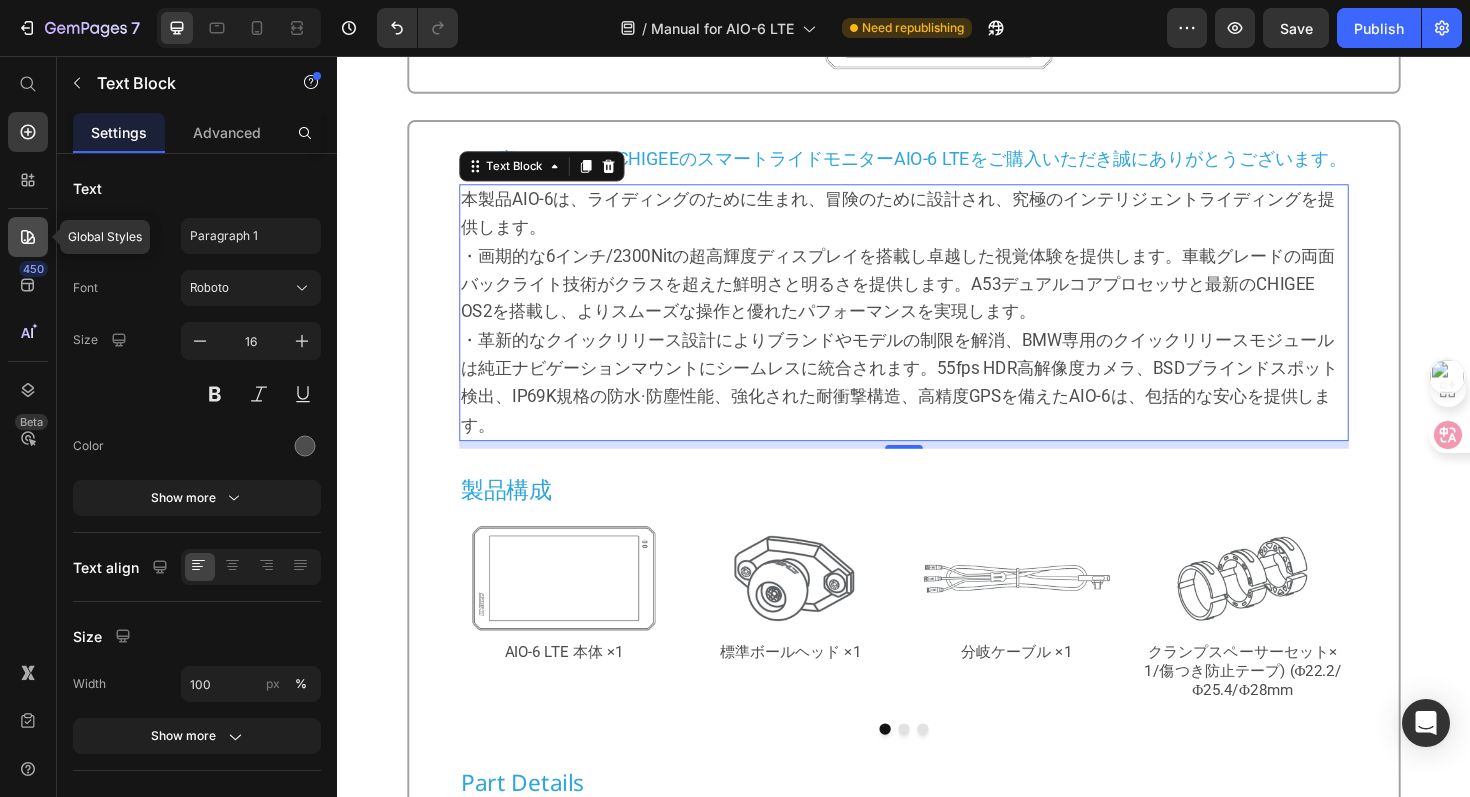 click 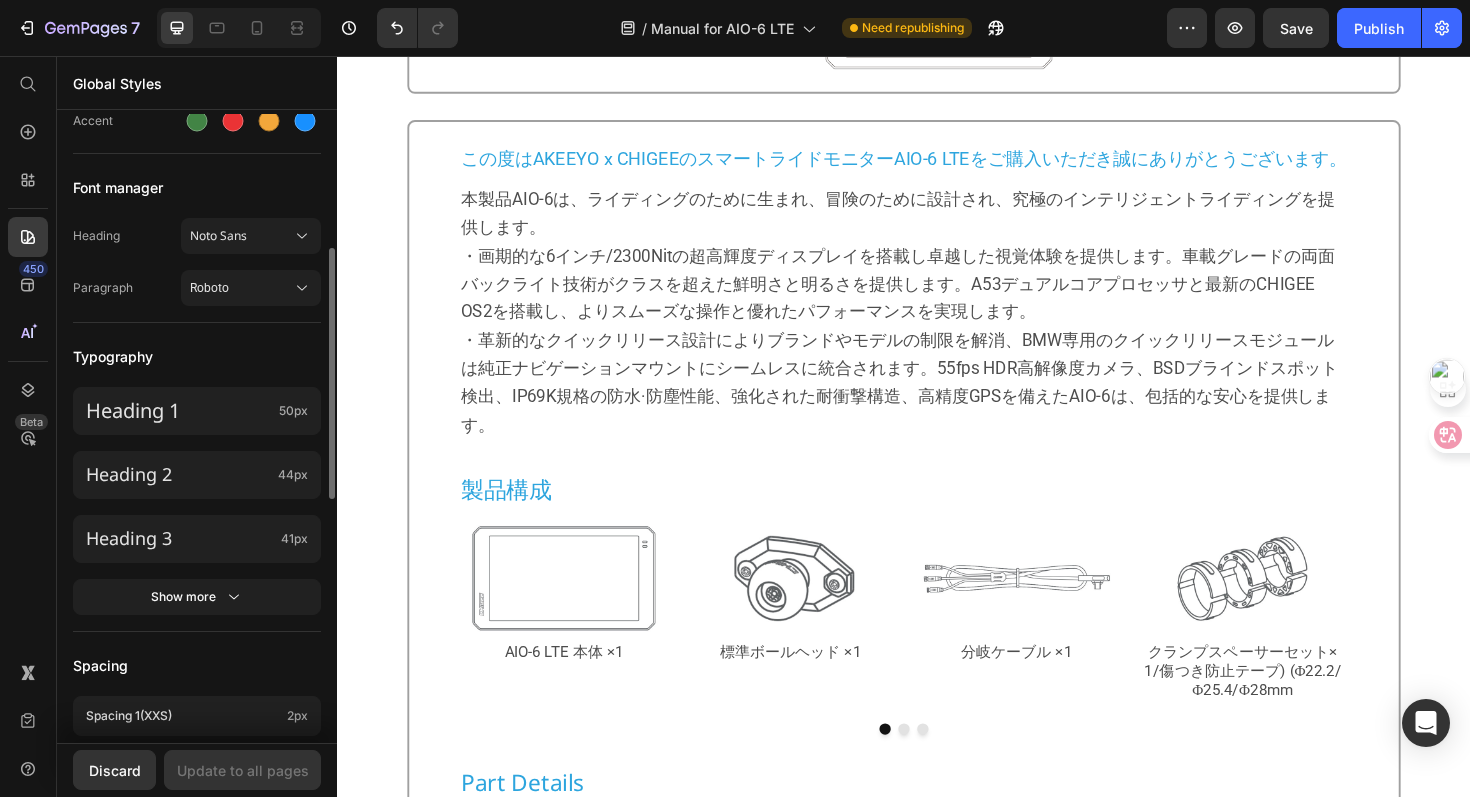 scroll, scrollTop: 361, scrollLeft: 0, axis: vertical 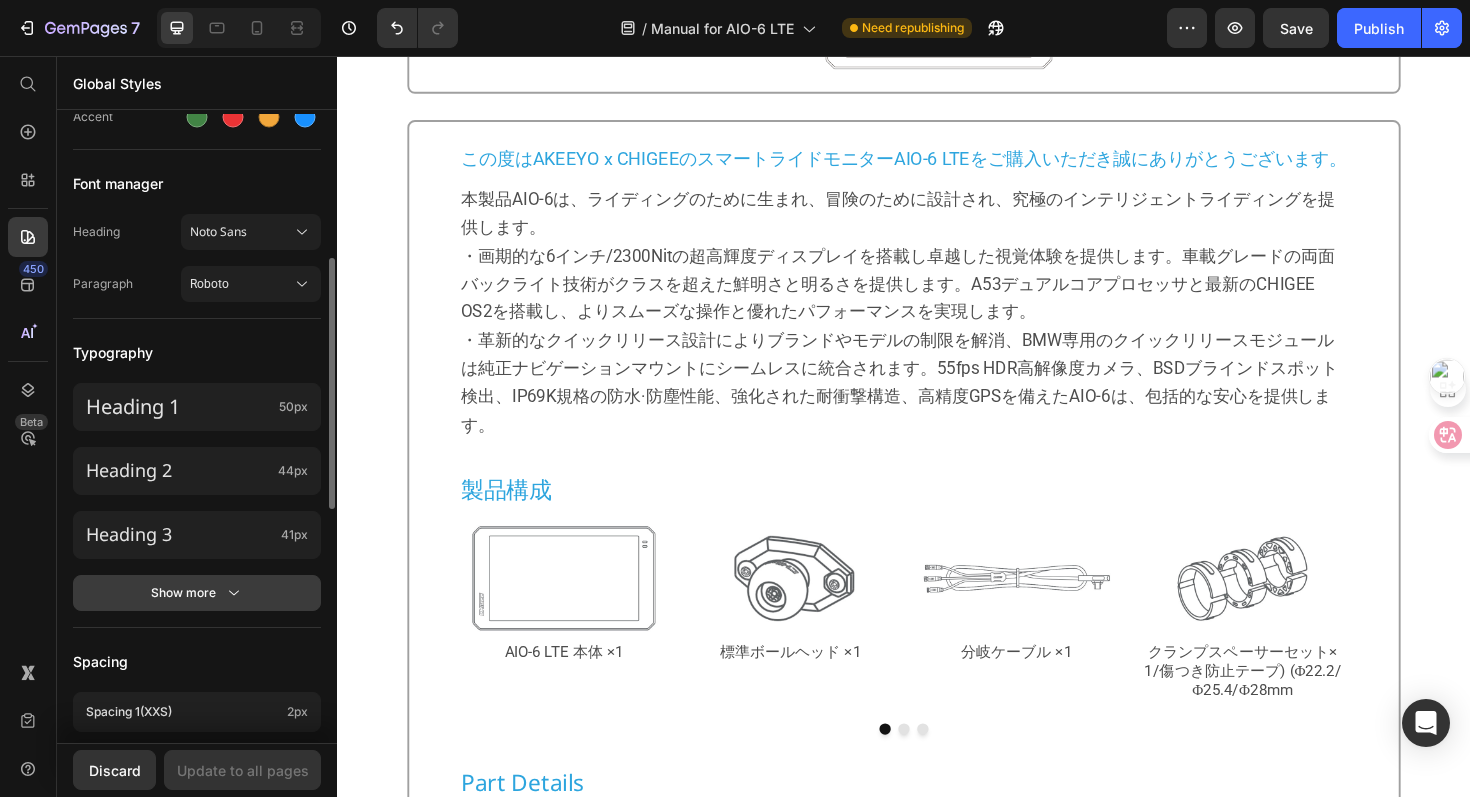 click on "Show more" 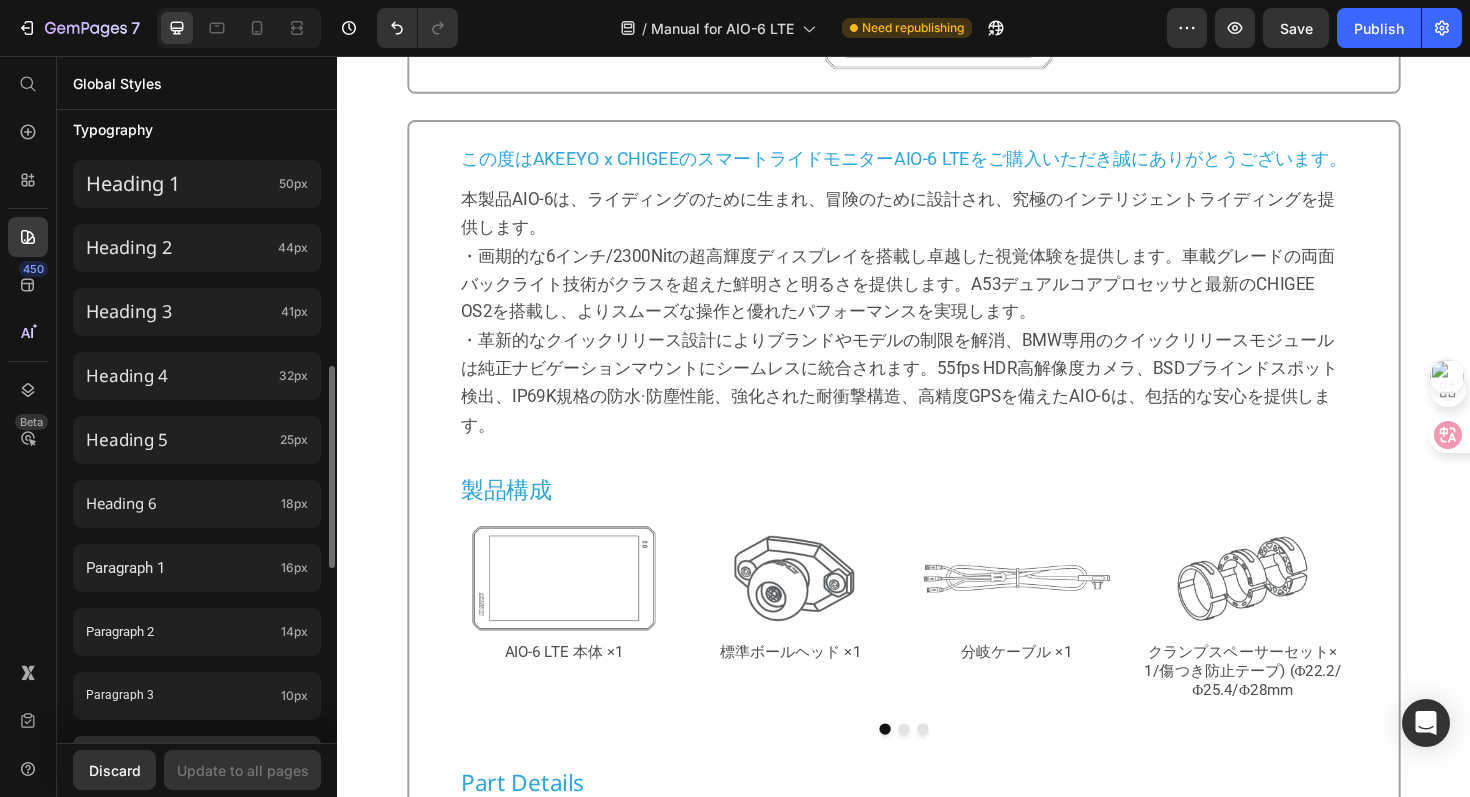 scroll, scrollTop: 694, scrollLeft: 0, axis: vertical 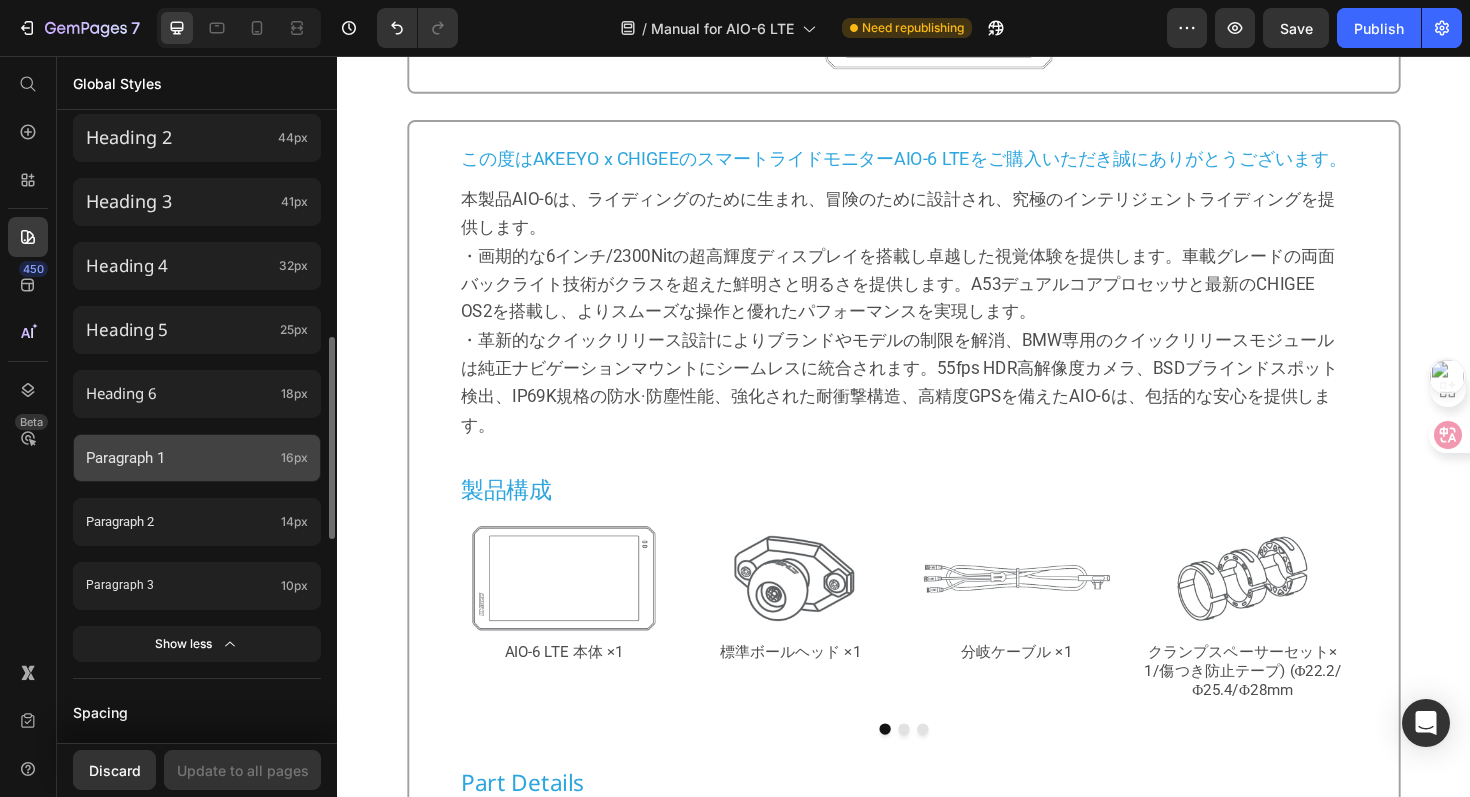 click on "Paragraph 1" at bounding box center (179, 458) 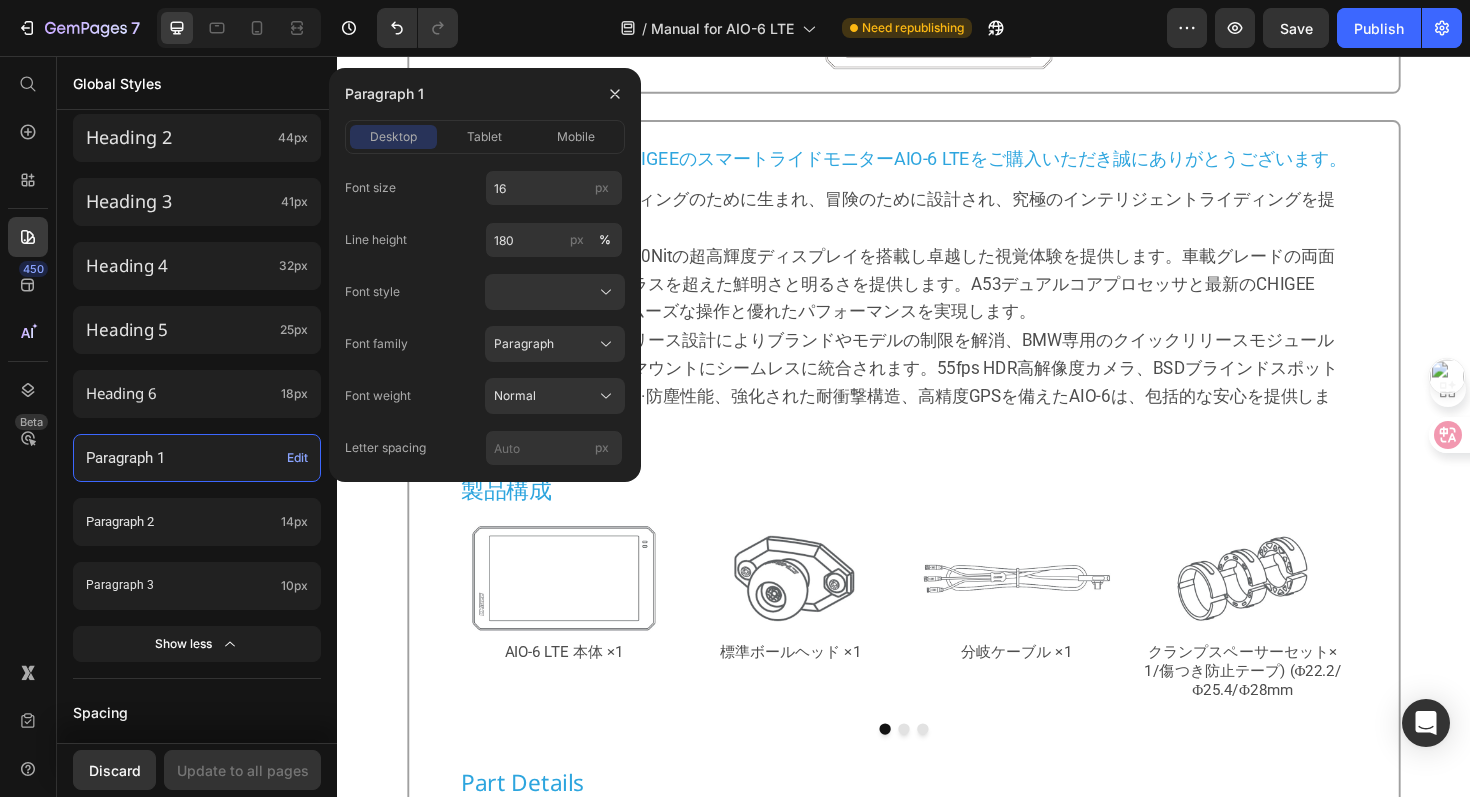 click on "desktop tablet mobile" 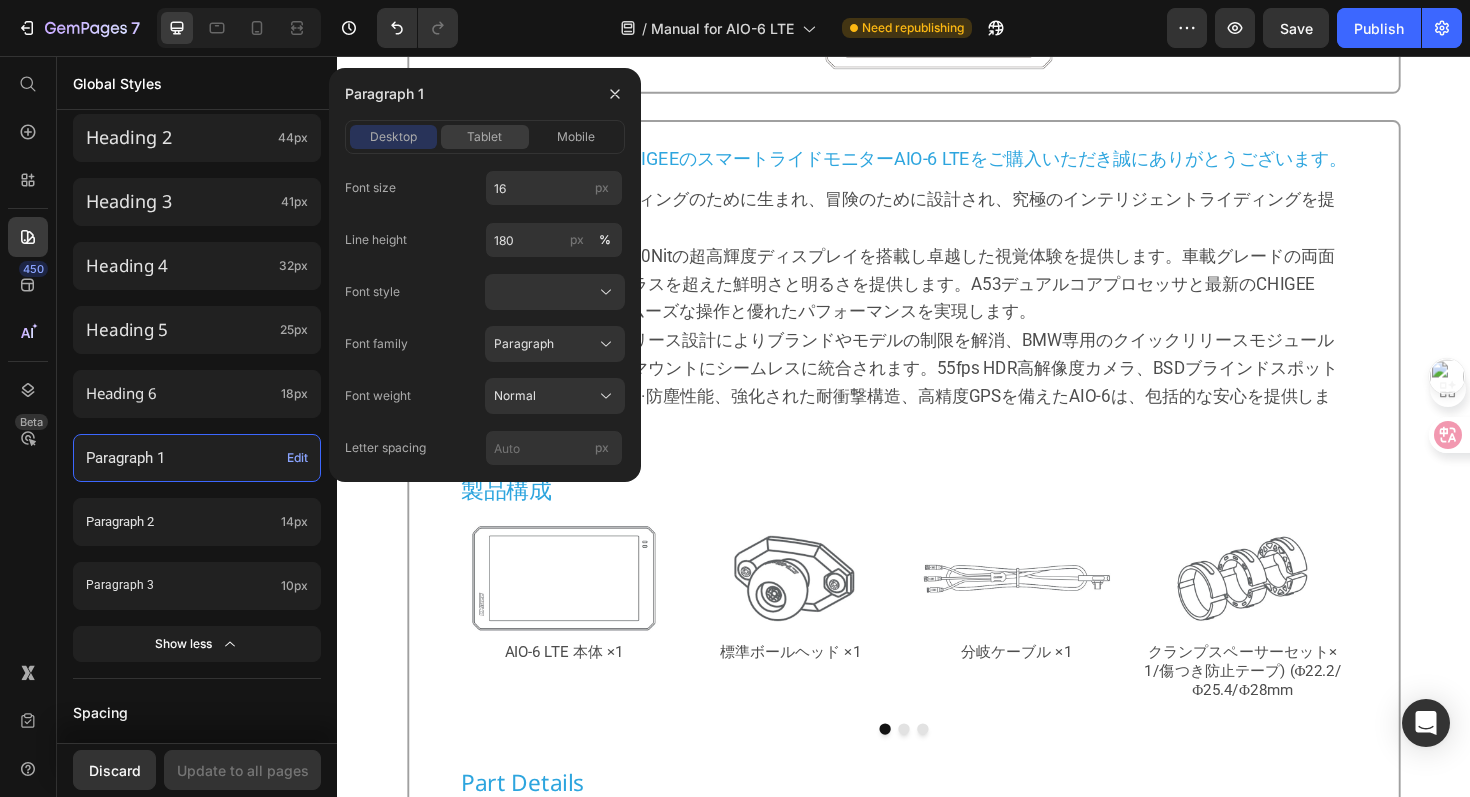 click on "tablet" at bounding box center (484, 137) 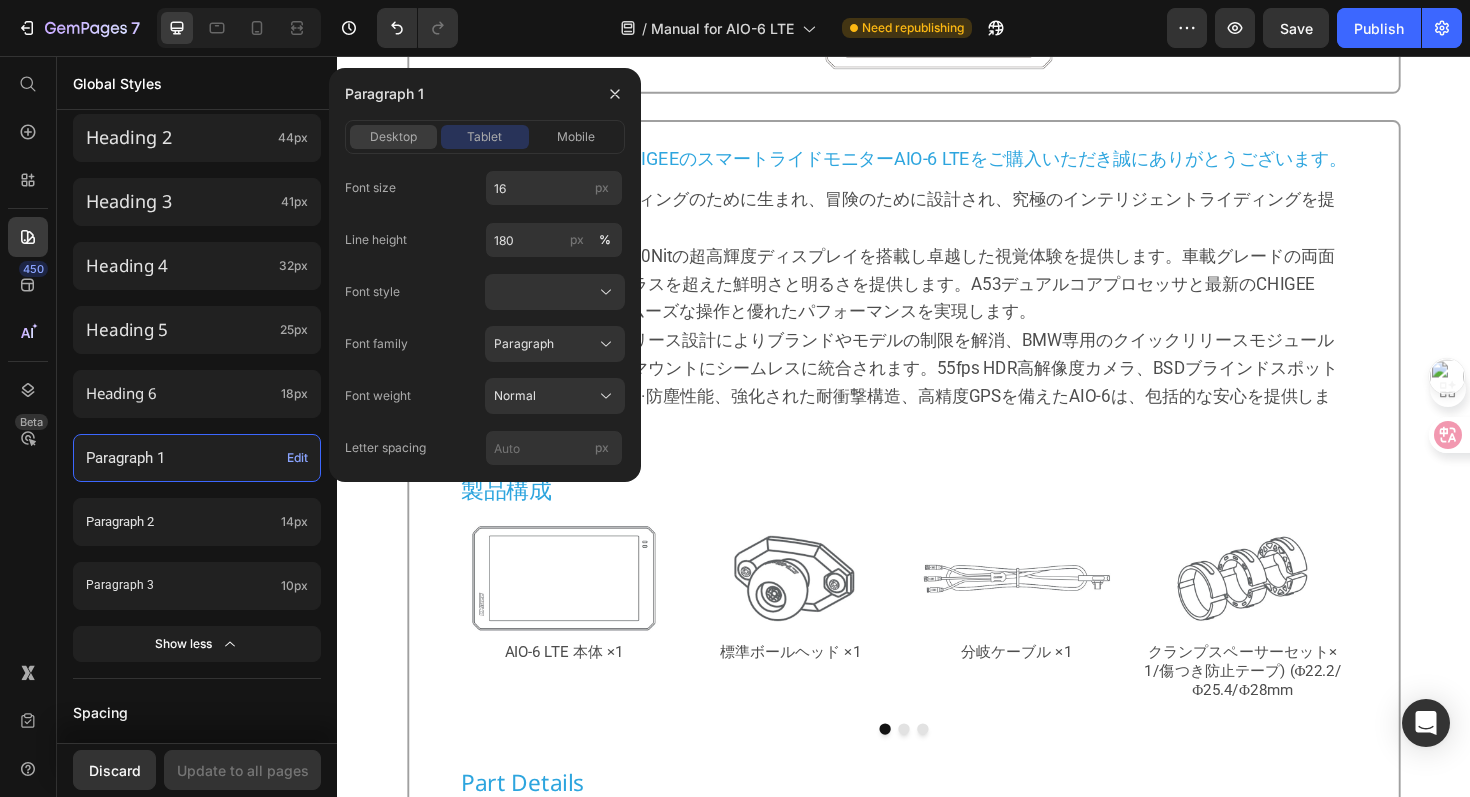 click on "desktop" at bounding box center [393, 137] 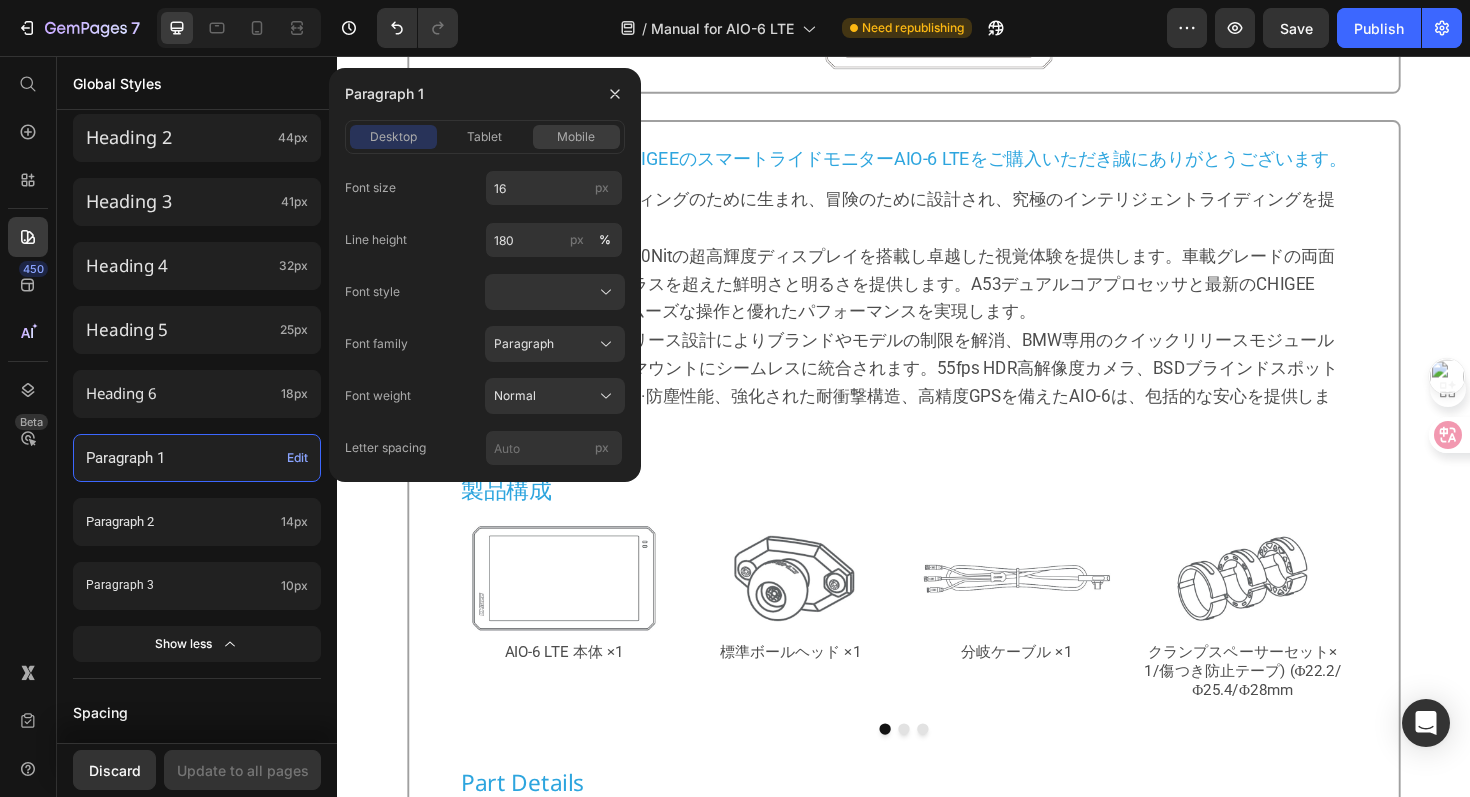 click on "mobile" at bounding box center (576, 137) 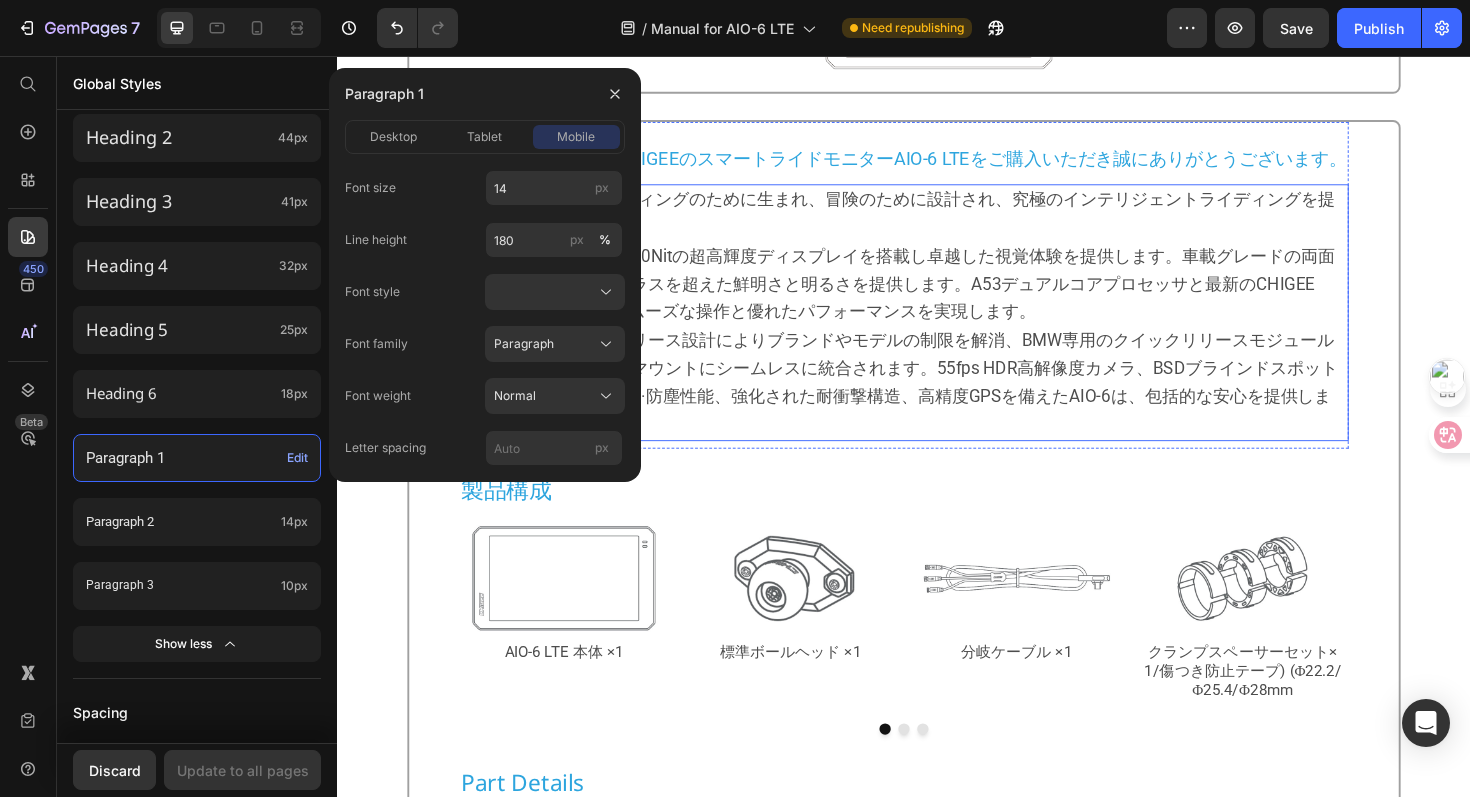 click on "・画期的な6インチ/2300Nitの超高輝度ディスプレイを搭載し卓越した視覚体験を提供します。車載グレードの両面バックライト技術がクラスを超えた鮮明さと明るさを提供します。A53デュアルコアプロセッサと最新のCHIGEE OS2を搭載し、よりスムーズな操作と優れたパフォーマンスを実現します。" at bounding box center [931, 297] 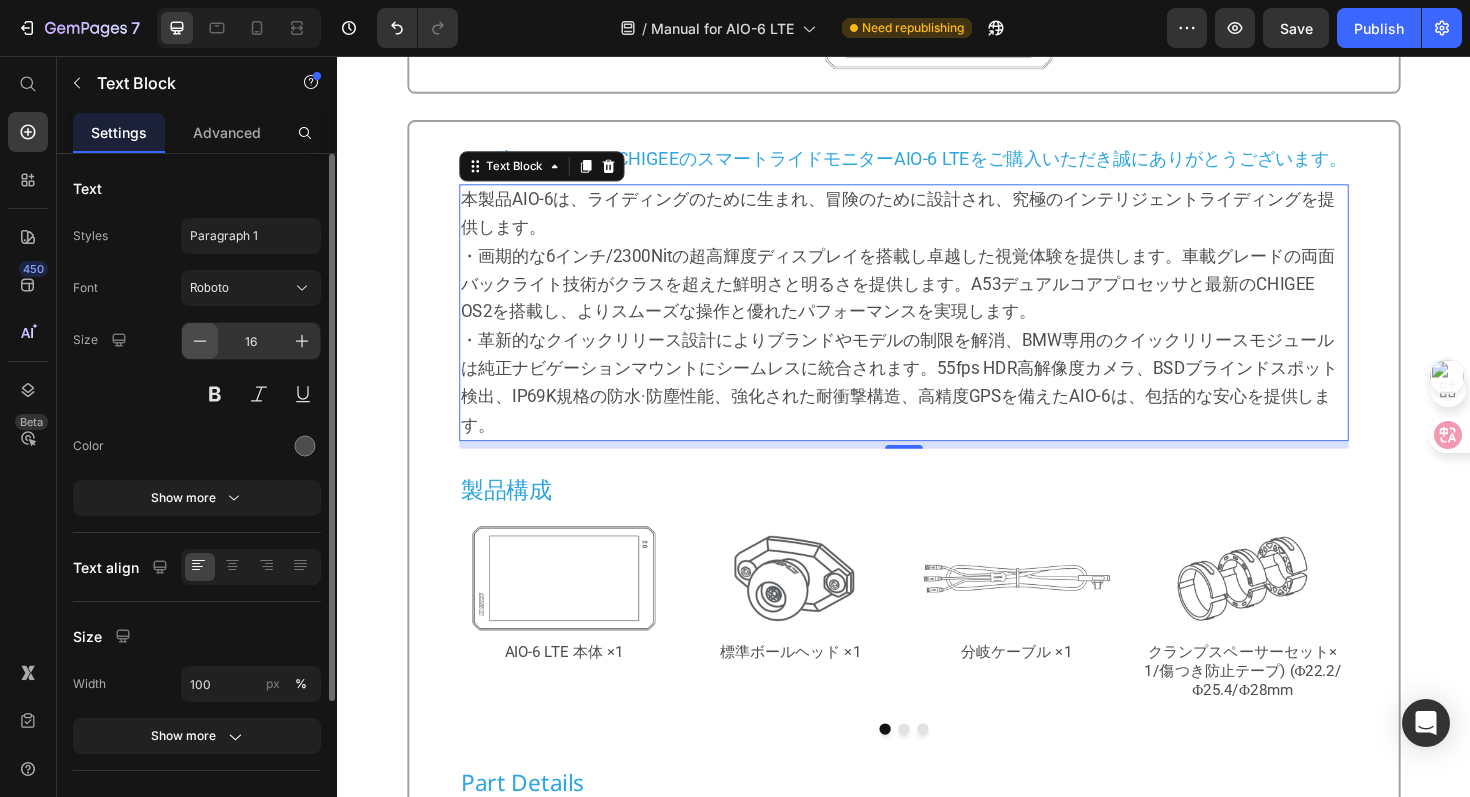 click 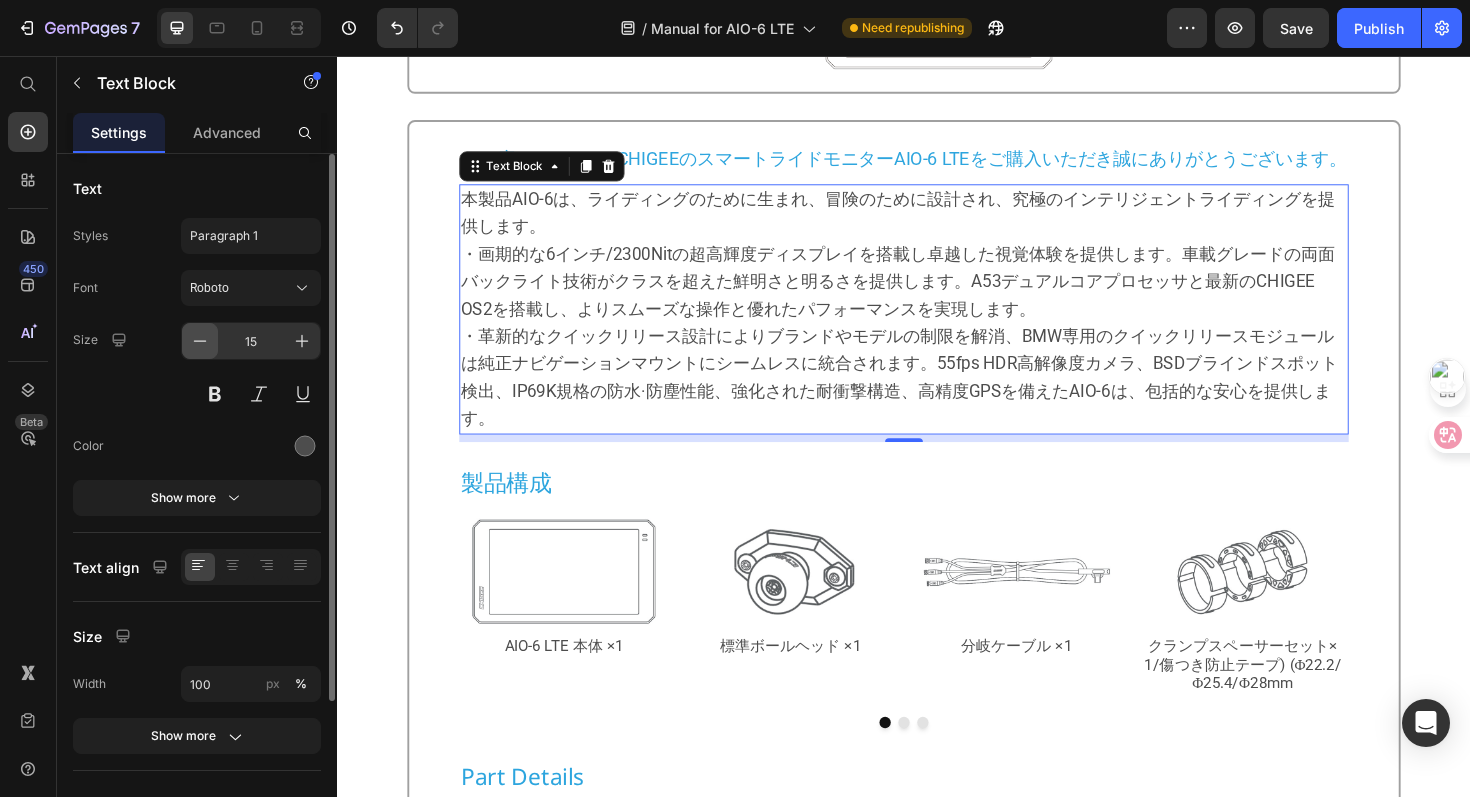 click 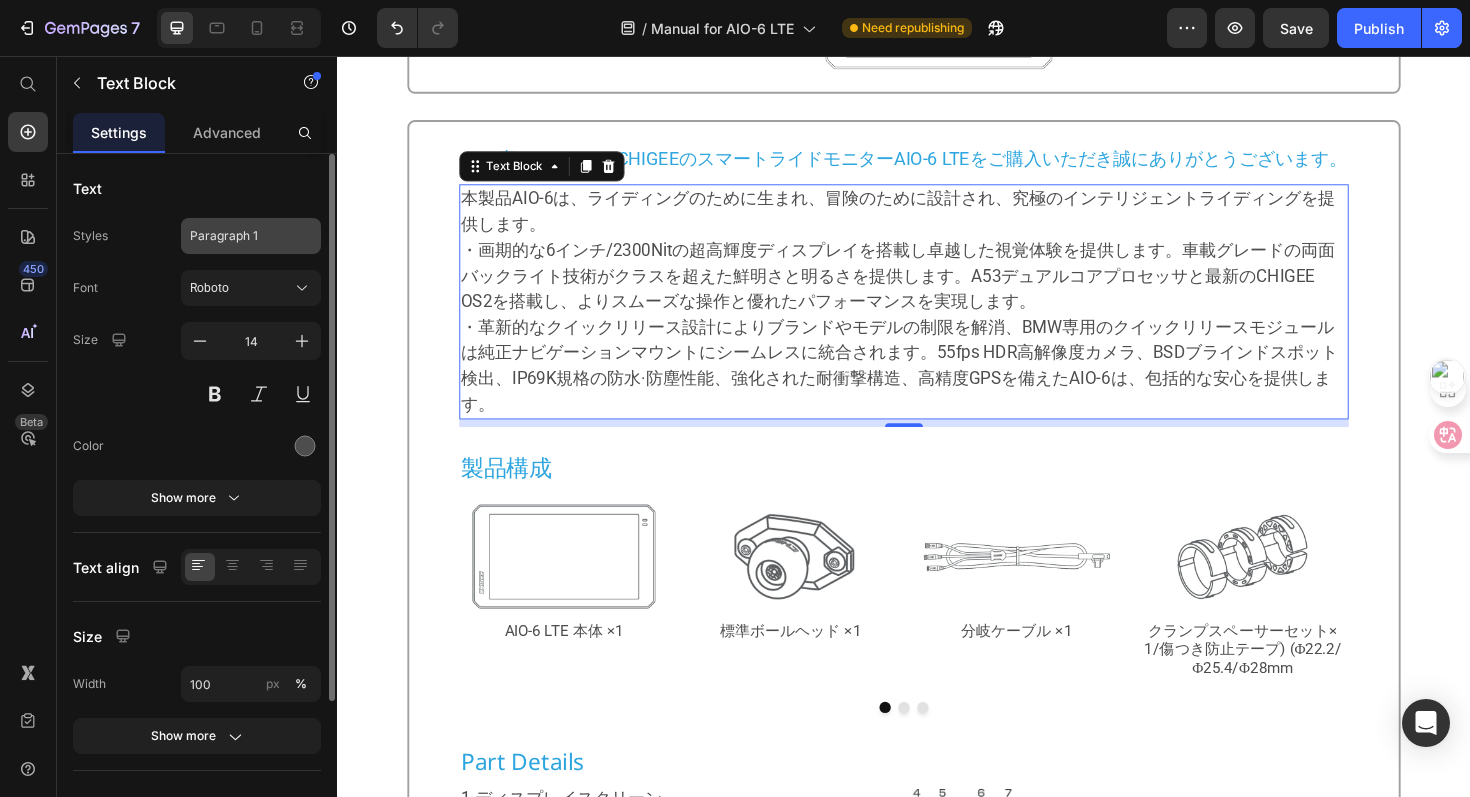 click on "Paragraph 1" at bounding box center (251, 236) 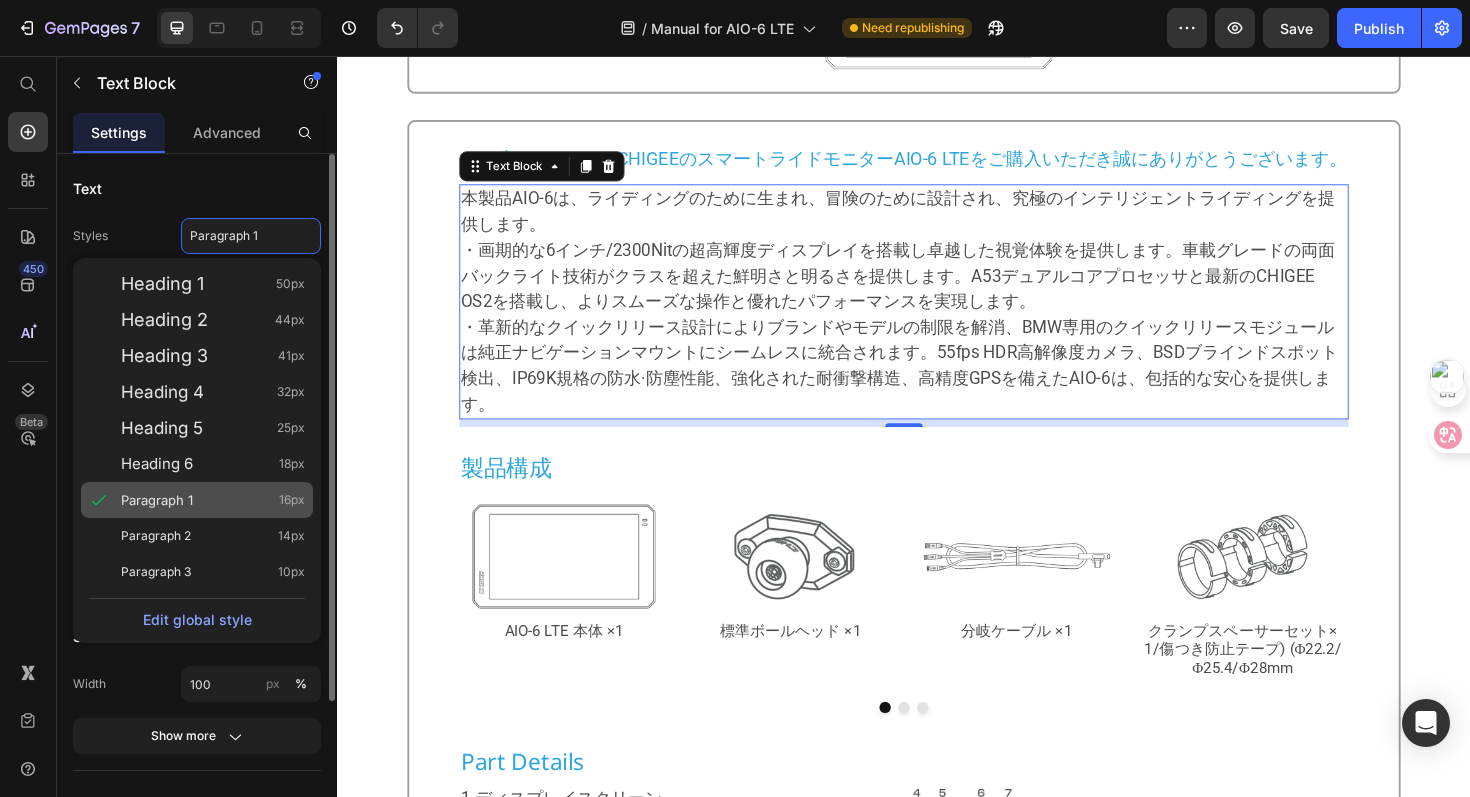 click on "Paragraph 1" at bounding box center [157, 500] 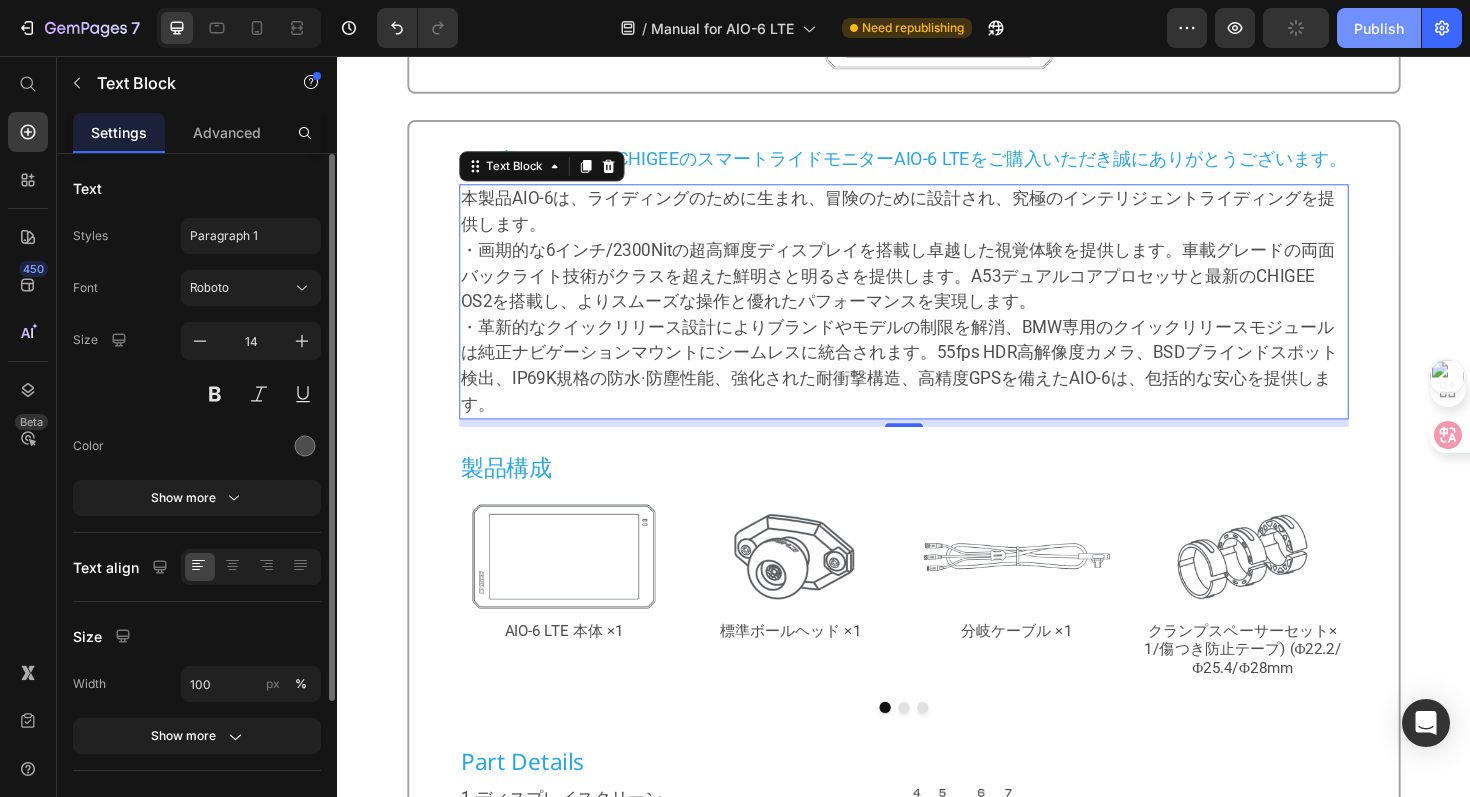 click on "Publish" 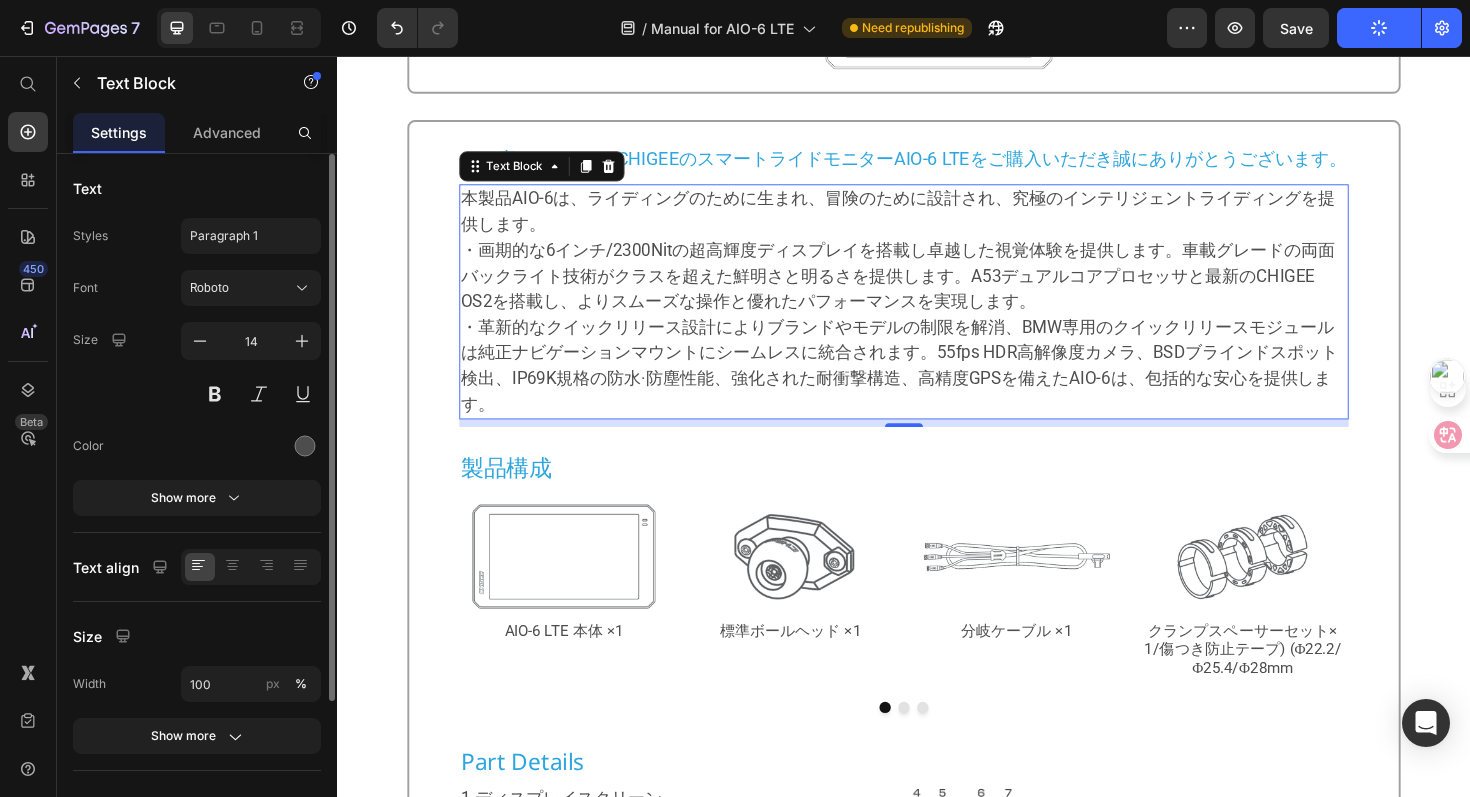 scroll, scrollTop: 0, scrollLeft: 0, axis: both 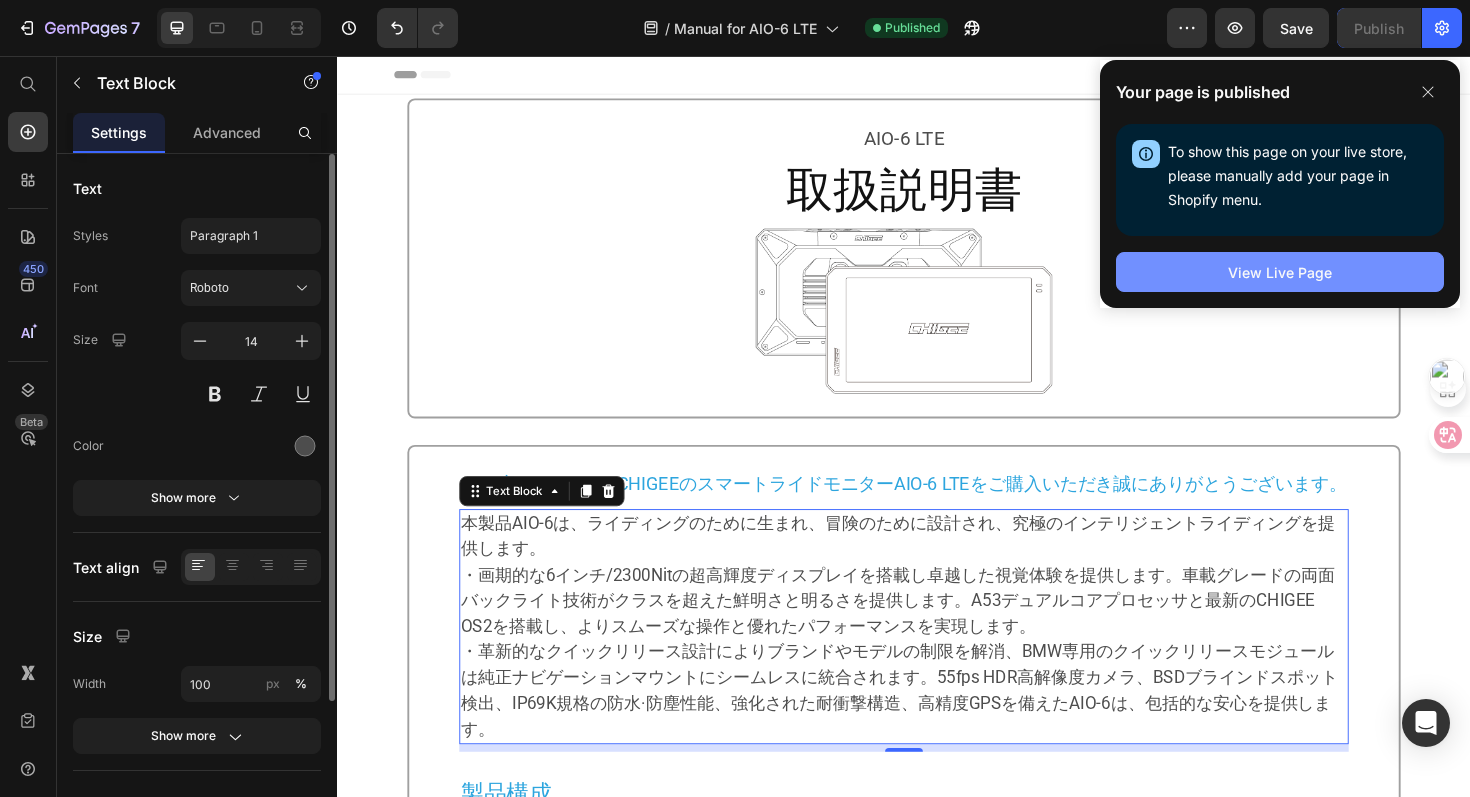 click on "View Live Page" at bounding box center [1280, 272] 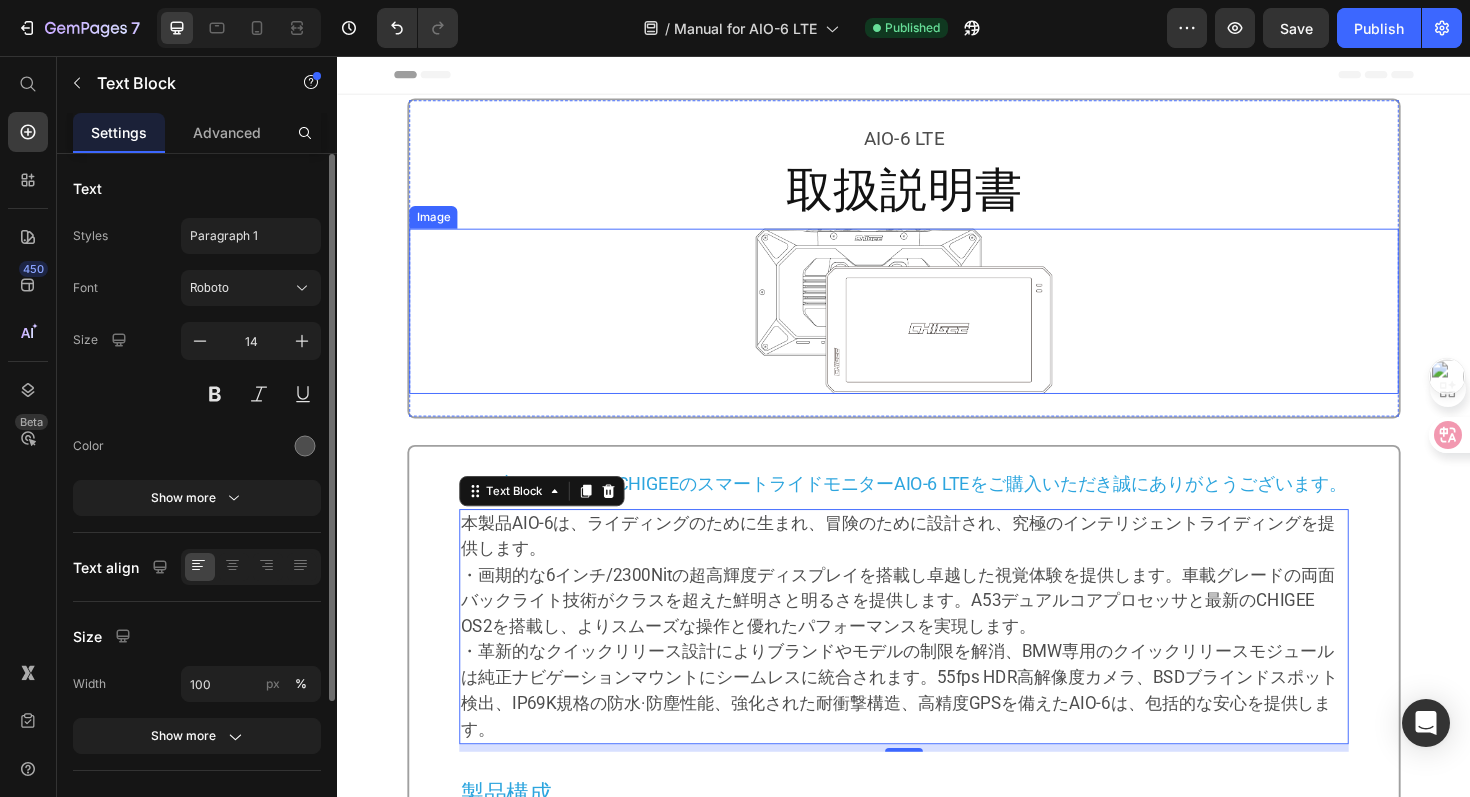 scroll, scrollTop: 5, scrollLeft: 0, axis: vertical 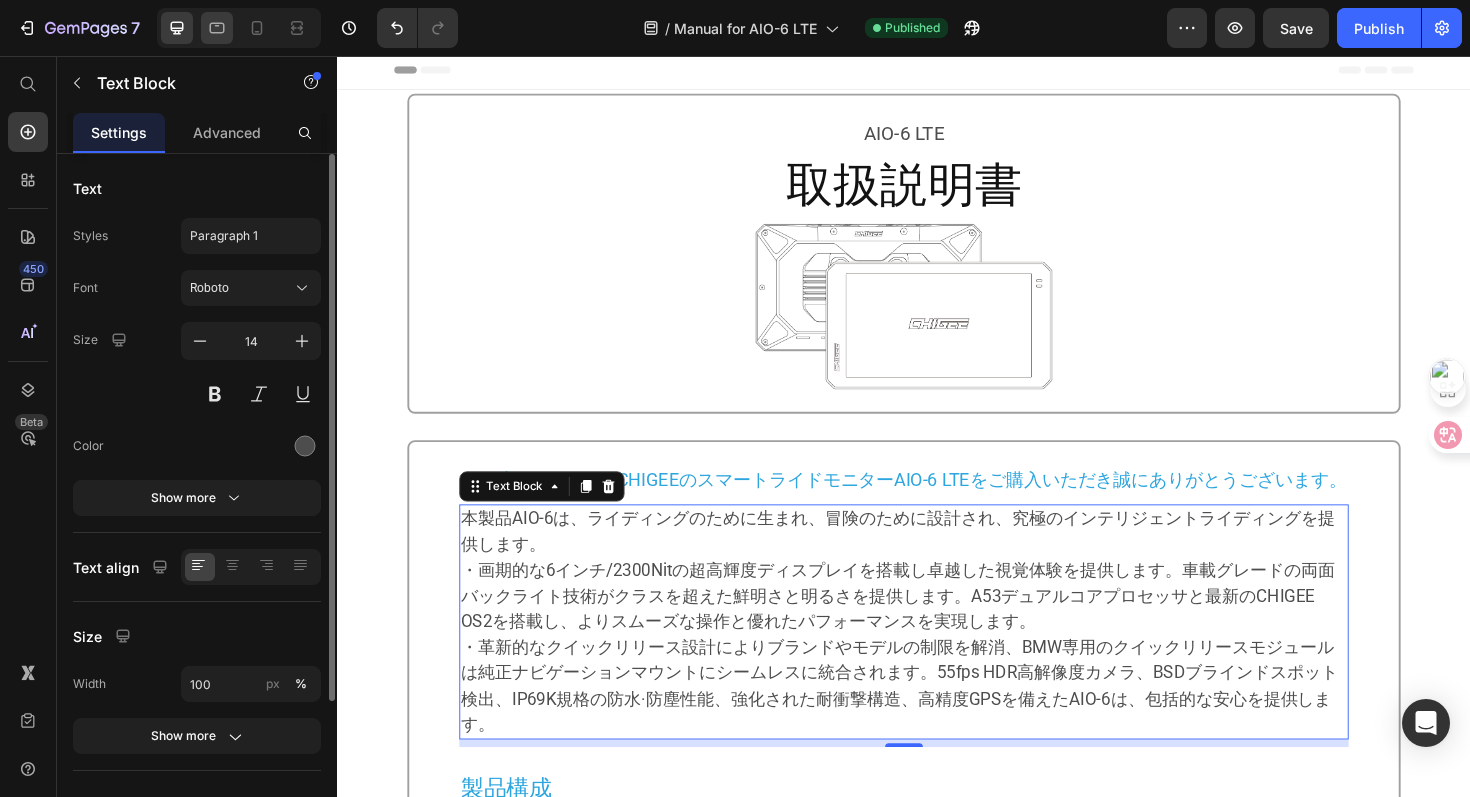 click 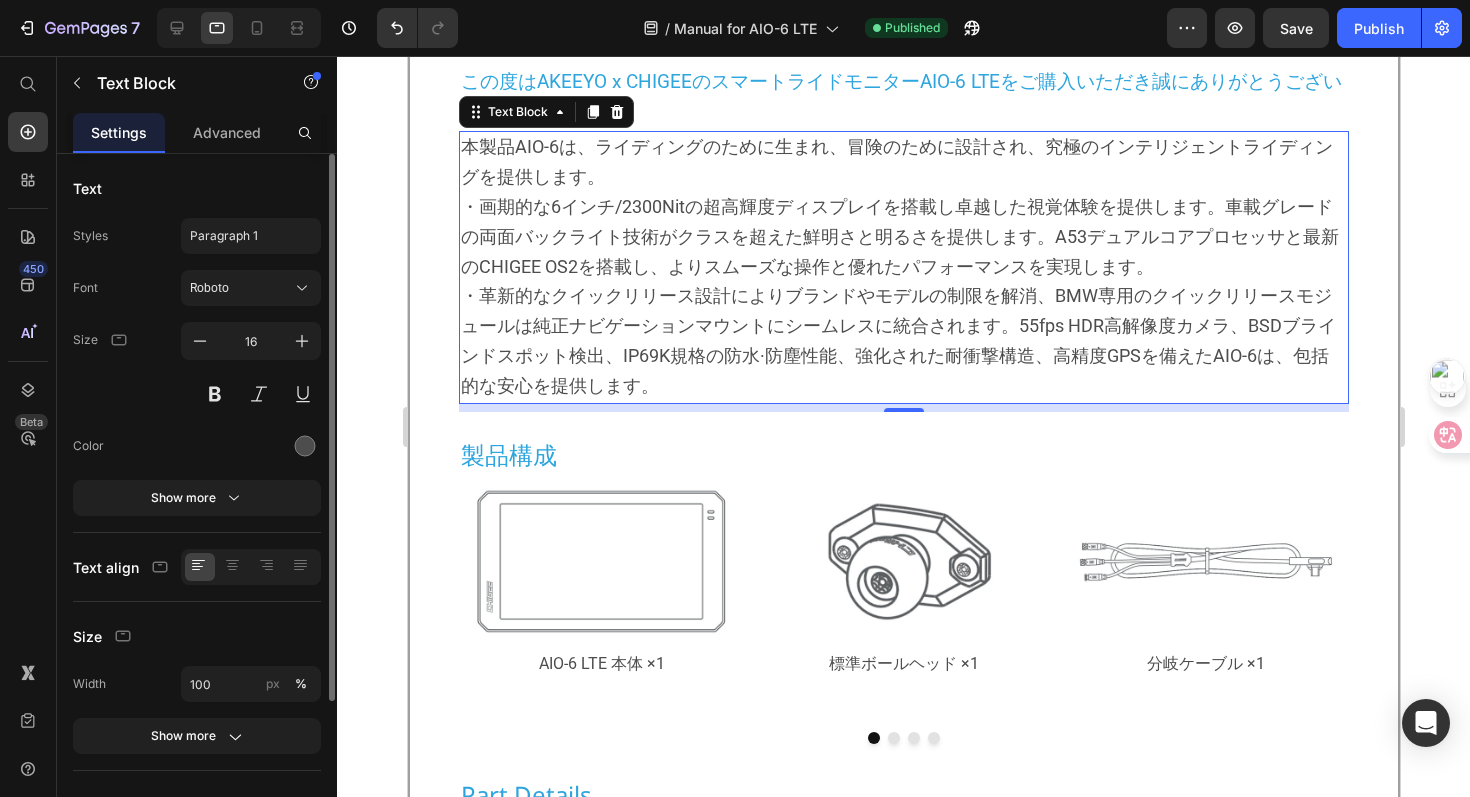 scroll, scrollTop: 459, scrollLeft: 0, axis: vertical 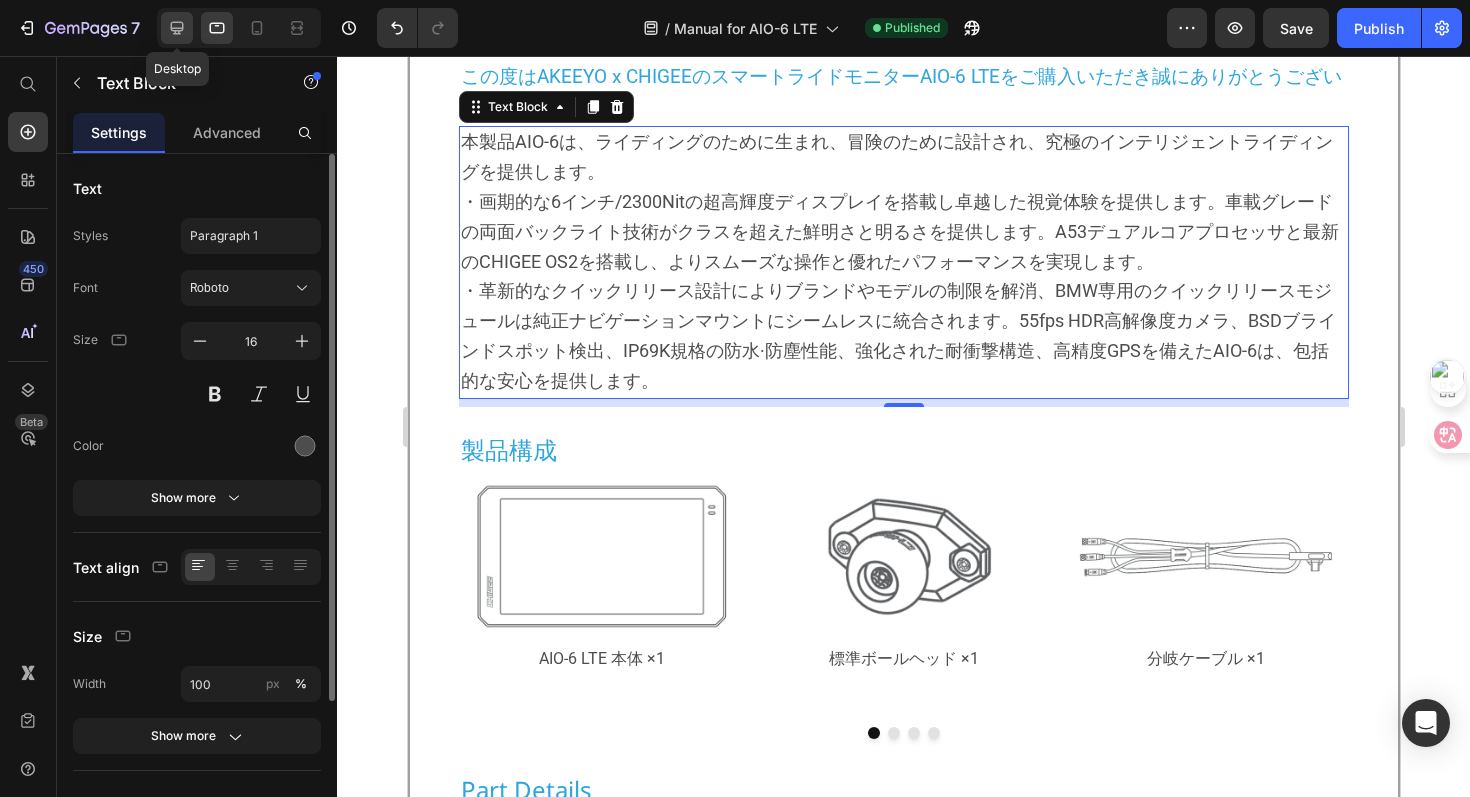 click 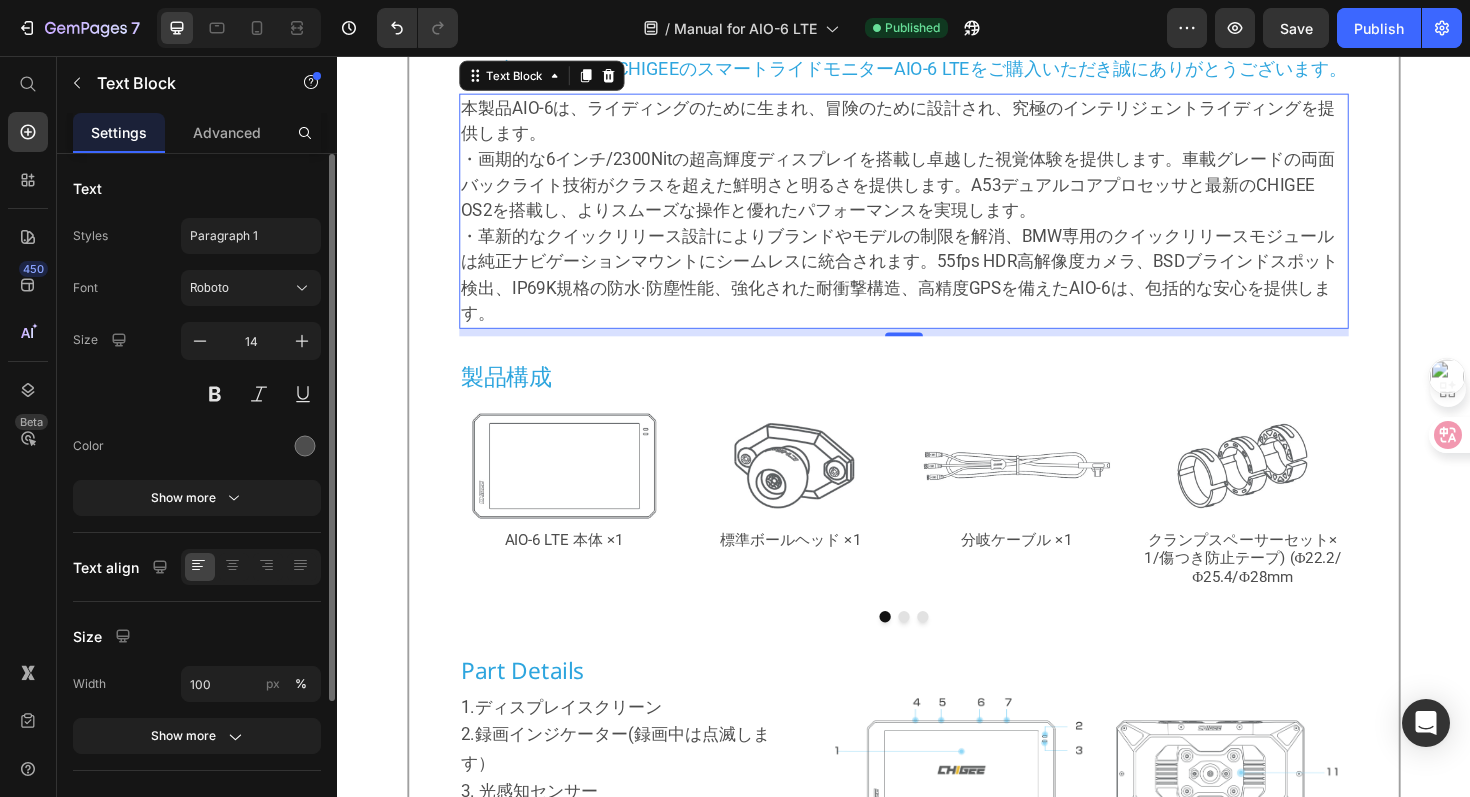 scroll, scrollTop: 0, scrollLeft: 0, axis: both 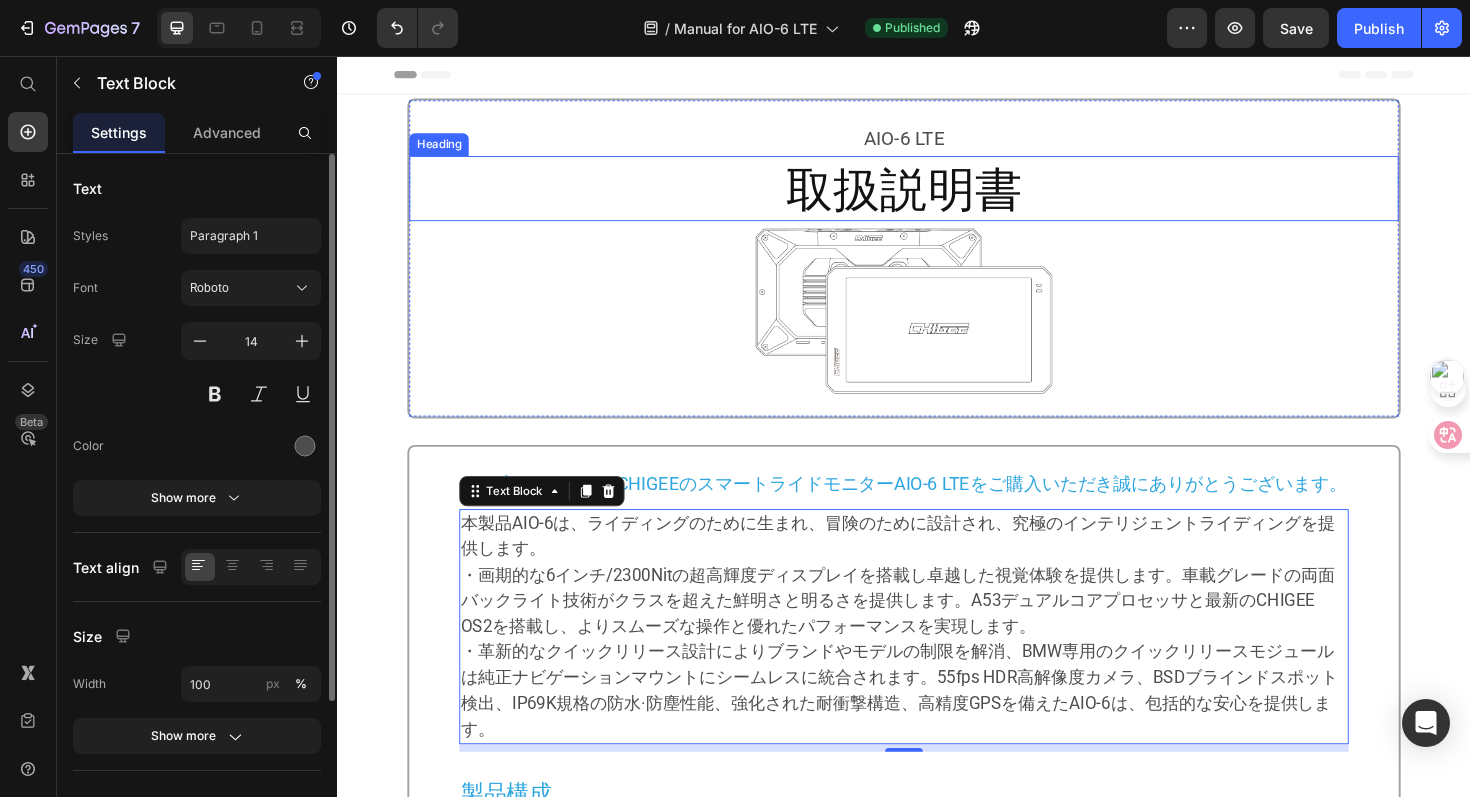 click on "取扱説明書" at bounding box center [936, 196] 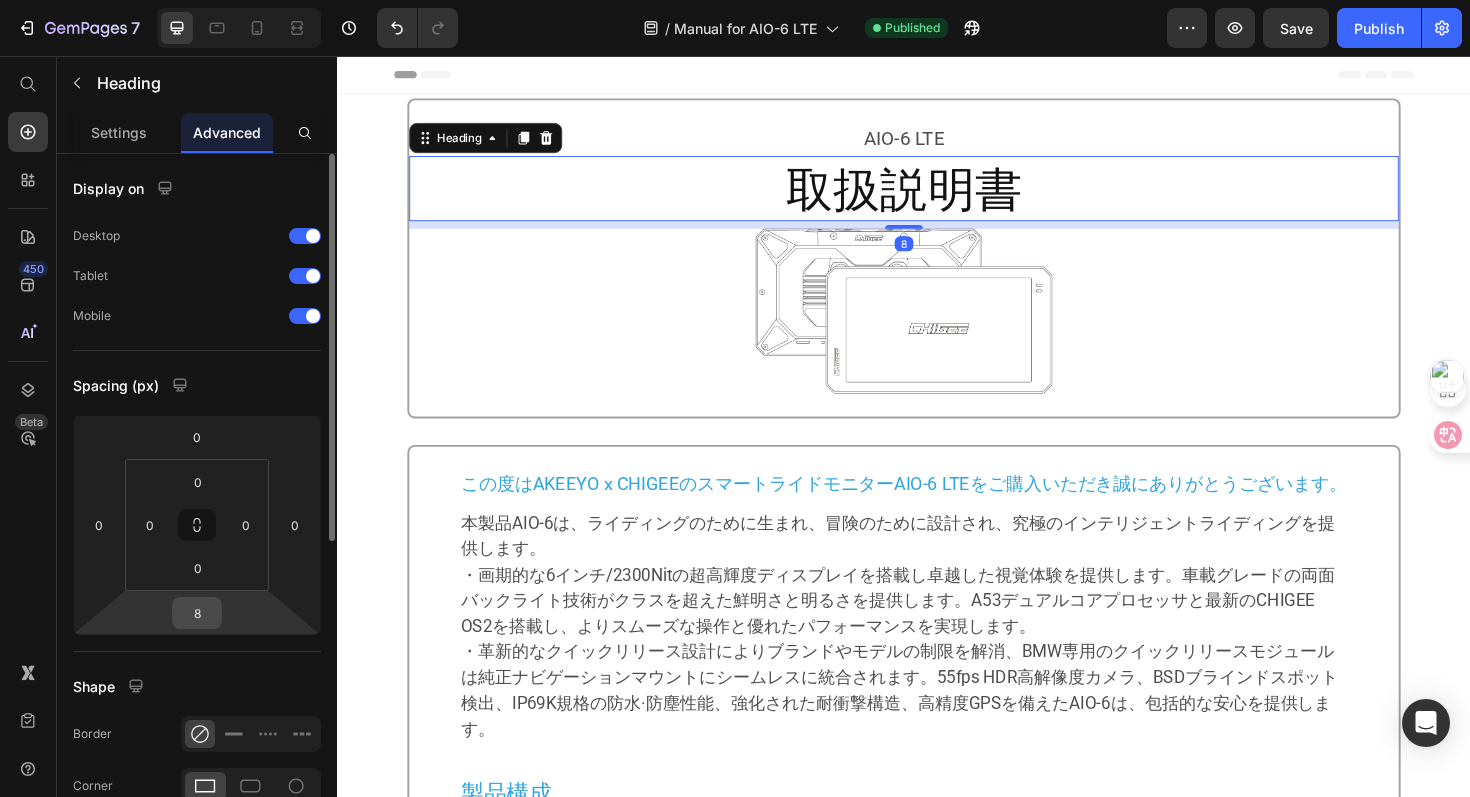 click on "8" at bounding box center [197, 613] 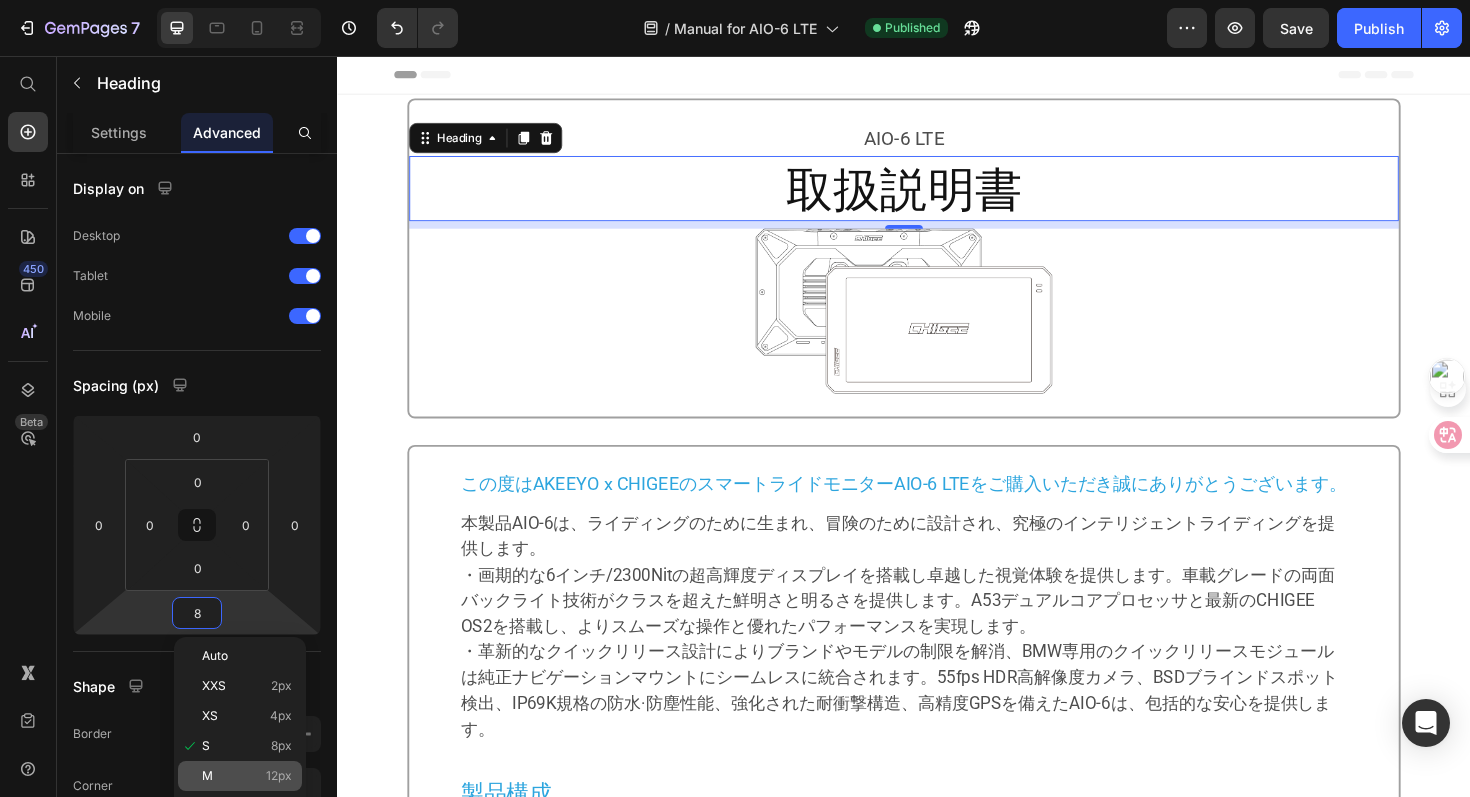 click on "M 12px" 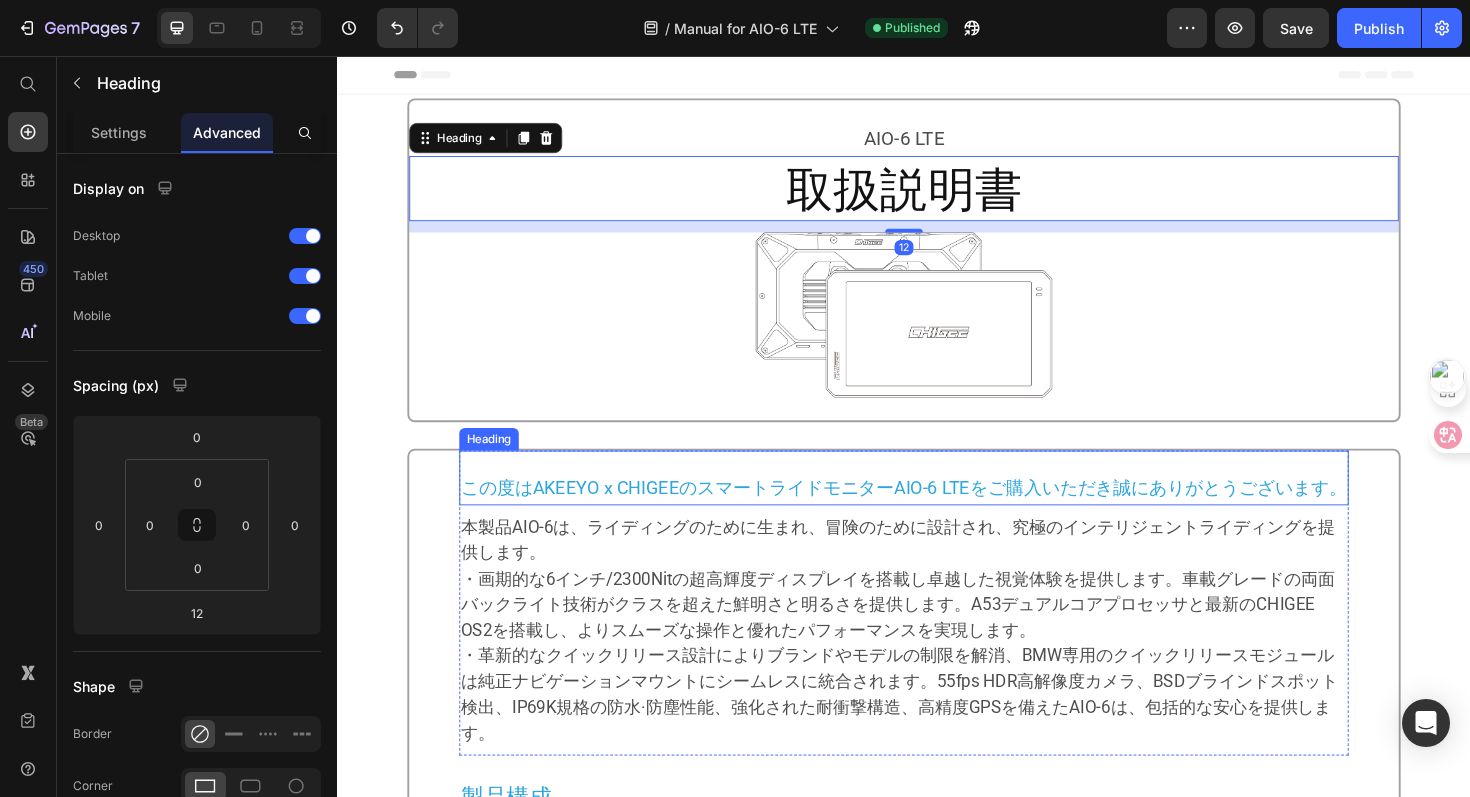 click on "⁠⁠⁠⁠⁠⁠⁠ この度はAKEEYO x CHIGEEのスマートライドモニターAIO-6 LTEをご購入いただき誠にありがとうございます。" at bounding box center (937, 515) 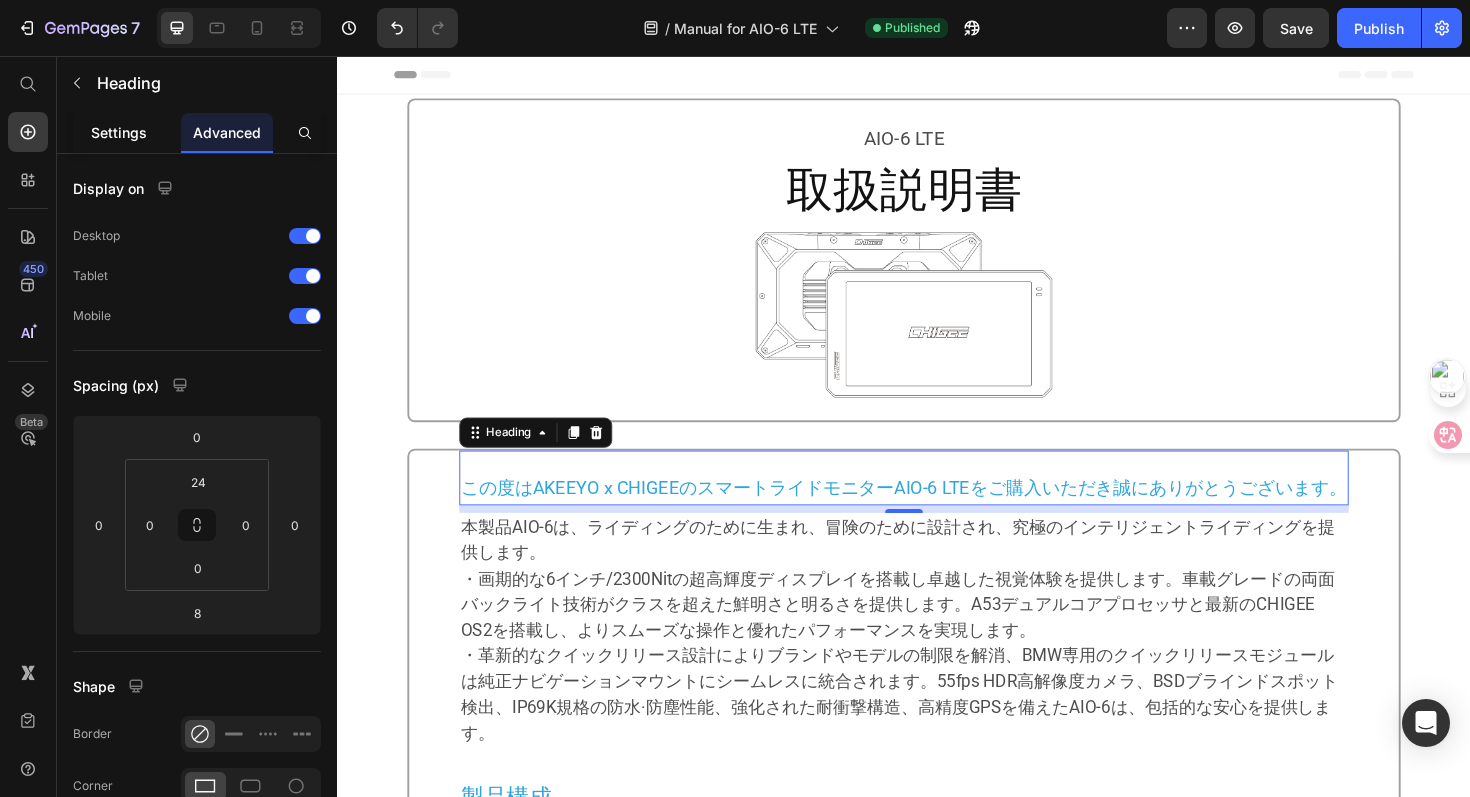 click on "Settings" 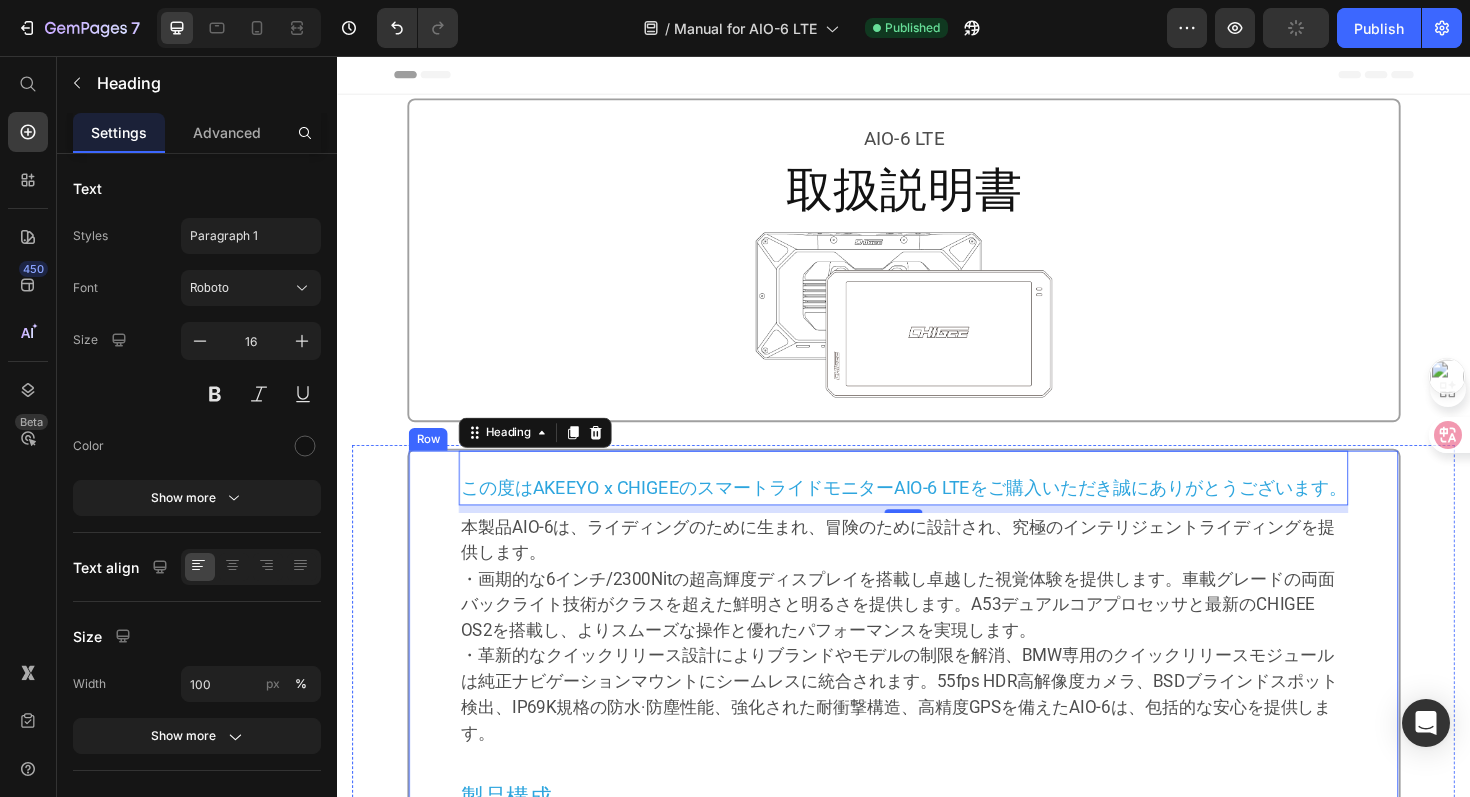 click on "⁠⁠⁠⁠⁠⁠⁠ この度はAKEEYO x CHIGEEのスマートライドモニターAIO-6 LTEをご購入いただき誠にありがとうございます。  Heading   8 本製品AIO-6は、ライディングのために生まれ、冒険のために設計され、究極のインテリジェントライディングを提供します。 ・画期的な6インチ/2300Nitの超高輝度ディスプレイを搭載し卓越した視覚体験を提供します。車載グレードの両面バックライト技術がクラスを超えた鮮明さと明るさを提供します。A53デュアルコアプロセッサと最新のCHIGEE OS2を搭載し、よりスムーズな操作と優れたパフォーマンスを実現します。 Text Block Row 製品構成 Heading Image AIO-6 LTE 本体 ×1  Text Block Image 標準ボールヘッド ×1 Text Block Image 分岐ケーブル ×1 Text Block Image クランプスペーサーセット× 1/傷つき防止テープ) (Φ22.2/Φ25.4/Φ28mm Text Block Image Text Block" at bounding box center [936, 1078] 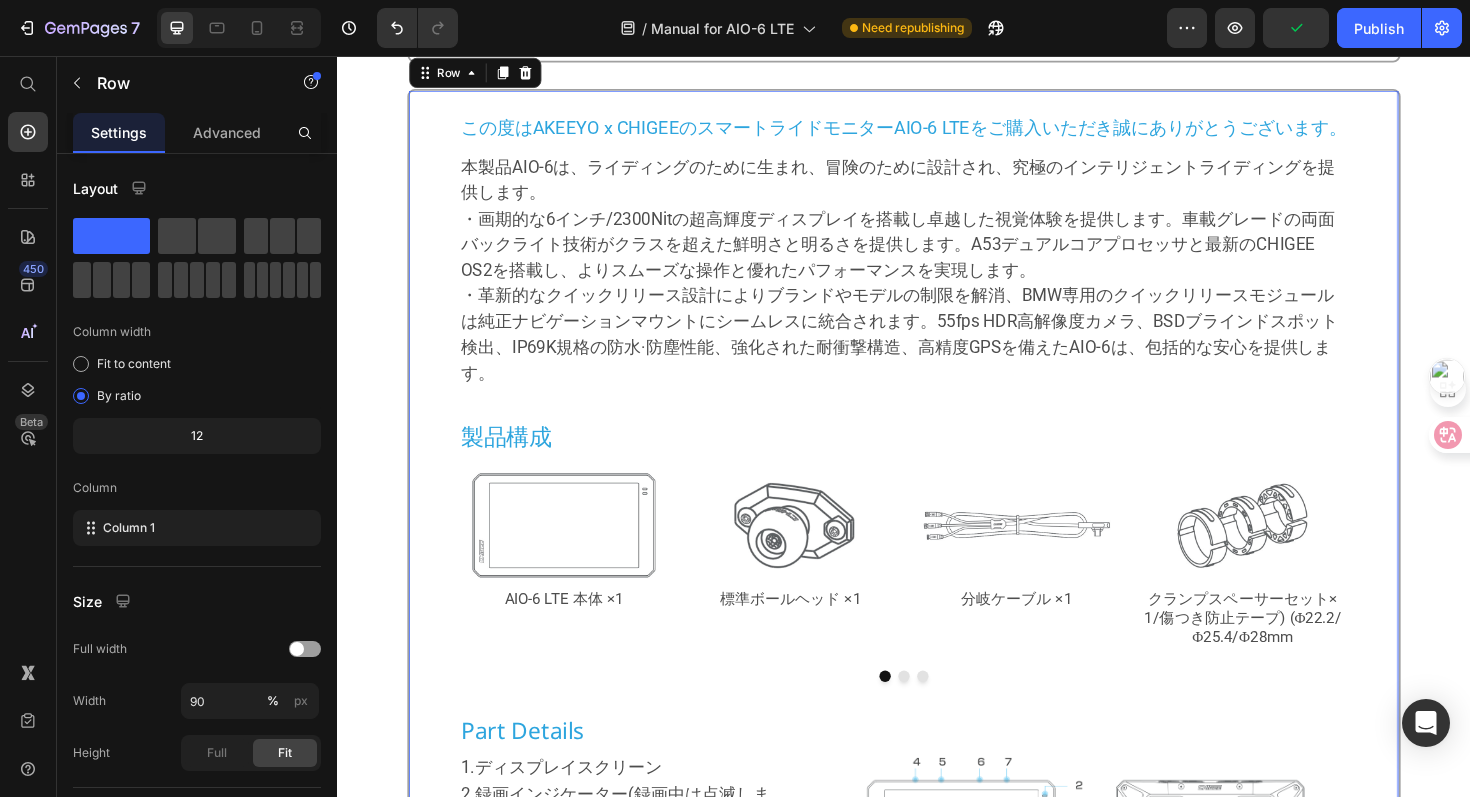 scroll, scrollTop: 553, scrollLeft: 0, axis: vertical 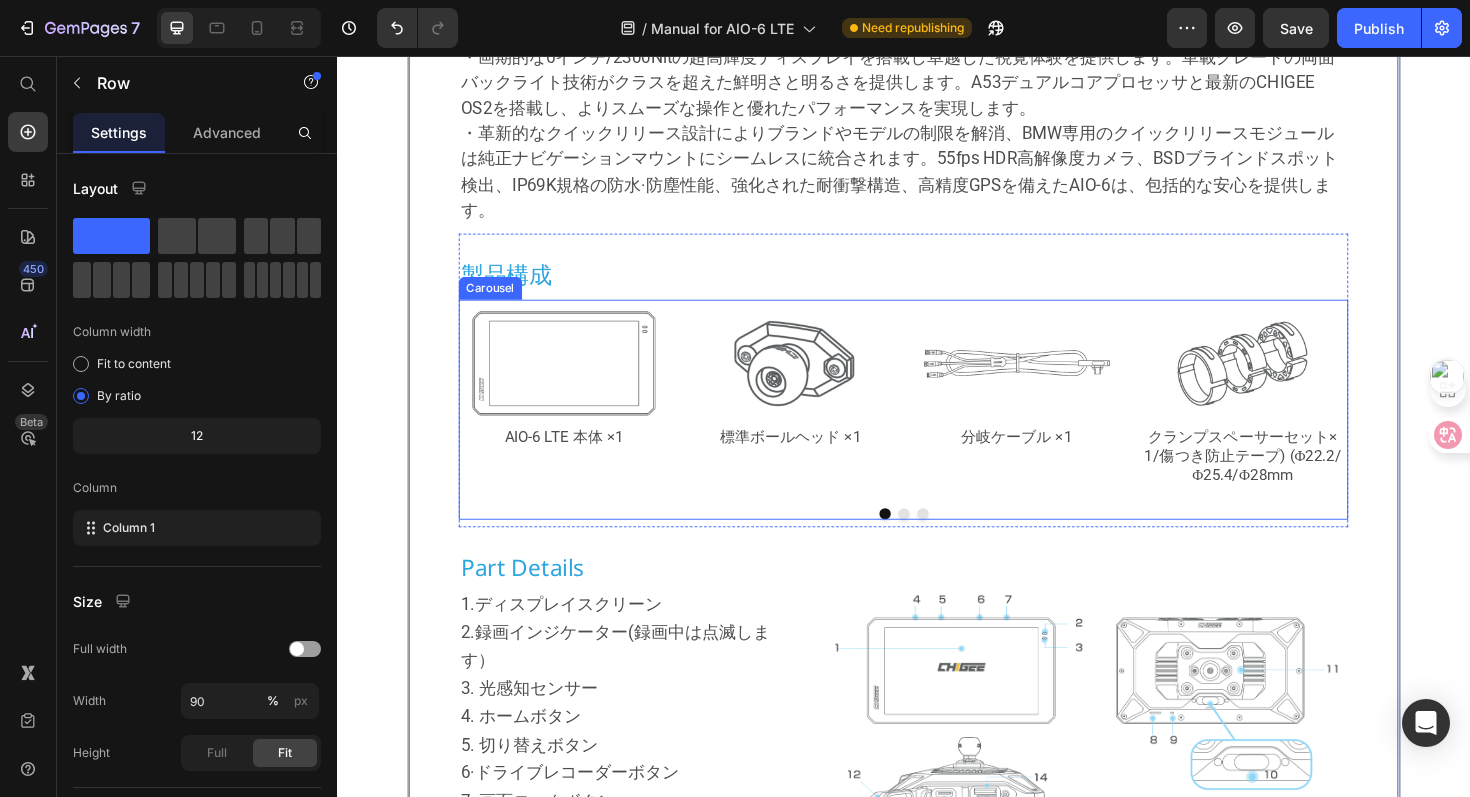 click at bounding box center (937, 541) 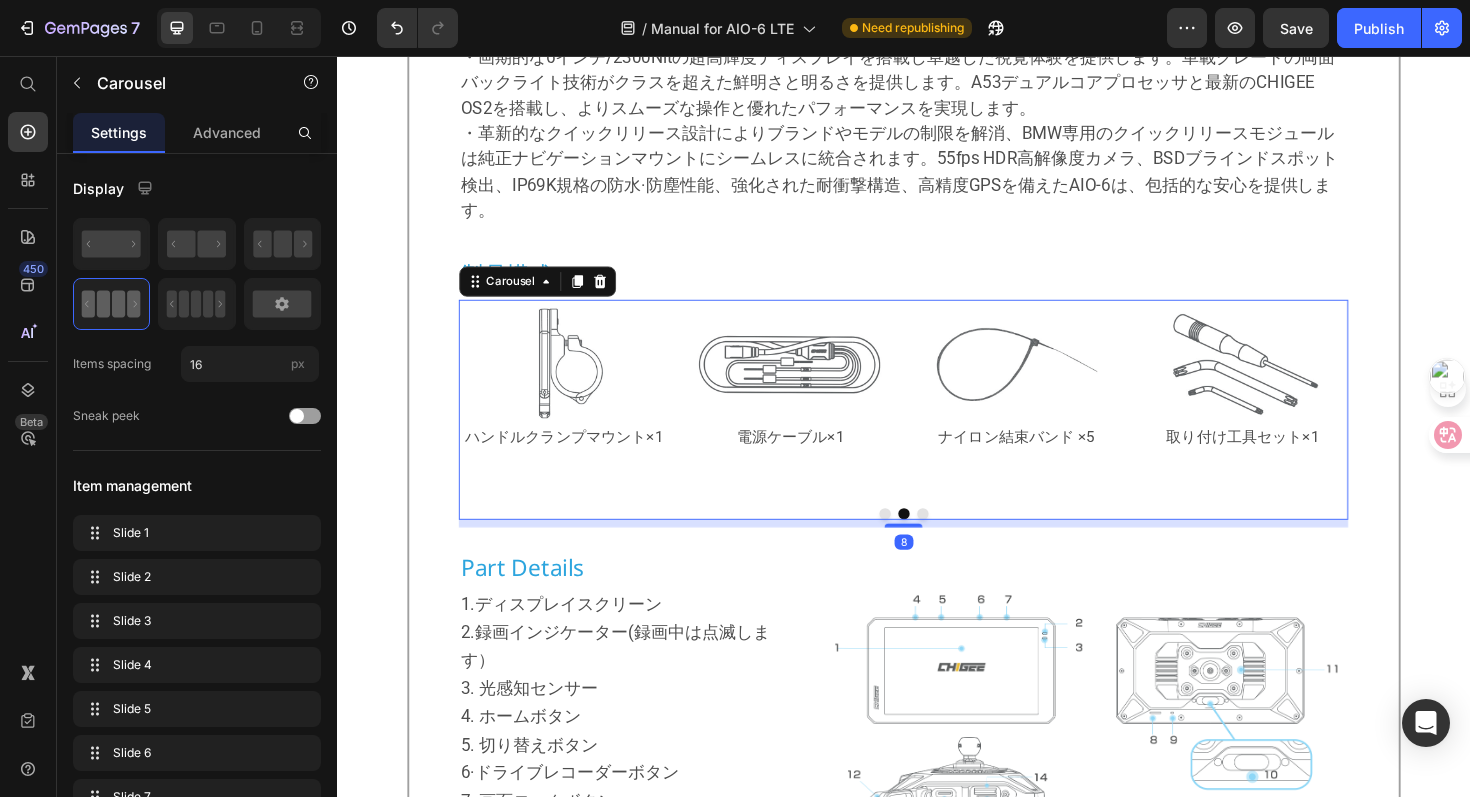 click at bounding box center (957, 541) 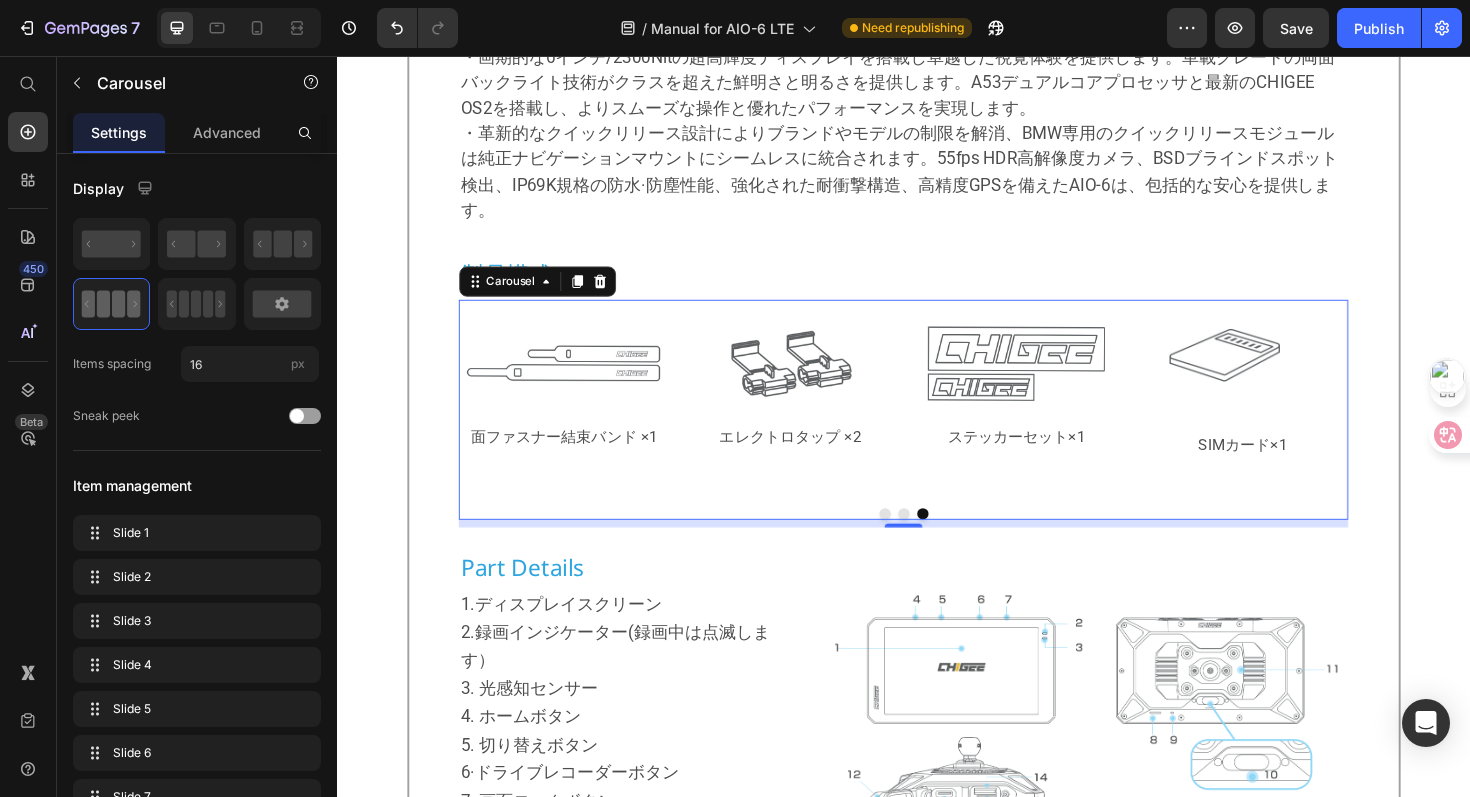 click at bounding box center [937, 541] 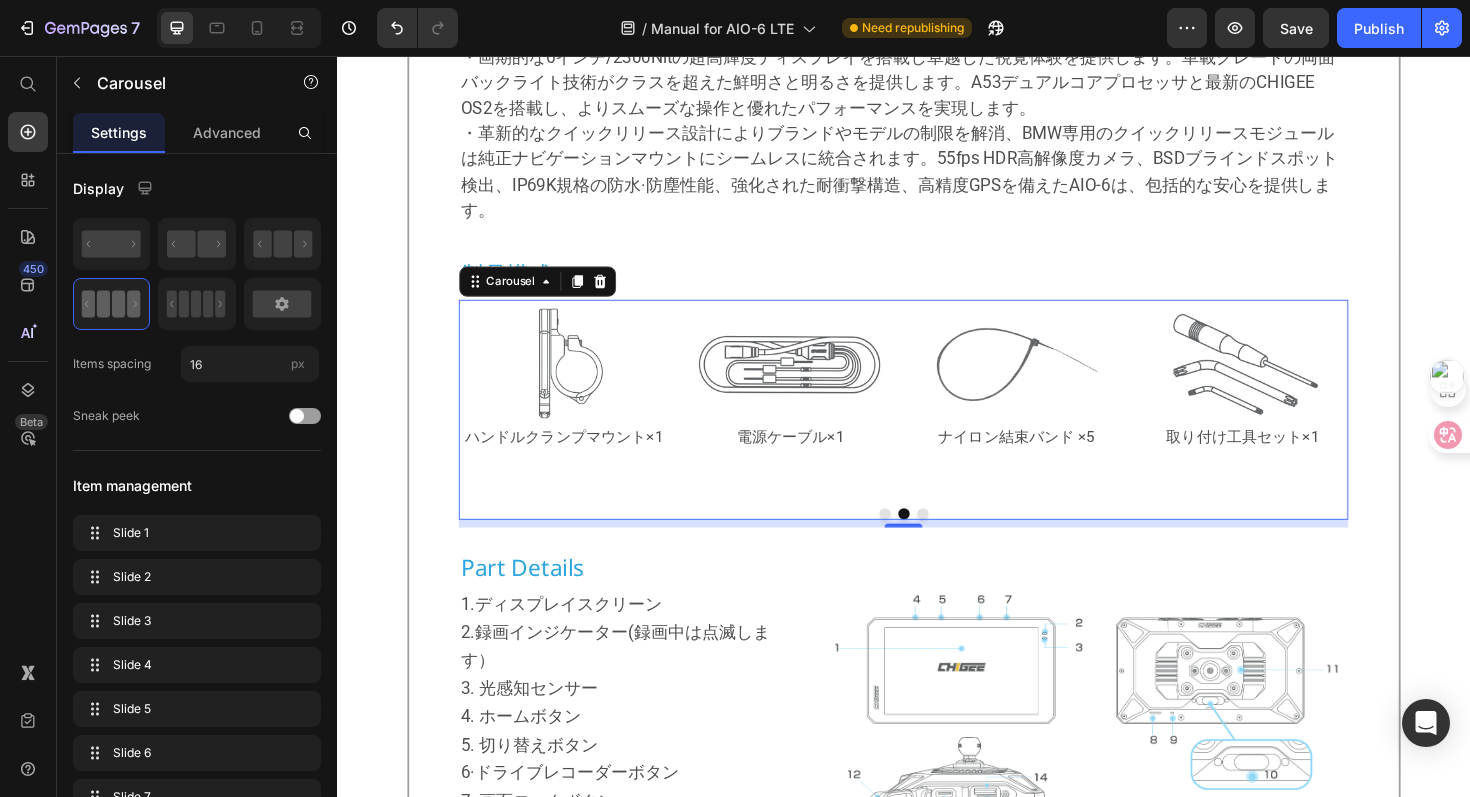 click at bounding box center (917, 541) 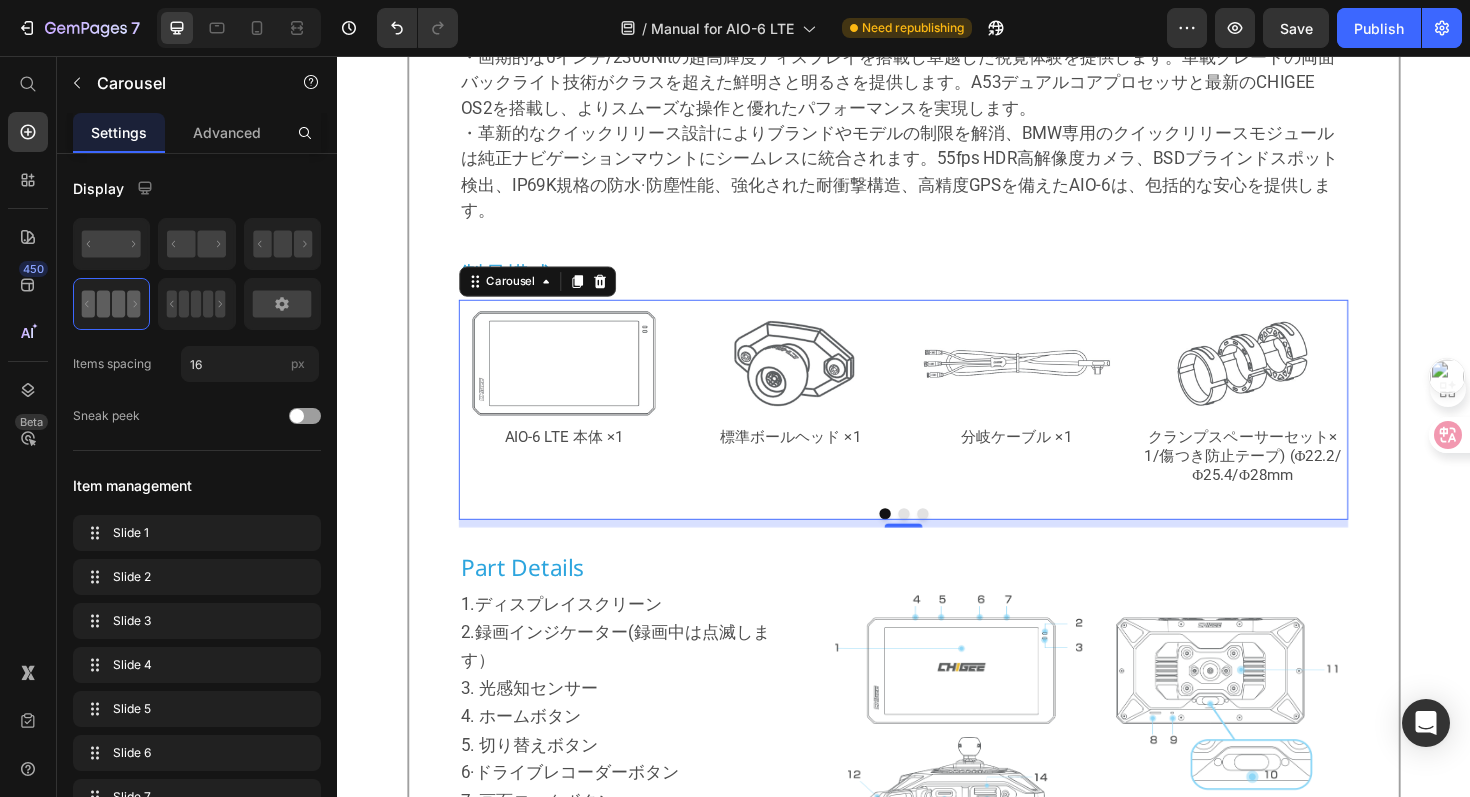 click at bounding box center (937, 541) 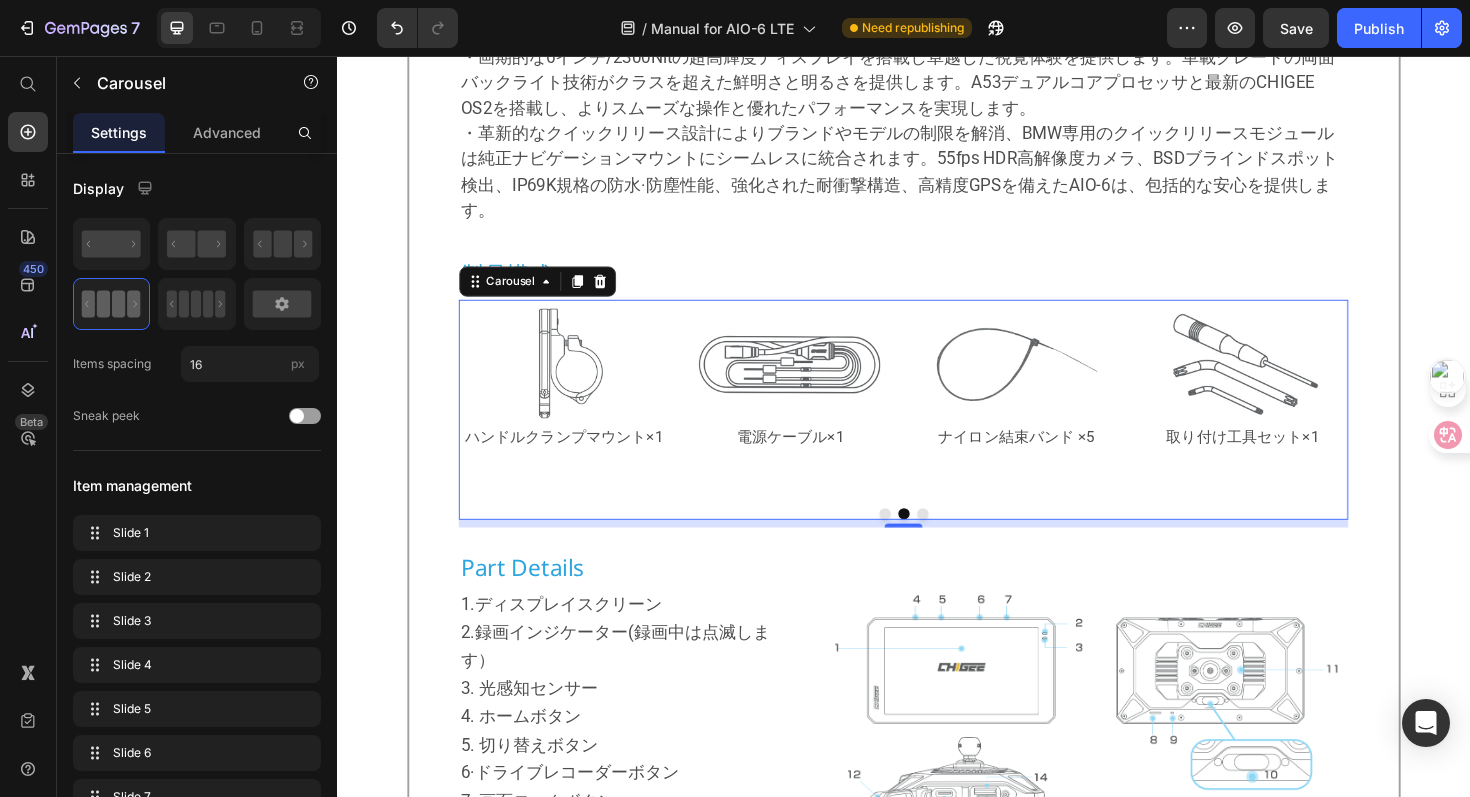 click at bounding box center [957, 541] 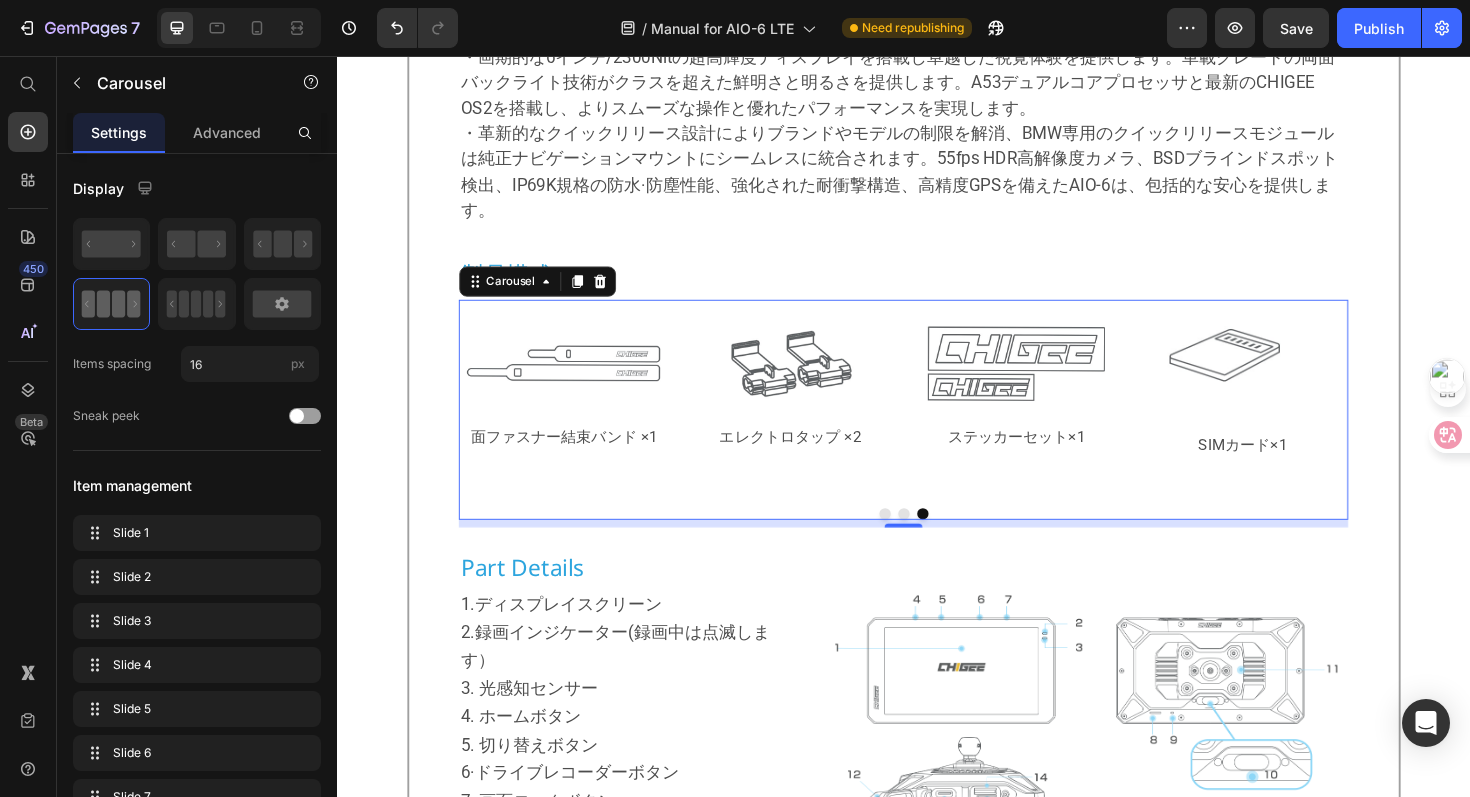 click at bounding box center (917, 541) 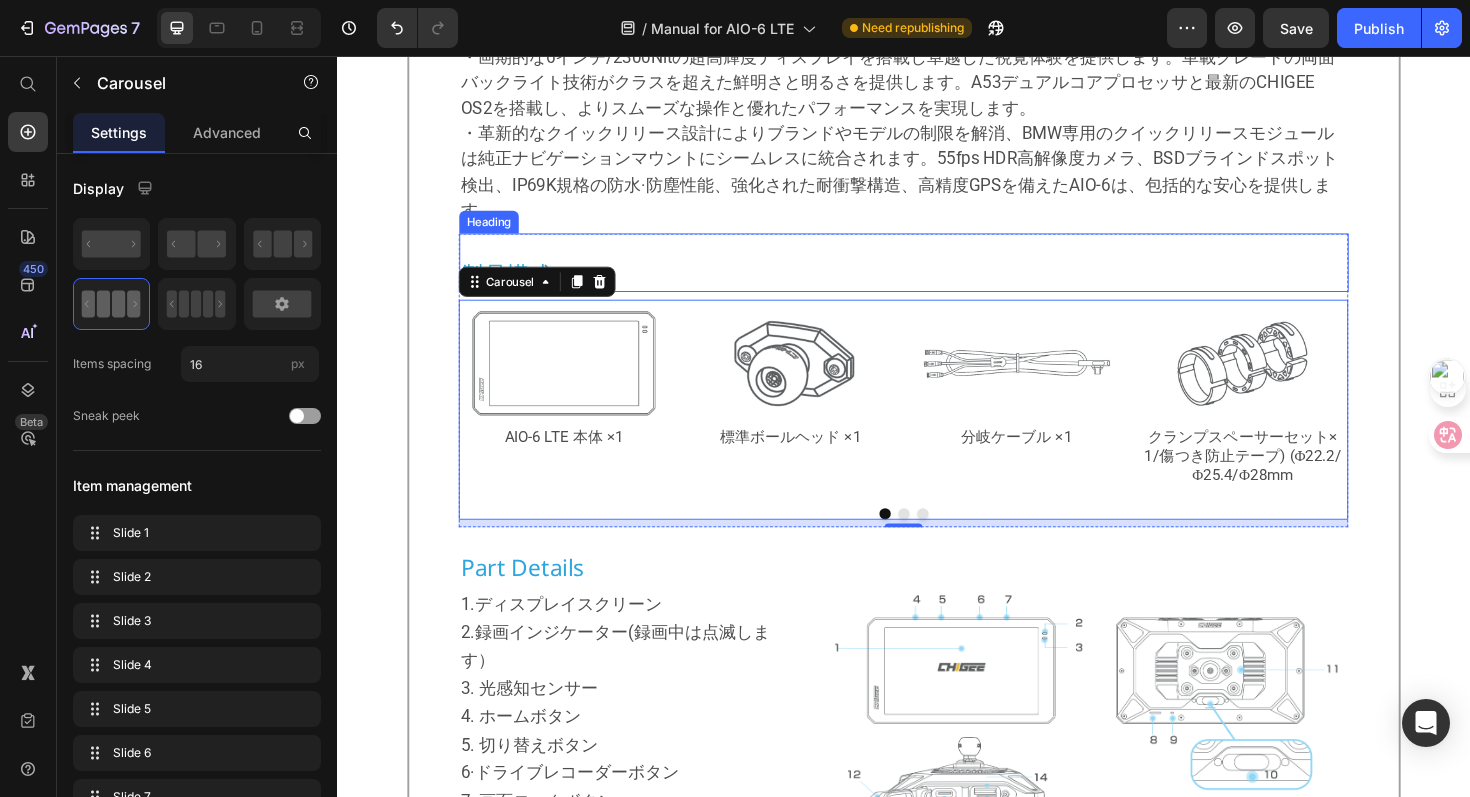 click on "製品構成 Heading" at bounding box center (937, 275) 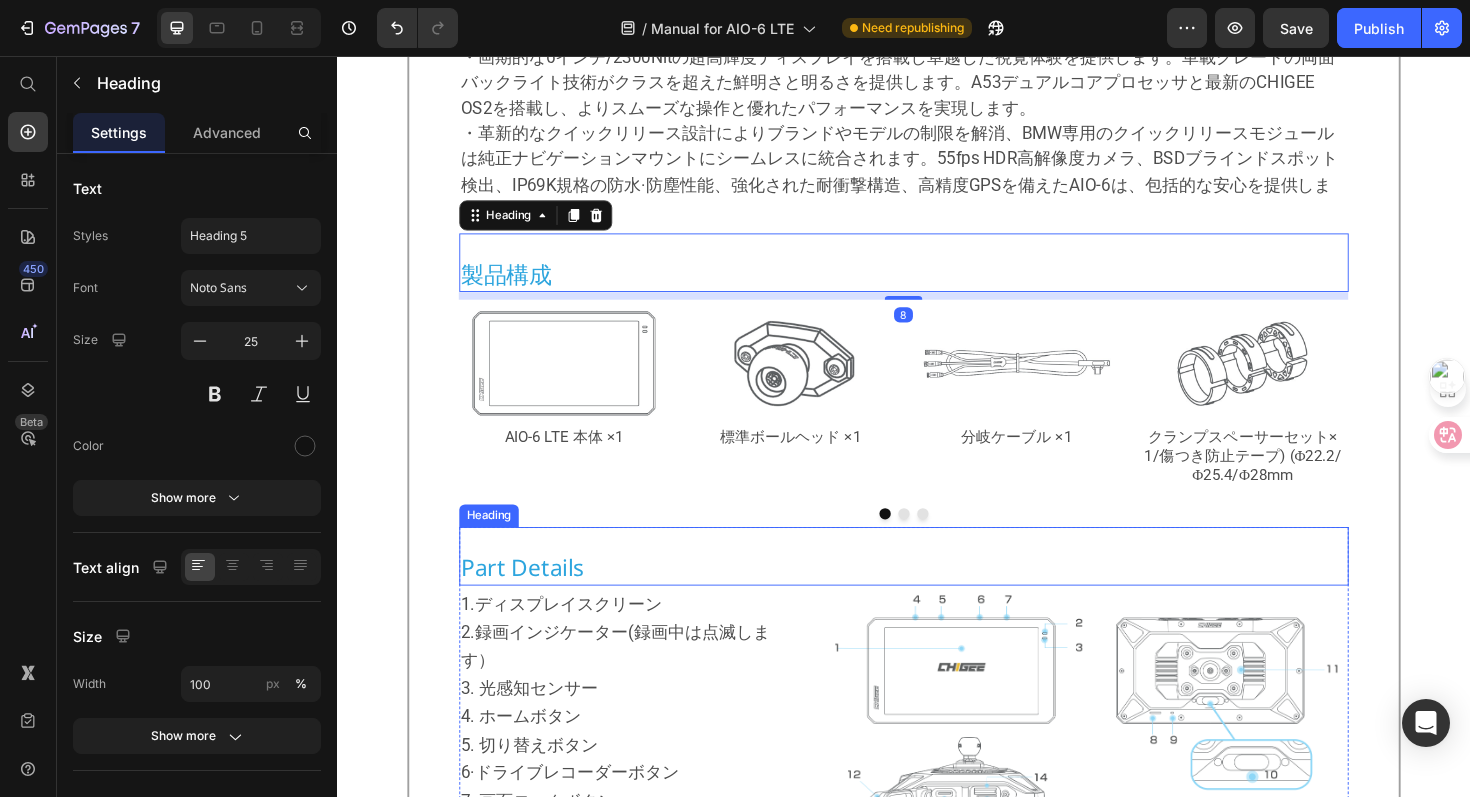 click on "Part Details" at bounding box center [937, 598] 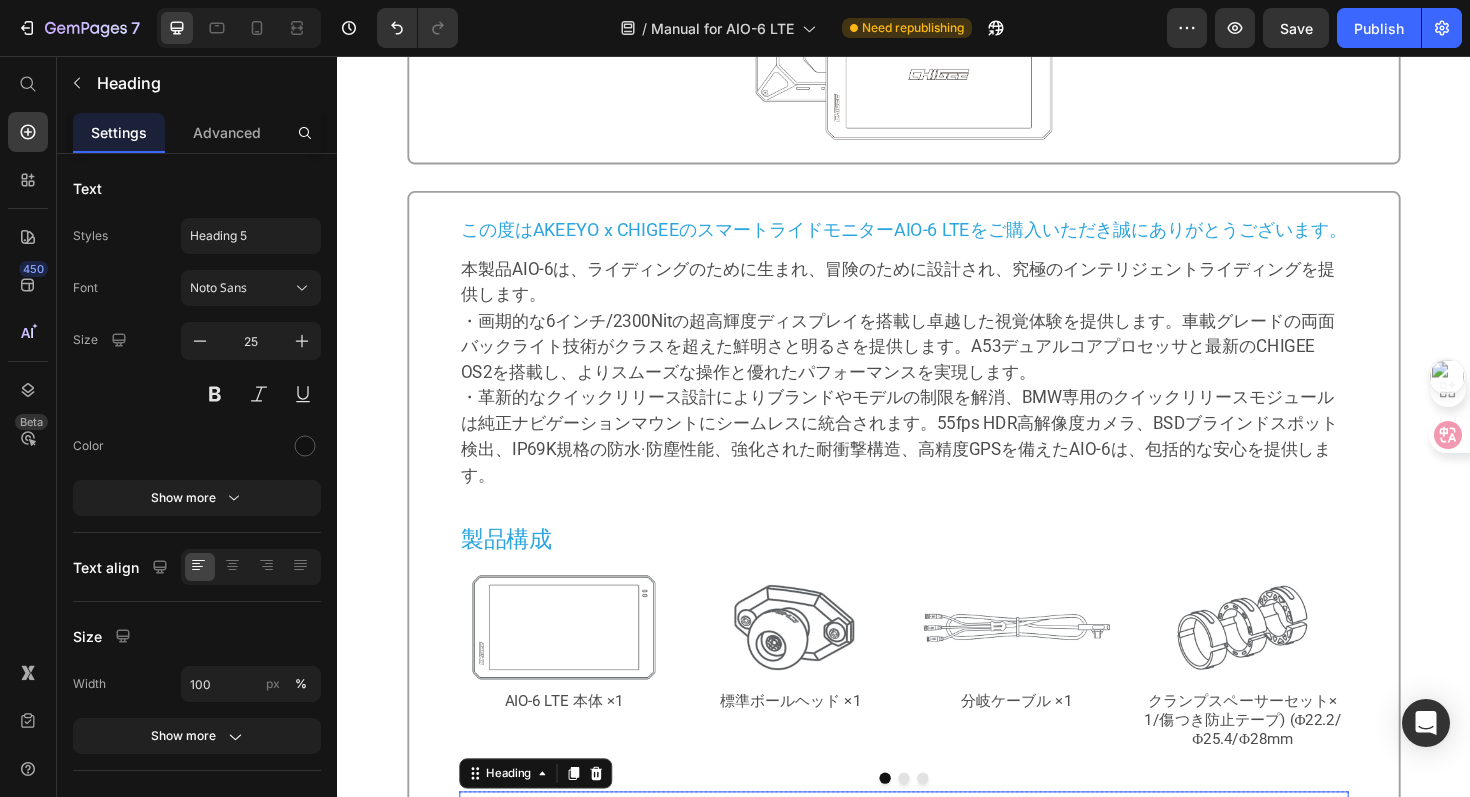 scroll, scrollTop: 244, scrollLeft: 0, axis: vertical 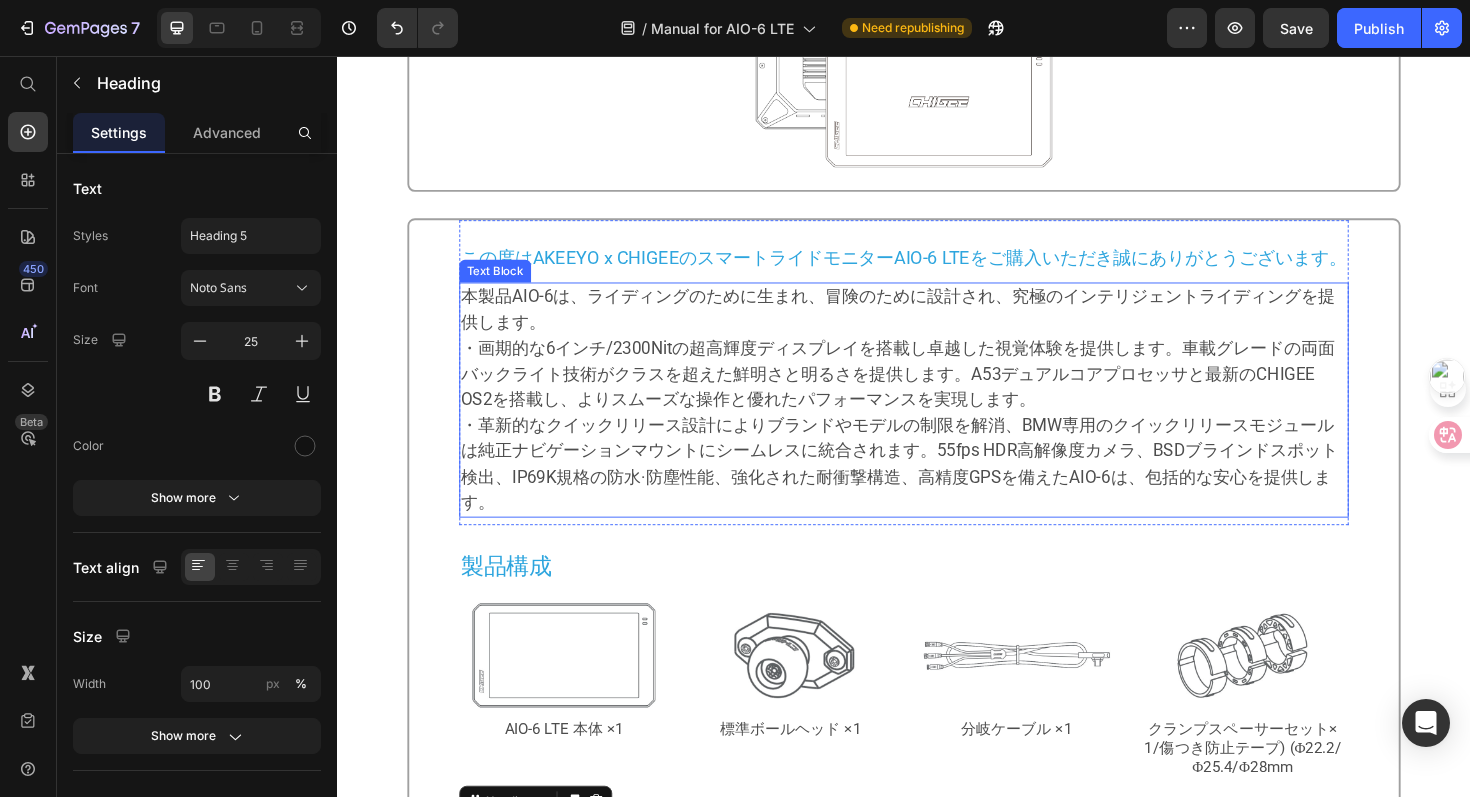click on "・革新的なクイックリリース設計によりブランドやモデルの制限を解消、BMW専用のクイックリリースモジュールは純正ナビゲーションマウントにシームレスに統合されます。55fps HDR高解像度カメラ、BSDブラインドスポット検出、IP69K規格の防水·防塵性能、強化された耐衝撃構造、高精度GPSを備えたAIO-6は、包括的な安心を提供します。" at bounding box center (932, 487) 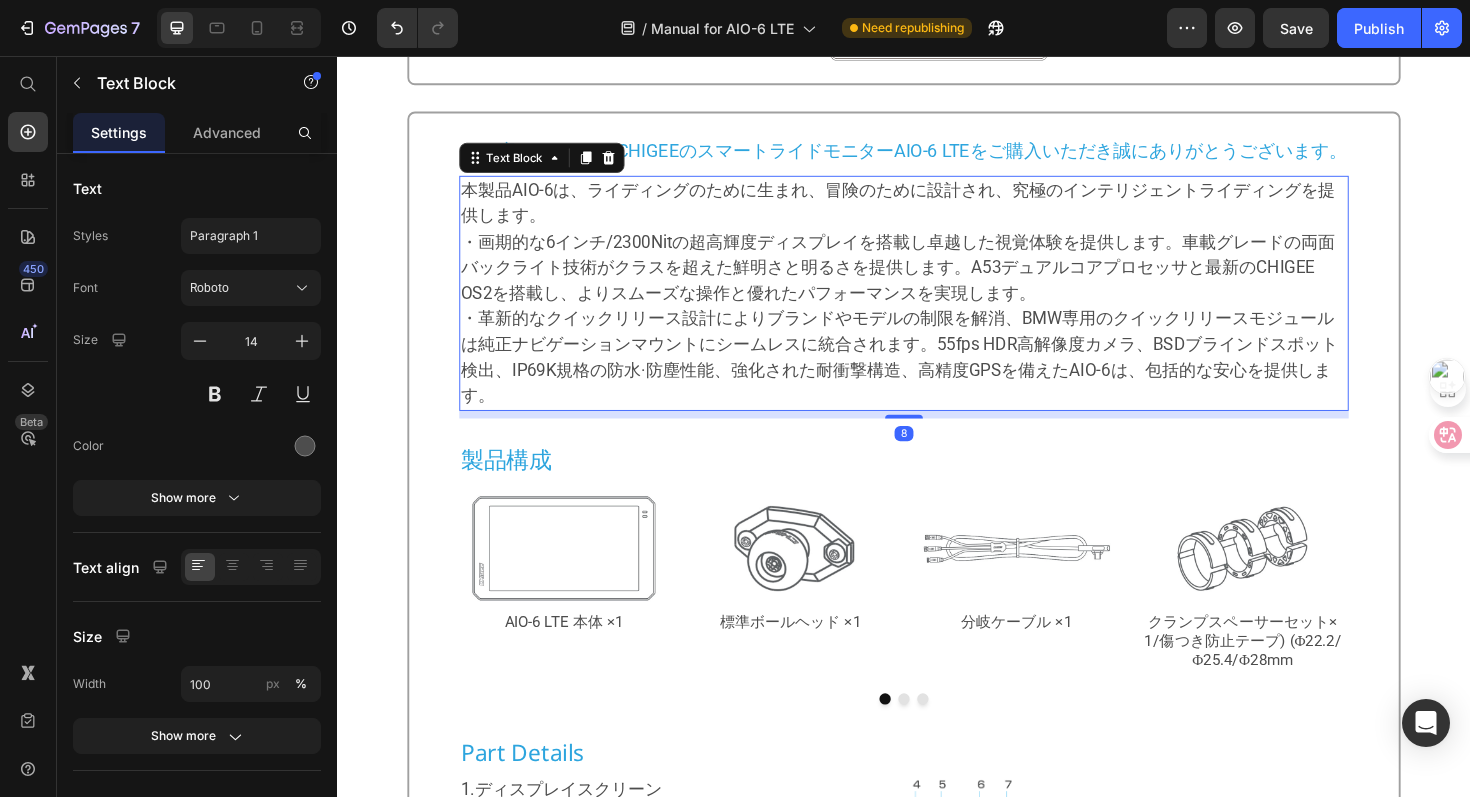 scroll, scrollTop: 703, scrollLeft: 0, axis: vertical 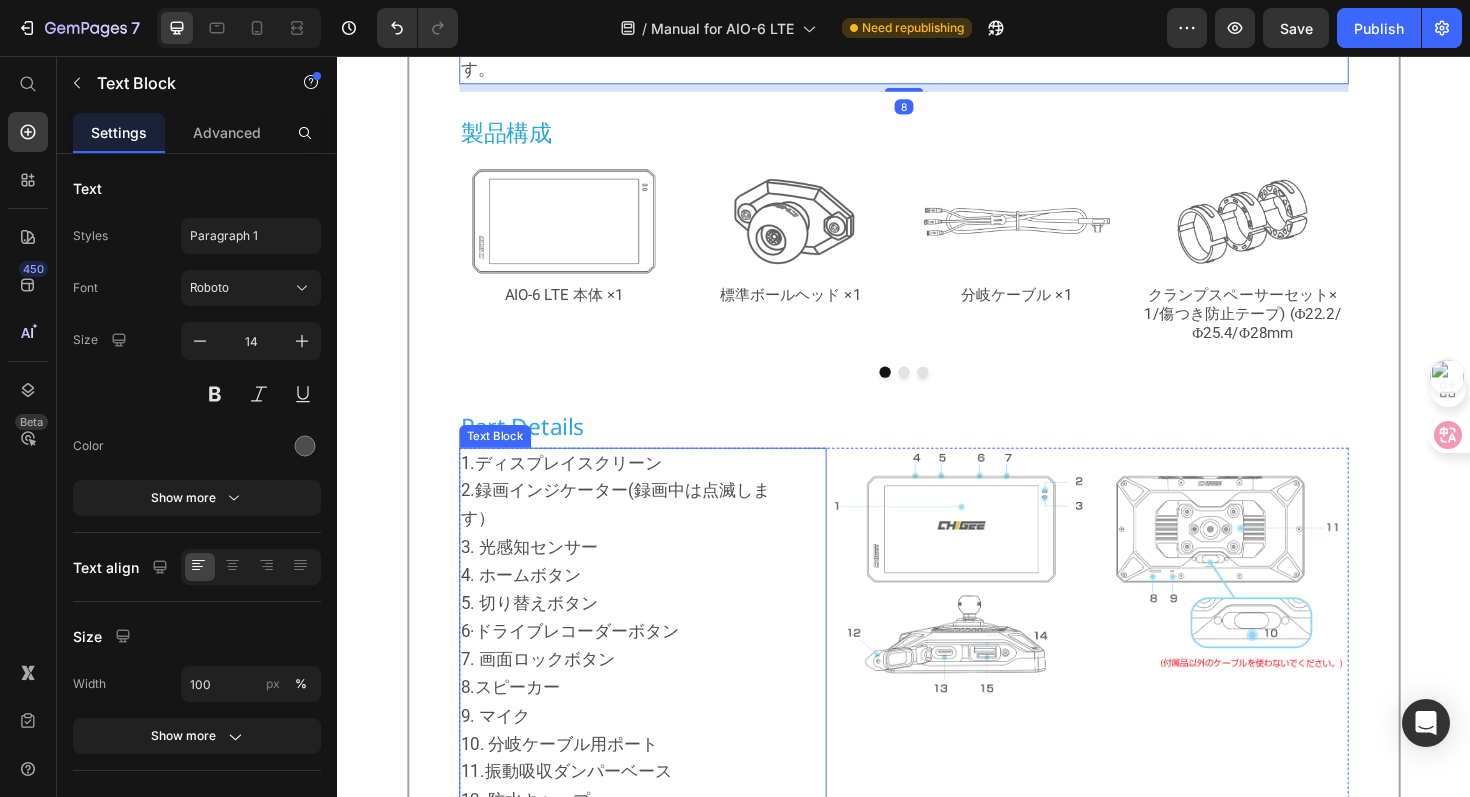 click on "3. 光感知センサー  4. ホームボタン  5. 切り替えボタン  6·ドライブレコーダーボタン  7. 画面ロックボタン  8.スピーカー  9. マイク  10. 分岐ケーブル用ポート  11.振動吸収ダンパーベース  12. 防水キャップ  13. 診断用ポート  14.SDカードスロット  15. SIMカードスロット" at bounding box center (641, 755) 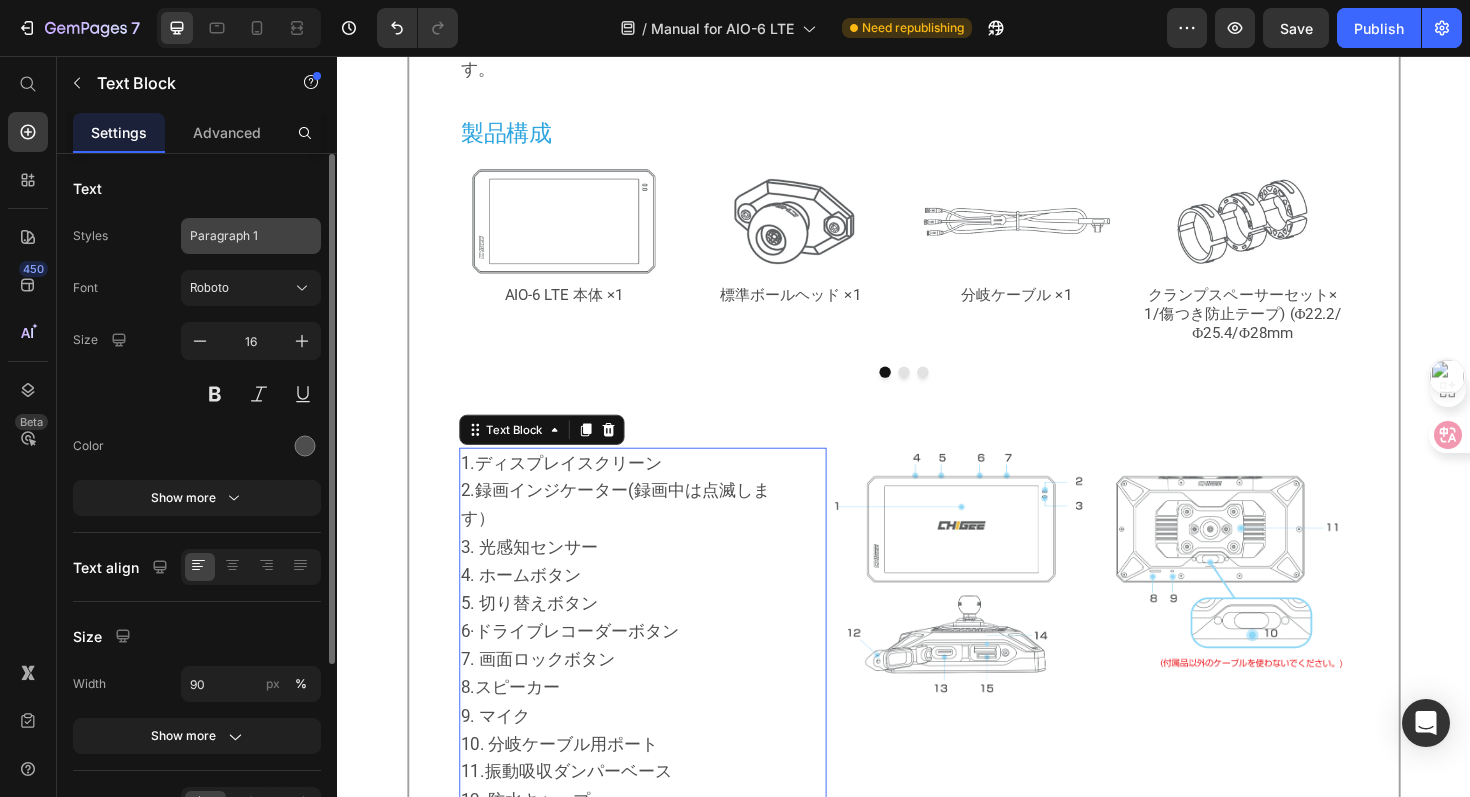 click on "Paragraph 1" 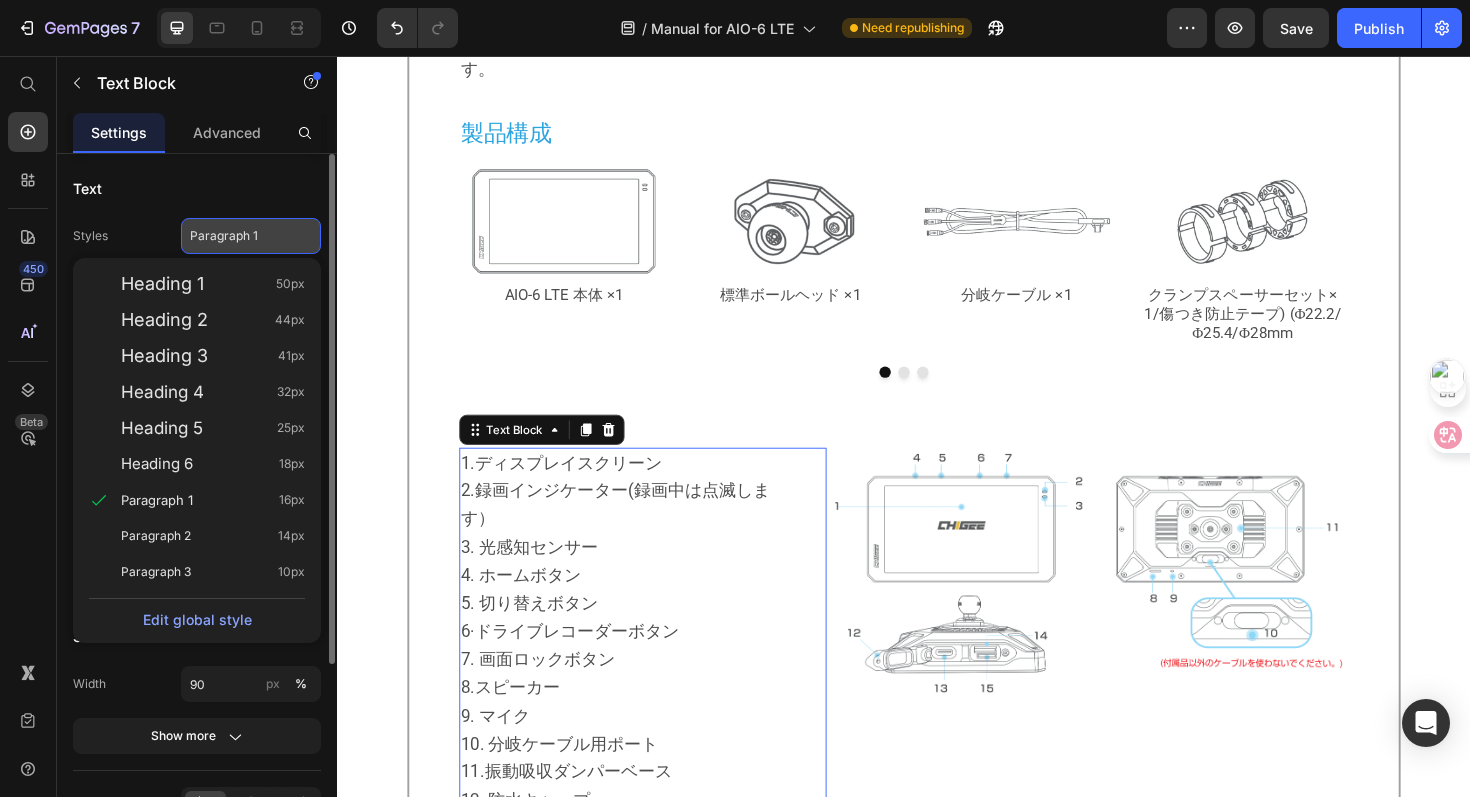 click on "Paragraph 1" 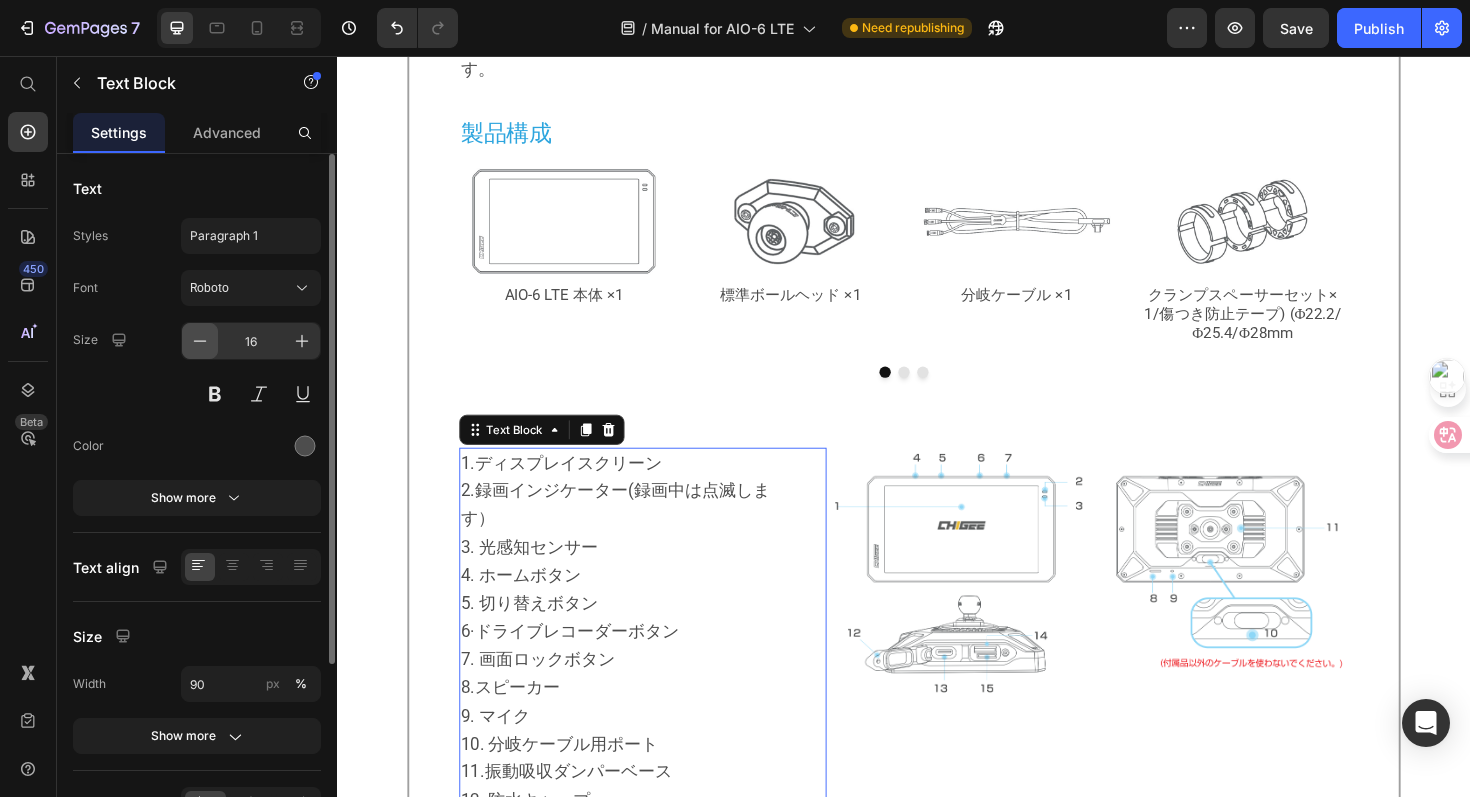 click 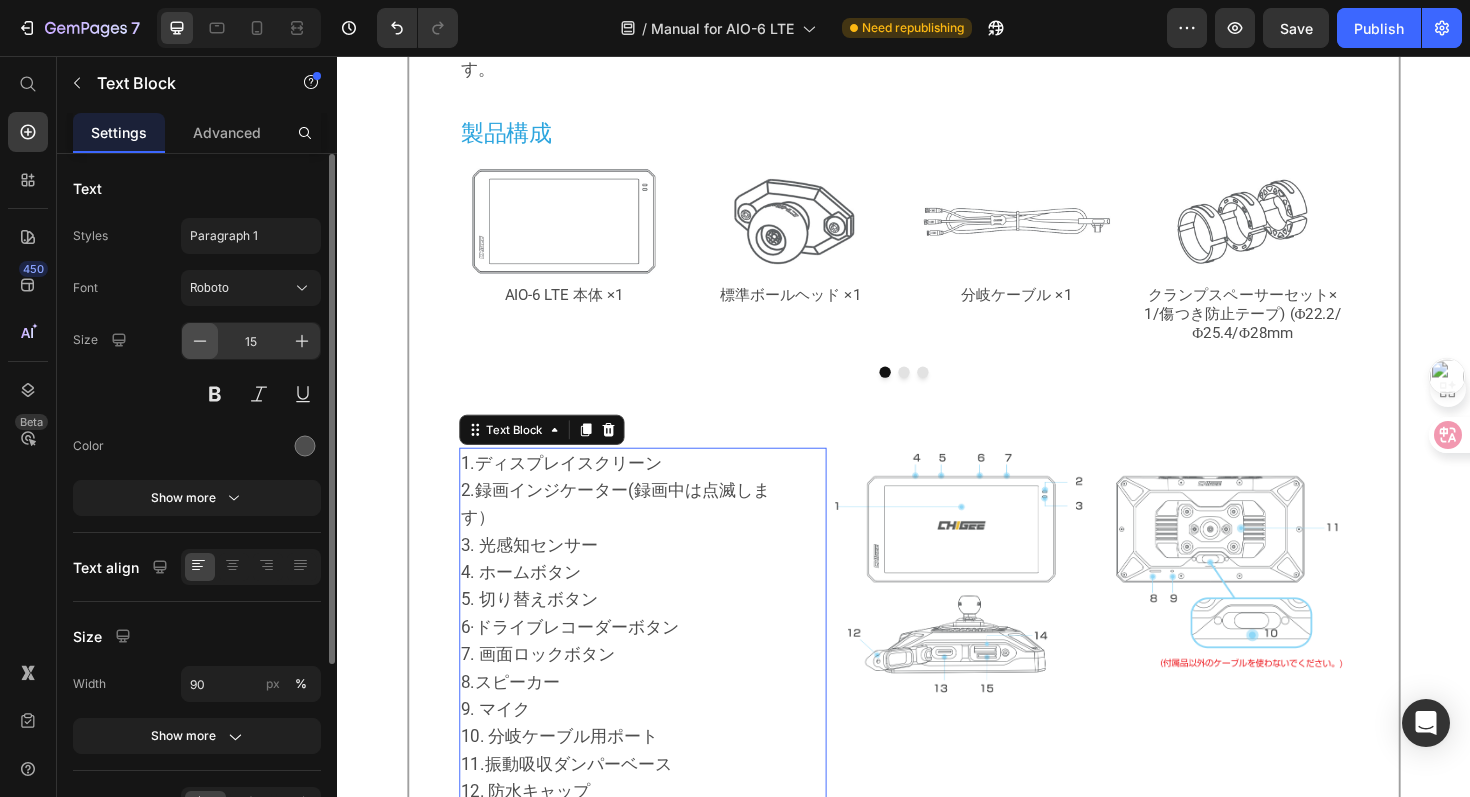 click 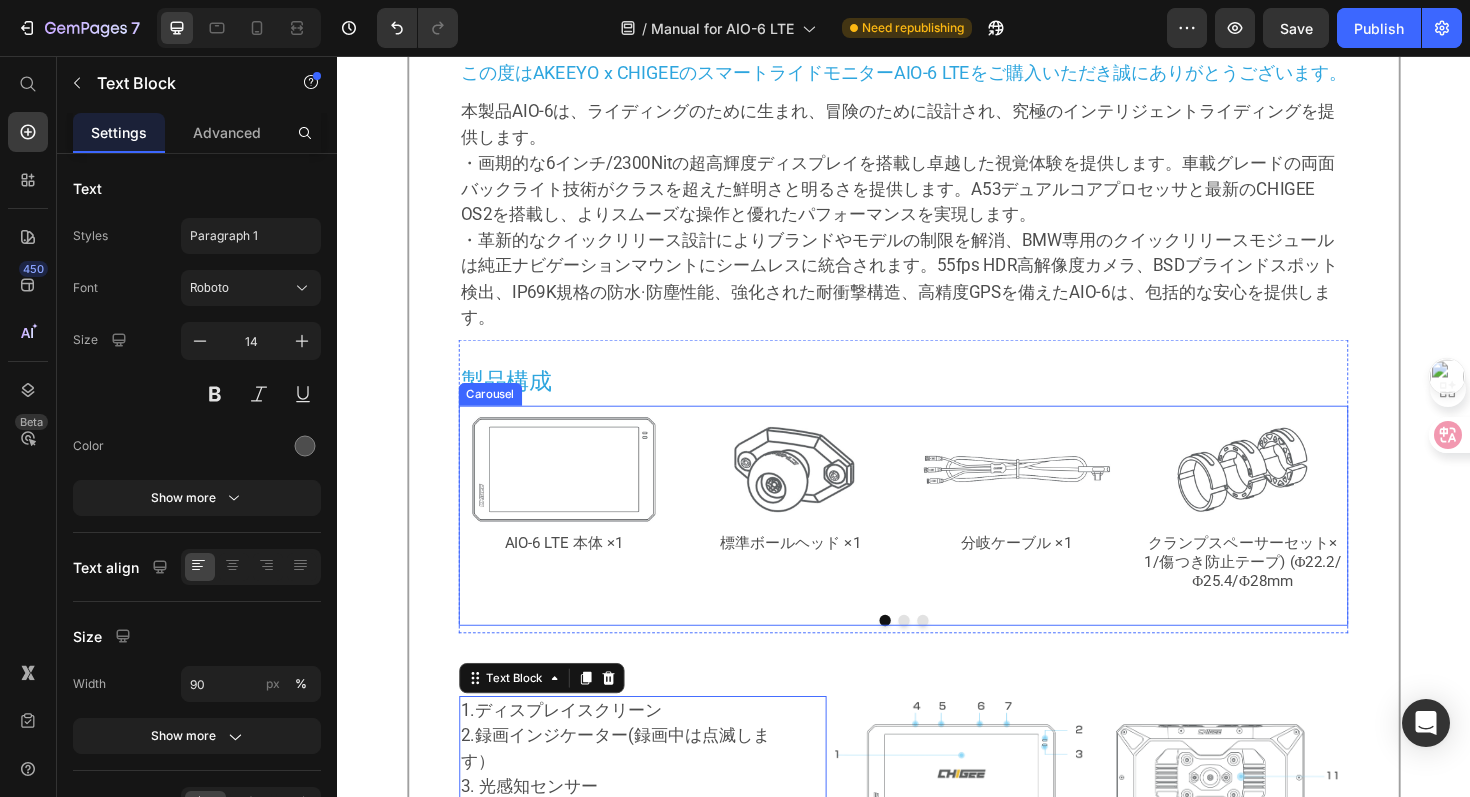 scroll, scrollTop: 374, scrollLeft: 0, axis: vertical 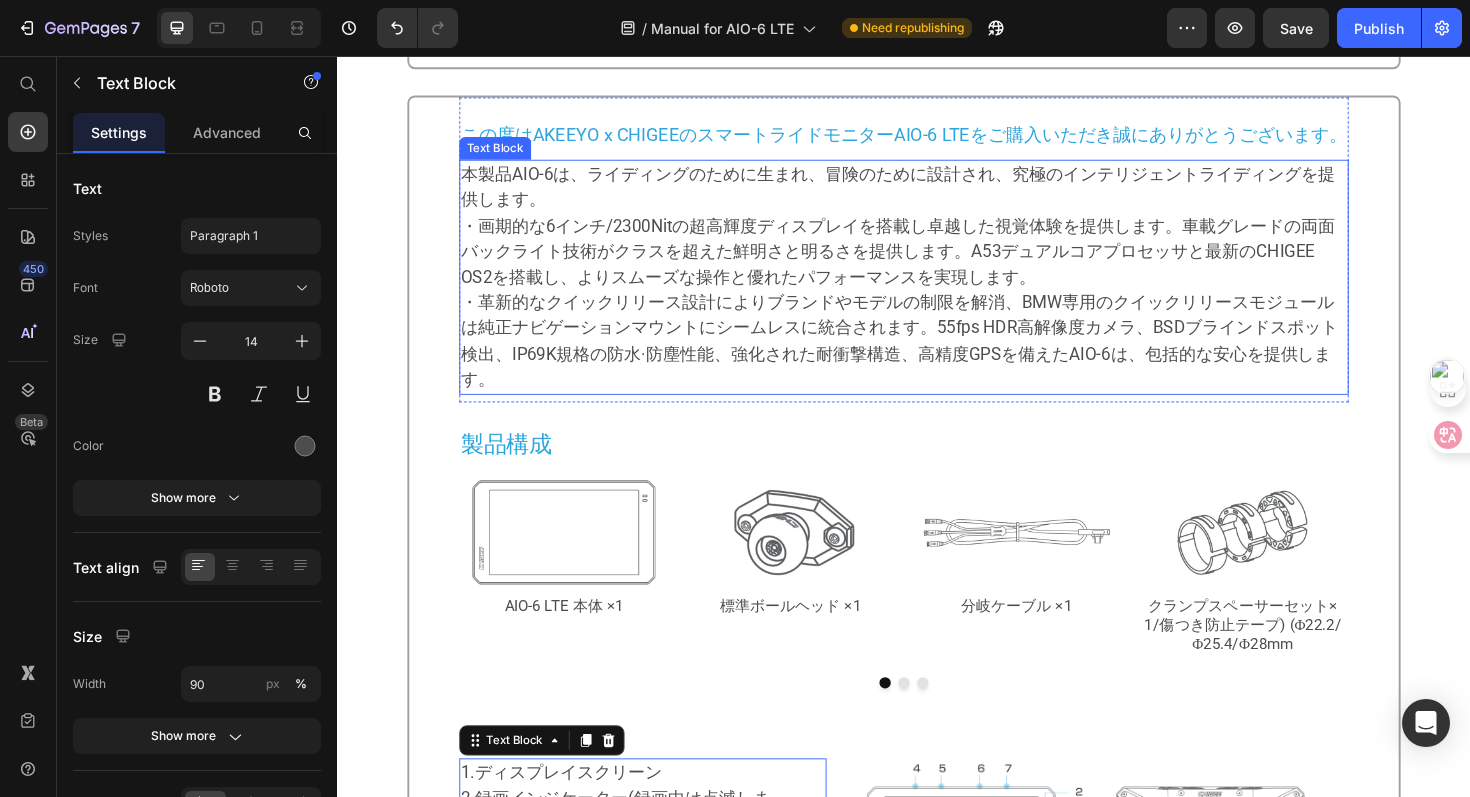 click on "・画期的な6インチ/2300Nitの超高輝度ディスプレイを搭載し卓越した視覚体験を提供します。車載グレードの両面バックライト技術がクラスを超えた鮮明さと明るさを提供します。A53デュアルコアプロセッサと最新のCHIGEE OS2を搭載し、よりスムーズな操作と優れたパフォーマンスを実現します。" at bounding box center [937, 264] 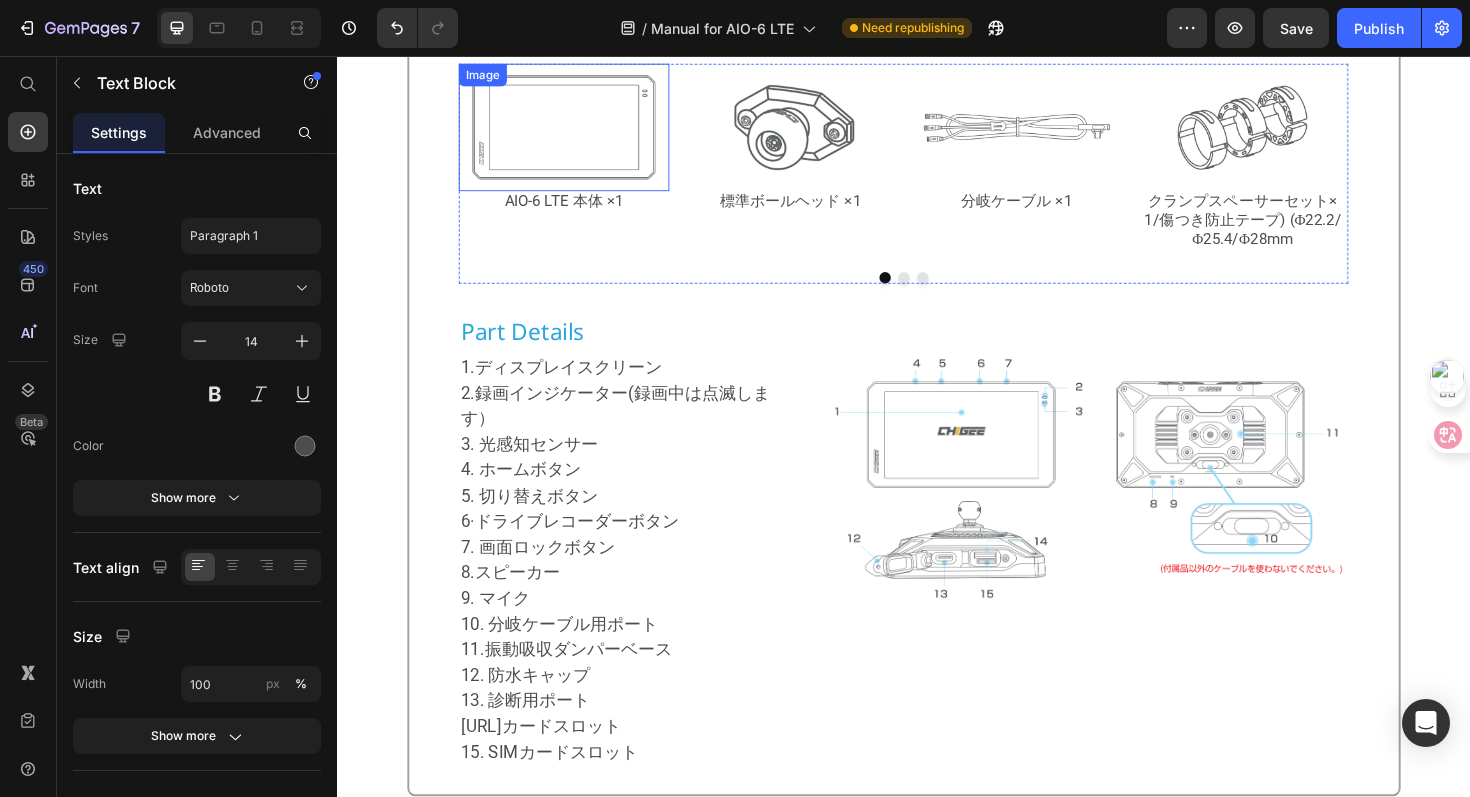 scroll, scrollTop: 837, scrollLeft: 0, axis: vertical 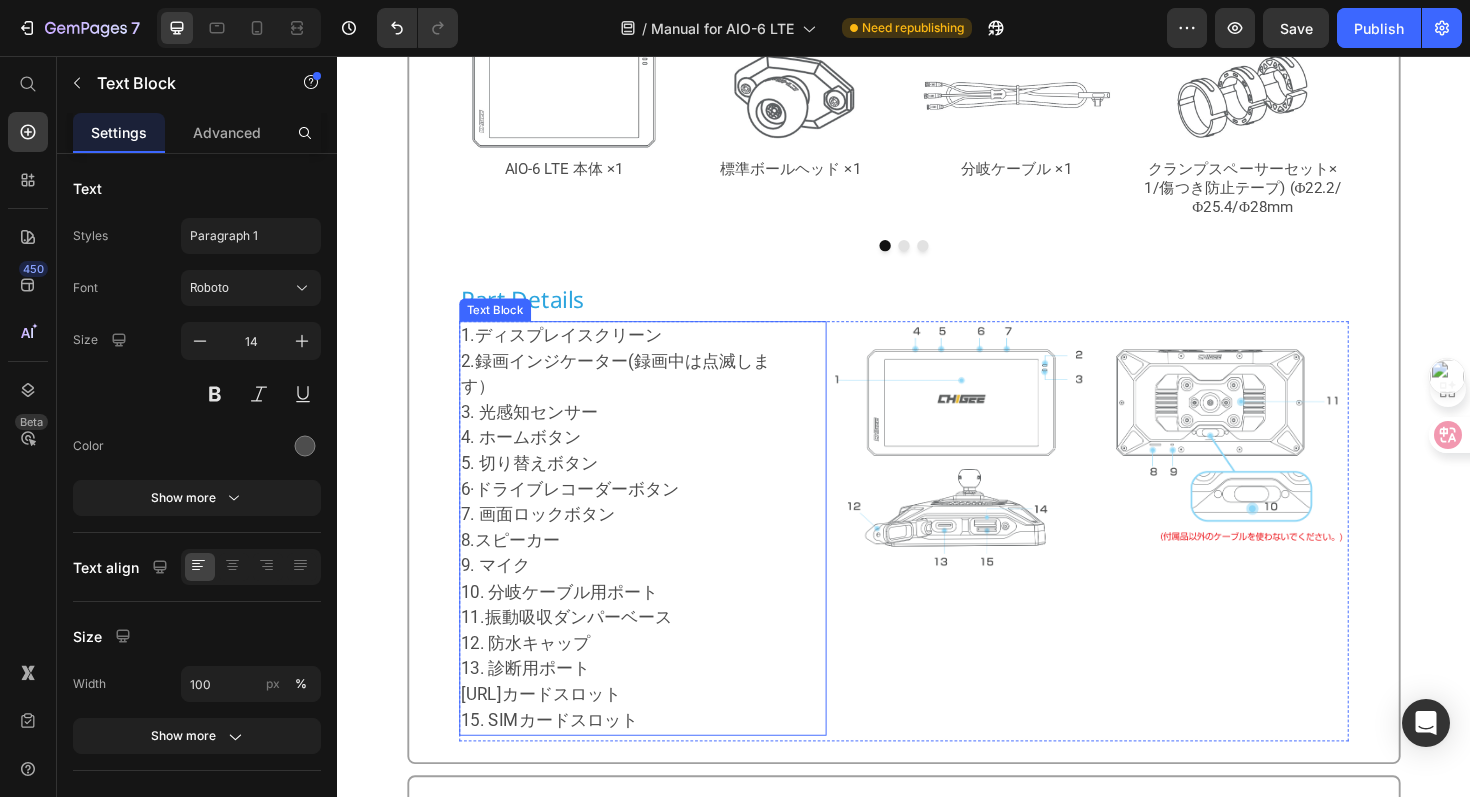click on "3. 光感知センサー  4. ホームボタン  5. 切り替えボタン  6·ドライブレコーダーボタン  7. 画面ロックボタン  8.スピーカー  9. マイク  10. 分岐ケーブル用ポート  11.振動吸収ダンパーベース  12. 防水キャップ  13. 診断用ポート  14.SDカードスロット  15. SIMカードスロット" at bounding box center (641, 597) 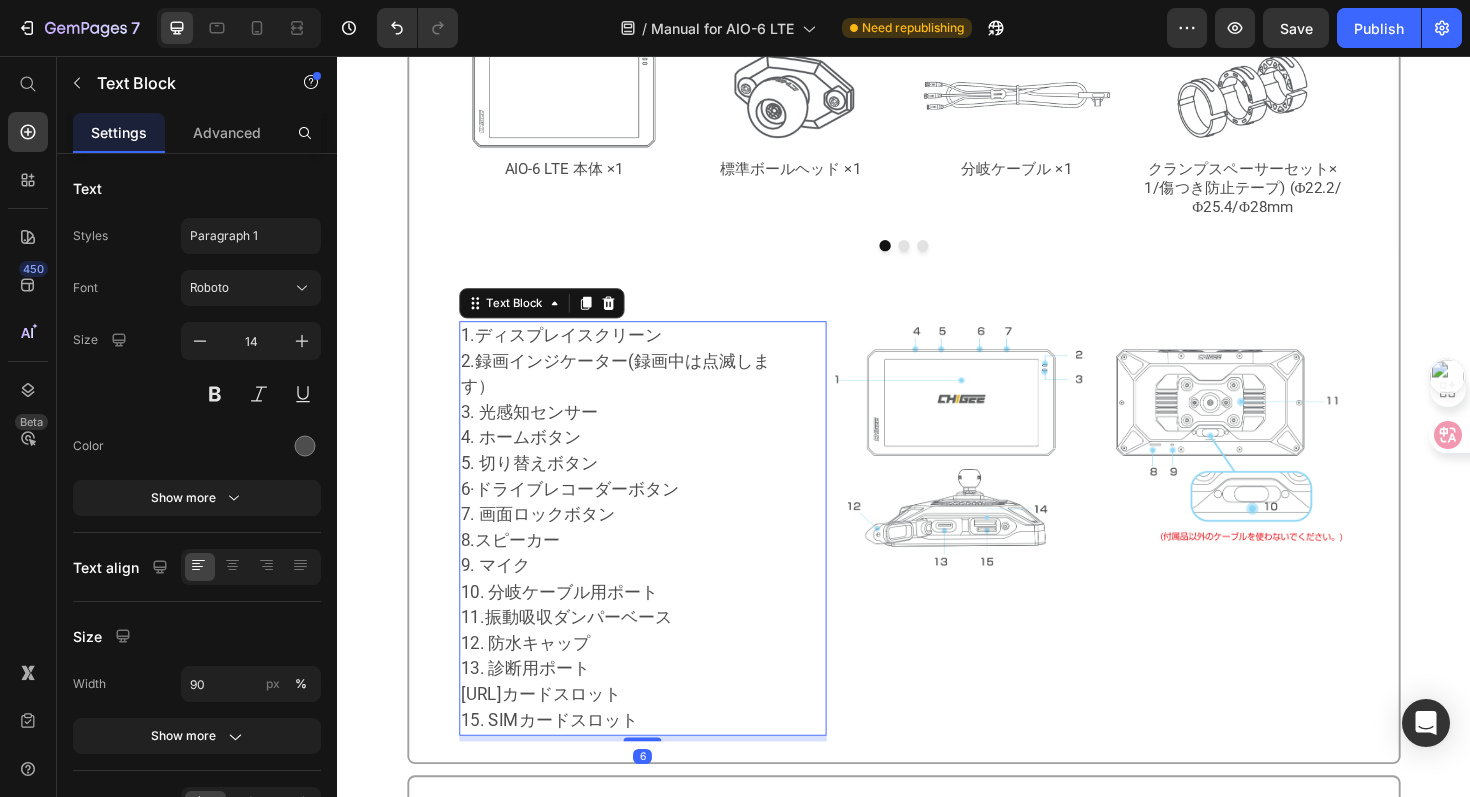 click at bounding box center [239, 28] 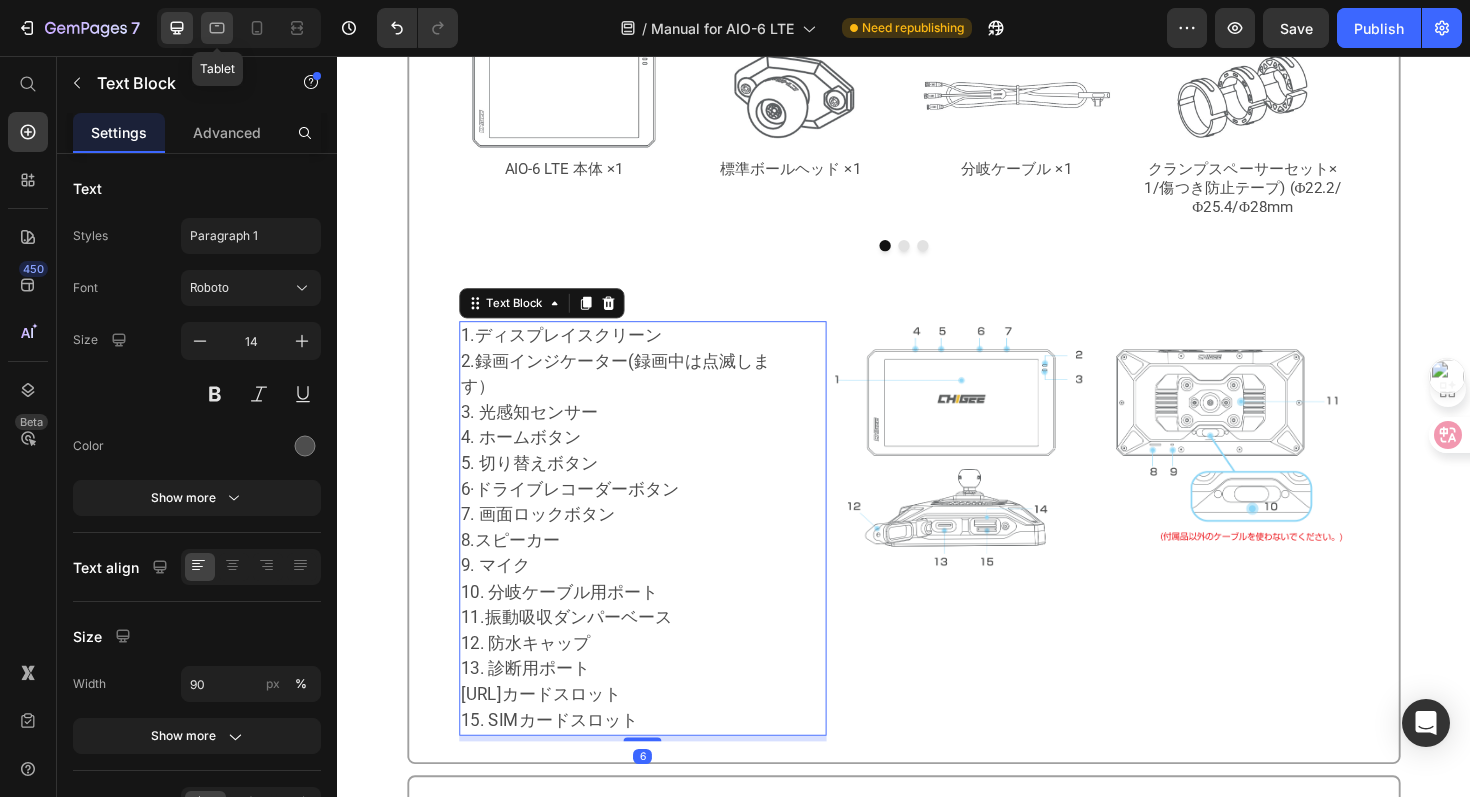 click 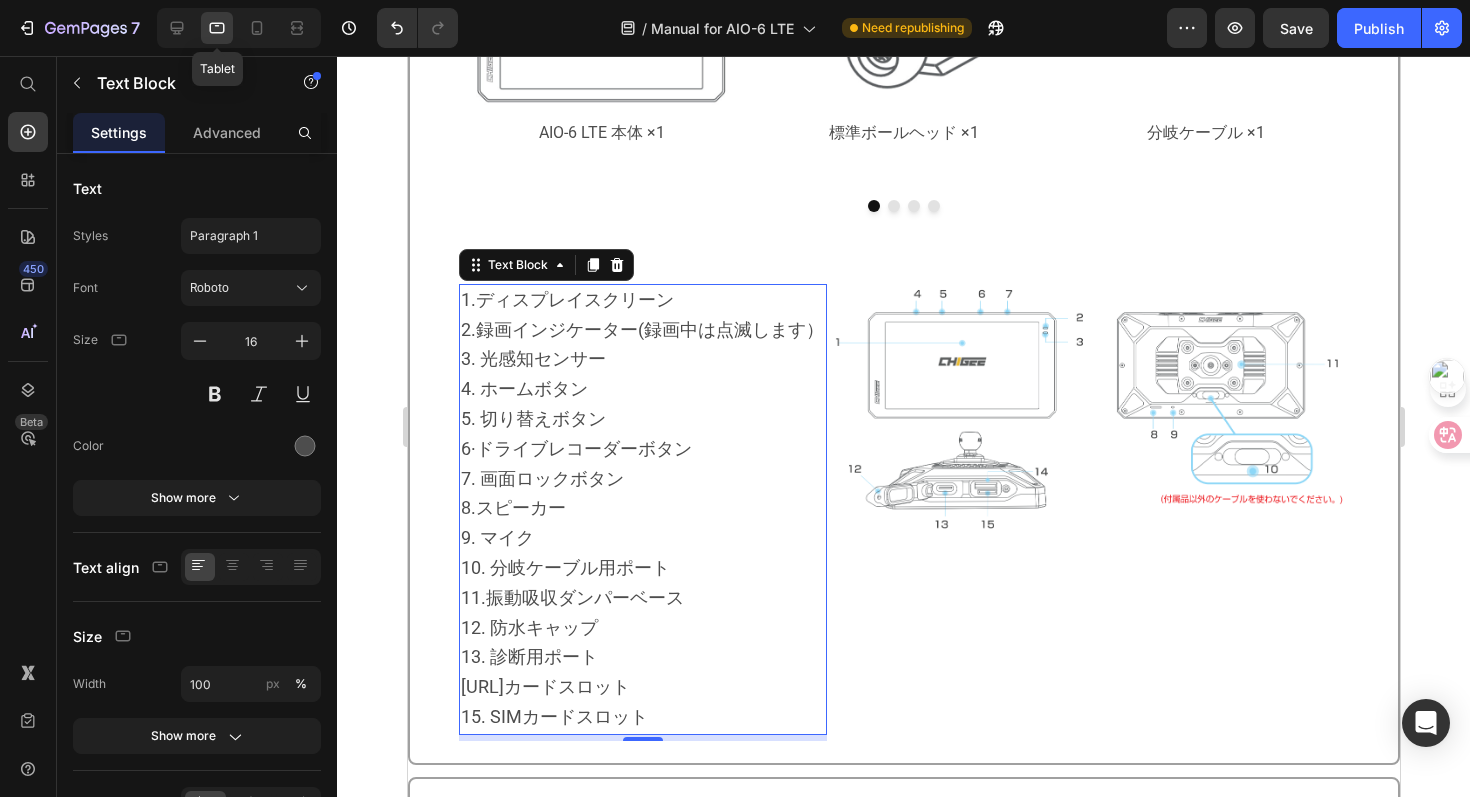 scroll, scrollTop: 1136, scrollLeft: 0, axis: vertical 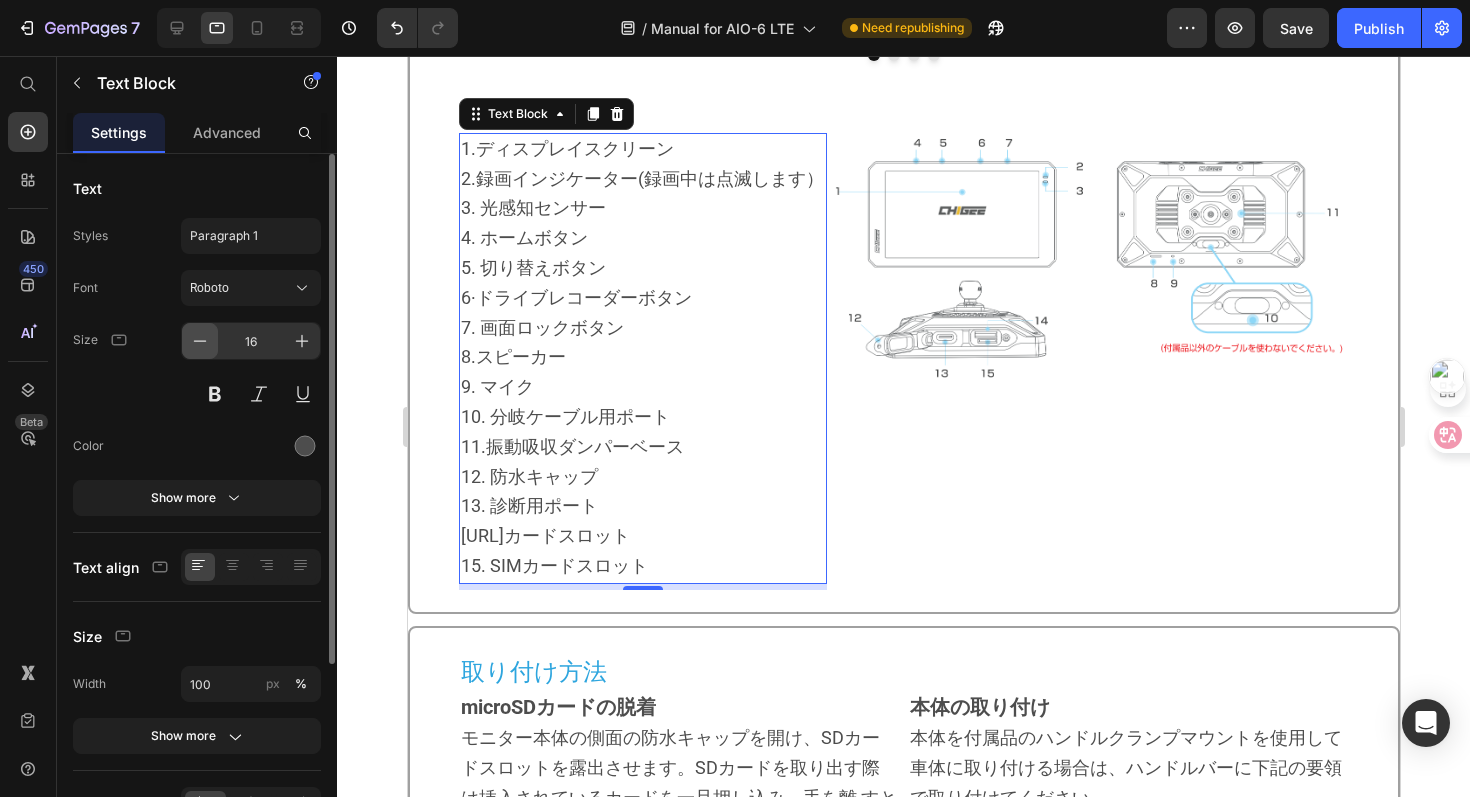 click 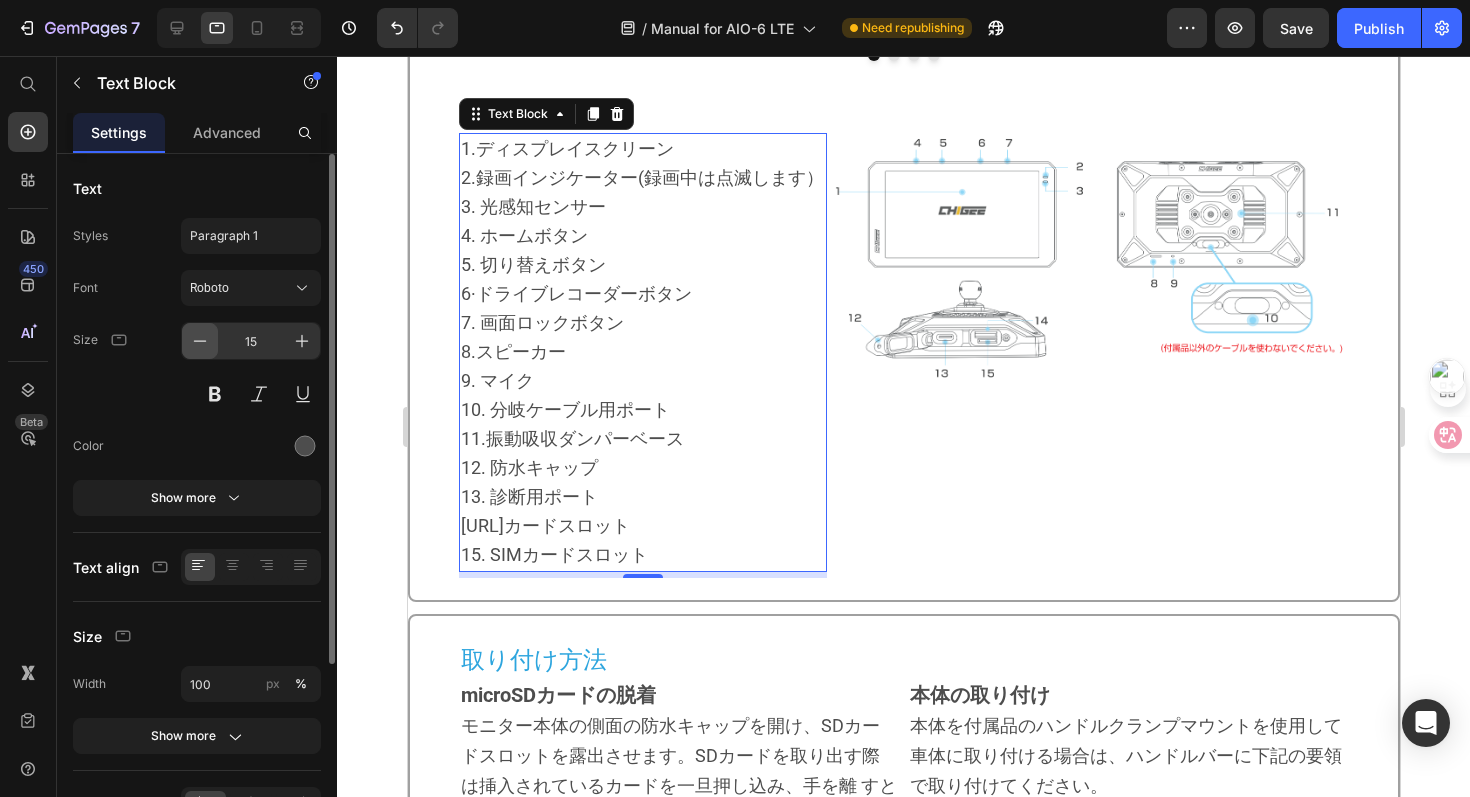 click 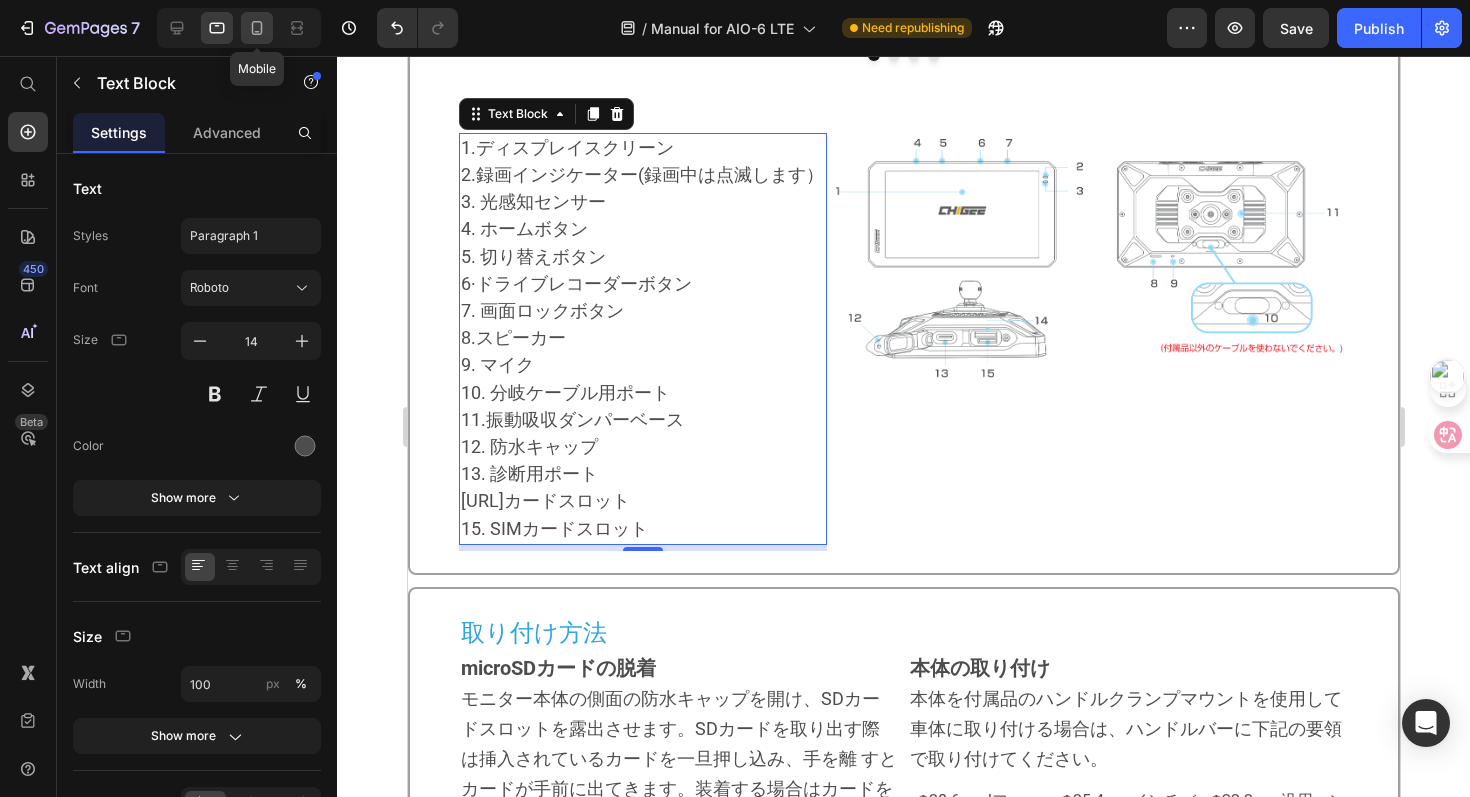 click 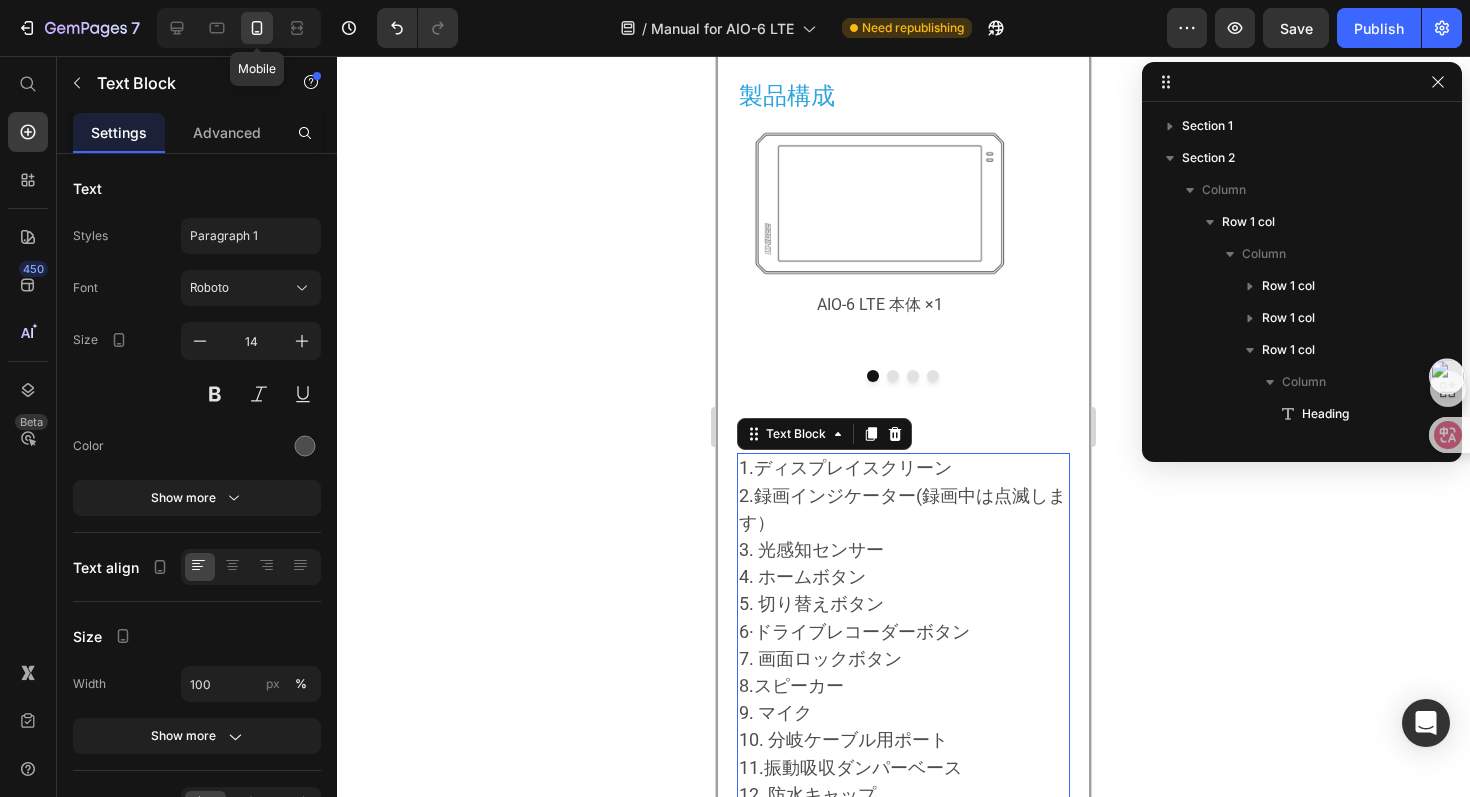 scroll, scrollTop: 1407, scrollLeft: 0, axis: vertical 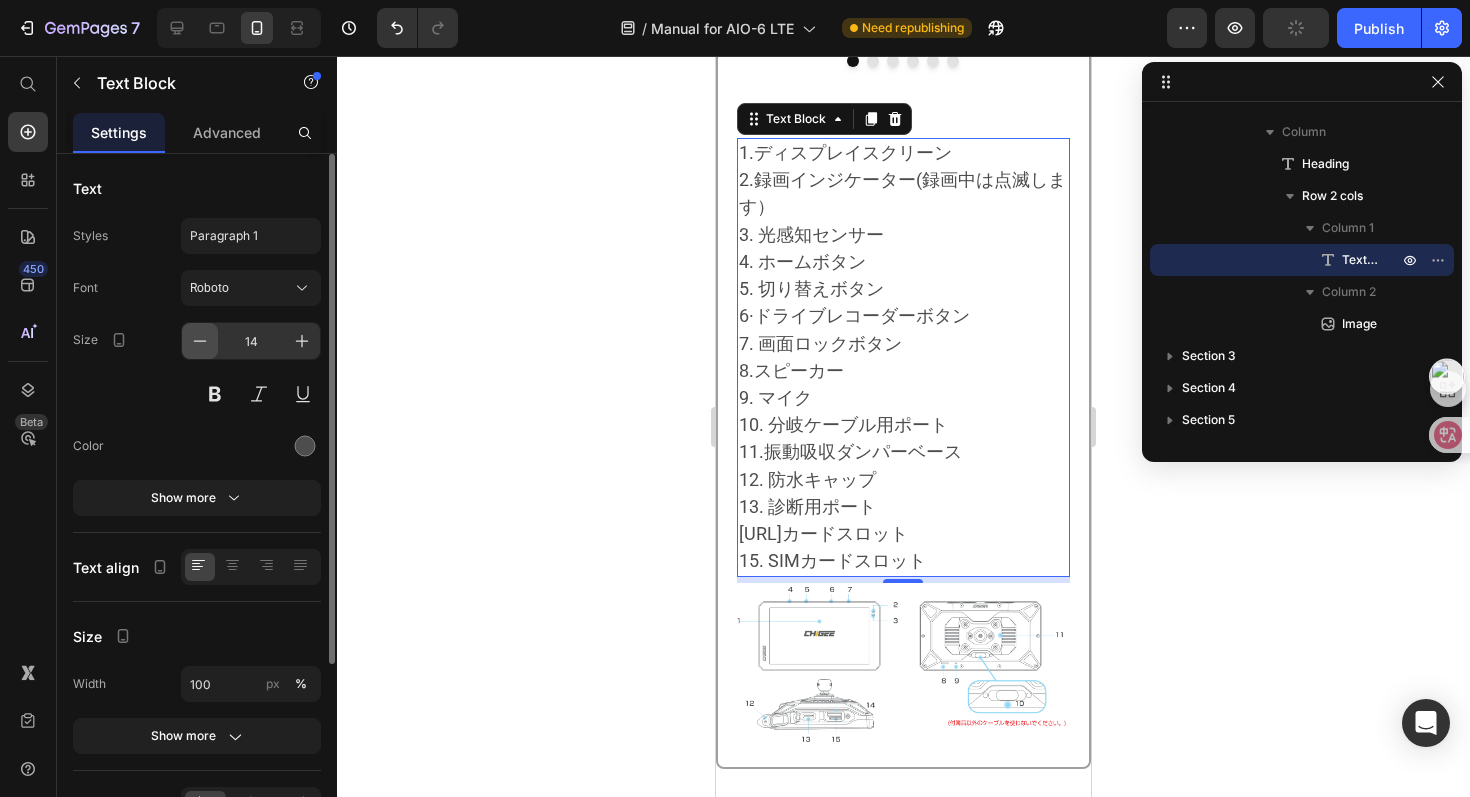 click at bounding box center (200, 341) 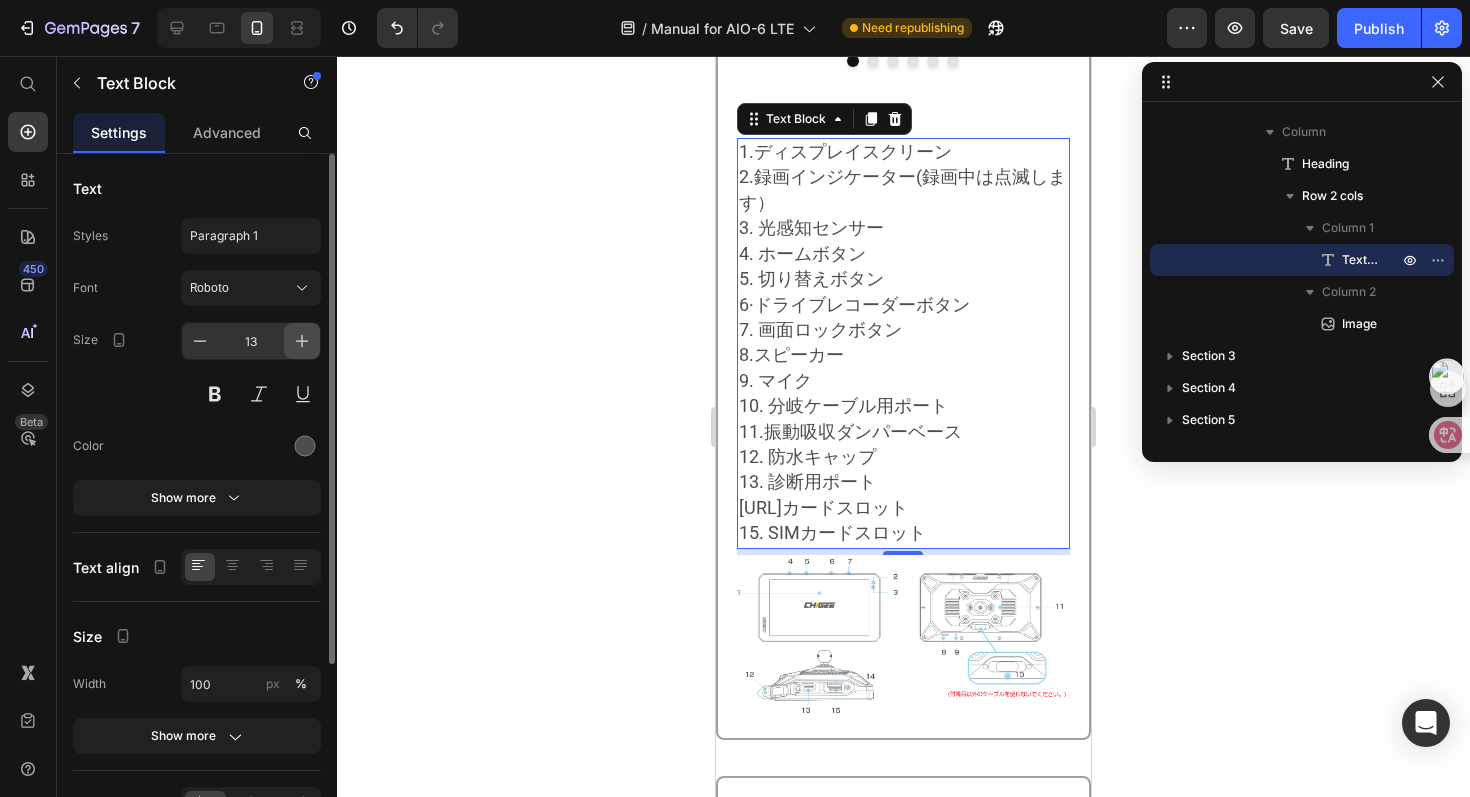 click 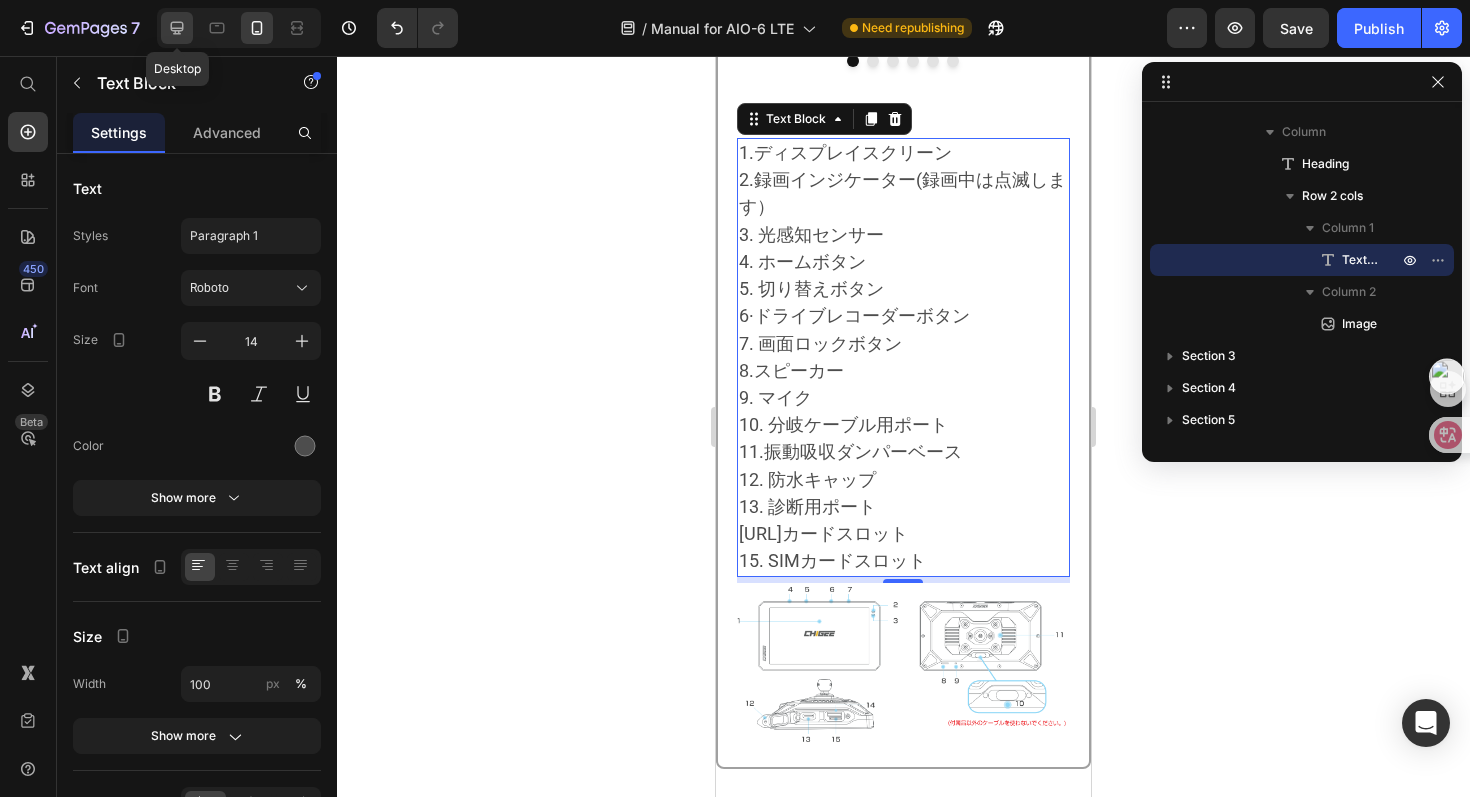 click 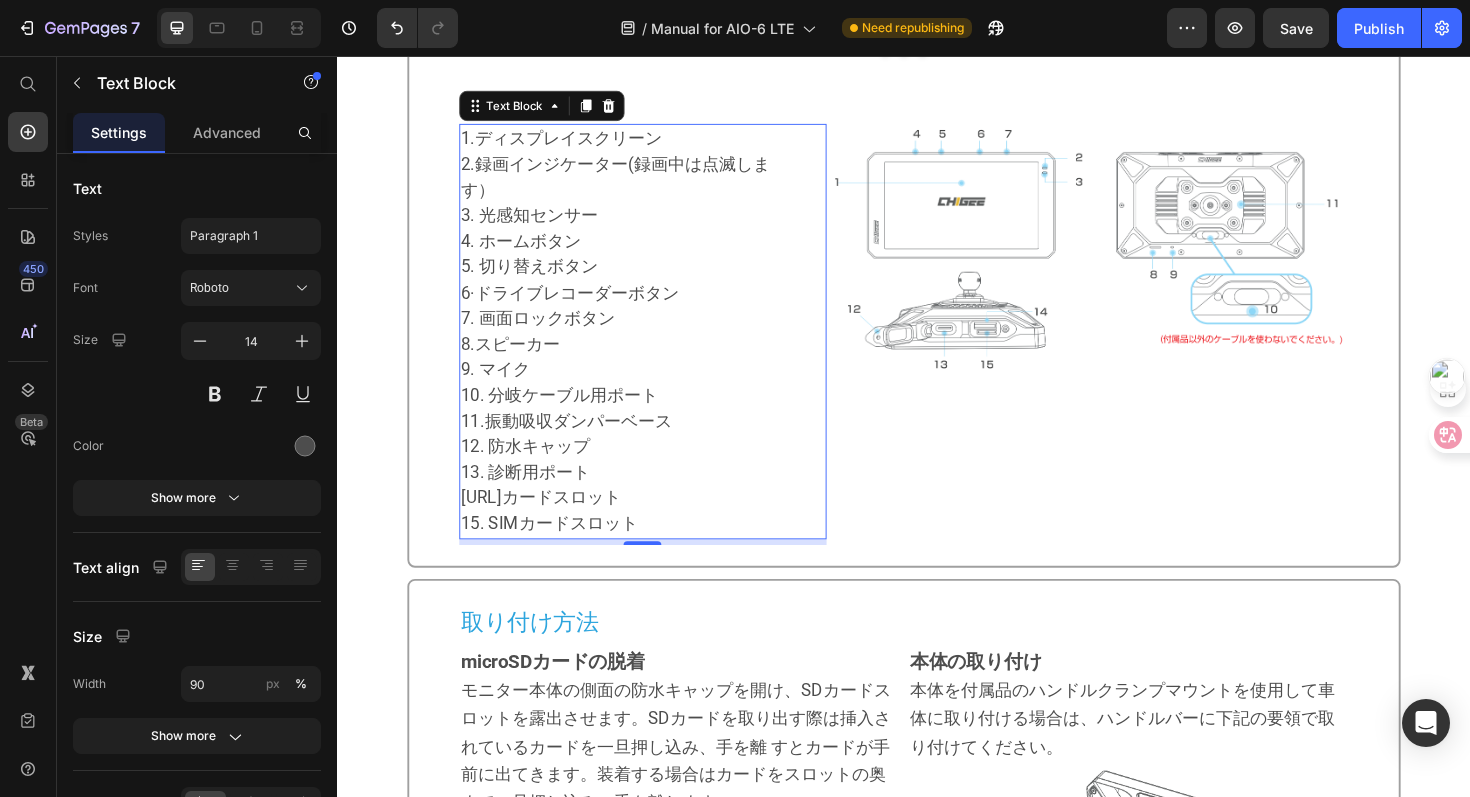 scroll, scrollTop: 1066, scrollLeft: 0, axis: vertical 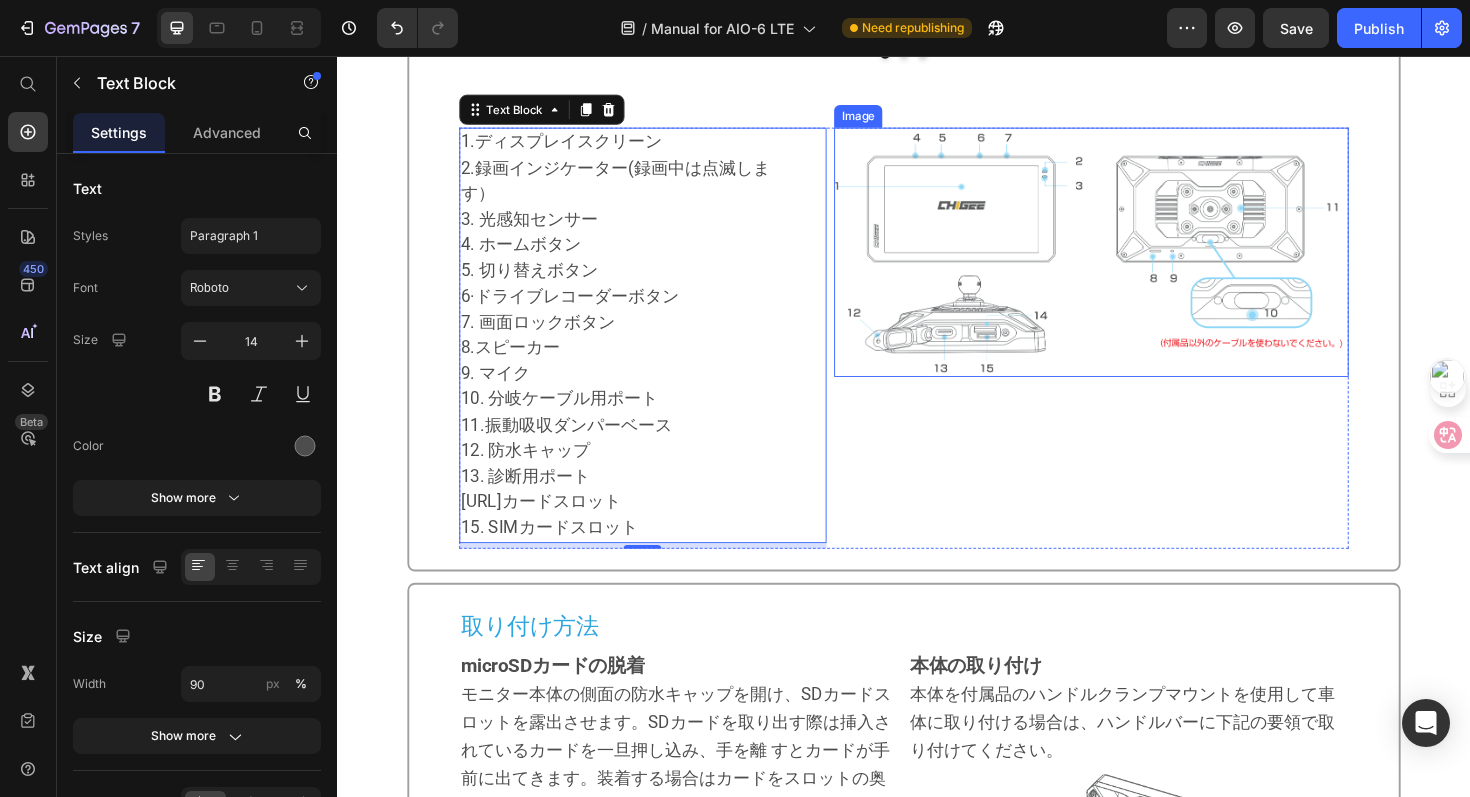 click at bounding box center [1135, 264] 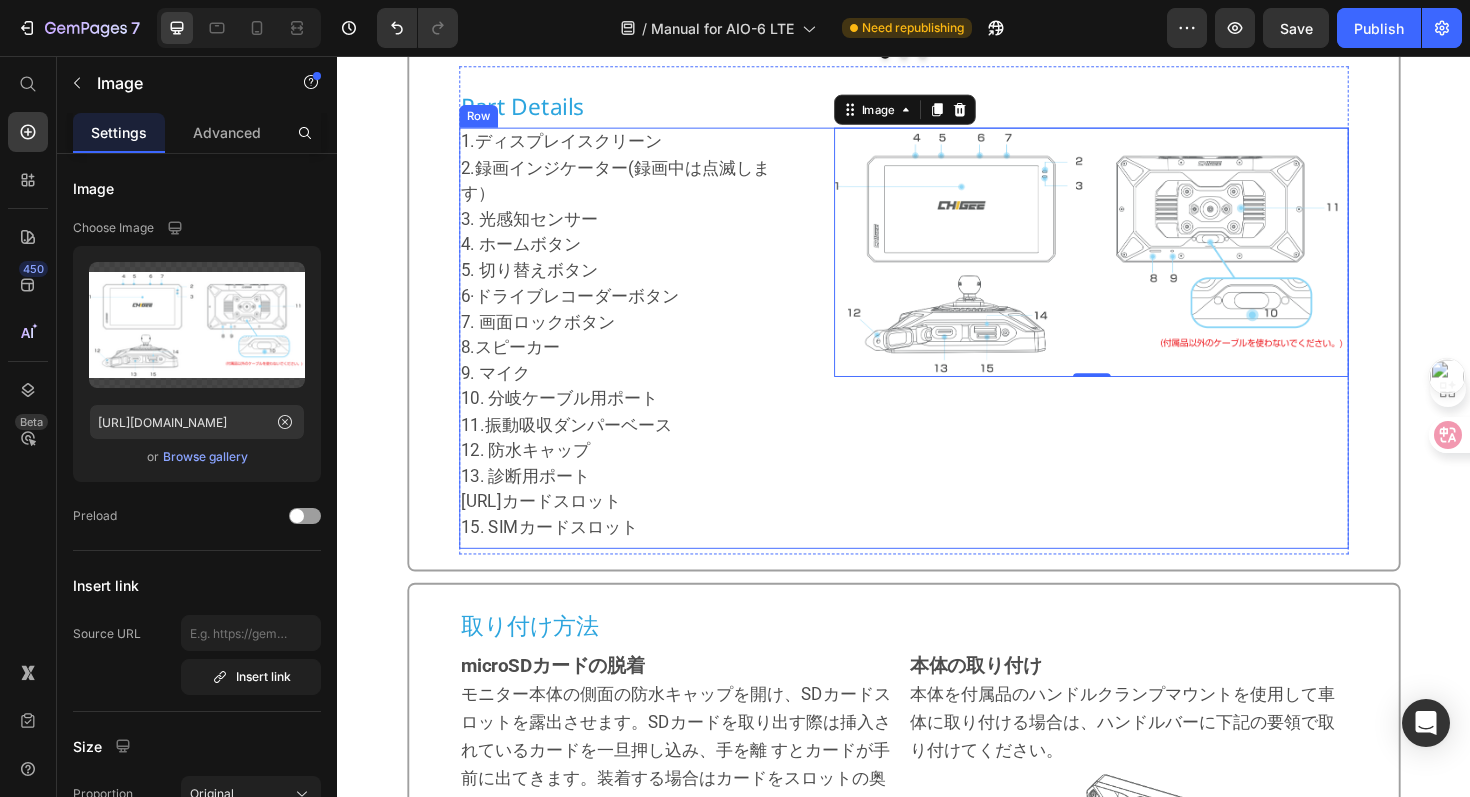 click on "Image   0" at bounding box center (1135, 354) 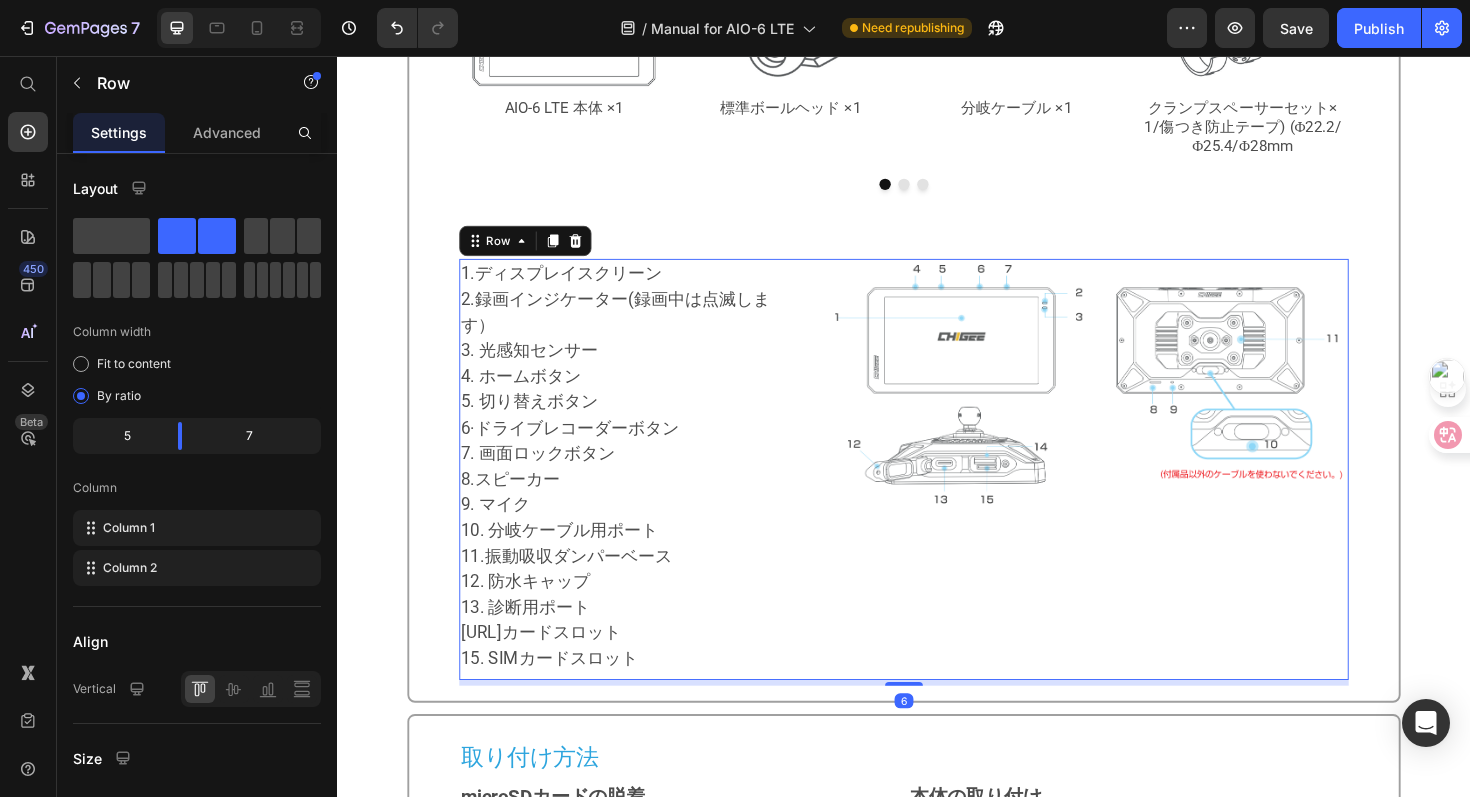 scroll, scrollTop: 867, scrollLeft: 0, axis: vertical 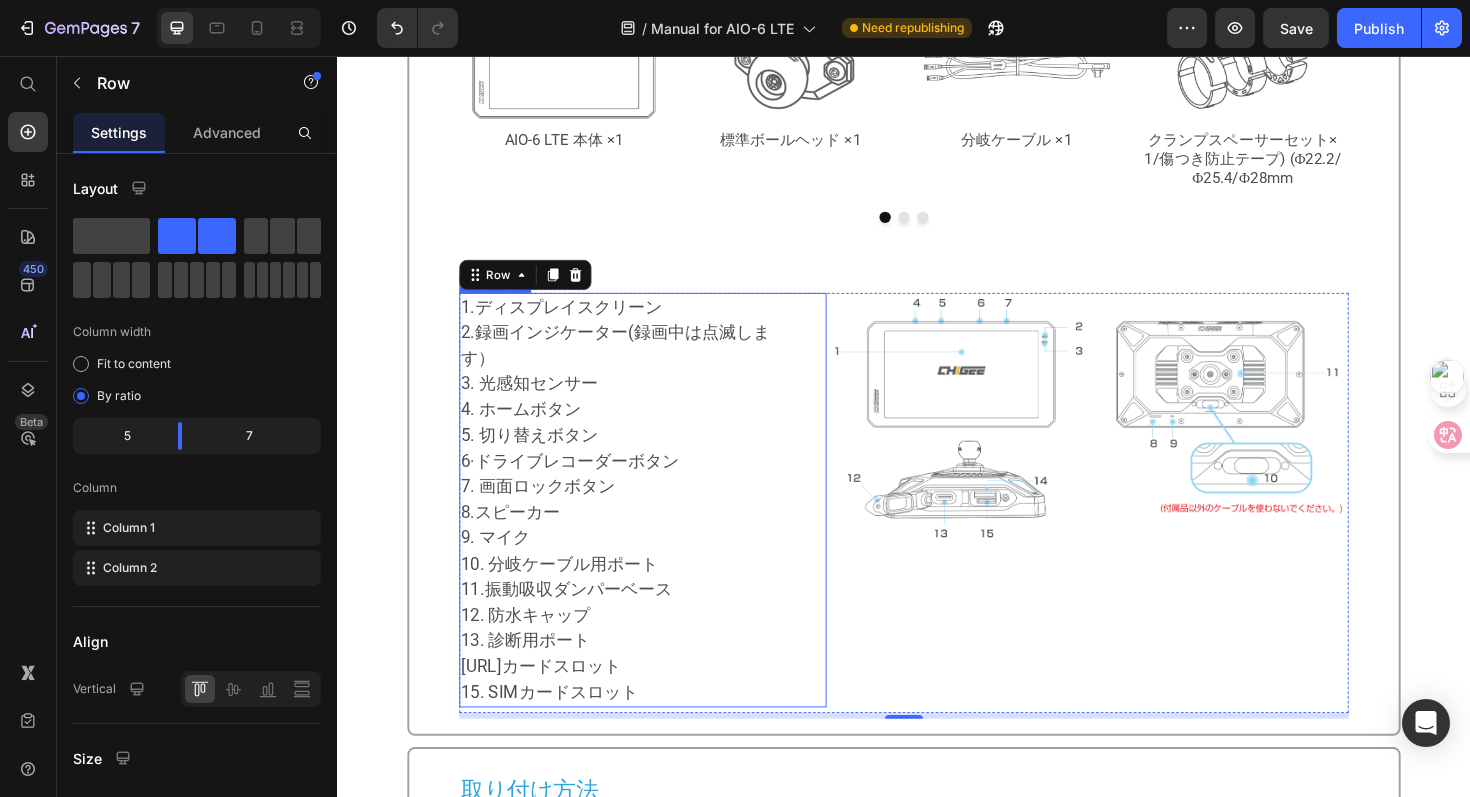 click on "3. 光感知センサー  4. ホームボタン  5. 切り替えボタン  6·ドライブレコーダーボタン  7. 画面ロックボタン  8.スピーカー  9. マイク  10. 分岐ケーブル用ポート  11.振動吸収ダンパーベース  12. 防水キャップ  13. 診断用ポート  14.SDカードスロット  15. SIMカードスロット" at bounding box center (641, 567) 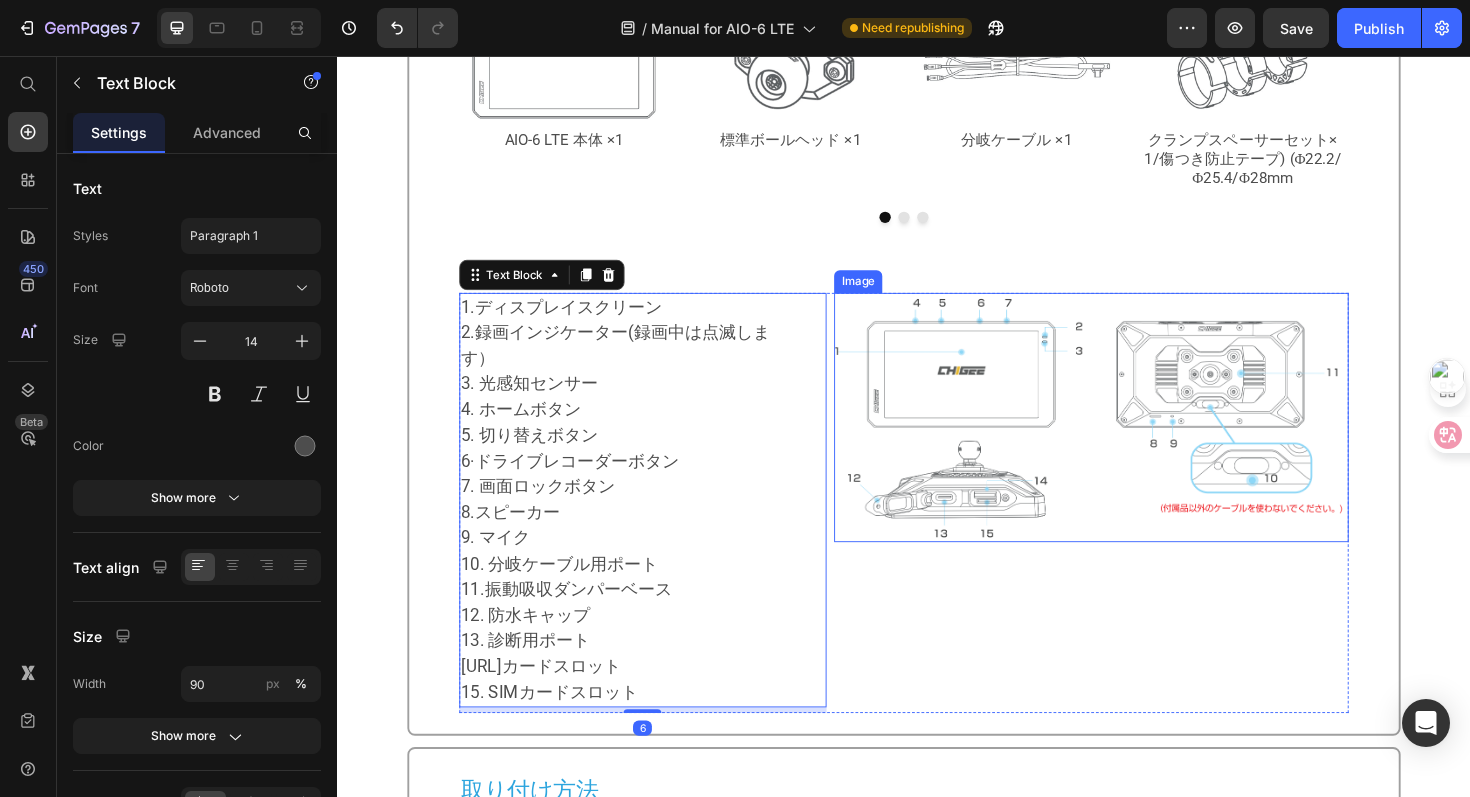 click at bounding box center (1135, 439) 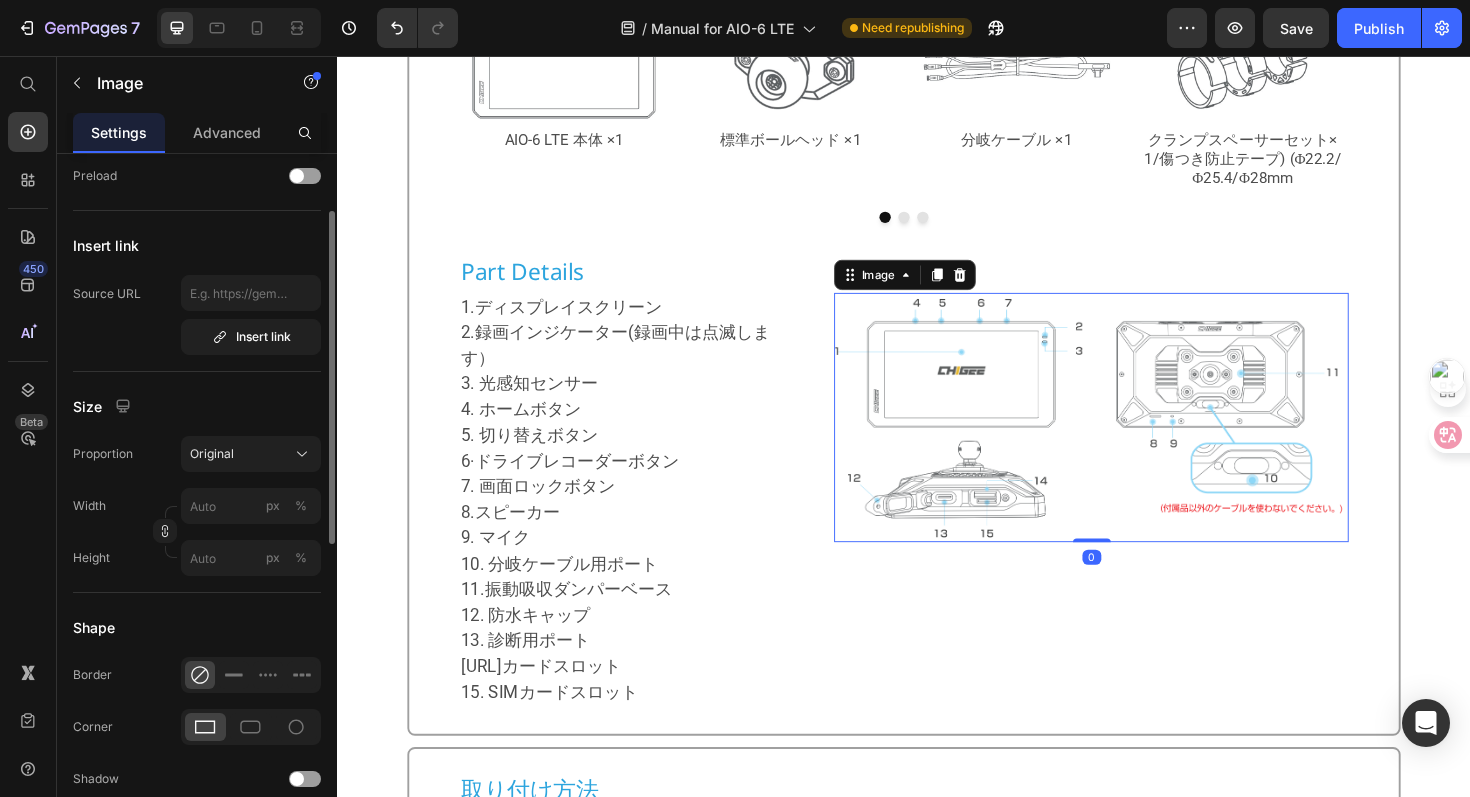 scroll, scrollTop: 451, scrollLeft: 0, axis: vertical 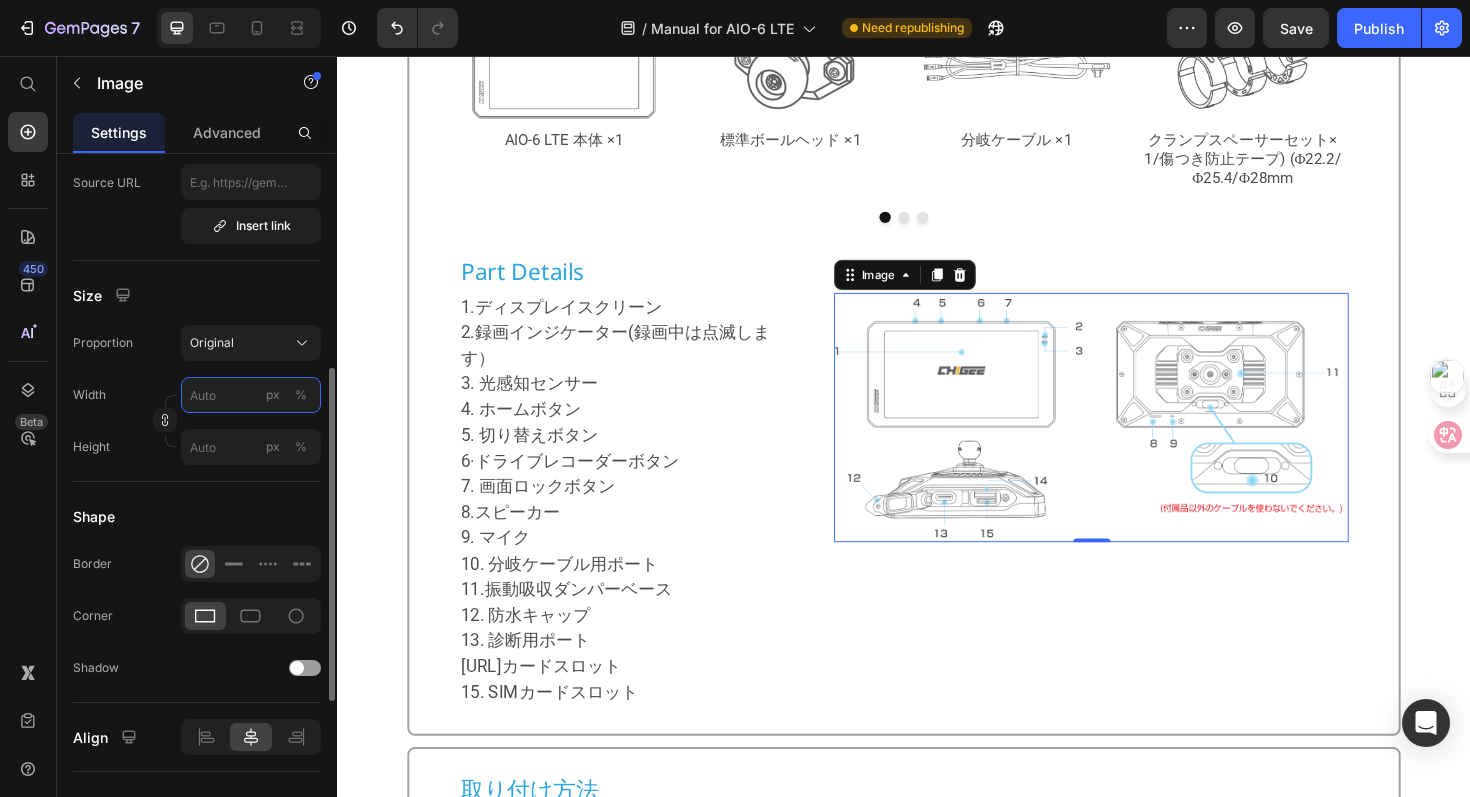 click on "px %" at bounding box center [251, 395] 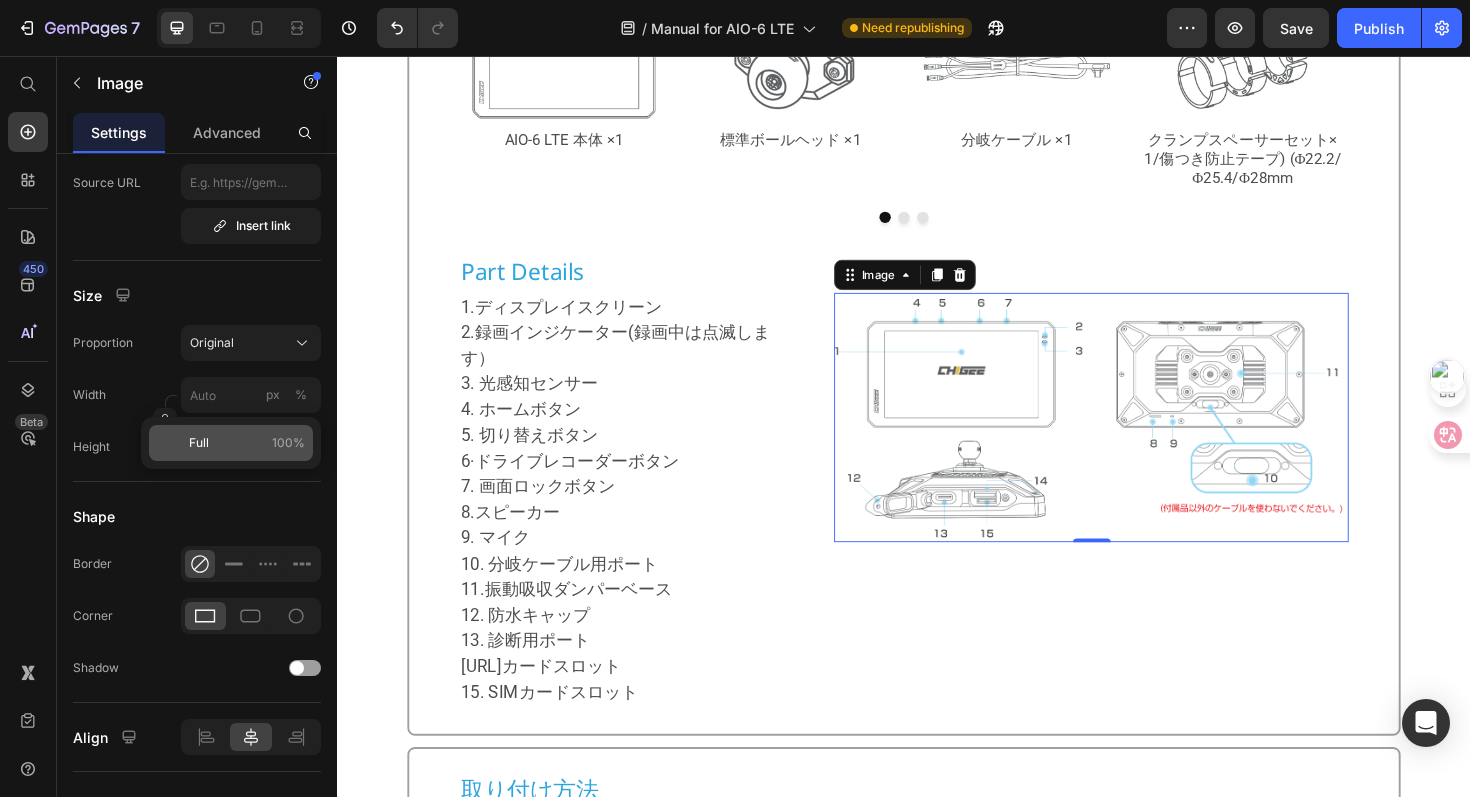 click on "100%" at bounding box center (288, 443) 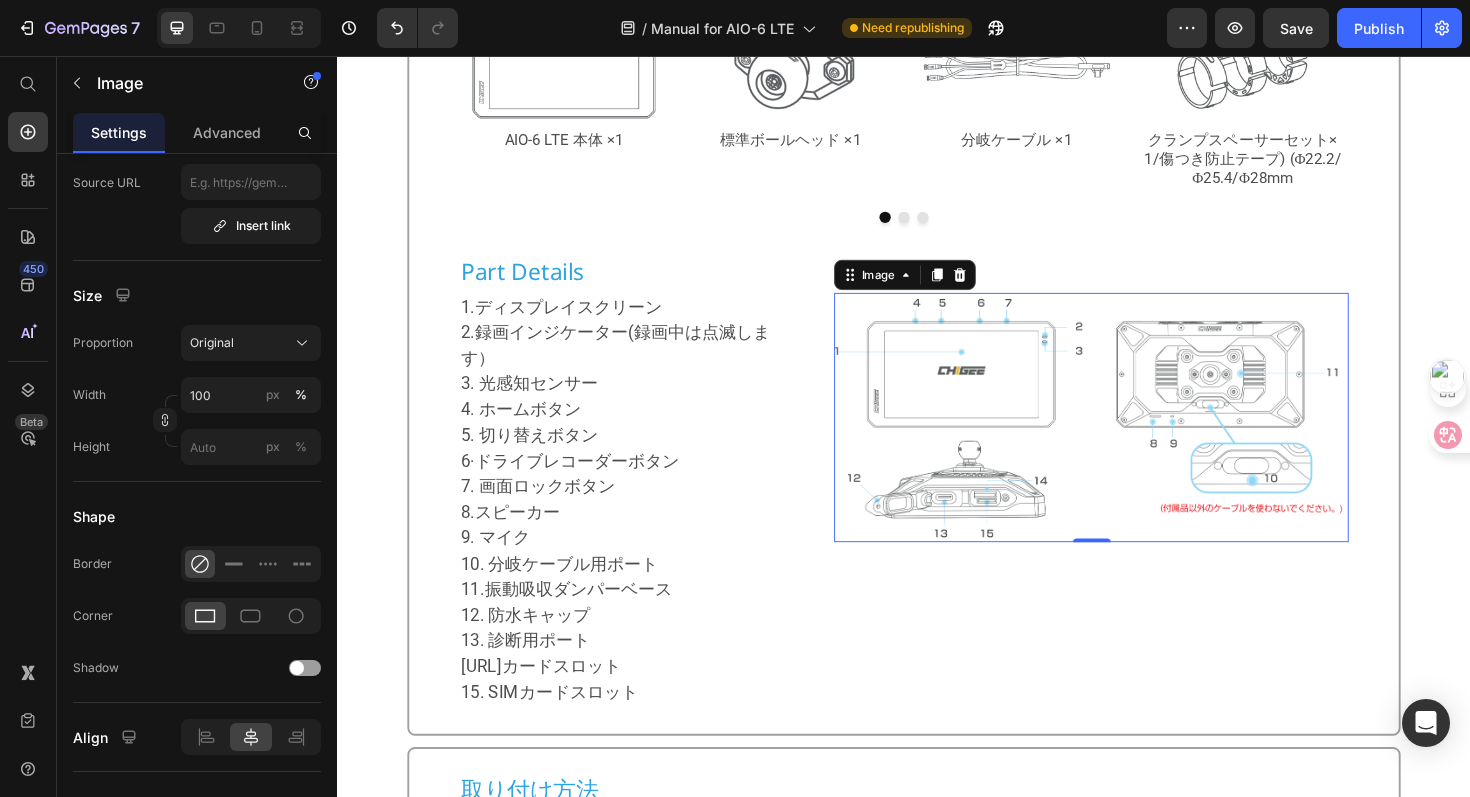 click on "px" at bounding box center (273, 447) 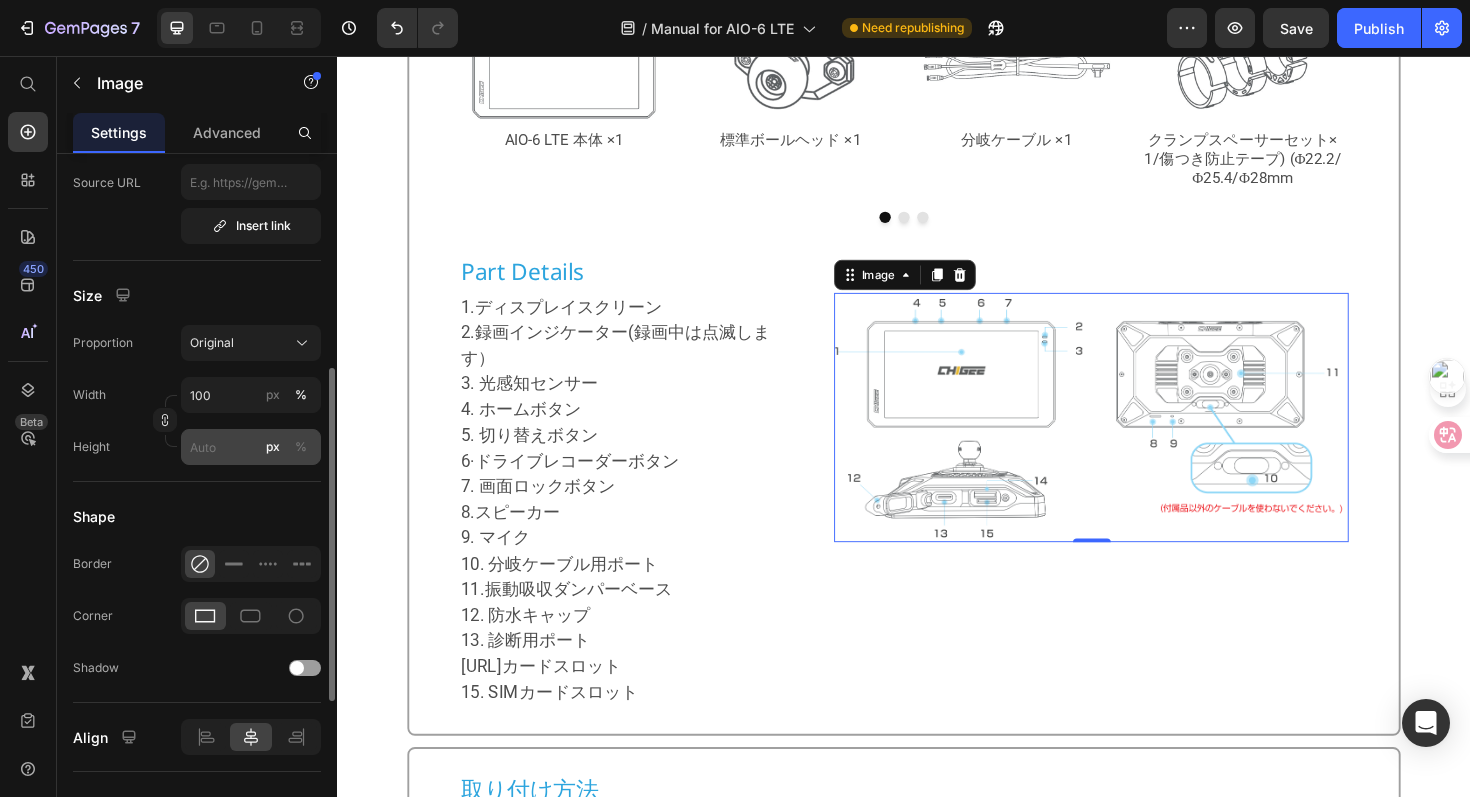 click on "%" at bounding box center (301, 447) 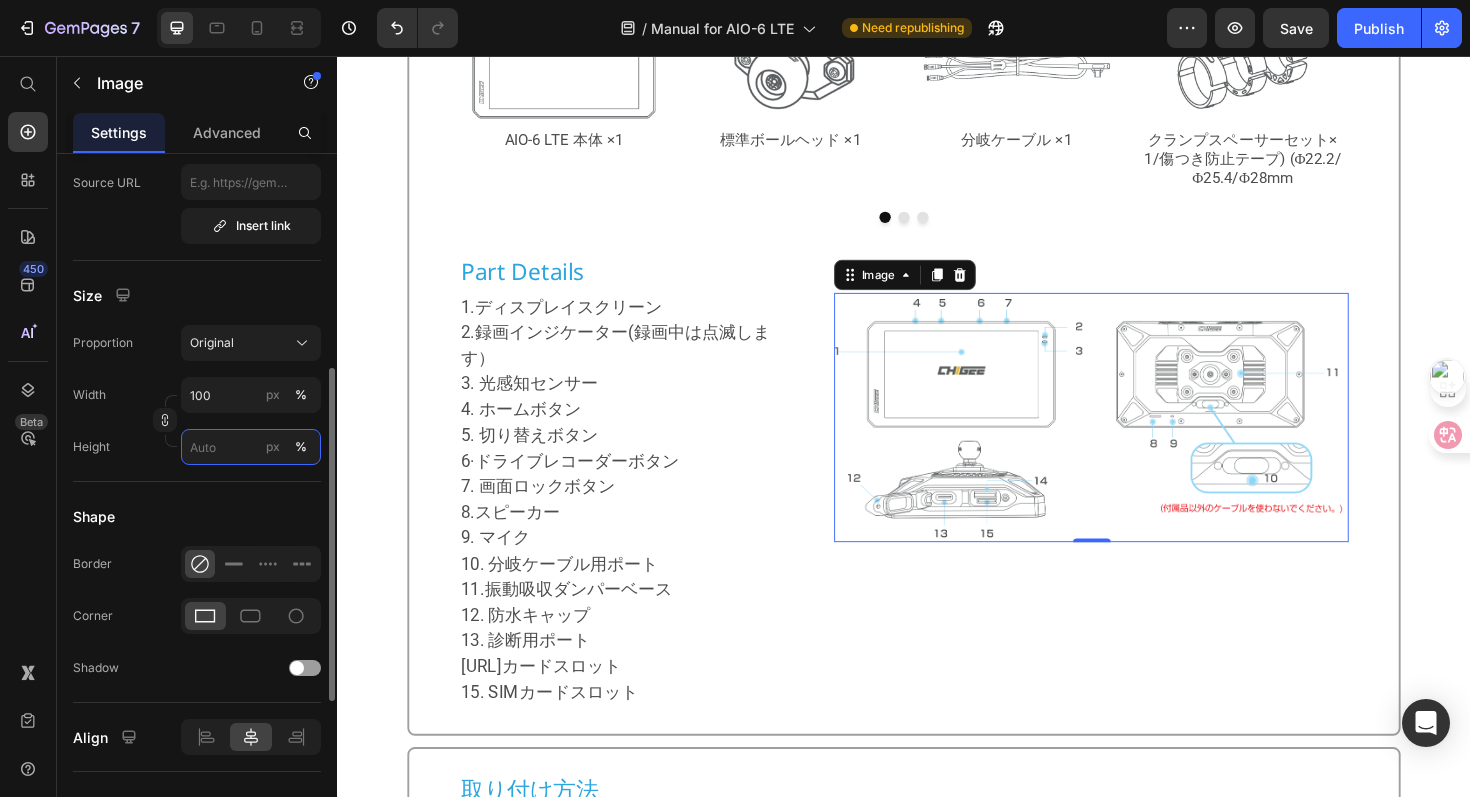 click on "px %" at bounding box center (251, 447) 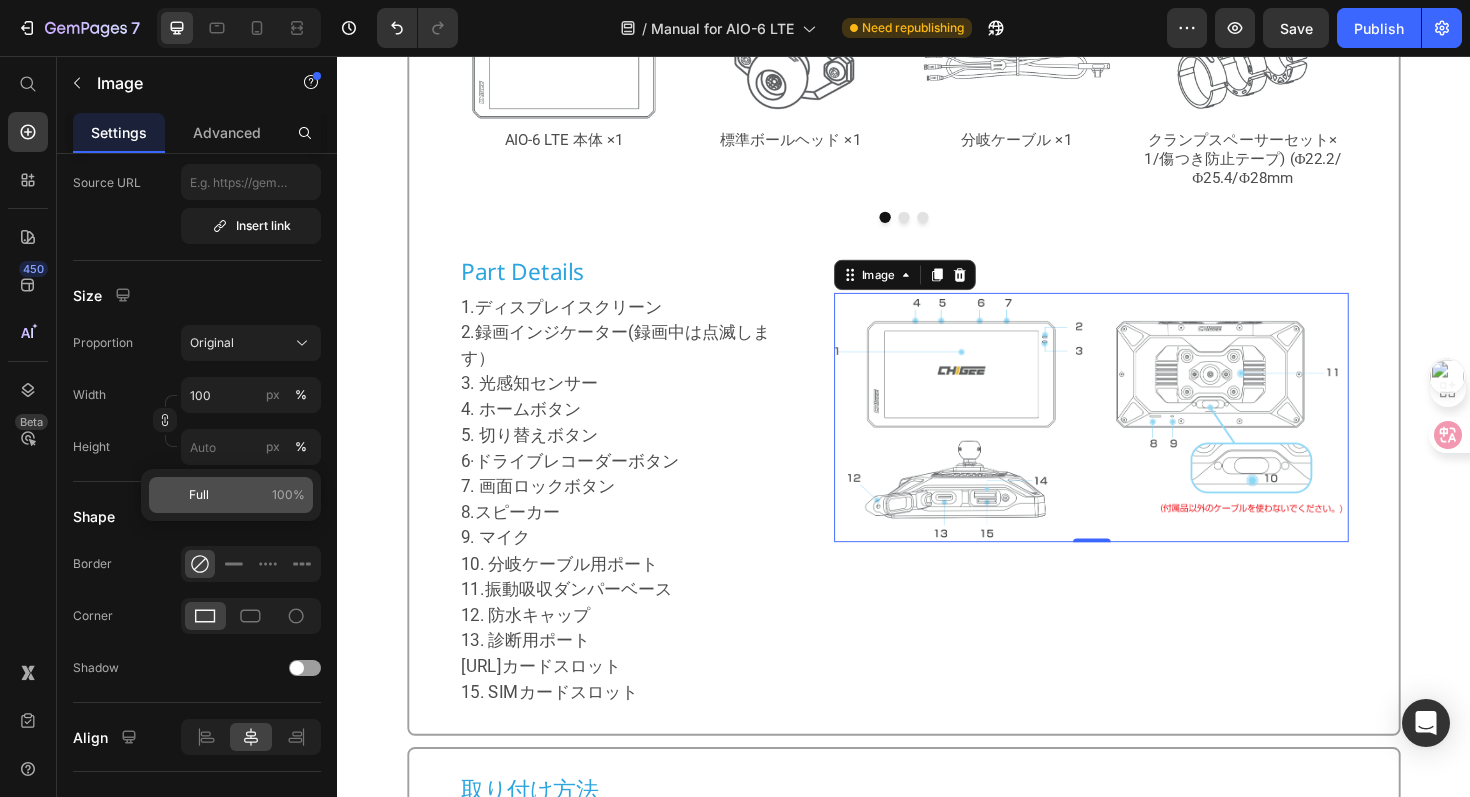 click on "100%" at bounding box center [288, 495] 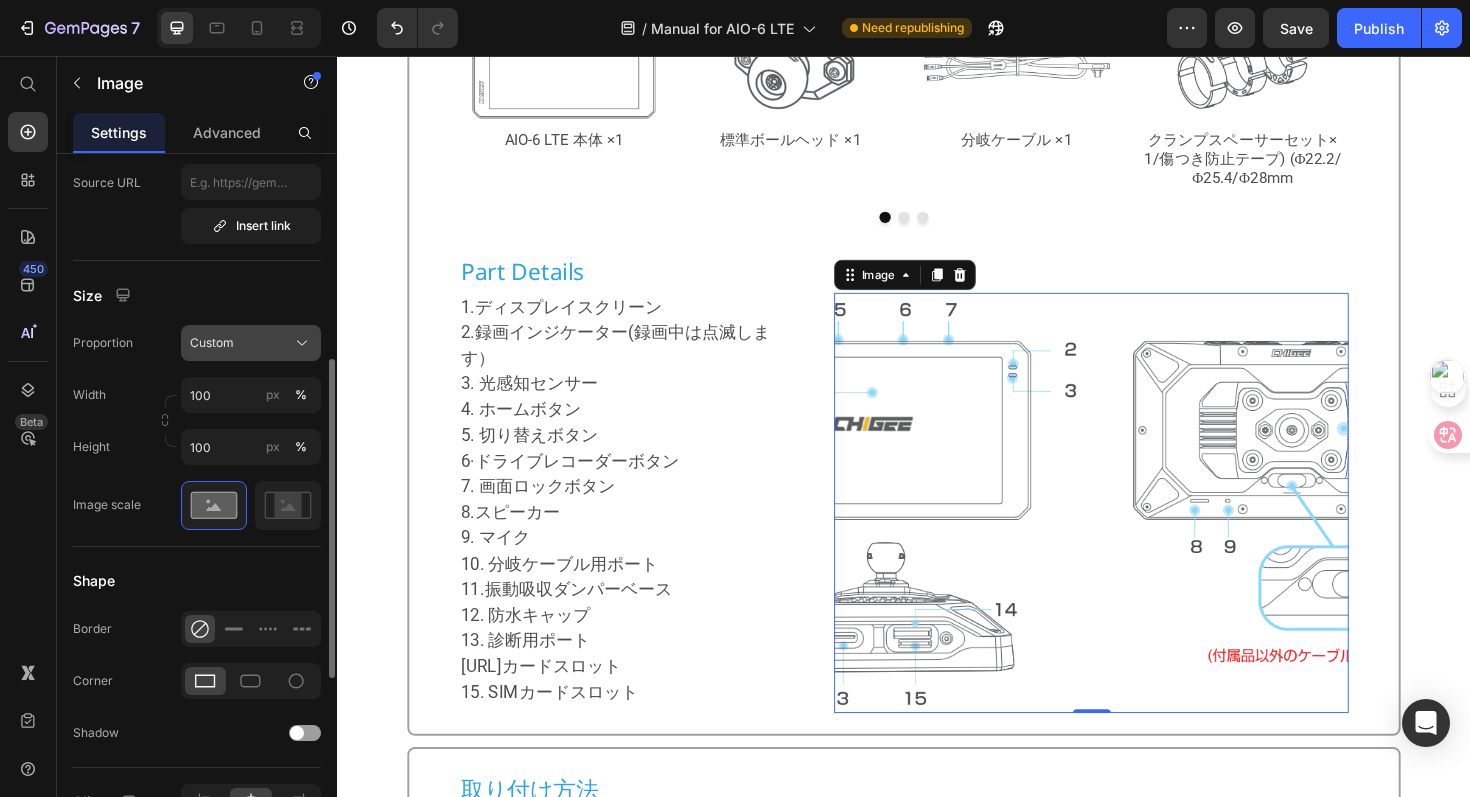 click on "Custom" 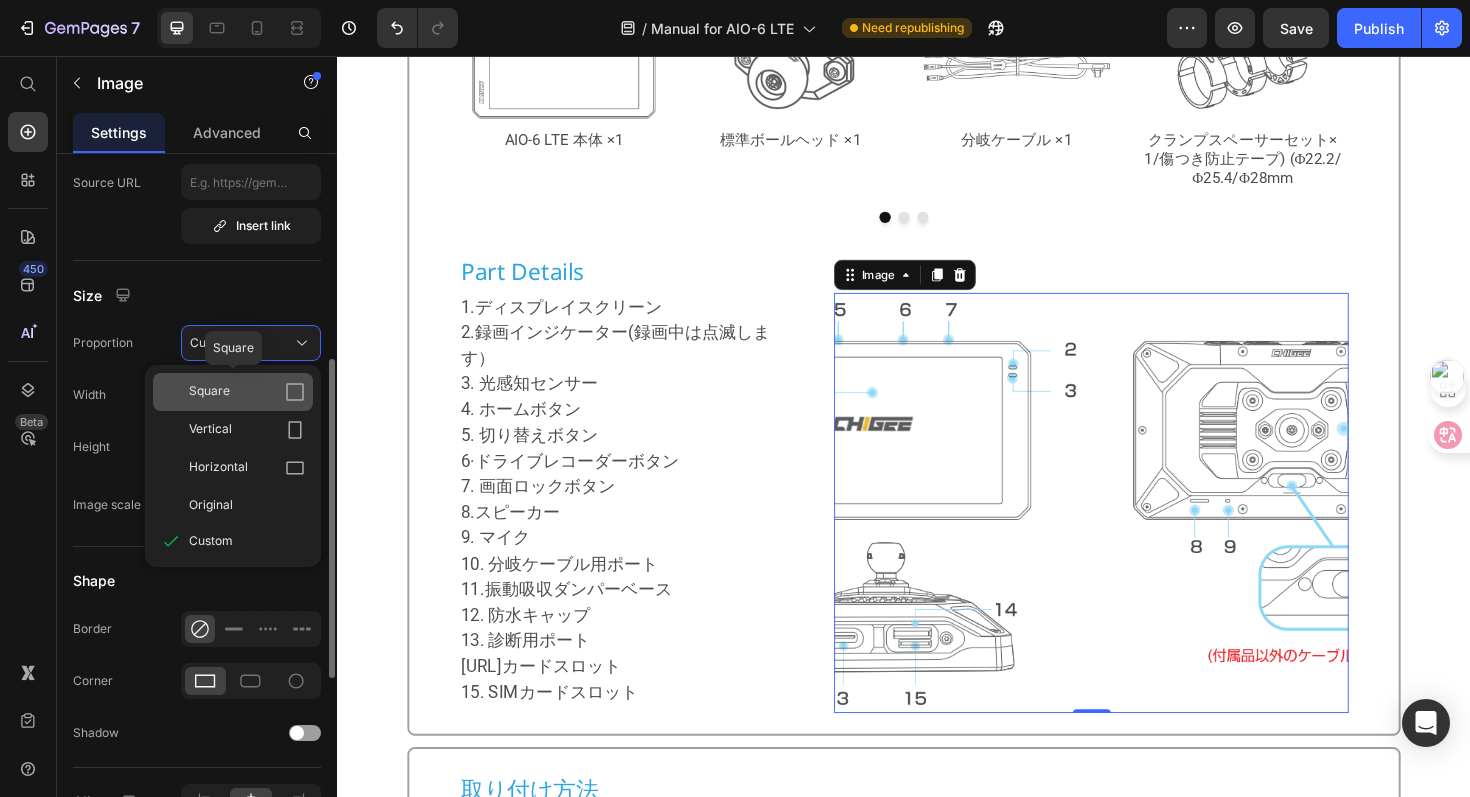 click on "Square" at bounding box center [247, 392] 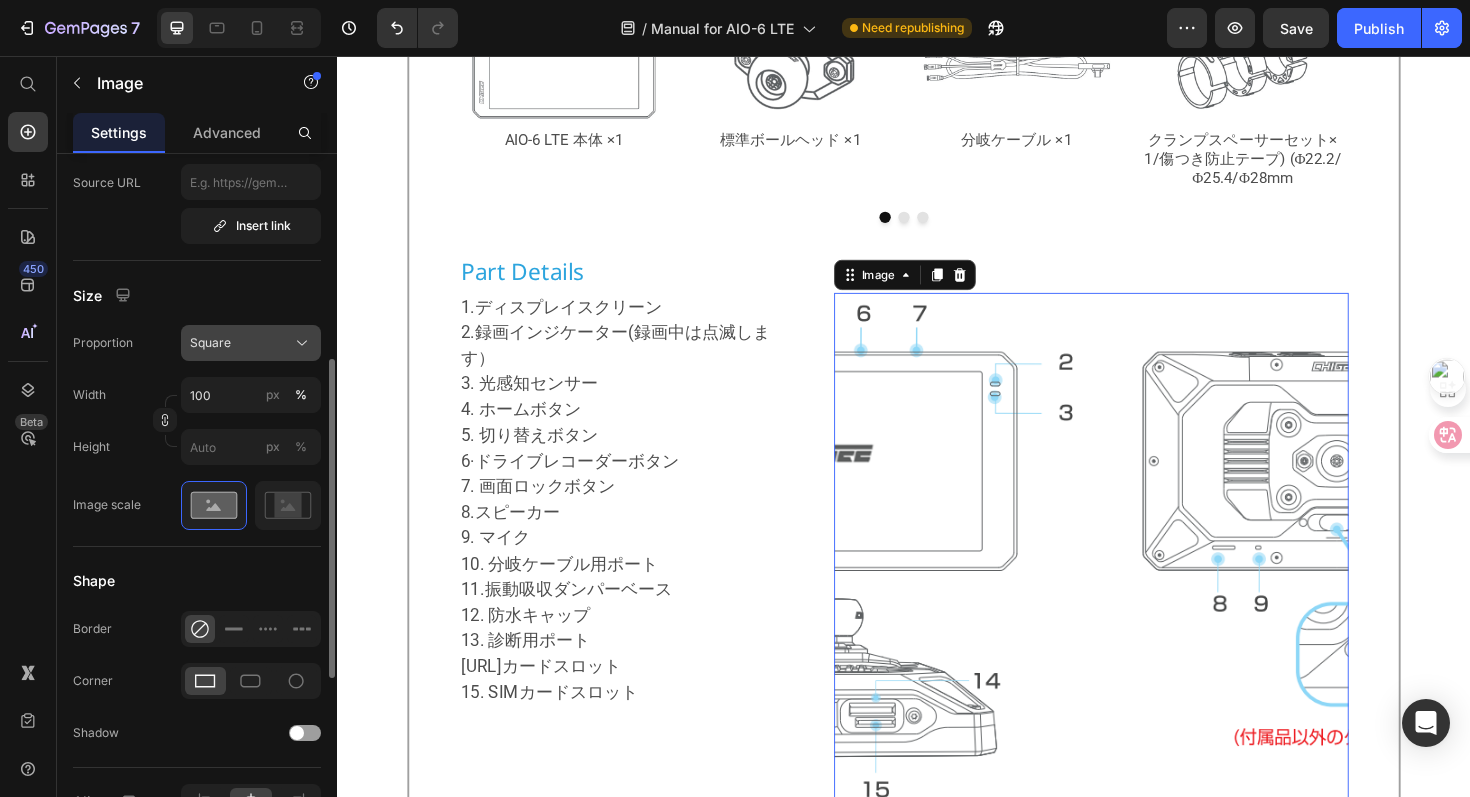 click on "Square" at bounding box center (251, 343) 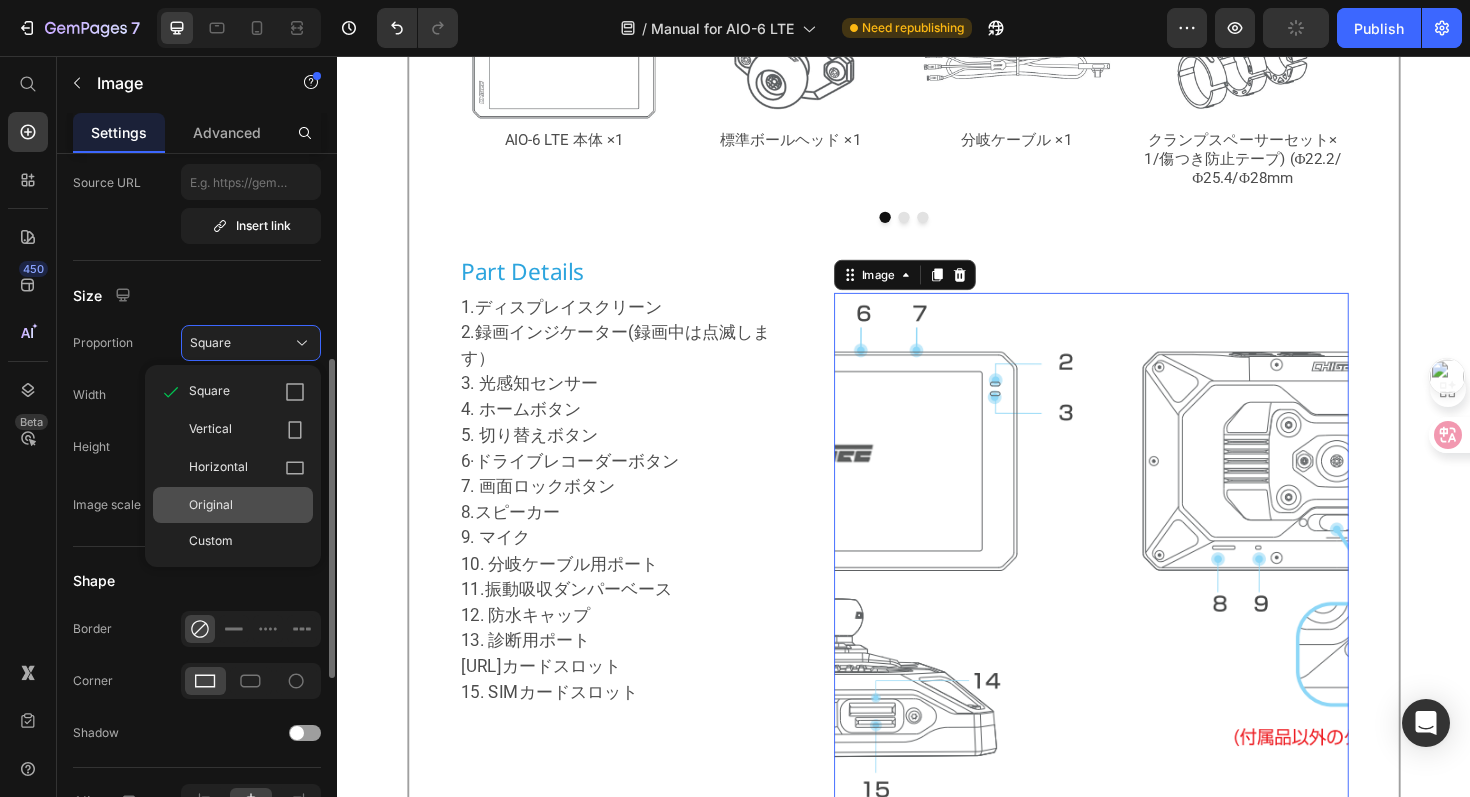 click on "Original" at bounding box center [247, 505] 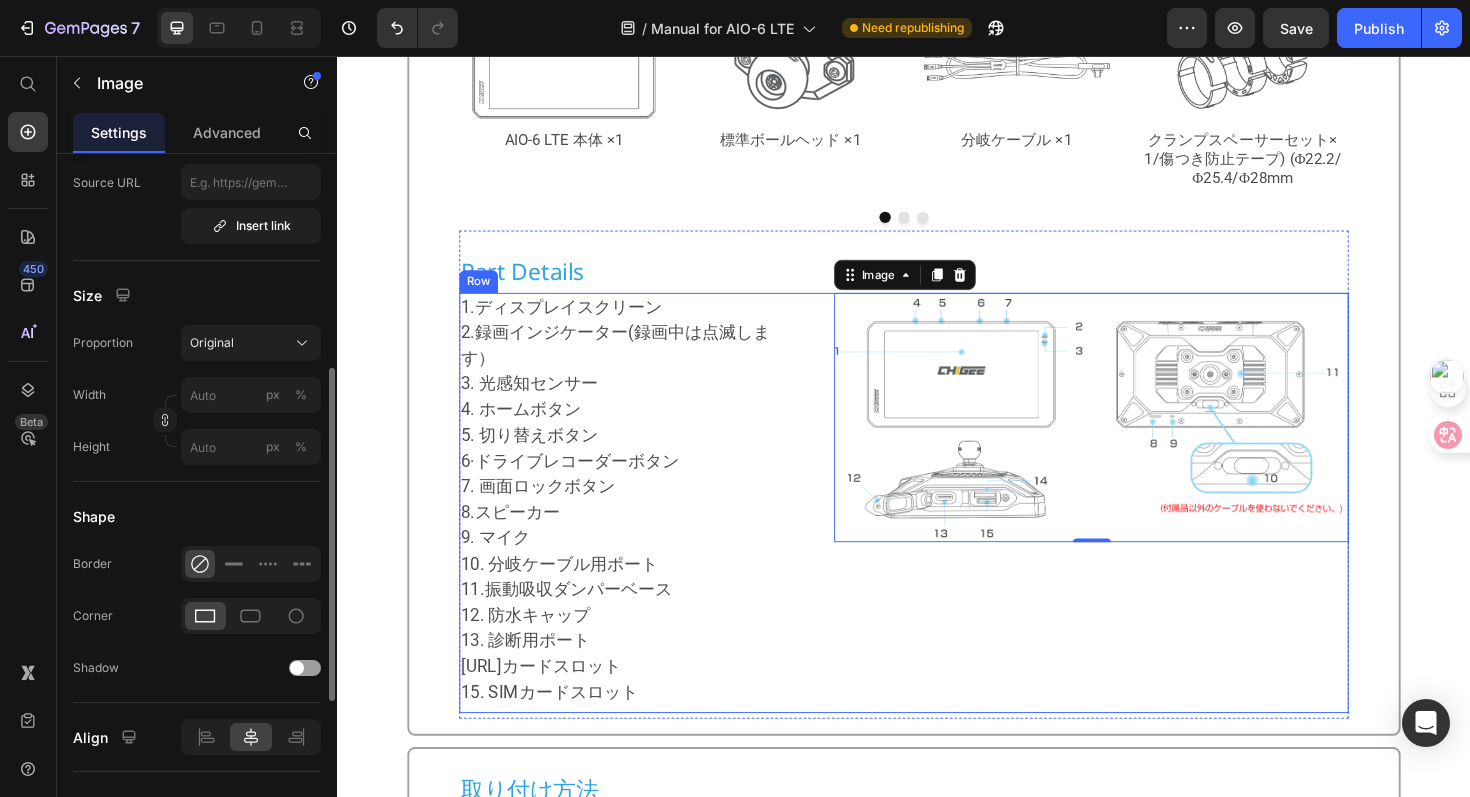 click on "Image   0" at bounding box center [1135, 529] 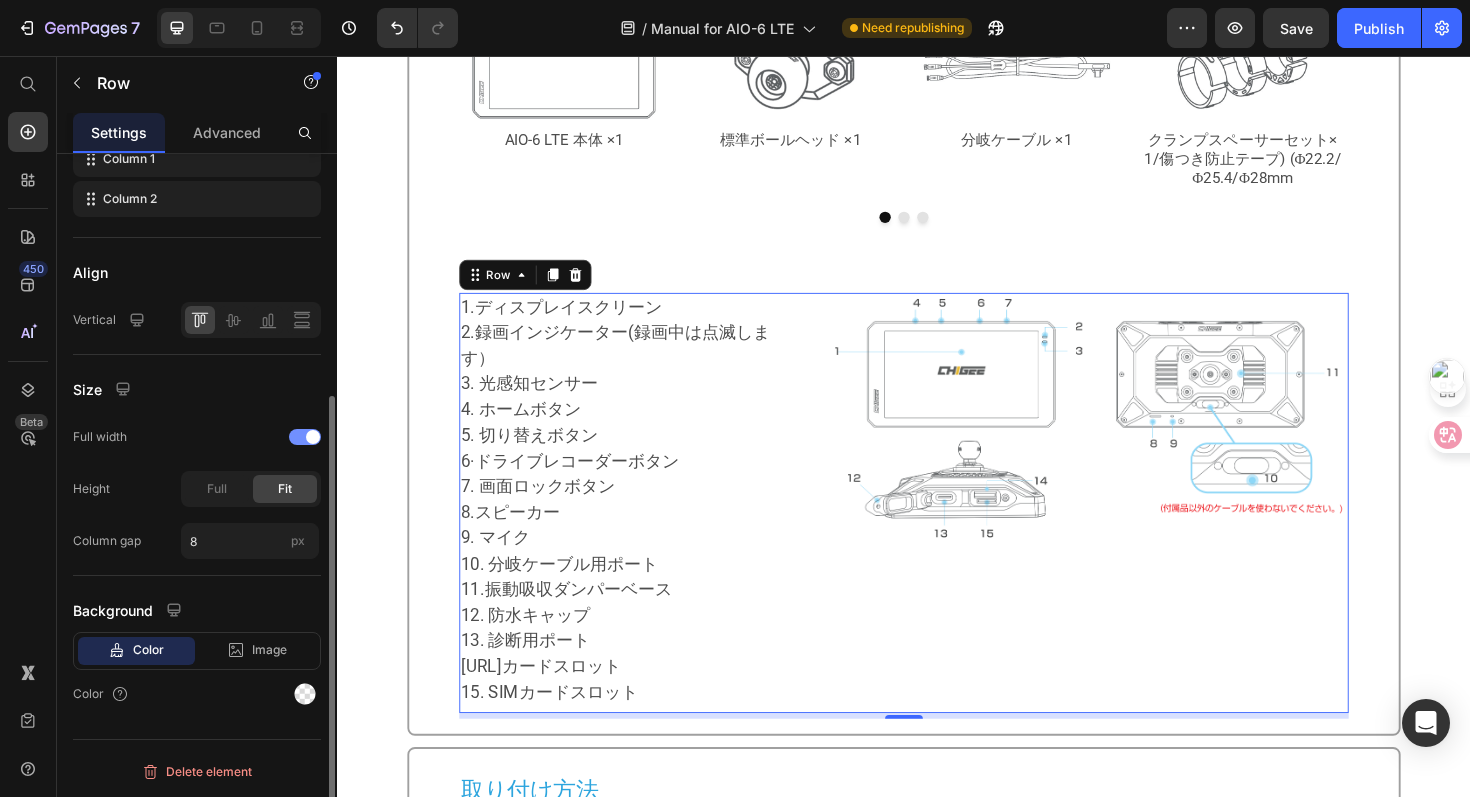 scroll, scrollTop: 0, scrollLeft: 0, axis: both 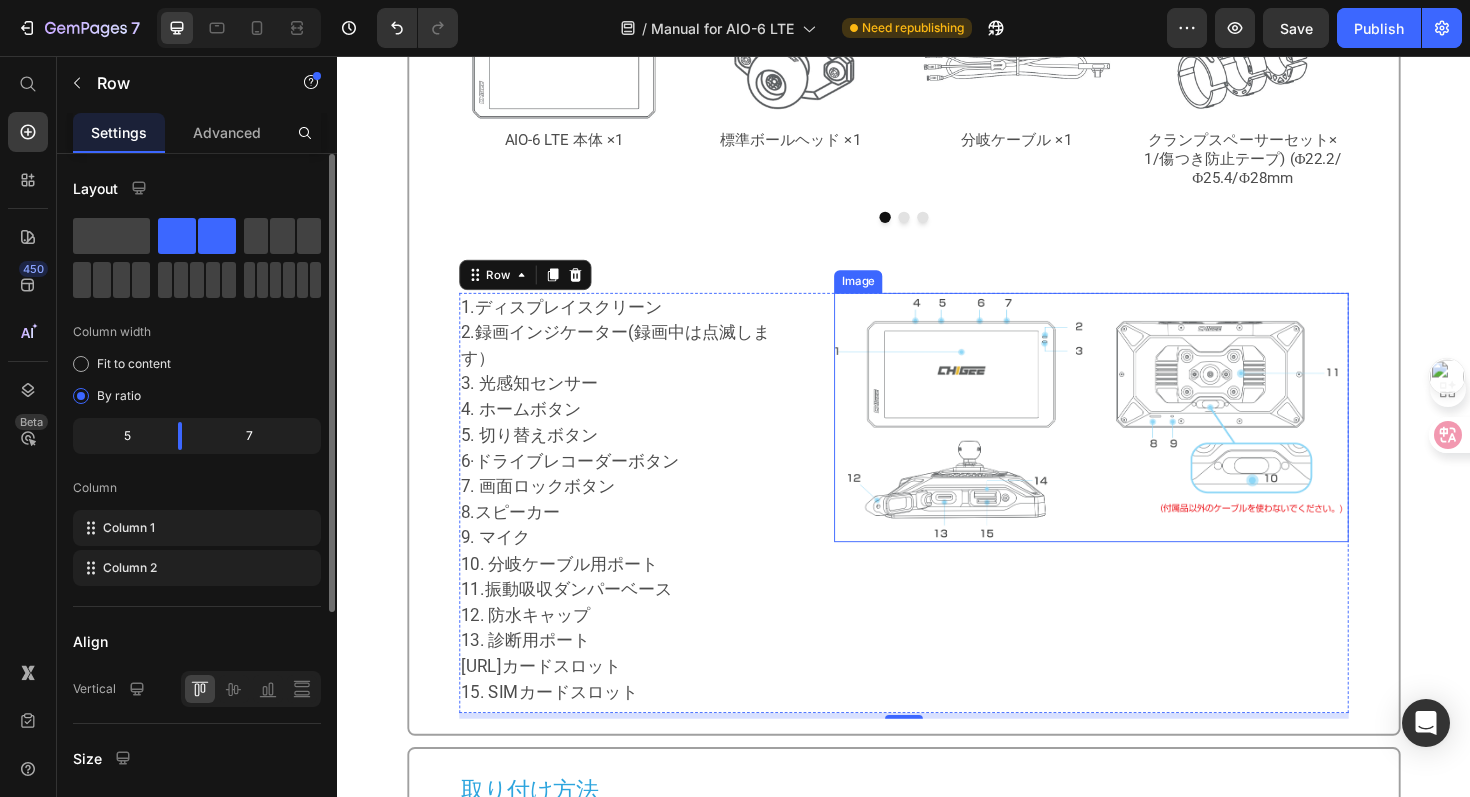 click at bounding box center [1135, 439] 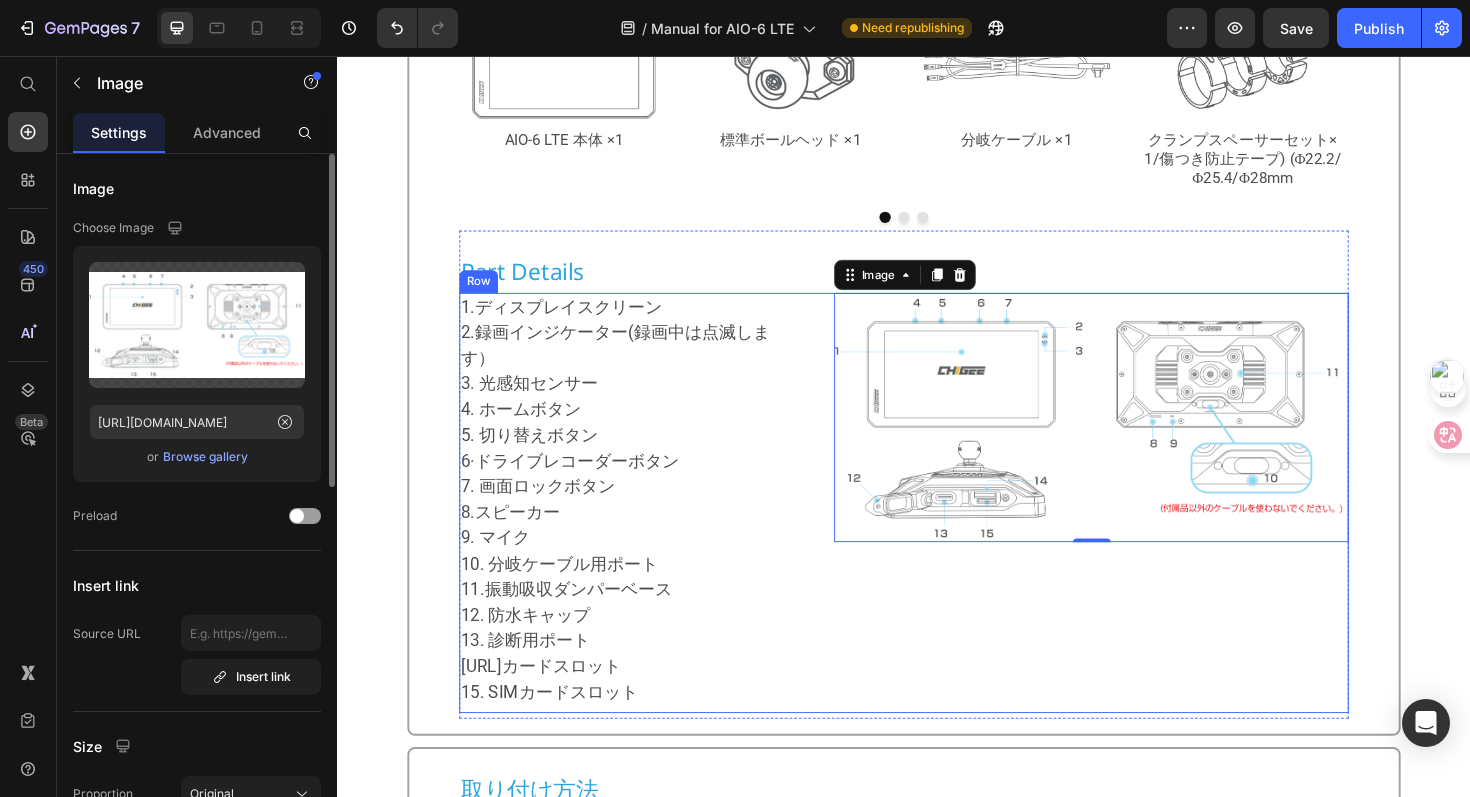 click on "Image   0" at bounding box center [1135, 529] 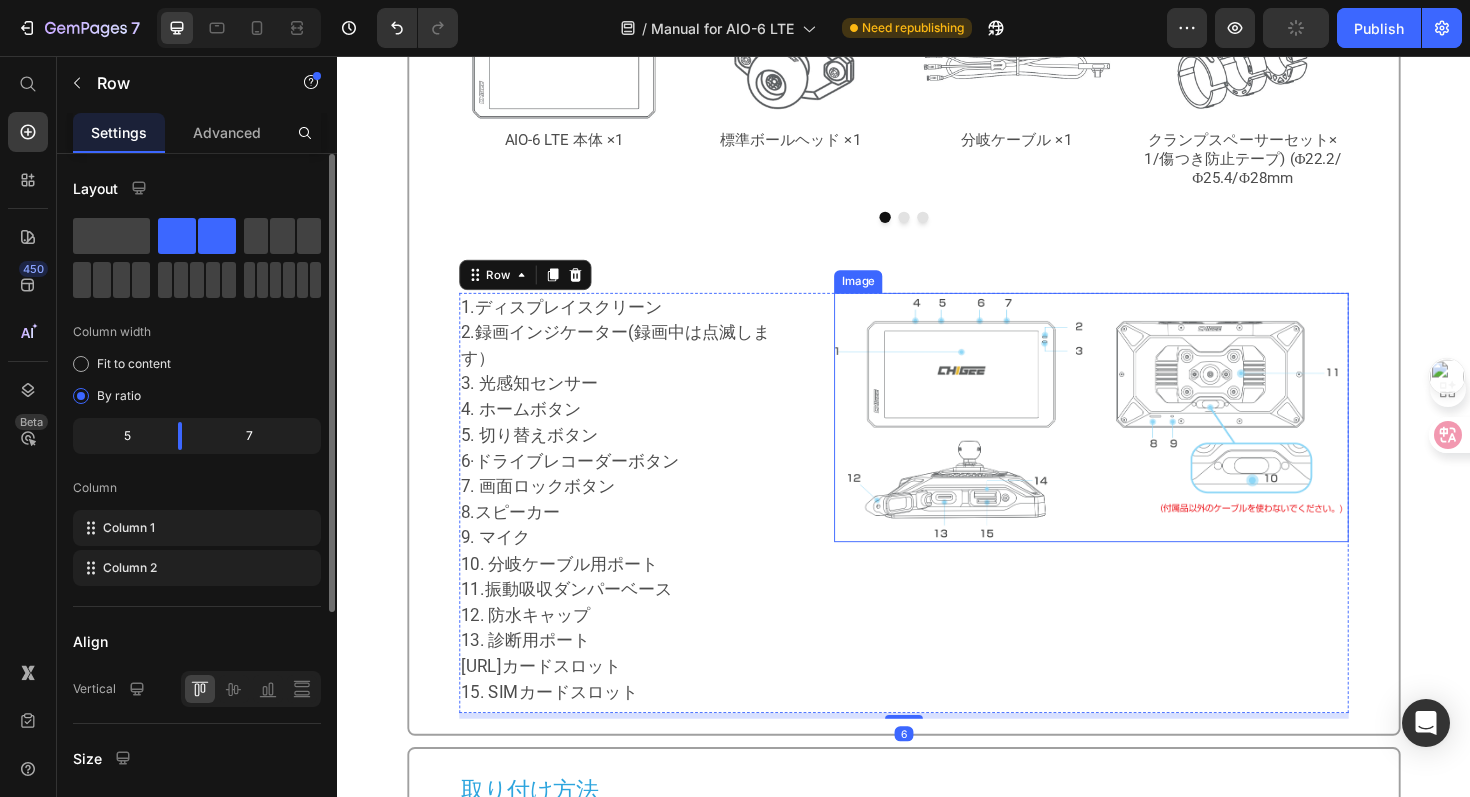 click at bounding box center [1135, 439] 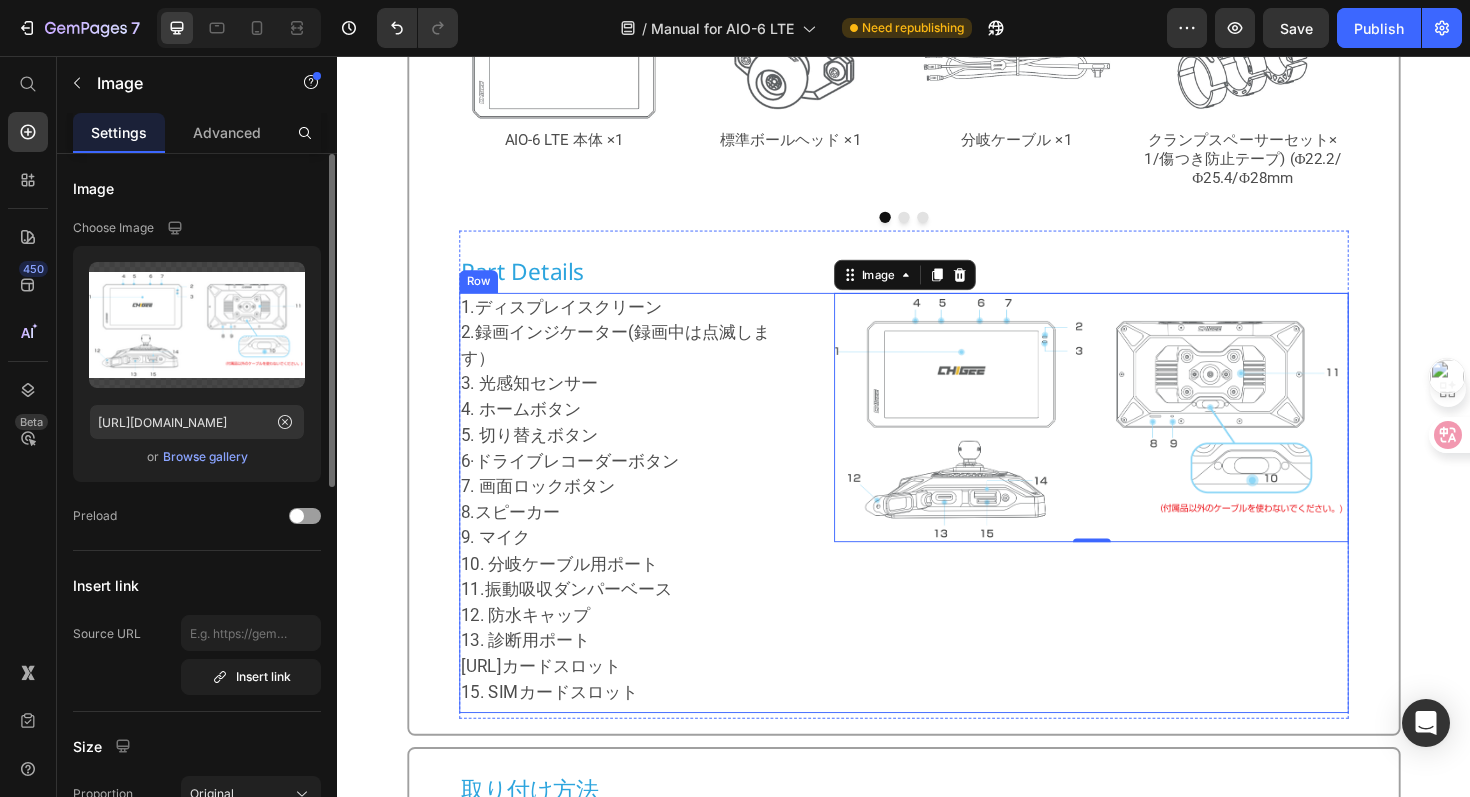 click on "Image   0" at bounding box center (1135, 529) 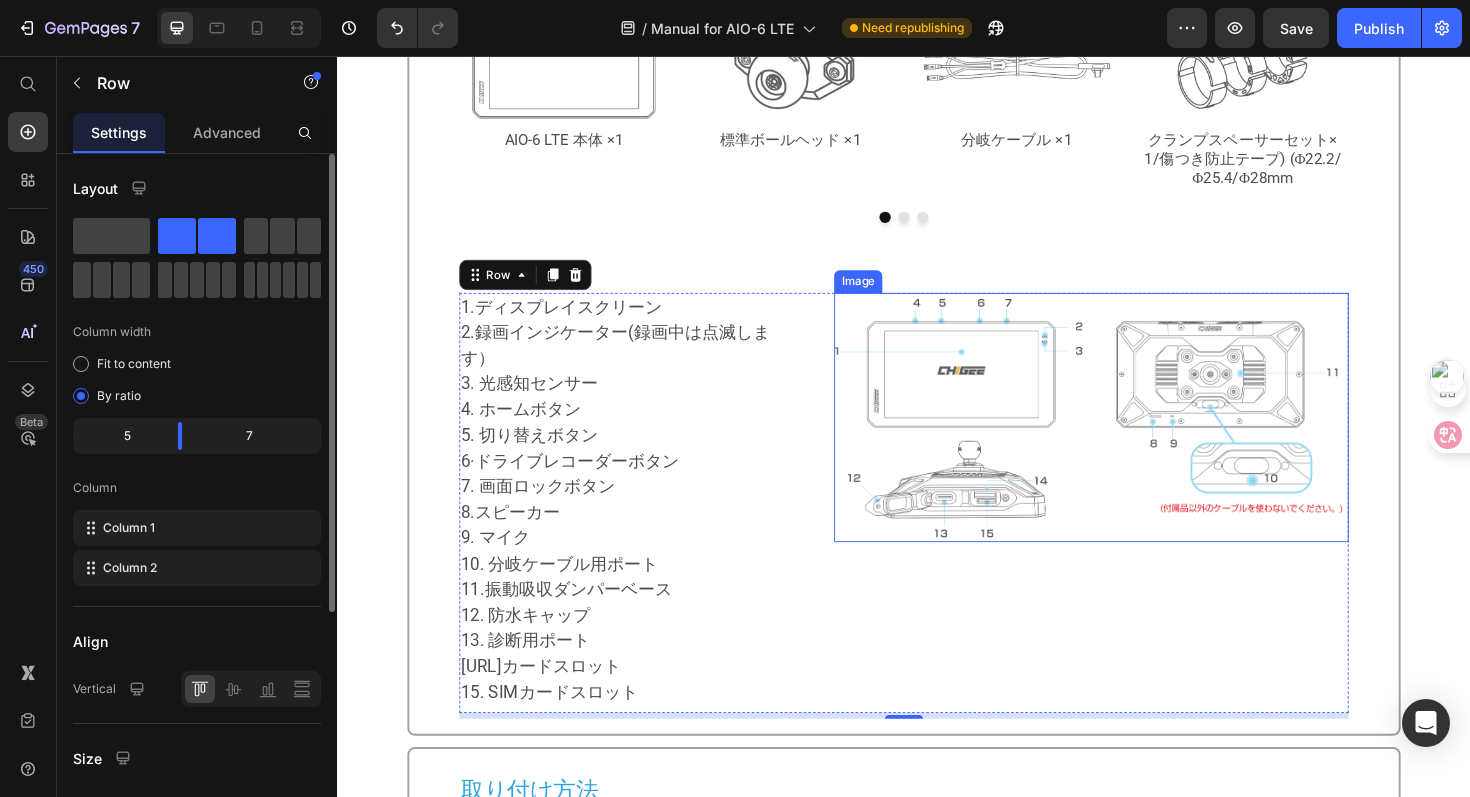 click at bounding box center (1135, 439) 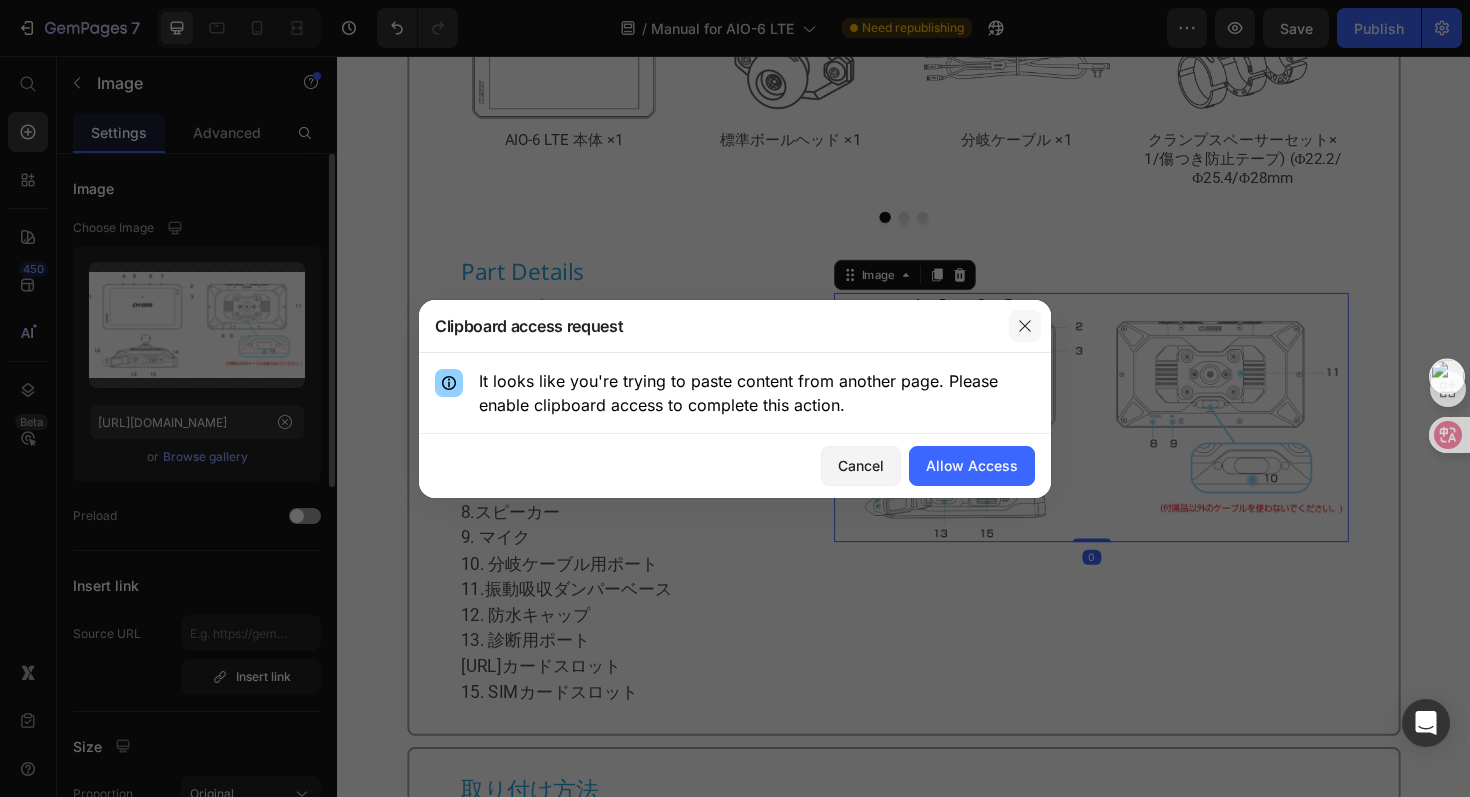 click 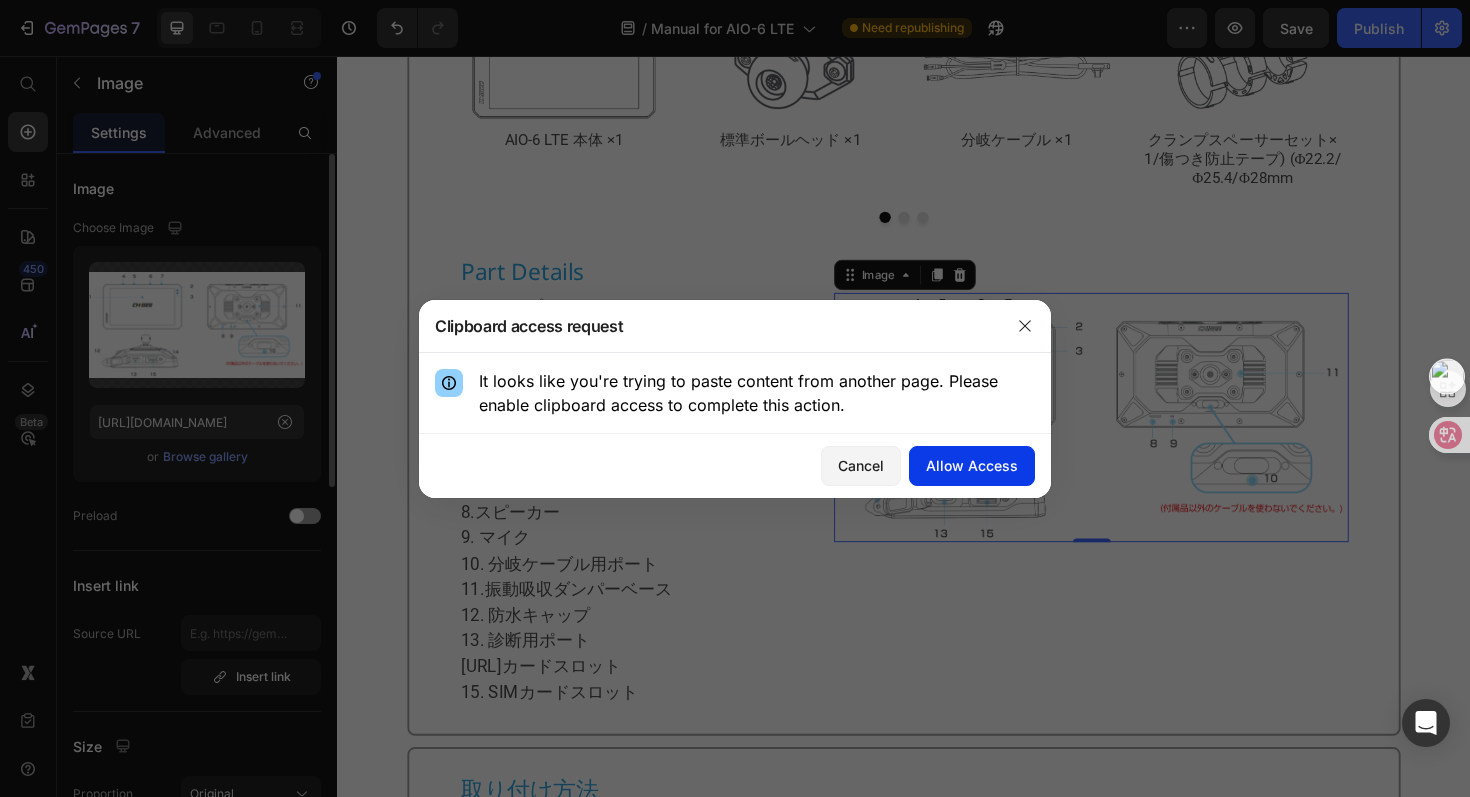 click on "Allow Access" at bounding box center (972, 465) 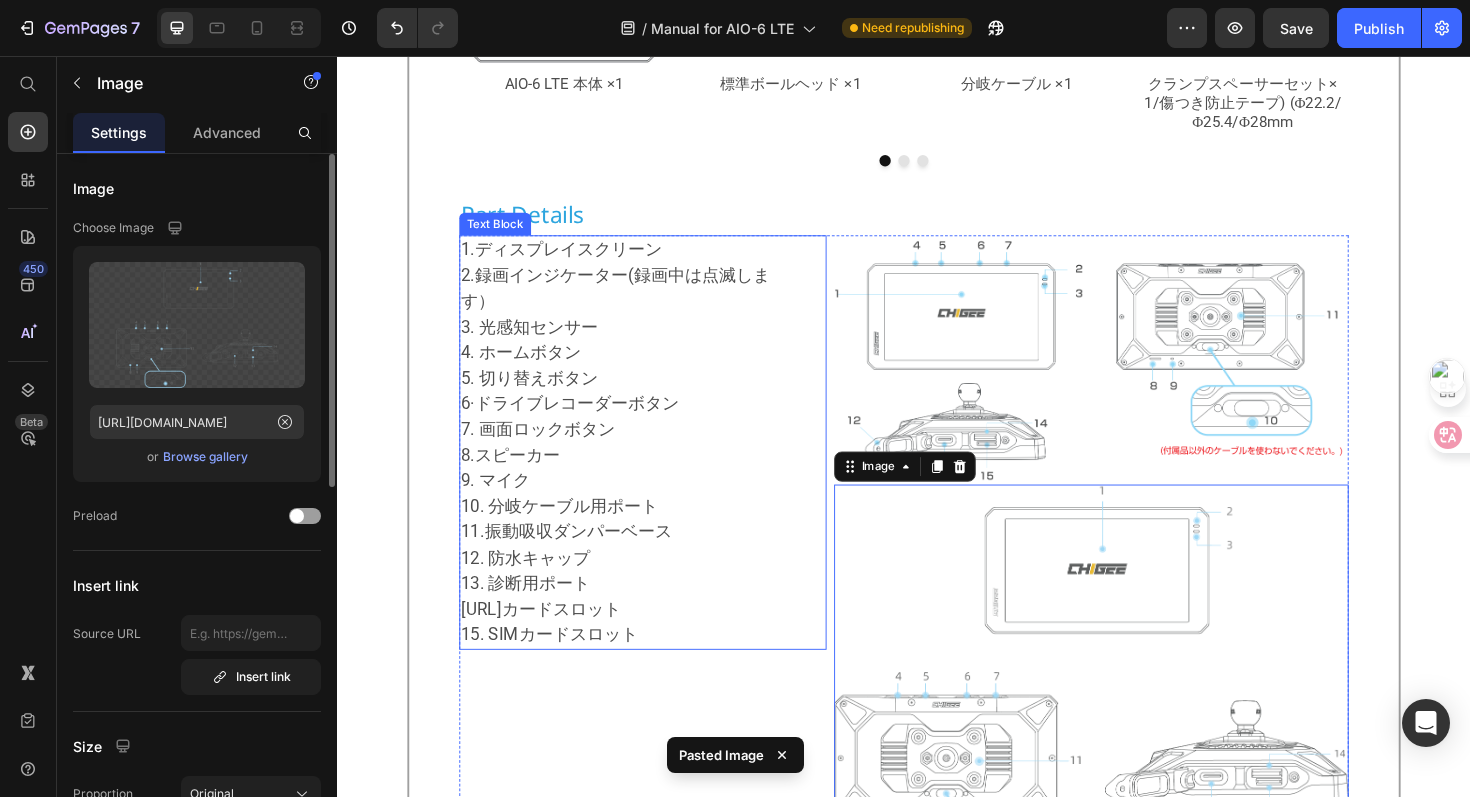 scroll, scrollTop: 912, scrollLeft: 0, axis: vertical 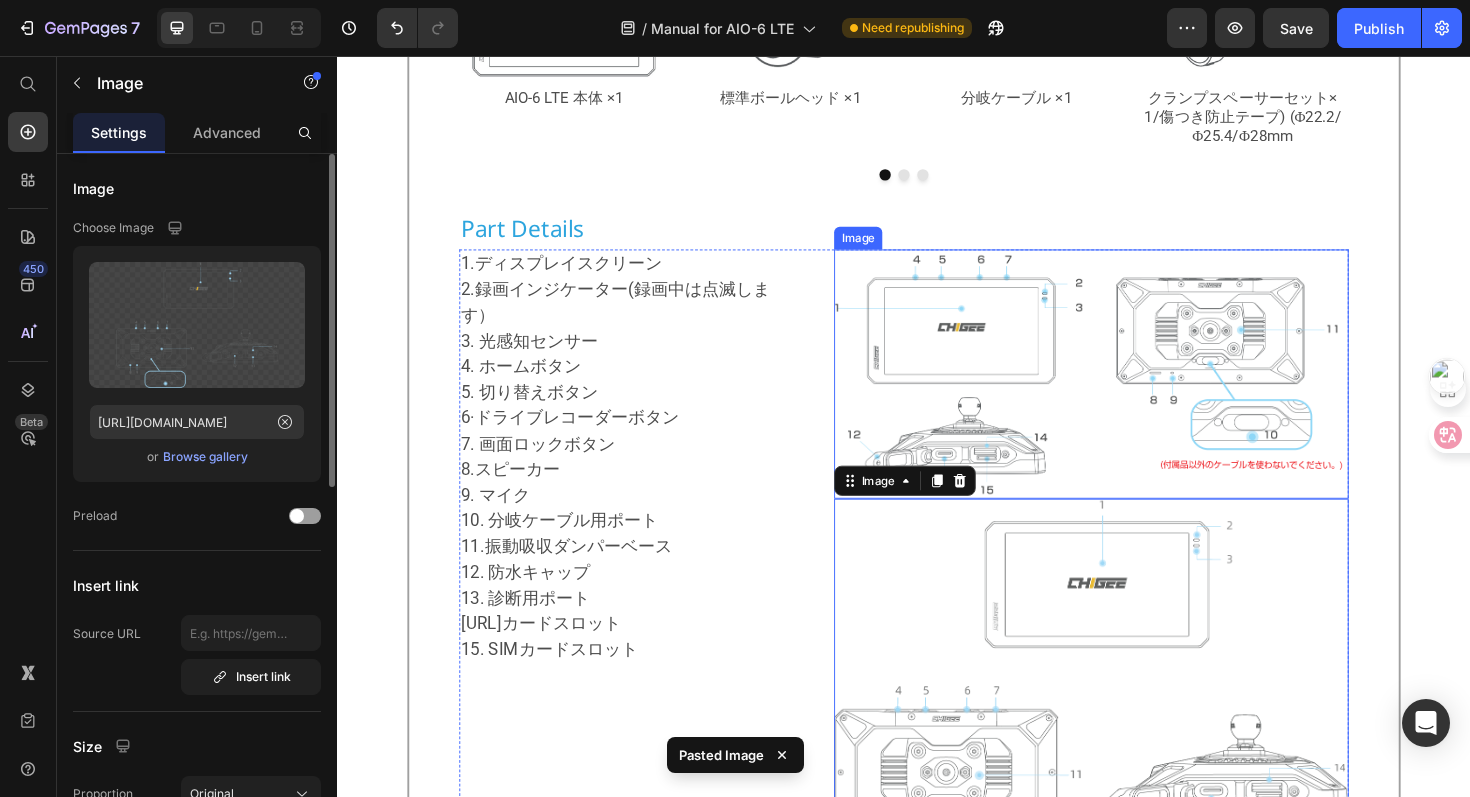 click at bounding box center [1135, 393] 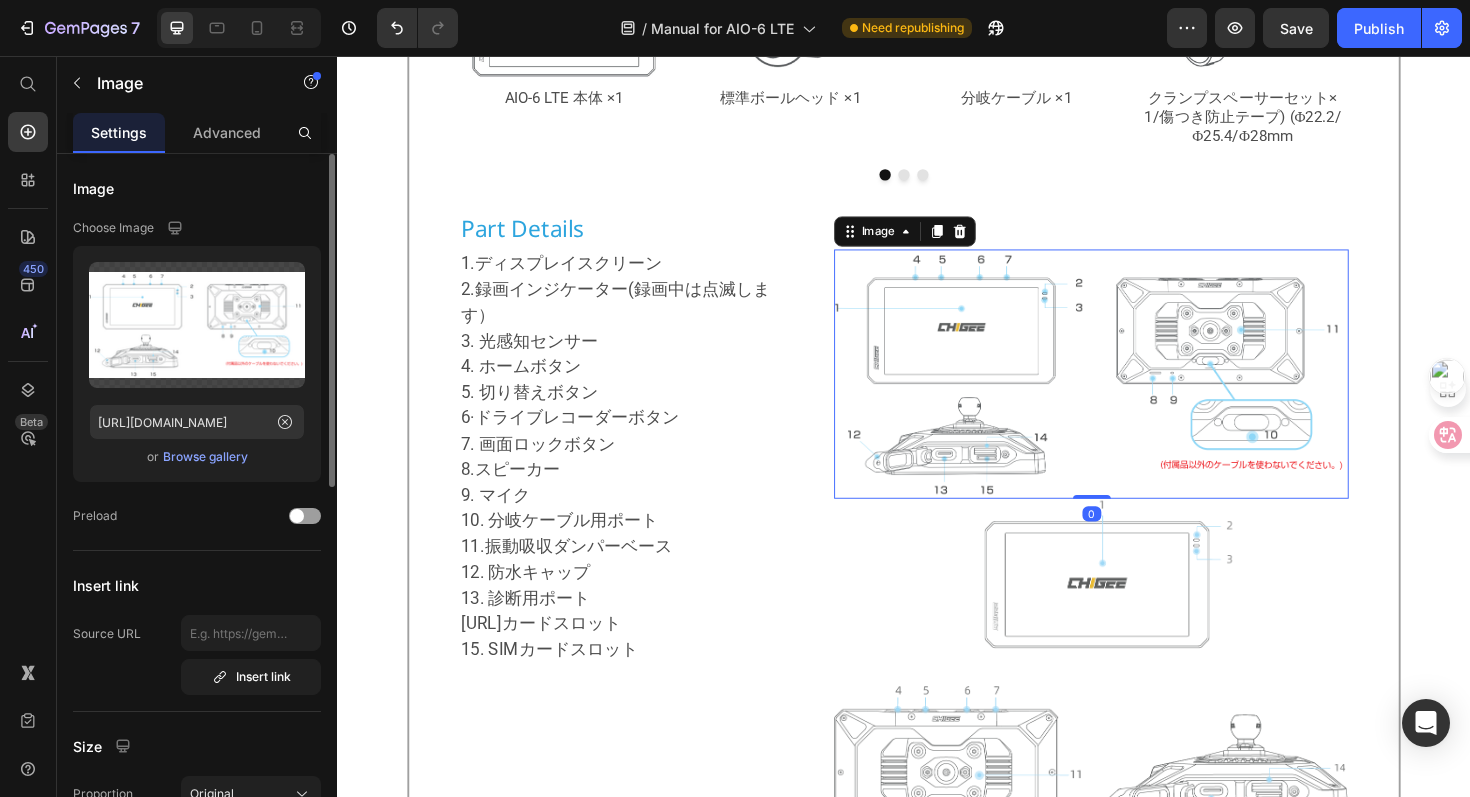 click at bounding box center (1135, 393) 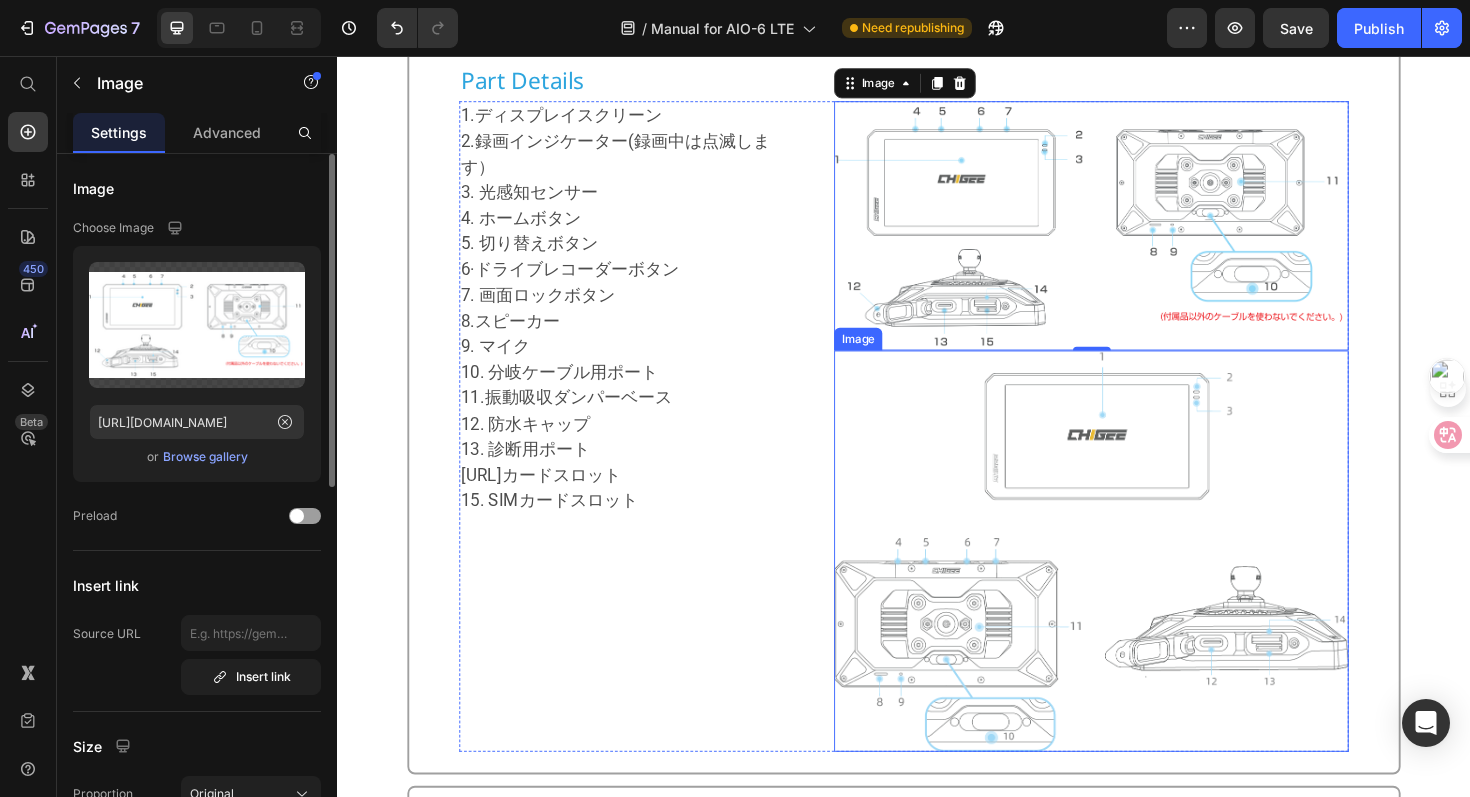 scroll, scrollTop: 1047, scrollLeft: 0, axis: vertical 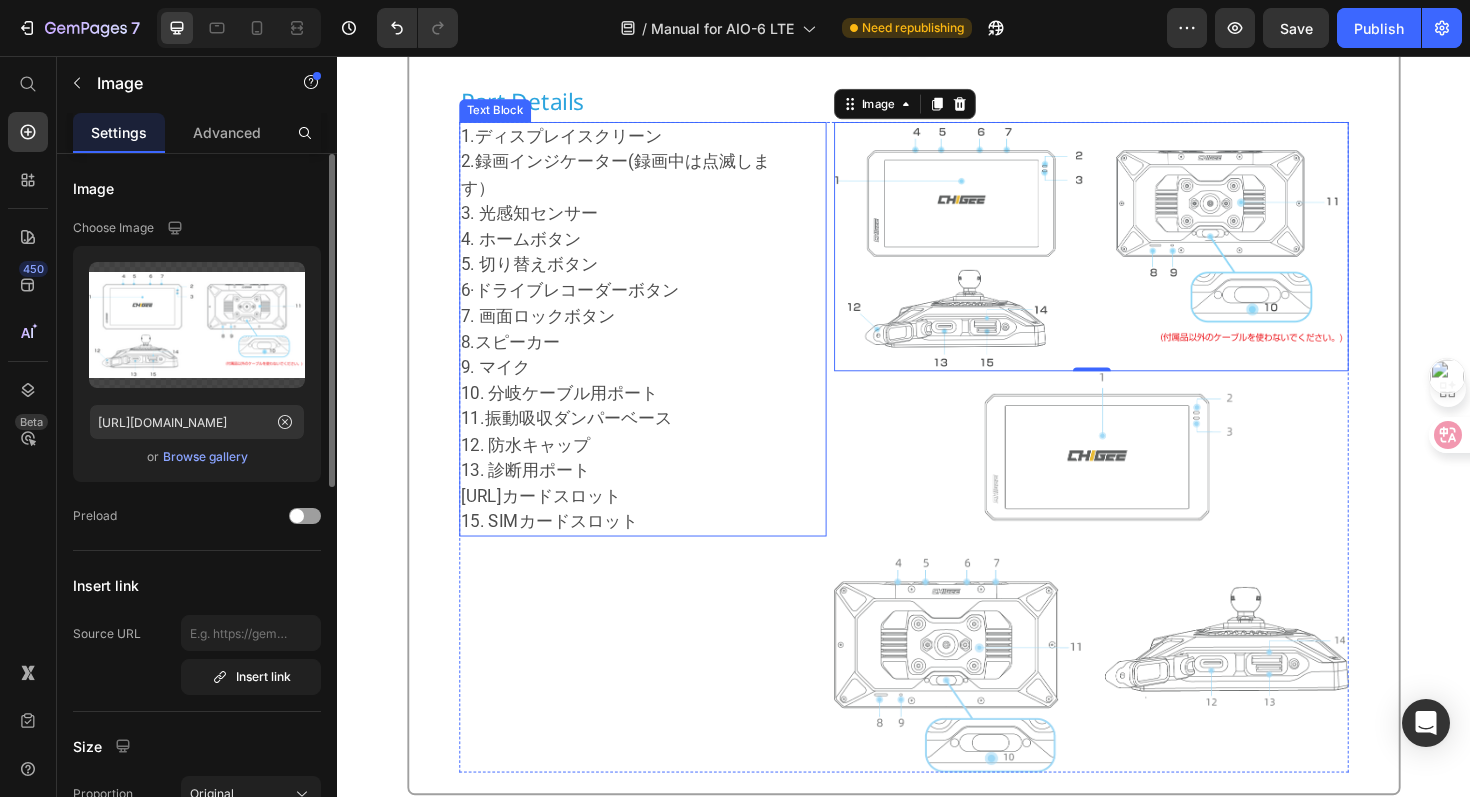 click on "[URL]カードスロット" at bounding box center [552, 521] 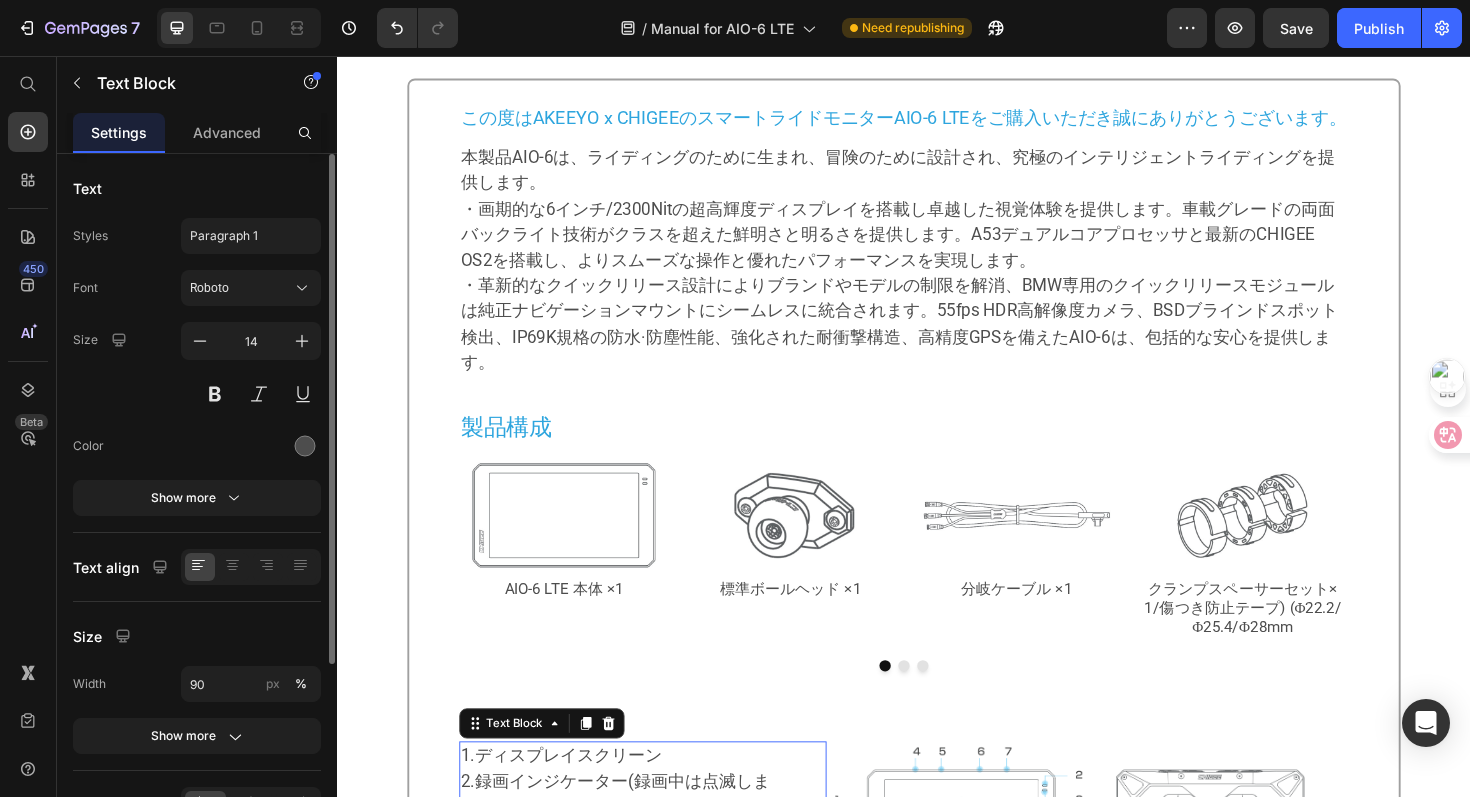 scroll, scrollTop: 327, scrollLeft: 0, axis: vertical 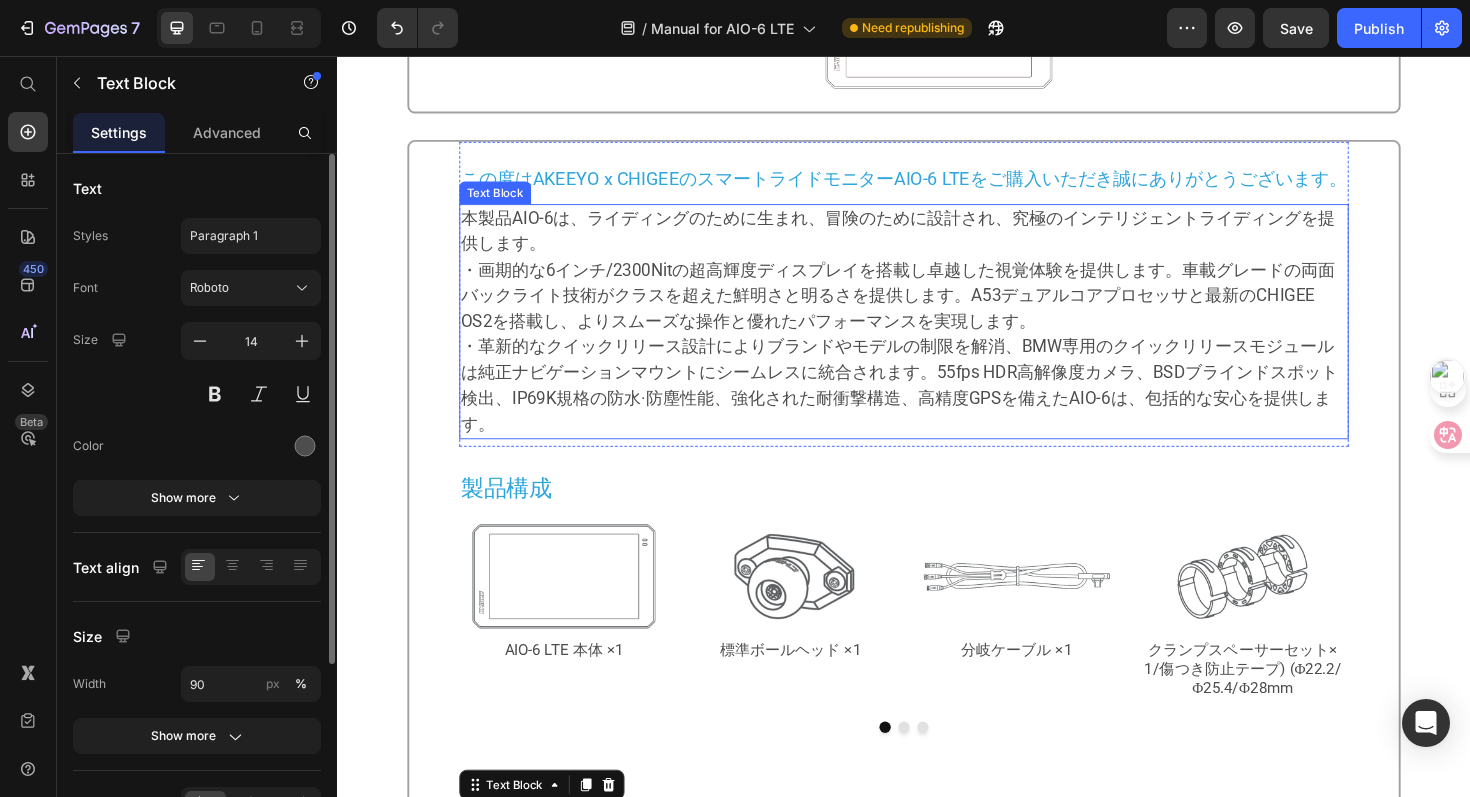 click on "・革新的なクイックリリース設計によりブランドやモデルの制限を解消、BMW専用のクイックリリースモジュールは純正ナビゲーションマウントにシームレスに統合されます。55fps HDR高解像度カメラ、BSDブラインドスポット検出、IP69K規格の防水·防塵性能、強化された耐衝撃構造、高精度GPSを備えたAIO-6は、包括的な安心を提供します。" at bounding box center [932, 404] 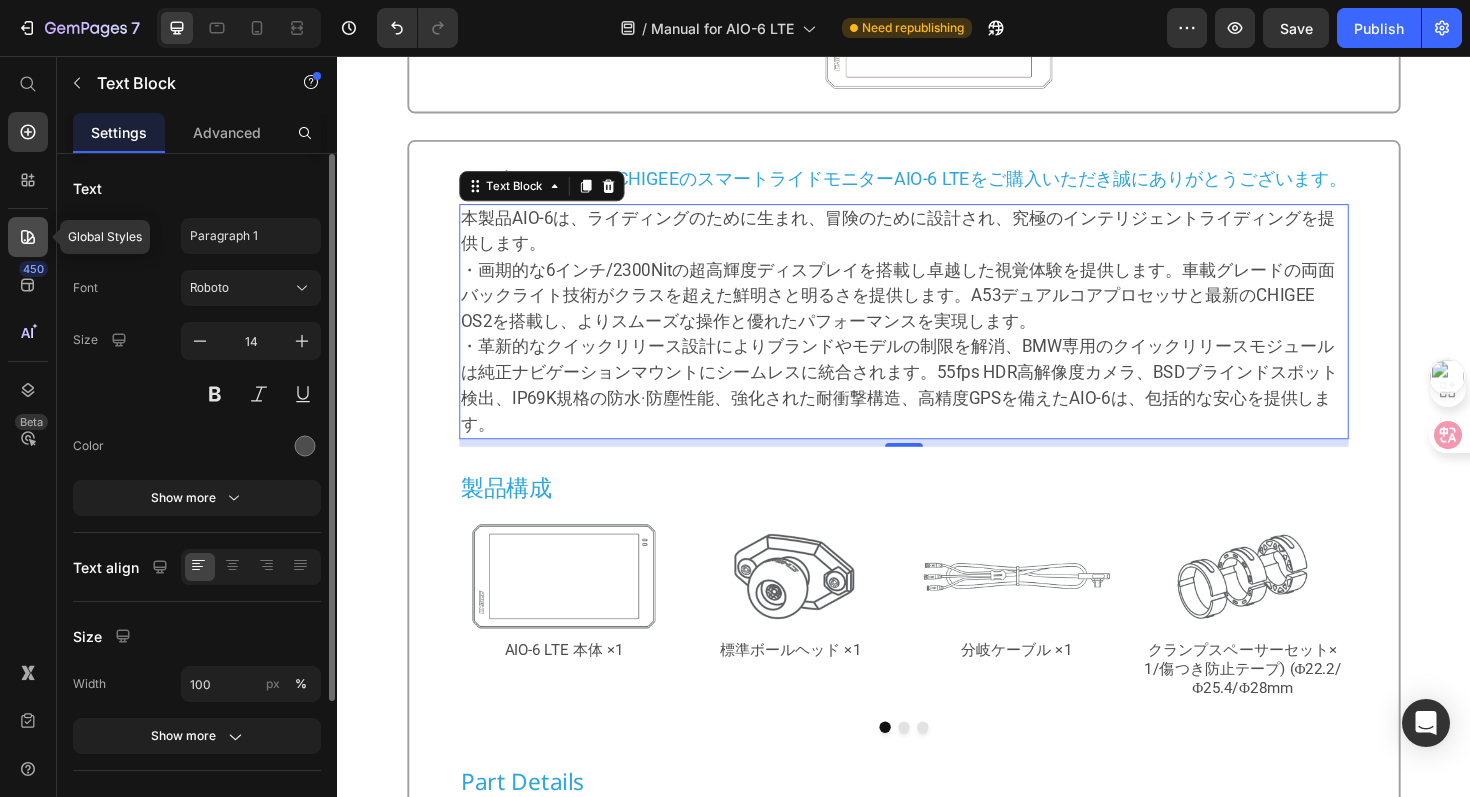 click 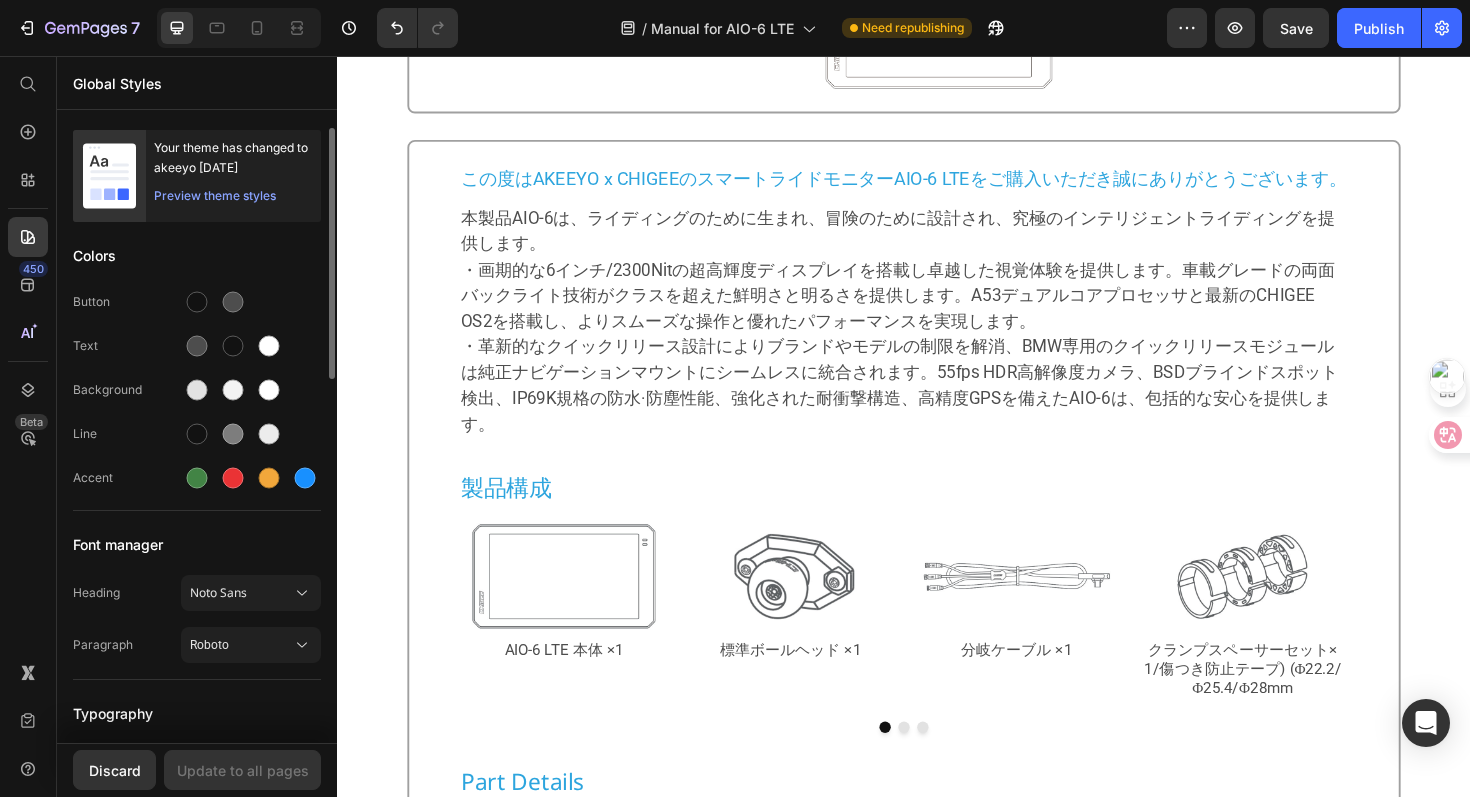 scroll, scrollTop: 267, scrollLeft: 0, axis: vertical 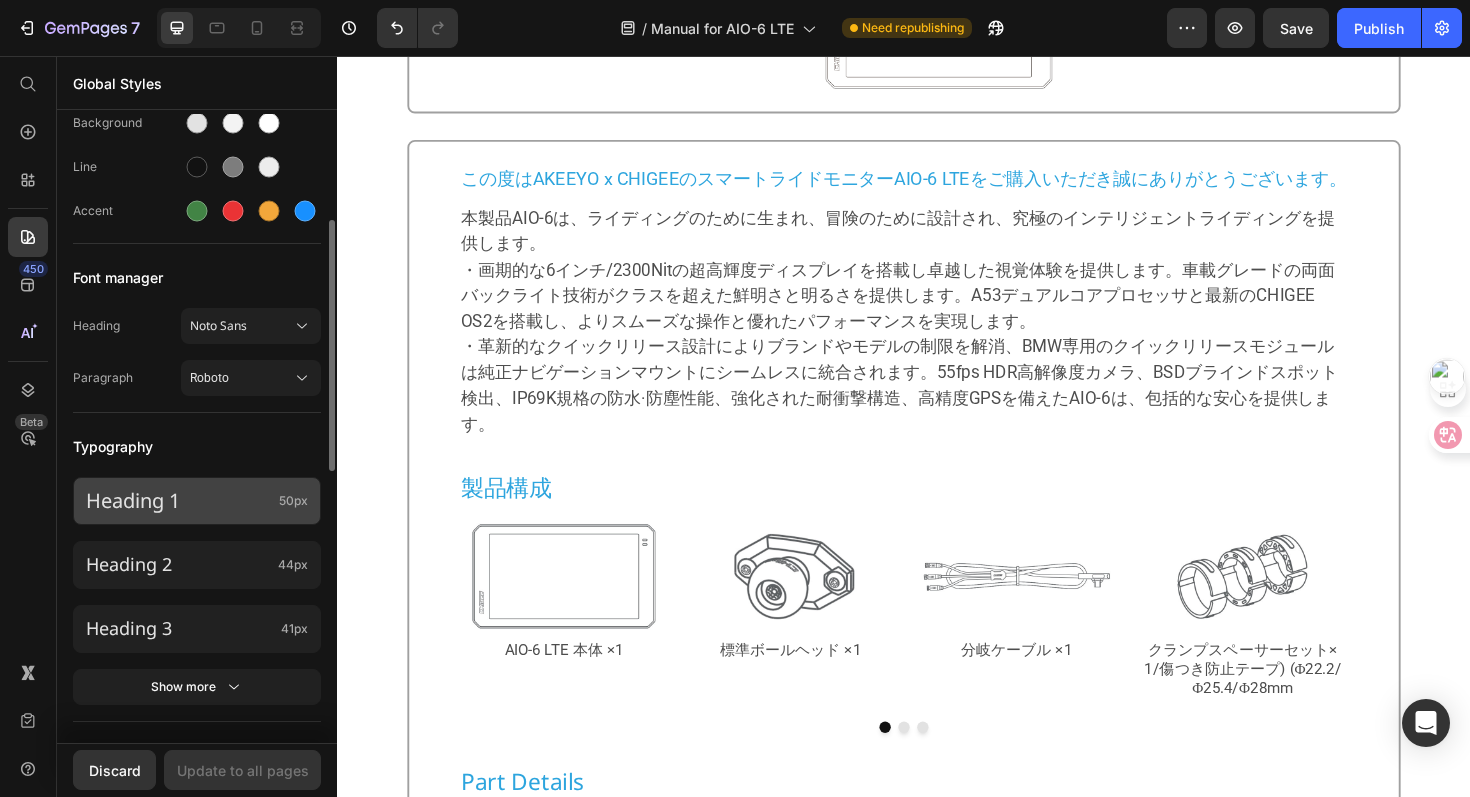 click on "Heading 1 50px" 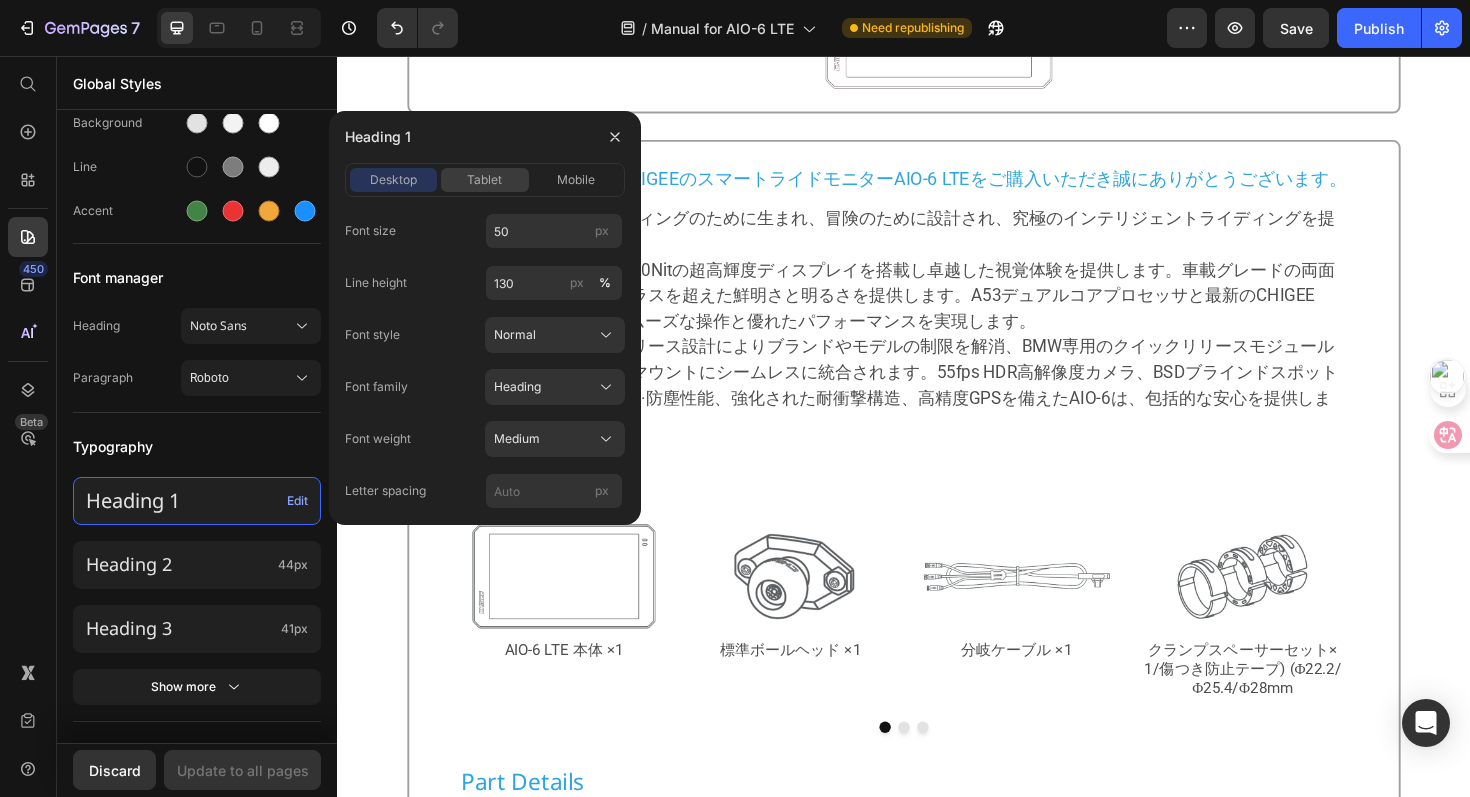click on "tablet" at bounding box center (484, 180) 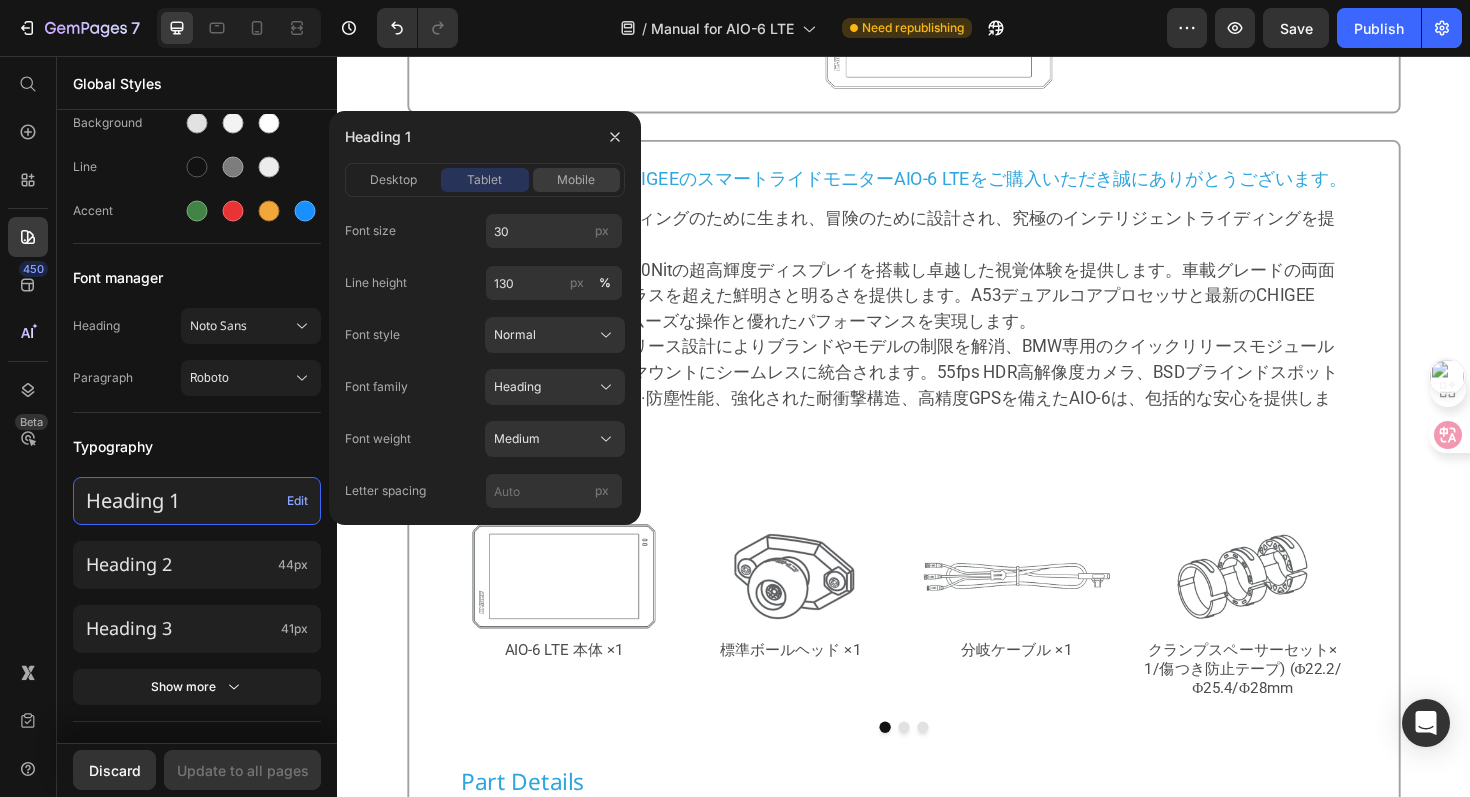 click on "mobile" at bounding box center [576, 180] 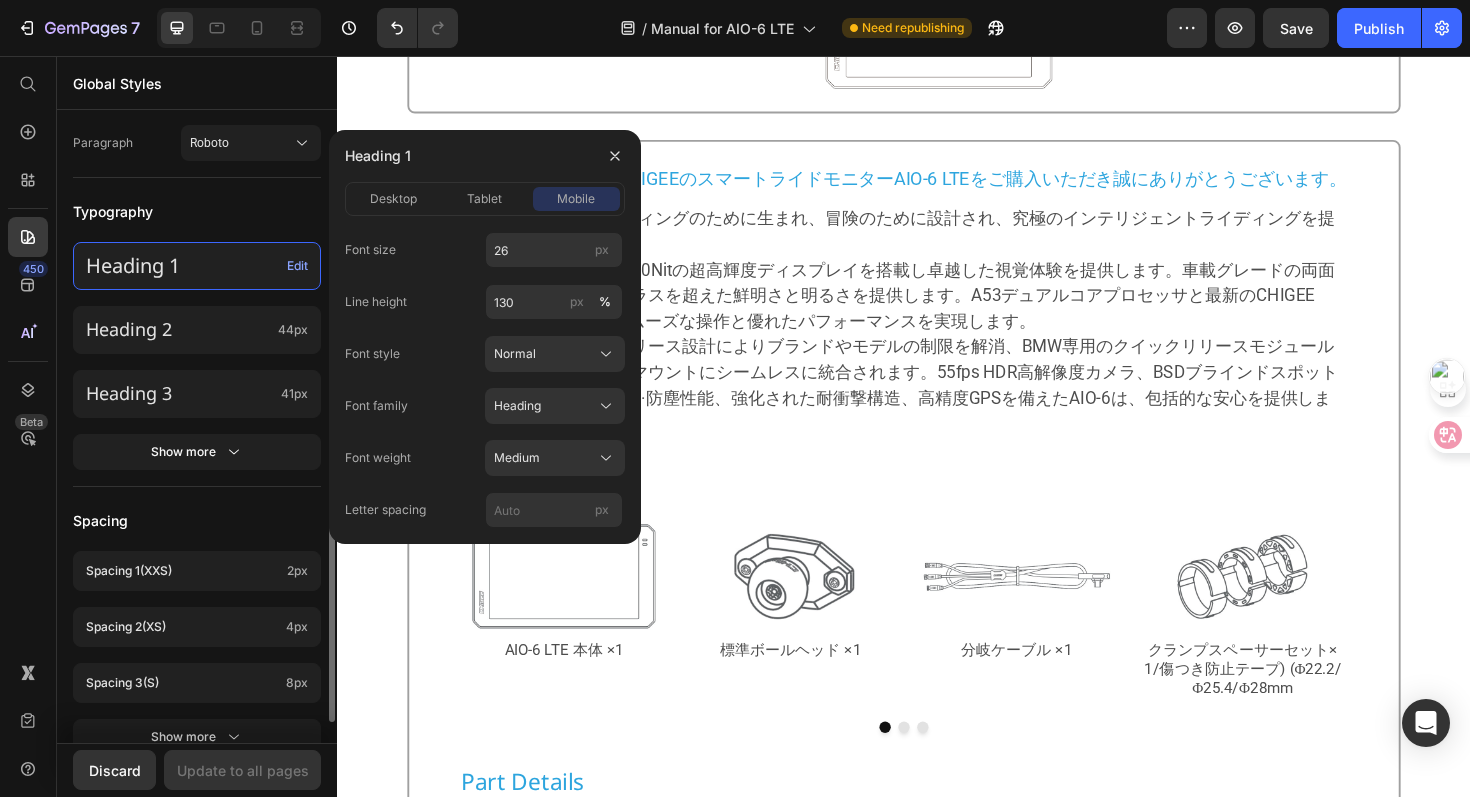scroll, scrollTop: 631, scrollLeft: 0, axis: vertical 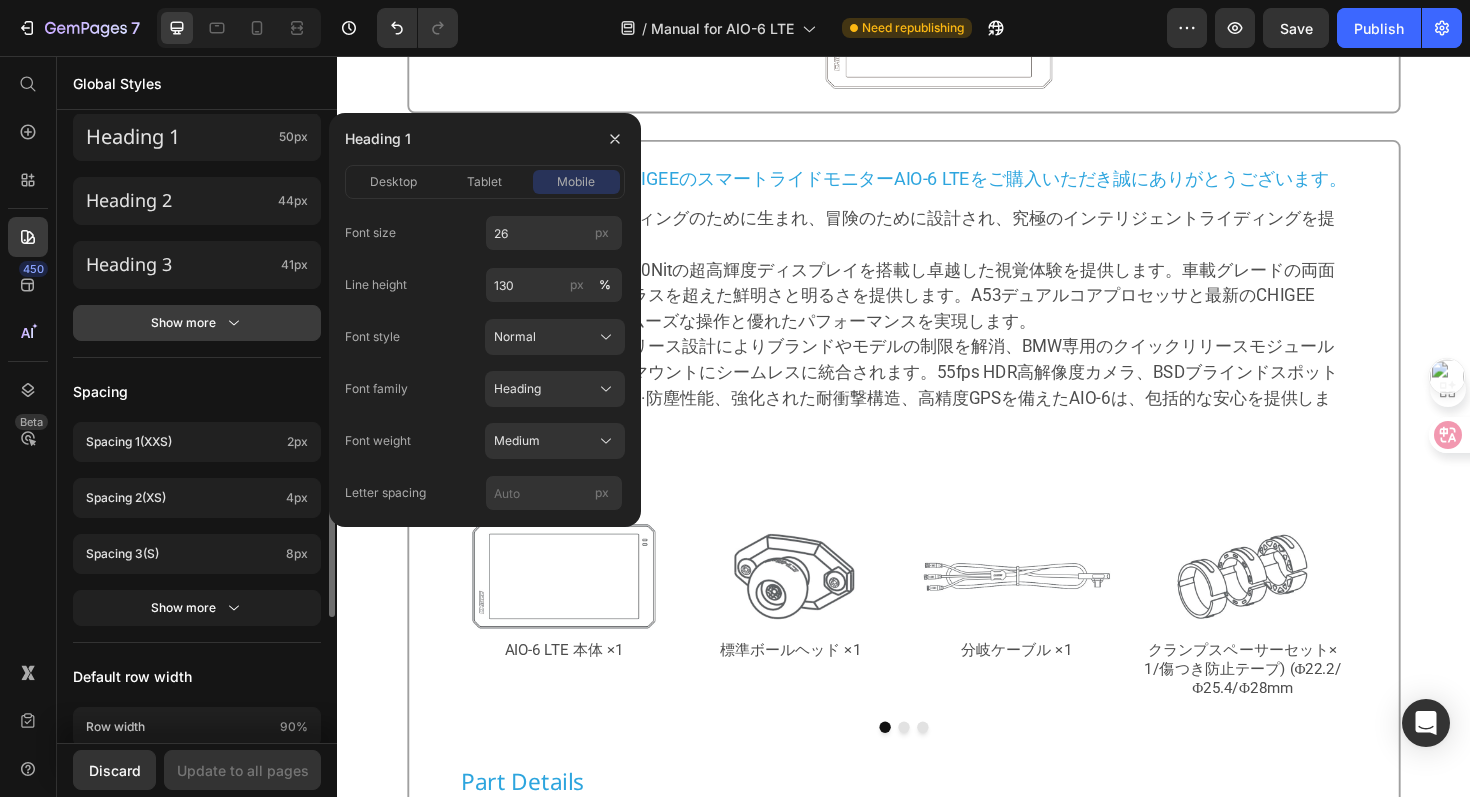 click on "Show more" 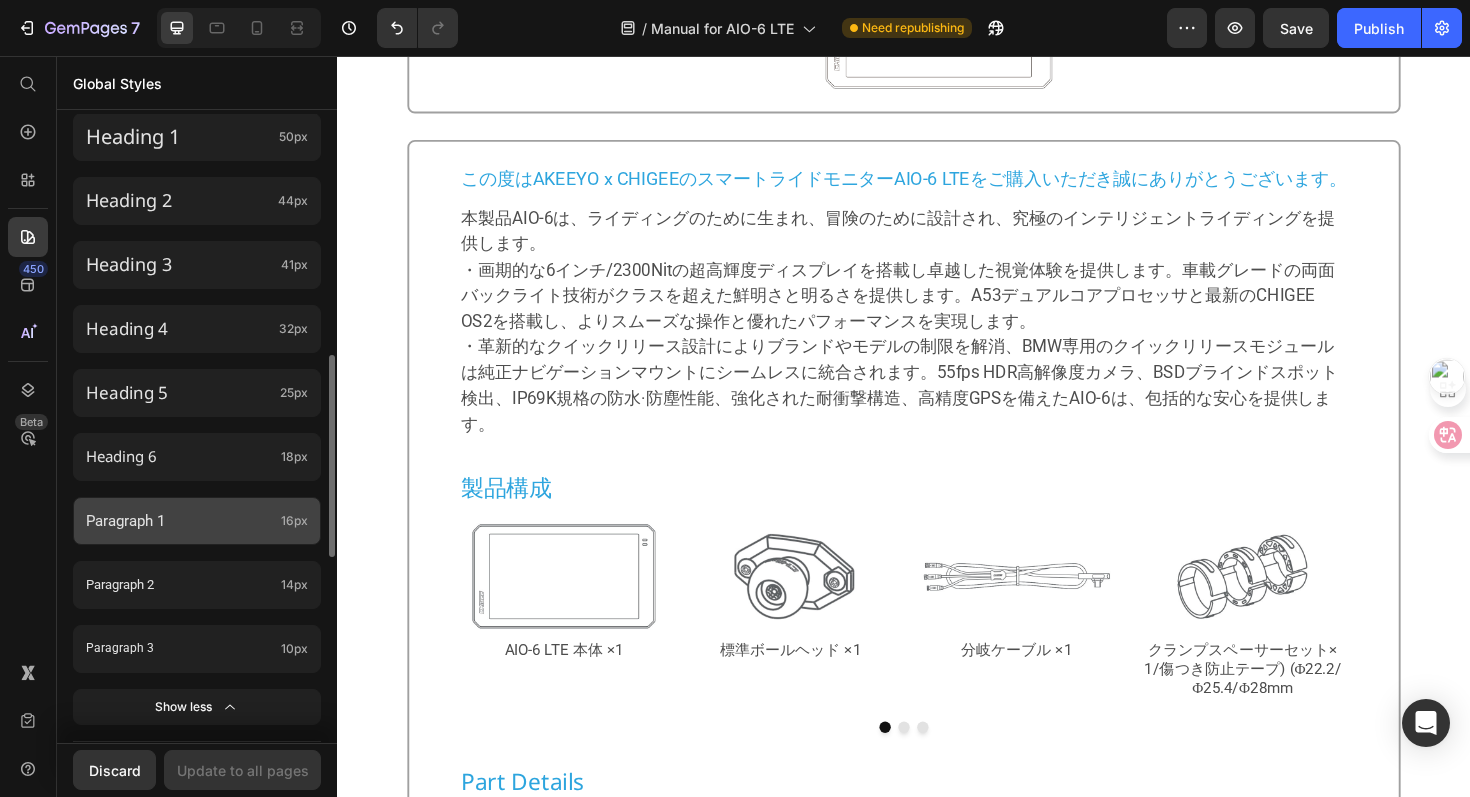 scroll, scrollTop: 677, scrollLeft: 0, axis: vertical 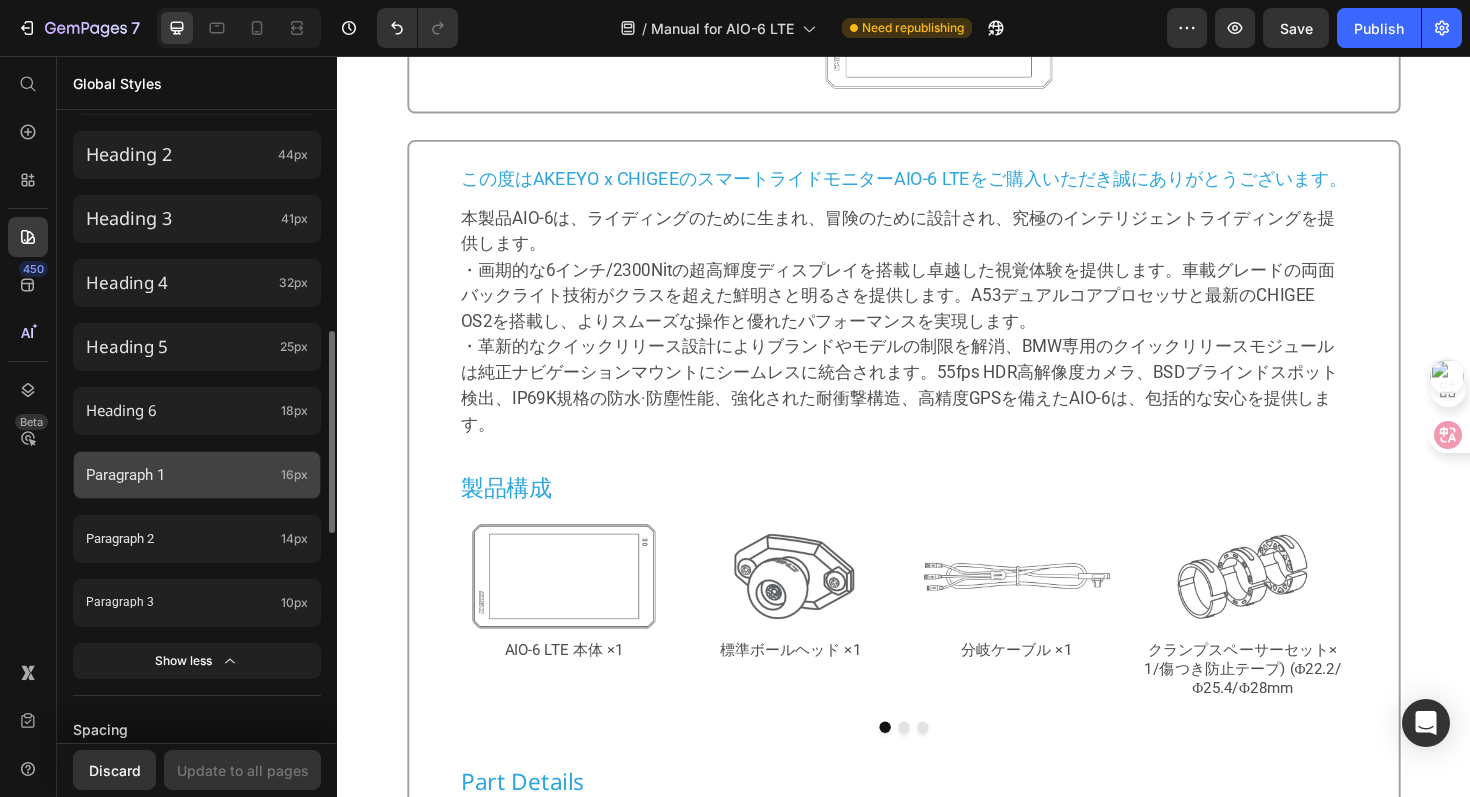 click on "Paragraph 1" at bounding box center [179, 475] 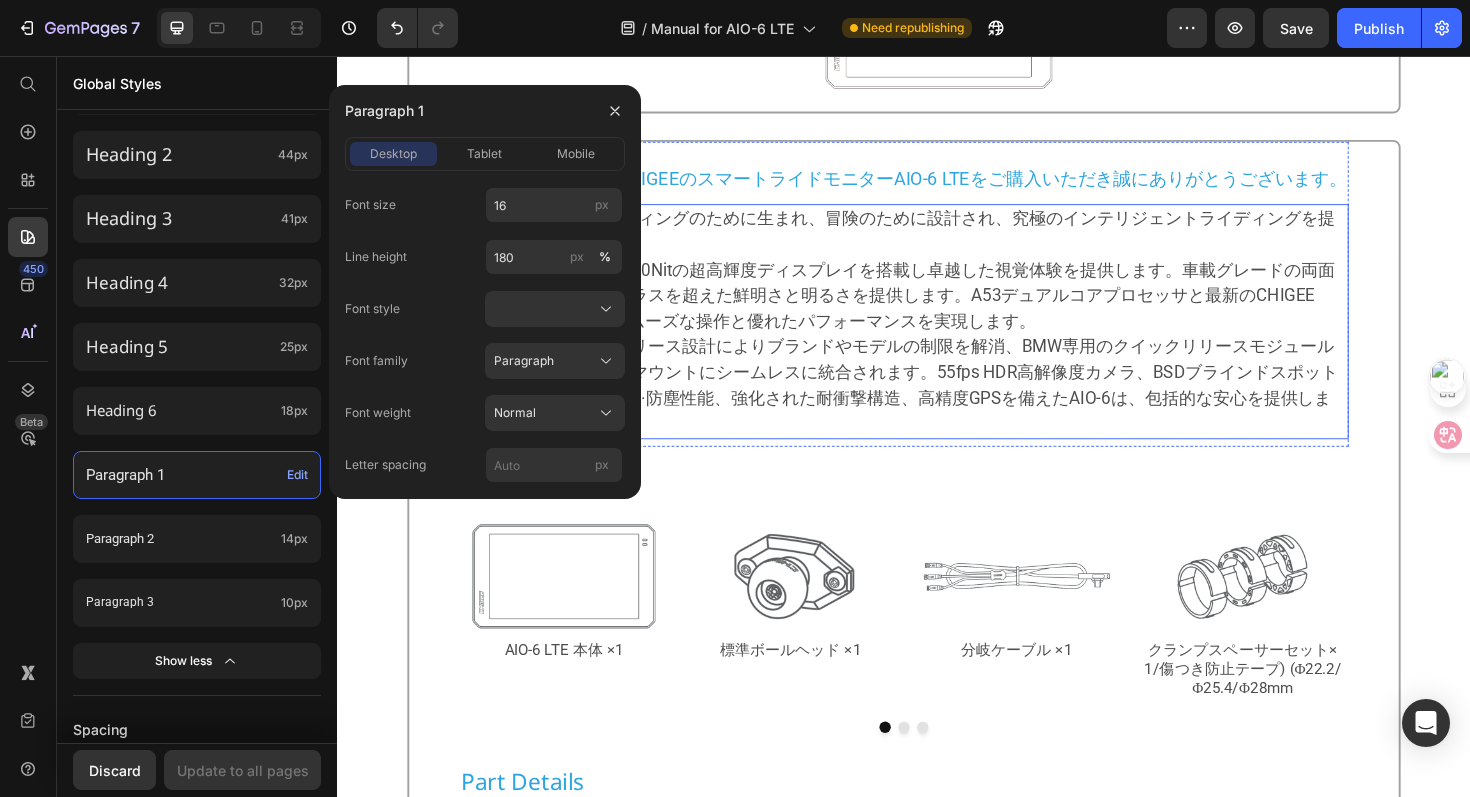 click on "・画期的な6インチ/2300Nitの超高輝度ディスプレイを搭載し卓越した視覚体験を提供します。車載グレードの両面バックライト技術がクラスを超えた鮮明さと明るさを提供します。A53デュアルコアプロセッサと最新のCHIGEE OS2を搭載し、よりスムーズな操作と優れたパフォーマンスを実現します。" at bounding box center [931, 309] 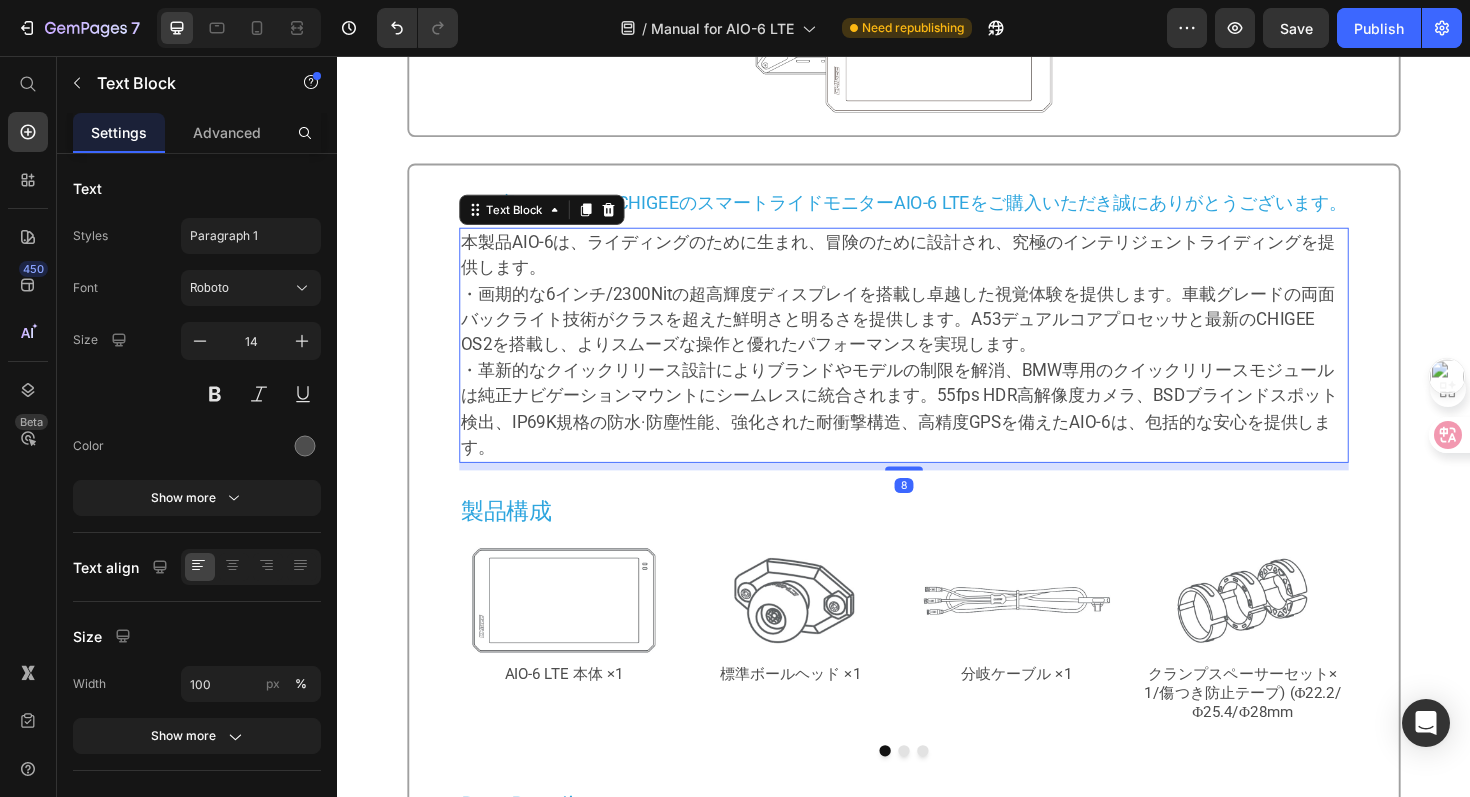 scroll, scrollTop: 298, scrollLeft: 0, axis: vertical 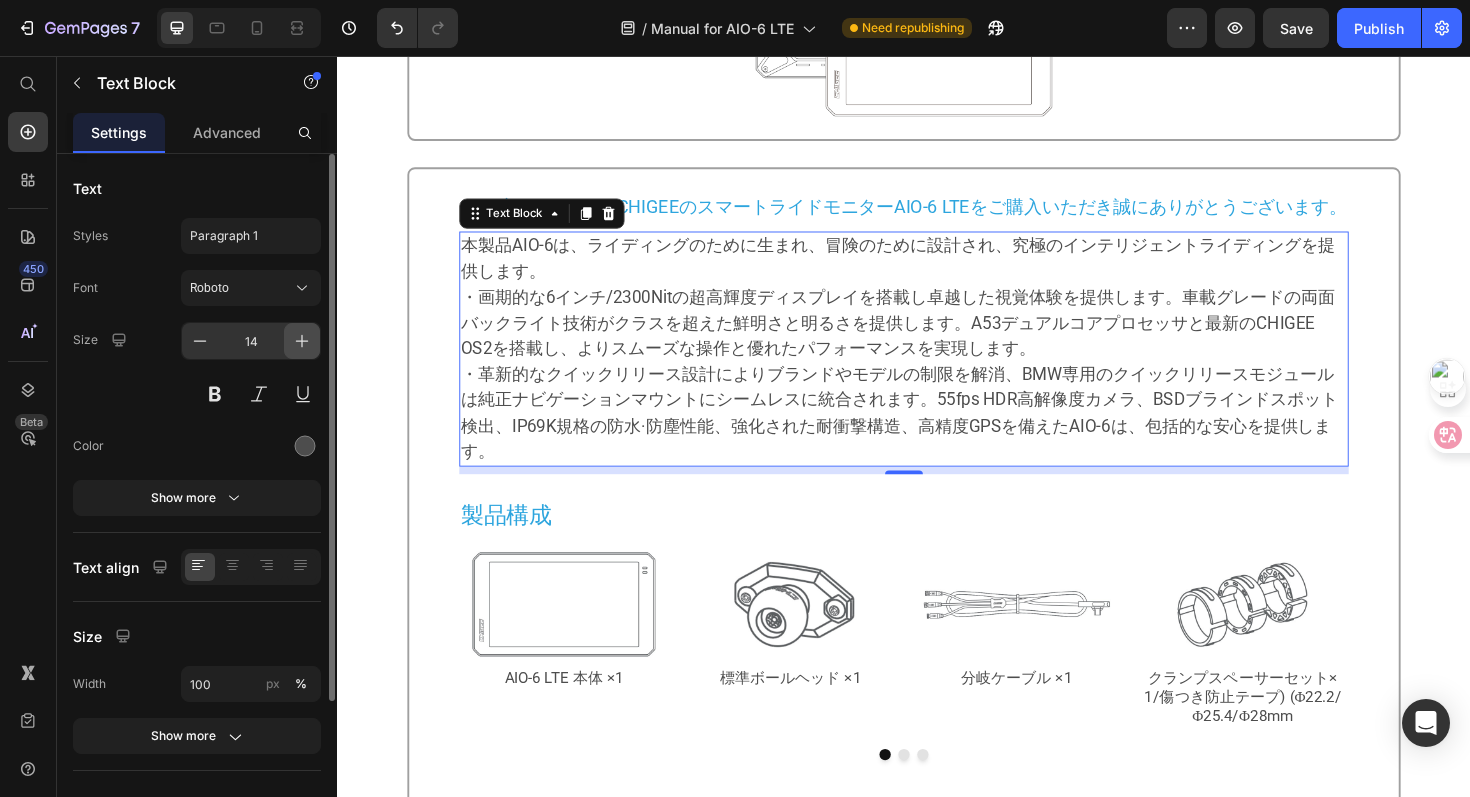 click 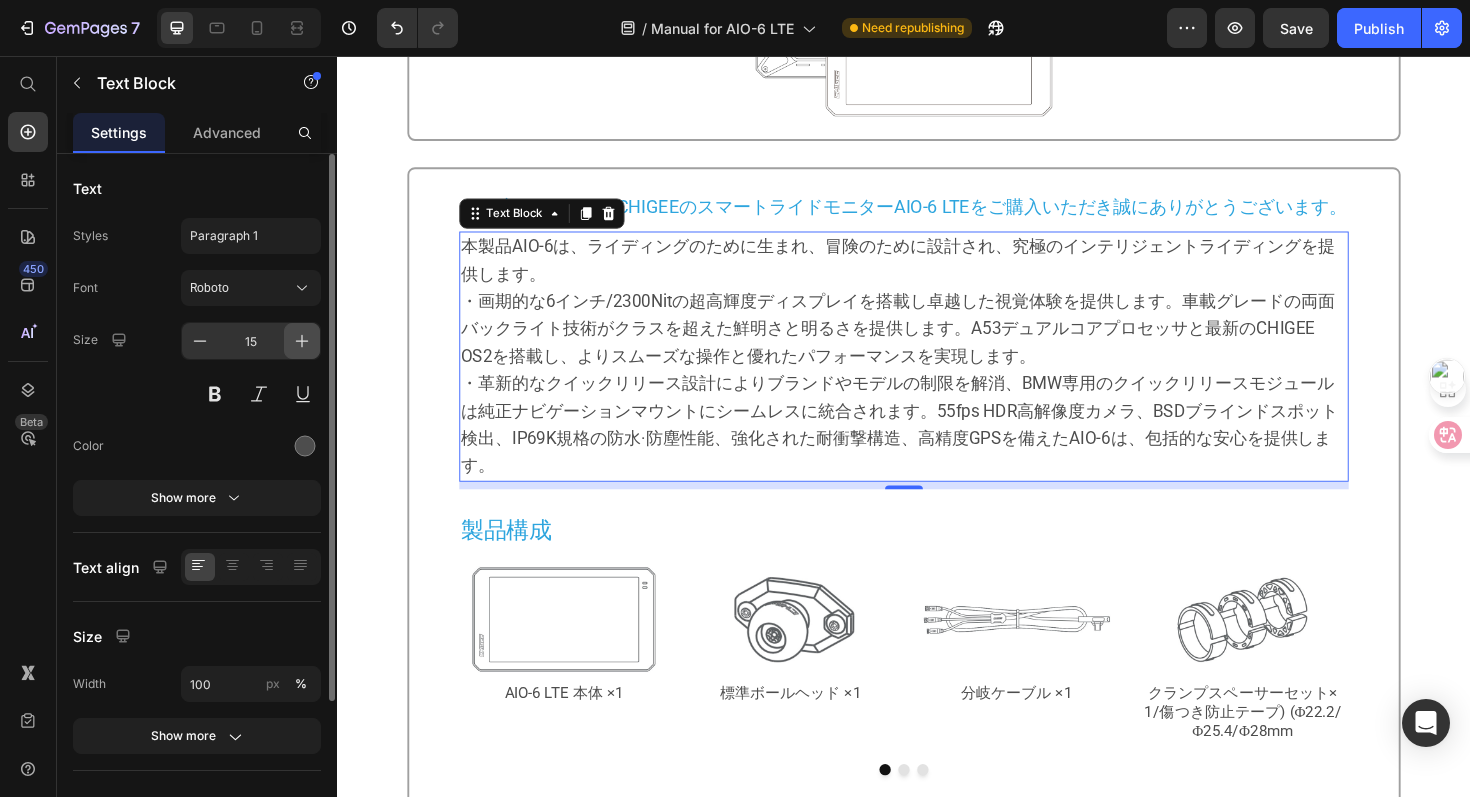 click 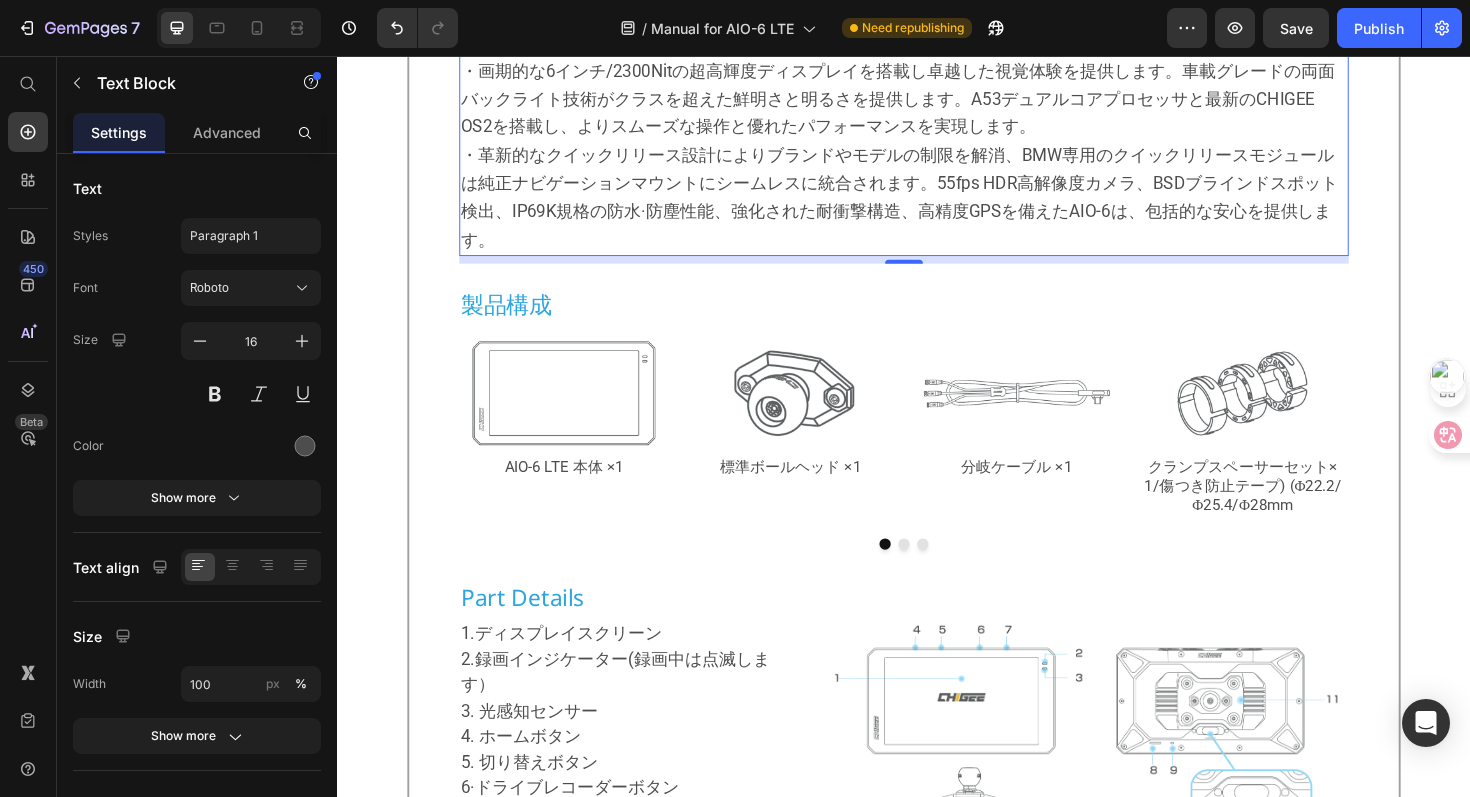scroll, scrollTop: 740, scrollLeft: 0, axis: vertical 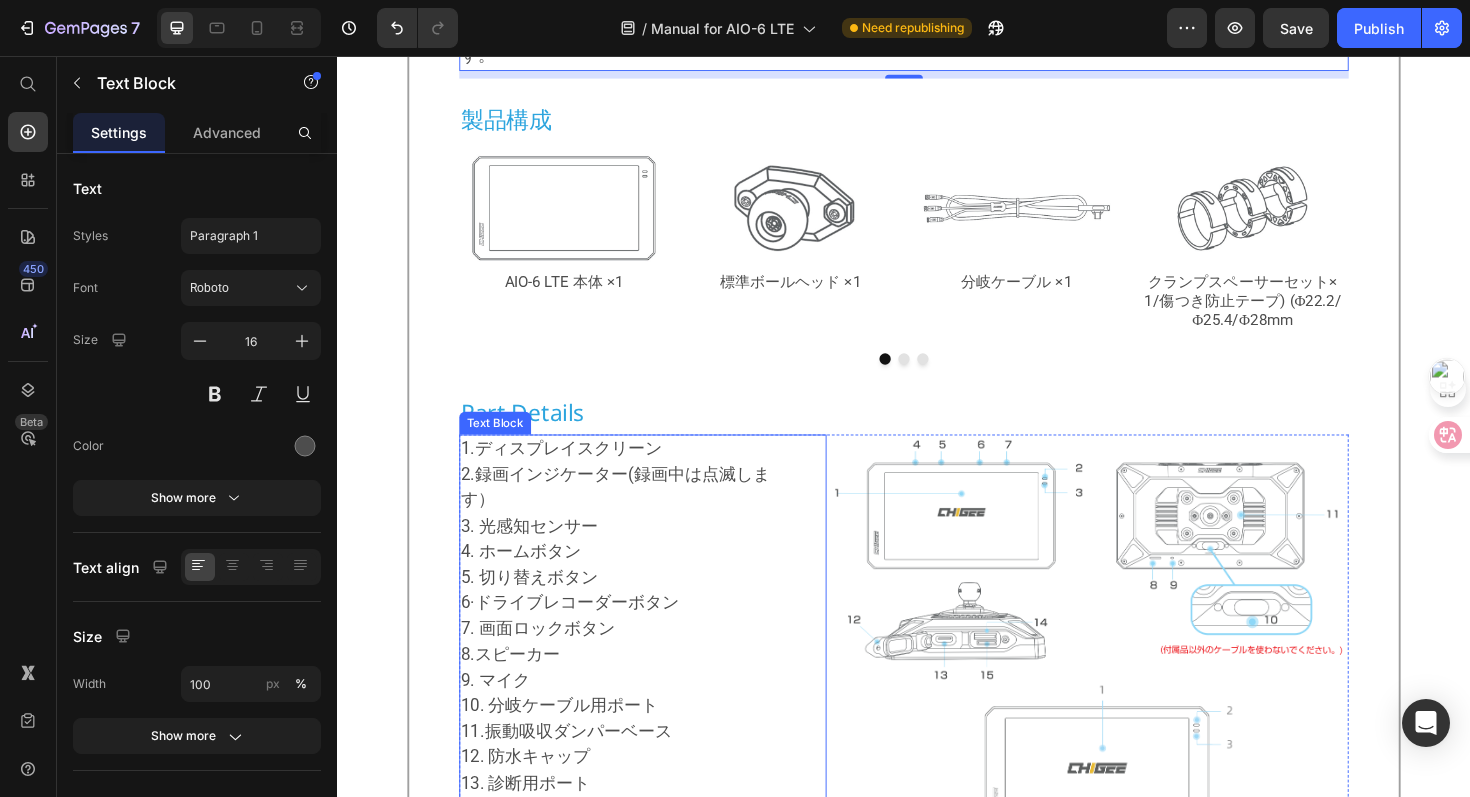 click on "1.ディスプレイスクリーン  2.録画インジケーター(録画中は点滅します）" at bounding box center [641, 500] 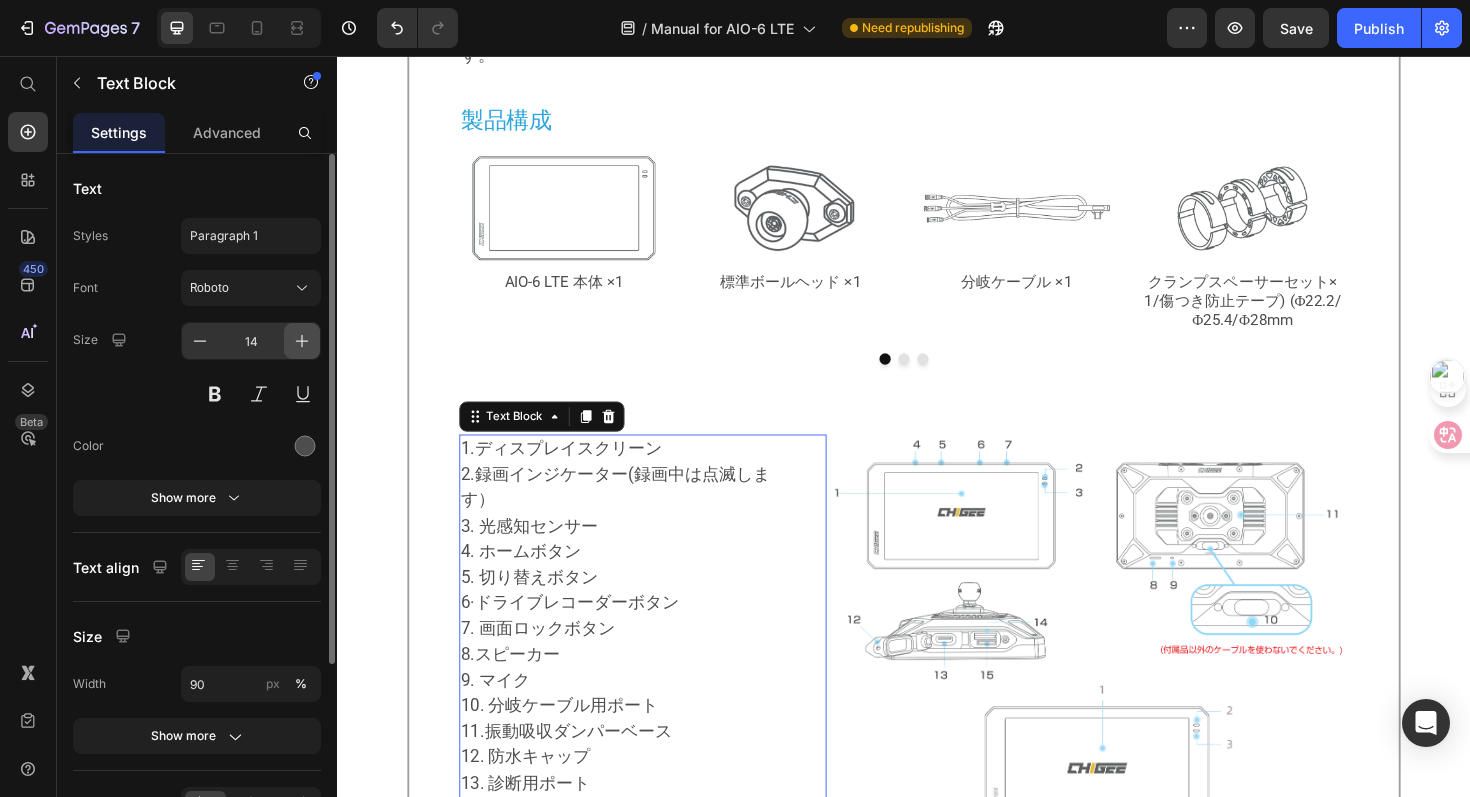 click 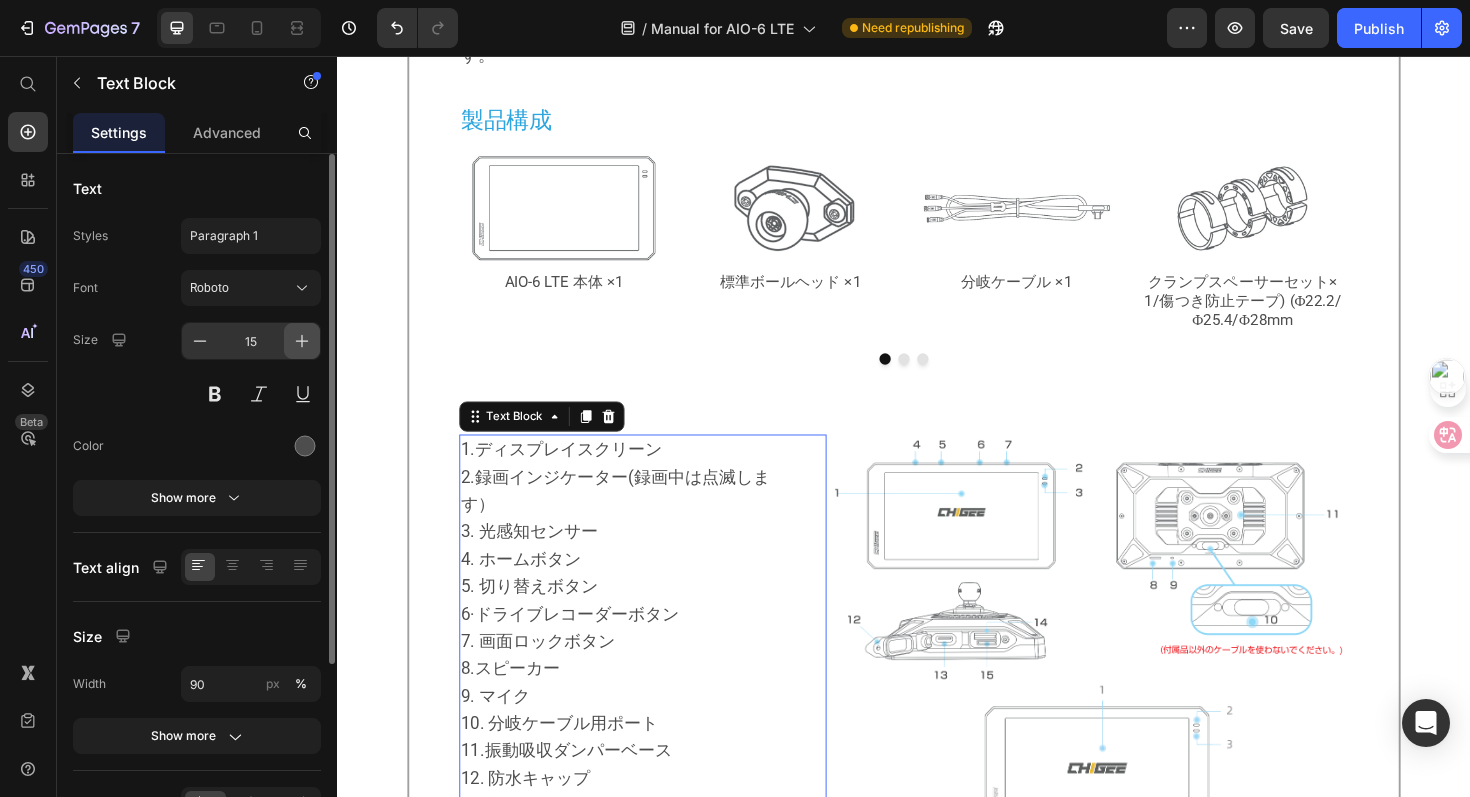 click 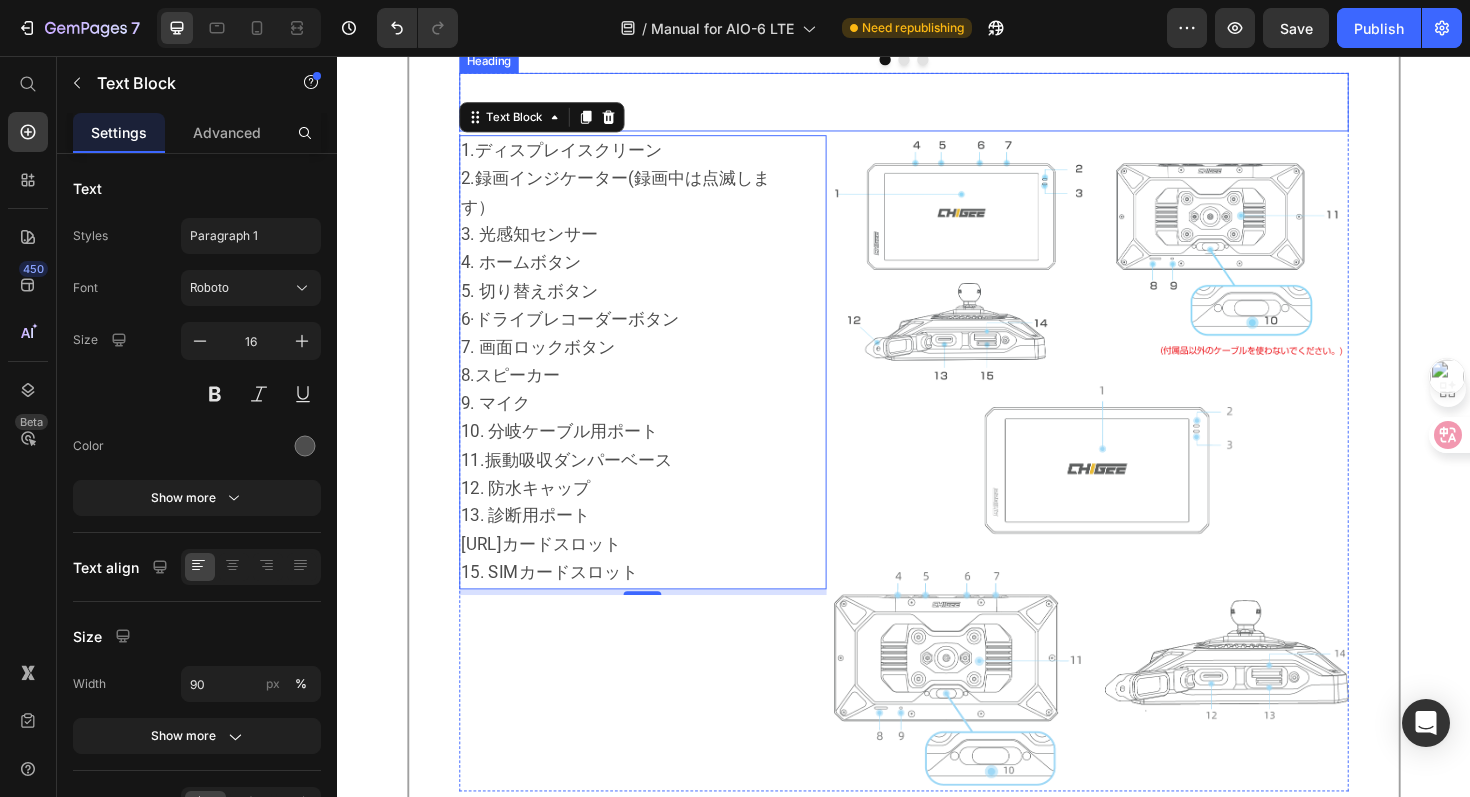 scroll, scrollTop: 1081, scrollLeft: 0, axis: vertical 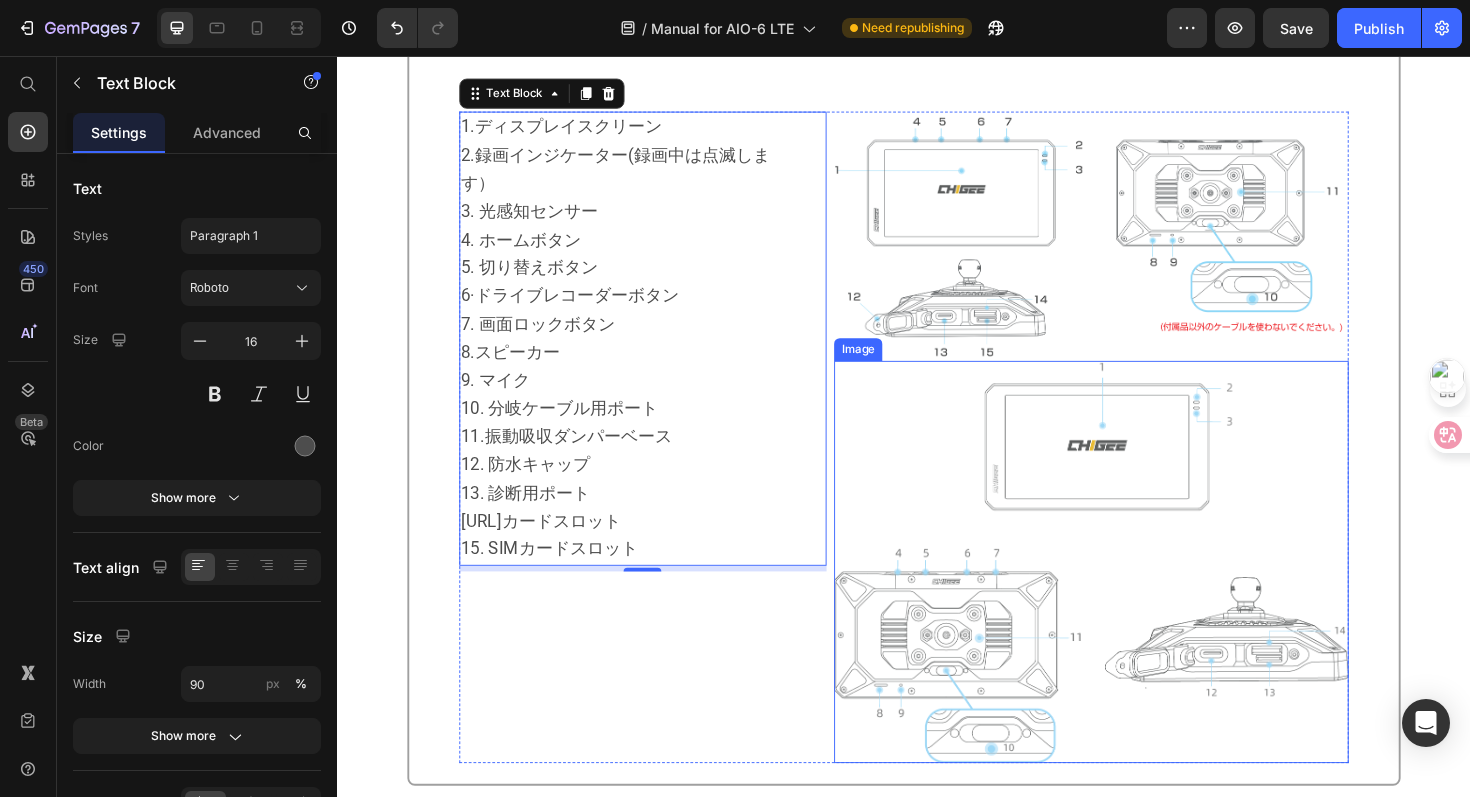 click at bounding box center (1135, 591) 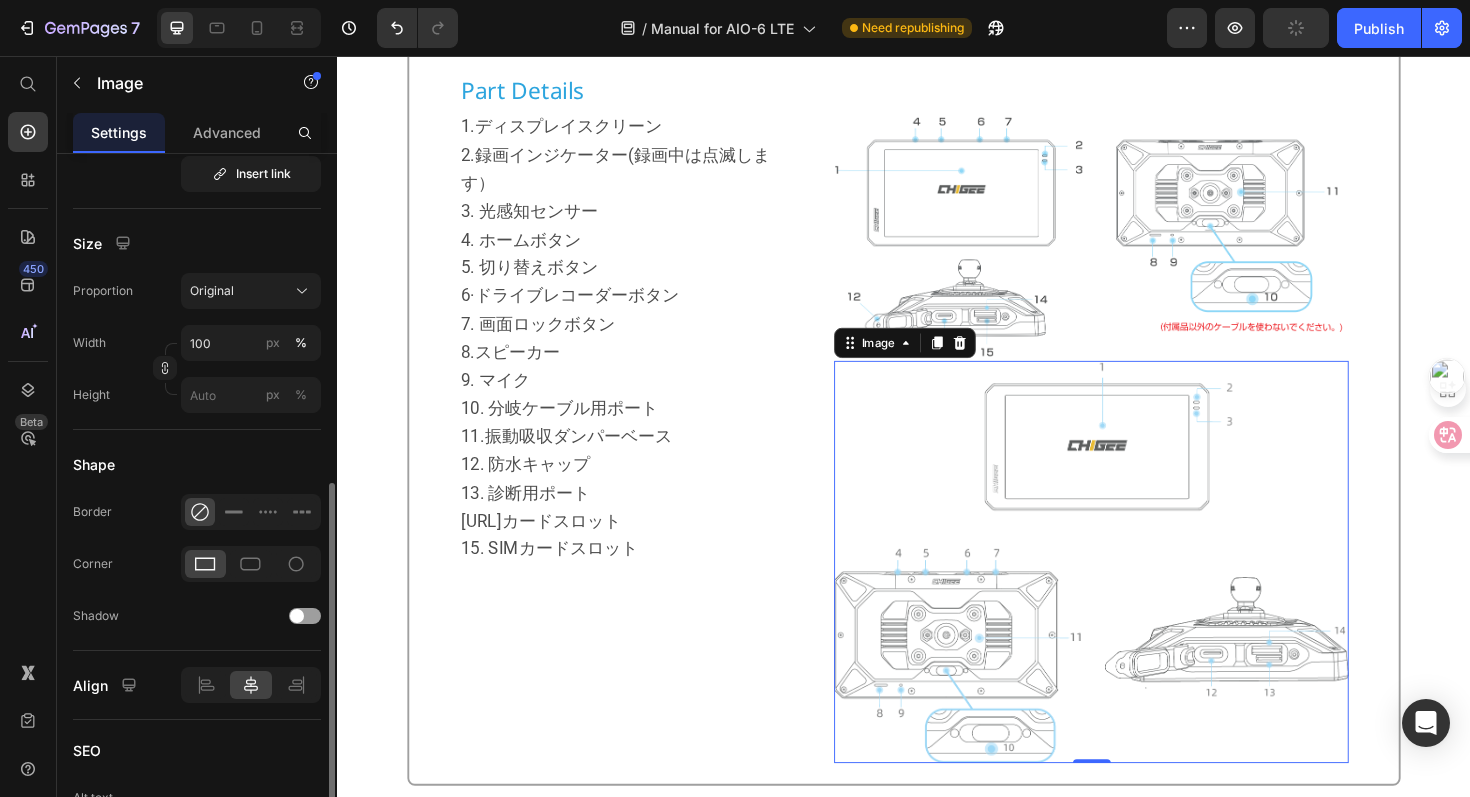 scroll, scrollTop: 581, scrollLeft: 0, axis: vertical 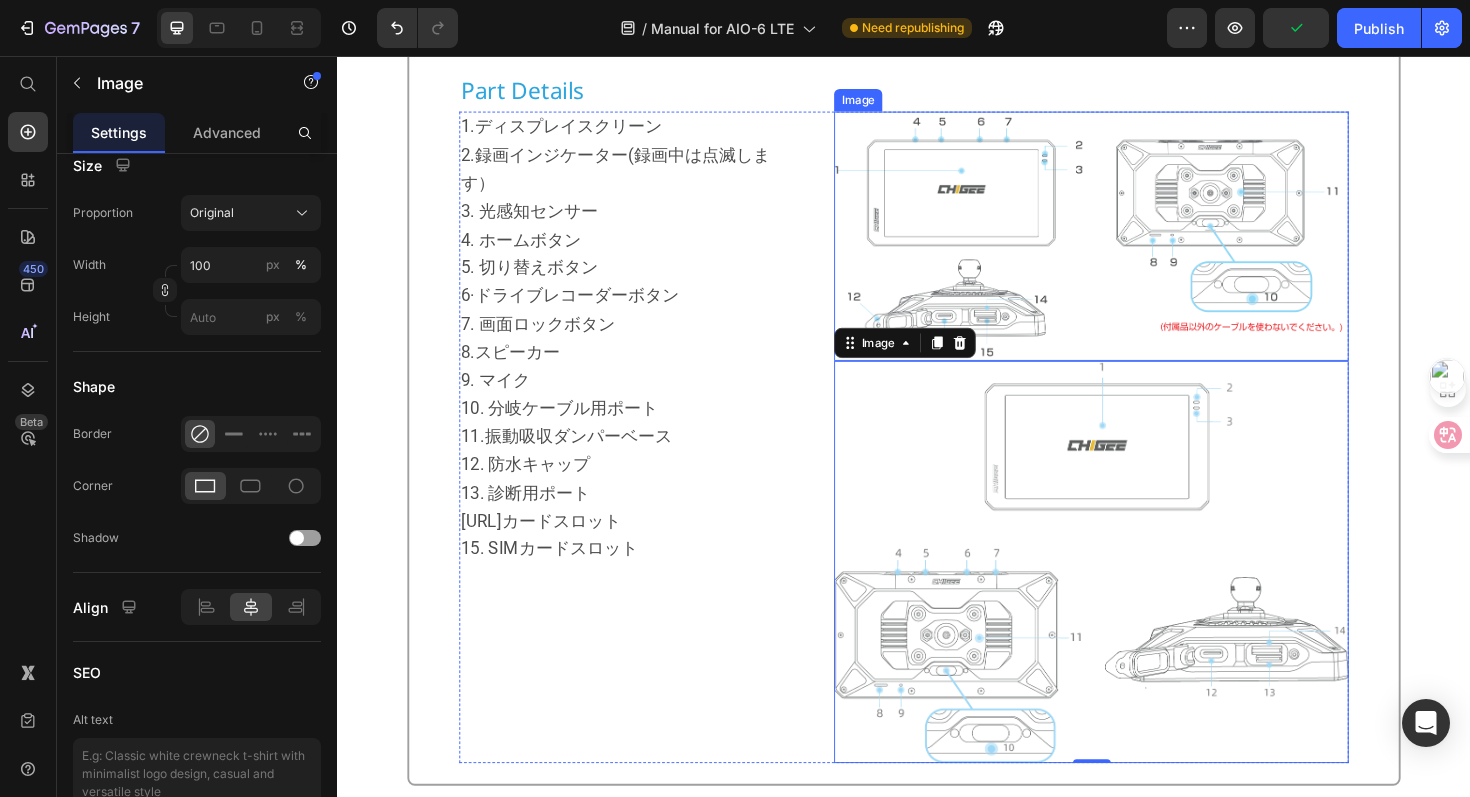 click at bounding box center (1135, 247) 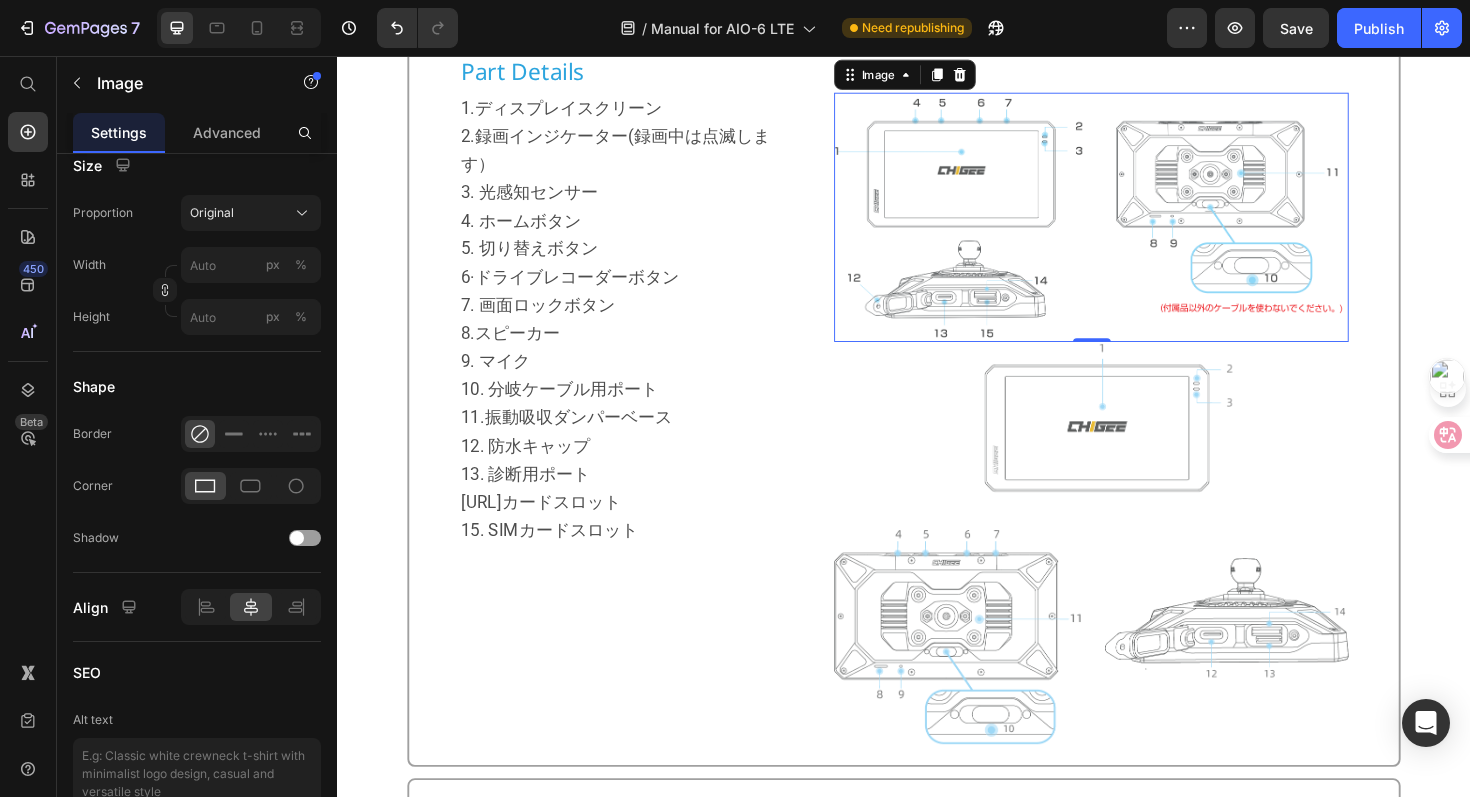 scroll, scrollTop: 1090, scrollLeft: 0, axis: vertical 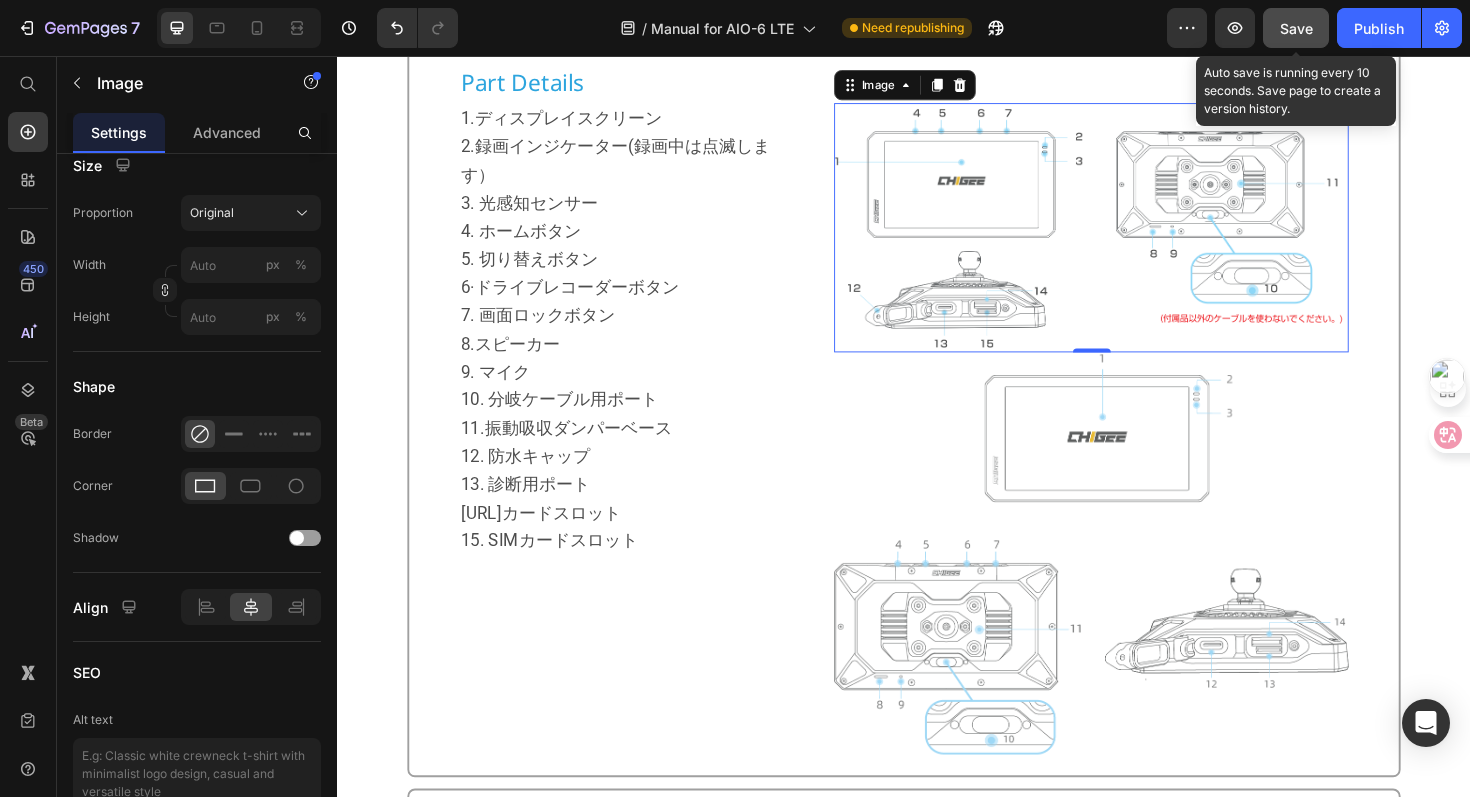 click on "Save" at bounding box center [1296, 28] 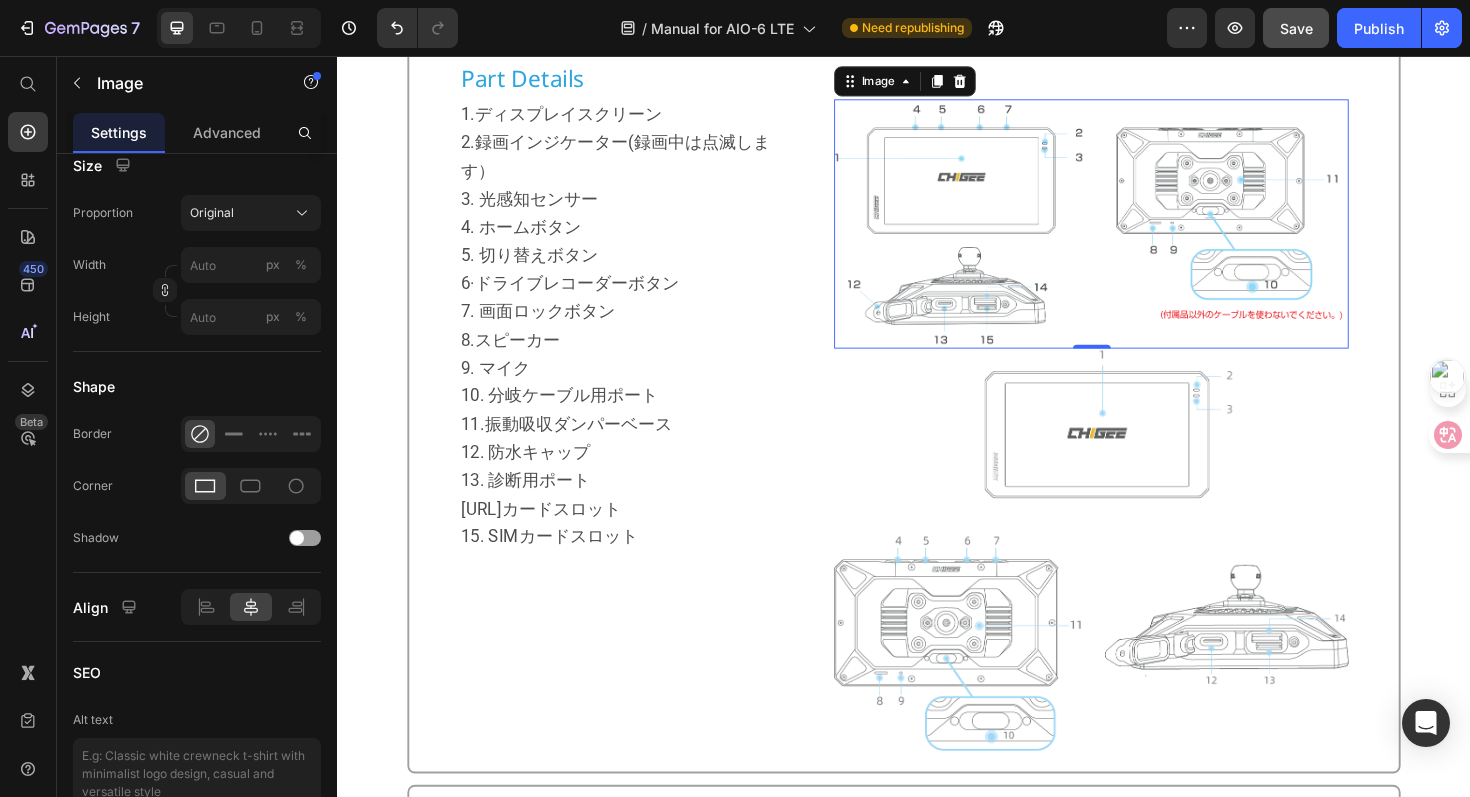 scroll, scrollTop: 1245, scrollLeft: 0, axis: vertical 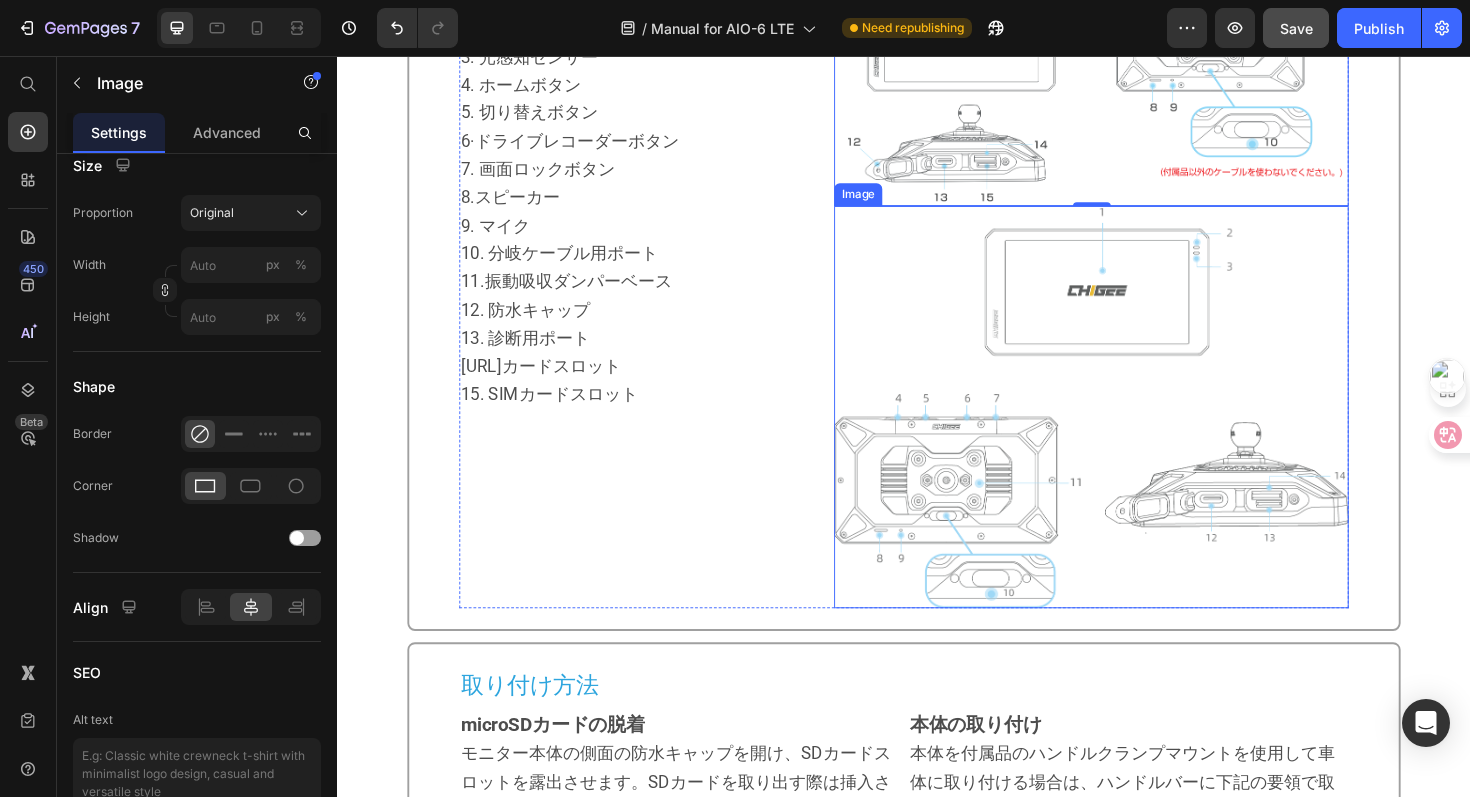 click at bounding box center [1135, 427] 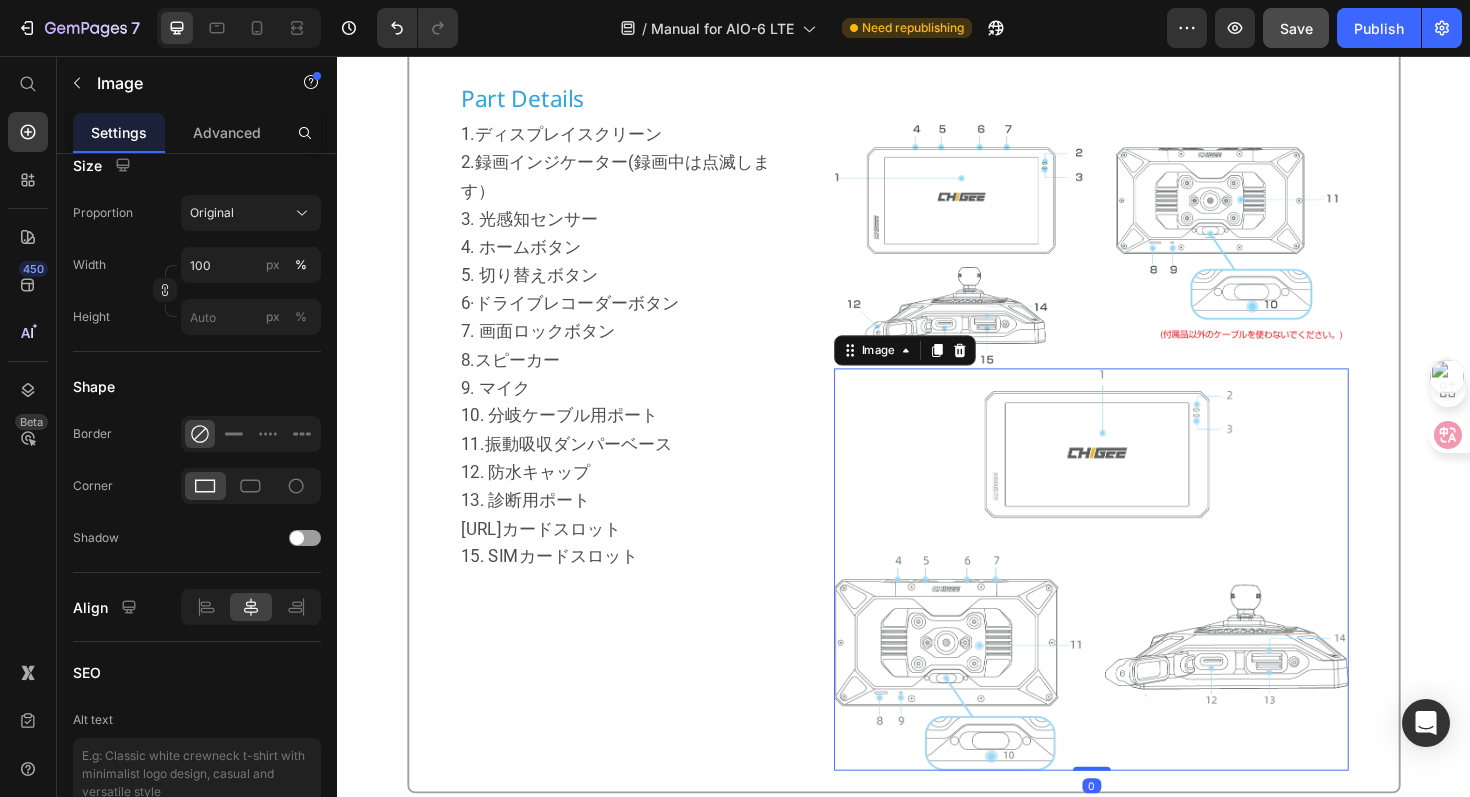 scroll, scrollTop: 1072, scrollLeft: 0, axis: vertical 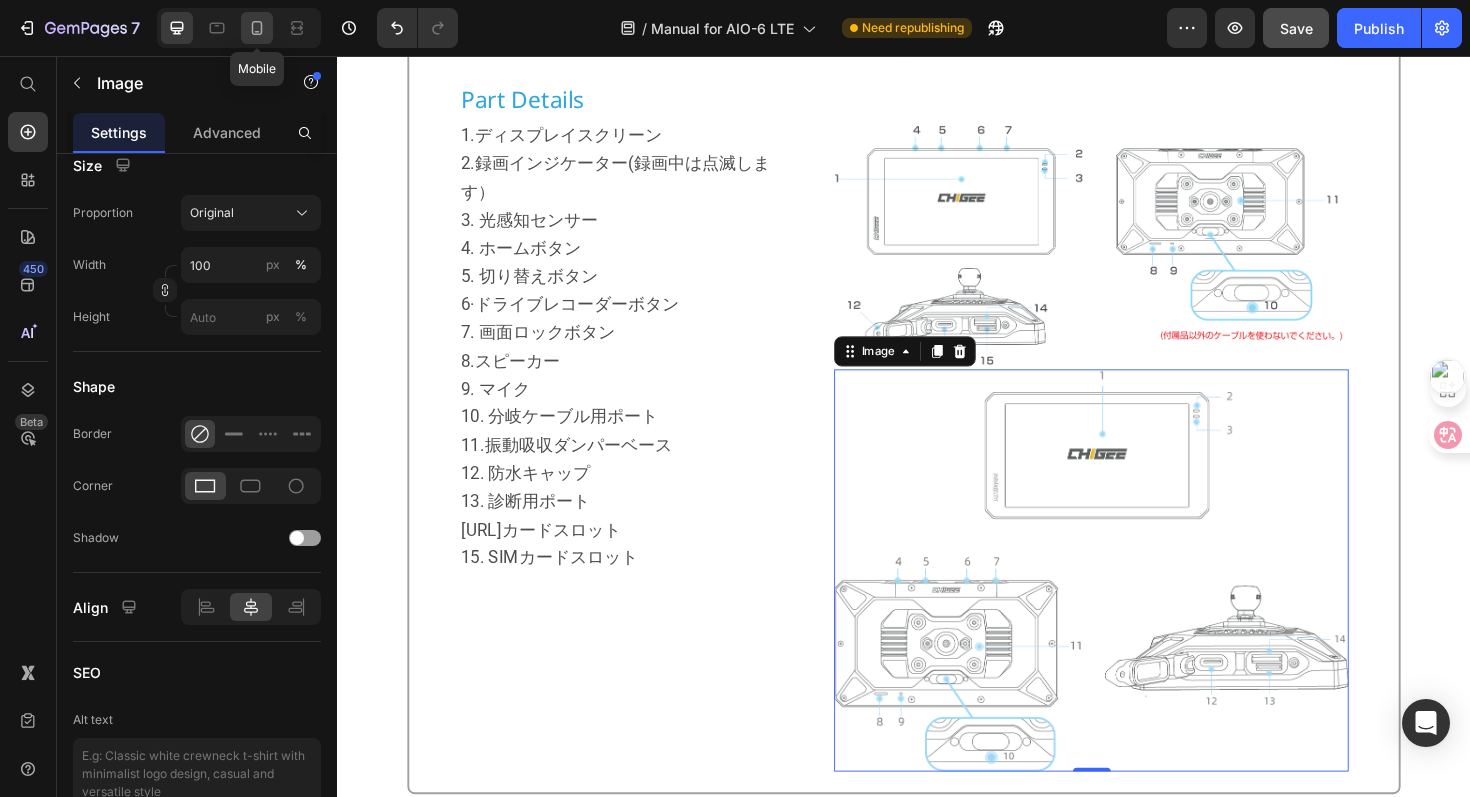 click 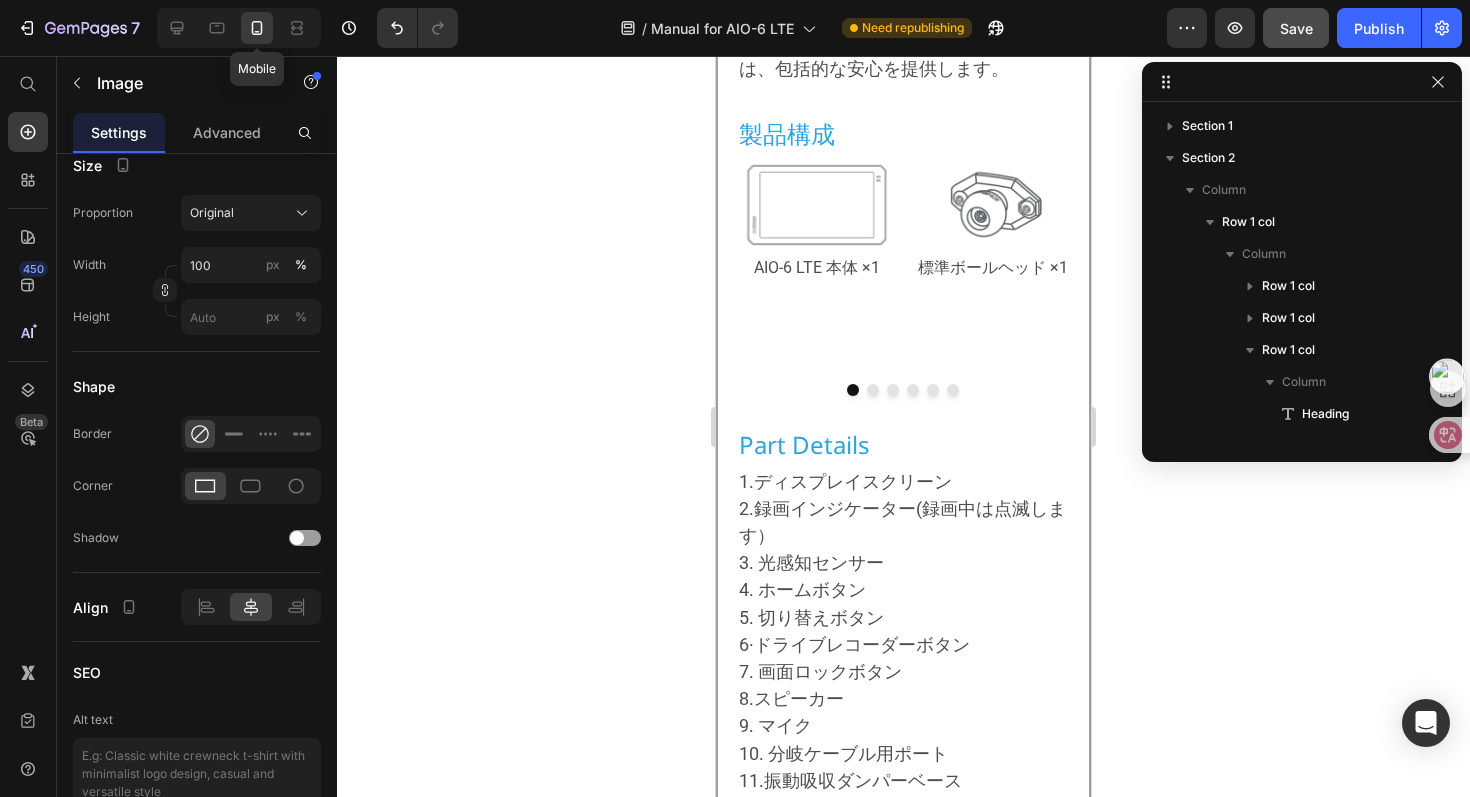 scroll, scrollTop: 346, scrollLeft: 0, axis: vertical 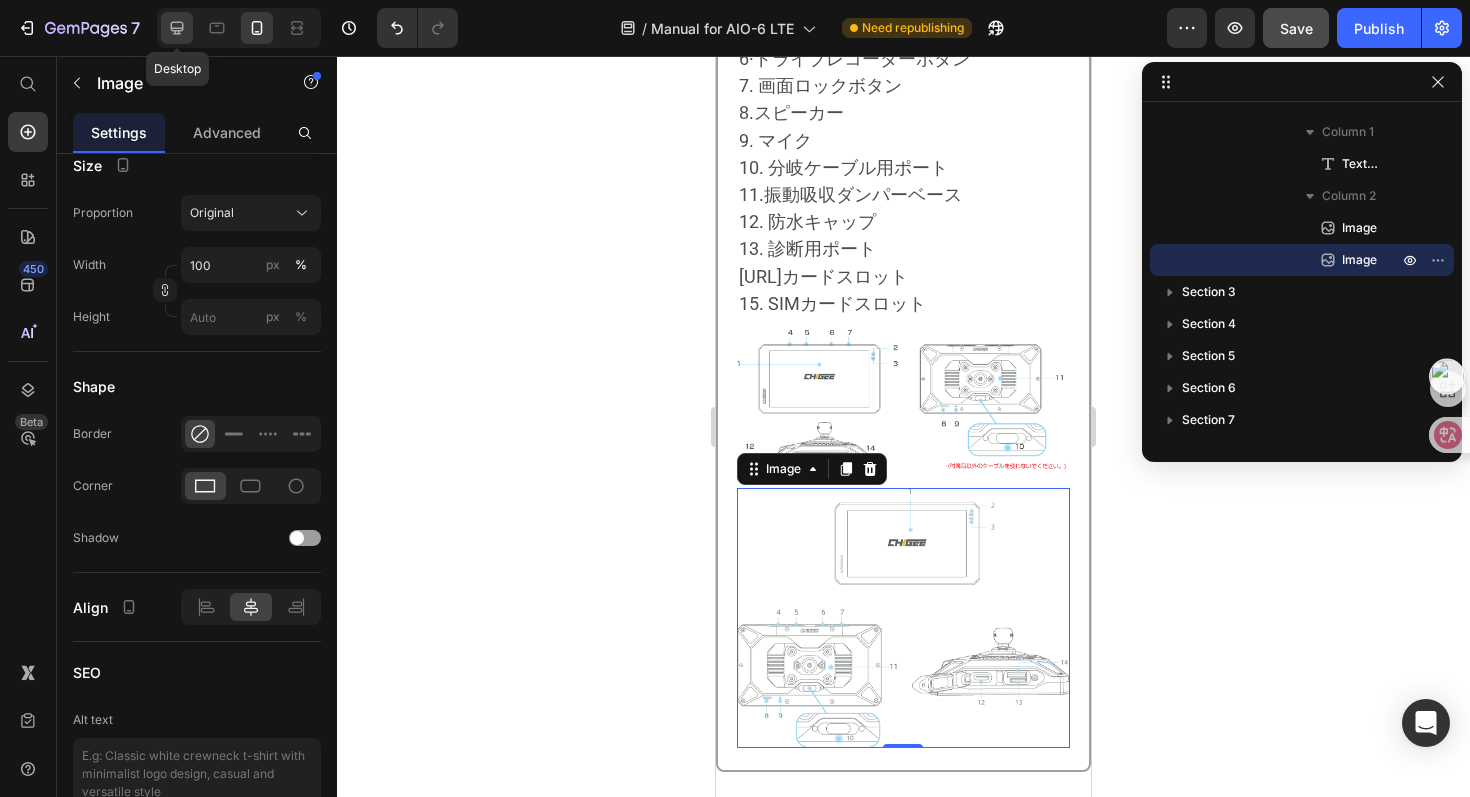 click 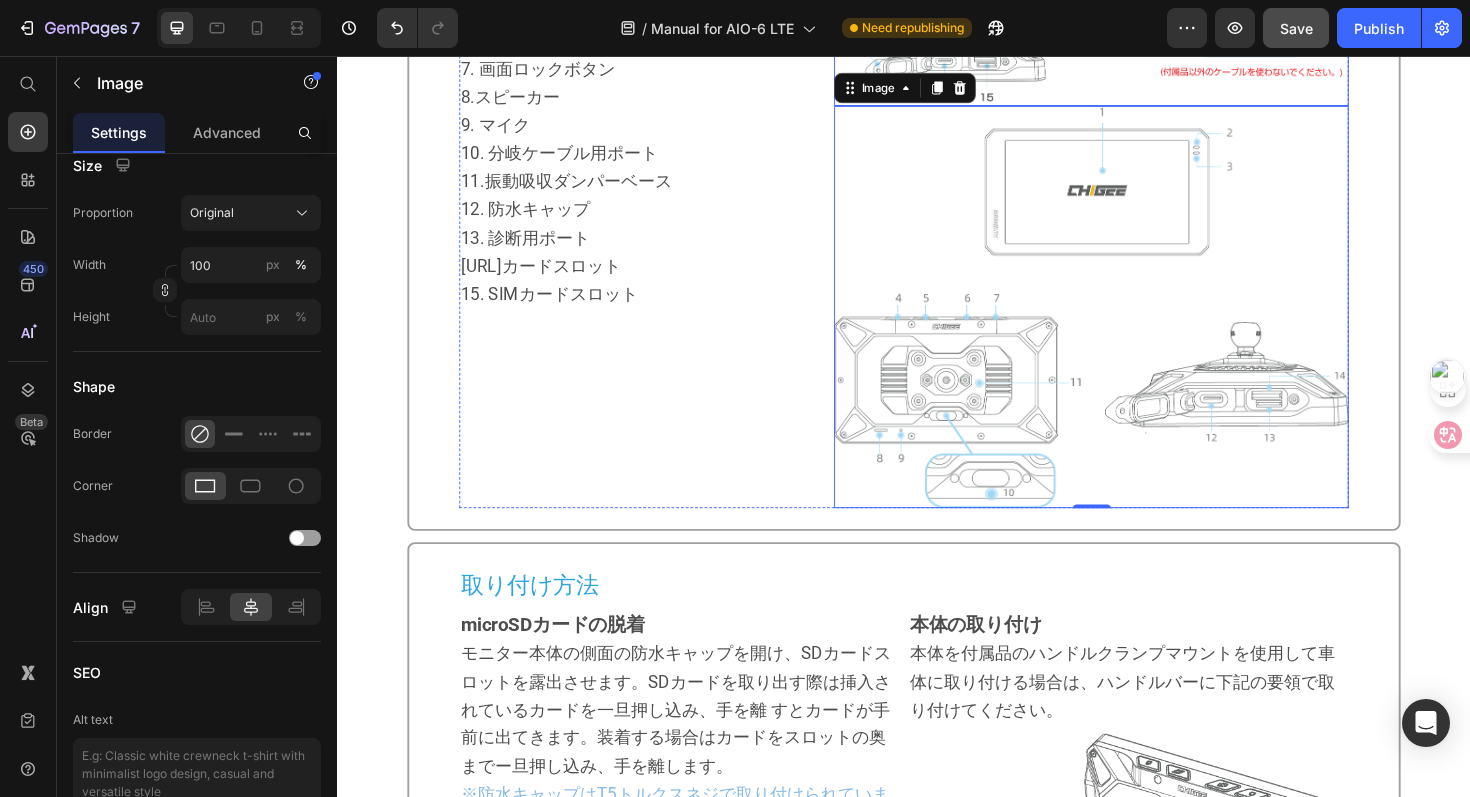scroll, scrollTop: 1211, scrollLeft: 0, axis: vertical 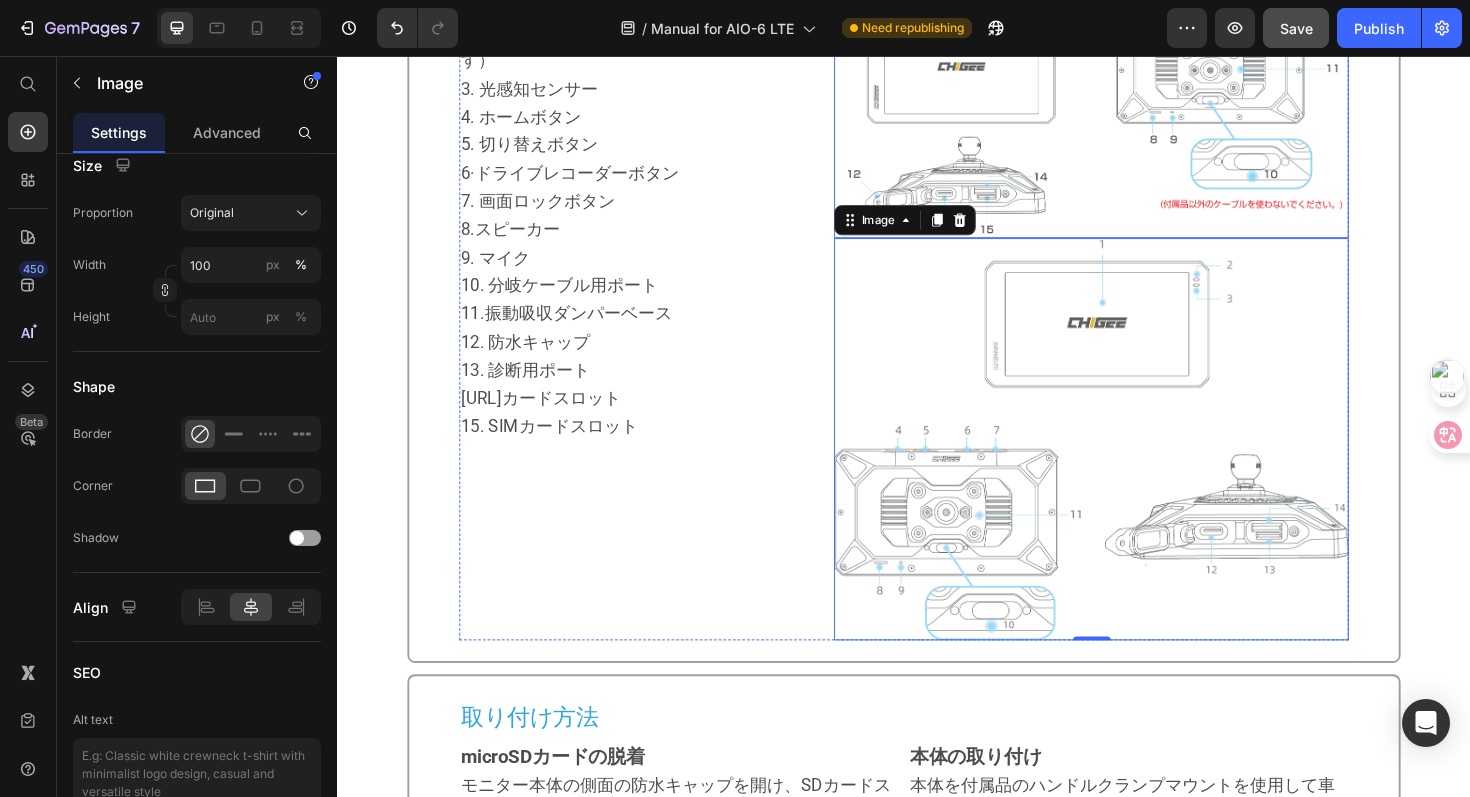 click at bounding box center [1135, 461] 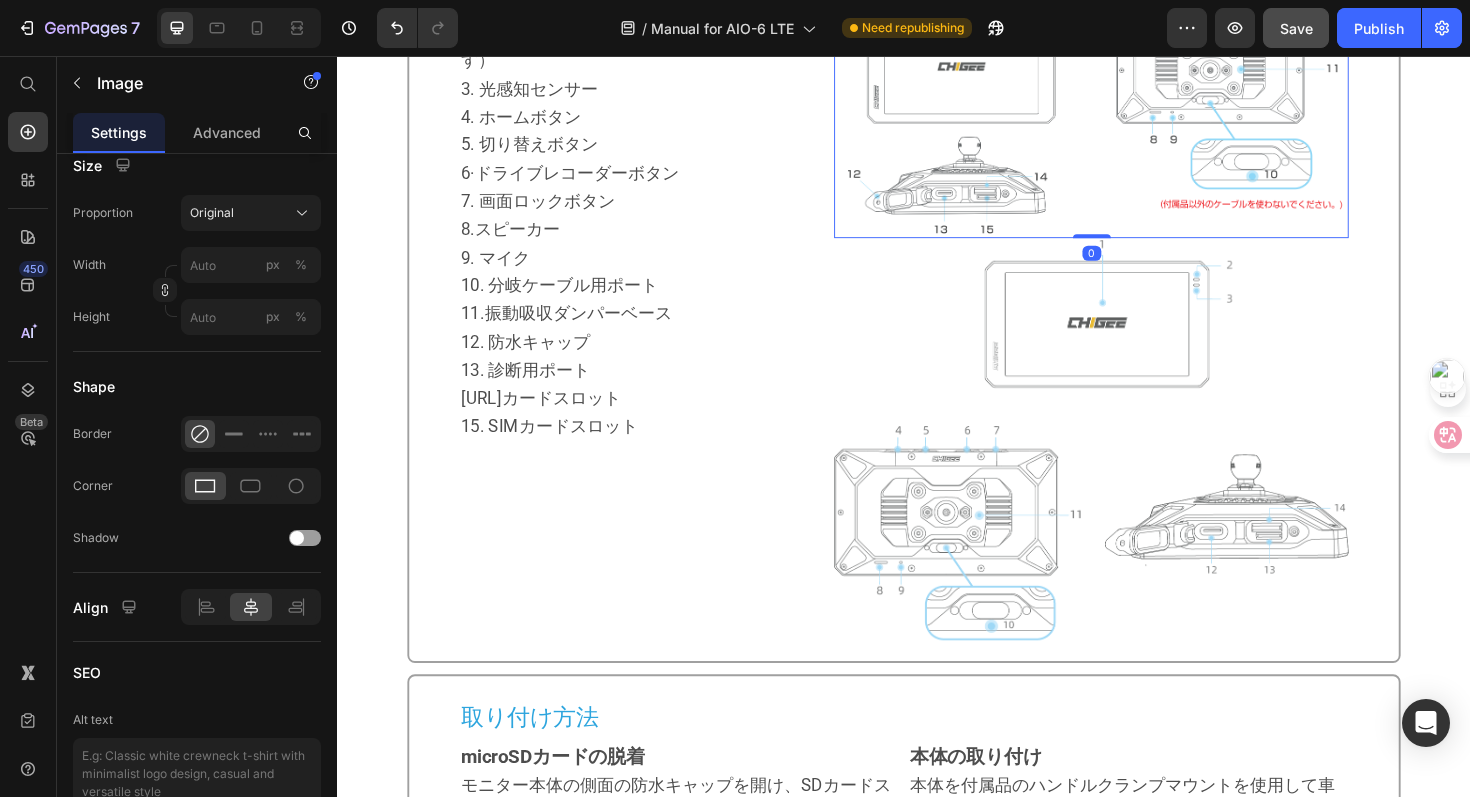 click at bounding box center (1135, 461) 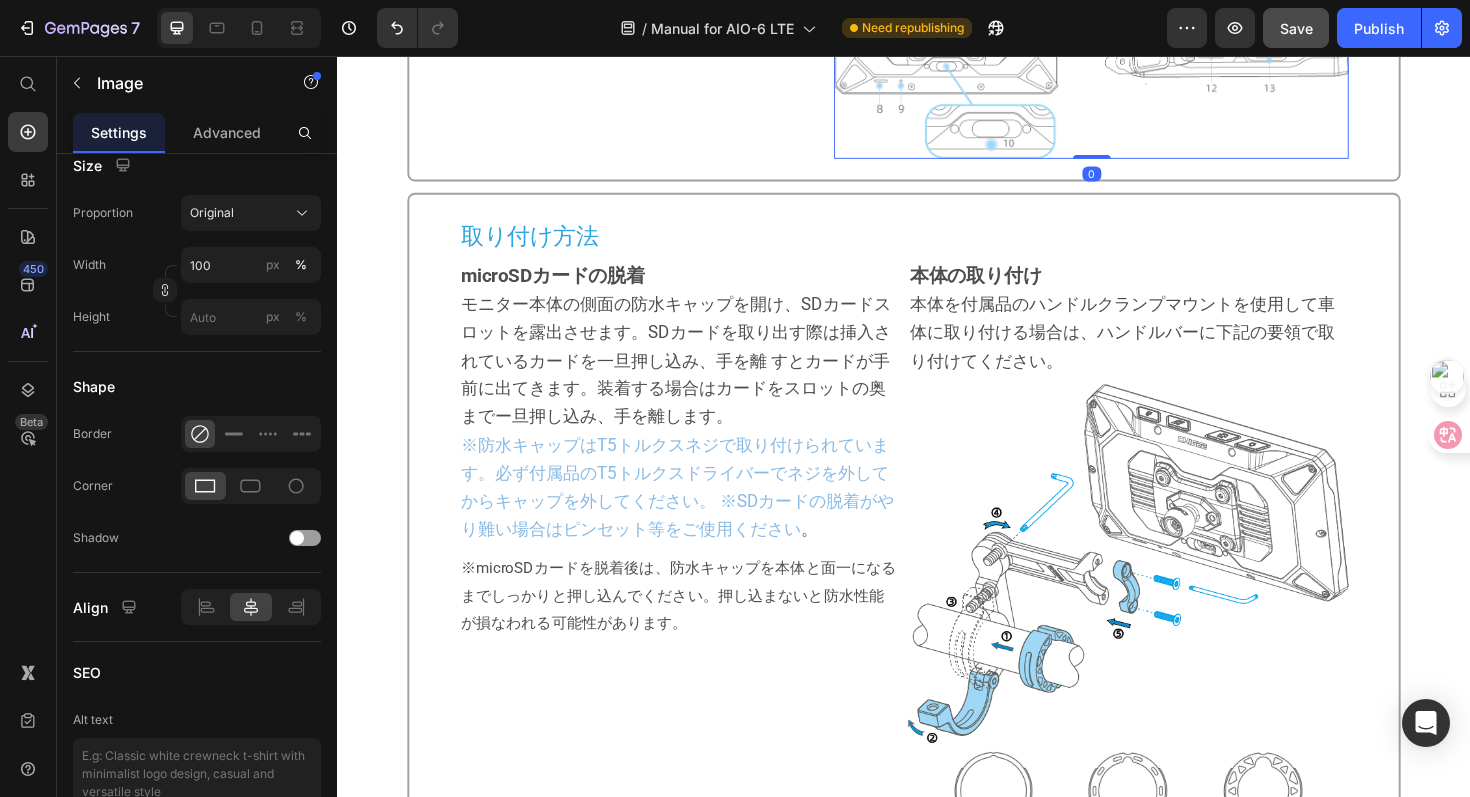 scroll, scrollTop: 1735, scrollLeft: 0, axis: vertical 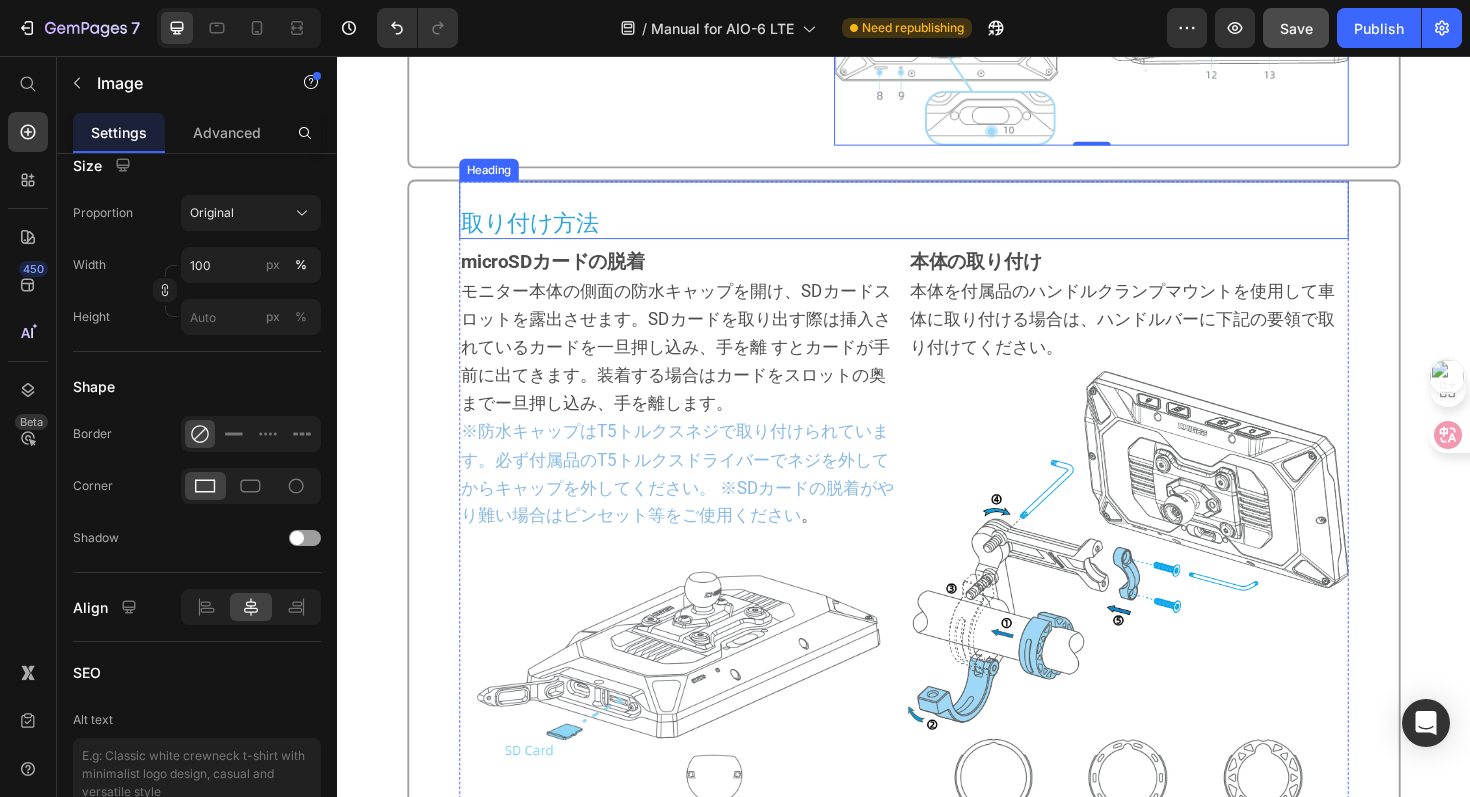click on "取り付け方法" at bounding box center (937, 232) 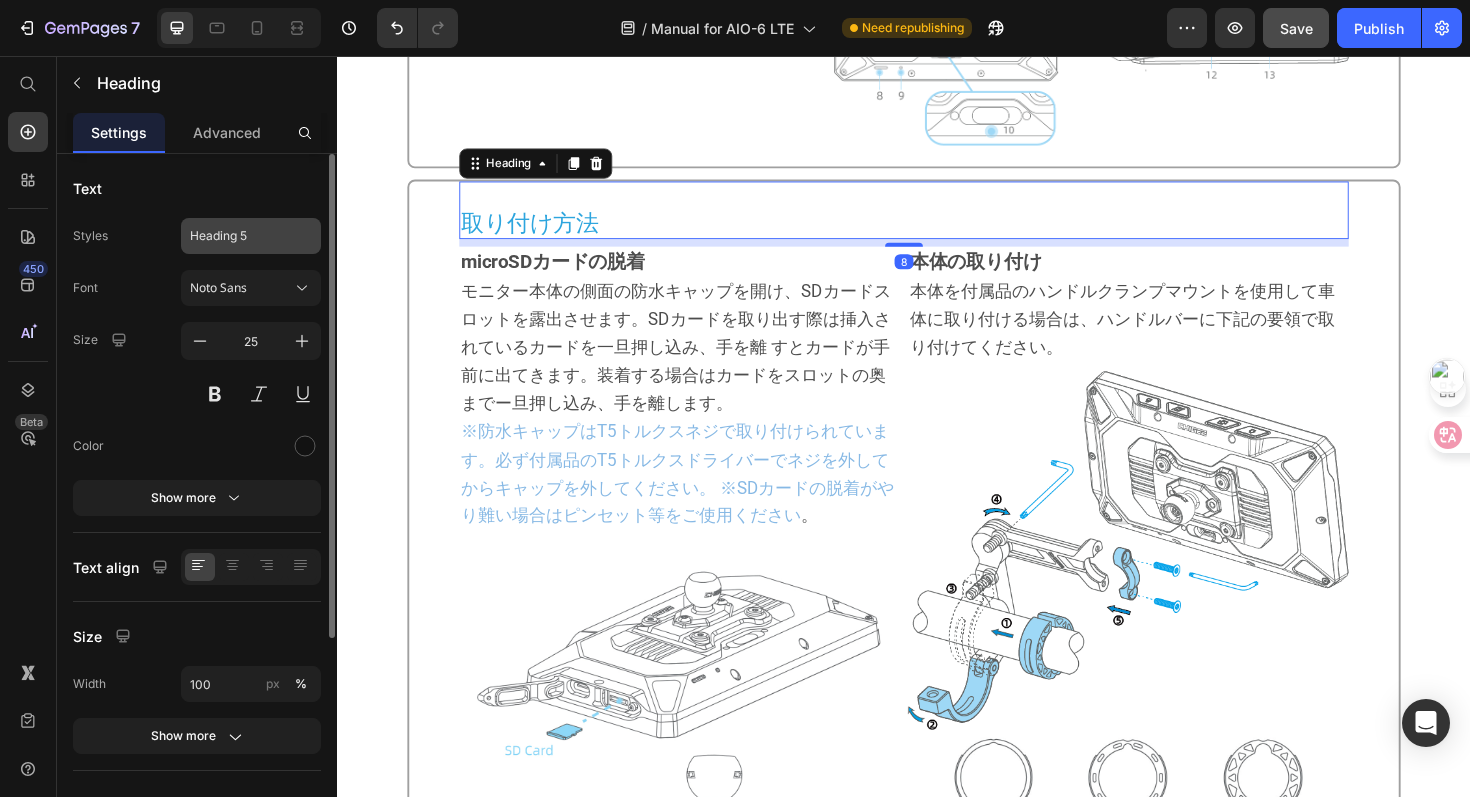 click on "Heading 5" at bounding box center (239, 236) 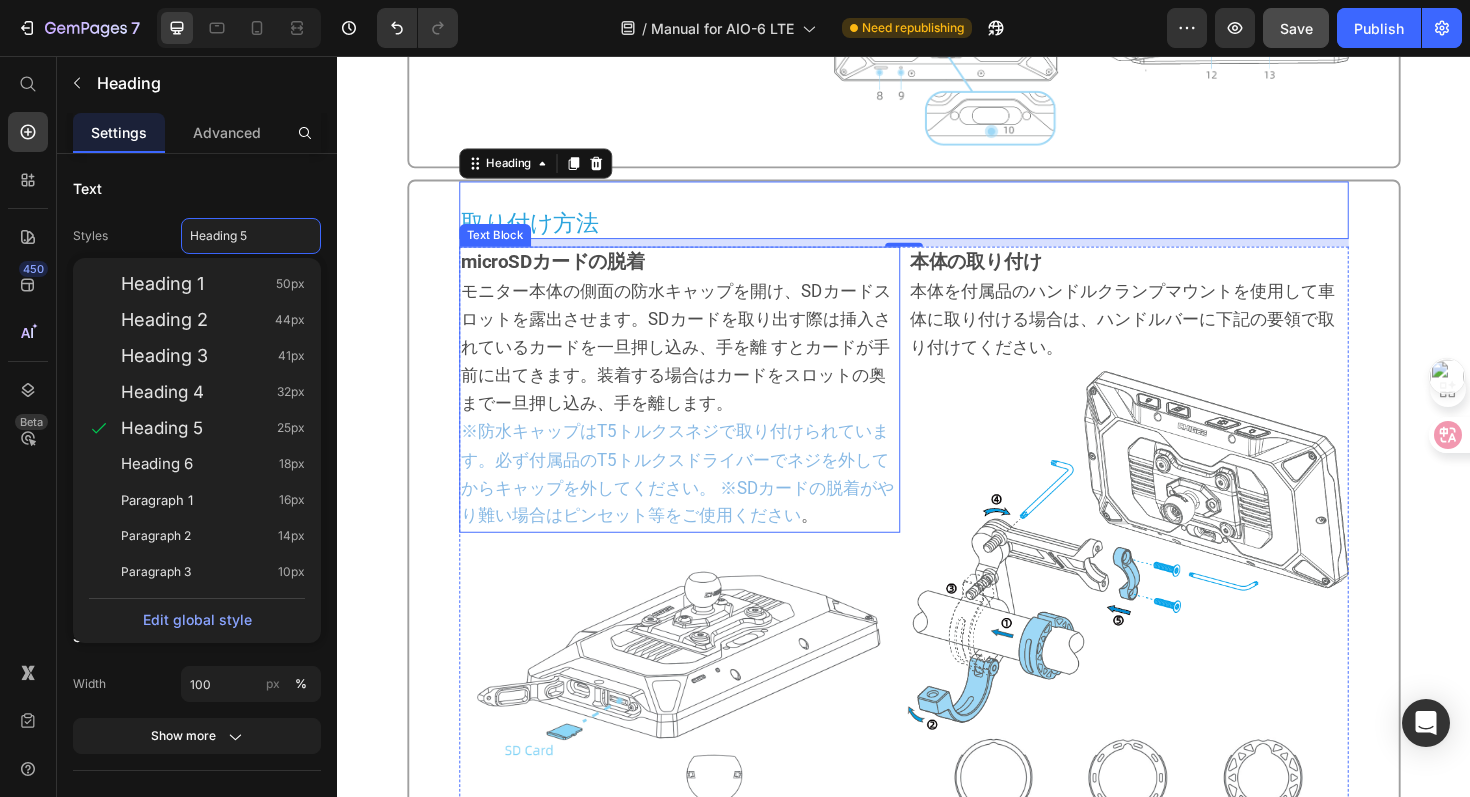 click on "モニター本体の側面の防水キャップを開け、SDカードスロットを露出させます。SDカードを取り出す際は挿入されているカードを一旦押し込み、手を離 すとカードが手前に出てきます。装着する場合はカードをスロットの奥までー旦押し込み、手を離します。" at bounding box center (695, 364) 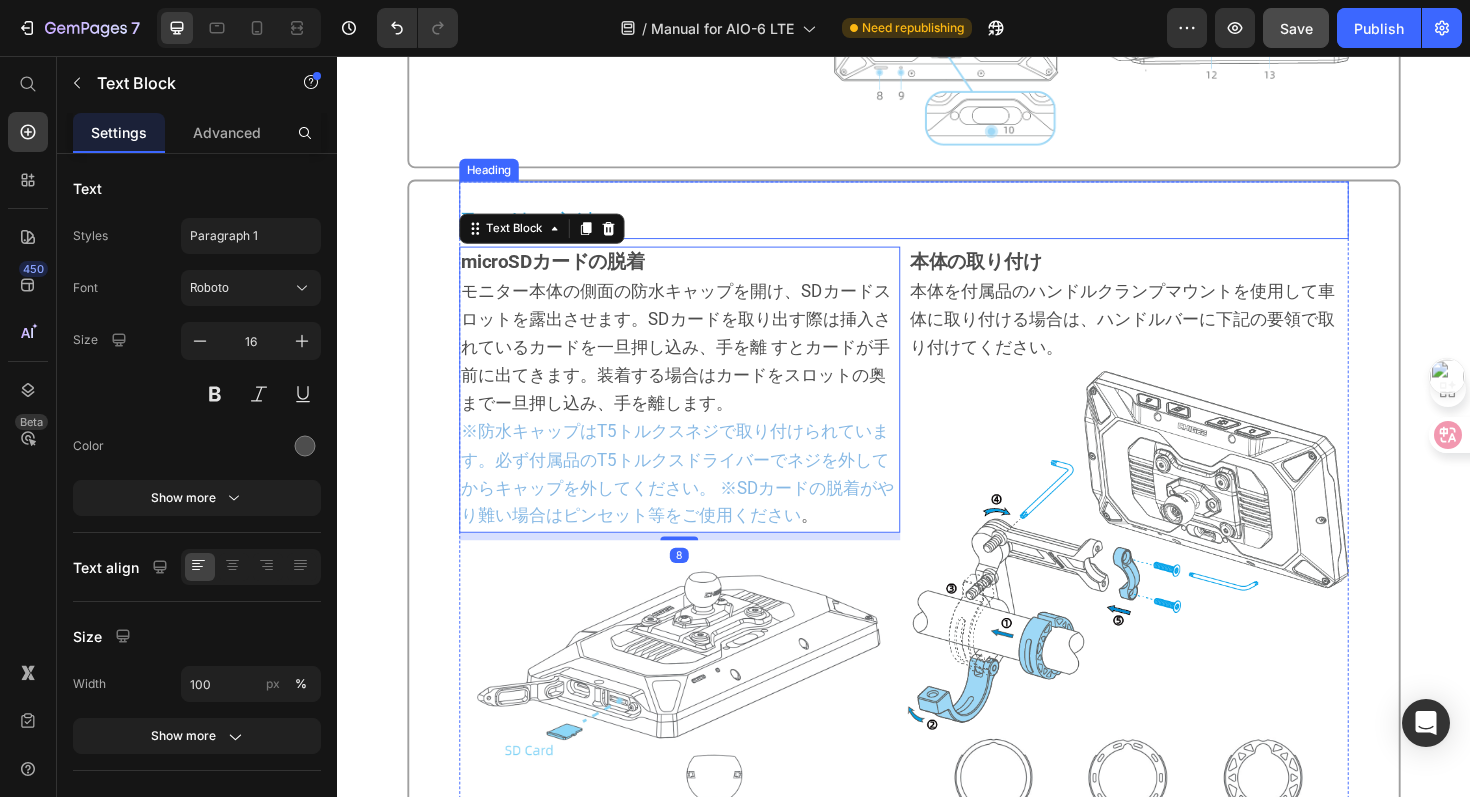 click on "取り付け方法 Heading" at bounding box center [937, 220] 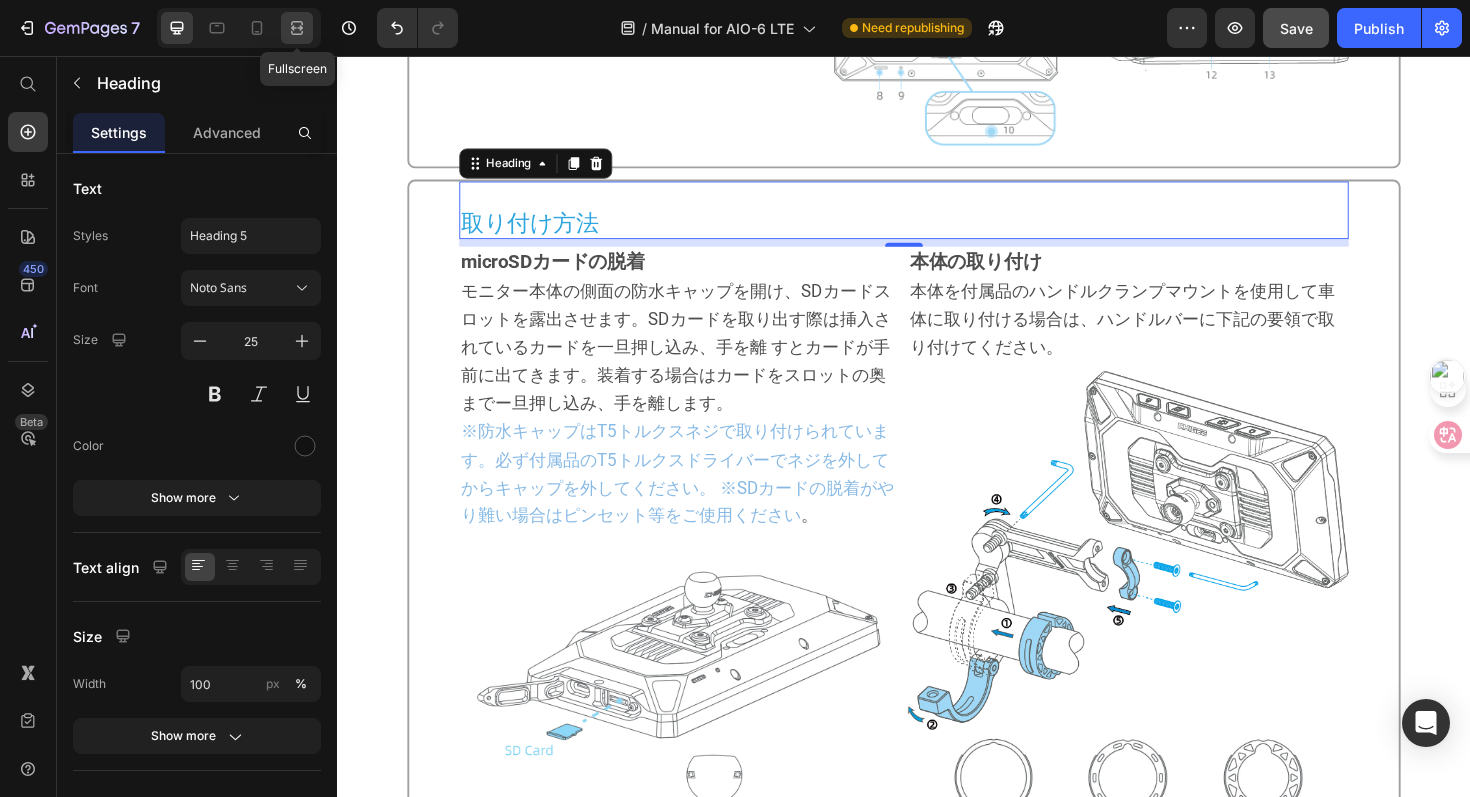 click 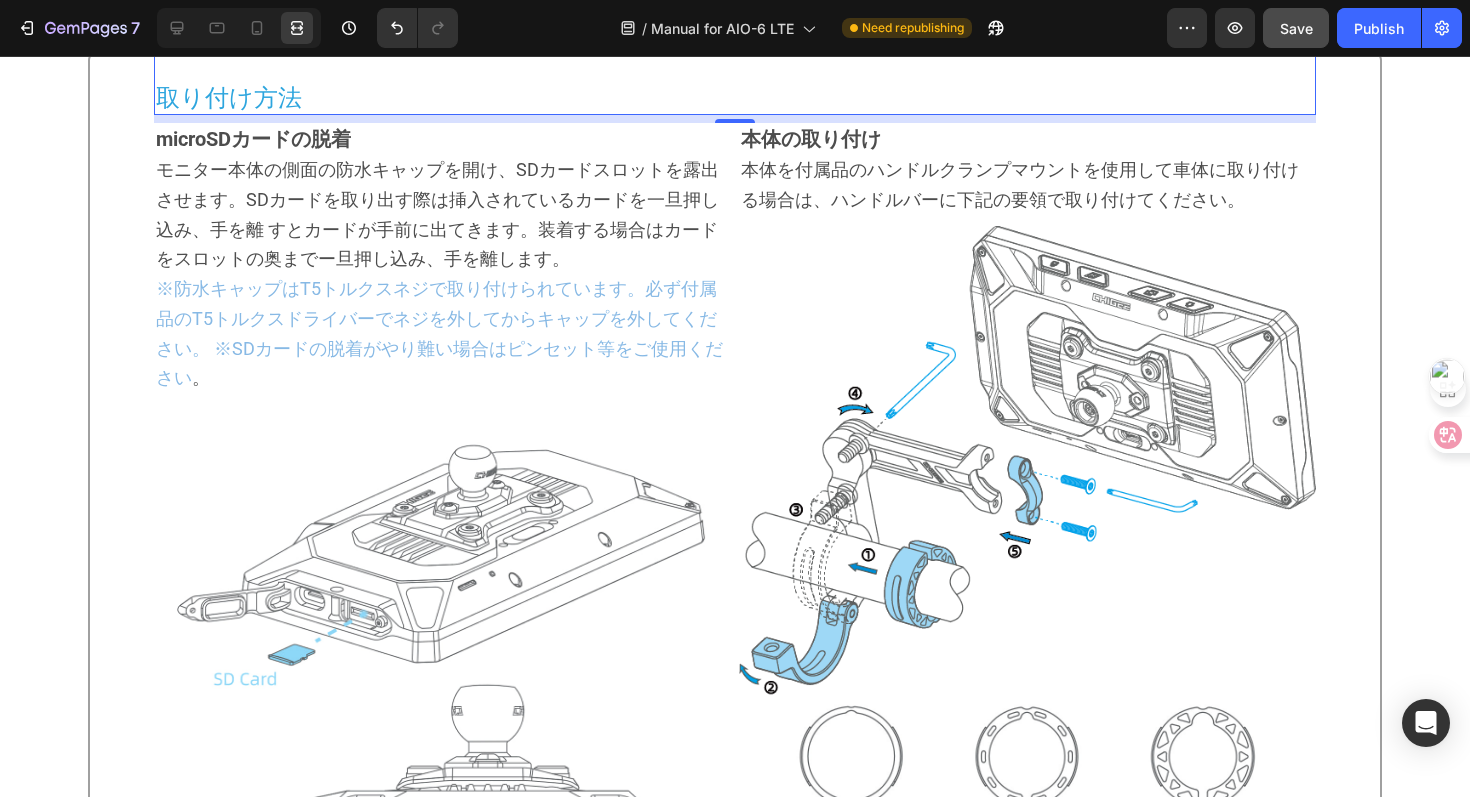 scroll, scrollTop: 1959, scrollLeft: 0, axis: vertical 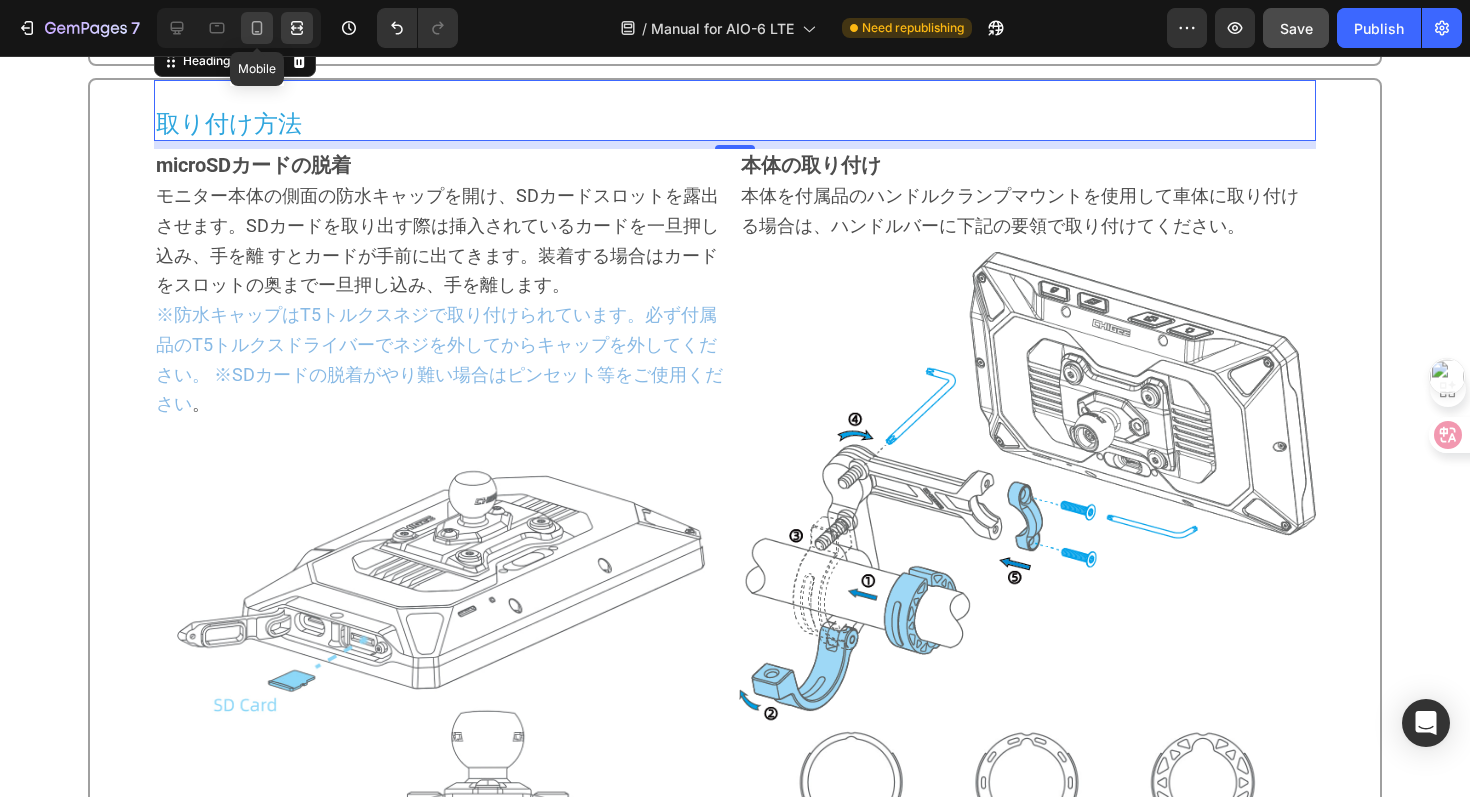 click 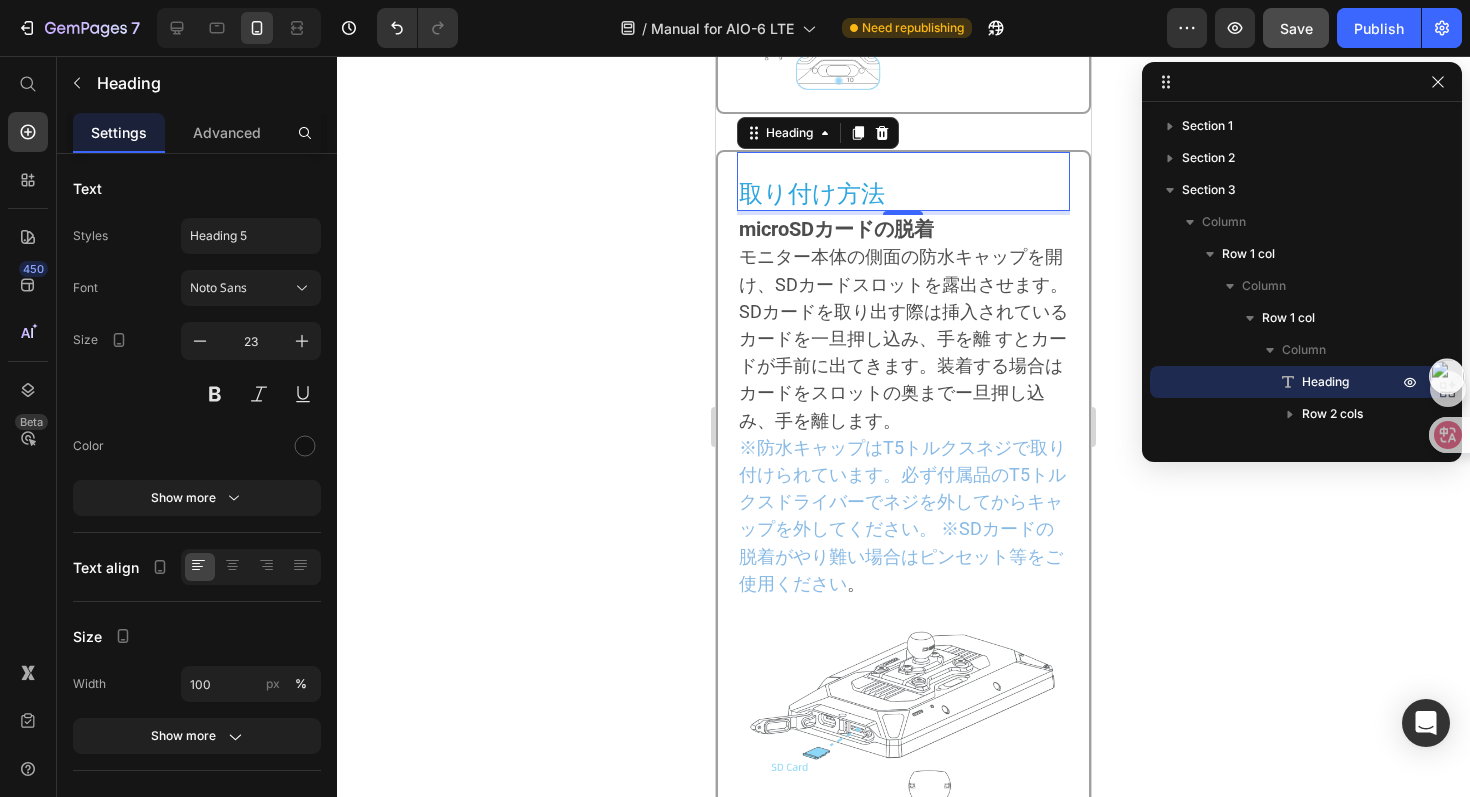 scroll, scrollTop: 2322, scrollLeft: 0, axis: vertical 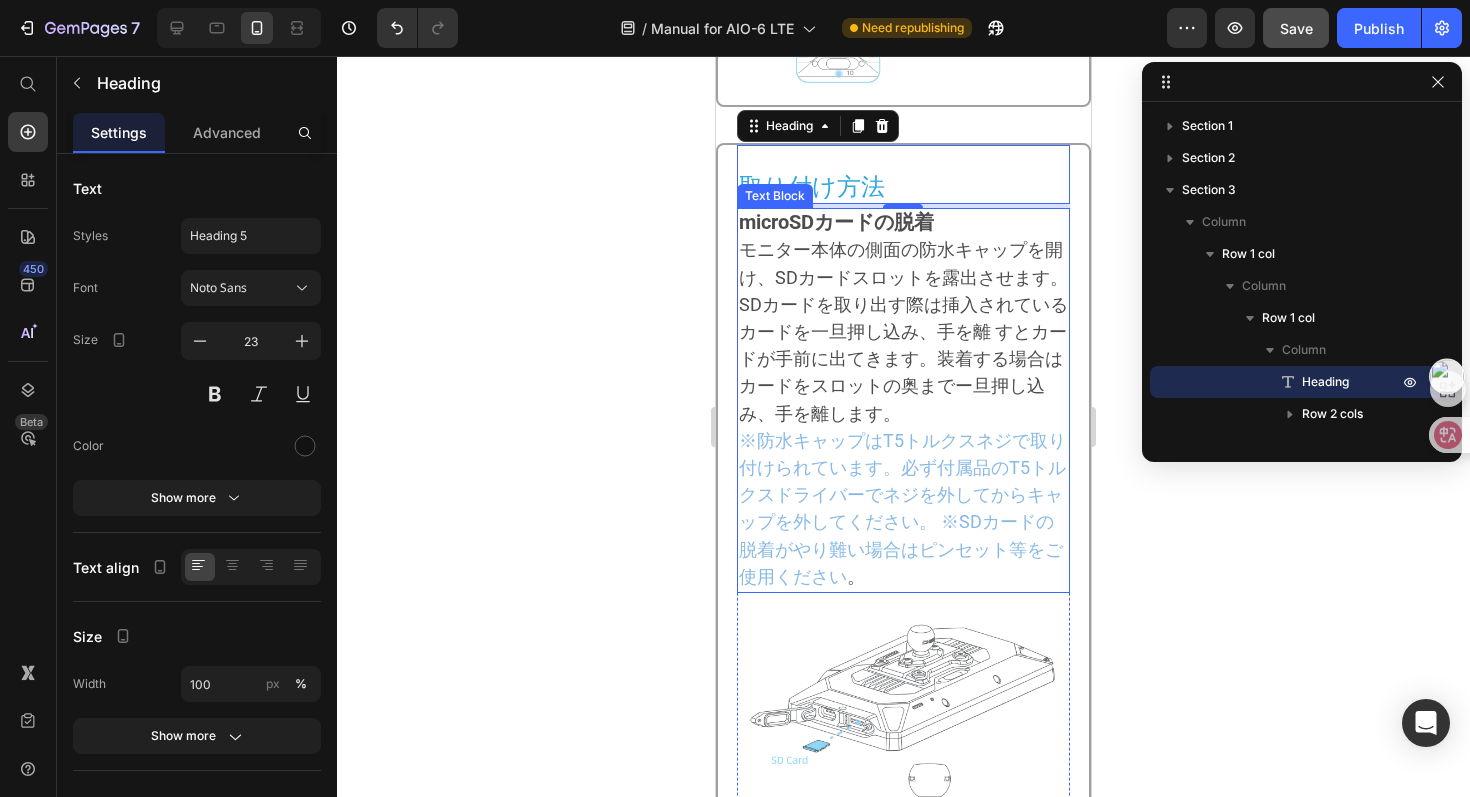 click on "モニター本体の側面の防水キャップを開け、SDカードスロットを露出させます。SDカードを取り出す際は挿入されているカードを一旦押し込み、手を離 すとカードが手前に出てきます。装着する場合はカードをスロットの奥までー旦押し込み、手を離します。" at bounding box center (903, 331) 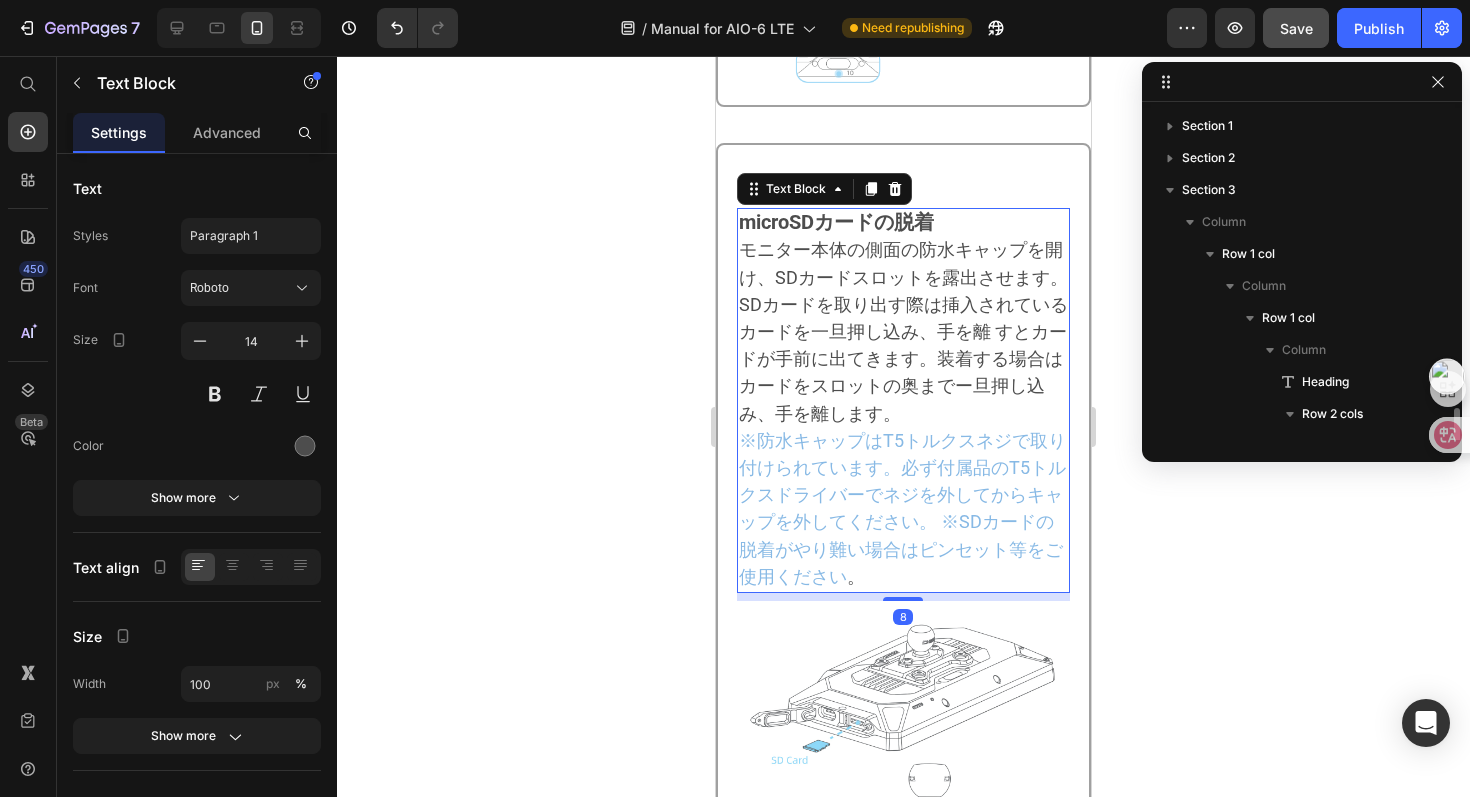 scroll, scrollTop: 218, scrollLeft: 0, axis: vertical 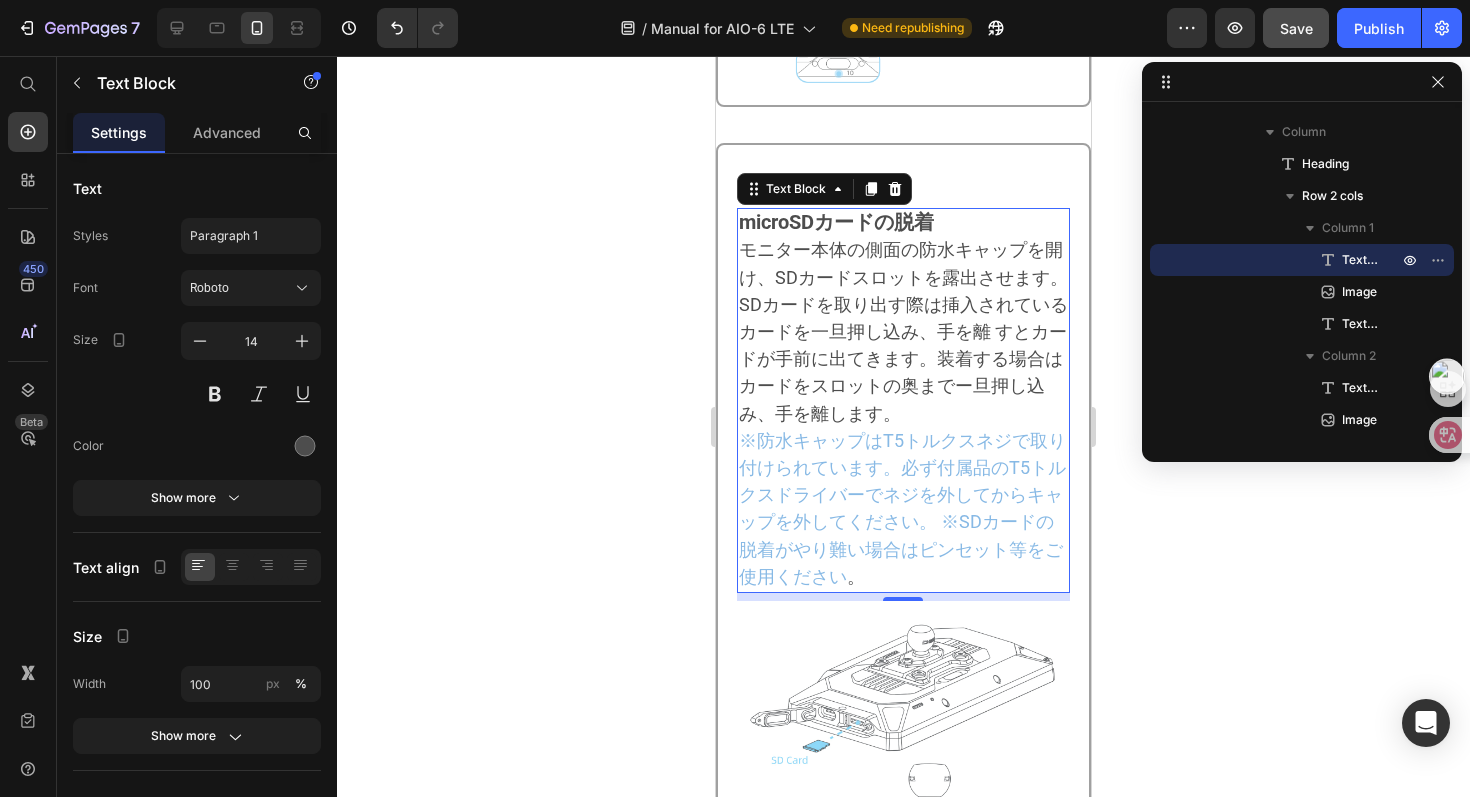 click on "microSDカードの脱着" at bounding box center [836, 222] 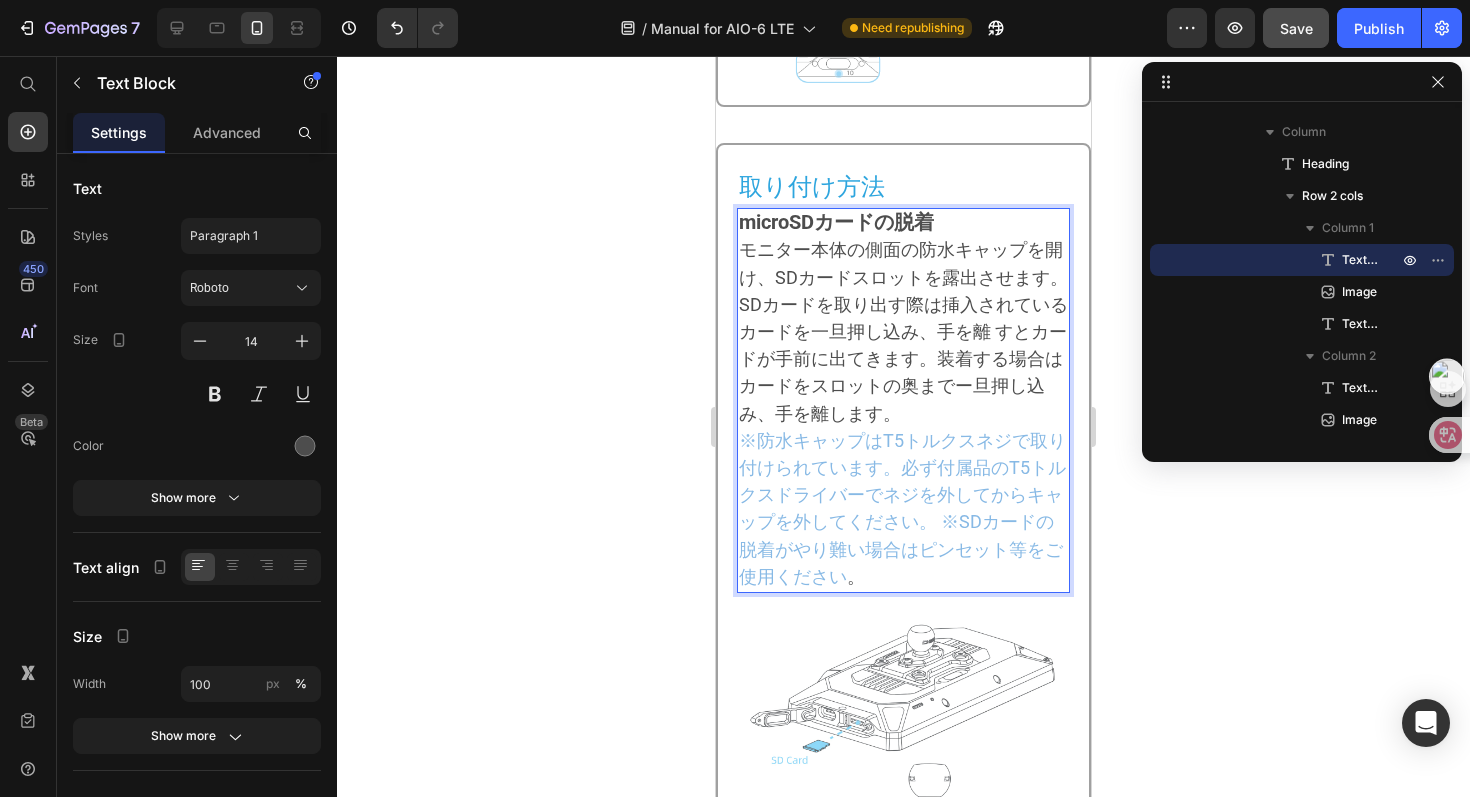 click on "モニター本体の側面の防水キャップを開け、SDカードスロットを露出させます。SDカードを取り出す際は挿入されているカードを一旦押し込み、手を離 すとカードが手前に出てきます。装着する場合はカードをスロットの奥までー旦押し込み、手を離します。" at bounding box center (903, 331) 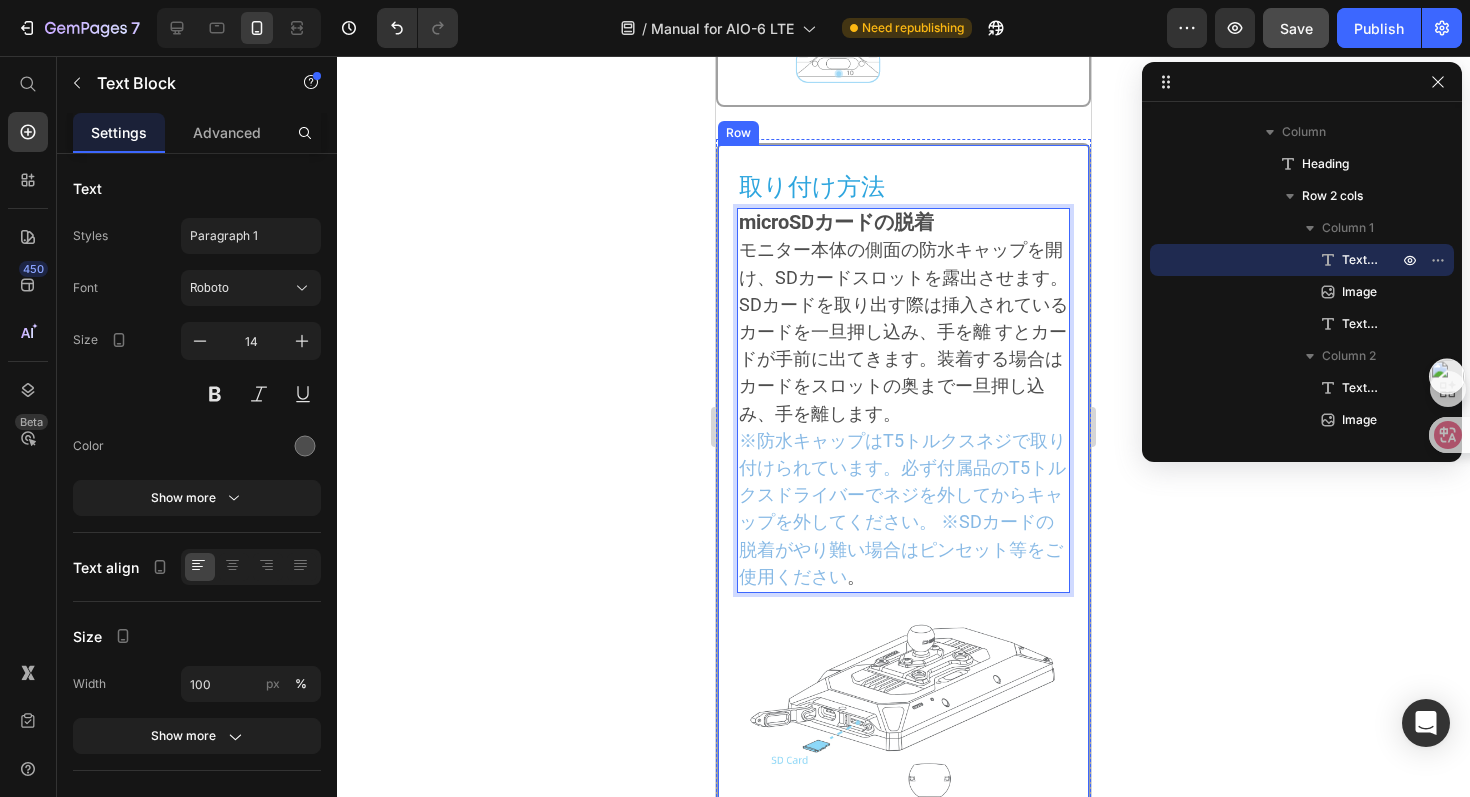 click on "取り付け方法 Heading microSDカードの脱着 モニター本体の側面の防水キャップを開け、SDカードスロットを露出させます。SDカードを取り出す際は挿入されているカードを一旦押し込み、手を離 すとカードが手前に出てきます。装着する場合はカードをスロットの奥までー旦押し込み、手を離します。  ※防水キャップはT5トルクスネジで取り付けられています。必ず付属品のT5トルクスドライバーでネジを外してからキャップを外してください。 ※SDカードの脱着がやり難い場合はピンセット等をご使用ください 。 Text Block   8 Image ※microSDカードを脱着後は、防水キャップを本体と面一になるまでしっかりと押し込んでください。押し込まないと防水性能が損なわれる可能性があります。 Text Block 本体の取り付け Text Block Image Image Φ28.6mmlファットバー用 Text Block" at bounding box center [903, 1531] 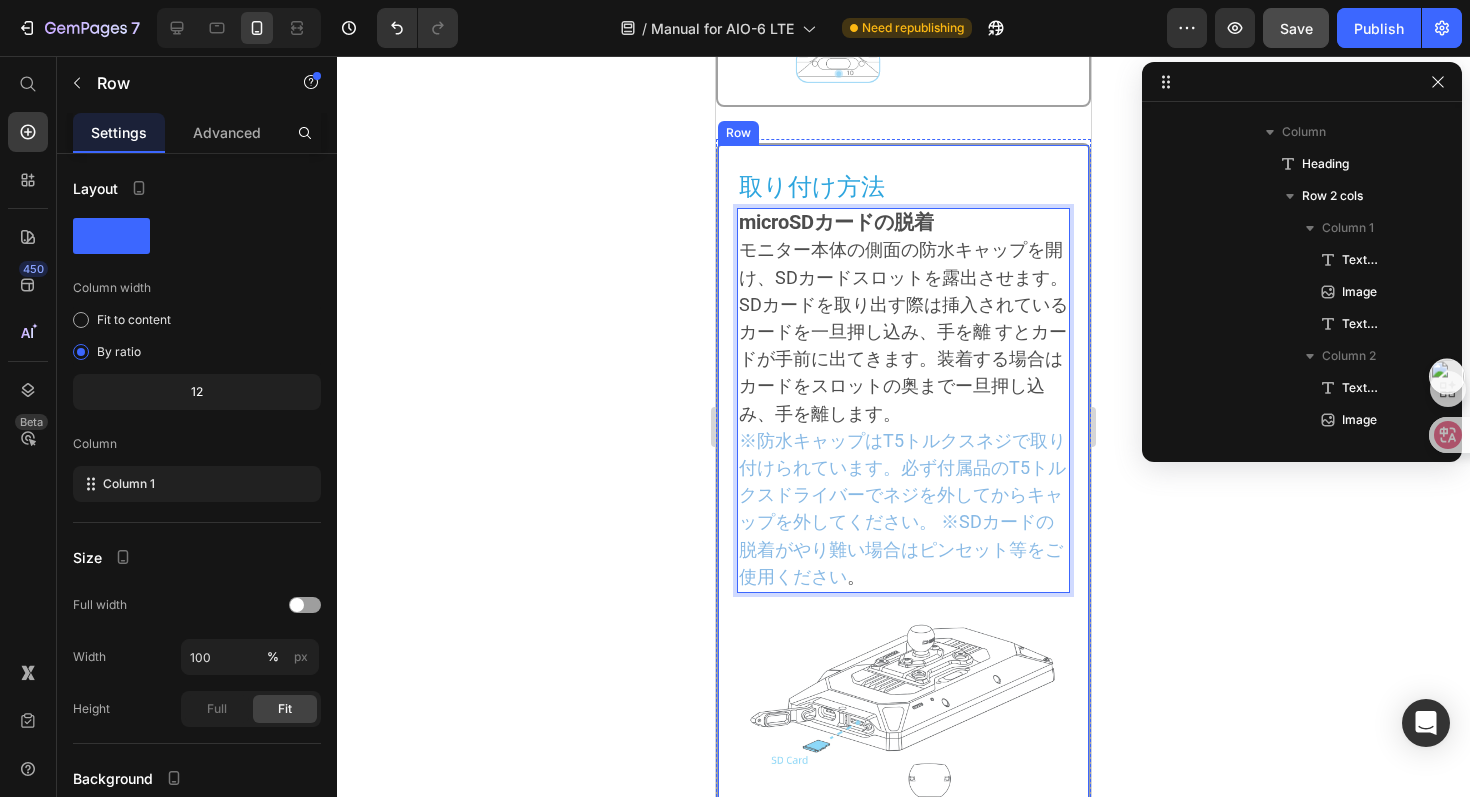 scroll, scrollTop: 0, scrollLeft: 0, axis: both 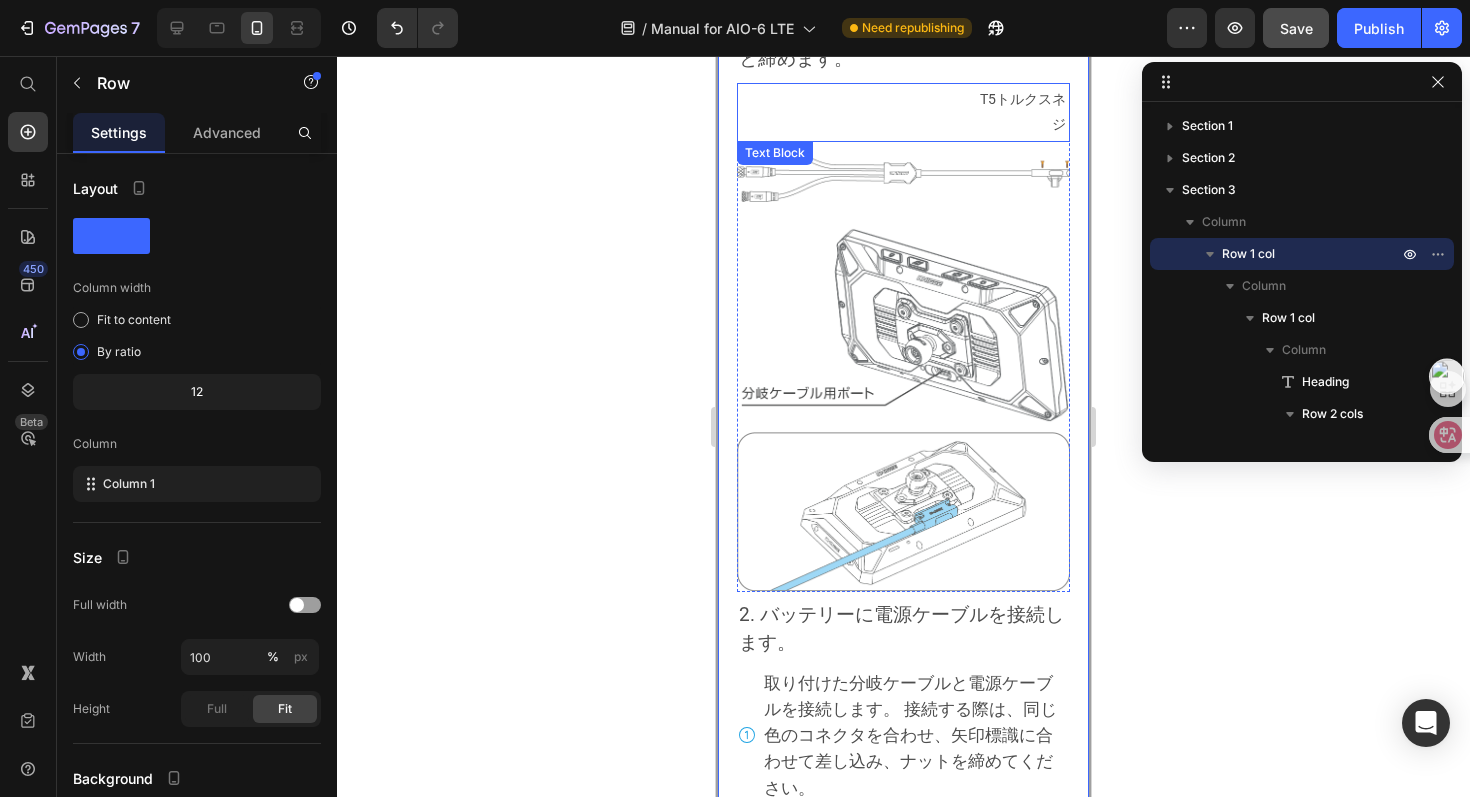 click on "T5トルクスネジ" at bounding box center [1020, 112] 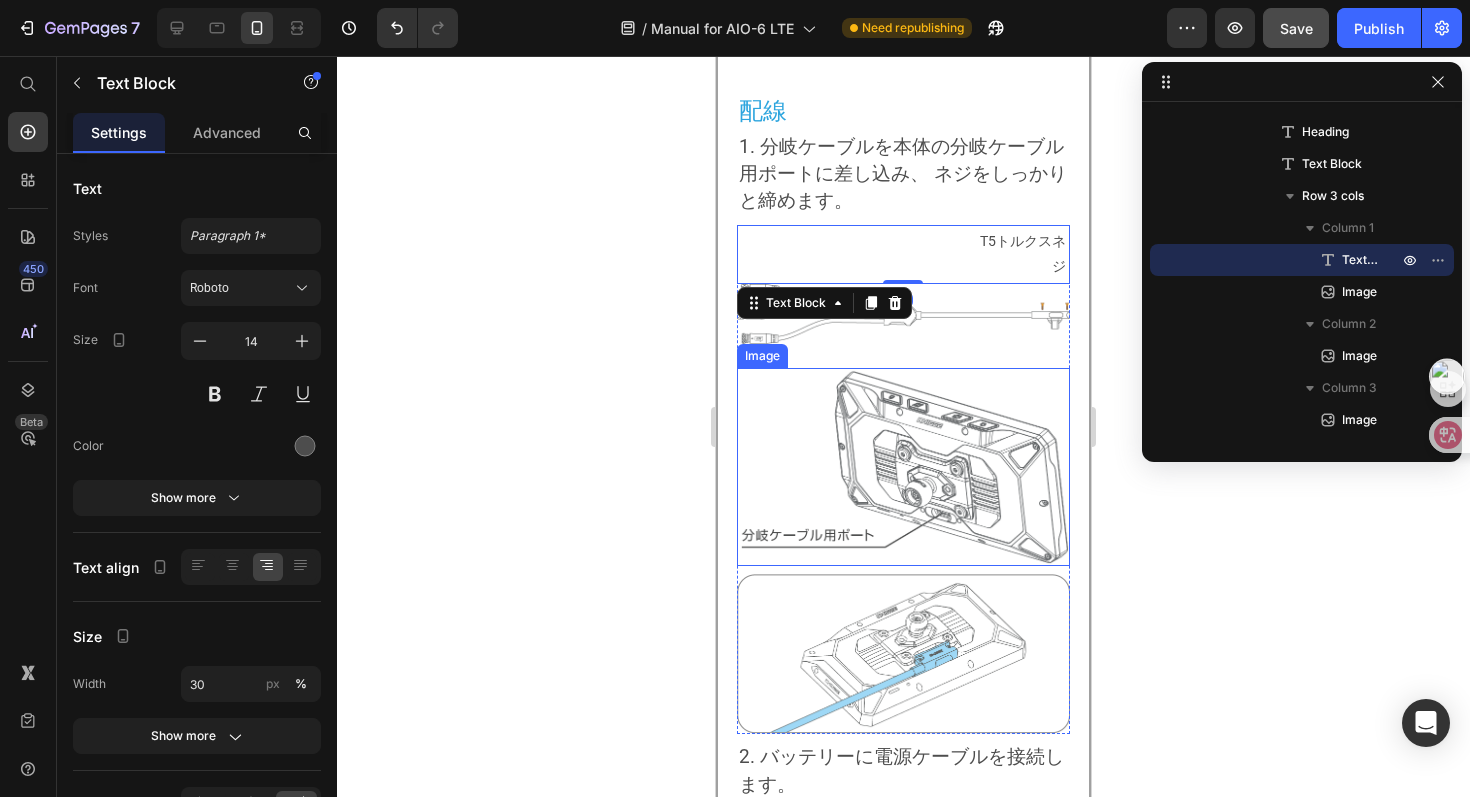 scroll, scrollTop: 4010, scrollLeft: 0, axis: vertical 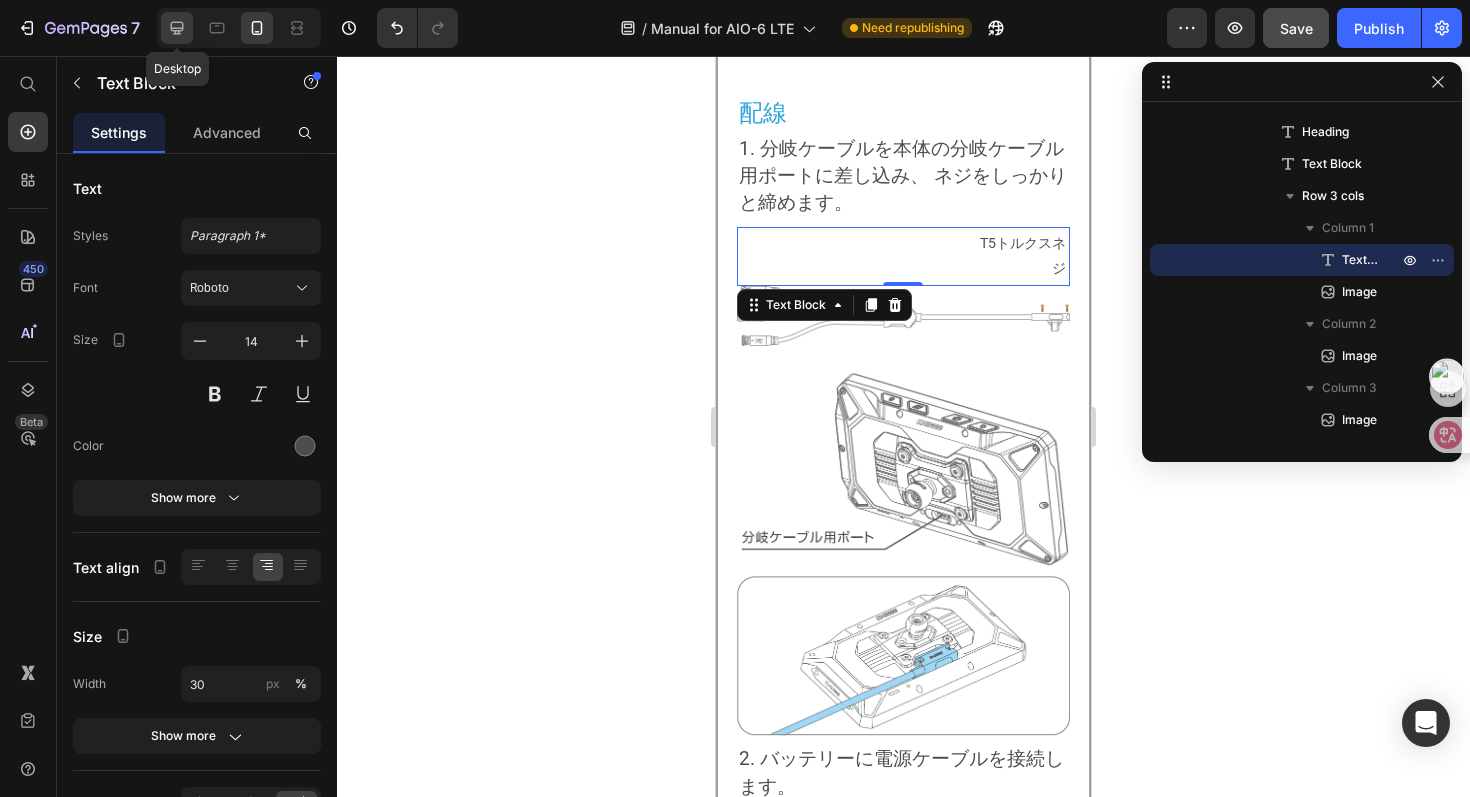 click 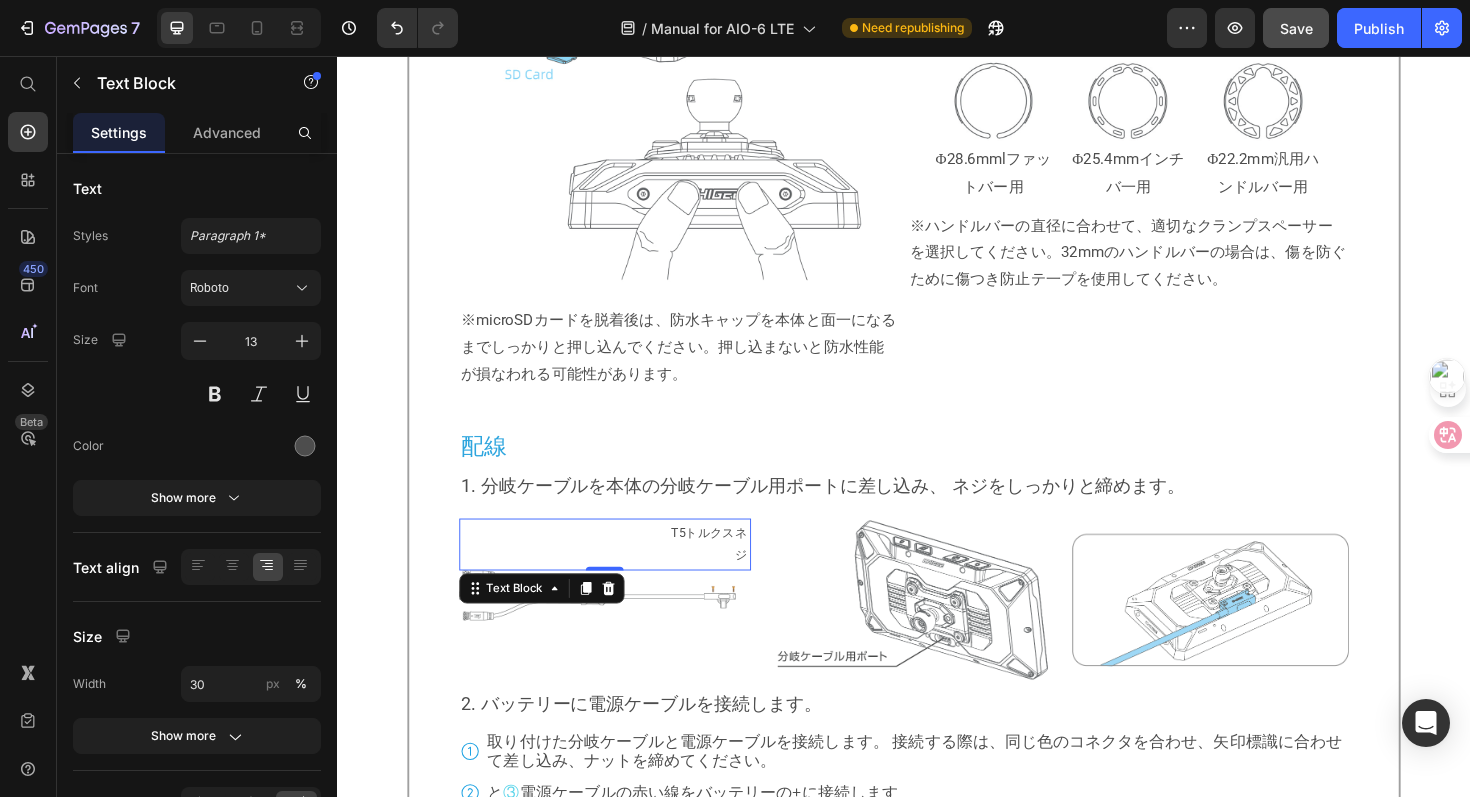 scroll, scrollTop: 2547, scrollLeft: 0, axis: vertical 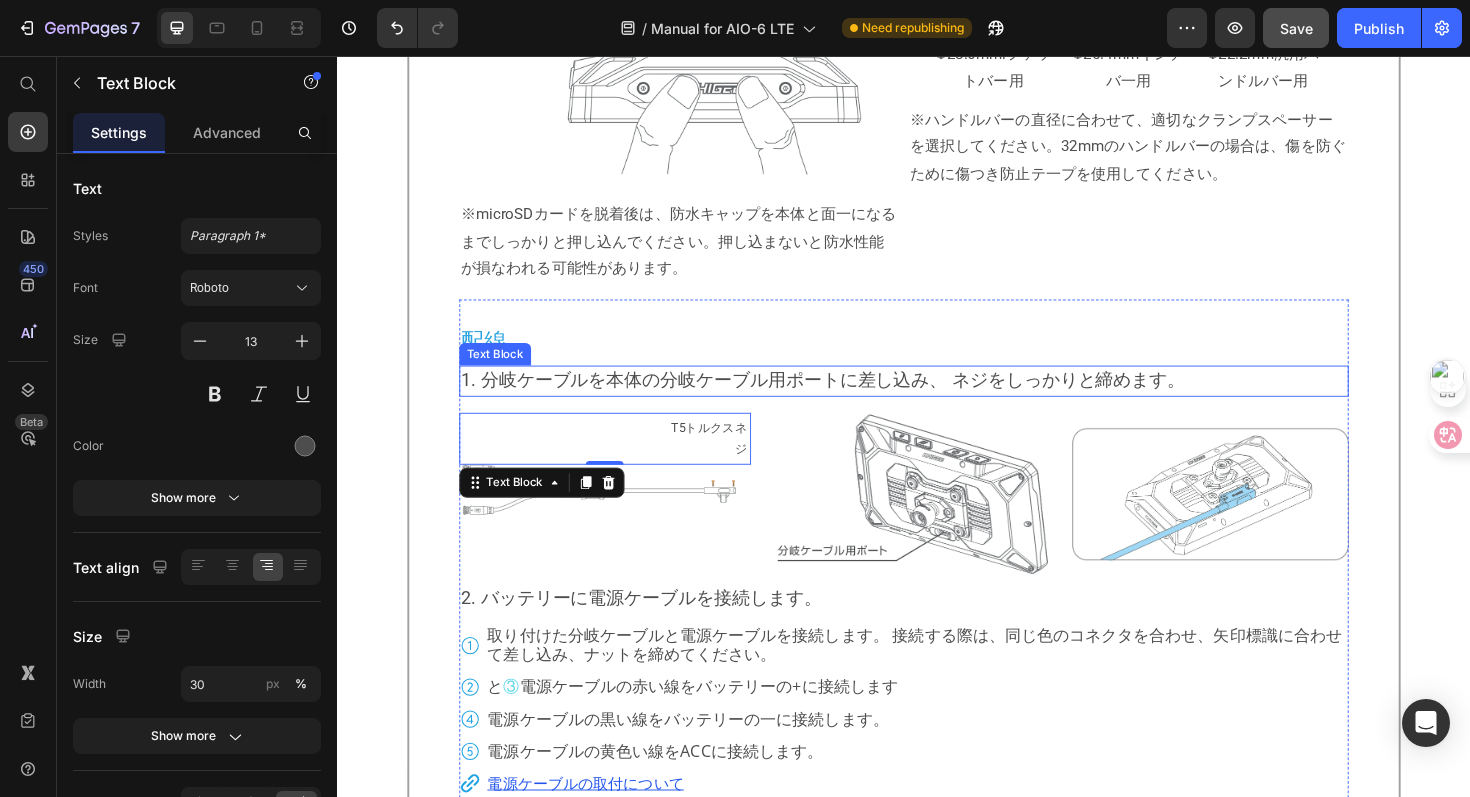 click on "1. 分岐ケーブルを本体の分岐ケーブル用ポートに差し込み、 ネジをしっかりと締めます。" at bounding box center [851, 399] 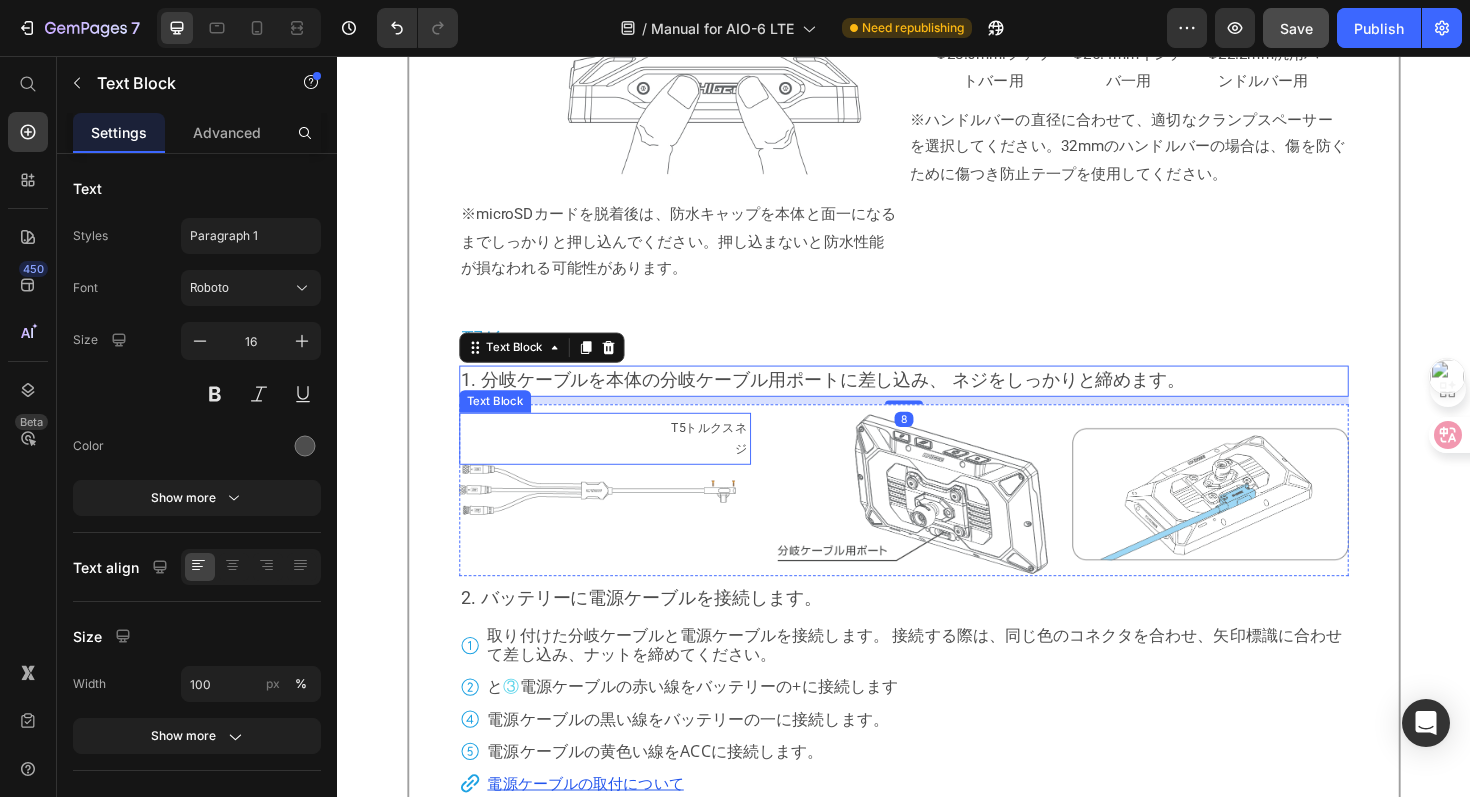 click on "T5トルクスネジ" at bounding box center [728, 461] 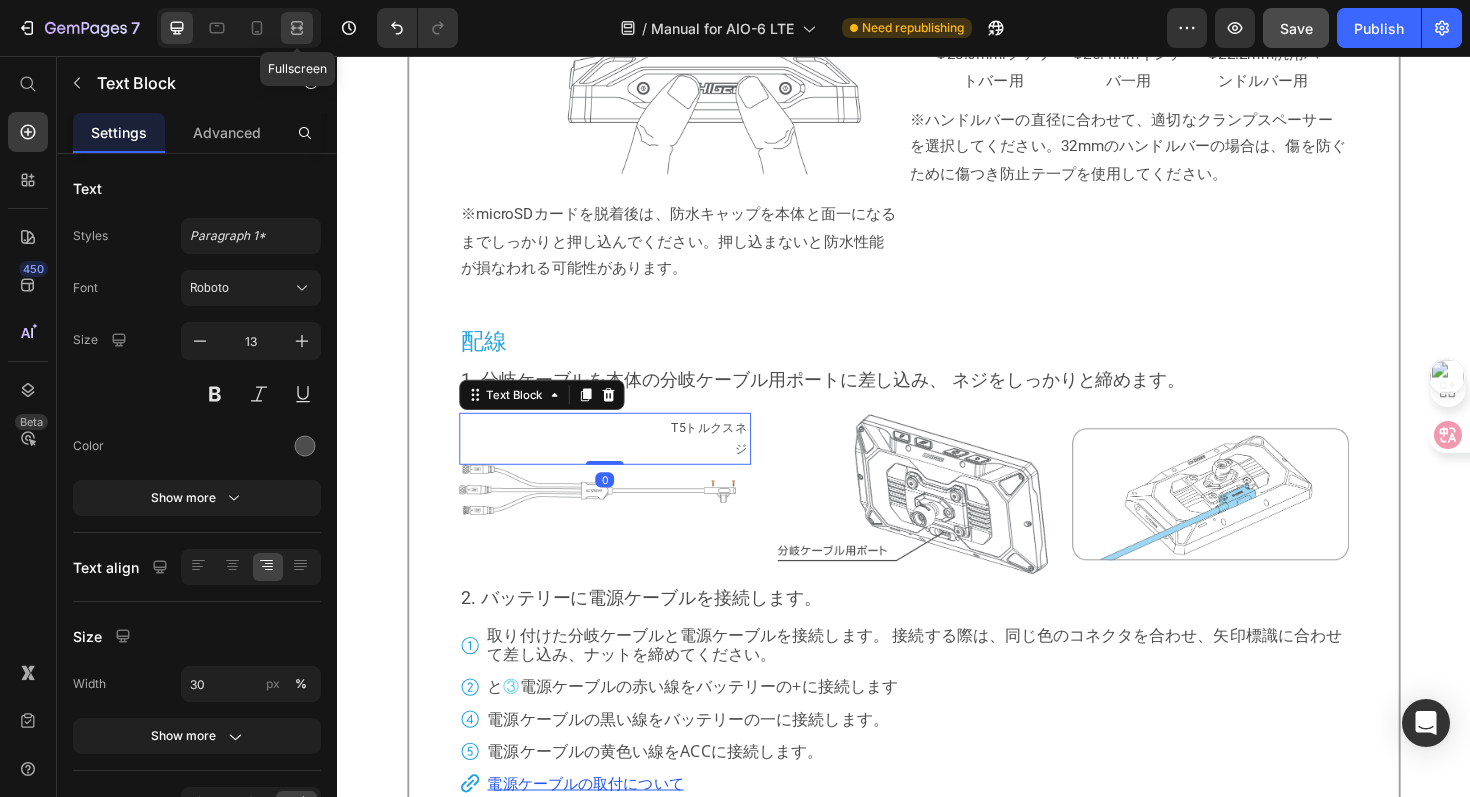 click 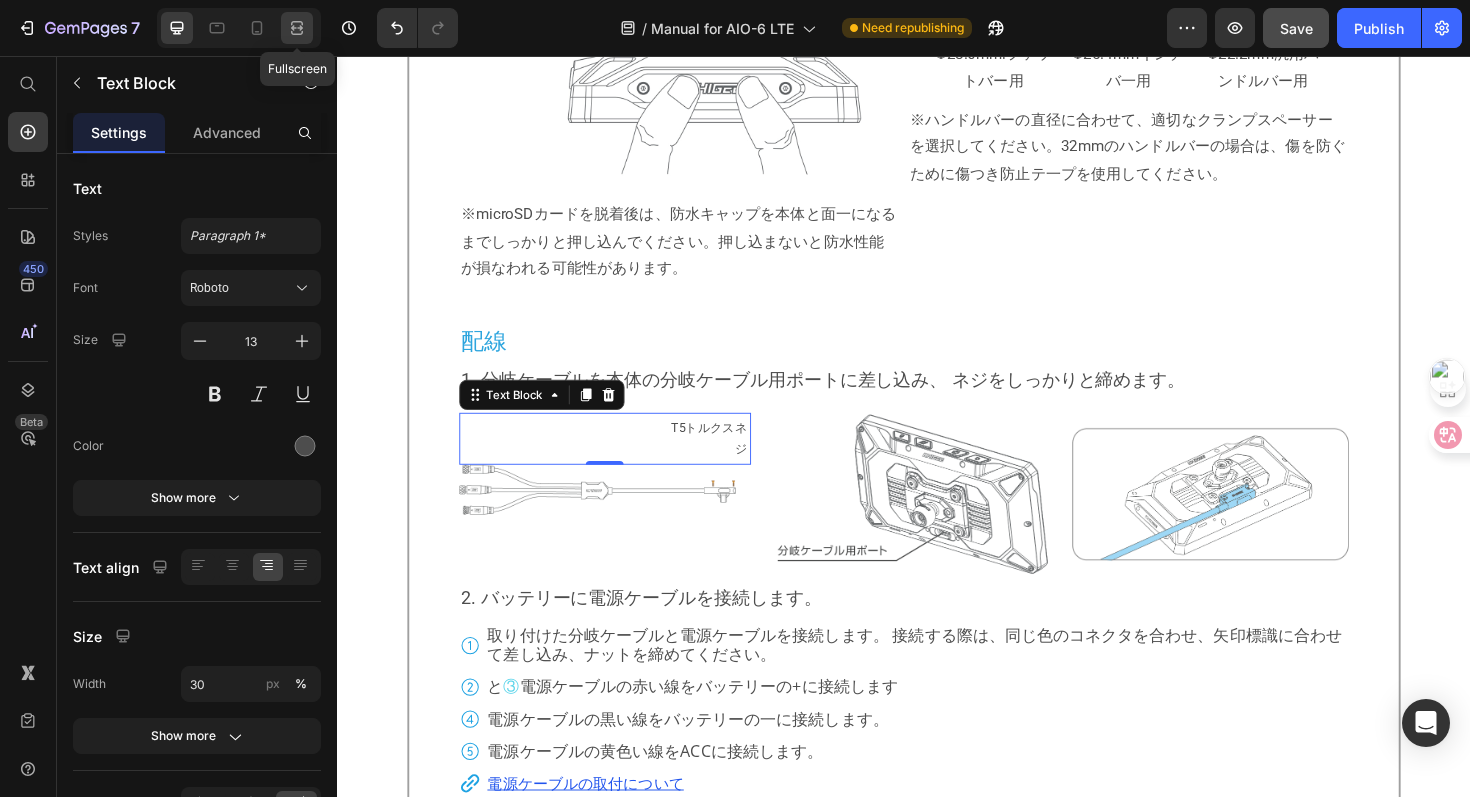 scroll, scrollTop: 2518, scrollLeft: 0, axis: vertical 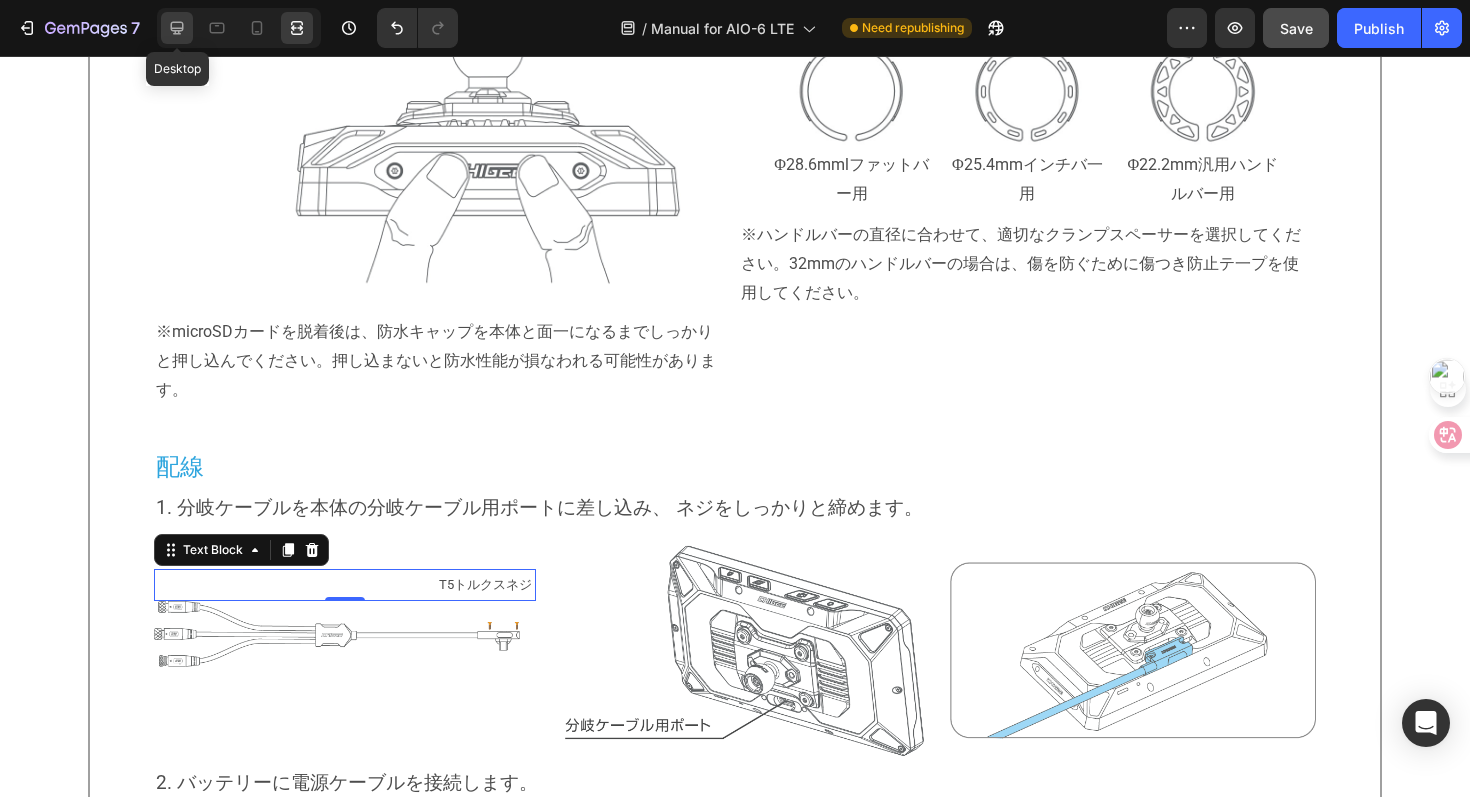 click 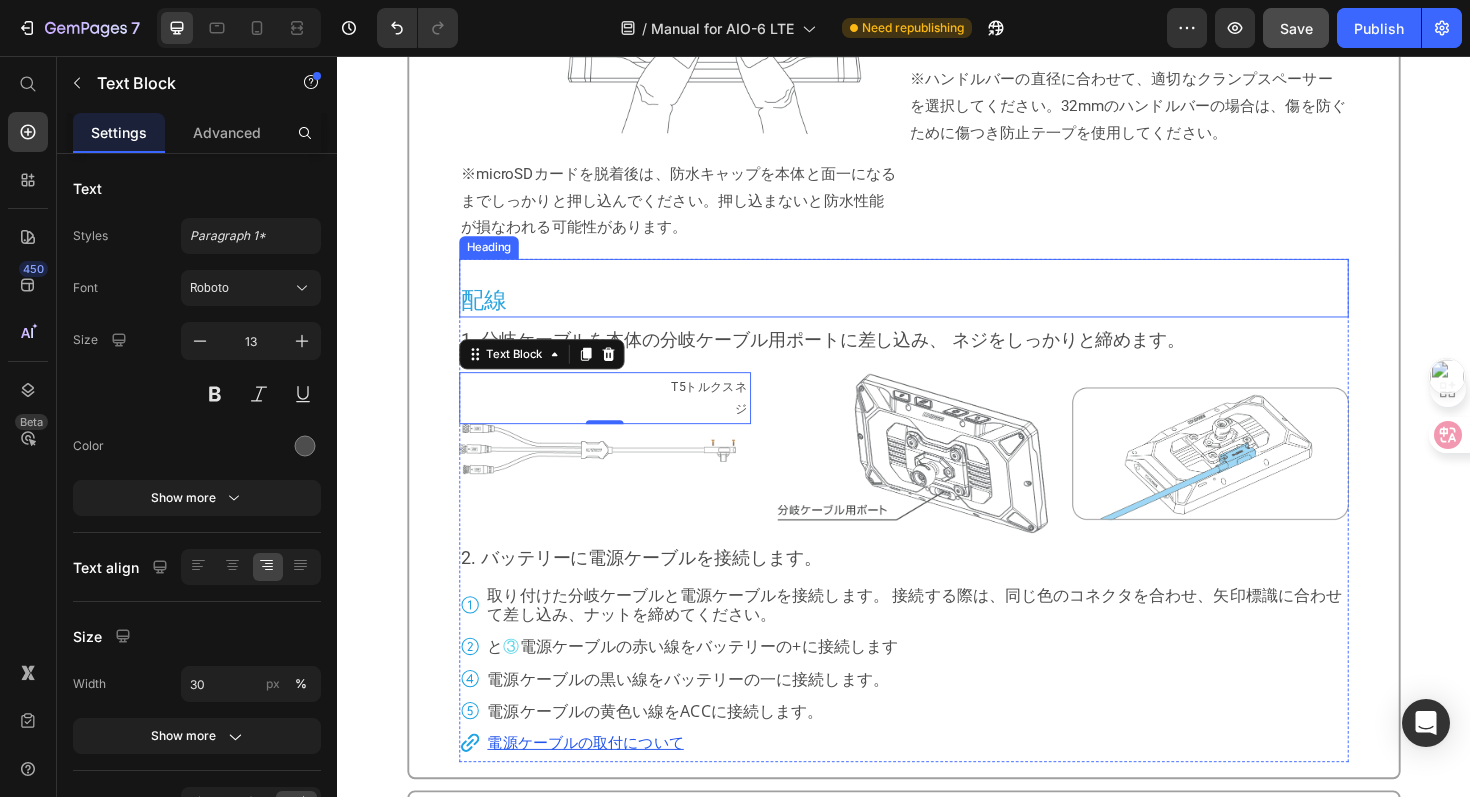 scroll, scrollTop: 2593, scrollLeft: 0, axis: vertical 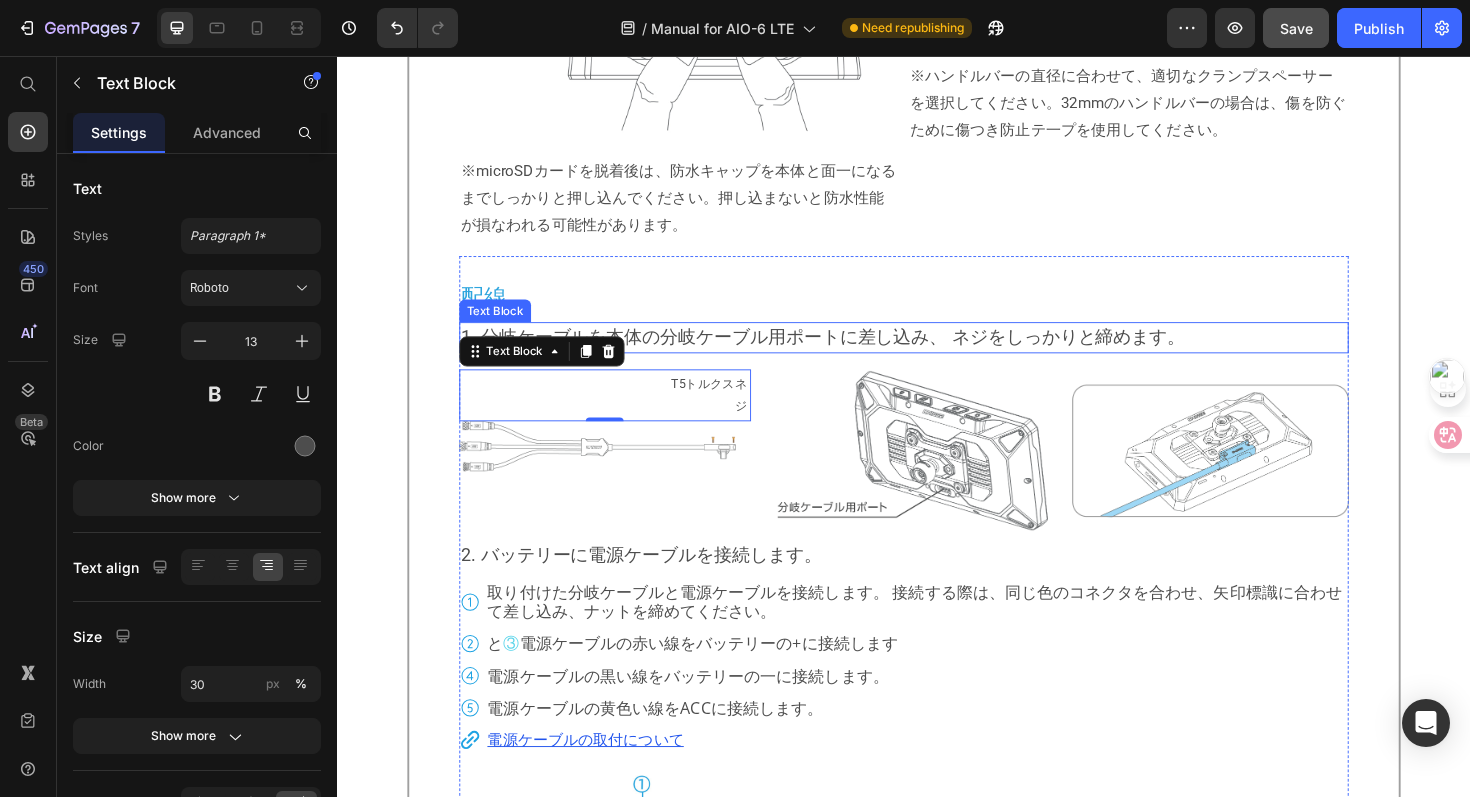 click on "1. 分岐ケーブルを本体の分岐ケーブル用ポートに差し込み、 ネジをしっかりと締めます。" at bounding box center (851, 353) 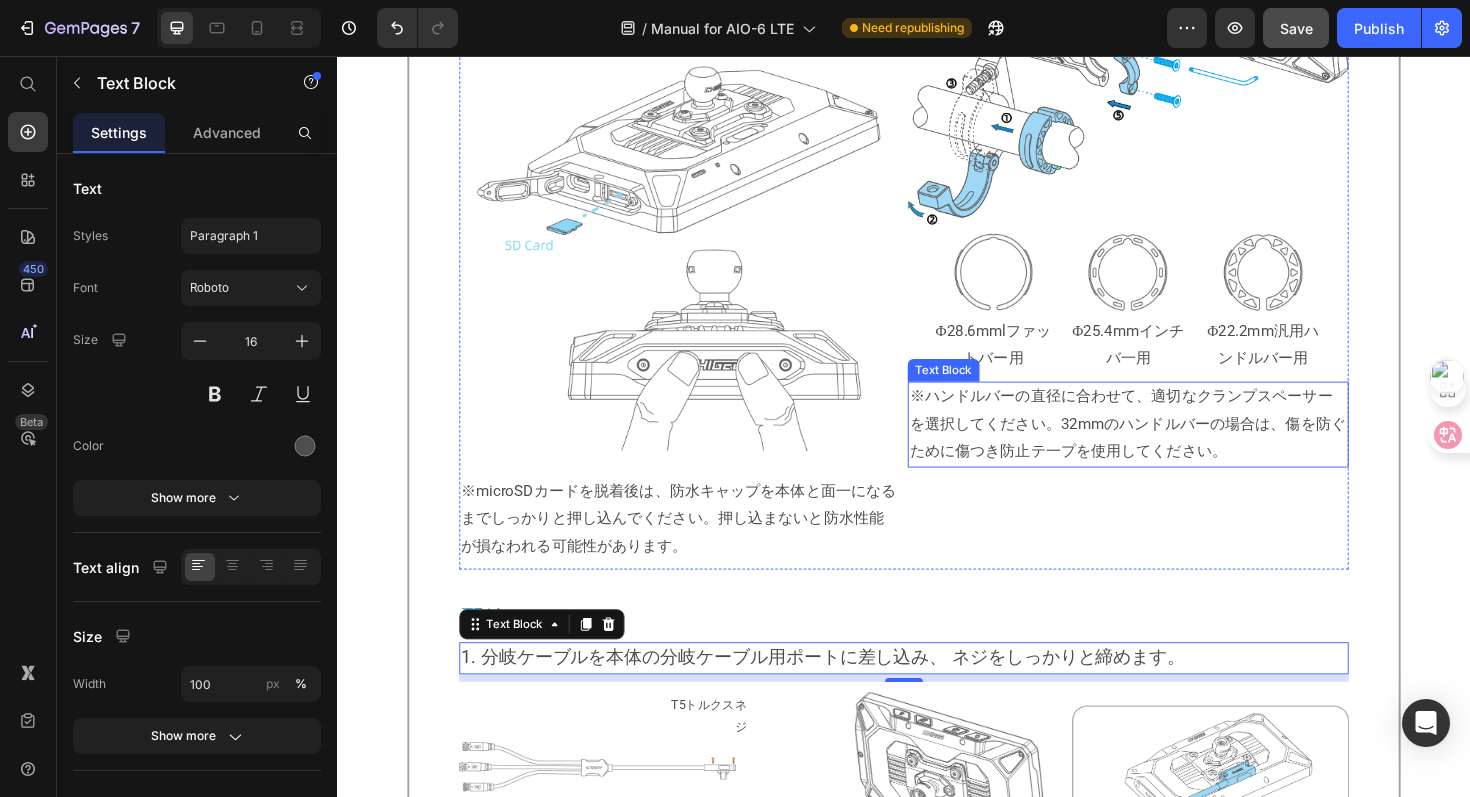 scroll, scrollTop: 2377, scrollLeft: 0, axis: vertical 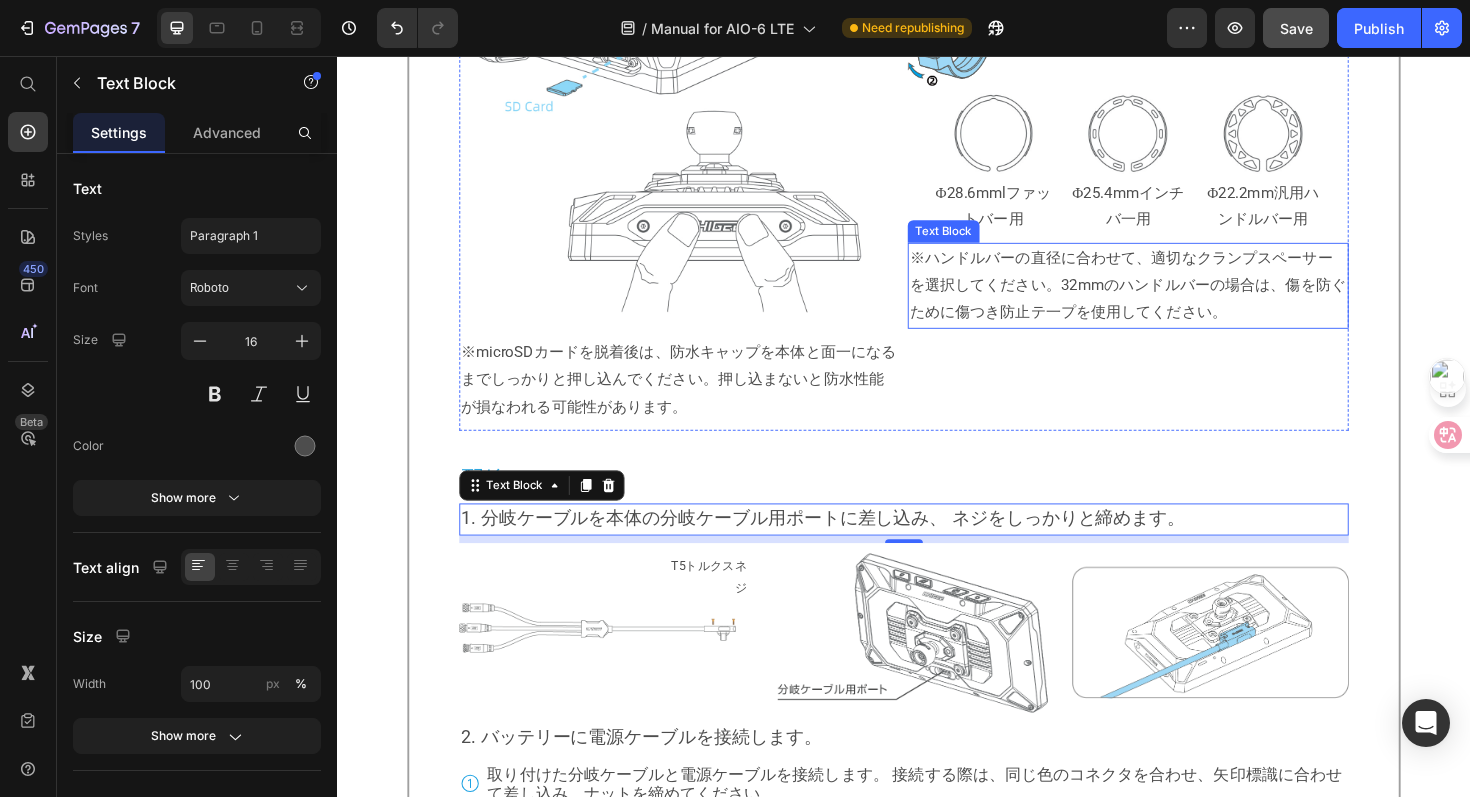 click on "本体の取り付け 本体を付属品のハンドルクランプマウントを使用して車体に取り付ける場合は、ハンドルバーに下記の要領で取り付けてください。 Text Block Image Image Φ28.6mmlファットバー用 Text Block Image Φ25.4mmインチバ一用 Text Block Image Φ22.2mm汎用ハンドルバー用 Text Block Row ※ハンドルバーの直径に合わせて、適切なクランプスペーサーを選択してください。32mmのハンドルバーの場合は、傷を防ぐために傷つき防止テ一プを使用してください。 Text Block" at bounding box center [1174, 14] 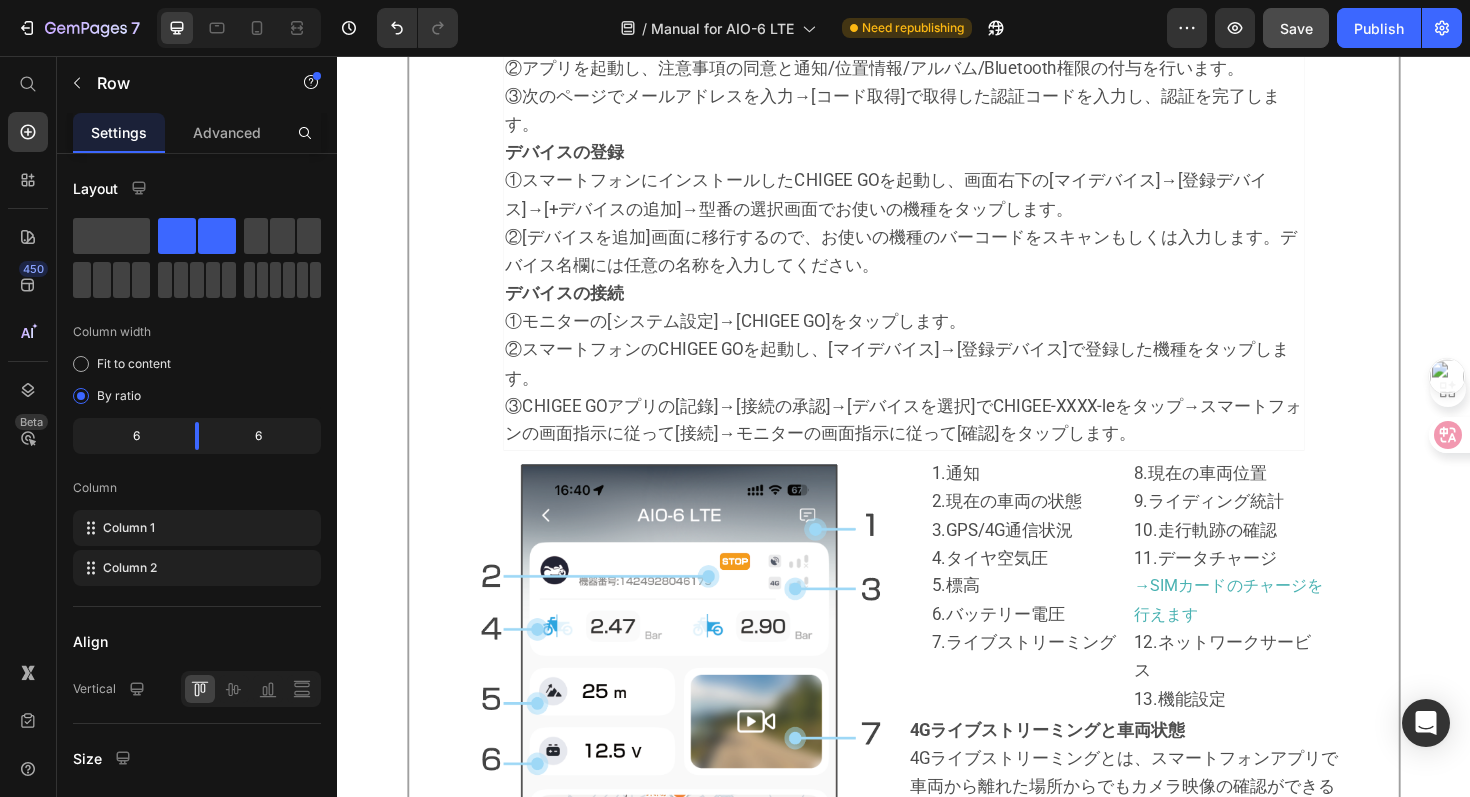 scroll, scrollTop: 9145, scrollLeft: 0, axis: vertical 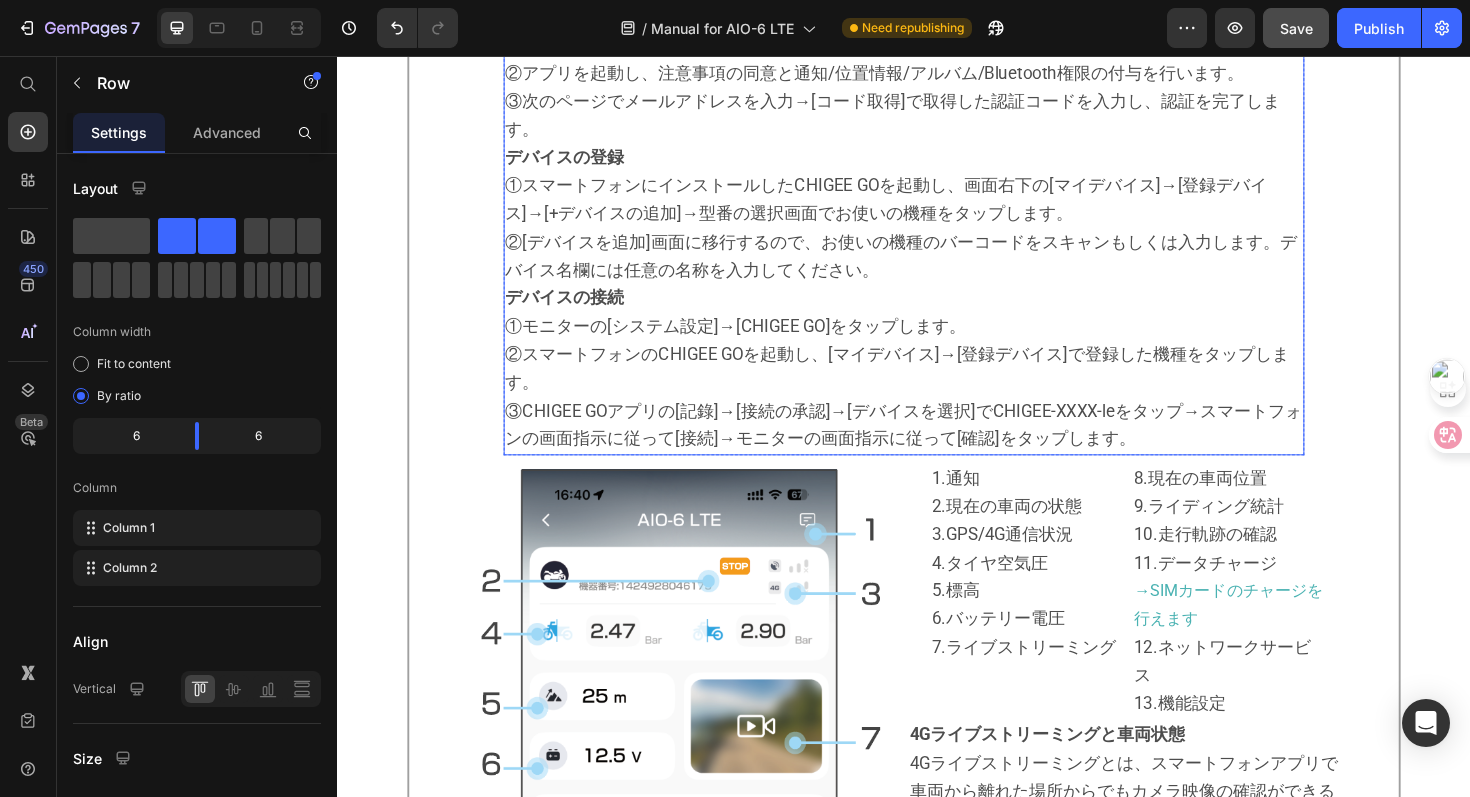 click on "インストールと認証   ①QRコードをスキャン、もしくはApp StoreやGoogle Playストアで検索し、スマートフォンにCHIGEE GOアプリをダウンロードし、指示に従ってインストールしてください。 ②アプリを起動し、注意事項の同意と通知/位置情報/アルバム/Bluetooth権限の付与を行います。  ③次のページでメールアドレスを入力→[コード取得]で取得した認証コードを入力し、認証を完了します。  デバイスの登録  ①スマートフォンにインストールしたCHIGEE GOを起動し、画面右下の[マイデバイス]→[登録デバイス]→[+デバイスの追加]→型番の選択画面でお使いの機種をタップします。  ②[デバイスを追加]画面に移行するので、お使いの機種のバーコードをスキャンもしくは入力します。デバイス名欄には任意の名称を入力してください。  デバイスの接続" at bounding box center (937, 224) 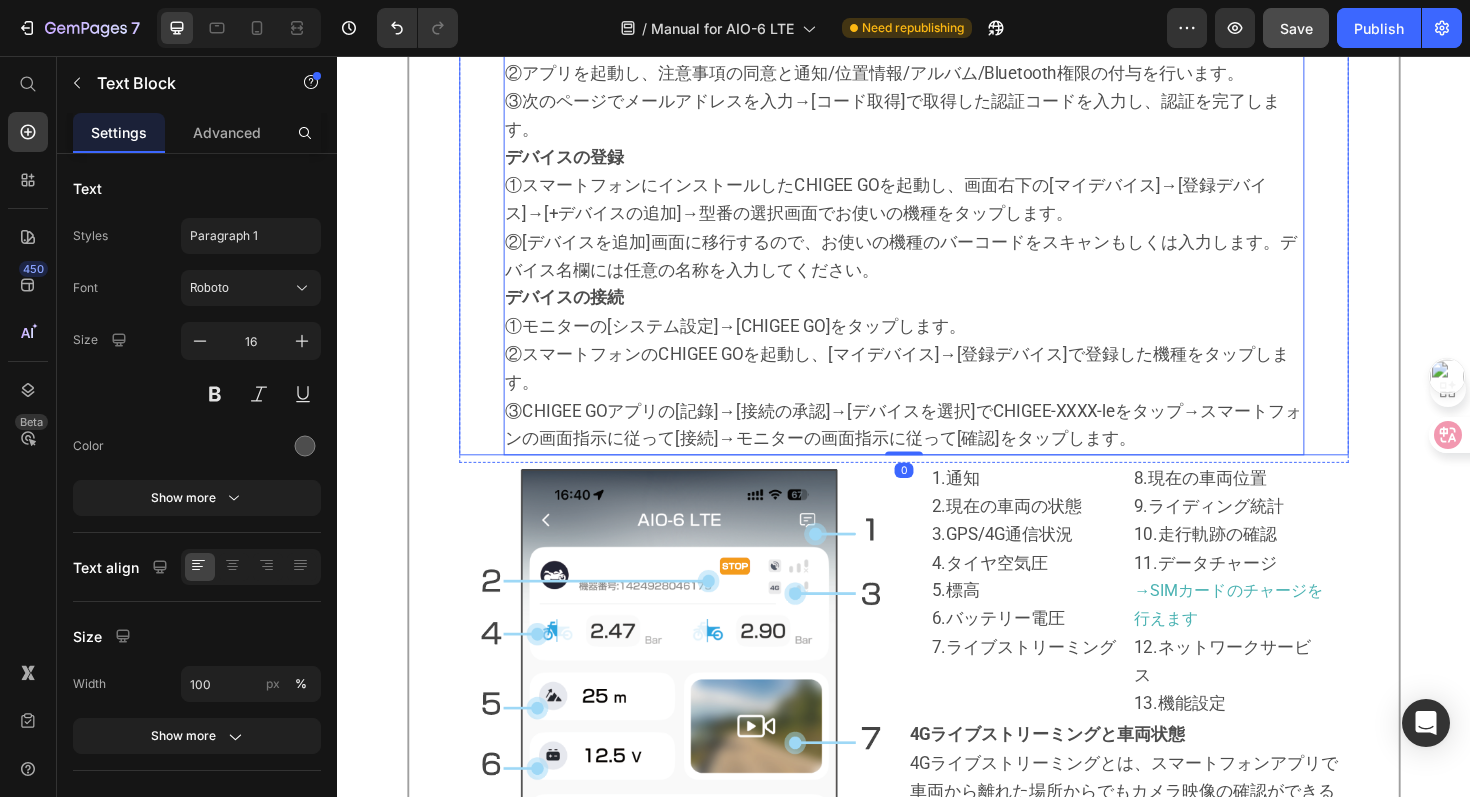 click on "Image インストールと認証   ①QRコードをスキャン、もしくはApp StoreやGoogle Playストアで検索し、スマートフォンにCHIGEE GOアプリをダウンロードし、指示に従ってインストールしてください。 ②アプリを起動し、注意事項の同意と通知/位置情報/アルバム/Bluetooth権限の付与を行います。  ③次のページでメールアドレスを入力→[コード取得]で取得した認証コードを入力し、認証を完了します。  デバイスの登録  ①スマートフォンにインストールしたCHIGEE GOを起動し、画面右下の[マイデバイス]→[登録デバイス]→[+デバイスの追加]→型番の選択画面でお使いの機種をタップします。  ②[デバイスを追加]画面に移行するので、お使いの機種のバーコードをスキャンもしくは入力します。デバイス名欄には任意の名称を入力してください。  デバイスの接続    0" at bounding box center (937, 224) 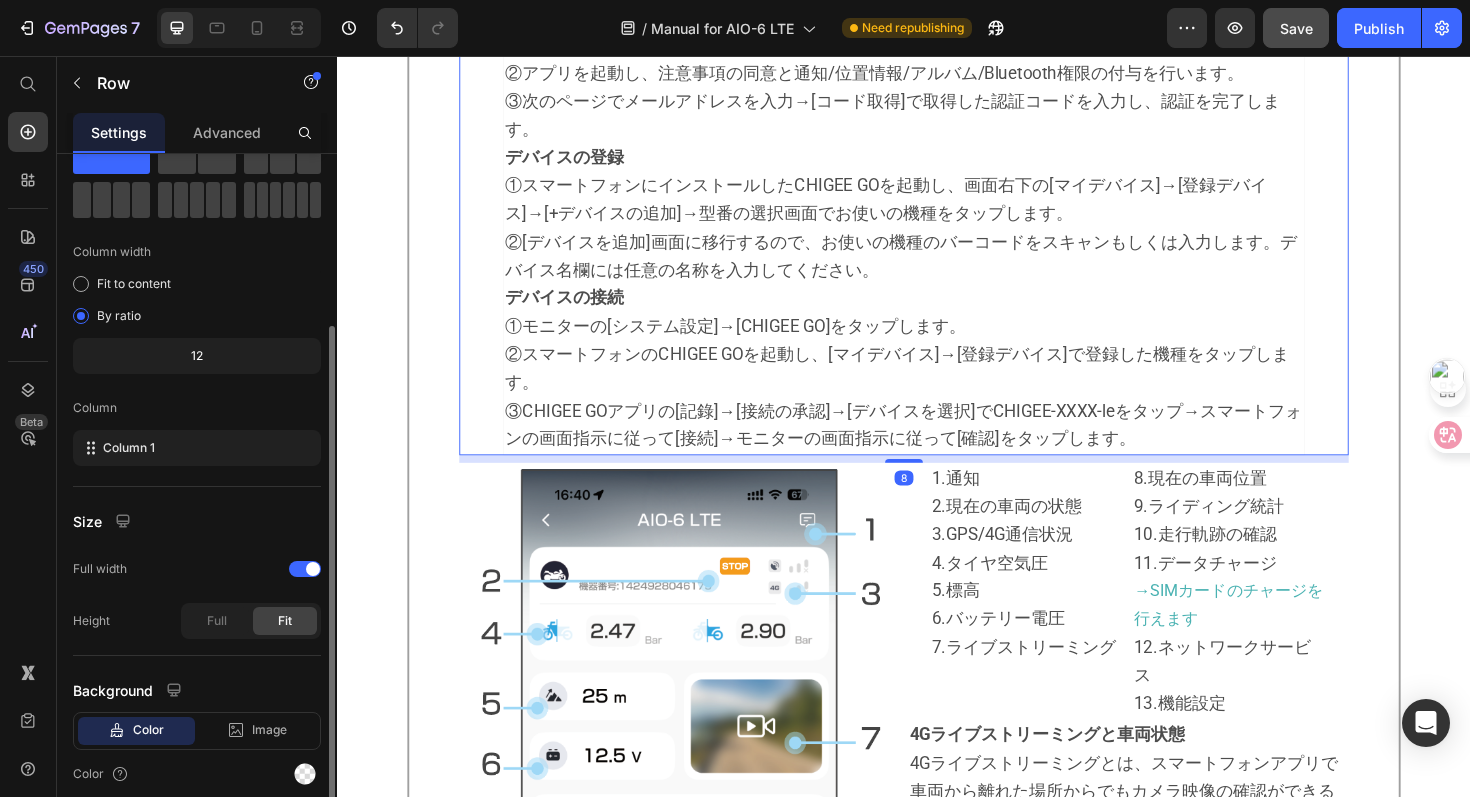 scroll, scrollTop: 160, scrollLeft: 0, axis: vertical 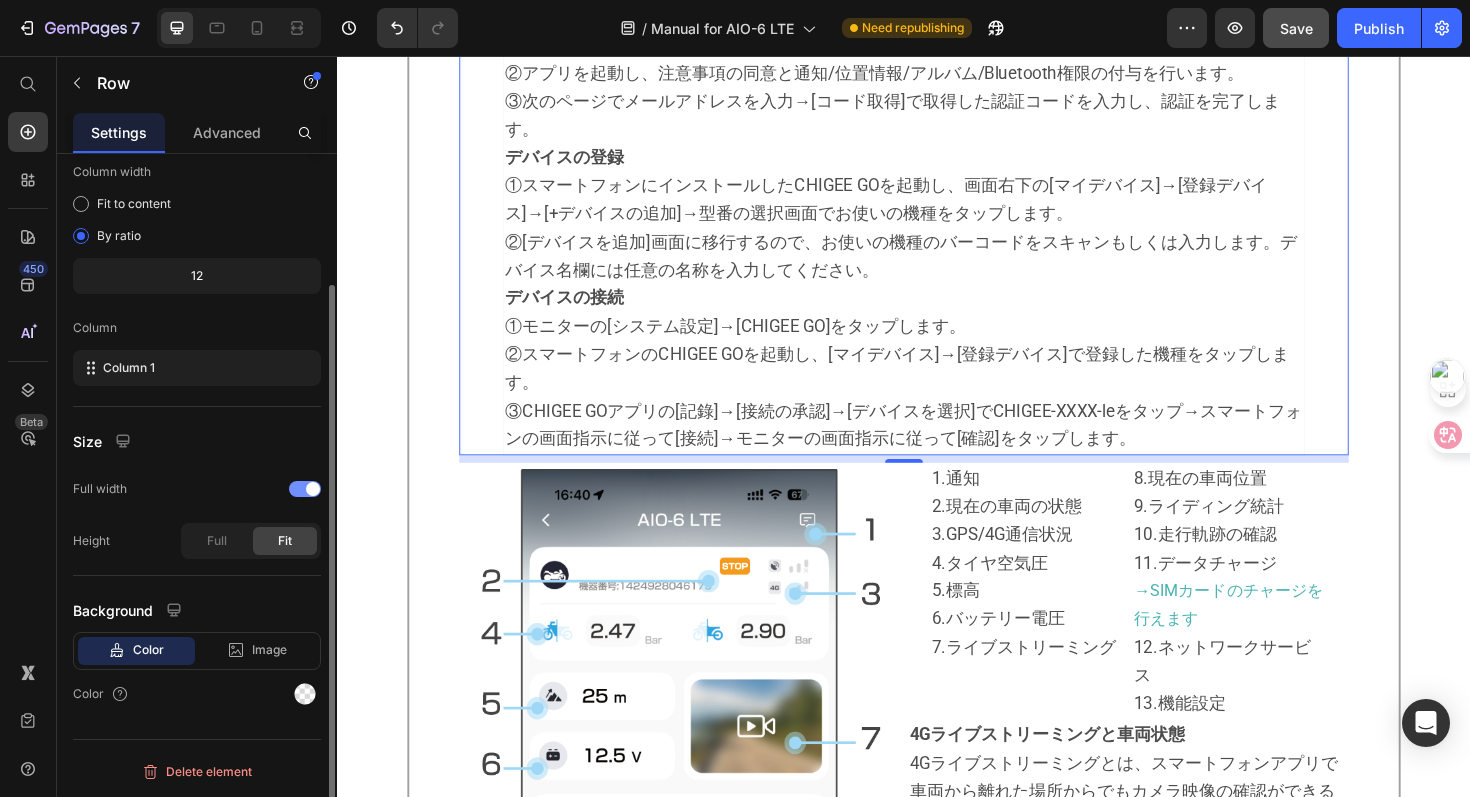 click at bounding box center (313, 489) 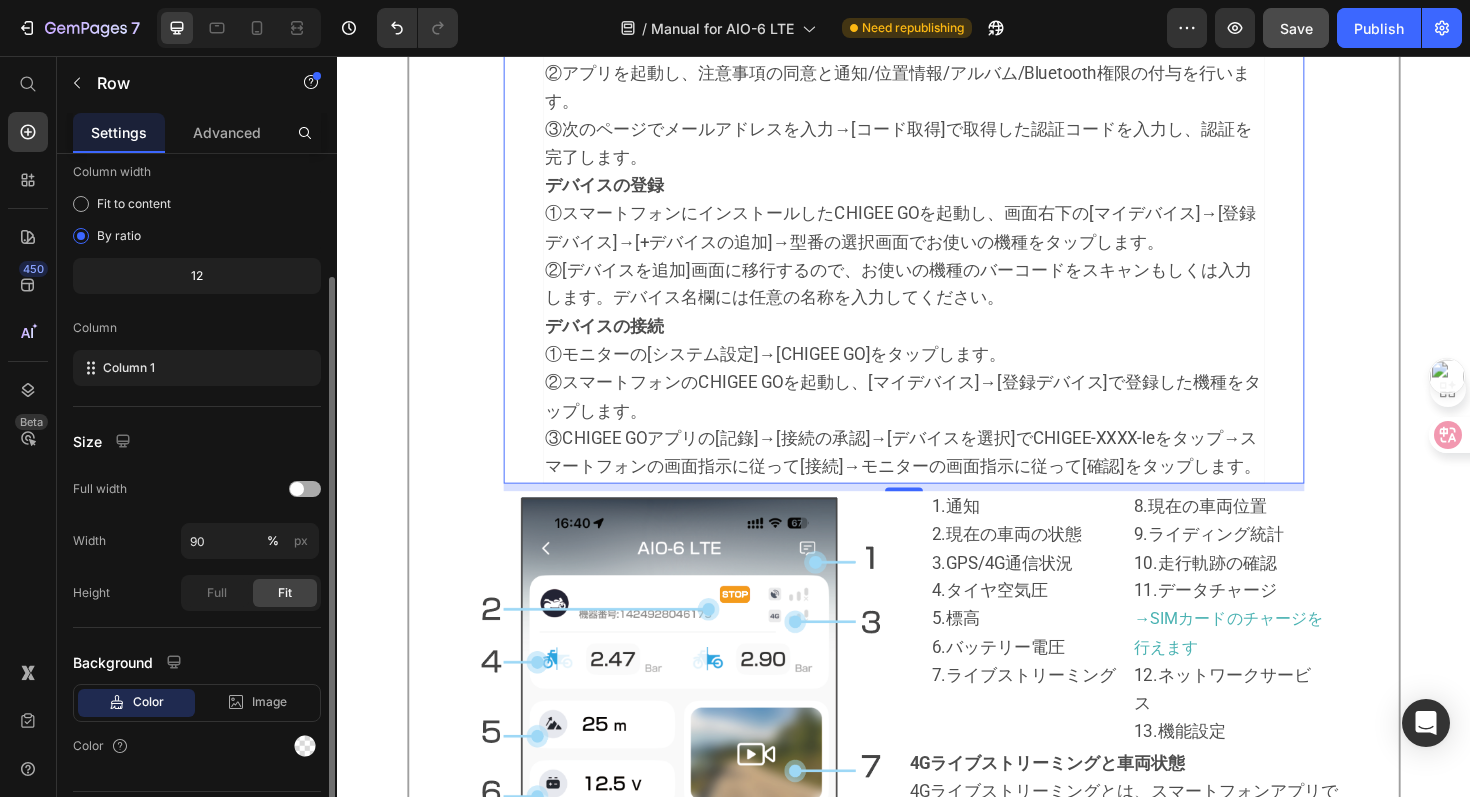 click at bounding box center [305, 489] 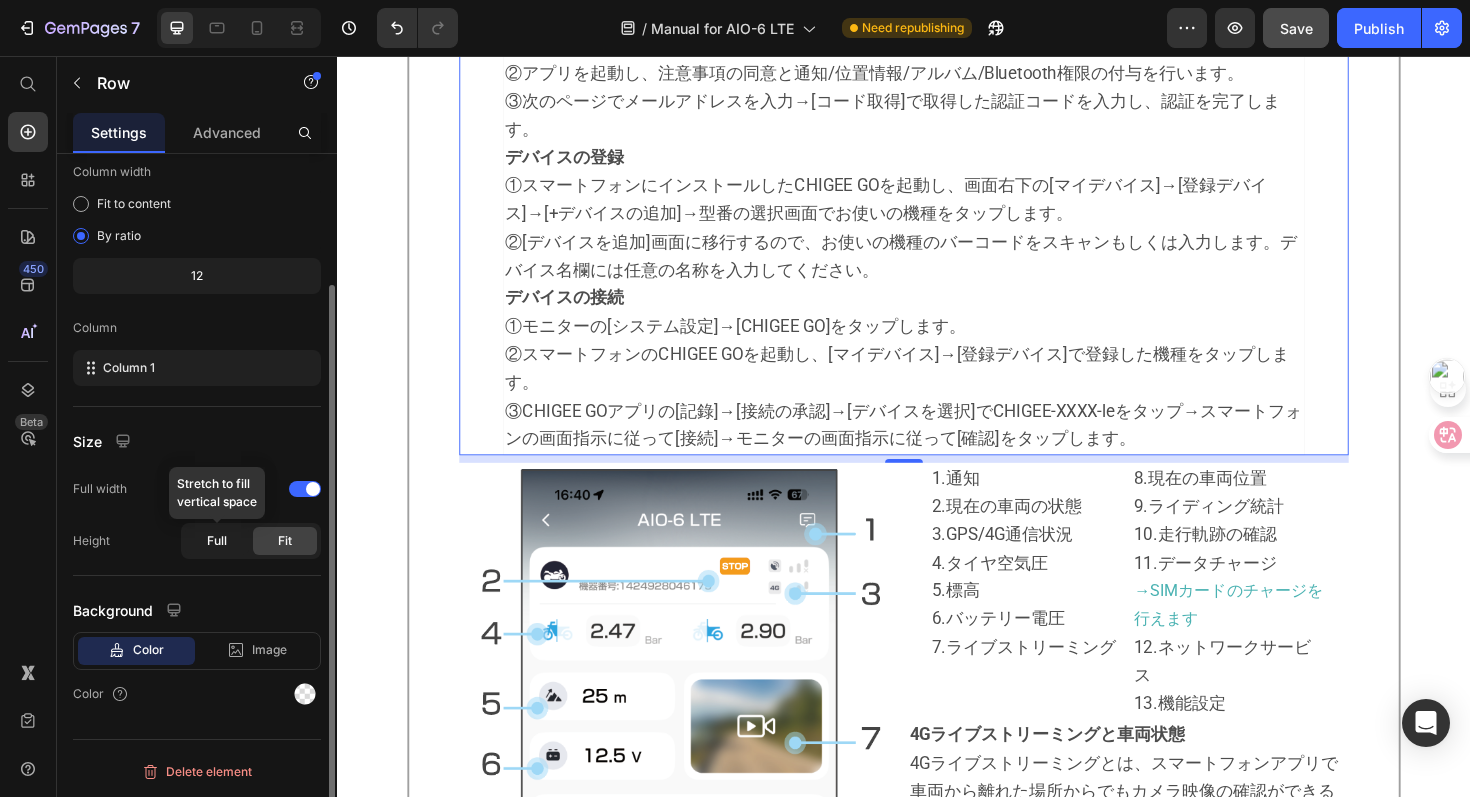 click on "Full" 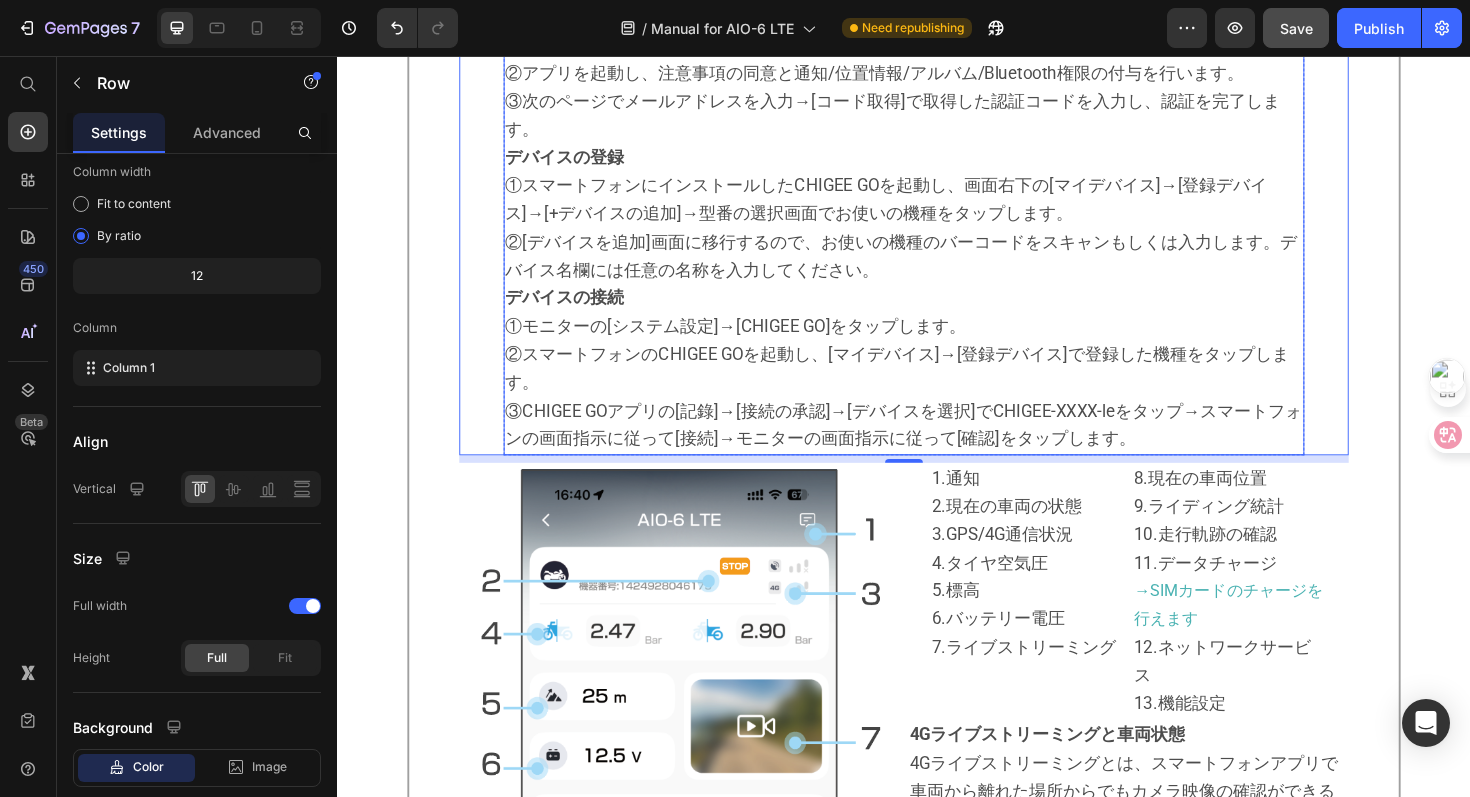 click on "①QRコードをスキャン、もしくはApp StoreやGoogle Playストアで検索し、スマートフォンにCHIGEE GOアプリをダウンロードし、指示に従ってインストールしてください。" at bounding box center (937, 28) 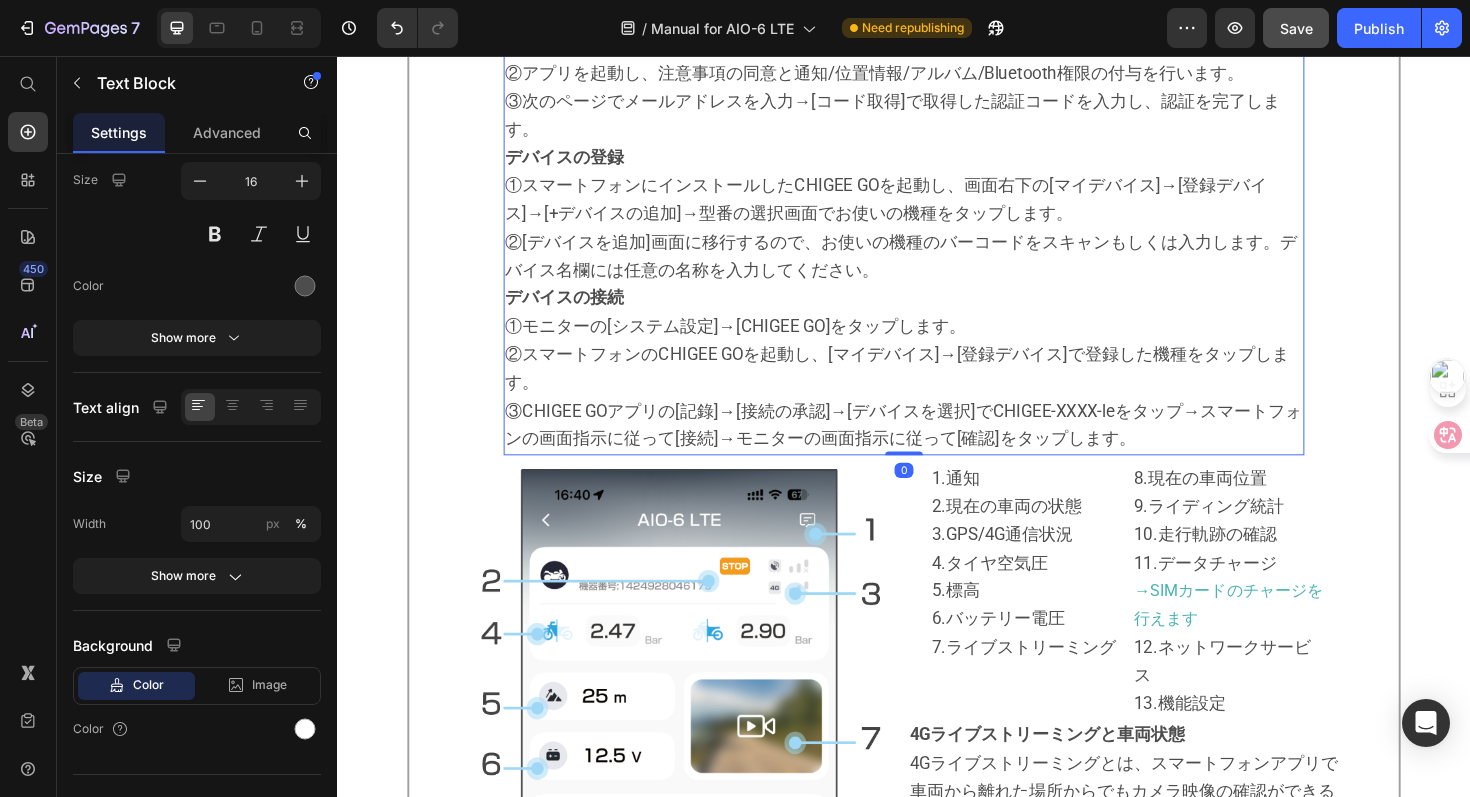 scroll, scrollTop: 0, scrollLeft: 0, axis: both 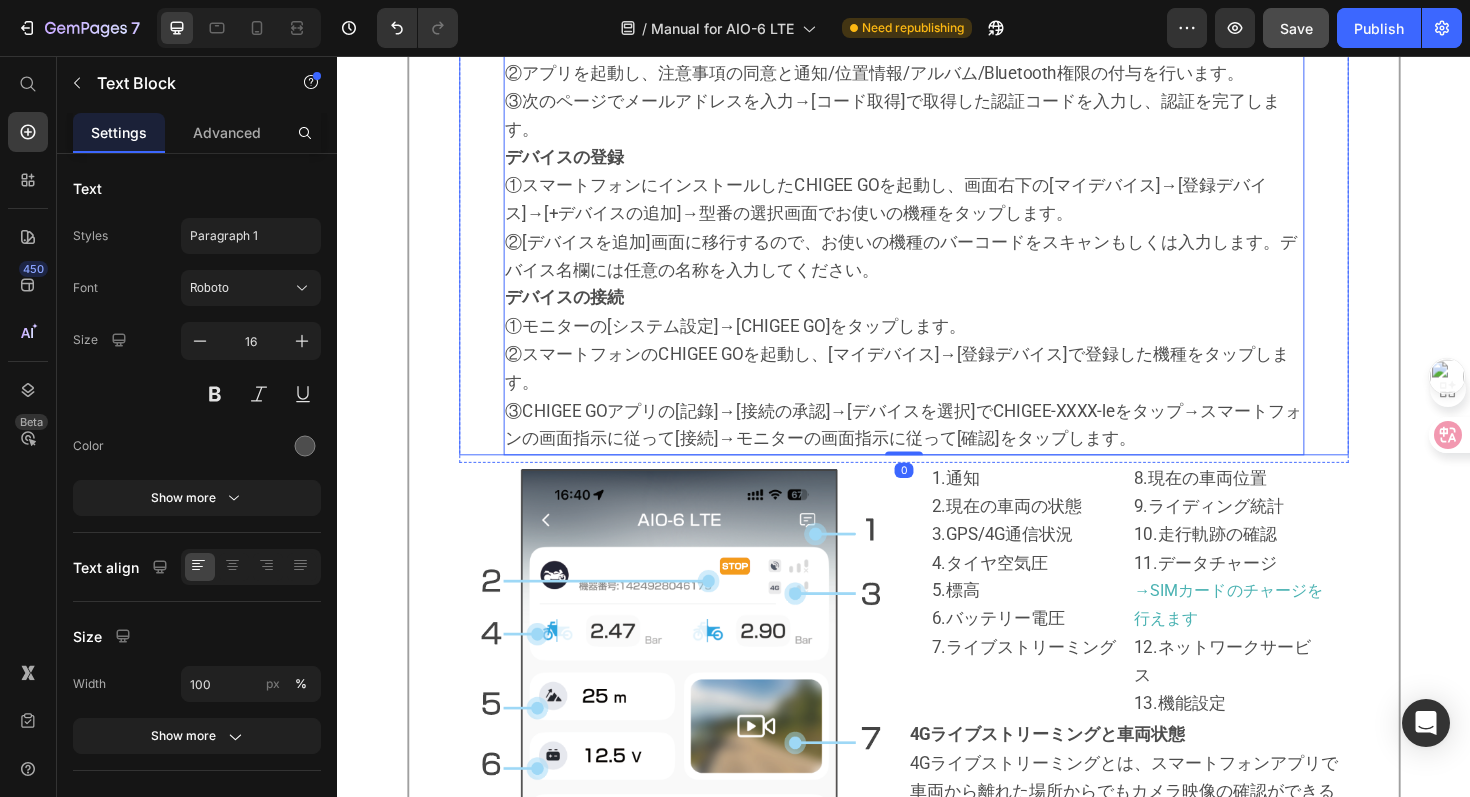 click on "Image インストールと認証   ①QRコードをスキャン、もしくはApp StoreやGoogle Playストアで検索し、スマートフォンにCHIGEE GOアプリをダウンロードし、指示に従ってインストールしてください。 ②アプリを起動し、注意事項の同意と通知/位置情報/アルバム/Bluetooth権限の付与を行います。  ③次のページでメールアドレスを入力→[コード取得]で取得した認証コードを入力し、認証を完了します。  デバイスの登録  ①スマートフォンにインストールしたCHIGEE GOを起動し、画面右下の[マイデバイス]→[登録デバイス]→[+デバイスの追加]→型番の選択画面でお使いの機種をタップします。  ②[デバイスを追加]画面に移行するので、お使いの機種のバーコードをスキャンもしくは入力します。デバイス名欄には任意の名称を入力してください。  デバイスの接続    0" at bounding box center [937, 224] 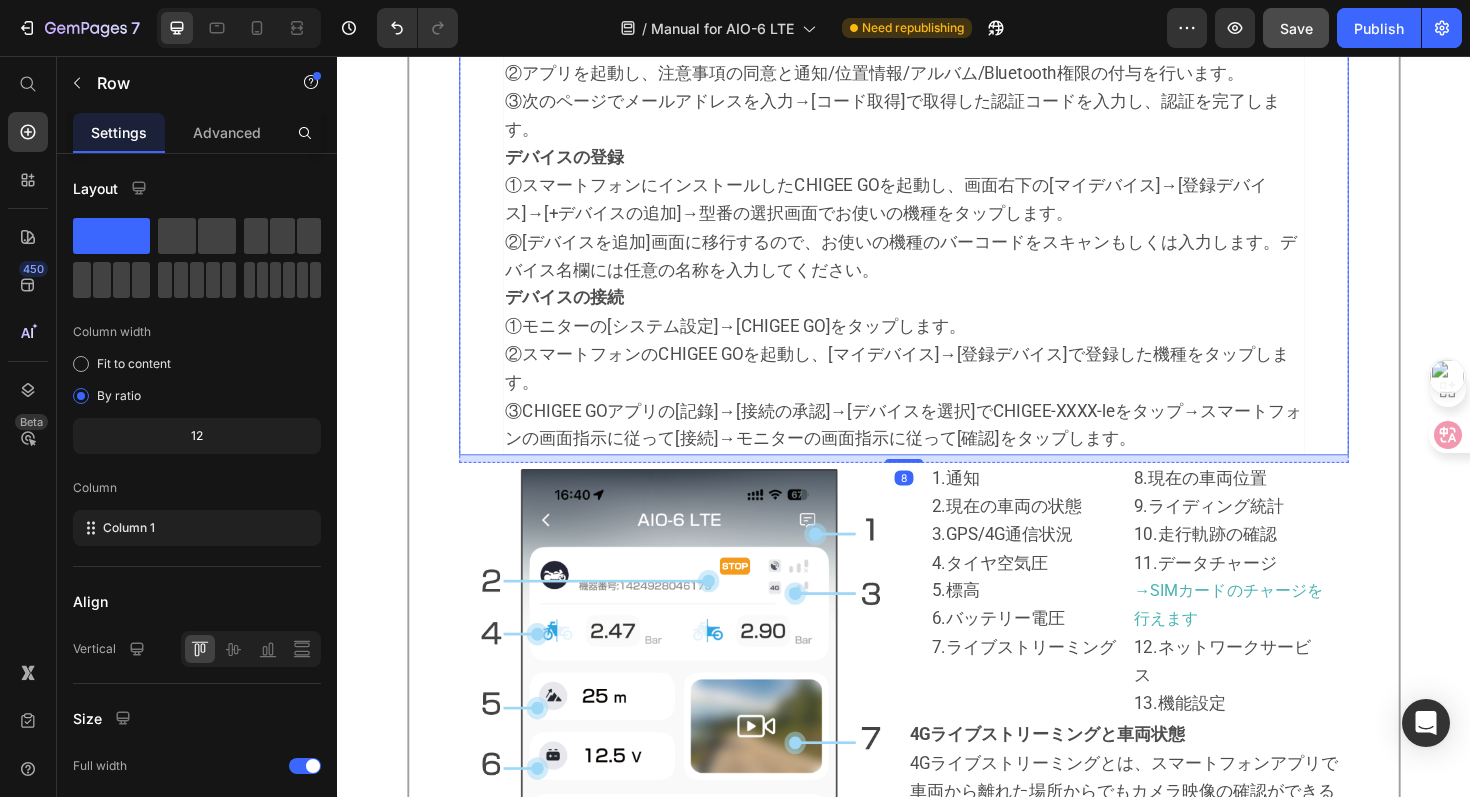 click on "CHIGEE Go App User Guide" at bounding box center (937, -56) 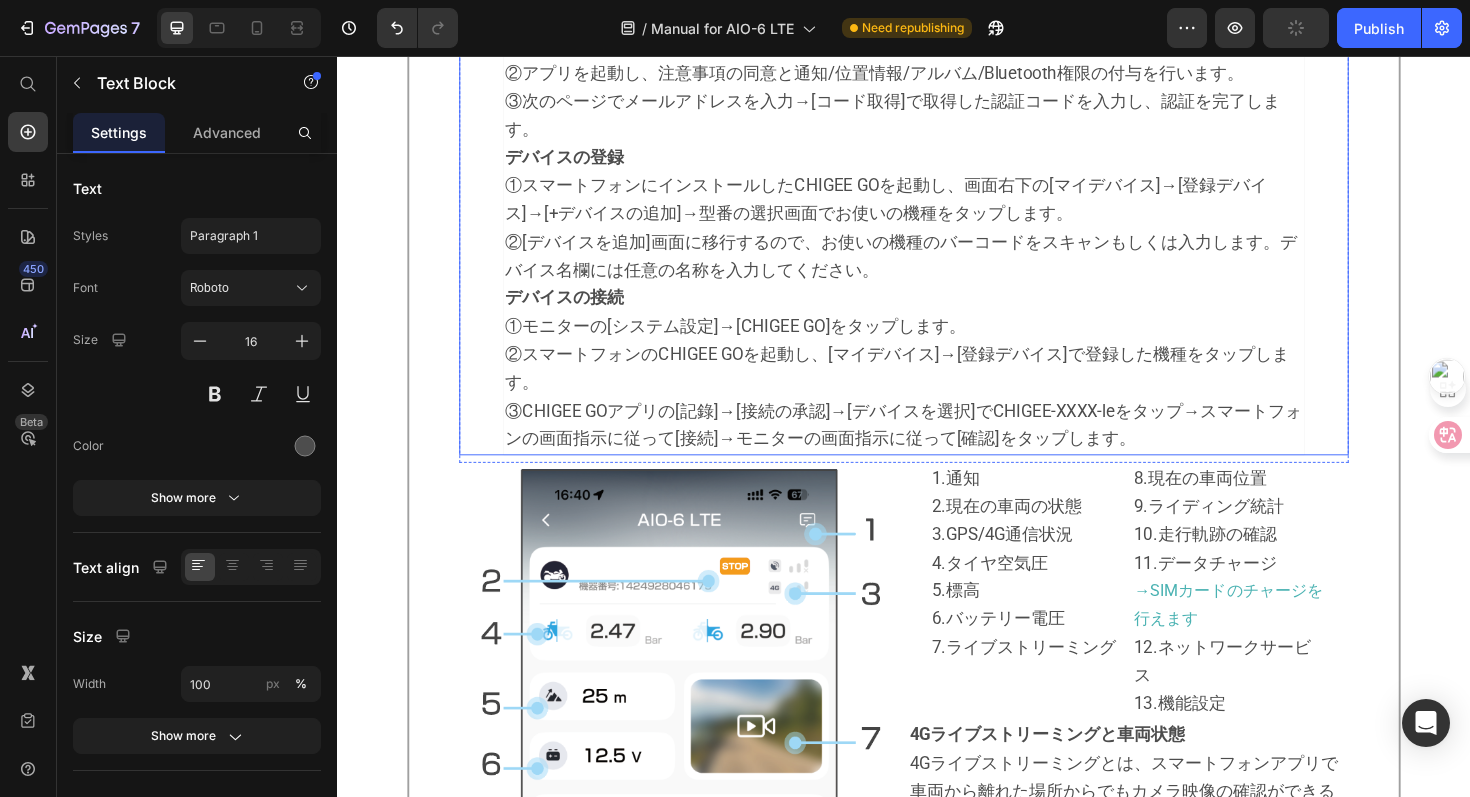 click on "Image インストールと認証   ①QRコードをスキャン、もしくはApp StoreやGoogle Playストアで検索し、スマートフォンにCHIGEE GOアプリをダウンロードし、指示に従ってインストールしてください。 ②アプリを起動し、注意事項の同意と通知/位置情報/アルバム/Bluetooth権限の付与を行います。  ③次のページでメールアドレスを入力→[コード取得]で取得した認証コードを入力し、認証を完了します。  デバイスの登録  ①スマートフォンにインストールしたCHIGEE GOを起動し、画面右下の[マイデバイス]→[登録デバイス]→[+デバイスの追加]→型番の選択画面でお使いの機種をタップします。  ②[デバイスを追加]画面に移行するので、お使いの機種のバーコードをスキャンもしくは入力します。デバイス名欄には任意の名称を入力してください。  デバイスの接続  Row" at bounding box center (937, 224) 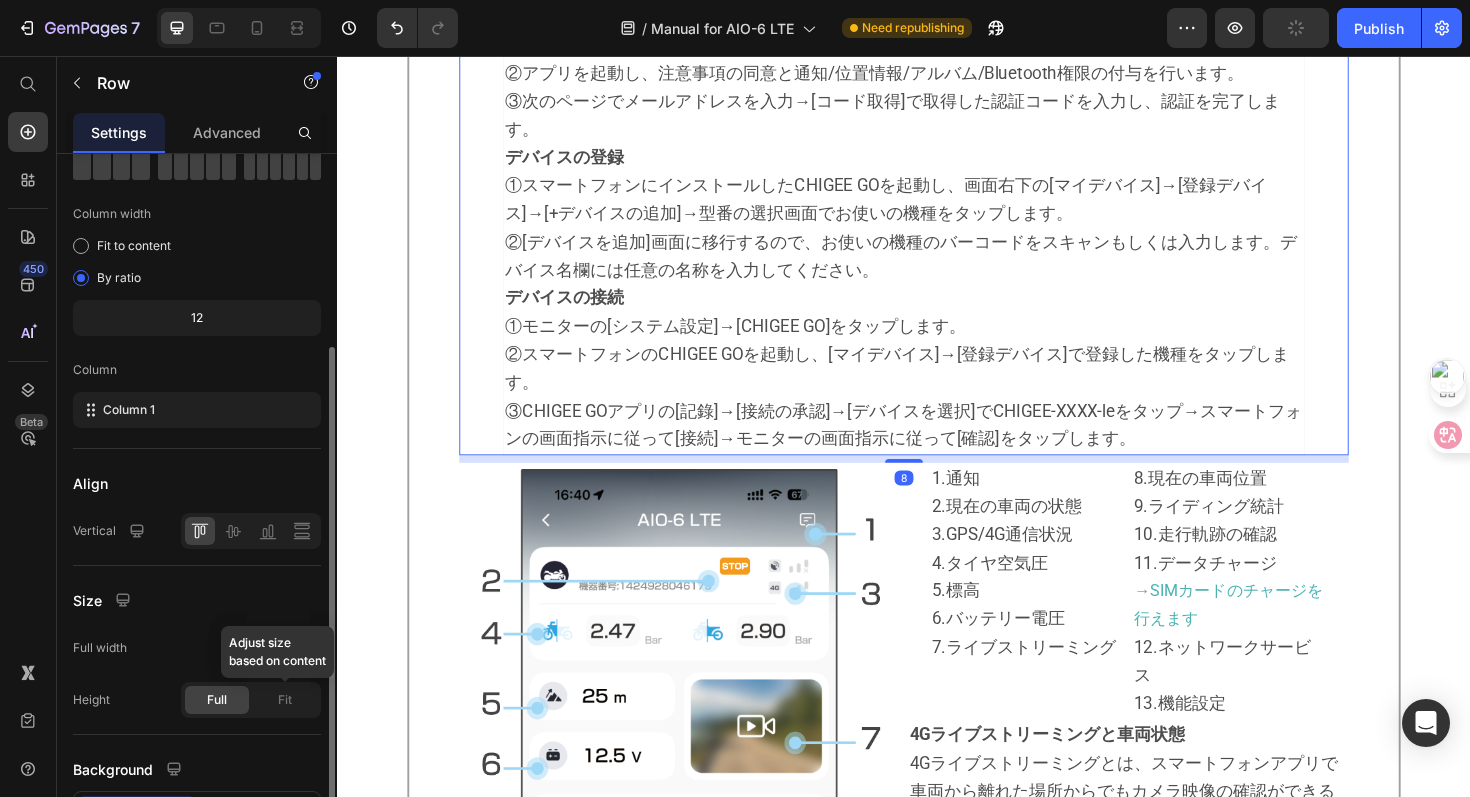 scroll, scrollTop: 191, scrollLeft: 0, axis: vertical 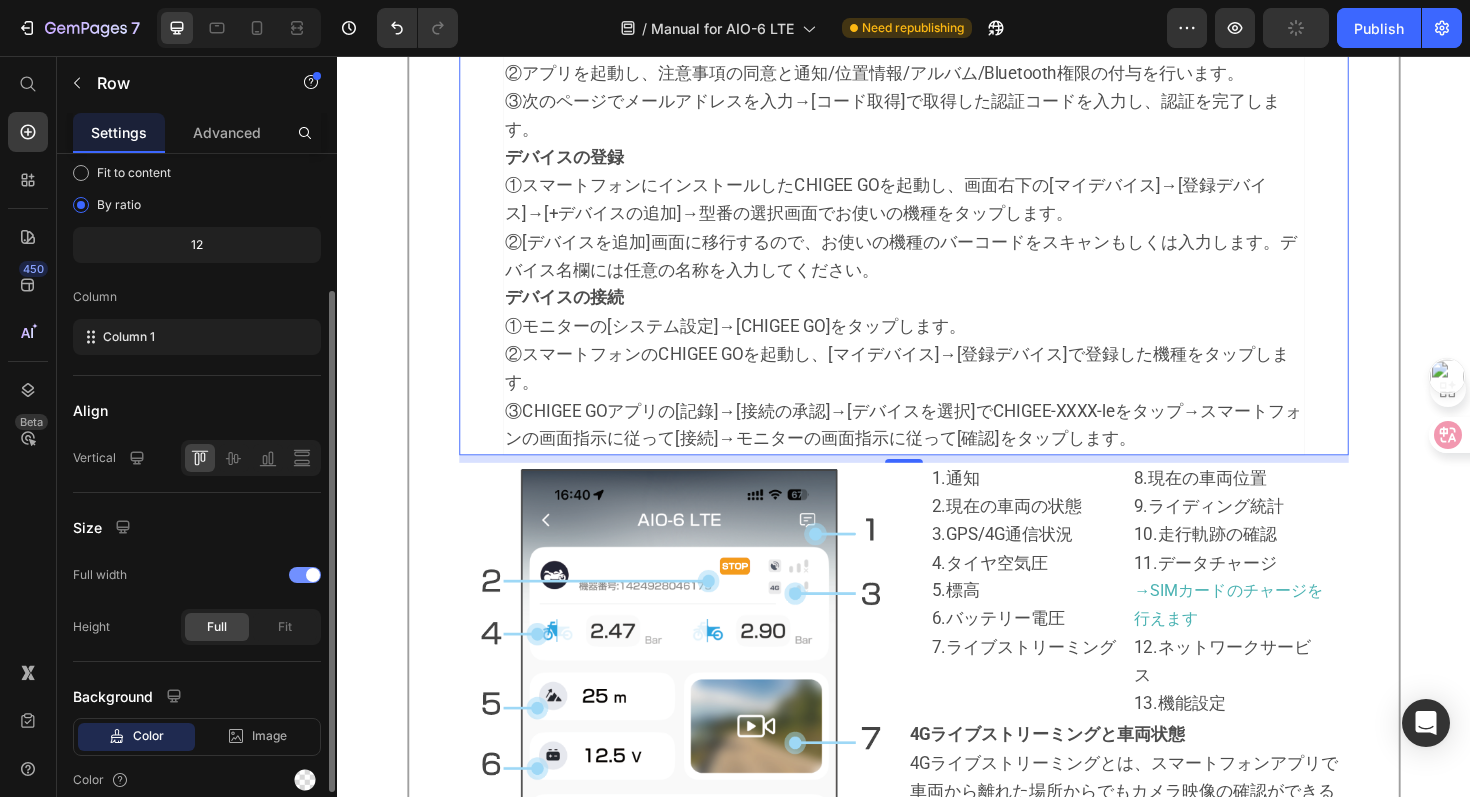 click at bounding box center [305, 575] 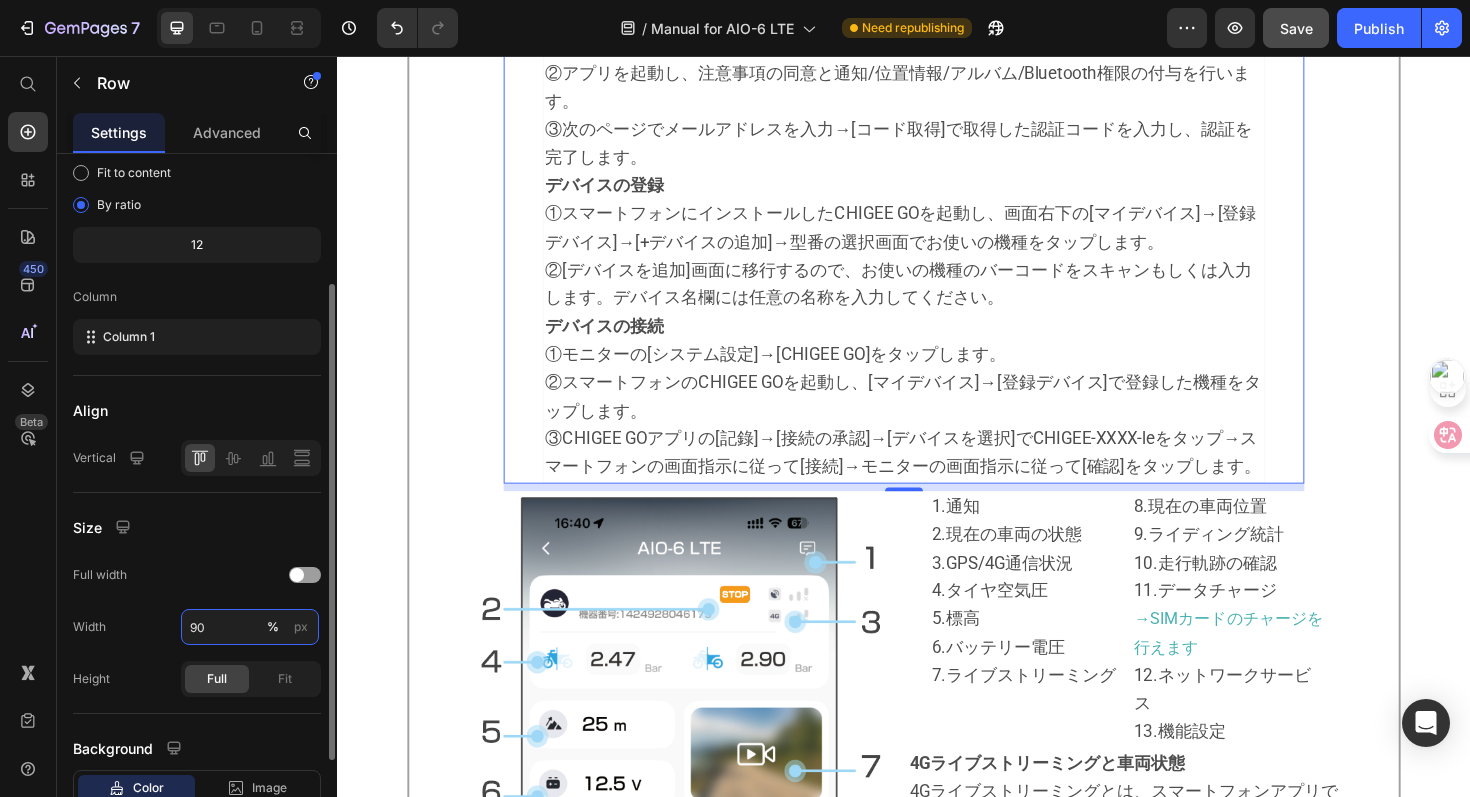 click on "90" at bounding box center [250, 627] 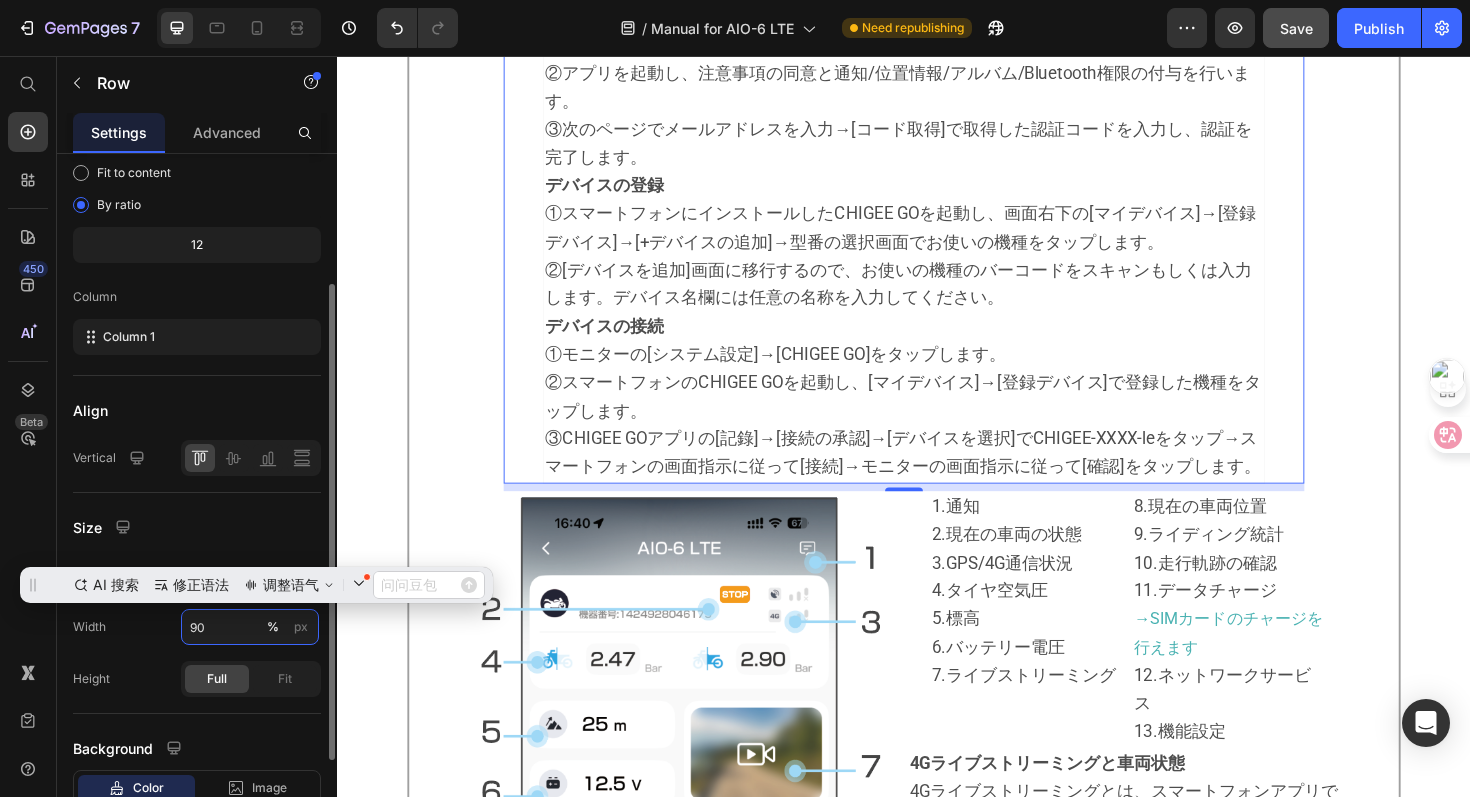 scroll, scrollTop: 0, scrollLeft: 0, axis: both 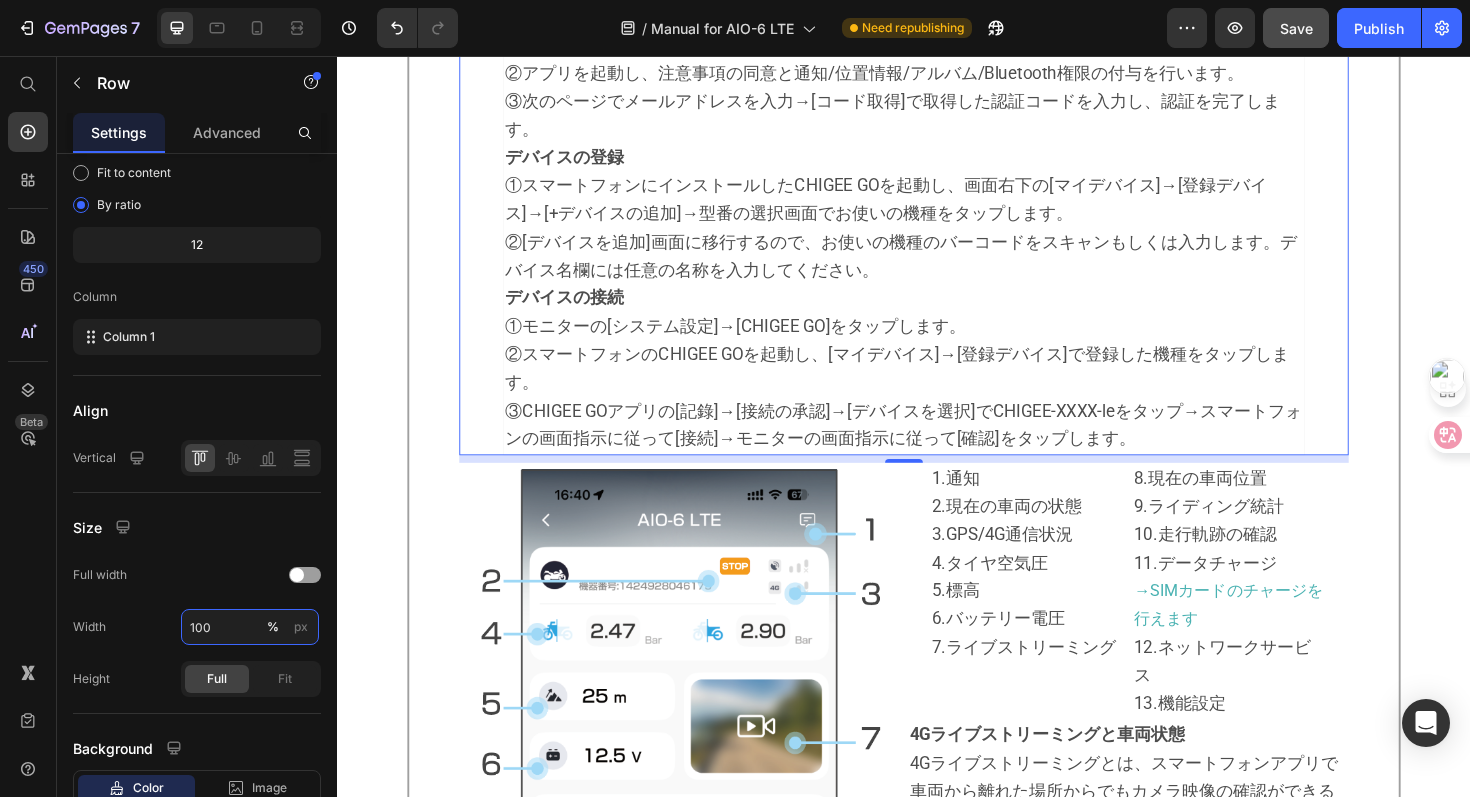 type on "100" 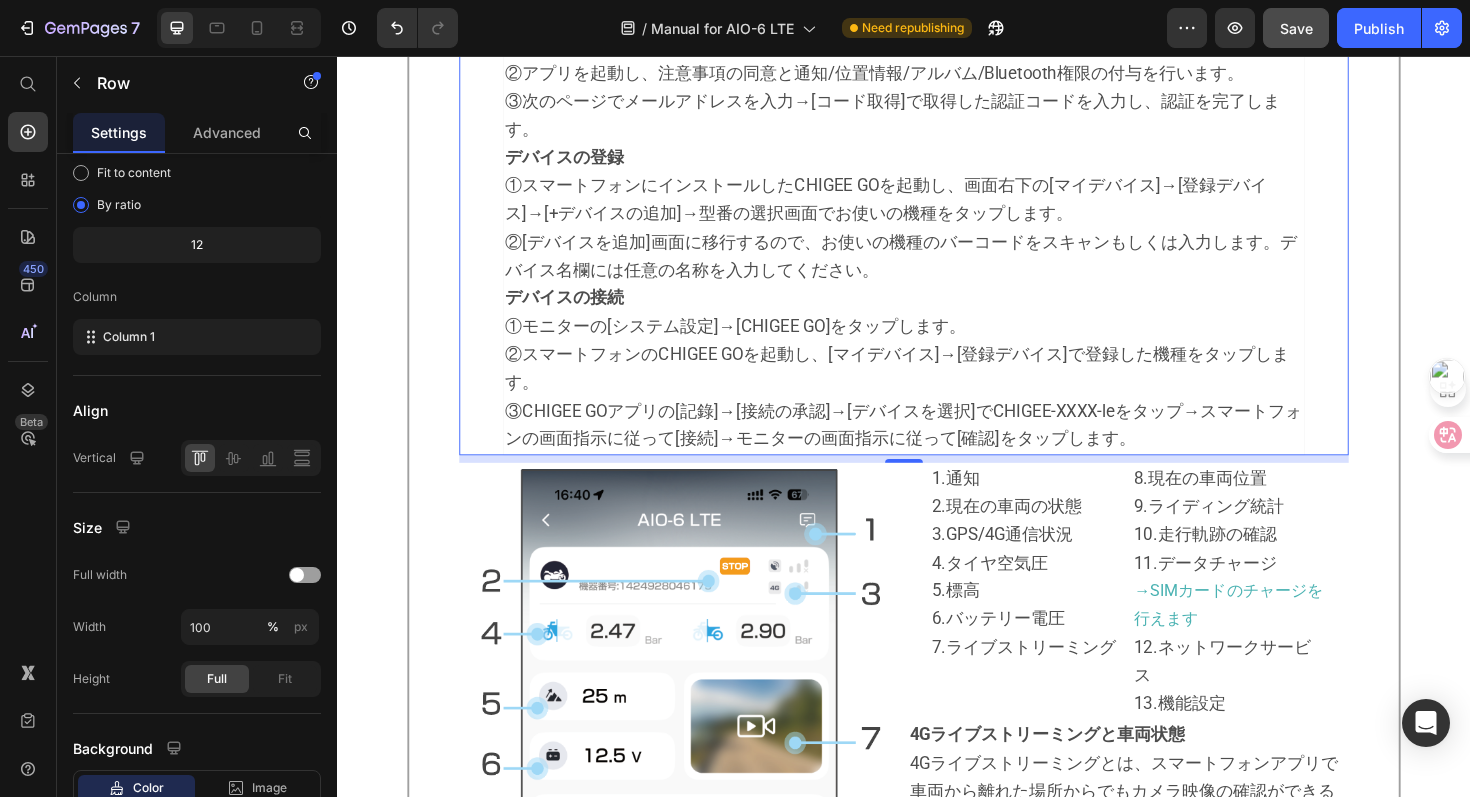 click on "Image インストールと認証   ①QRコードをスキャン、もしくはApp StoreやGoogle Playストアで検索し、スマートフォンにCHIGEE GOアプリをダウンロードし、指示に従ってインストールしてください。 ②アプリを起動し、注意事項の同意と通知/位置情報/アルバム/Bluetooth権限の付与を行います。  ③次のページでメールアドレスを入力→[コード取得]で取得した認証コードを入力し、認証を完了します。  デバイスの登録  ①スマートフォンにインストールしたCHIGEE GOを起動し、画面右下の[マイデバイス]→[登録デバイス]→[+デバイスの追加]→型番の選択画面でお使いの機種をタップします。  ②[デバイスを追加]画面に移行するので、お使いの機種のバーコードをスキャンもしくは入力します。デバイス名欄には任意の名称を入力してください。  デバイスの接続  Row" at bounding box center (937, 224) 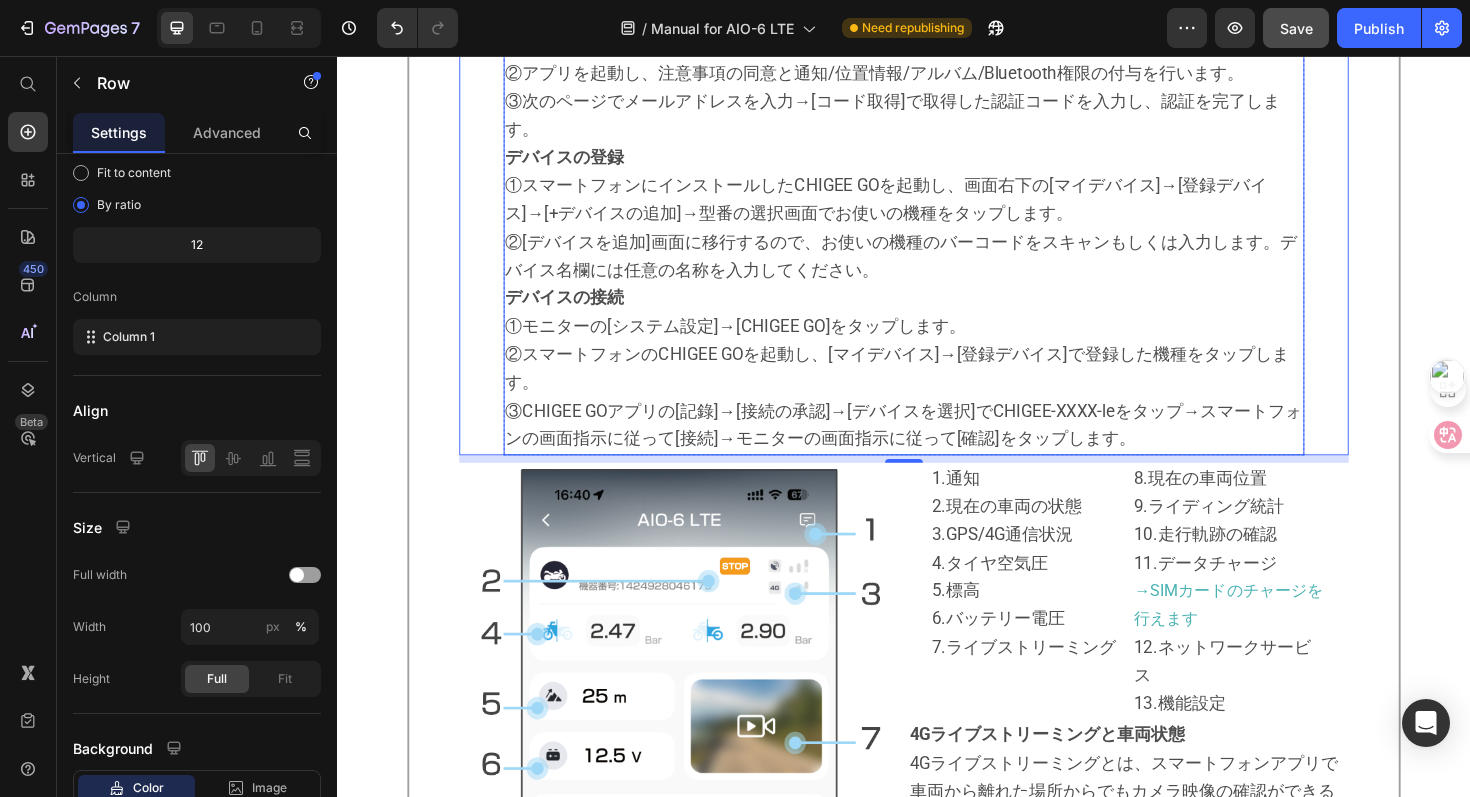 click on "インストールと認証   ①QRコードをスキャン、もしくはApp StoreやGoogle Playストアで検索し、スマートフォンにCHIGEE GOアプリをダウンロードし、指示に従ってインストールしてください。 ②アプリを起動し、注意事項の同意と通知/位置情報/アルバム/Bluetooth権限の付与を行います。  ③次のページでメールアドレスを入力→[コード取得]で取得した認証コードを入力し、認証を完了します。  デバイスの登録  ①スマートフォンにインストールしたCHIGEE GOを起動し、画面右下の[マイデバイス]→[登録デバイス]→[+デバイスの追加]→型番の選択画面でお使いの機種をタップします。  ②[デバイスを追加]画面に移行するので、お使いの機種のバーコードをスキャンもしくは入力します。デバイス名欄には任意の名称を入力してください。  デバイスの接続" at bounding box center [937, 224] 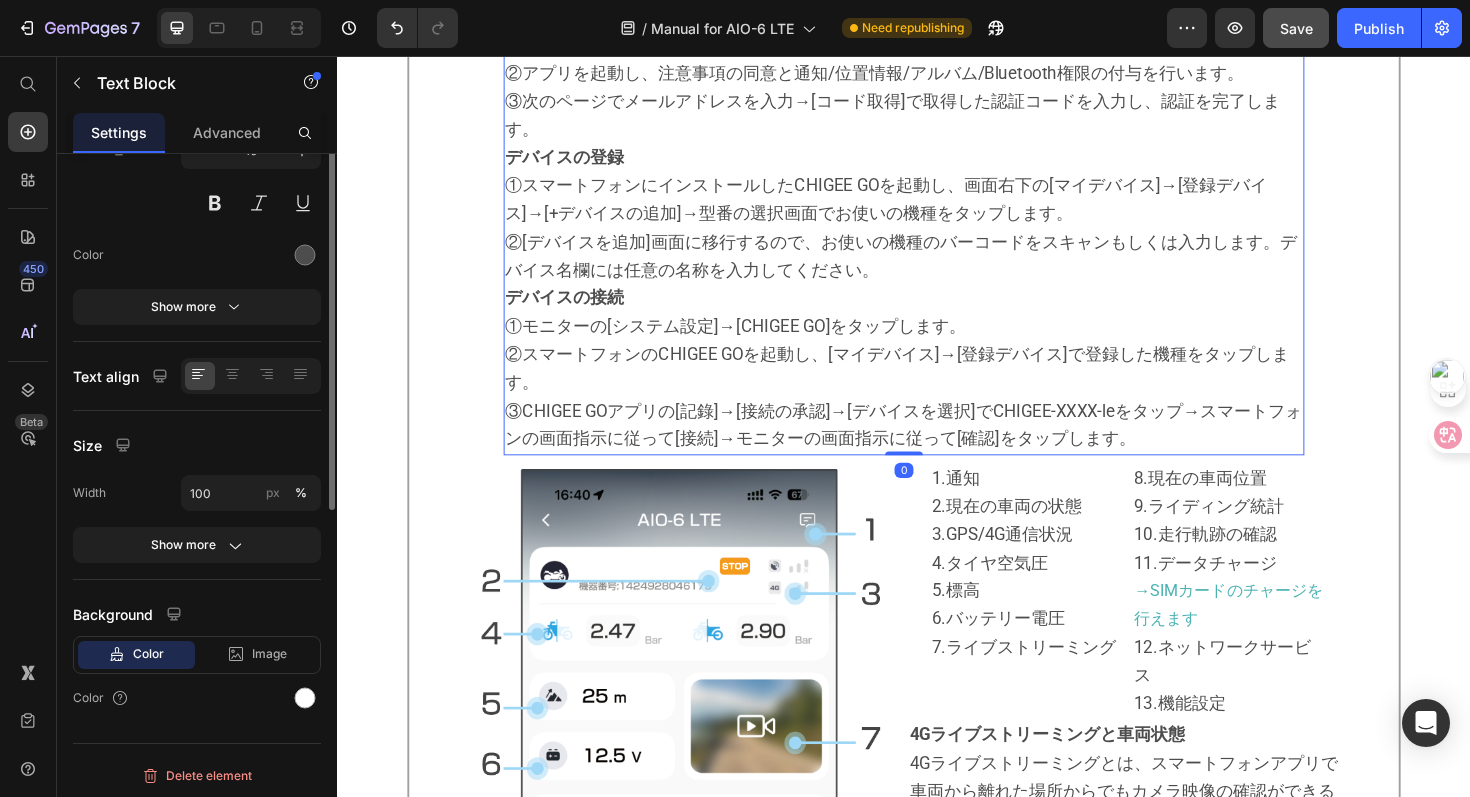 scroll, scrollTop: 0, scrollLeft: 0, axis: both 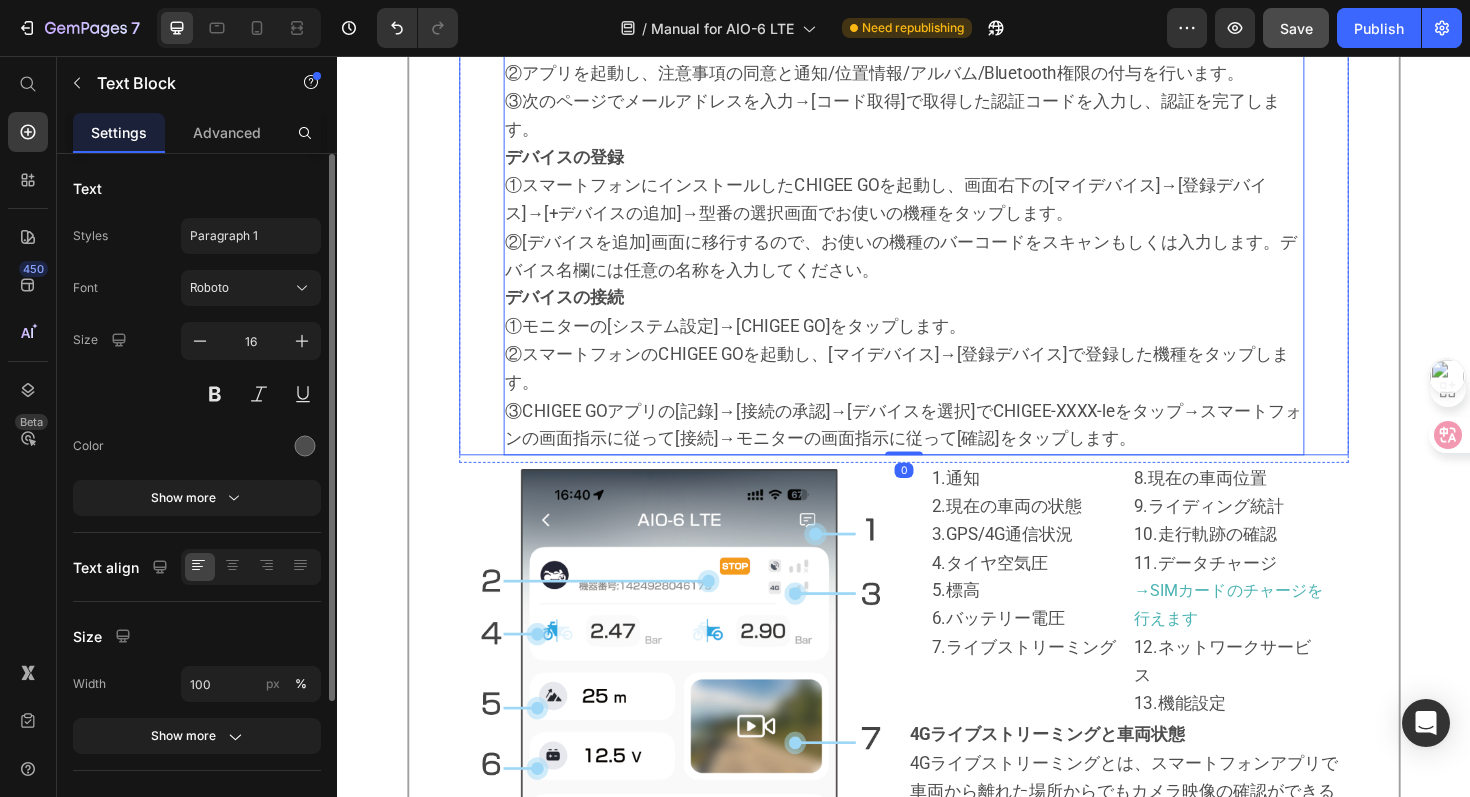click on "Image インストールと認証   ①QRコードをスキャン、もしくはApp StoreやGoogle Playストアで検索し、スマートフォンにCHIGEE GOアプリをダウンロードし、指示に従ってインストールしてください。 ②アプリを起動し、注意事項の同意と通知/位置情報/アルバム/Bluetooth権限の付与を行います。  ③次のページでメールアドレスを入力→[コード取得]で取得した認証コードを入力し、認証を完了します。  デバイスの登録  ①スマートフォンにインストールしたCHIGEE GOを起動し、画面右下の[マイデバイス]→[登録デバイス]→[+デバイスの追加]→型番の選択画面でお使いの機種をタップします。  ②[デバイスを追加]画面に移行するので、お使いの機種のバーコードをスキャンもしくは入力します。デバイス名欄には任意の名称を入力してください。  デバイスの接続    0" at bounding box center [937, 224] 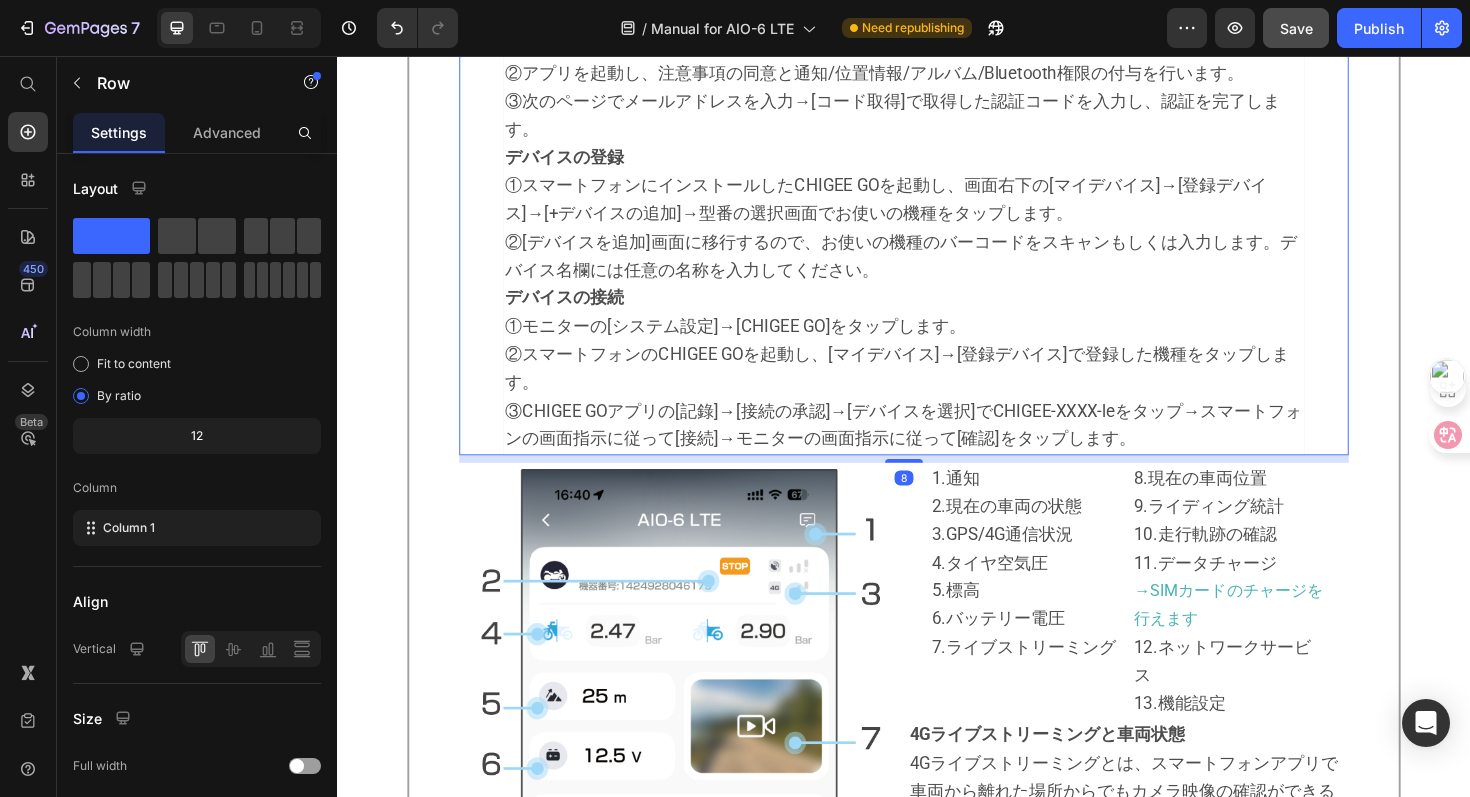 click on "Image インストールと認証   ①QRコードをスキャン、もしくはApp StoreやGoogle Playストアで検索し、スマートフォンにCHIGEE GOアプリをダウンロードし、指示に従ってインストールしてください。 ②アプリを起動し、注意事項の同意と通知/位置情報/アルバム/Bluetooth権限の付与を行います。  ③次のページでメールアドレスを入力→[コード取得]で取得した認証コードを入力し、認証を完了します。  デバイスの登録  ①スマートフォンにインストールしたCHIGEE GOを起動し、画面右下の[マイデバイス]→[登録デバイス]→[+デバイスの追加]→型番の選択画面でお使いの機種をタップします。  ②[デバイスを追加]画面に移行するので、お使いの機種のバーコードをスキャンもしくは入力します。デバイス名欄には任意の名称を入力してください。  デバイスの接続  Row" at bounding box center [937, 224] 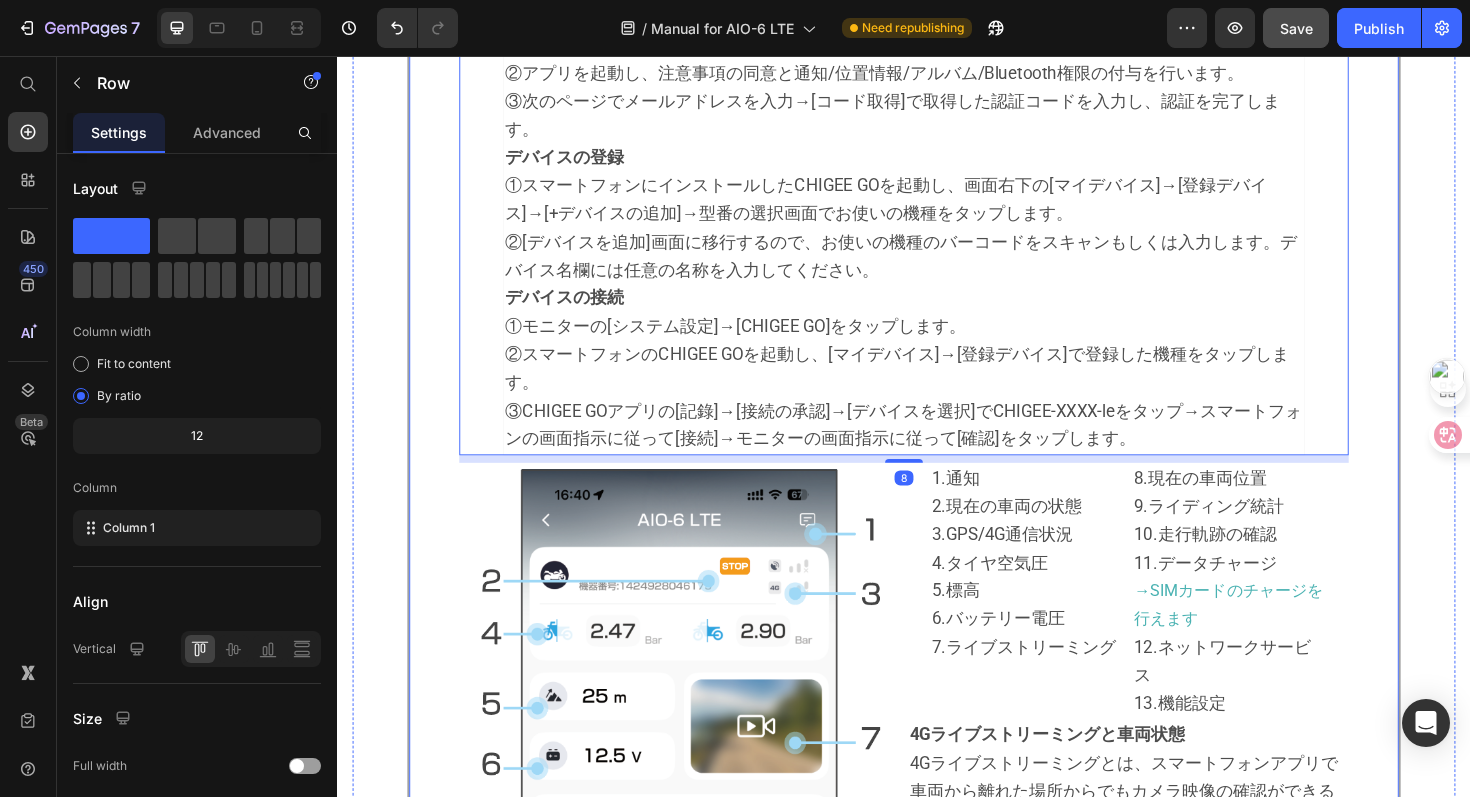 click on "CHIGEE GO アプリ Heading 本製品はスマートフォンアプリ「CHIGEE GO」を使用して4G機能の設定やビデオのダウンロードなどを行います。 CHIGEE Go App User Guide Text Block Image インストールと認証   ①QRコードをスキャン、もしくはApp StoreやGoogle Playストアで検索し、スマートフォンにCHIGEE GOアプリをダウンロードし、指示に従ってインストールしてください。 ②アプリを起動し、注意事項の同意と通知/位置情報/アルバム/Bluetooth権限の付与を行います。  ③次のページでメールアドレスを入力→[コード取得]で取得した認証コードを入力し、認証を完了します。  デバイスの登録  ①スマートフォンにインストールしたCHIGEE GOを起動し、画面右下の[マイデバイス]→[登録デバイス]→[+デバイスの追加]→型番の選択画面でお使いの機種をタップします。  デバイスの接続  Row" at bounding box center [936, 855] 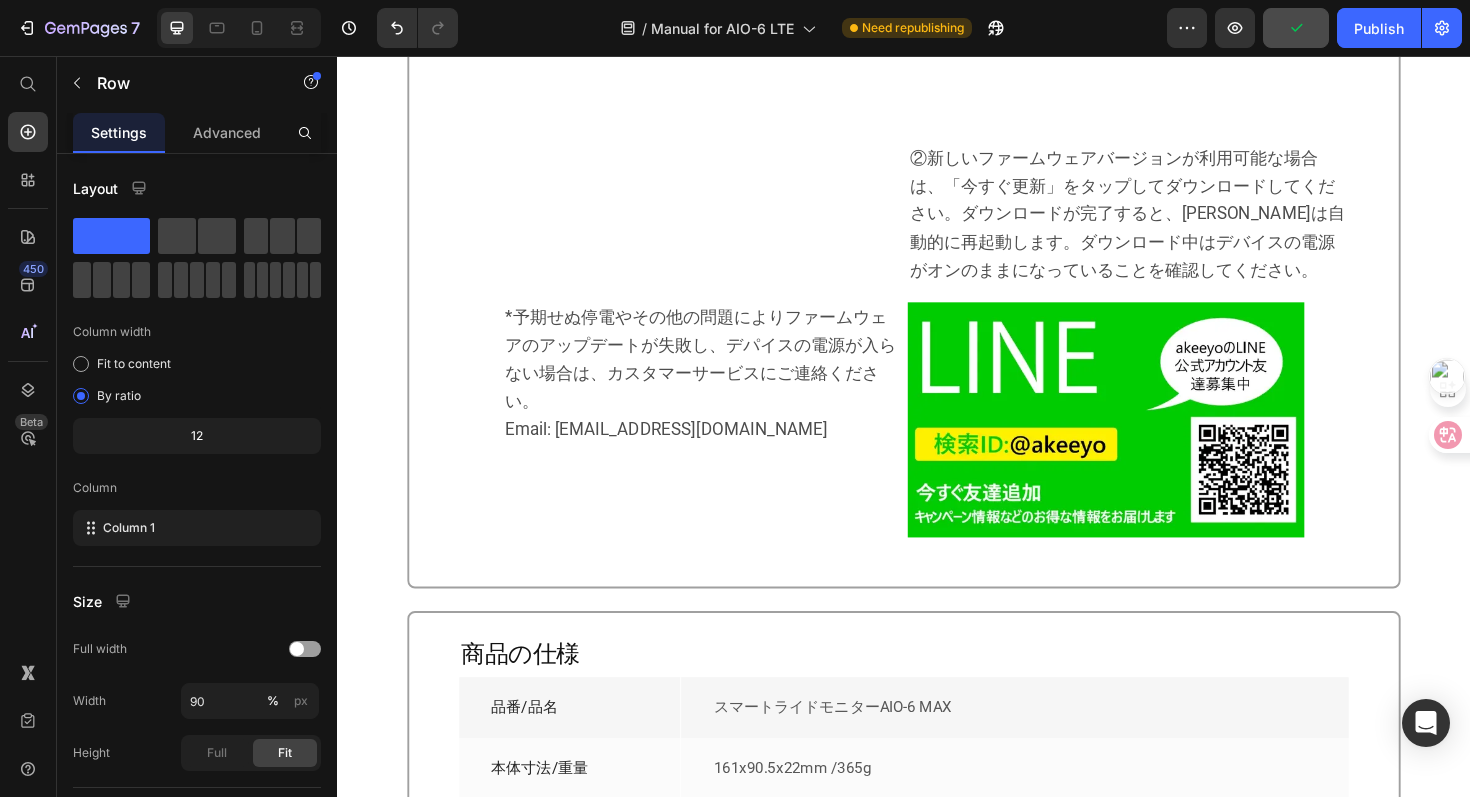 scroll, scrollTop: 11413, scrollLeft: 0, axis: vertical 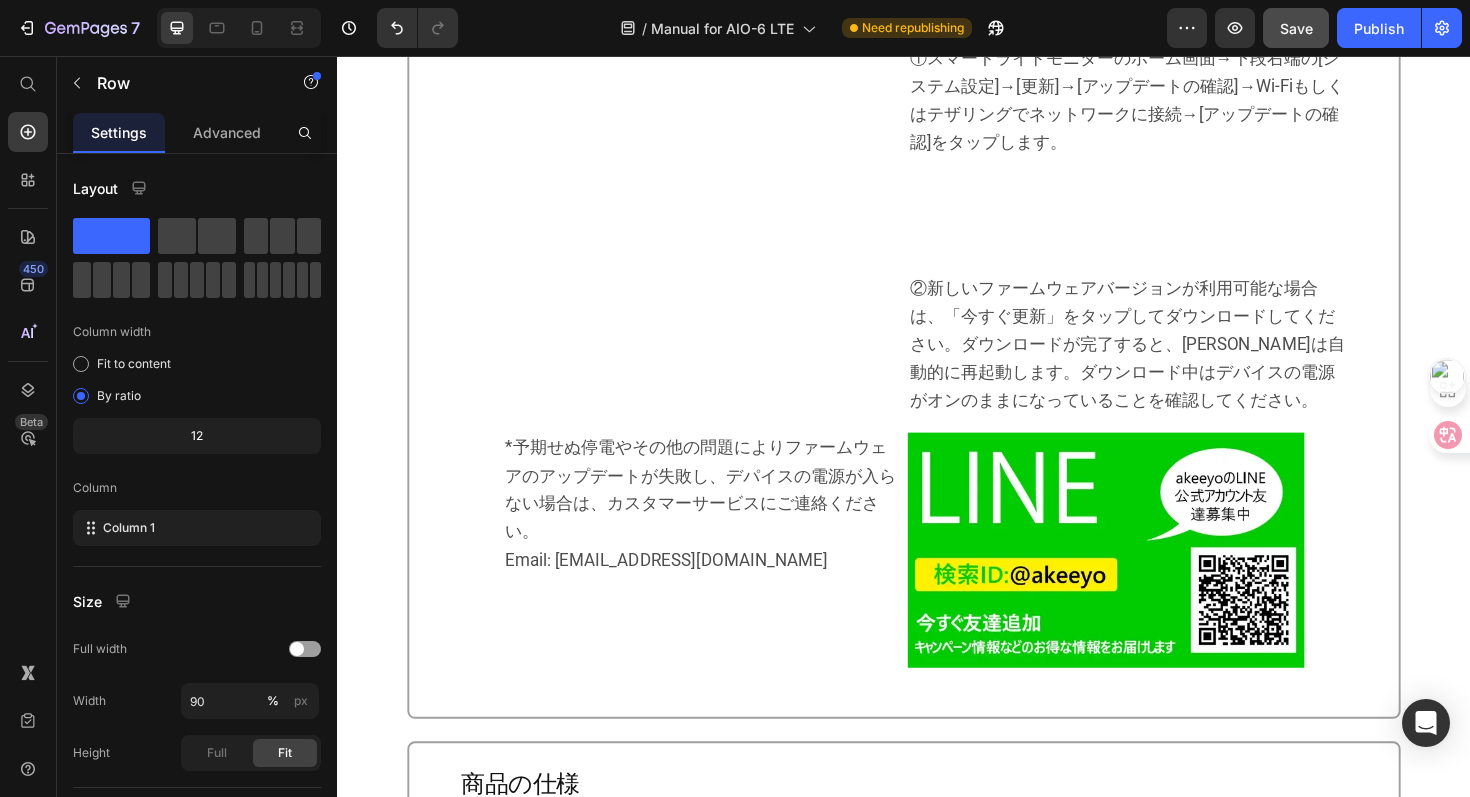 click on "7  Version history  /  Manual for AIO-6 LTE Need republishing Preview  Save   Publish" 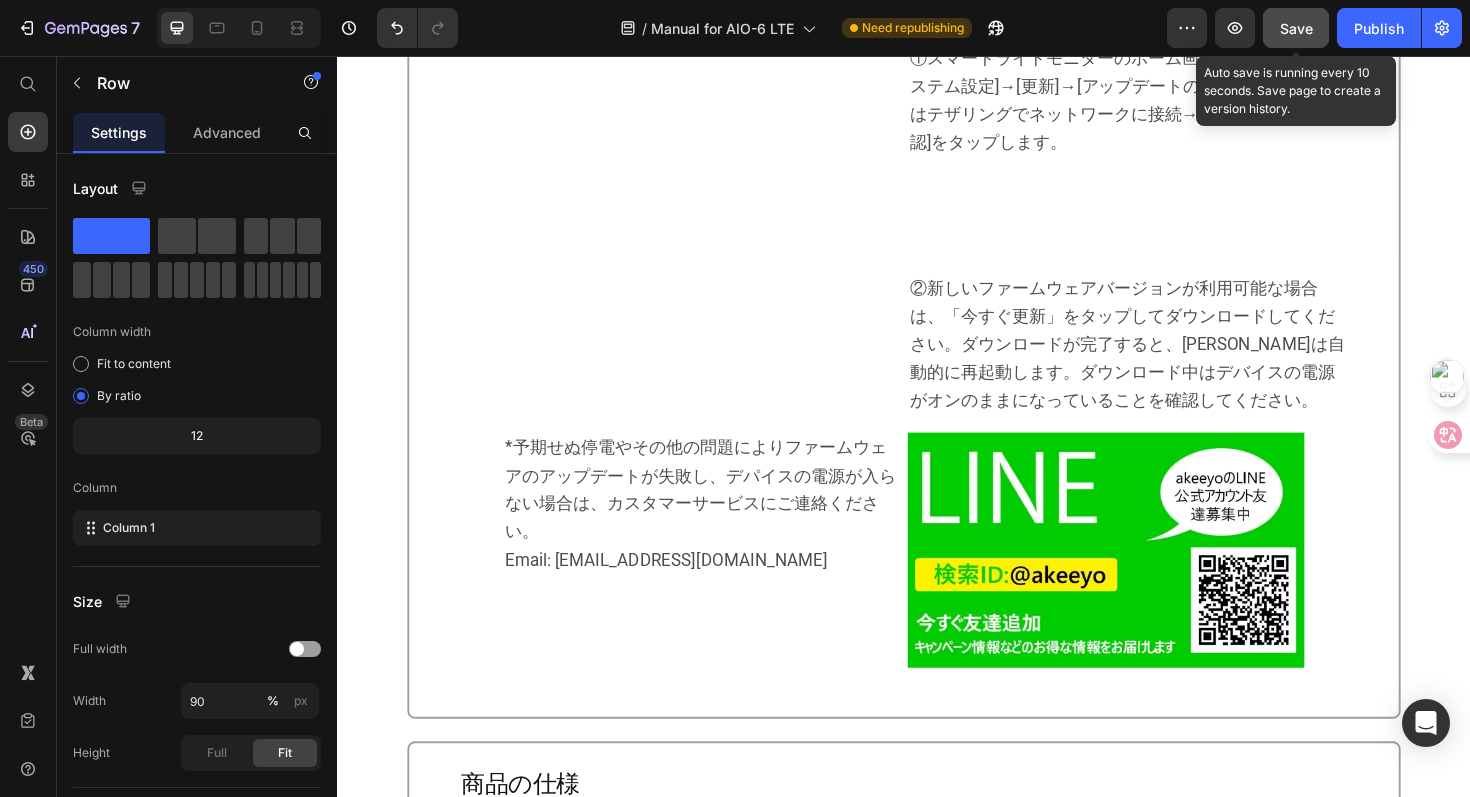 click on "Save" 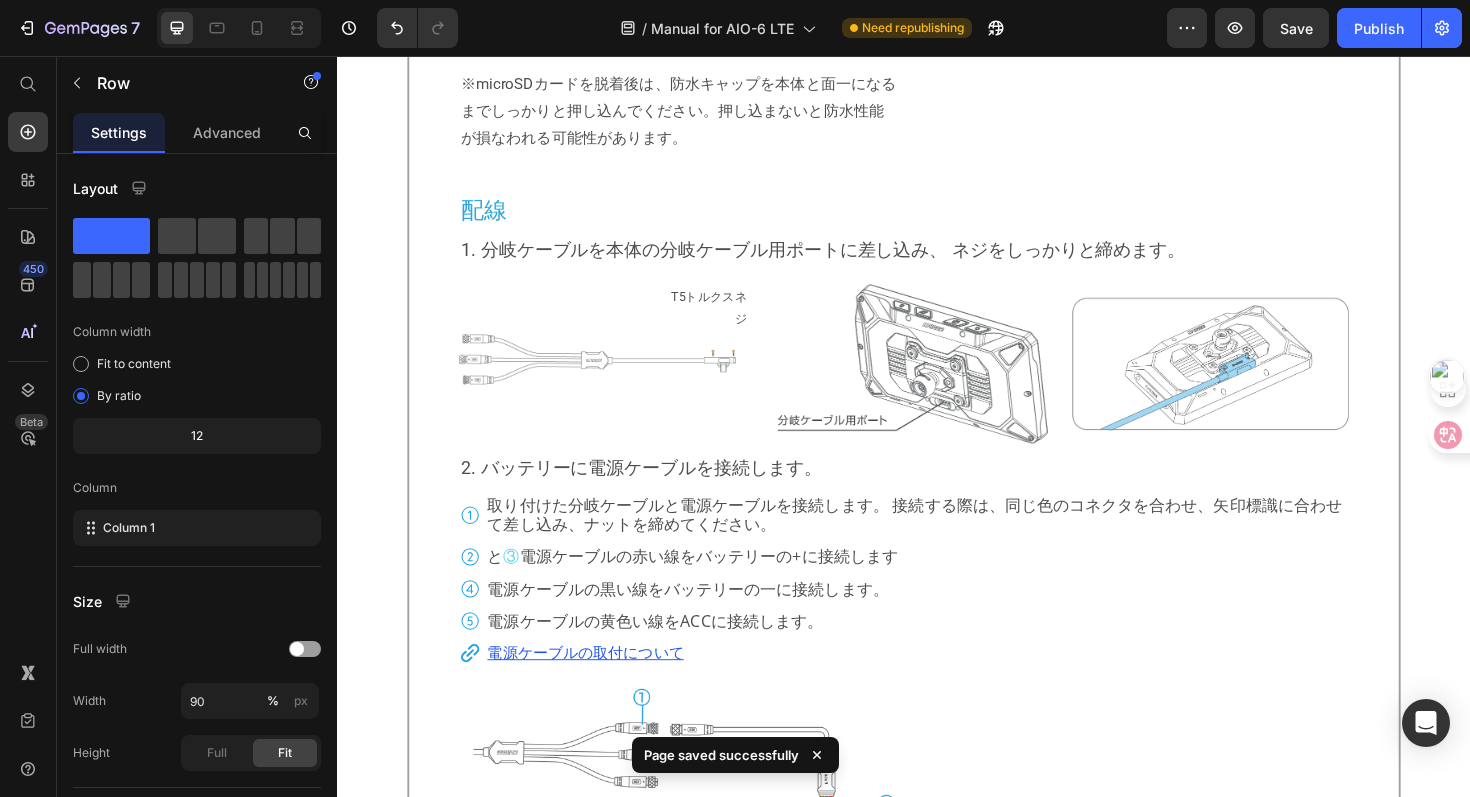 scroll, scrollTop: 2811, scrollLeft: 0, axis: vertical 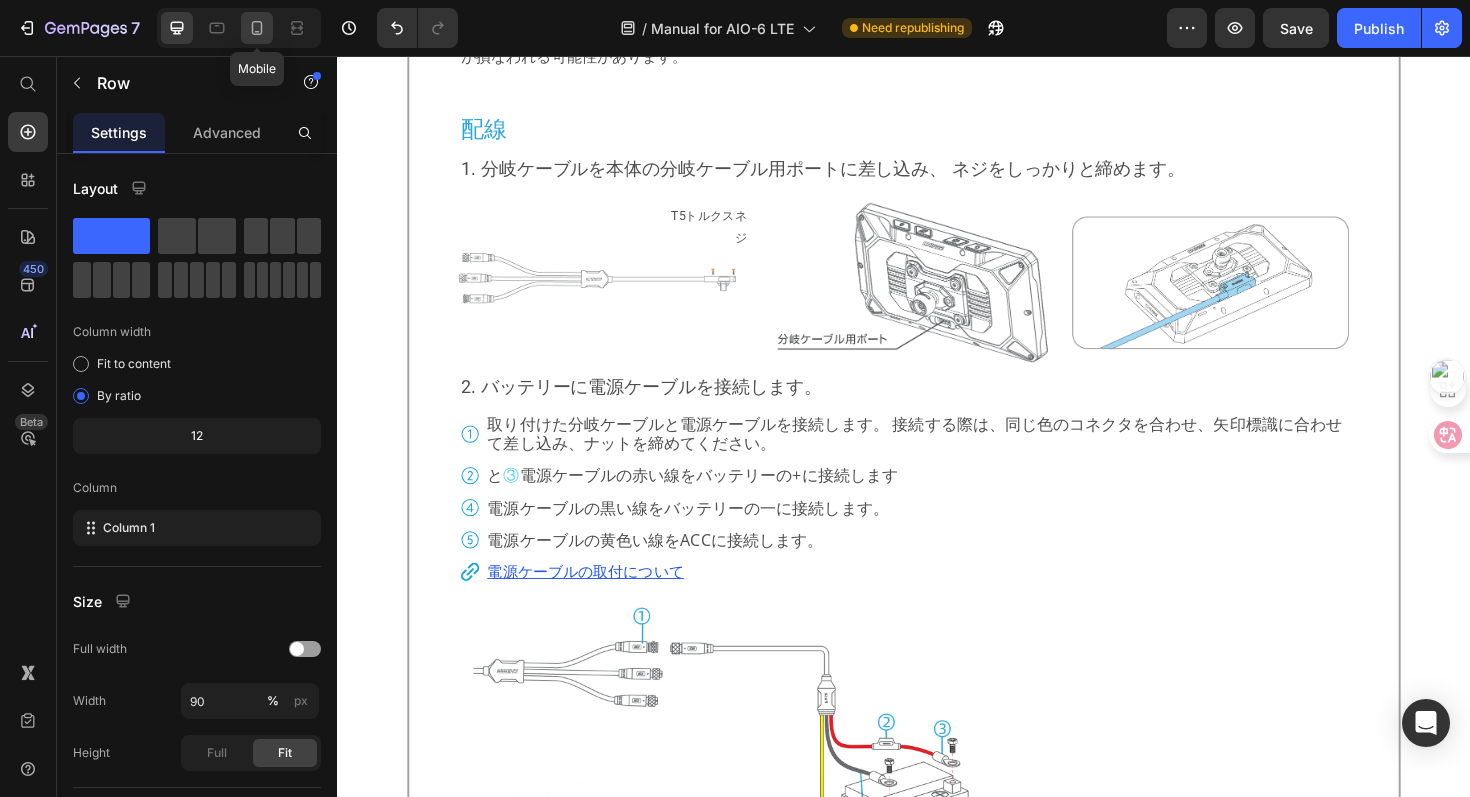 click 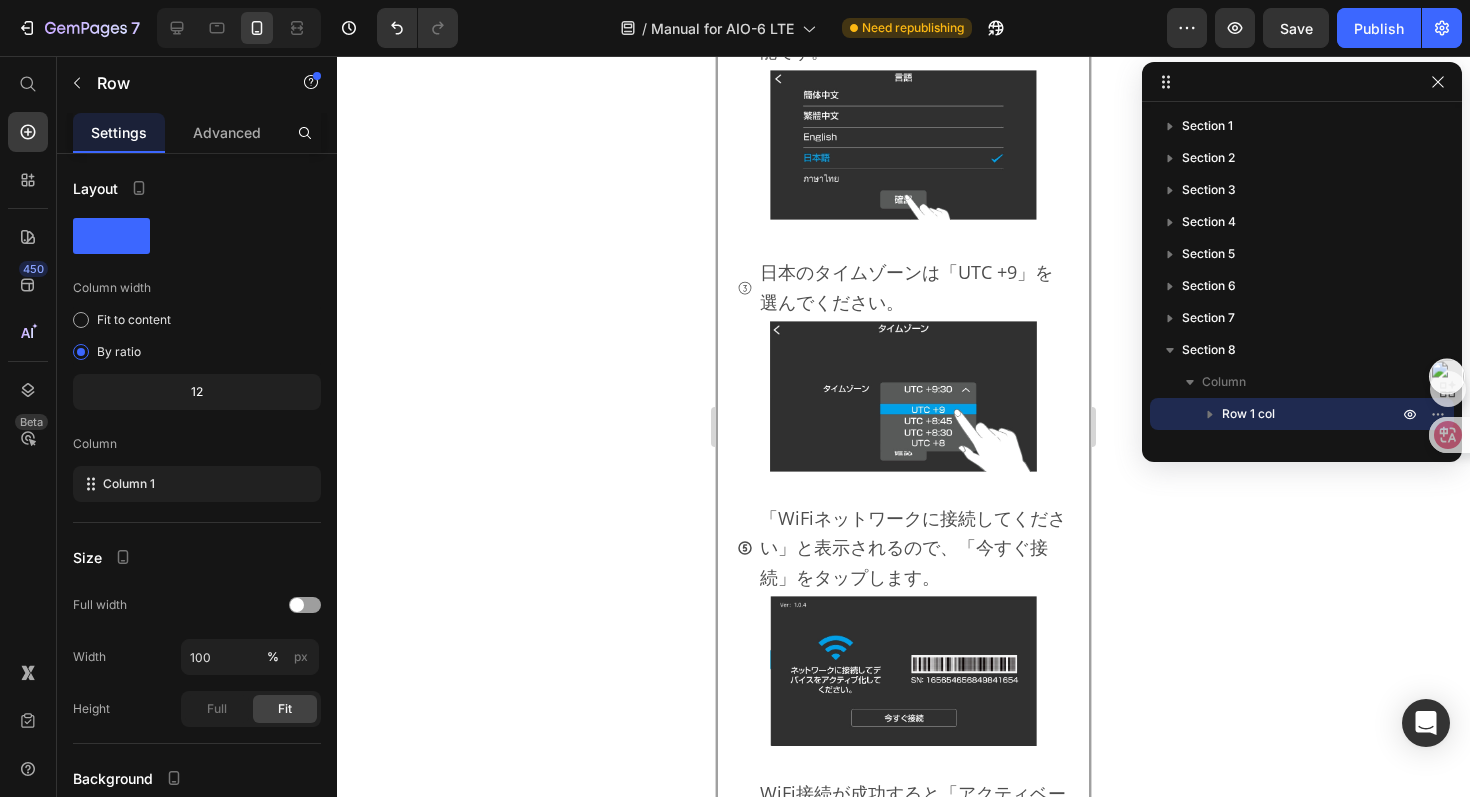 scroll, scrollTop: 6332, scrollLeft: 0, axis: vertical 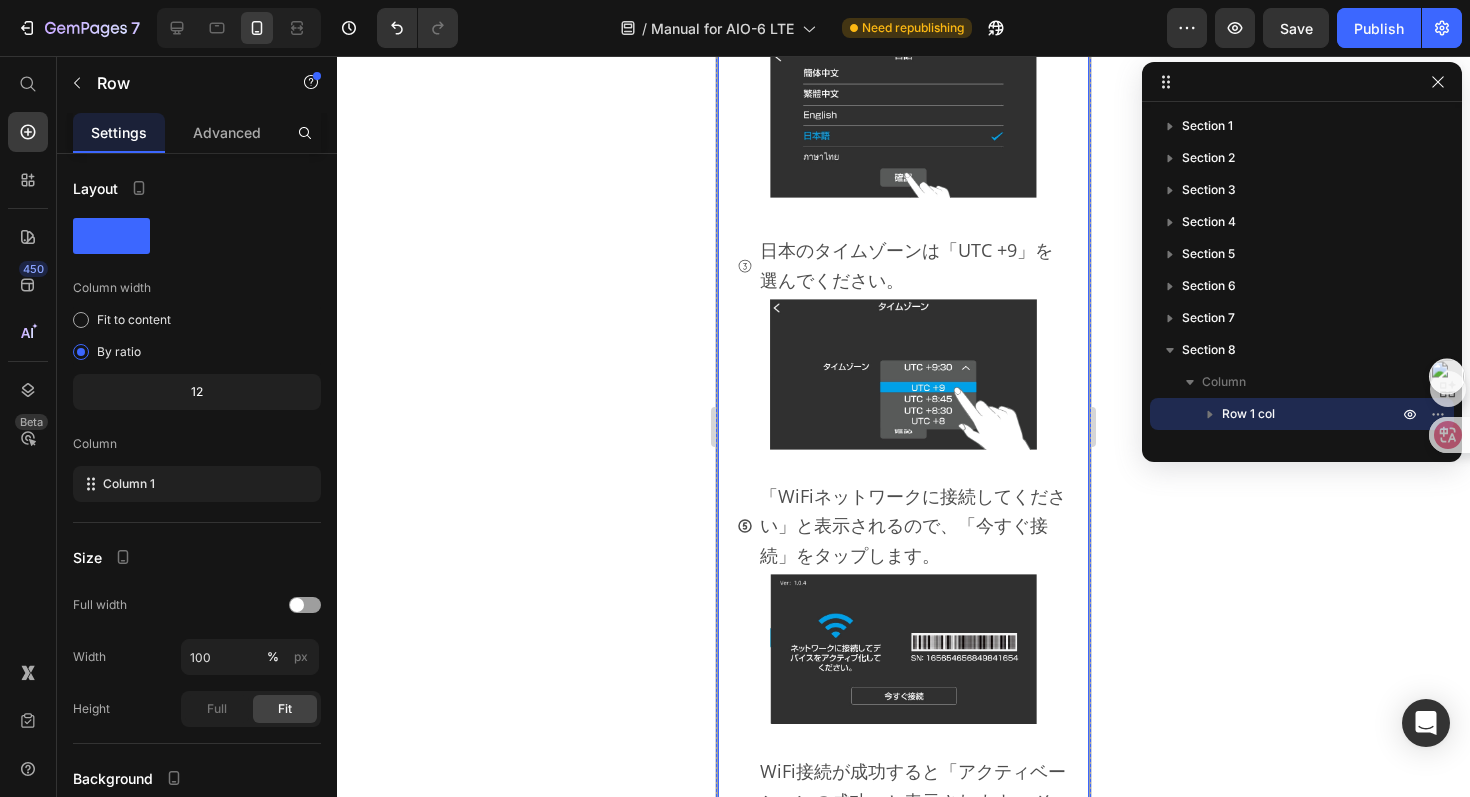 click on "アクティベーション（初期設定) Heading 本製品をご使用になるには、まず初期設定を行います。初期設定はWiFi環境下で行います。WiFi環境がない場合はスマートフォンのテザリング機能※を利用してください。 iPhoneでは「インターネット共有」、Androidでは「テザリング」や「個人アクセスポイント(ホットスポット)」という呼称で使われていることもあります。」 Heading
車両のイグニッションをオンにし、本機を起動します。 Item List Image
画面表示に従い、言語の選択設定を行います。これらの項目は後からでも変更可能です。 Item List Image Row
日本のタイムゾーンは「UTC +9」を選んでください。 Item List Image
「WiFiネットワークに接続してください」と表示されるので、「今すぐ接続」をタップします。 Item List Image C" at bounding box center [903, 1746] 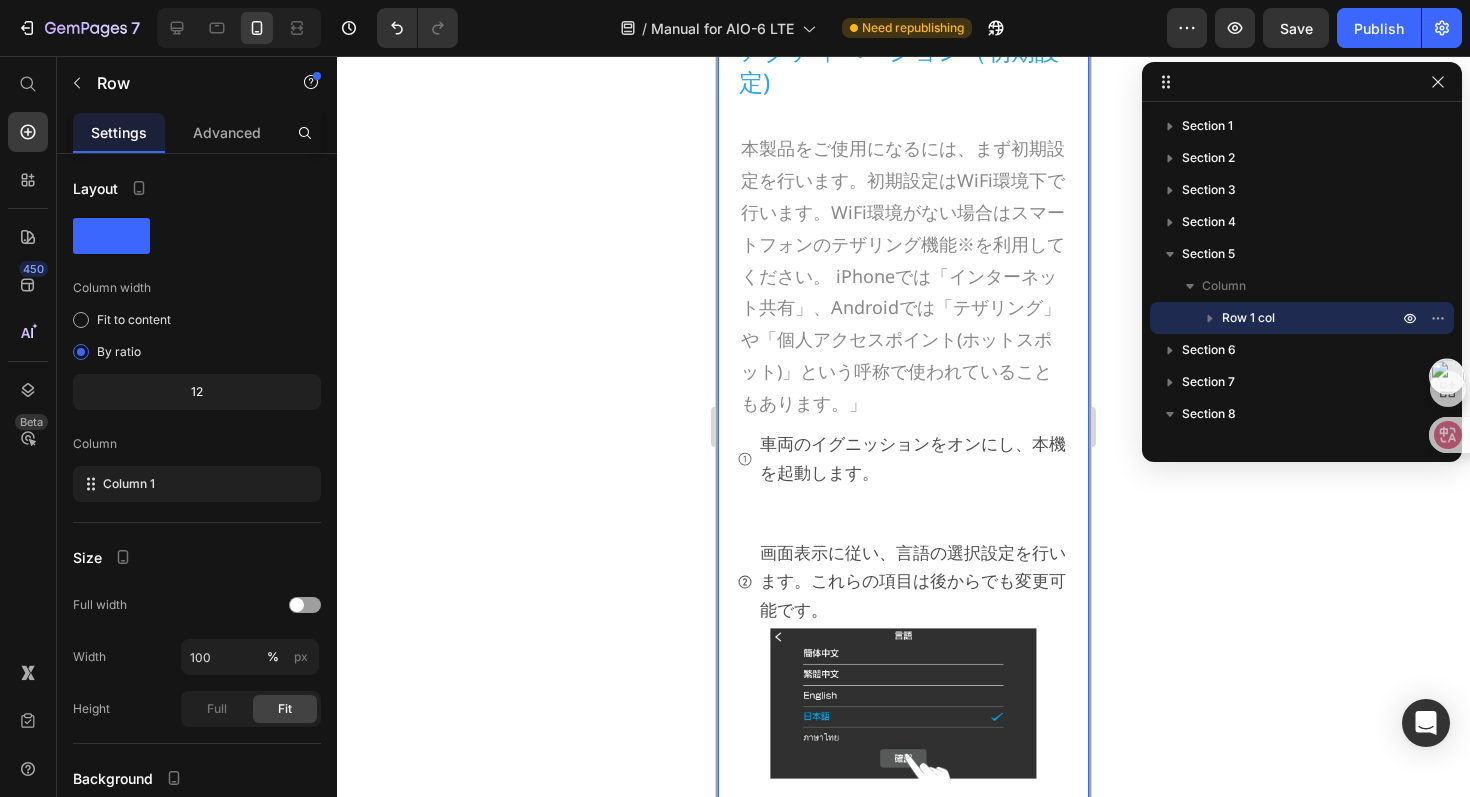 scroll, scrollTop: 6472, scrollLeft: 0, axis: vertical 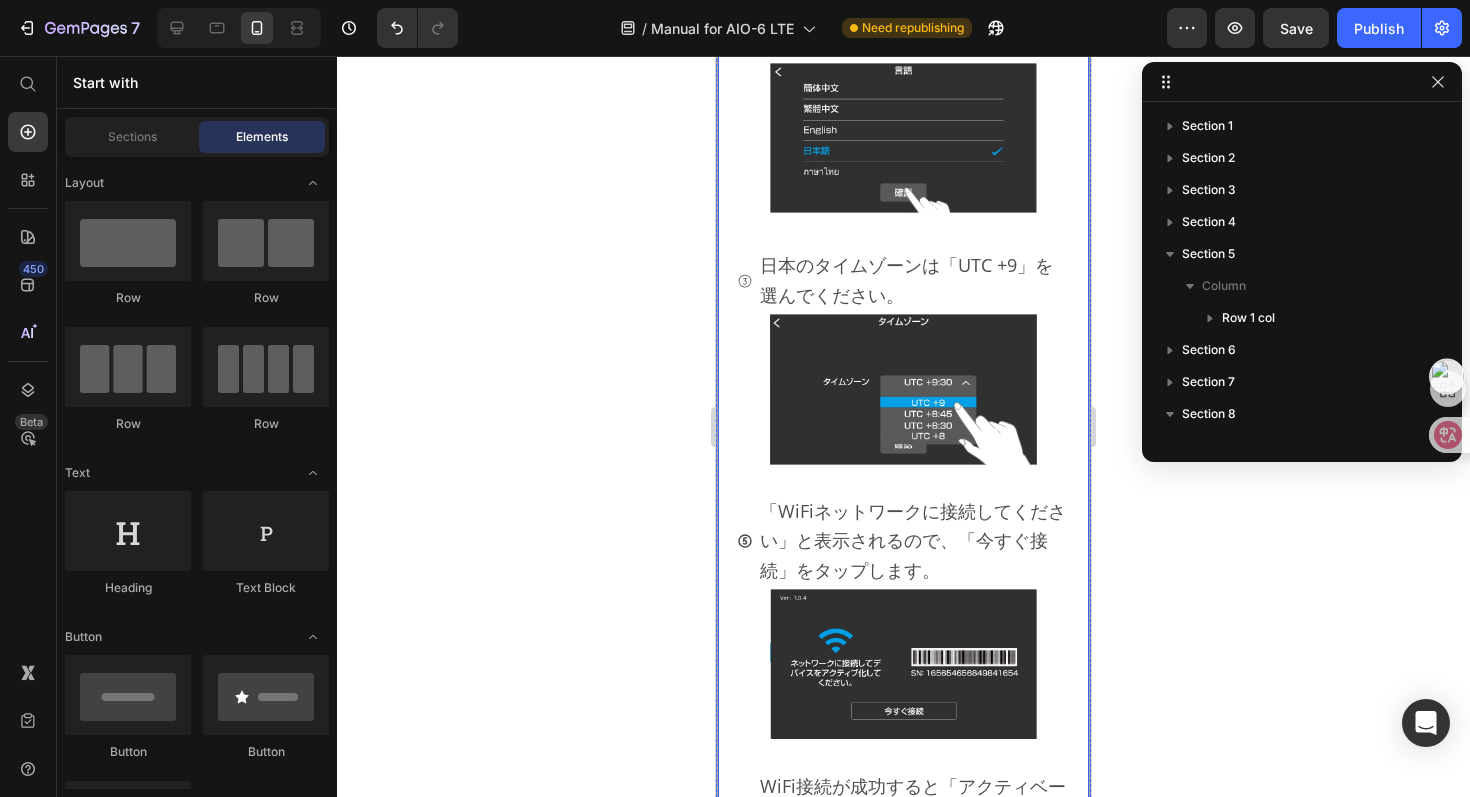 click on "アクティベーション（初期設定) Heading 本製品をご使用になるには、まず初期設定を行います。初期設定はWiFi環境下で行います。WiFi環境がない場合はスマートフォンのテザリング機能※を利用してください。 iPhoneでは「インターネット共有」、Androidでは「テザリング」や「個人アクセスポイント(ホットスポット)」という呼称で使われていることもあります。」 Heading
車両のイグニッションをオンにし、本機を起動します。 Item List Image
画面表示に従い、言語の選択設定を行います。これらの項目は後からでも変更可能です。 Item List Image Row
日本のタイムゾーンは「UTC +9」を選んでください。 Item List Image
「WiFiネットワークに接続してください」と表示されるので、「今すぐ接続」をタップします。 Item List Image C" at bounding box center (903, 1684) 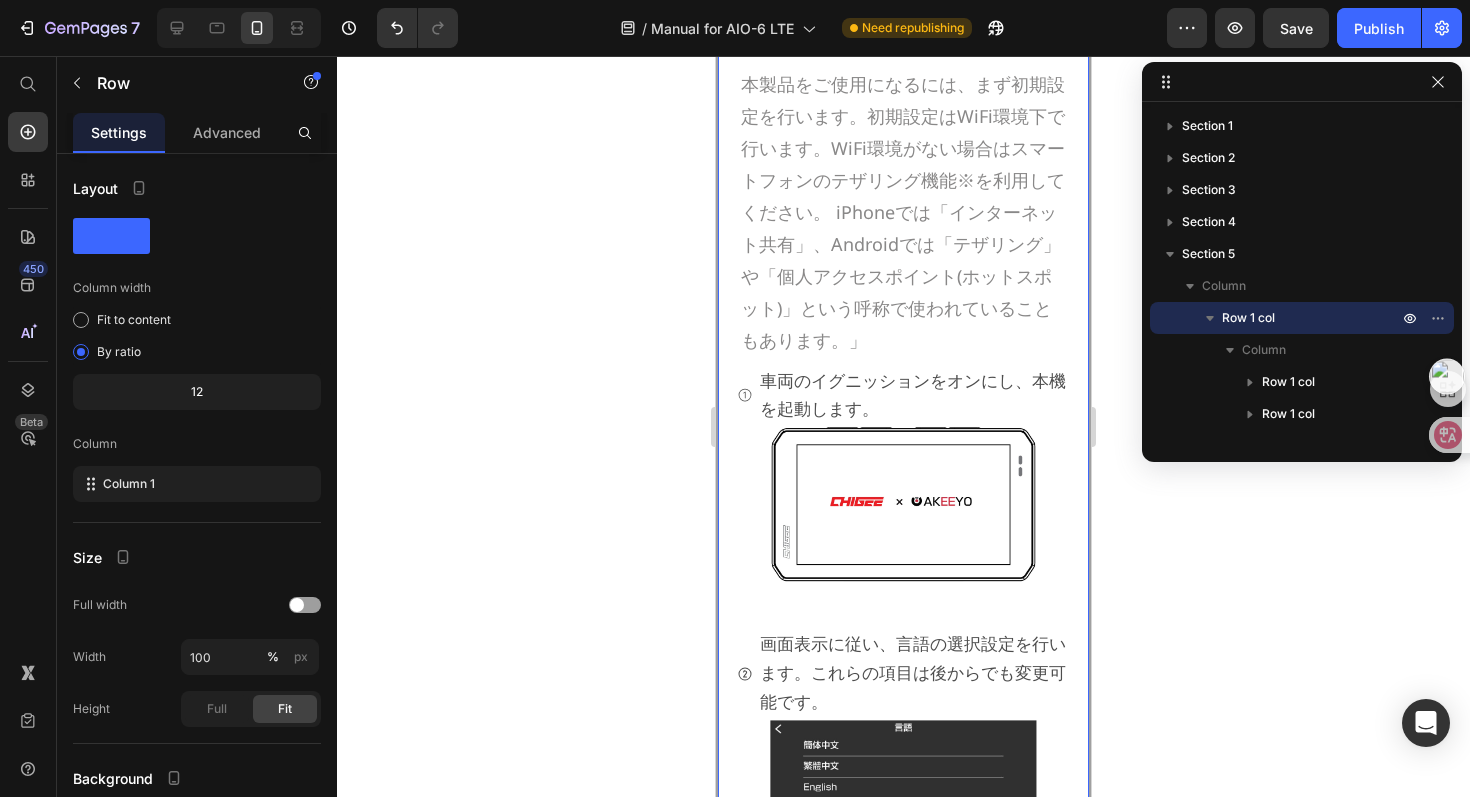 scroll, scrollTop: 5625, scrollLeft: 0, axis: vertical 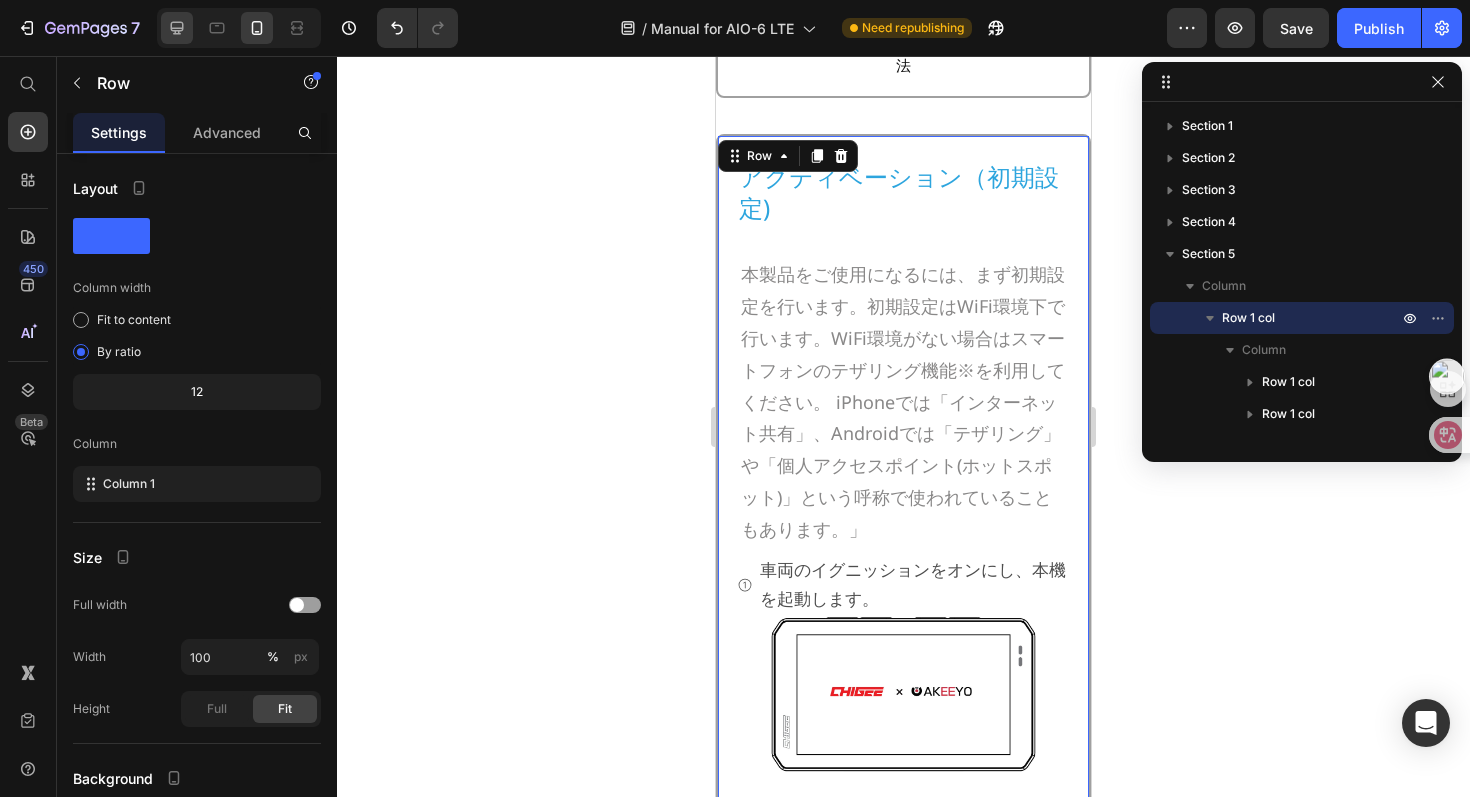 click 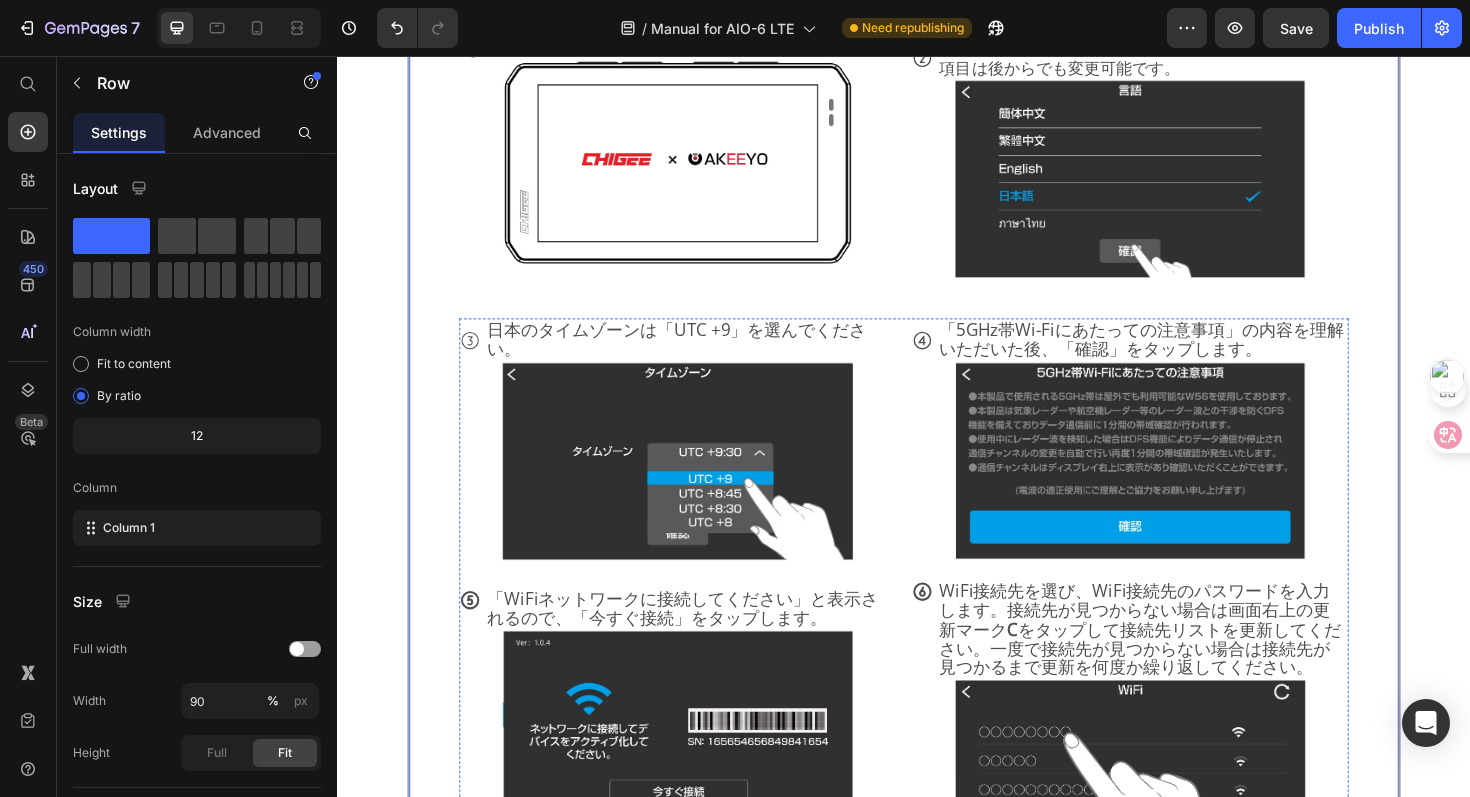 scroll, scrollTop: 4192, scrollLeft: 0, axis: vertical 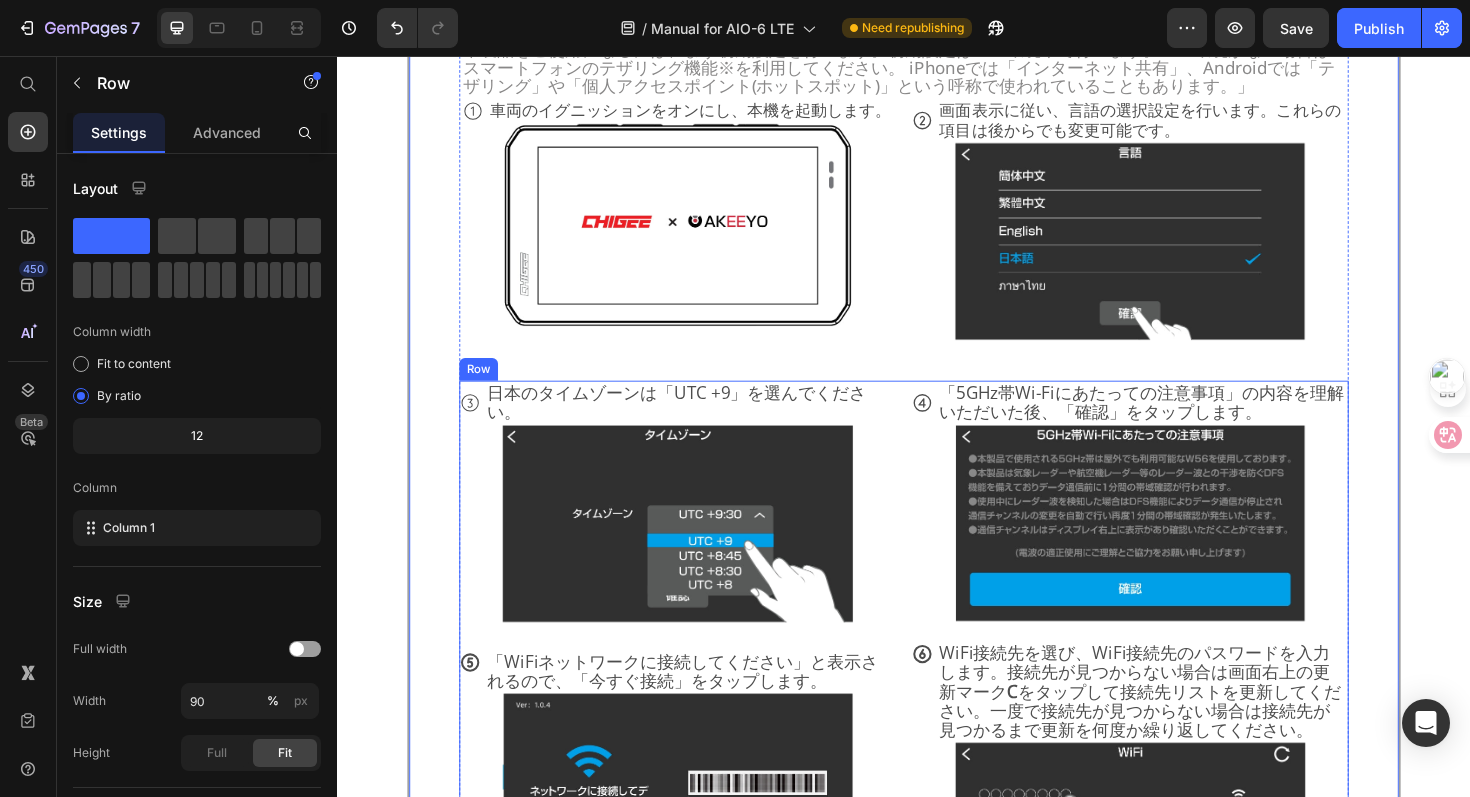 click on "日本のタイムゾーンは「UTC +9」を選んでください。 Item List Image
「WiFiネットワークに接続してください」と表示されるので、「今すぐ接続」をタップします。 Item List Image
WiFi接続が成功すると「アクティベーションの成功」と表示されます。 そのまま画面をタップすると使用上の注意が表示されます。 Item List Image
「5GHz帯Wi-Fiにあたっての注意事項」の内容を理解いただいた後、「確認」をタップします。 Item List Image
WiFi接続先を選び、WiFi接続先のパスワードを入力します。接続先が見つからない場合は画面右上の更新マーク C をタップして接続先リストを更新してください。一度で接続先が見つからない場合は接続先が見つかるまで更新を何度か繰り返してください。 Item List Image
Image" at bounding box center (937, 848) 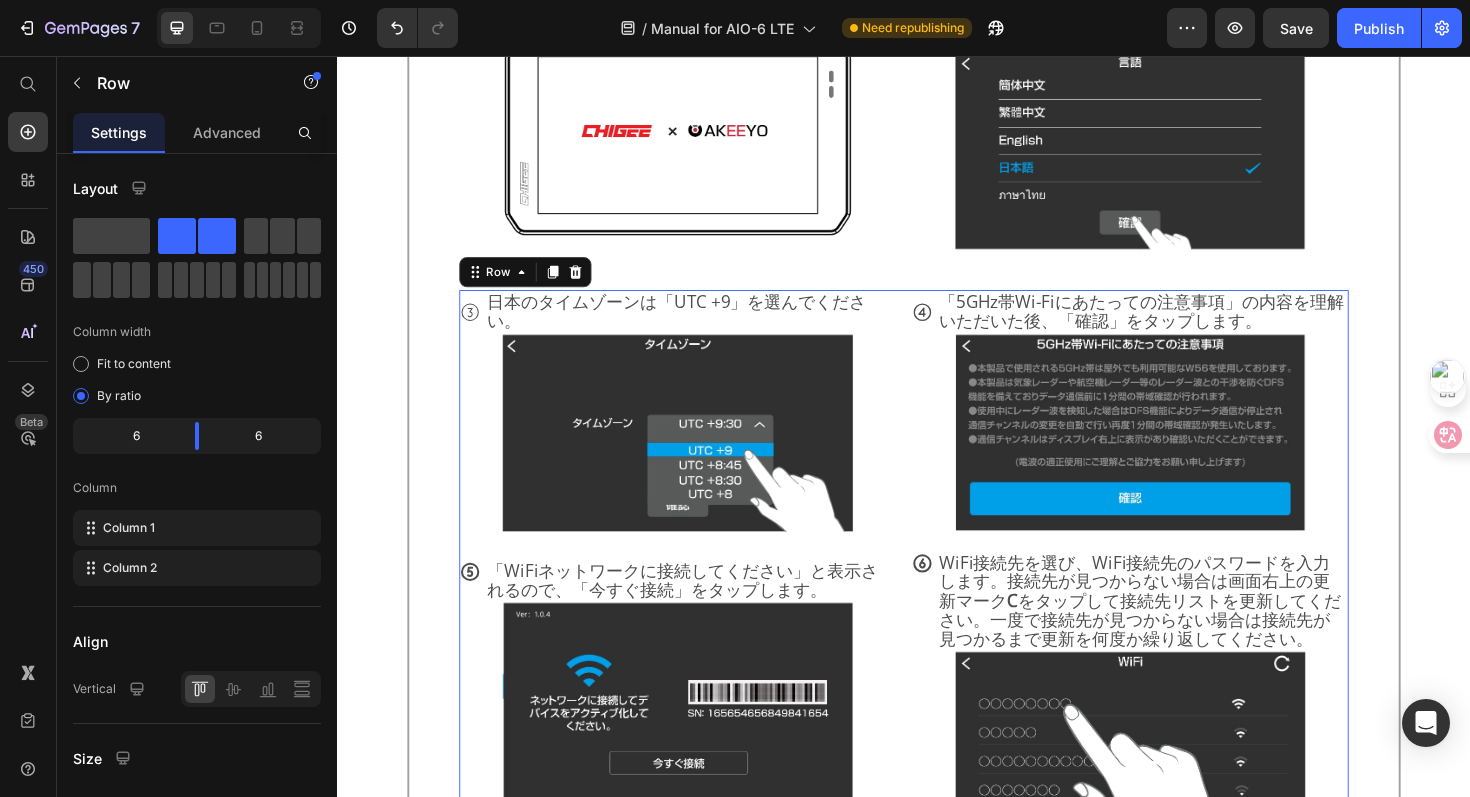 scroll, scrollTop: 4069, scrollLeft: 0, axis: vertical 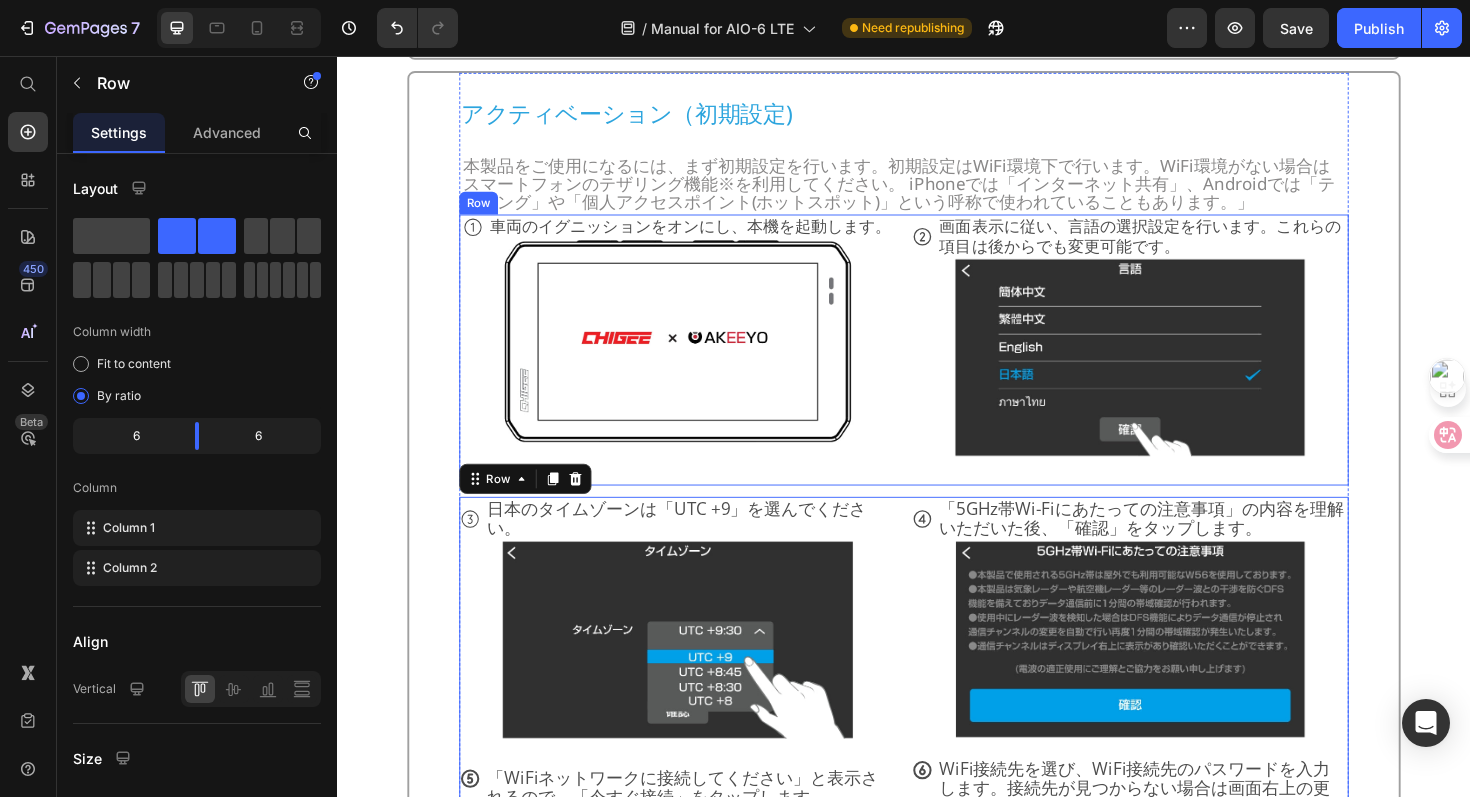 click on "車両のイグニッションをオンにし、本機を起動します。 Item List Image
画面表示に従い、言語の選択設定を行います。これらの項目は後からでも変更可能です。 Item List Image Row" at bounding box center [937, 367] 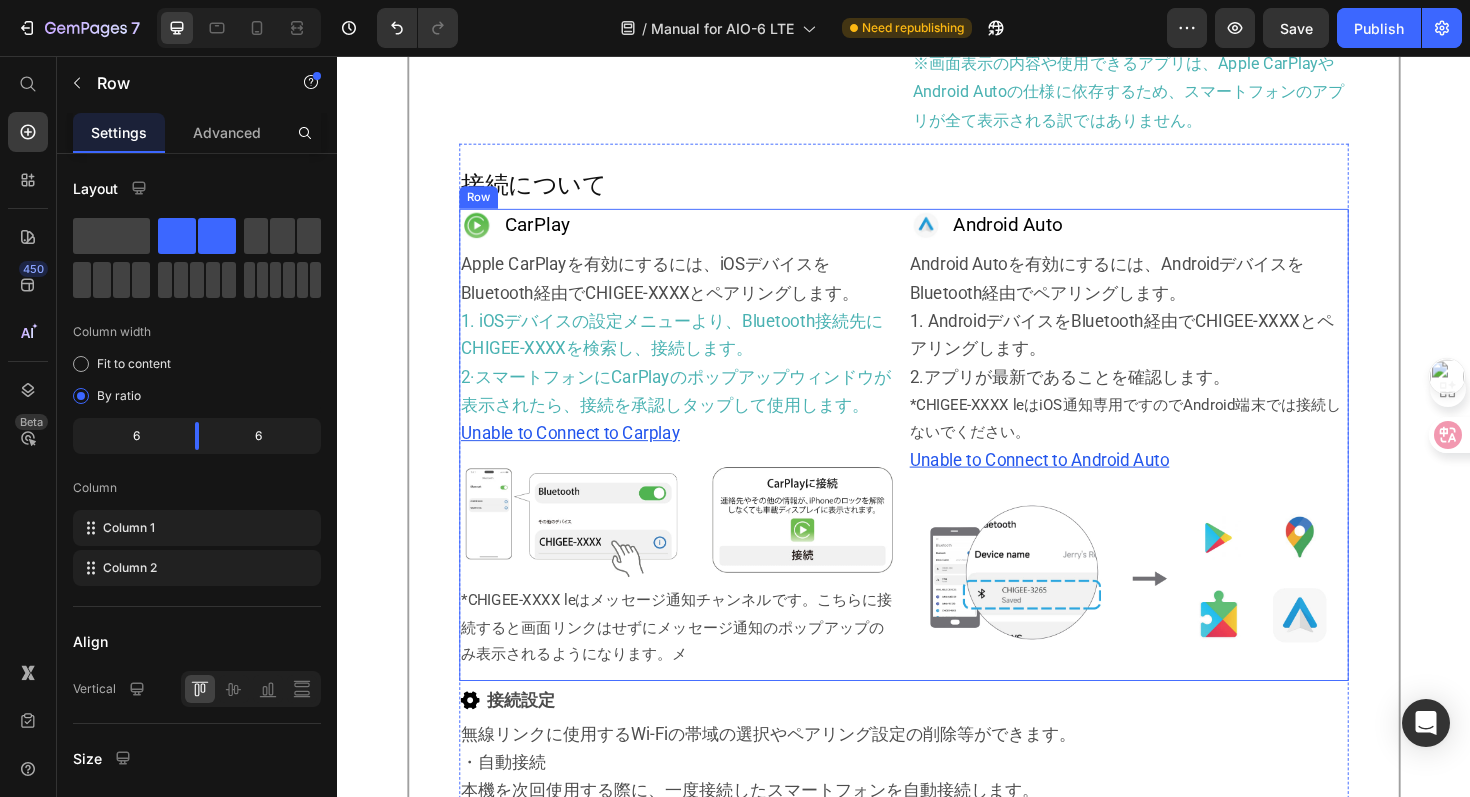 scroll, scrollTop: 6993, scrollLeft: 0, axis: vertical 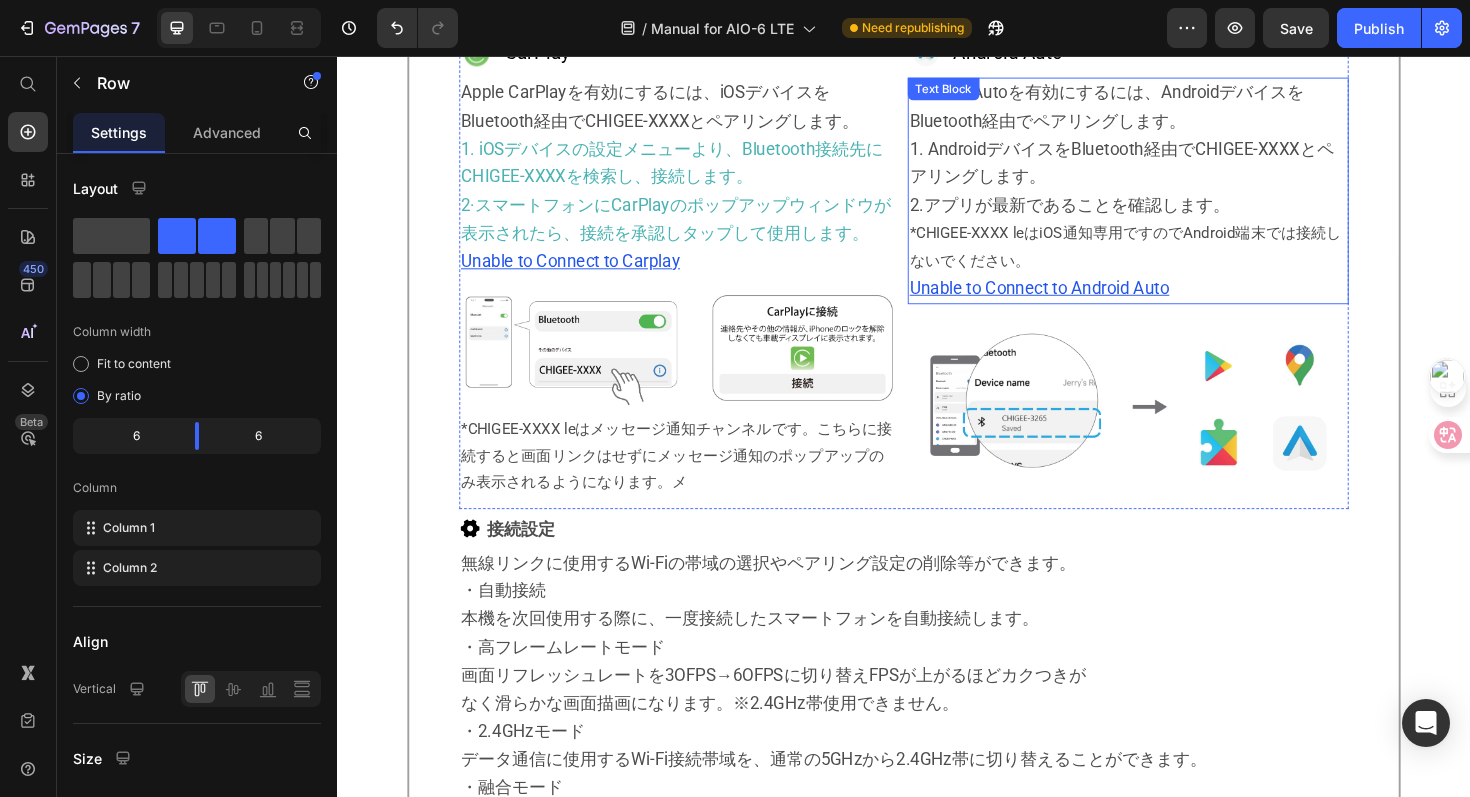 click on "Unable to Connect to Android Auto" at bounding box center (1080, 301) 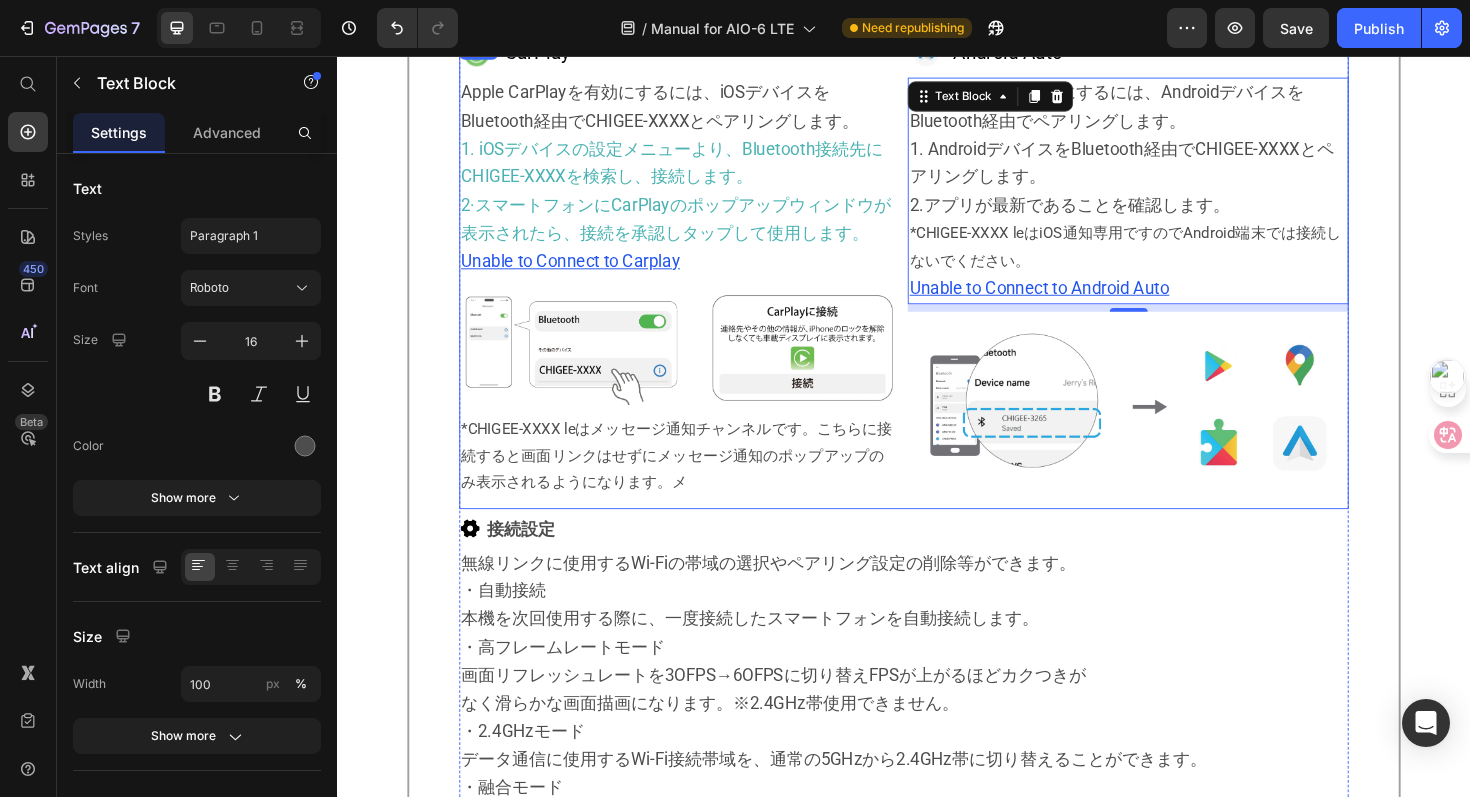 click on "Image CarPlay Text Block Row Apple CarPlayを有効にするには、iOSデバイスをBluetooth経由でCHIGEE-XXXXとペアリングします。 1. iOSデバイスの設定メニューより、Bluetooth接続先にCHIGEE-XXXXを検索し、接続します。  2·スマートフォンにCarPlayのポップアップウィンドウが表示されたら、接続を承認しタップして使用します。 Unable to Connect to Carplay Text Block Image *CHIGEE-XXXX leはメッセージ通知チャンネルです。こちらに接続すると画面リンクはせずにメッセージ通知のポップアップのみ表示されるようになります。メ Text Block Image Android Auto Text Block Row Android Autoを有効にするには、Androidデバイスを Bluetooth経由でペアリングします。 1. AndroidデバイスをBluetooth経由でCHIGEE-XXXXとペアリングします。 2.アプリが最新であることを確認します。 Unable to Connect to Android Auto Text Block   8 Image Row" at bounding box center [937, 286] 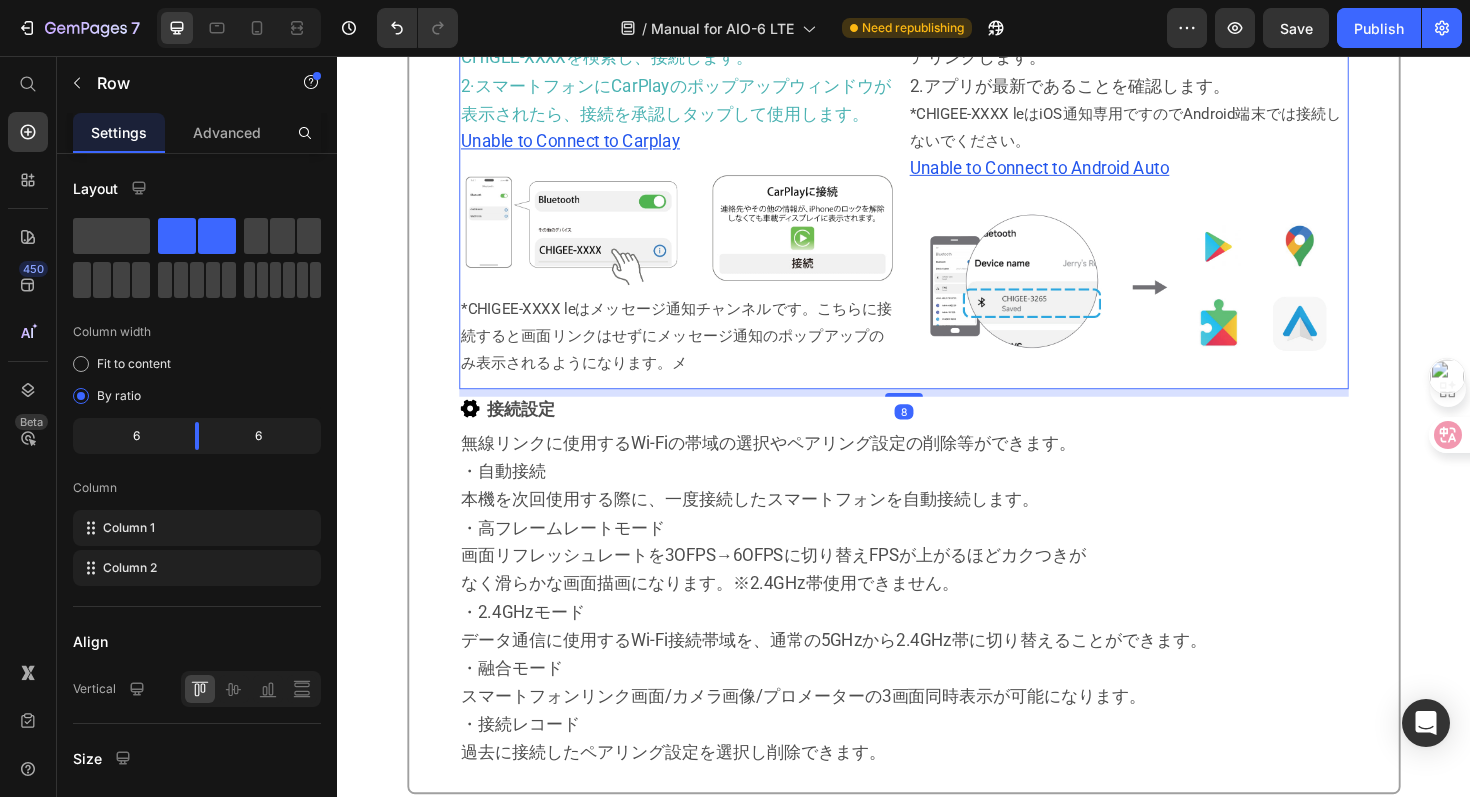 scroll, scrollTop: 7237, scrollLeft: 0, axis: vertical 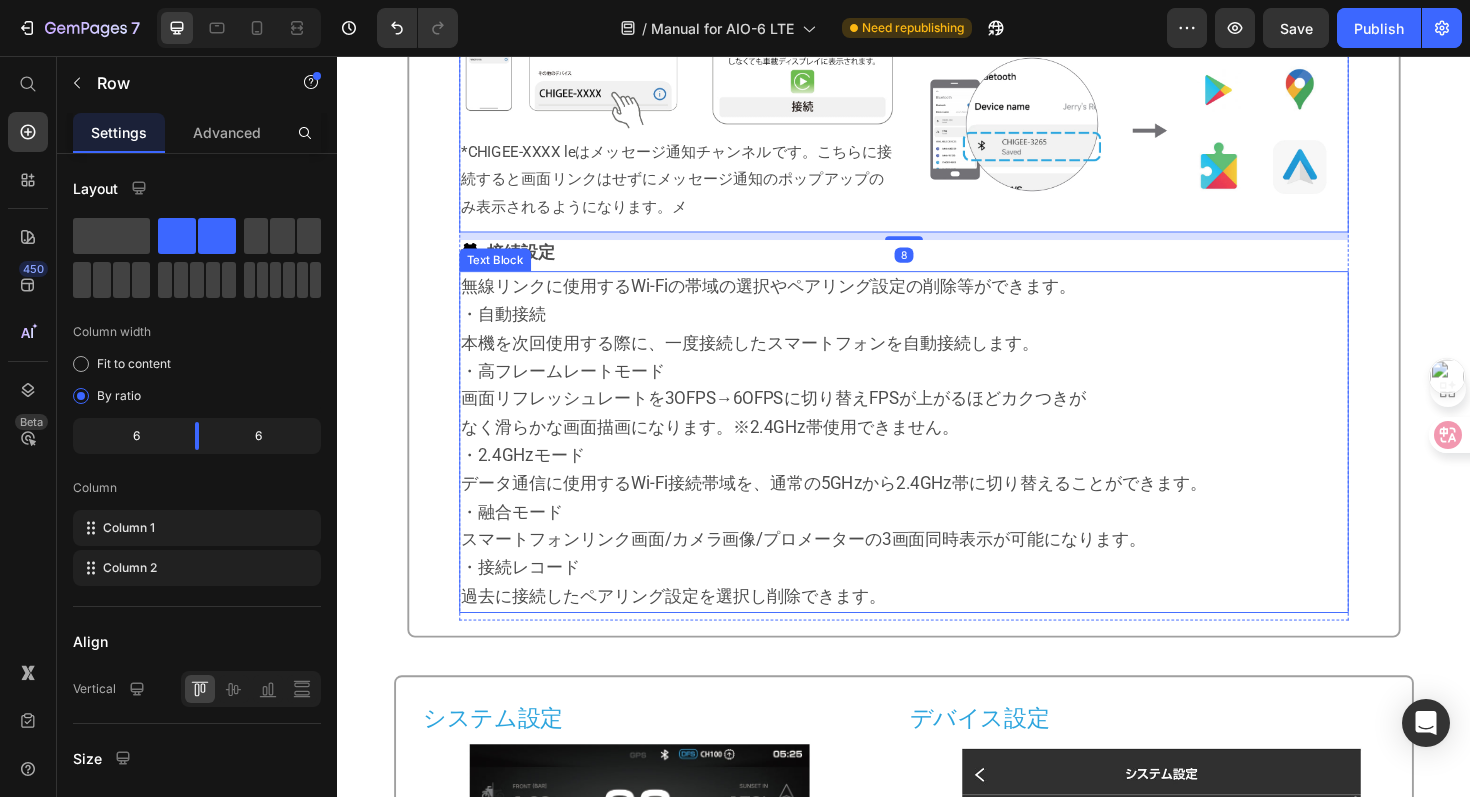 click on "・自動接続  本機を次回使用する際に、一度接続したスマートフォンを自動接続します。  ・高フレームレートモード  画面リフレッシュレートを3OFPS→6OFPSに切り替えFPSが上がるほどカクつきが" at bounding box center (937, 375) 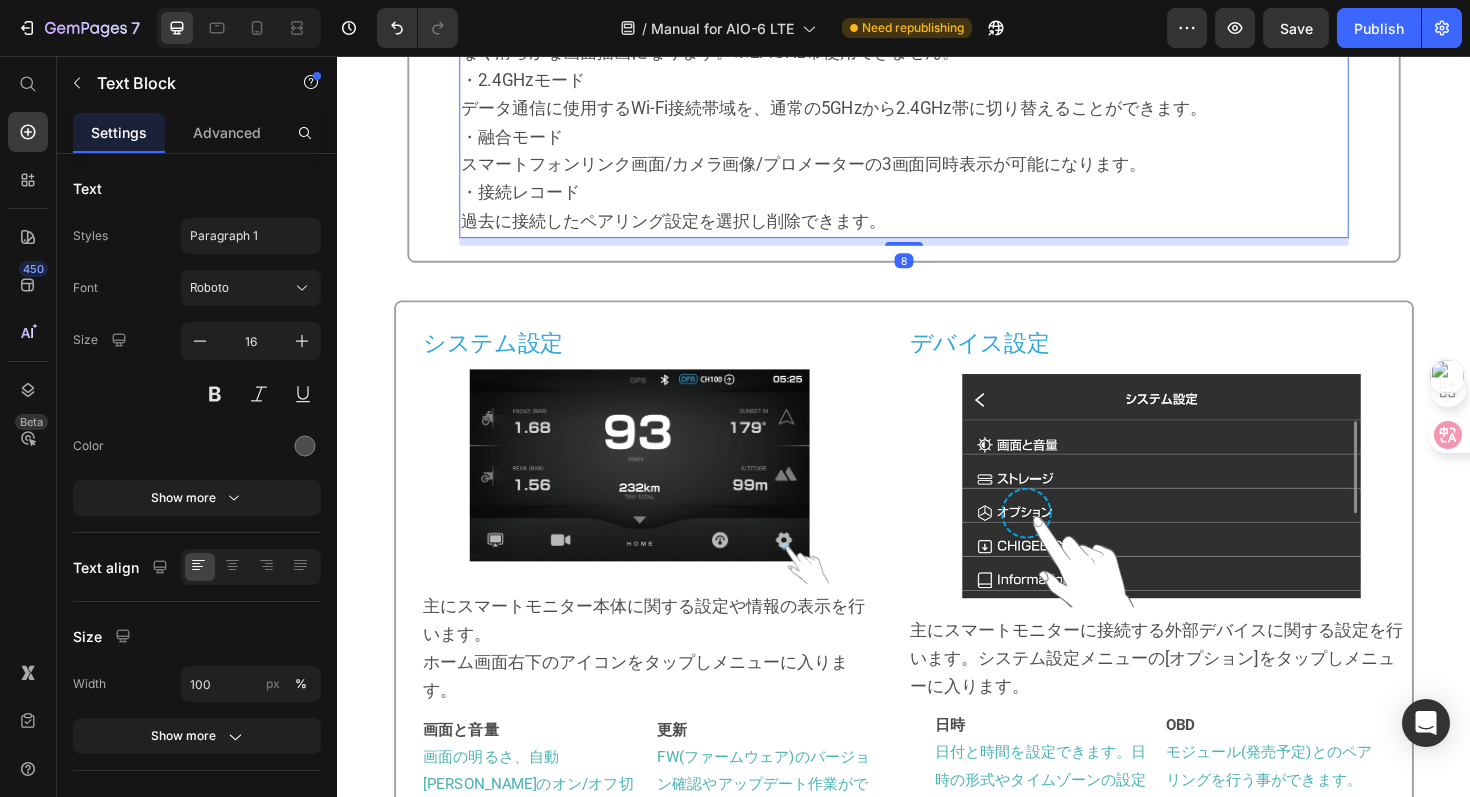 scroll, scrollTop: 7679, scrollLeft: 0, axis: vertical 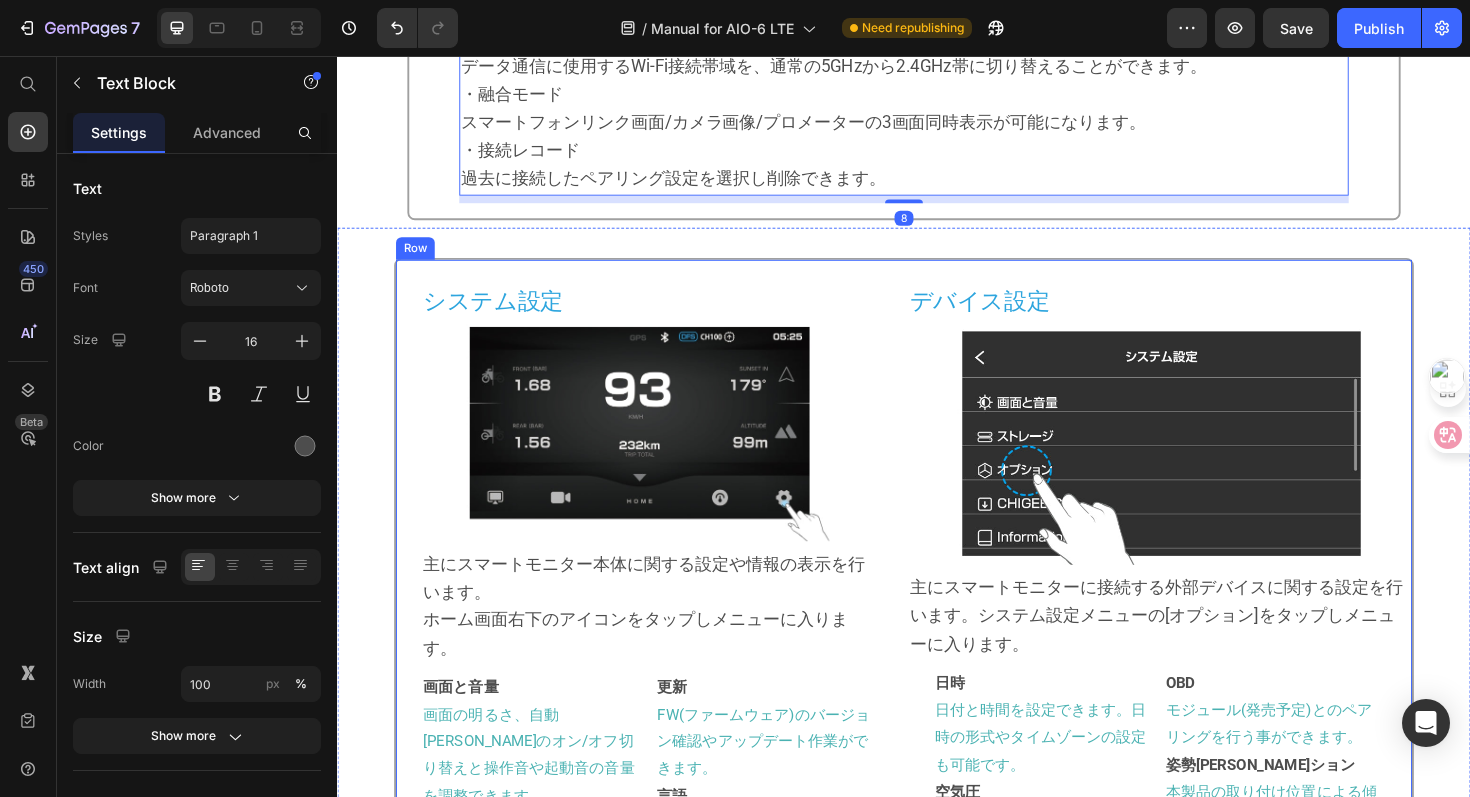 click on "システム設定 Heading Image 主にスマートモニター本体に関する設定や情報の表示を行います。  ホーム画面右下のアイコンをタップしメニューに入ります。 Text Block 画面と音量  画面の明るさ、自動調光のオン/オフ切り替えと操作音や起動音の音量を調整できます。   ストレージ eMMCストレージとmicroSDカードのフォーマット作業ができます。フォーマットを行うと以前のデータは削除されます。  オプション   デバイス設定メニューに入ります。  CHIGEE GO  専用スマートフォンアプリCHIGEE GOとの接続モードに切り替わります。  Information  本製品の機能に関する説明を閲覧できます。 Text Block 更新   FW(ファームウェア)のバージョン確認やアップデート作業ができます。   言語  使用言語を選択設定できます。  。 About   More  Text Block Row Row ※ Text Block" at bounding box center [666, 844] 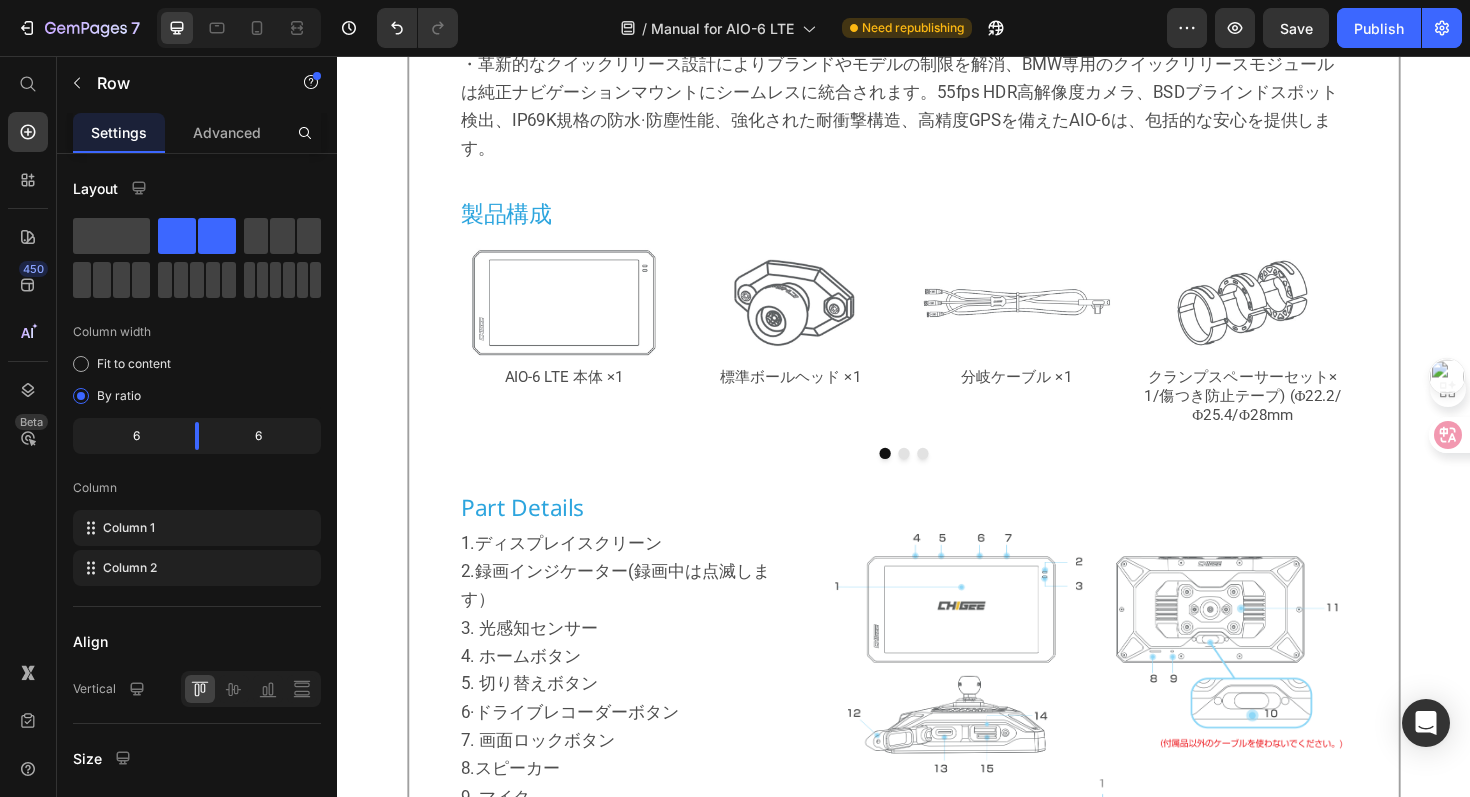 scroll, scrollTop: 1046, scrollLeft: 0, axis: vertical 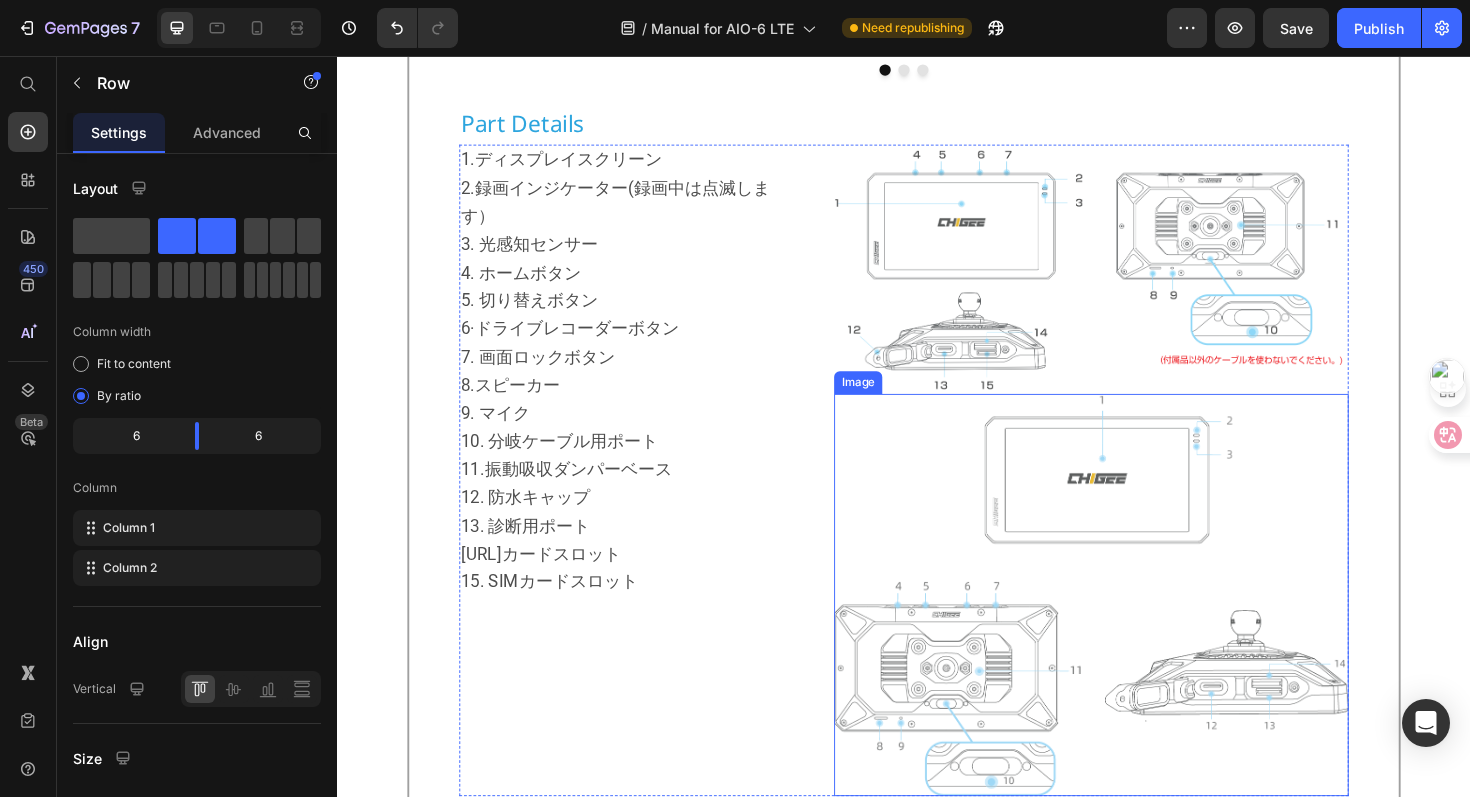 click at bounding box center (1135, 626) 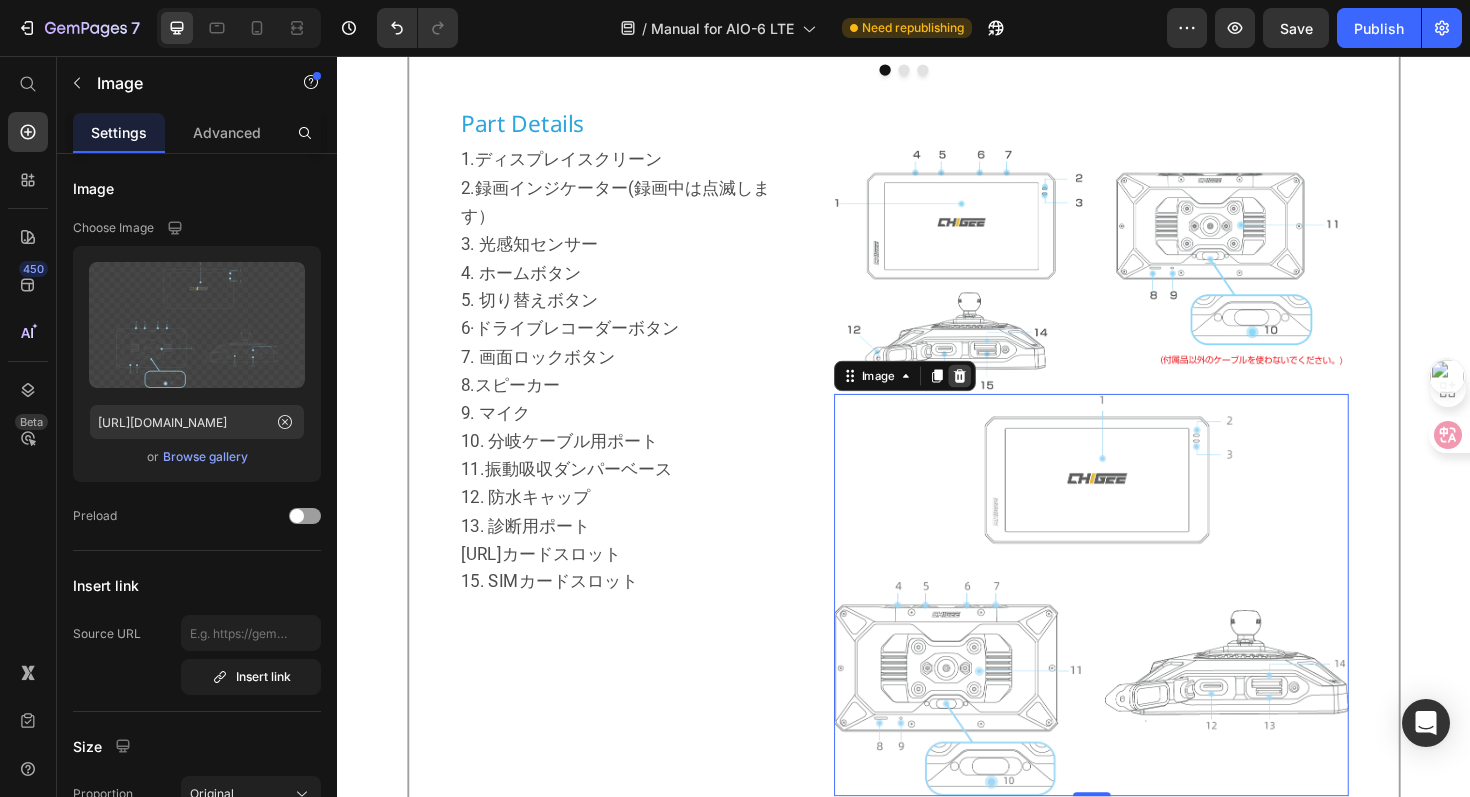 click 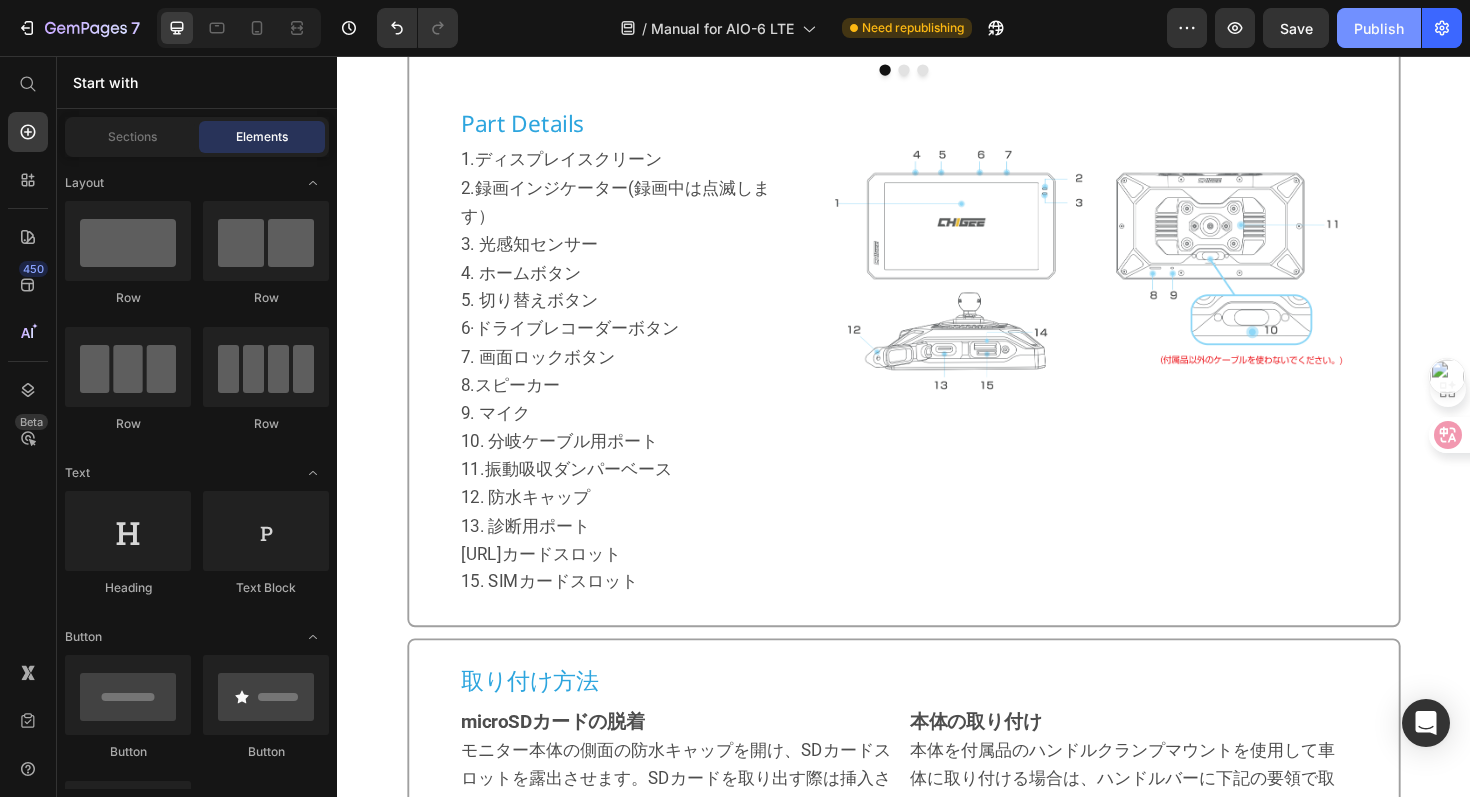 click on "Publish" at bounding box center (1379, 28) 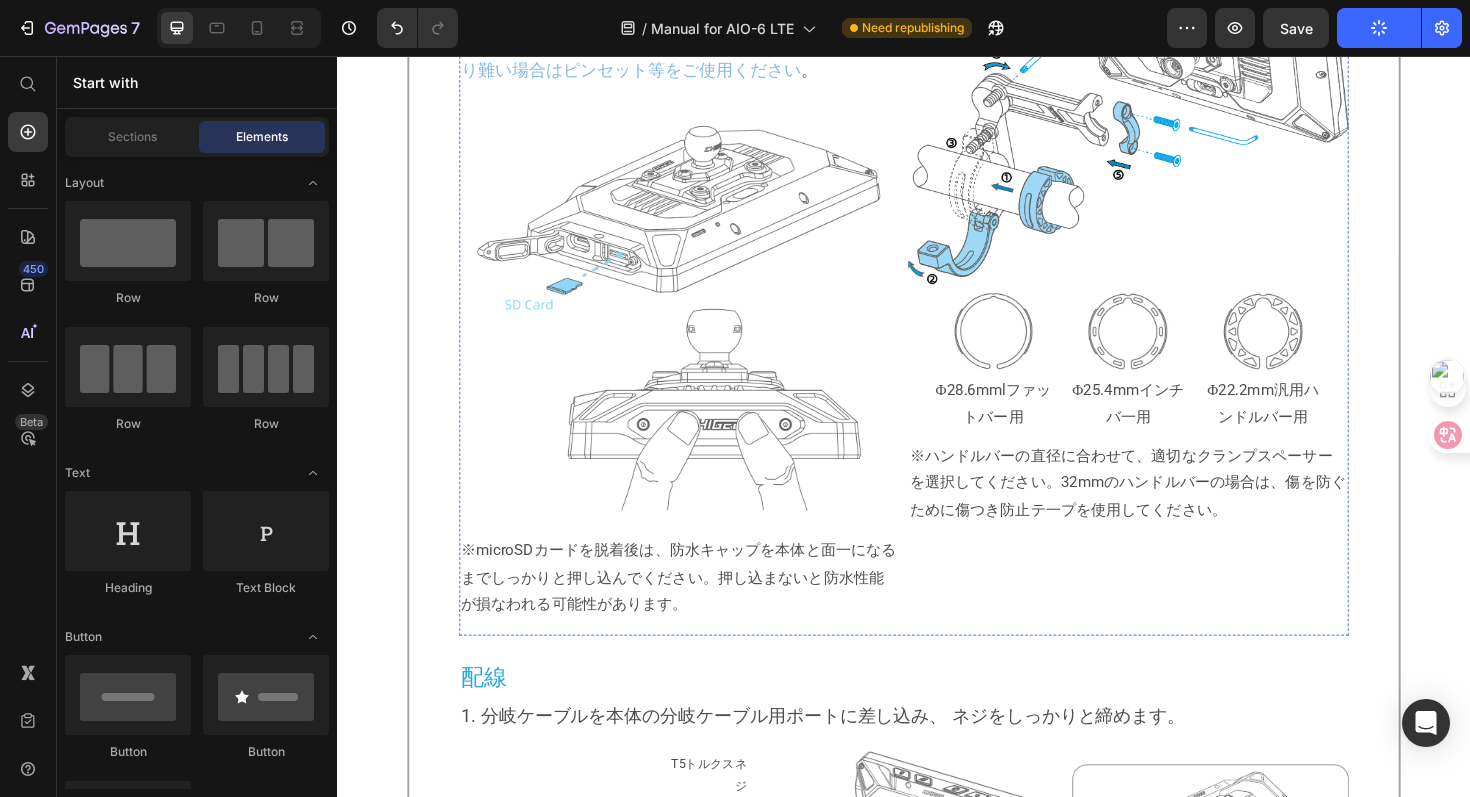 scroll, scrollTop: 2077, scrollLeft: 0, axis: vertical 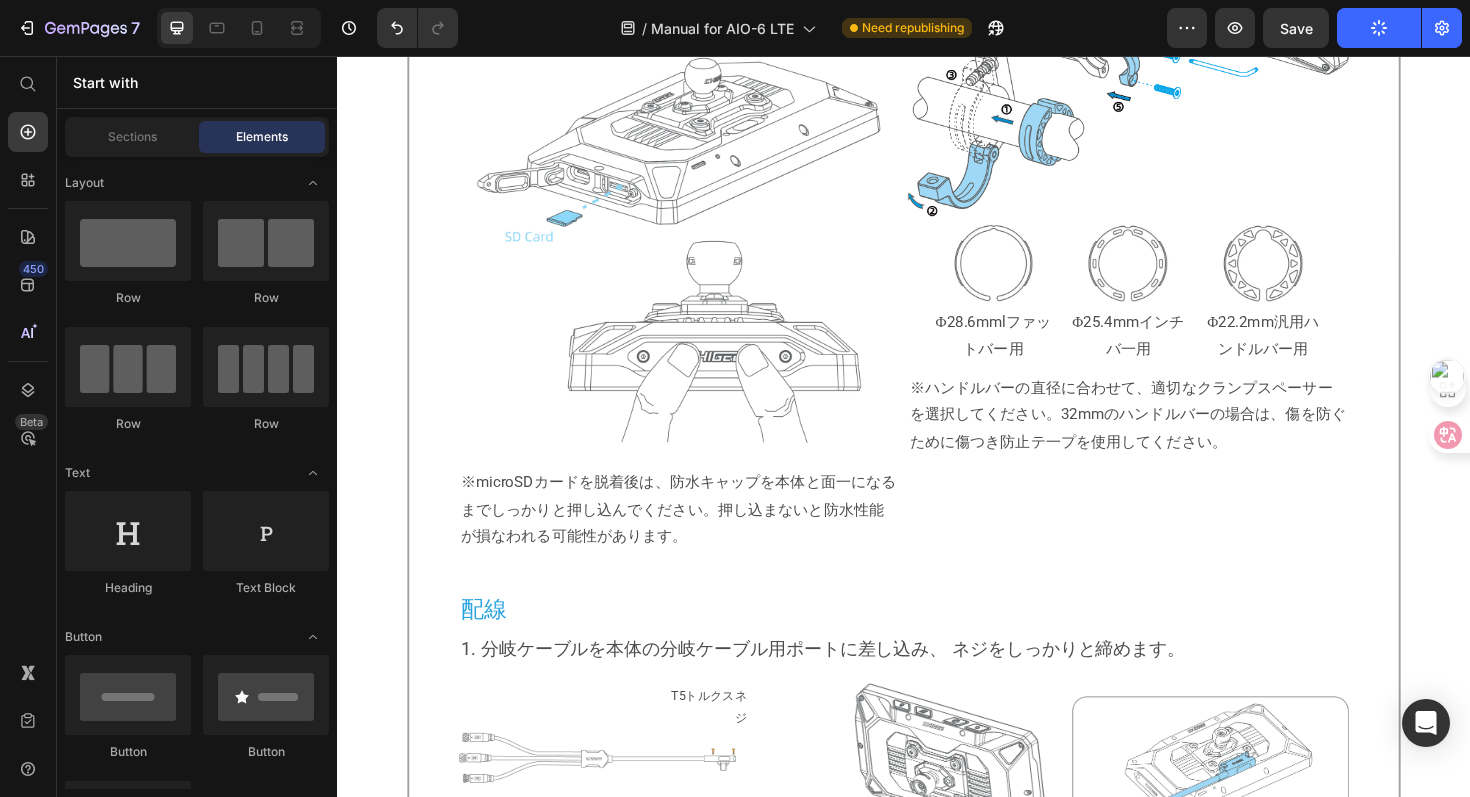 click on "Publish" 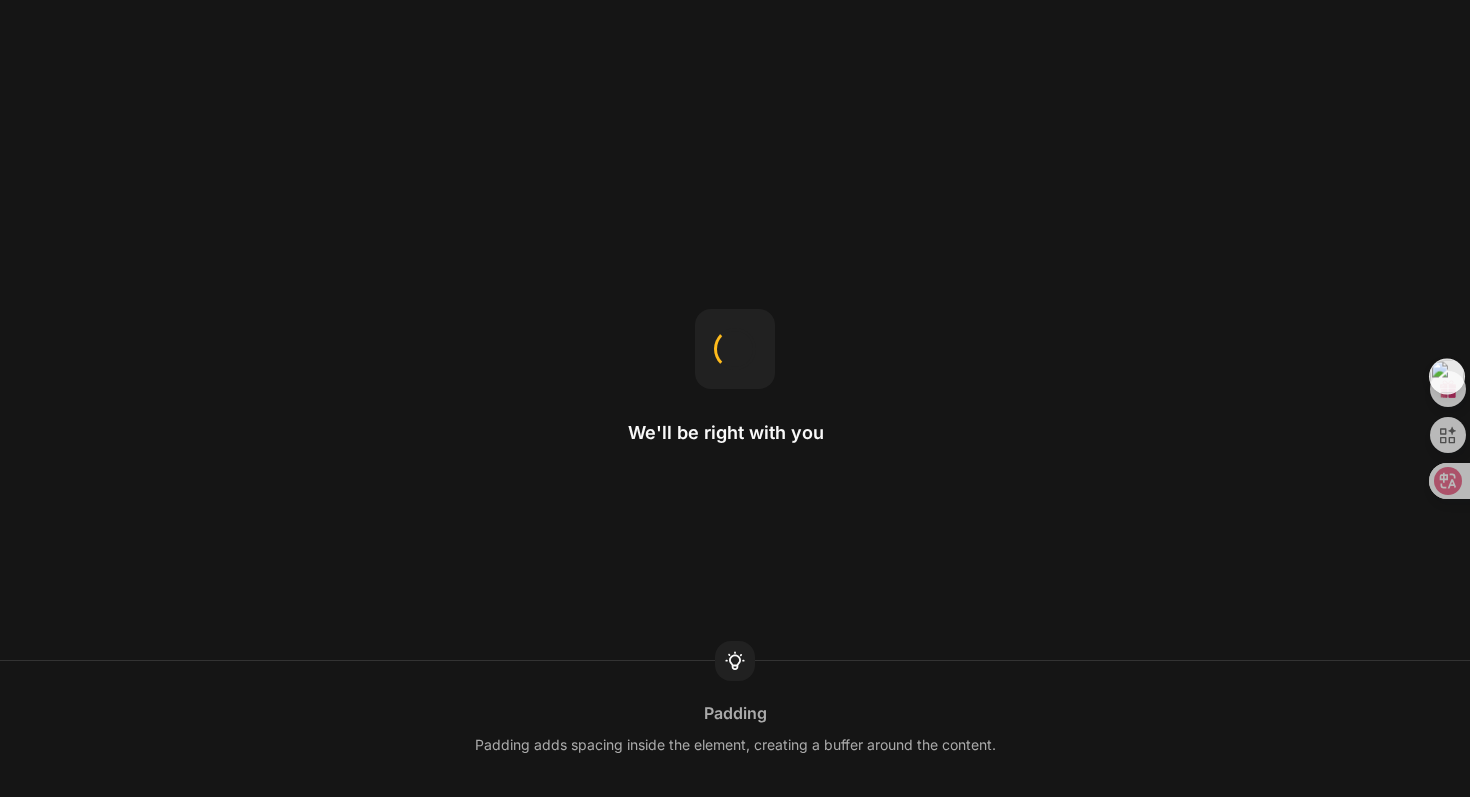 scroll, scrollTop: 0, scrollLeft: 0, axis: both 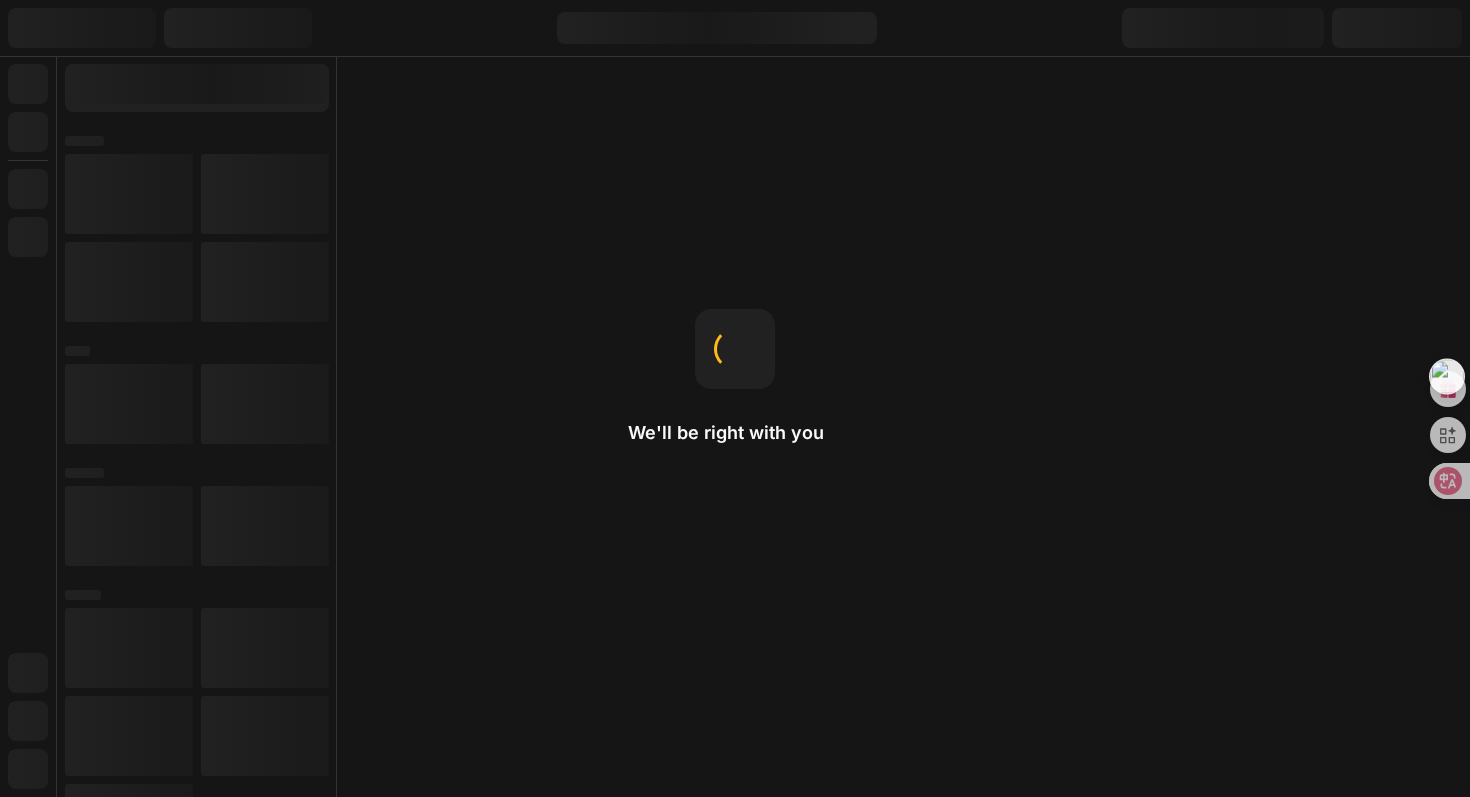 click on "We'll be right with you" at bounding box center (735, 433) 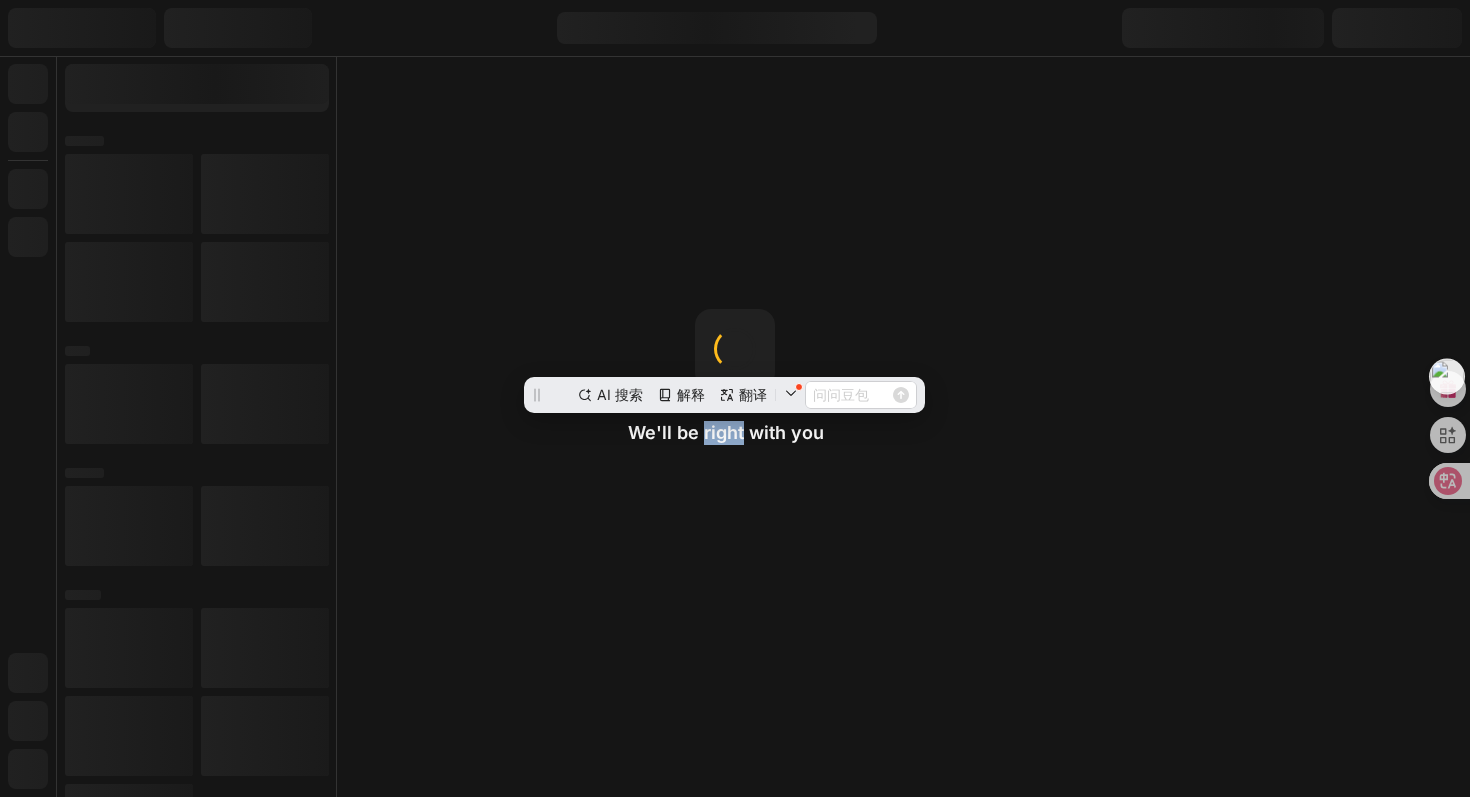 scroll, scrollTop: 0, scrollLeft: 0, axis: both 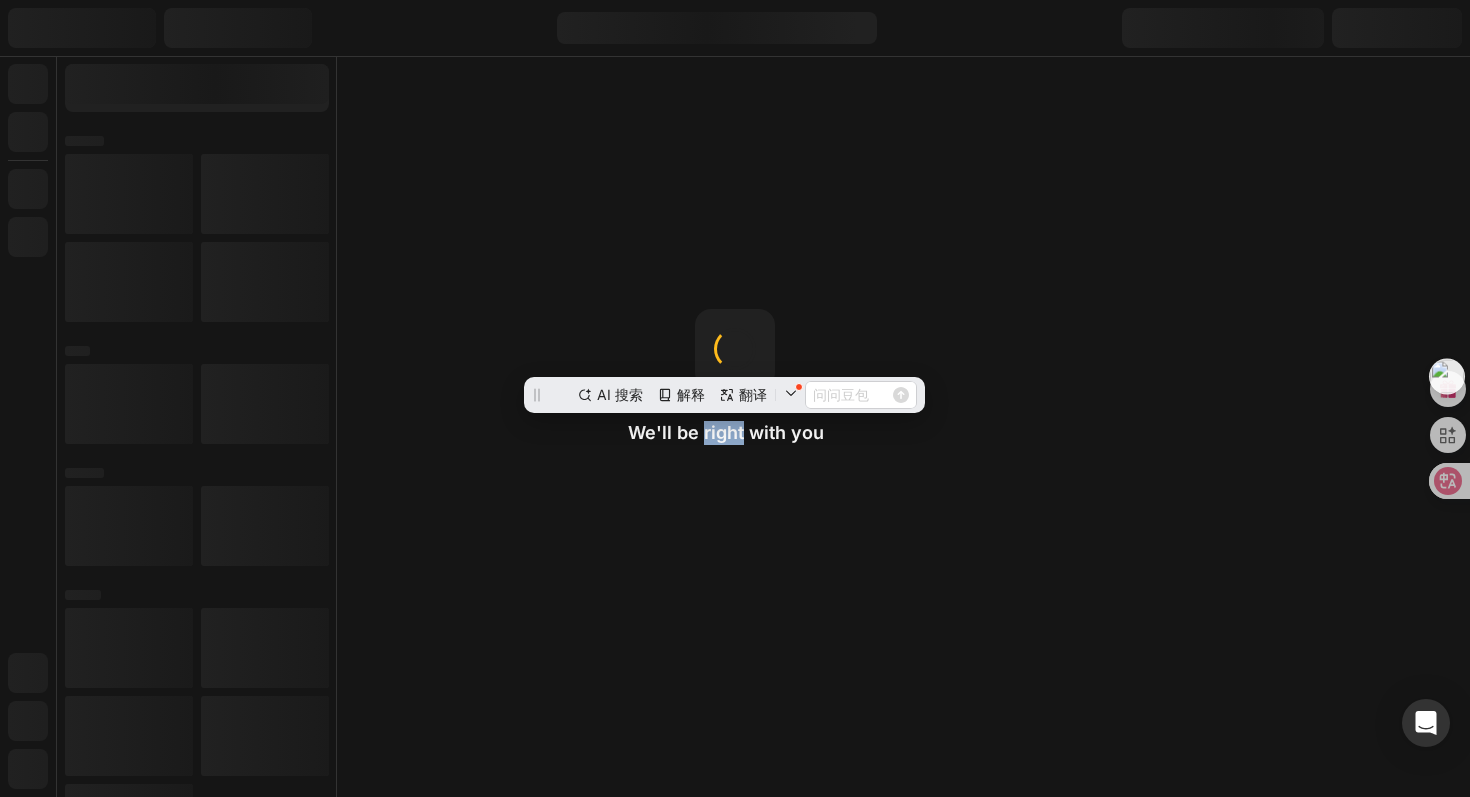 click on "We'll be right with you" 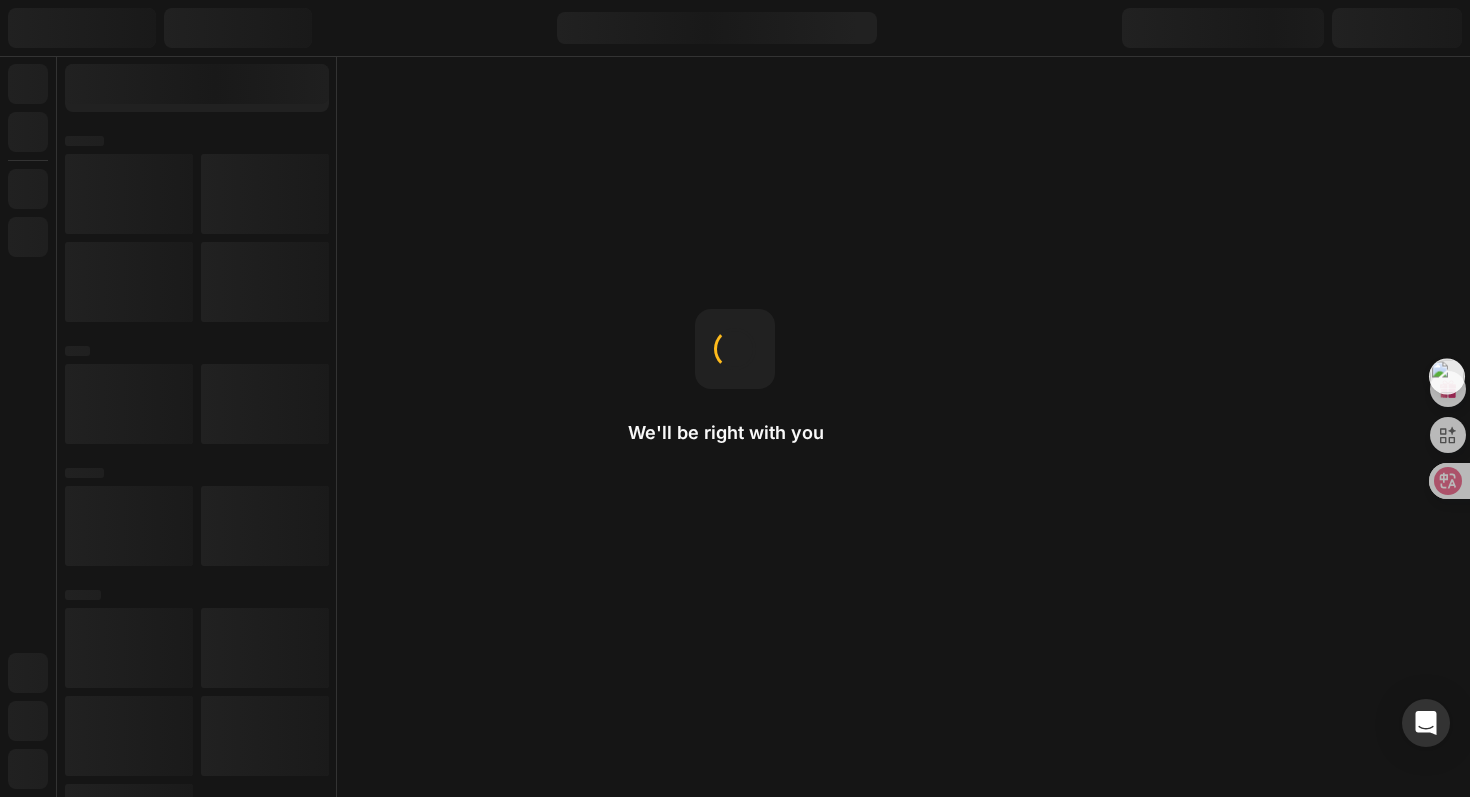 scroll, scrollTop: 0, scrollLeft: 0, axis: both 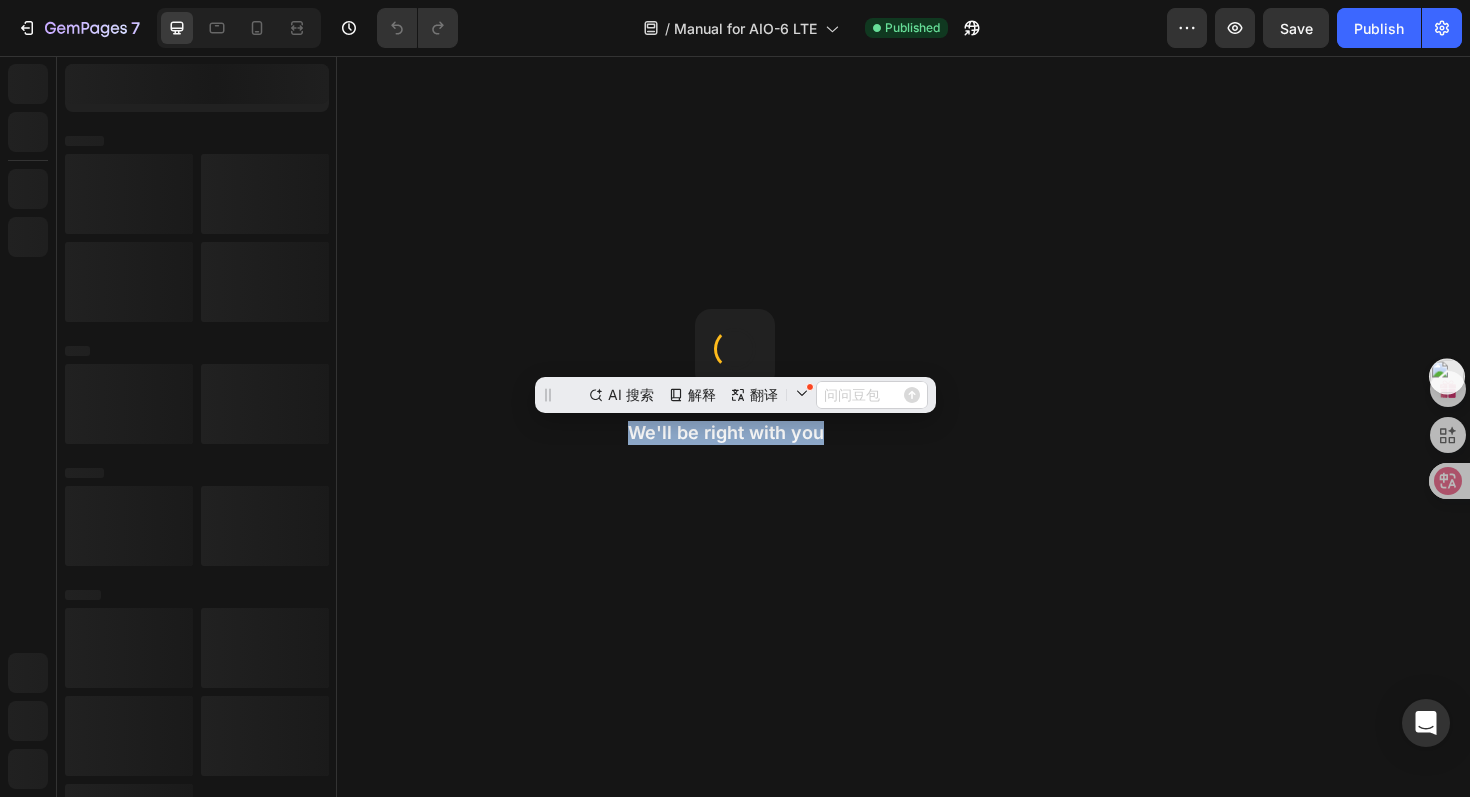 click on "We'll be right with you" at bounding box center [735, 433] 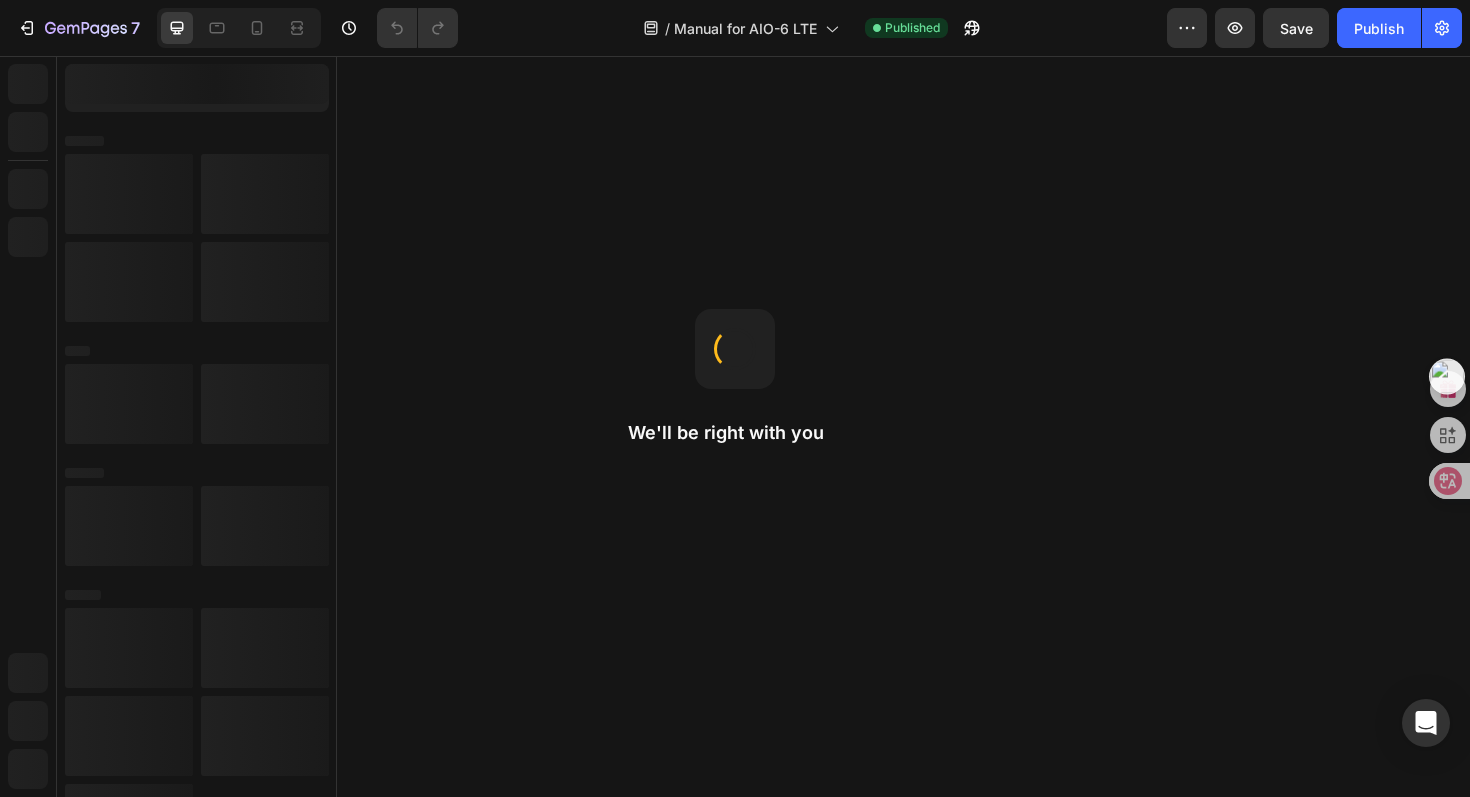click on "We'll be right with you" at bounding box center [735, 433] 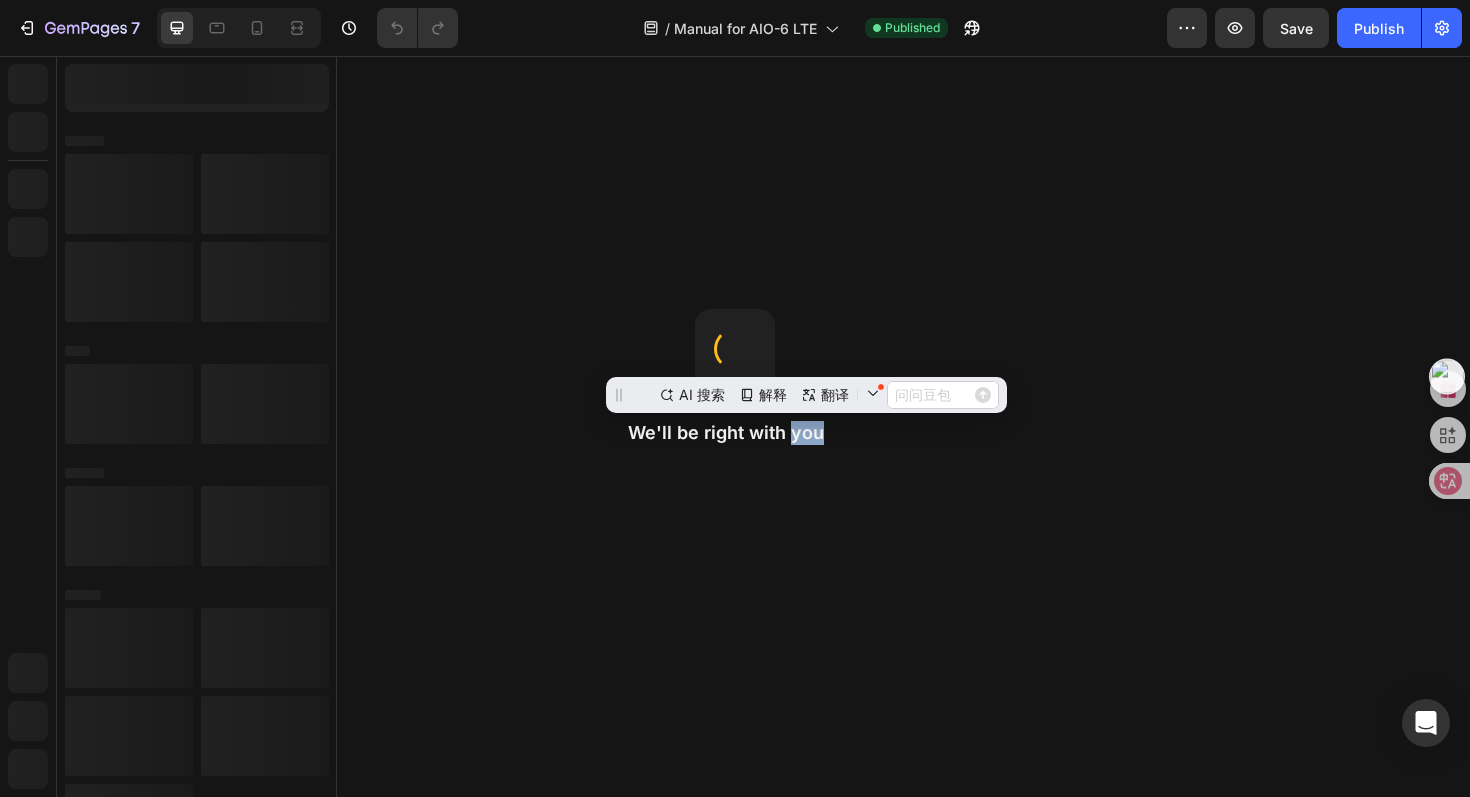 scroll, scrollTop: 0, scrollLeft: 0, axis: both 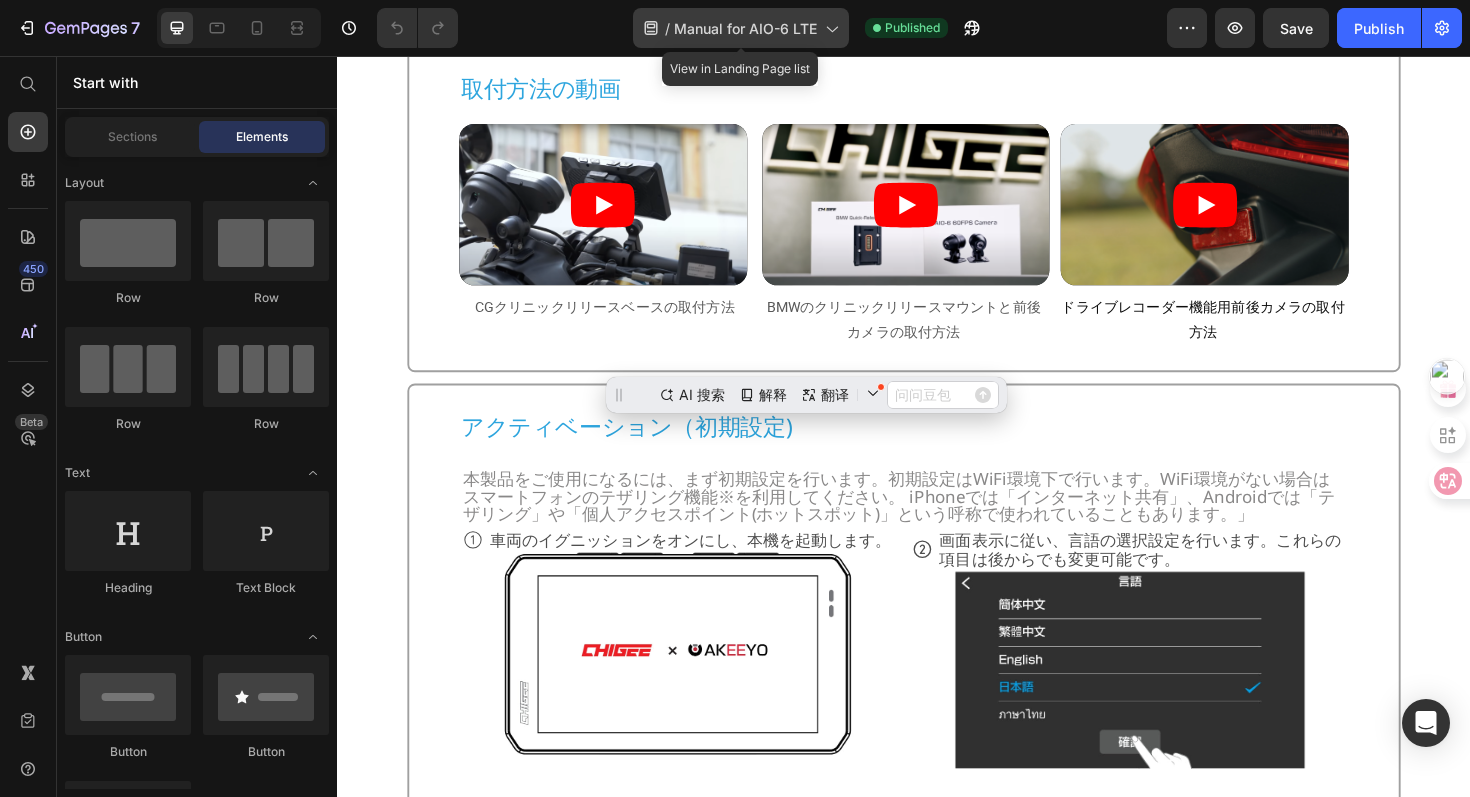 click on "Manual for AIO-6 LTE" at bounding box center (745, 28) 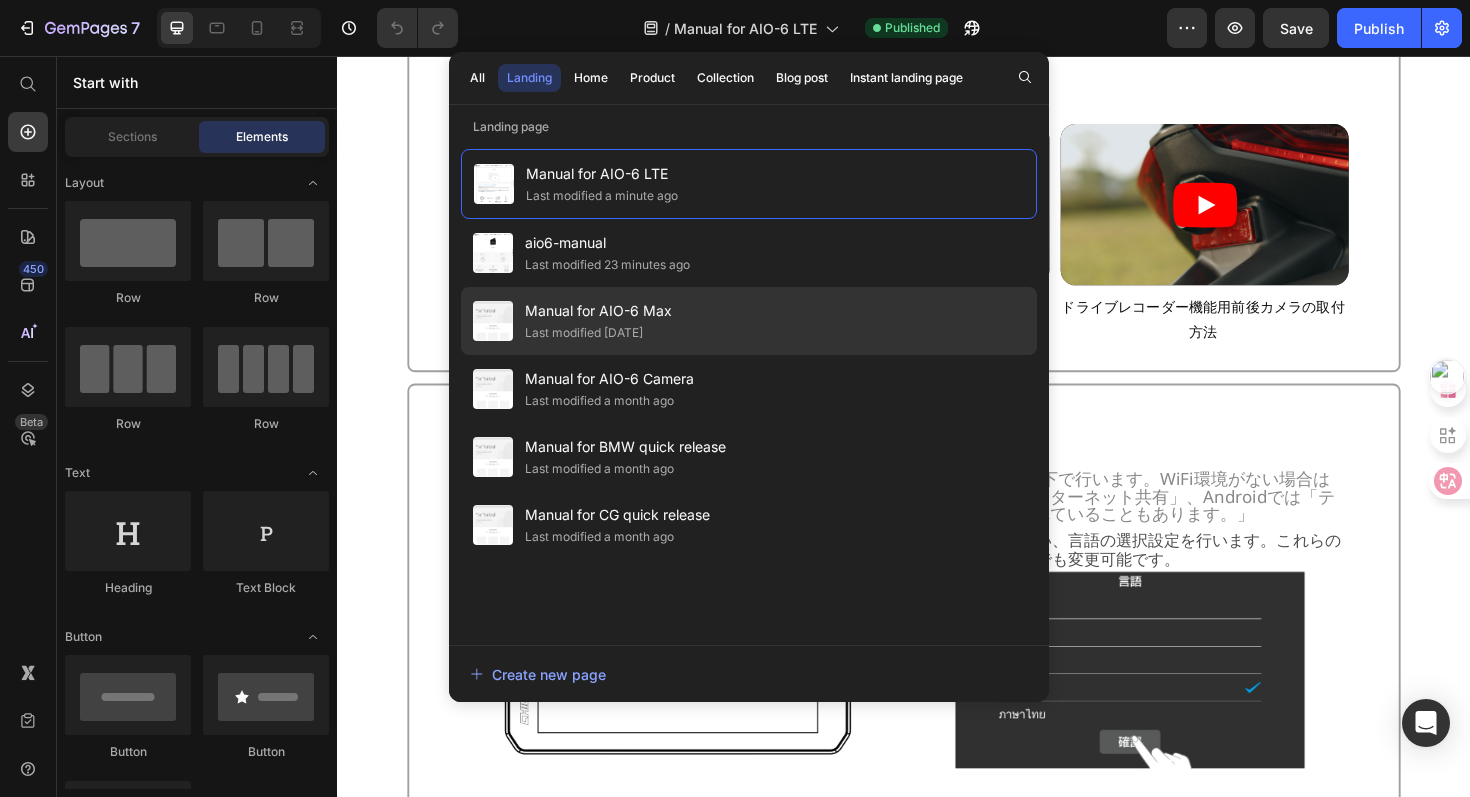 click on "Manual for AIO-6 Max Last modified 6 days ago" 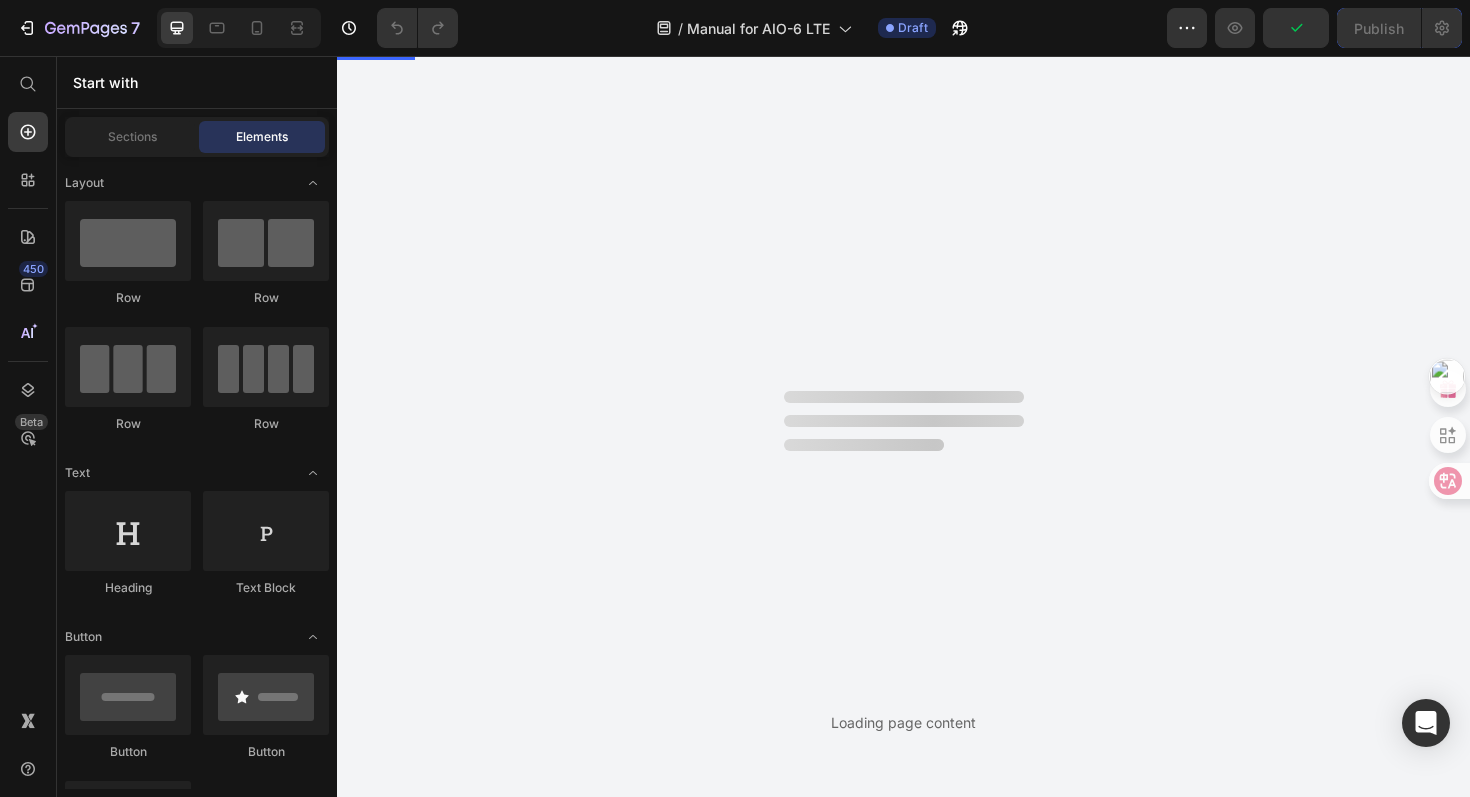 scroll, scrollTop: 0, scrollLeft: 0, axis: both 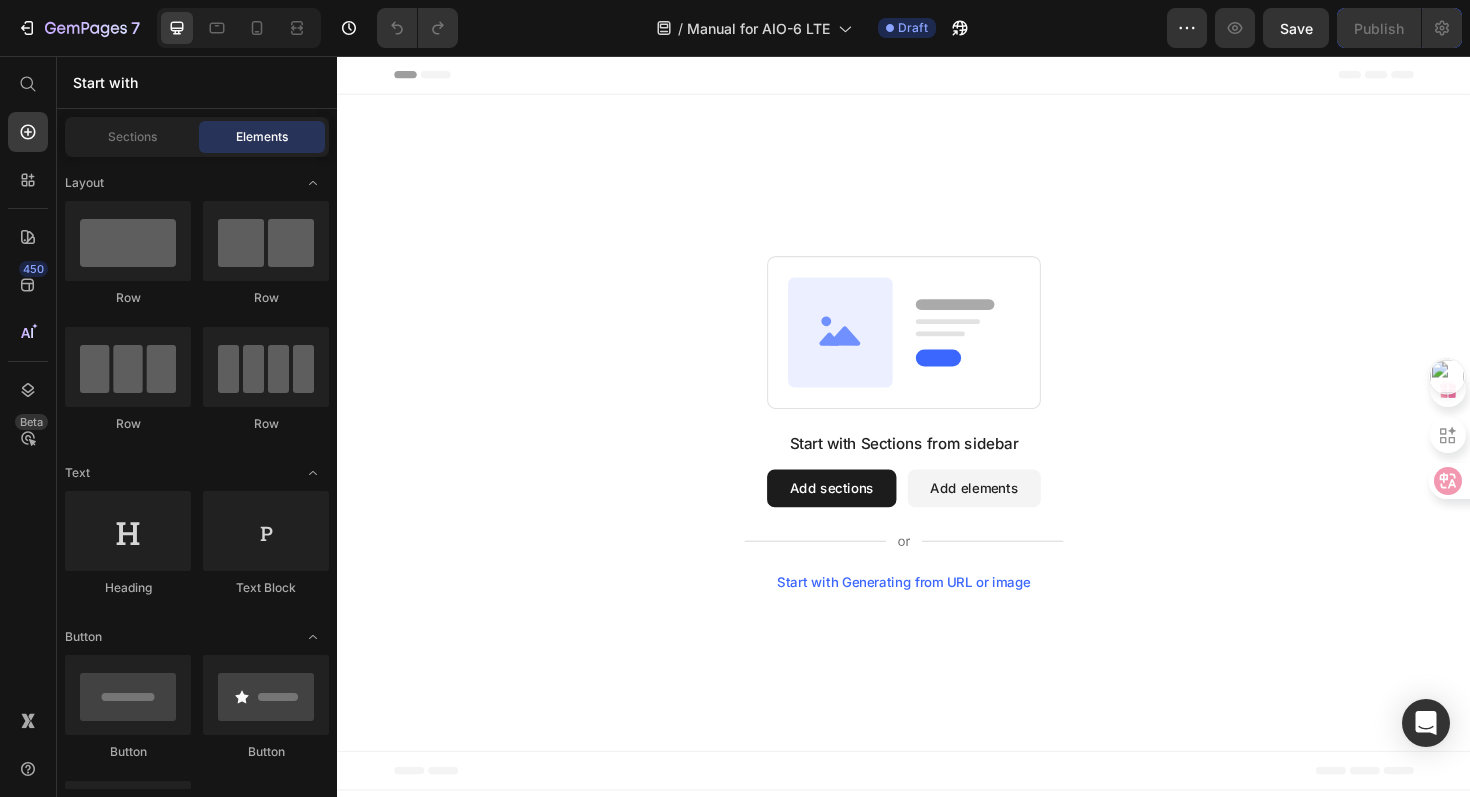 click on "/  Manual for AIO-6 LTE Draft" 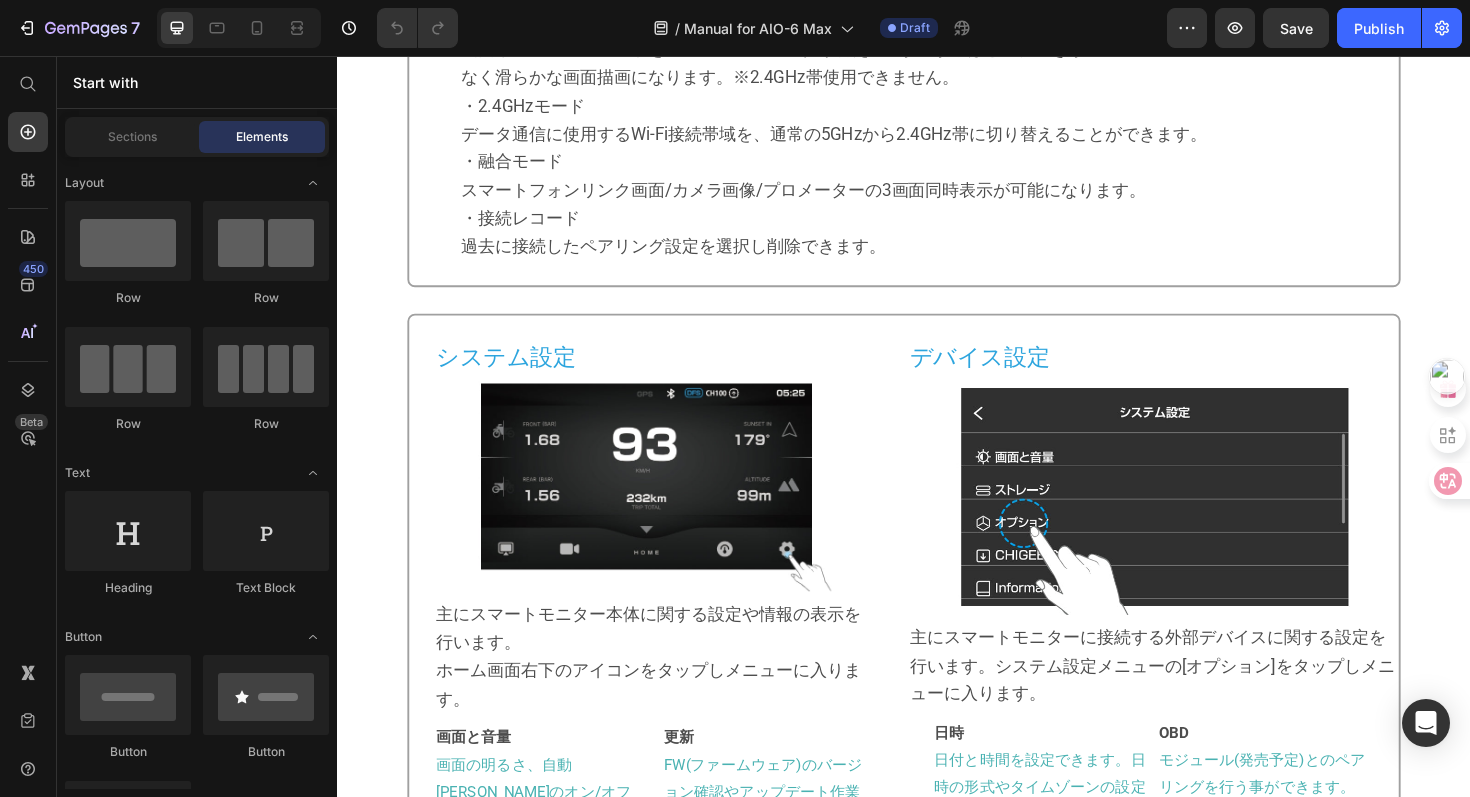 scroll, scrollTop: 7215, scrollLeft: 0, axis: vertical 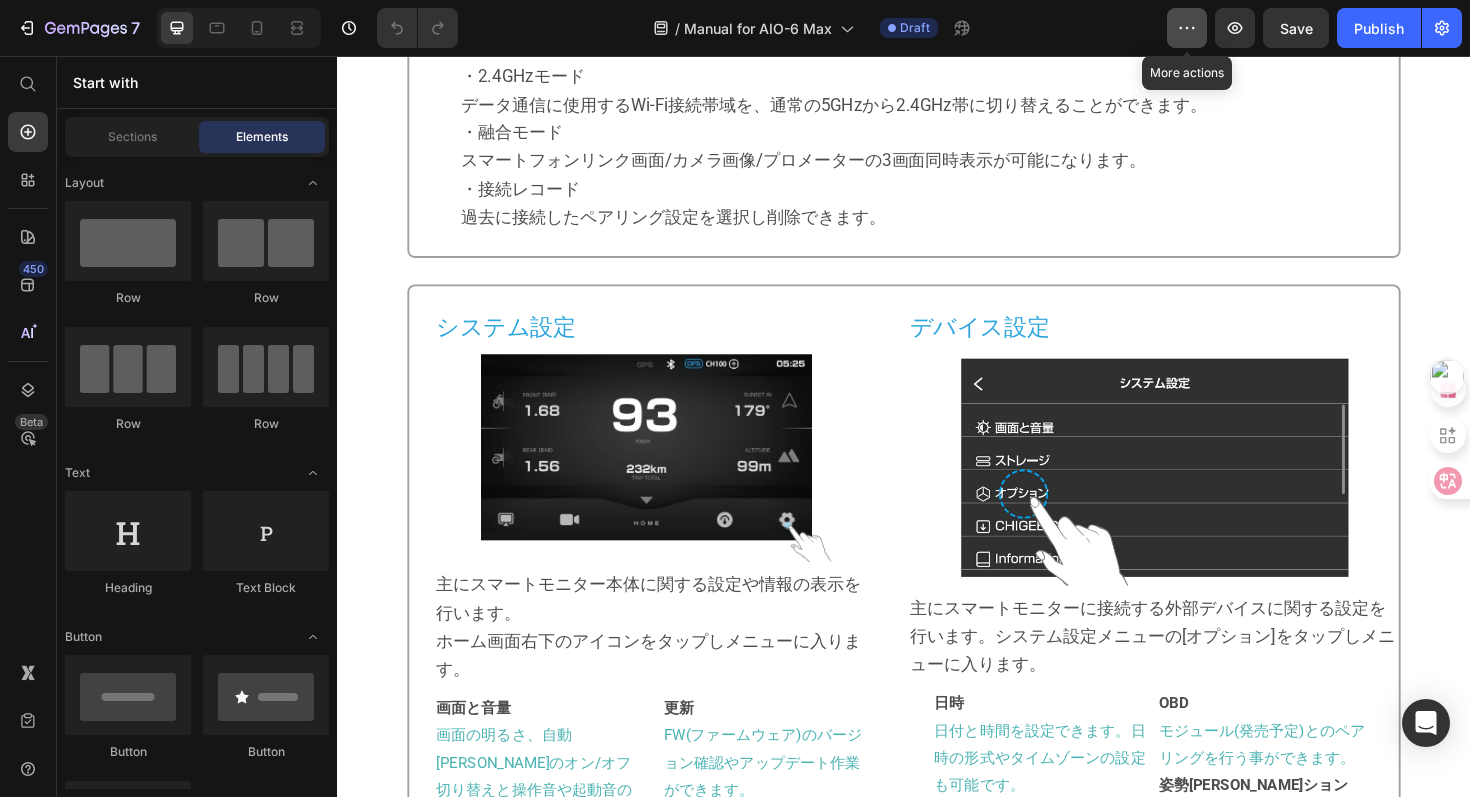 click 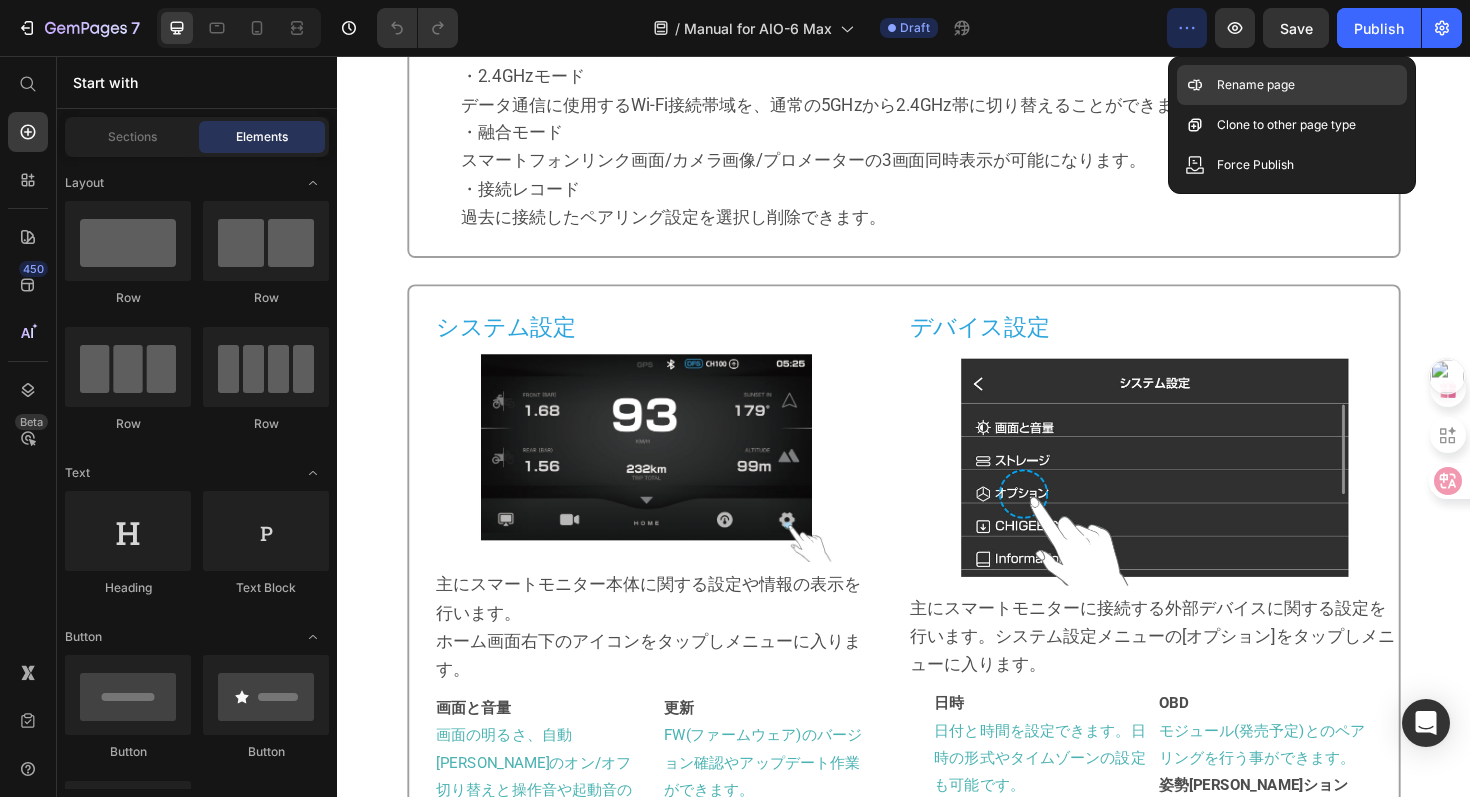 click 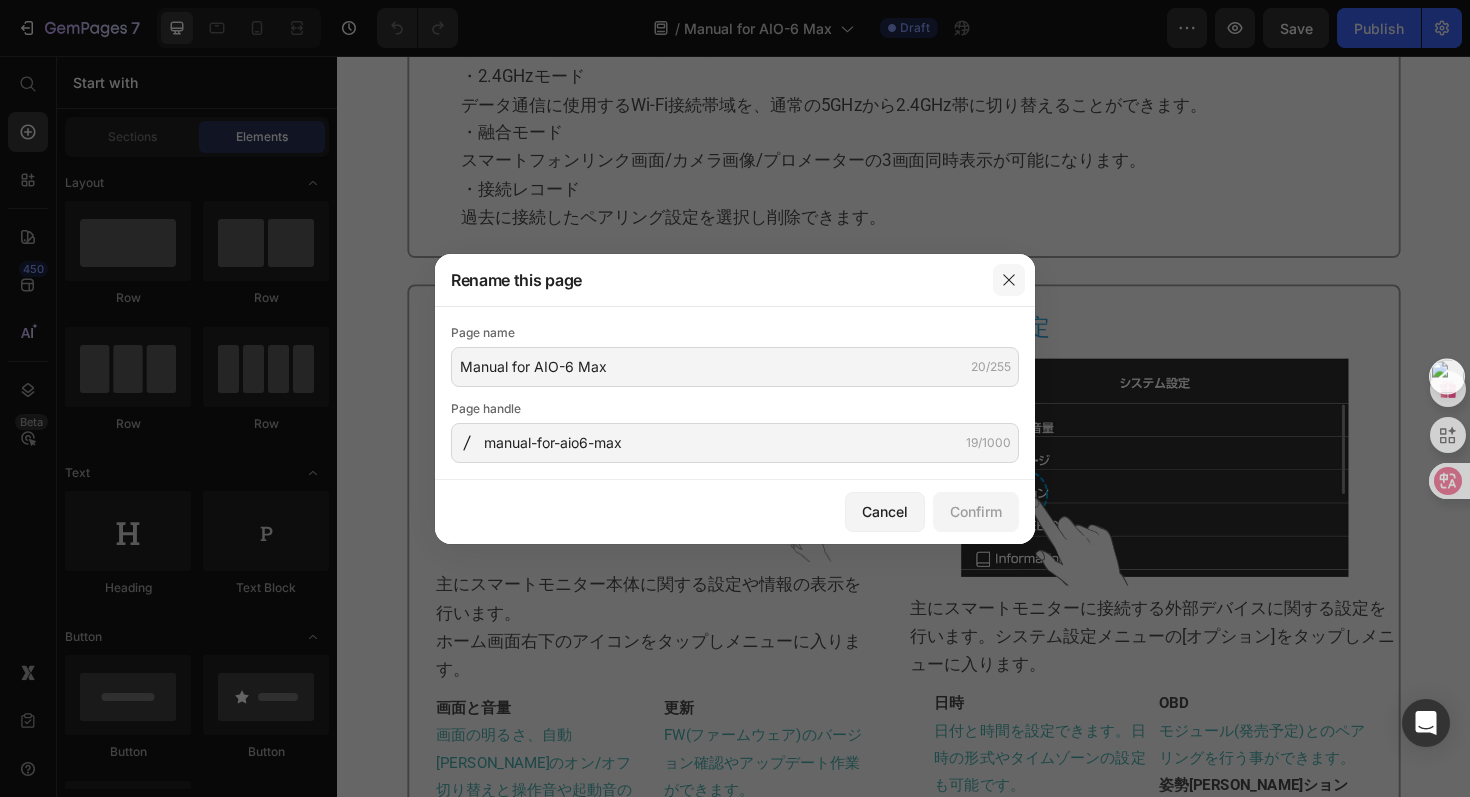 click 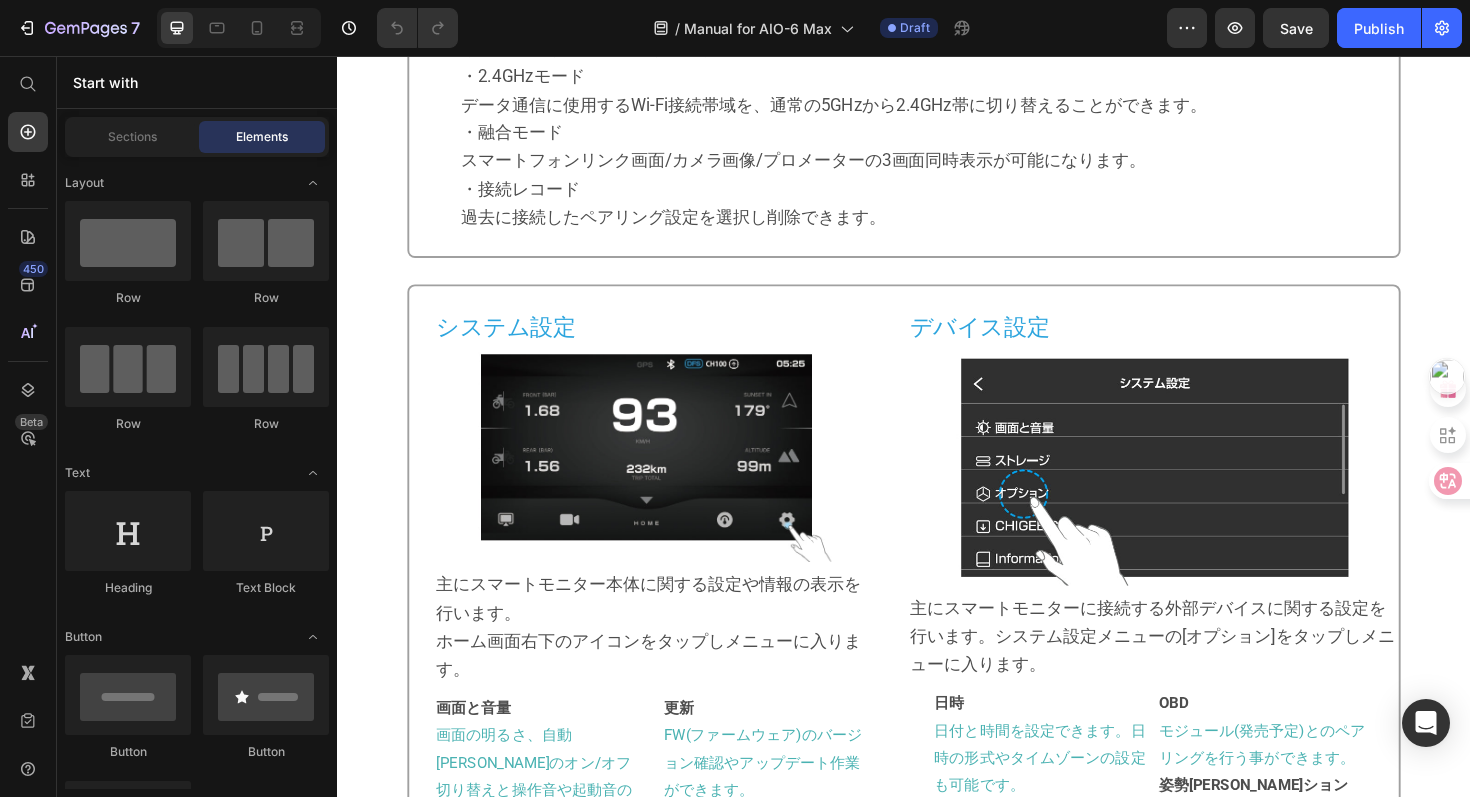click on "7  Version history  /  Manual for AIO-6 Max Draft Preview  Save   Publish" 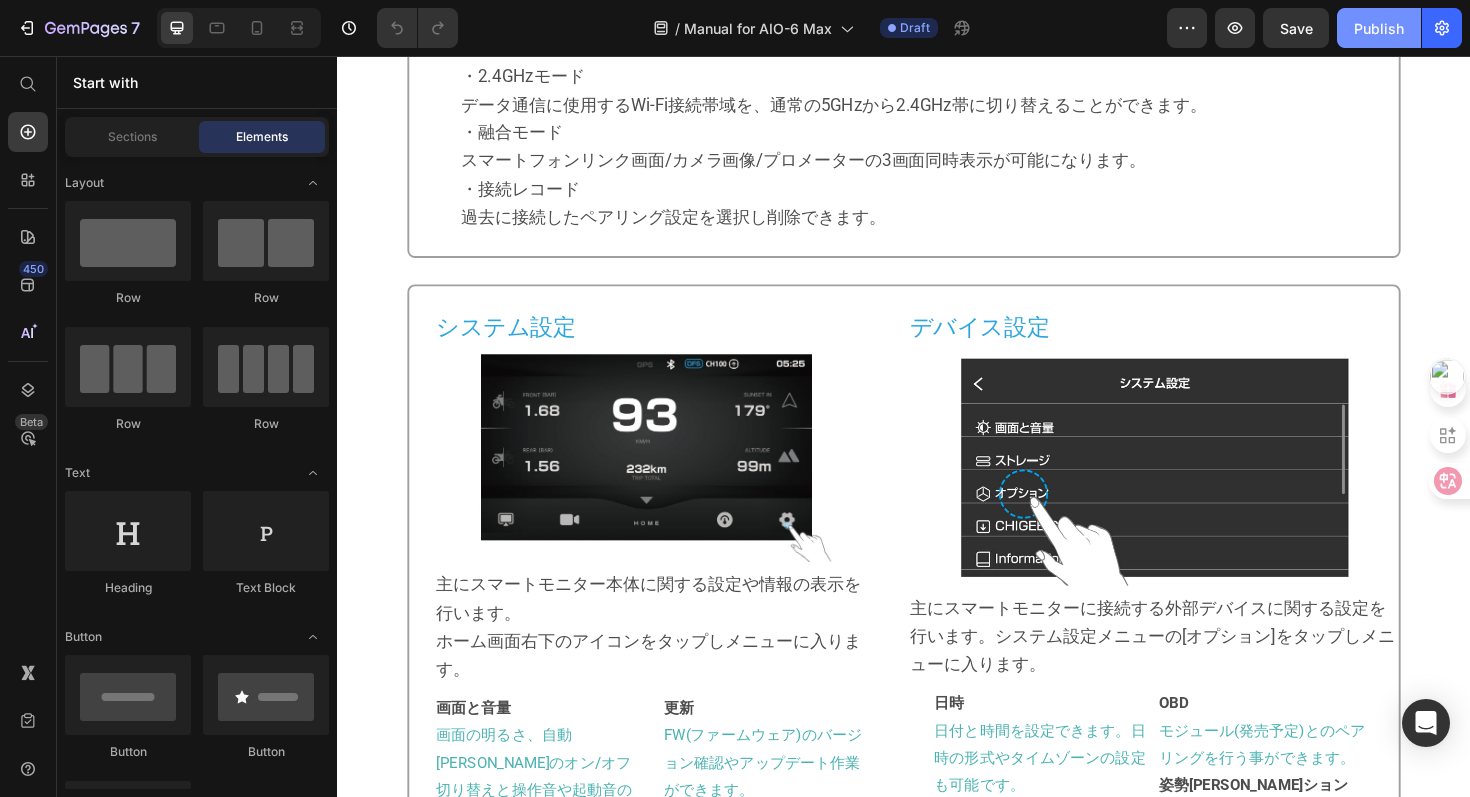 click on "Publish" 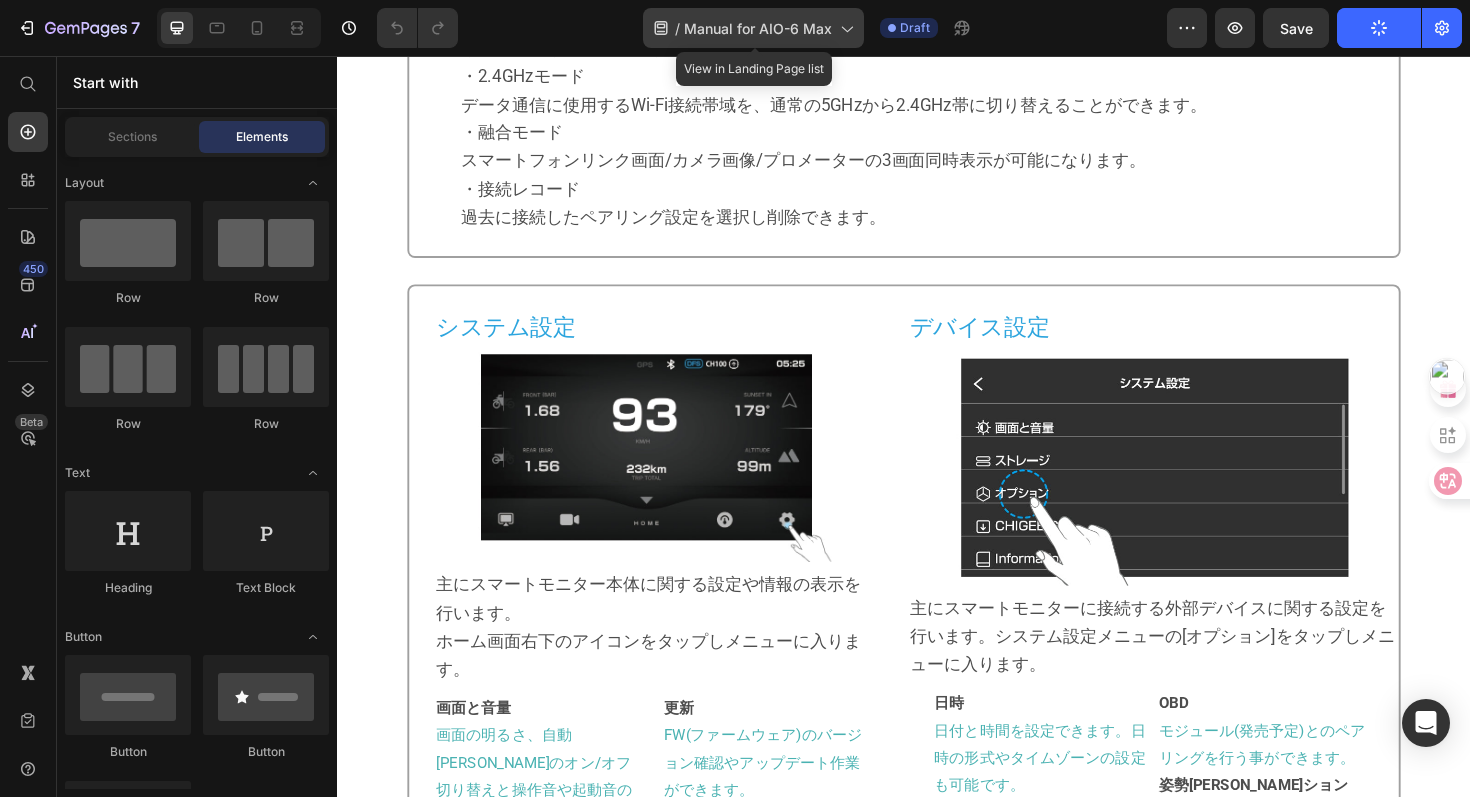 click on "Manual for AIO-6 Max" at bounding box center (758, 28) 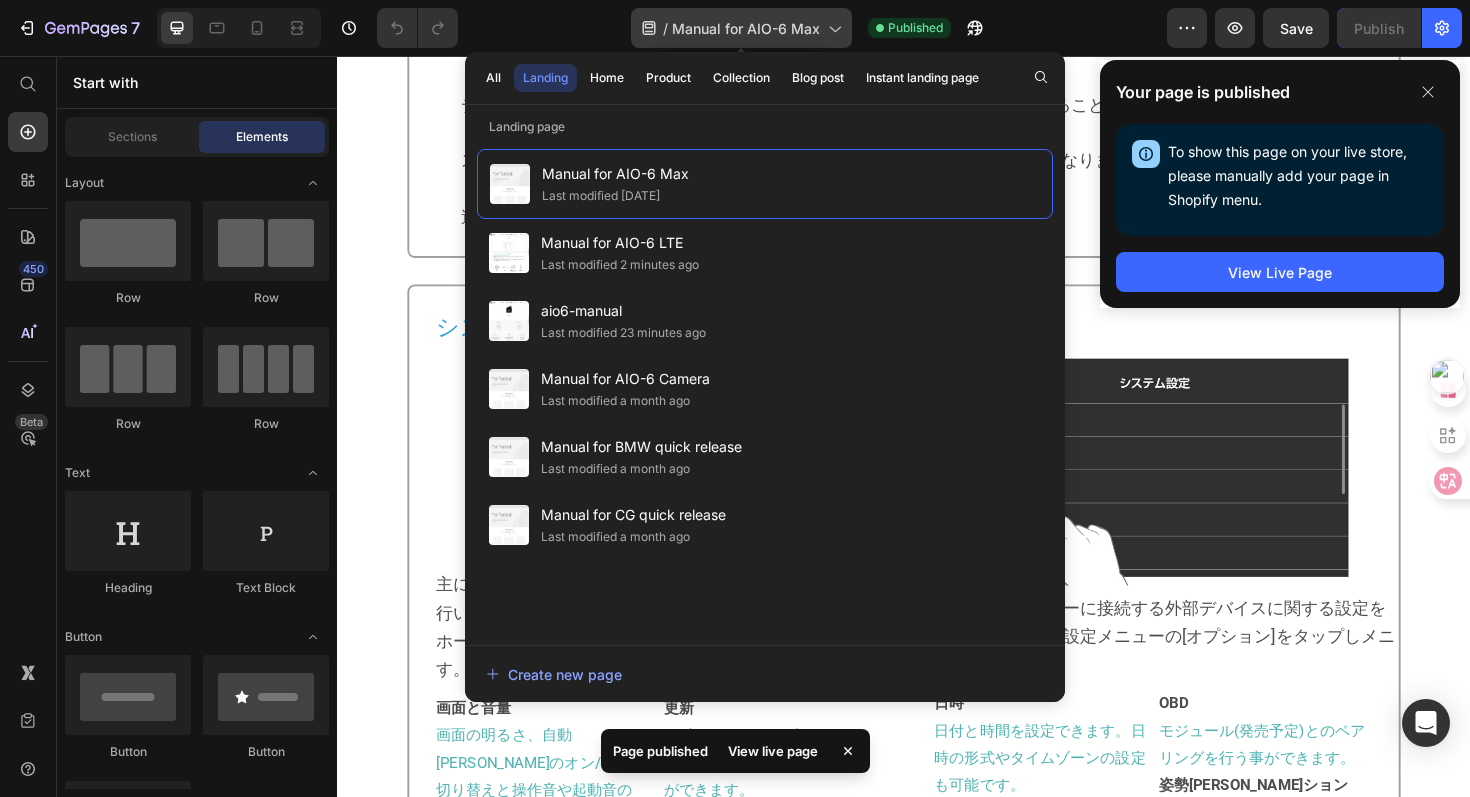 click on "Manual for AIO-6 Max" at bounding box center (746, 28) 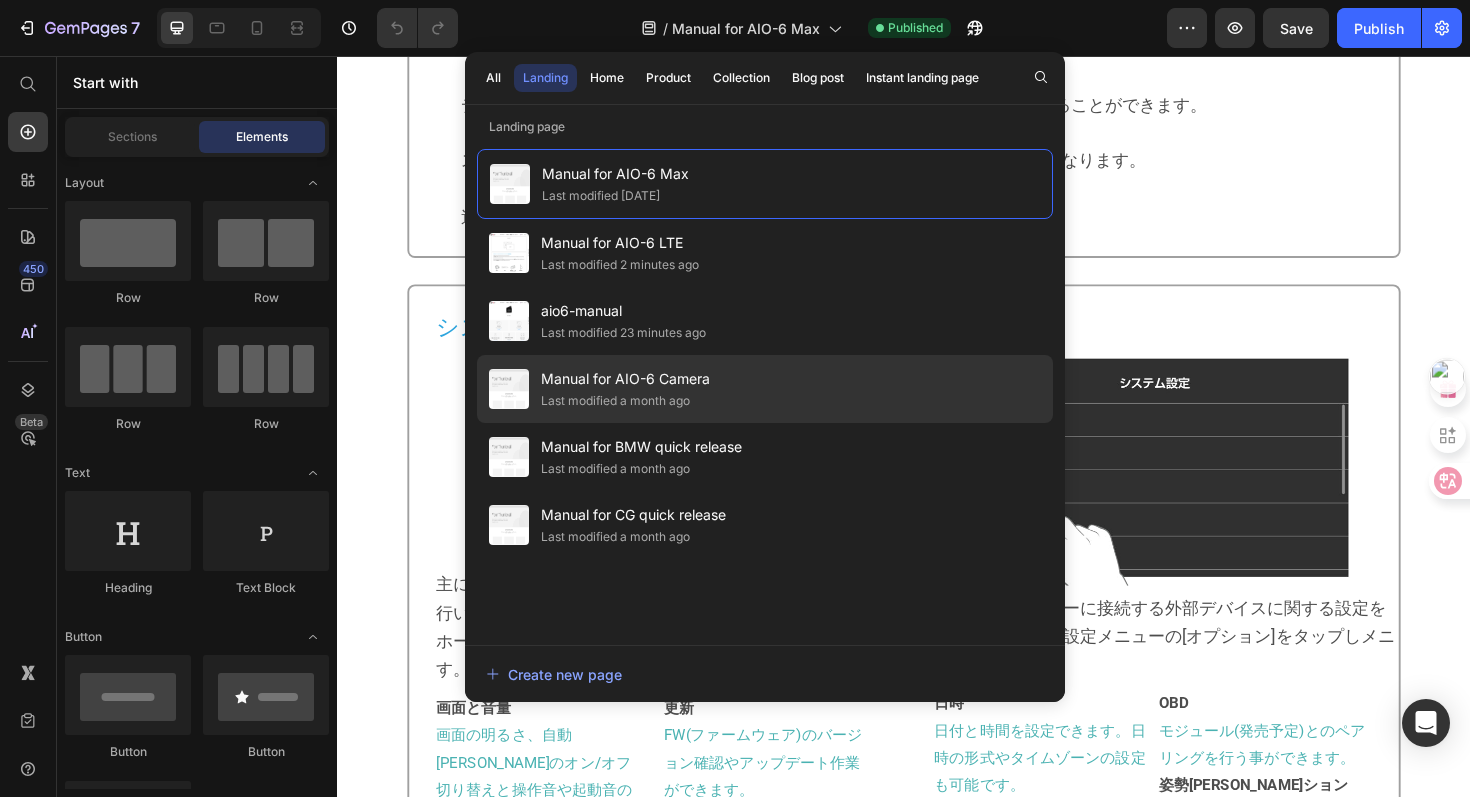 click on "Manual for AIO-6 Camera Last modified a month ago" 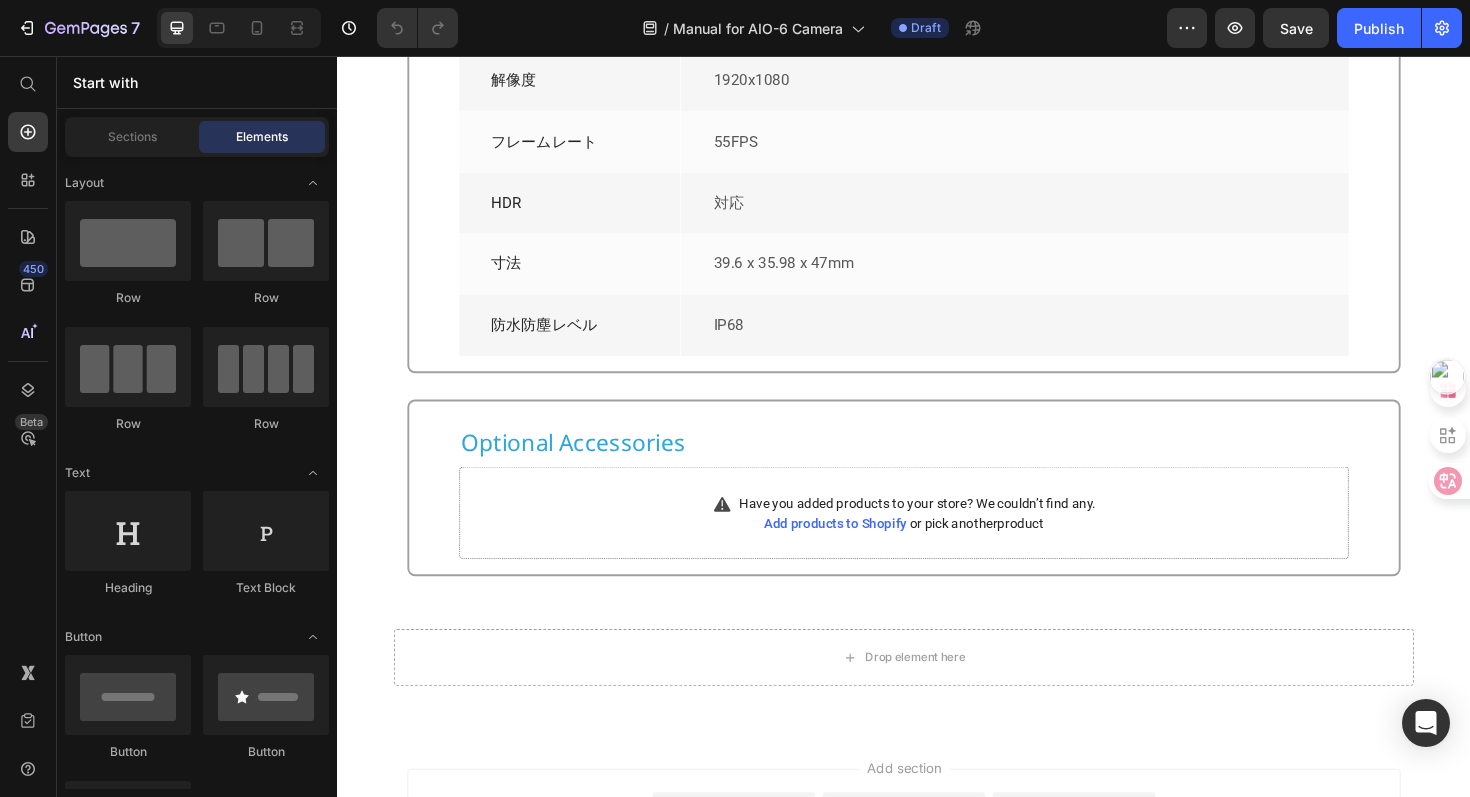 scroll, scrollTop: 2248, scrollLeft: 0, axis: vertical 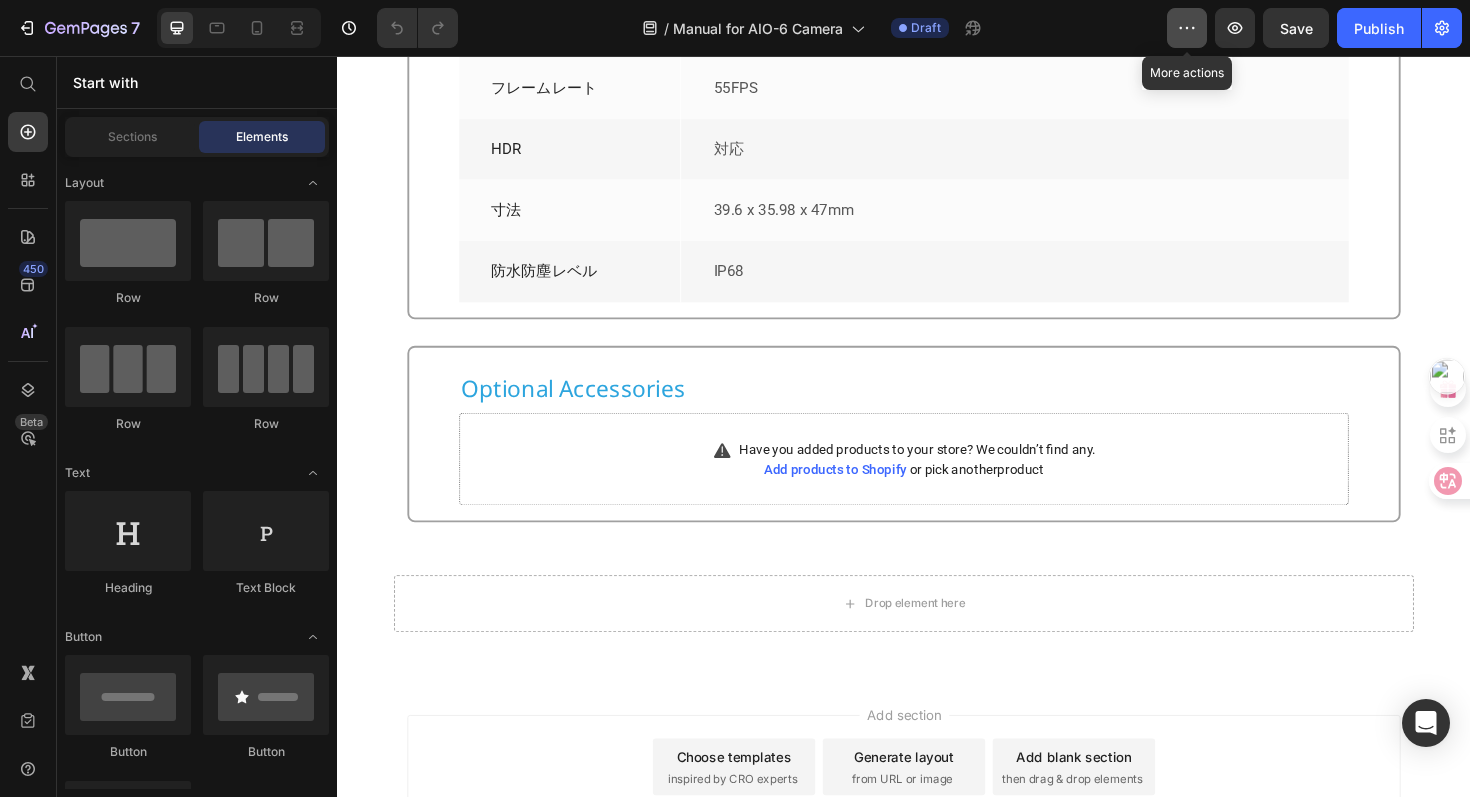 click 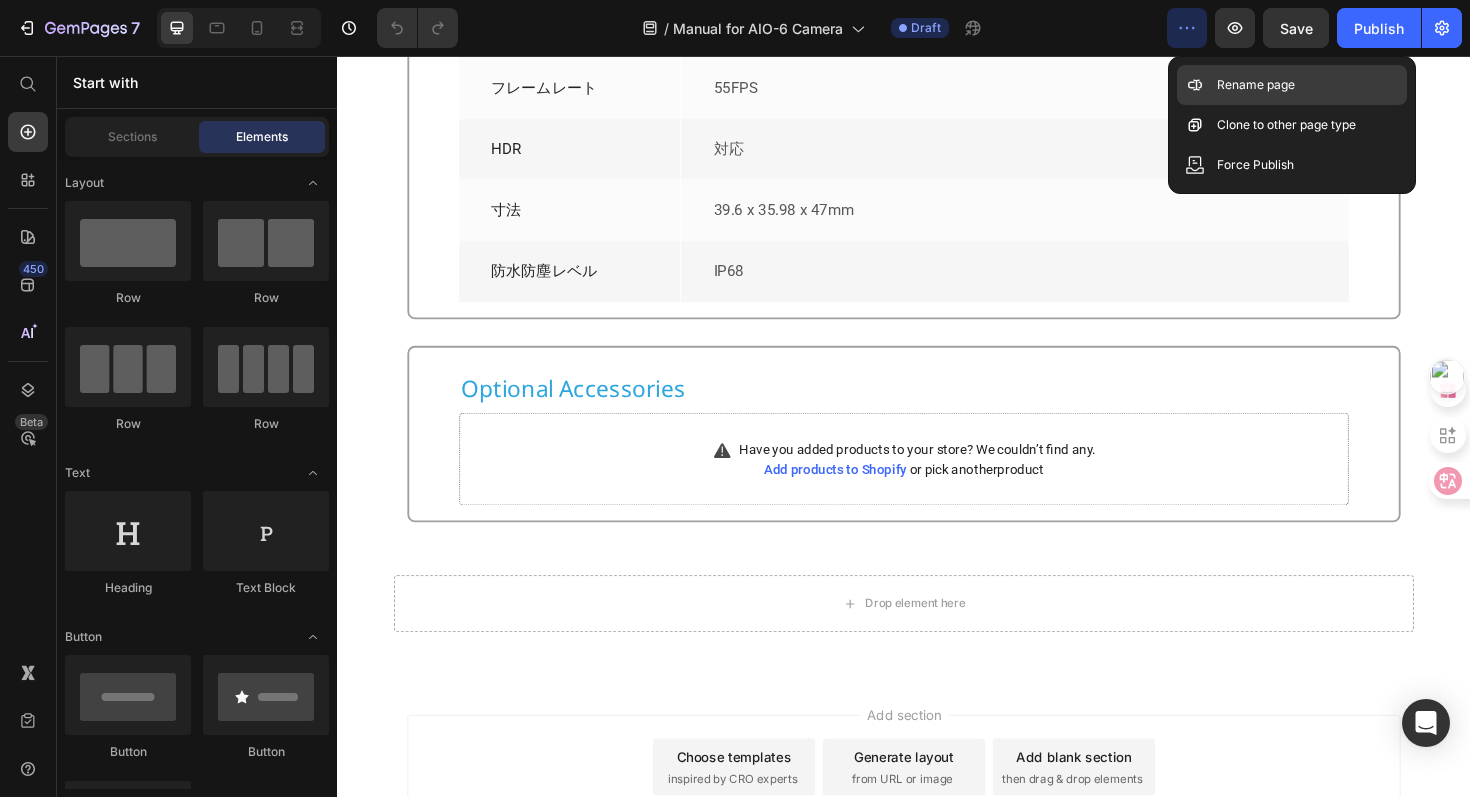 click on "Rename page" 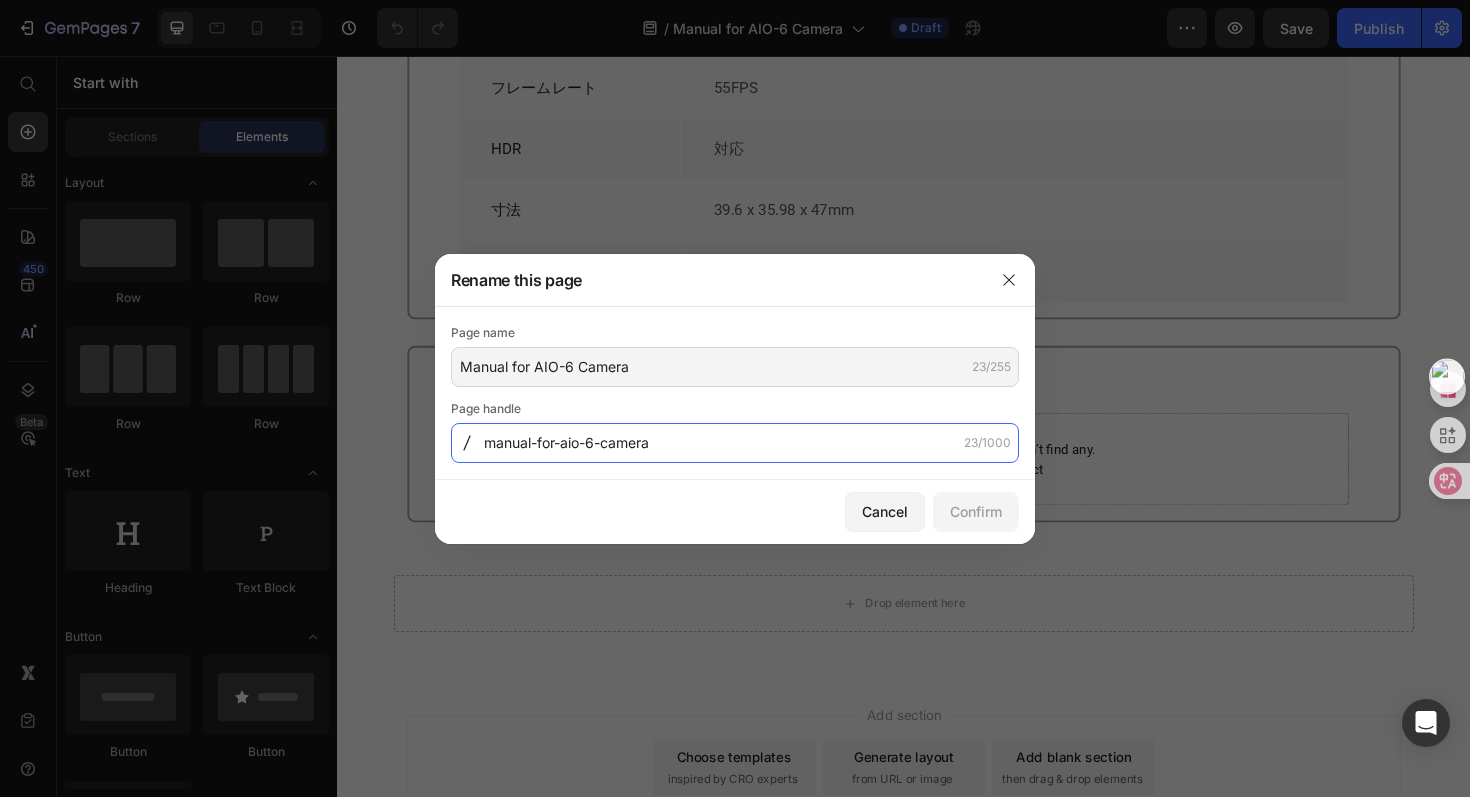 click on "manual-for-aio-6-camera" 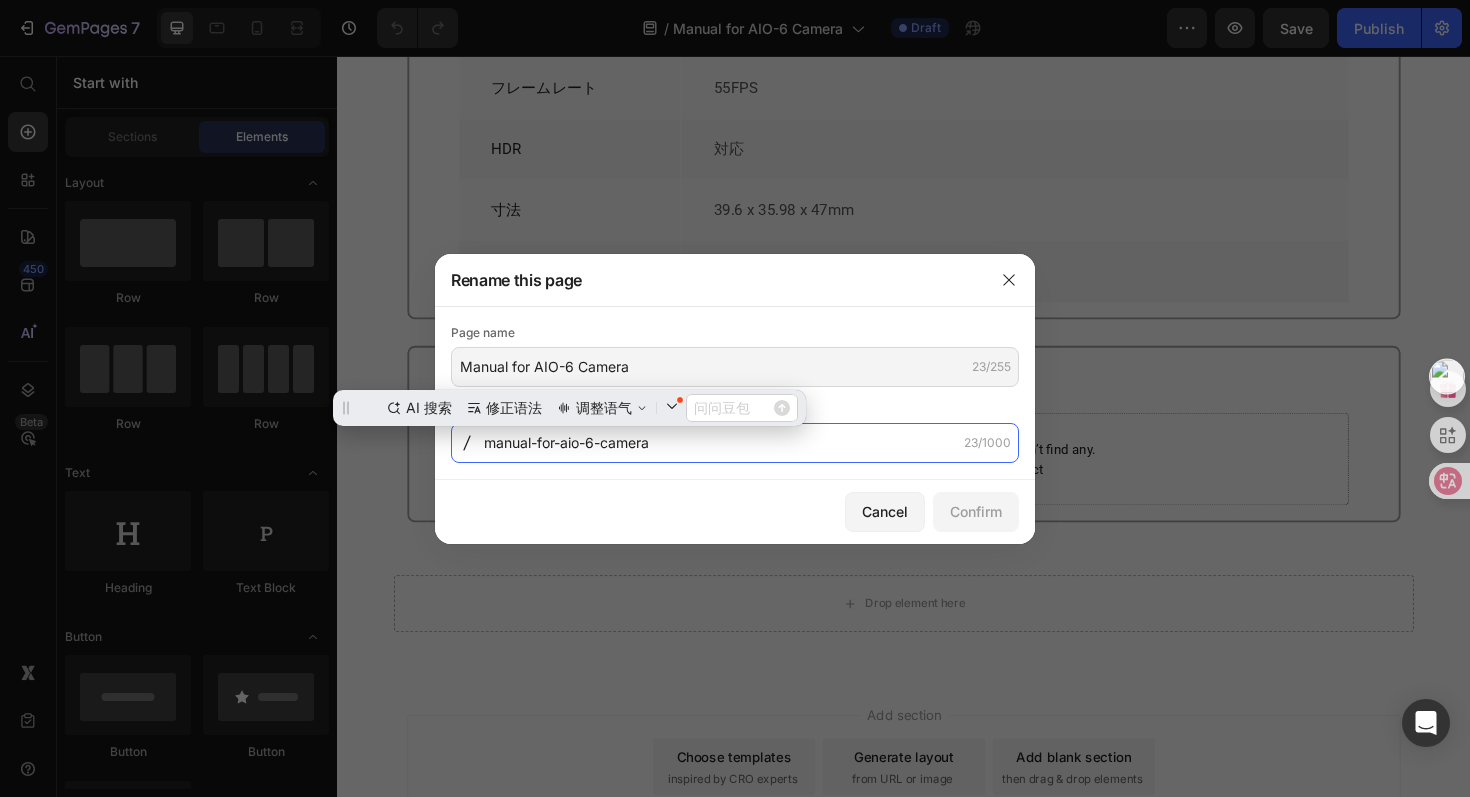 scroll, scrollTop: 0, scrollLeft: 0, axis: both 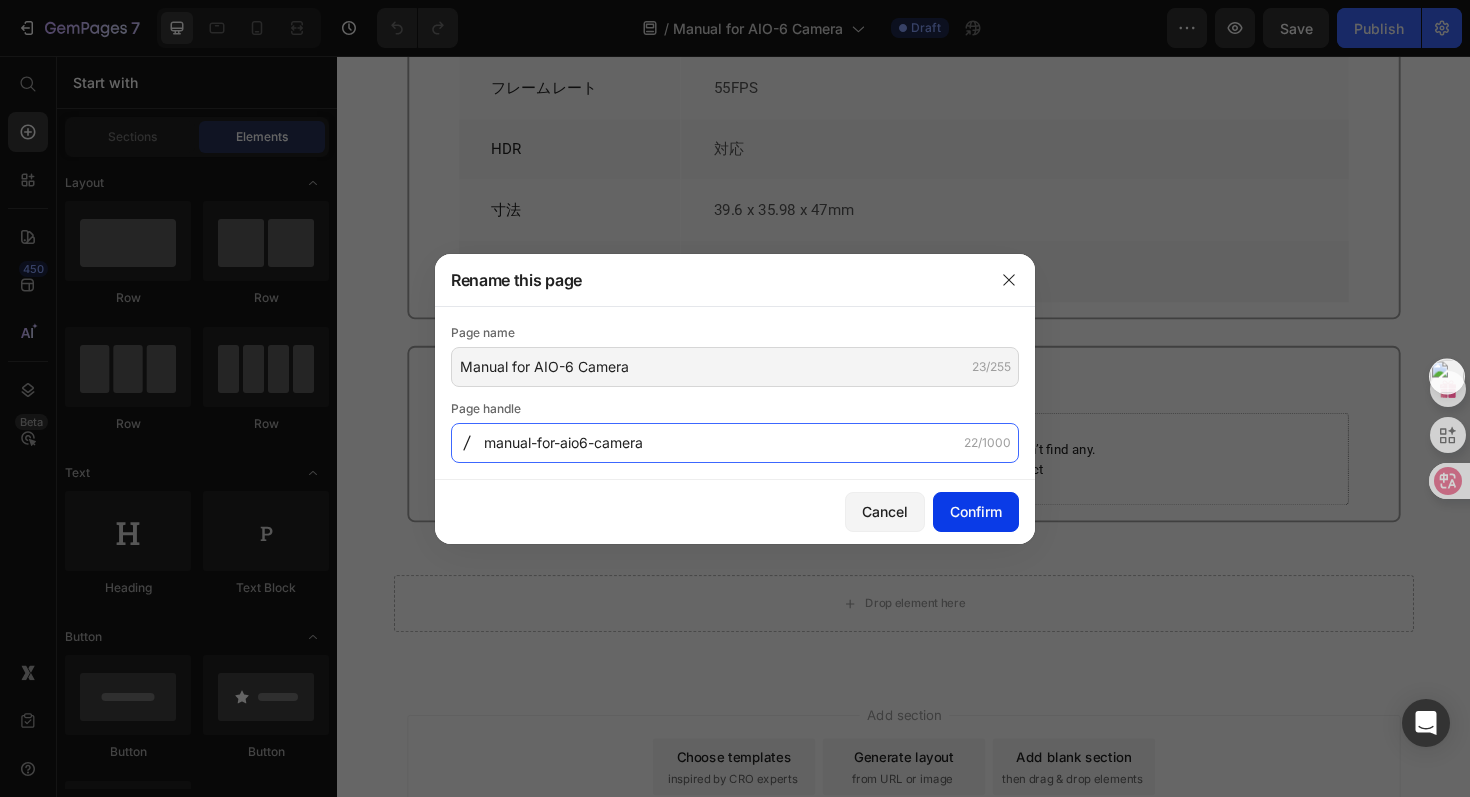 type on "manual-for-aio6-camera" 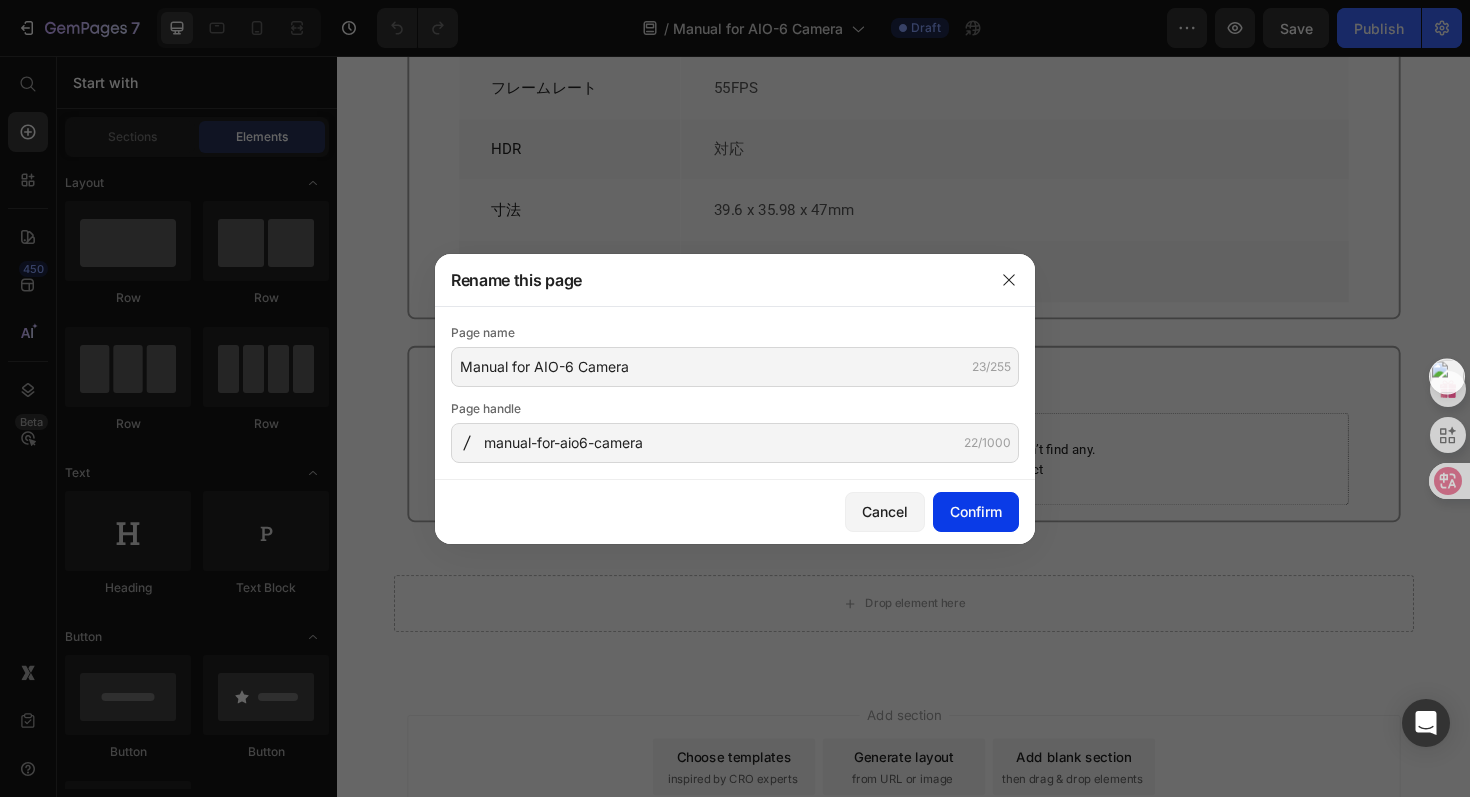click on "Confirm" 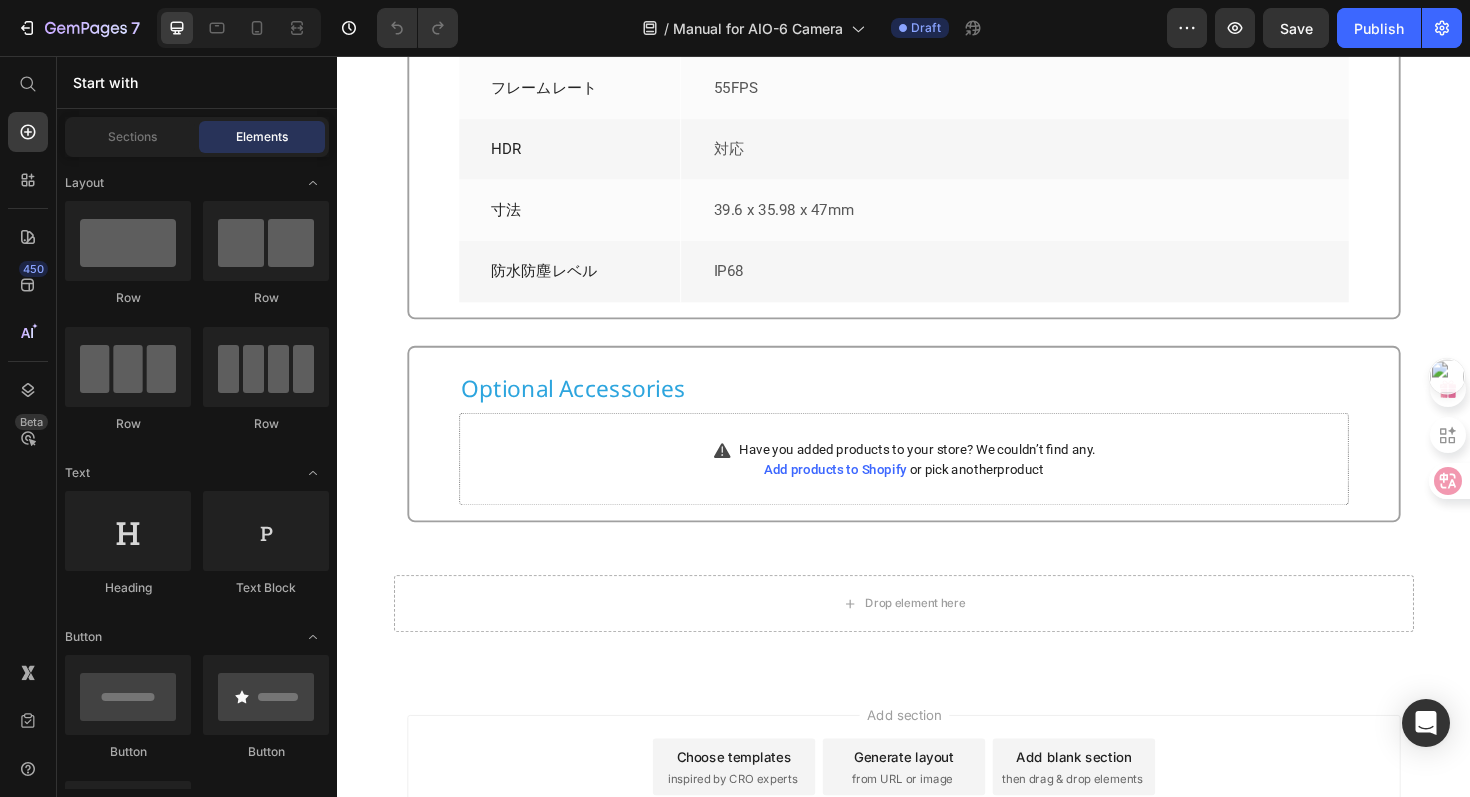 click on "Publish" 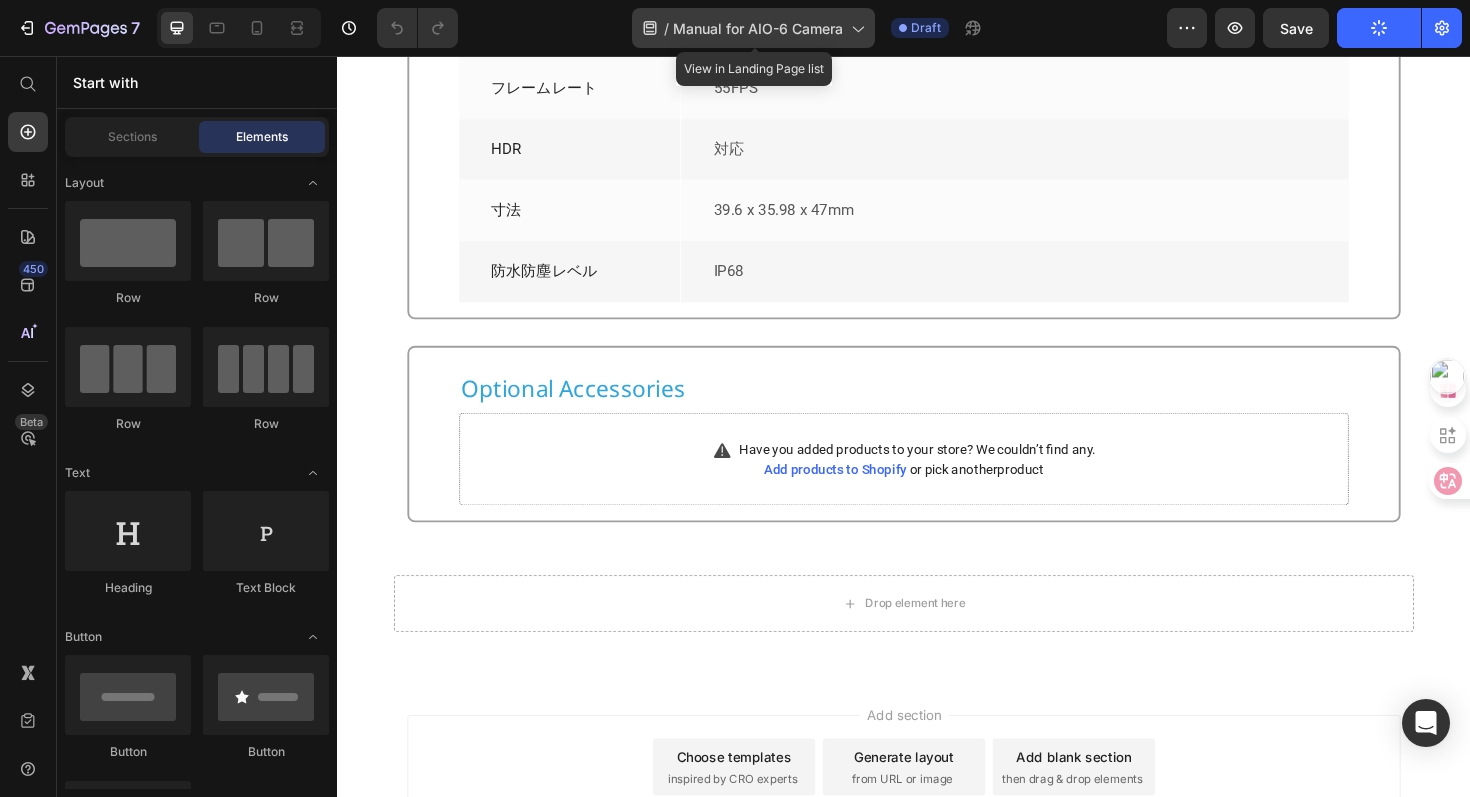 click on "Manual for AIO-6 Camera" at bounding box center (758, 28) 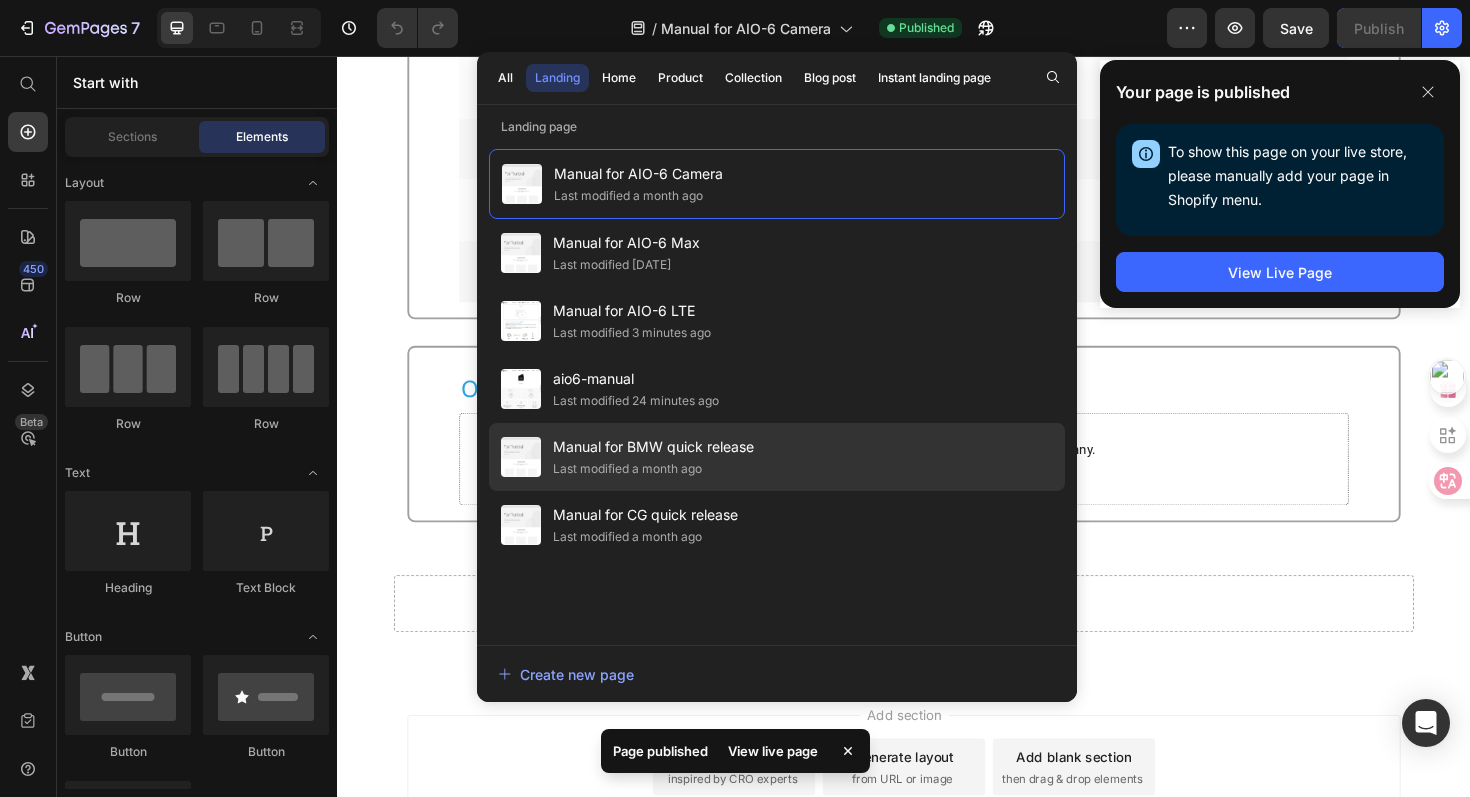 click on "Manual for BMW quick release Last modified a month ago" 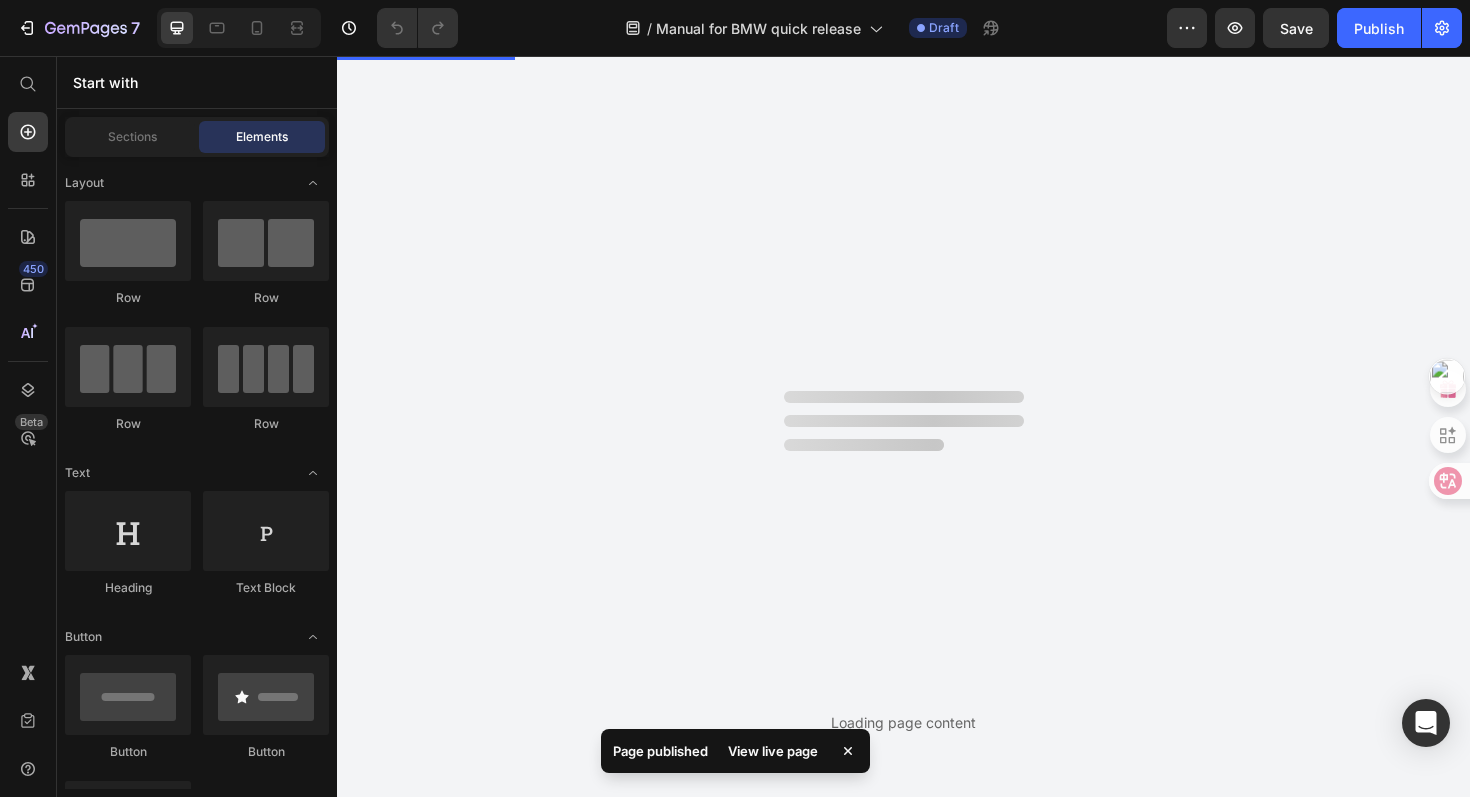 scroll, scrollTop: 0, scrollLeft: 0, axis: both 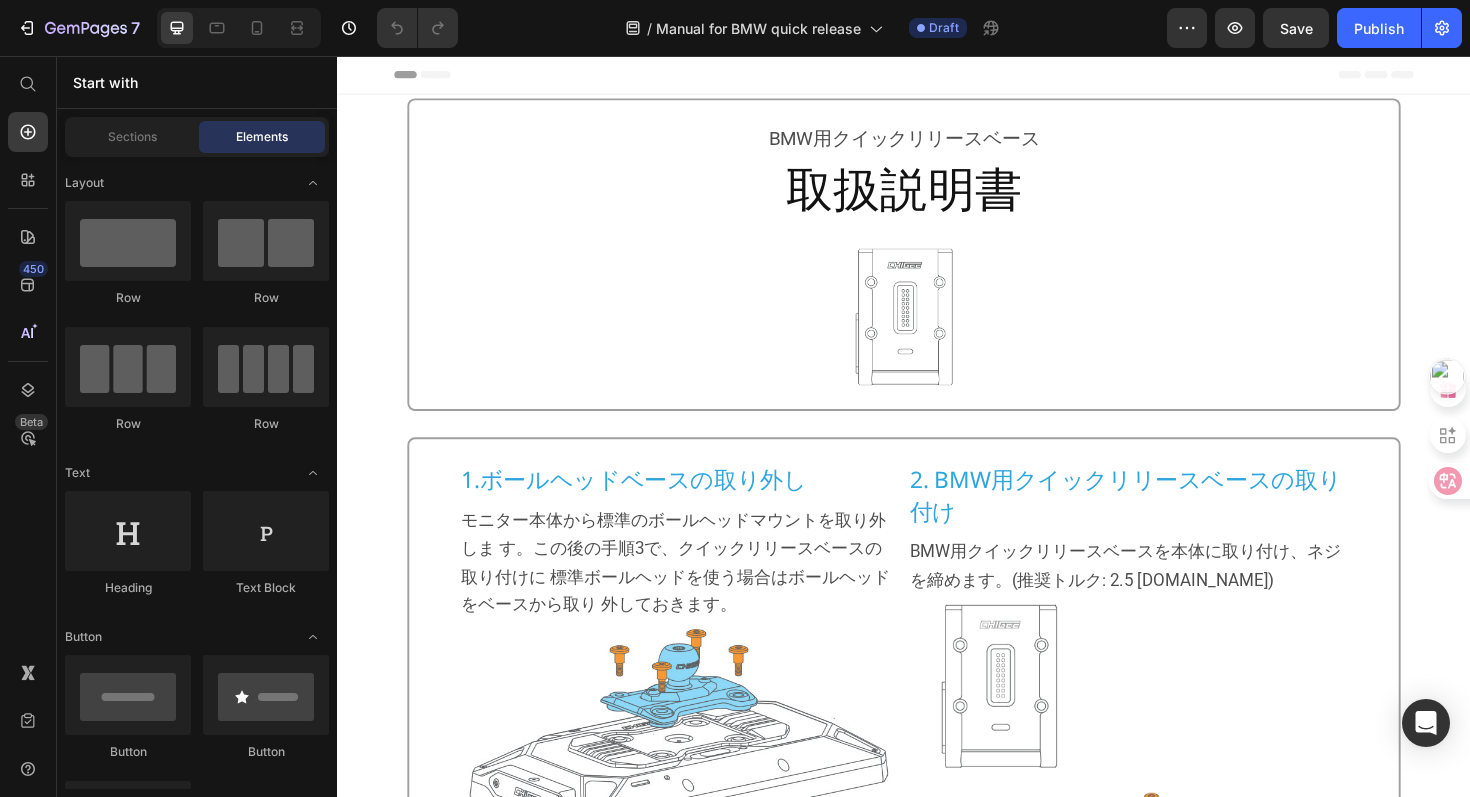click on "7  Version history  /  Manual for BMW quick release Draft Preview  Save   Publish" 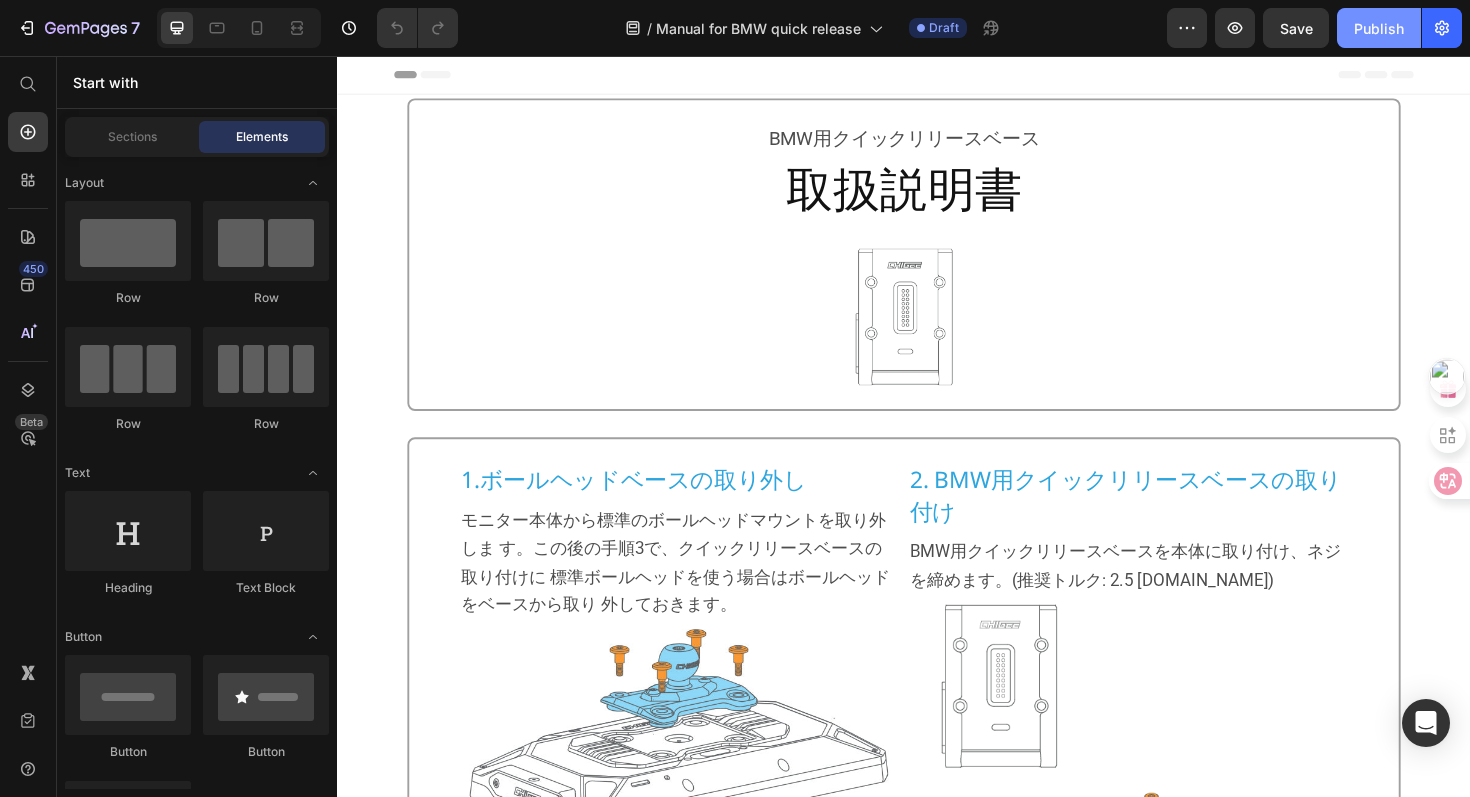 click on "Publish" 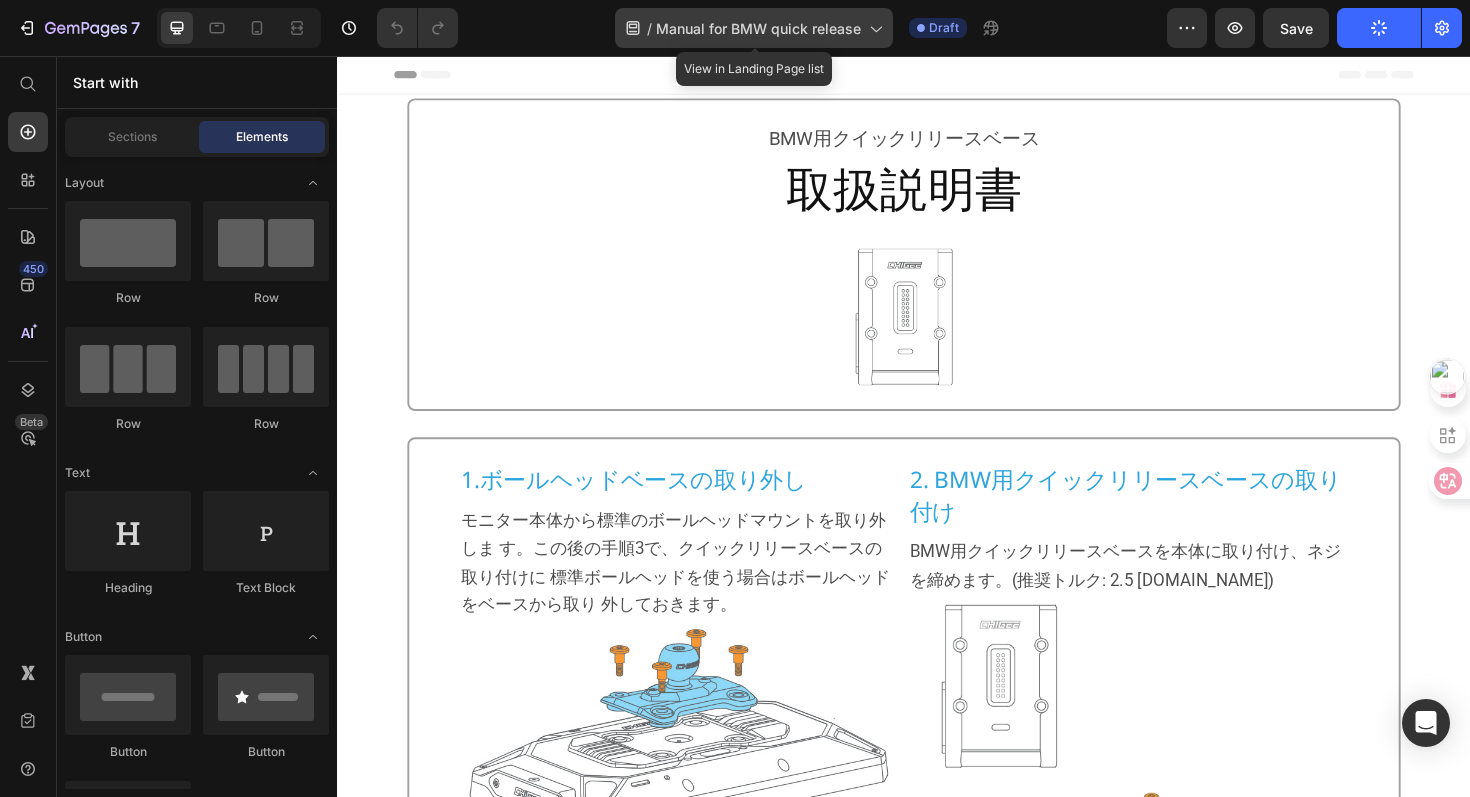 click on "Manual for BMW quick release" at bounding box center (758, 28) 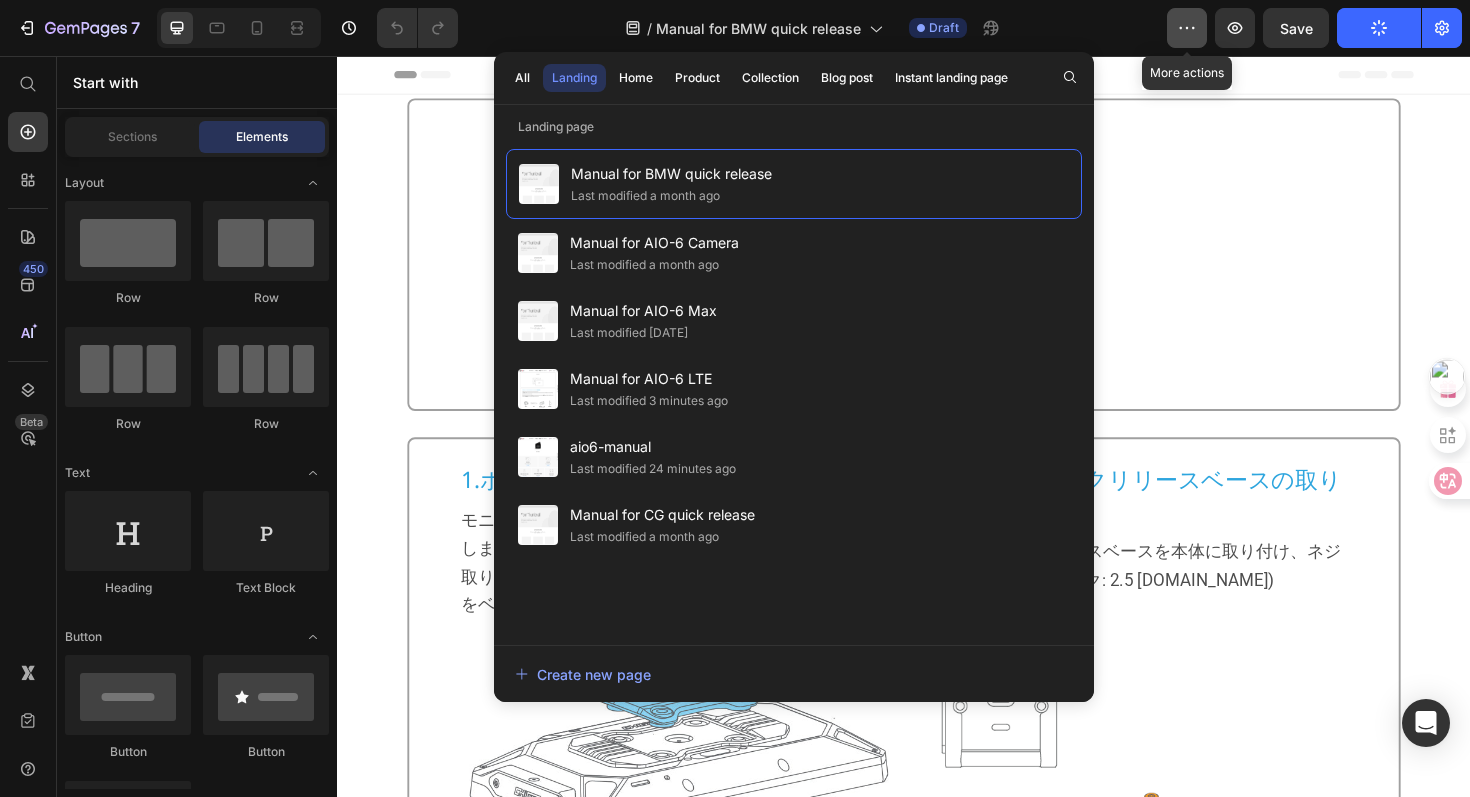 click 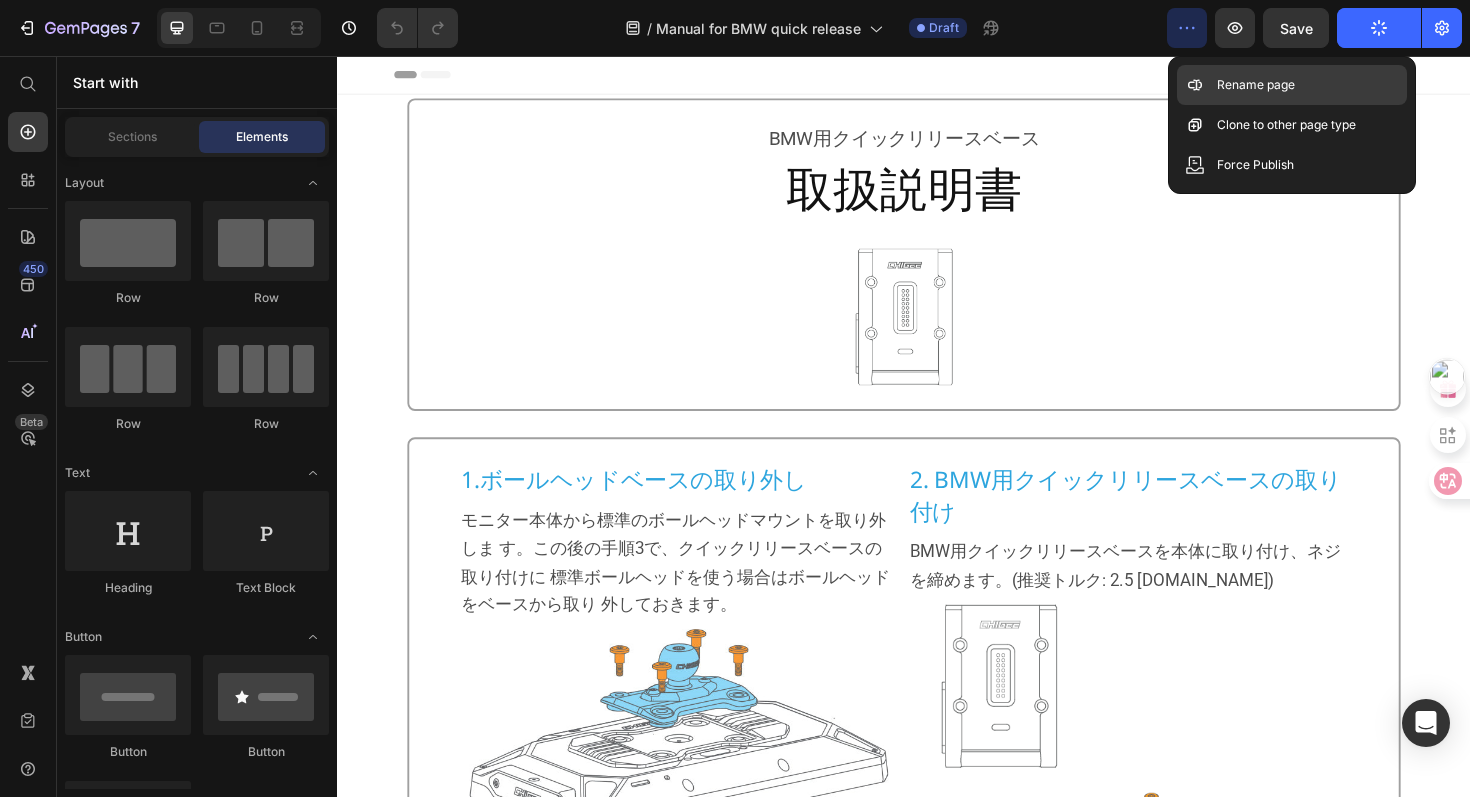 click 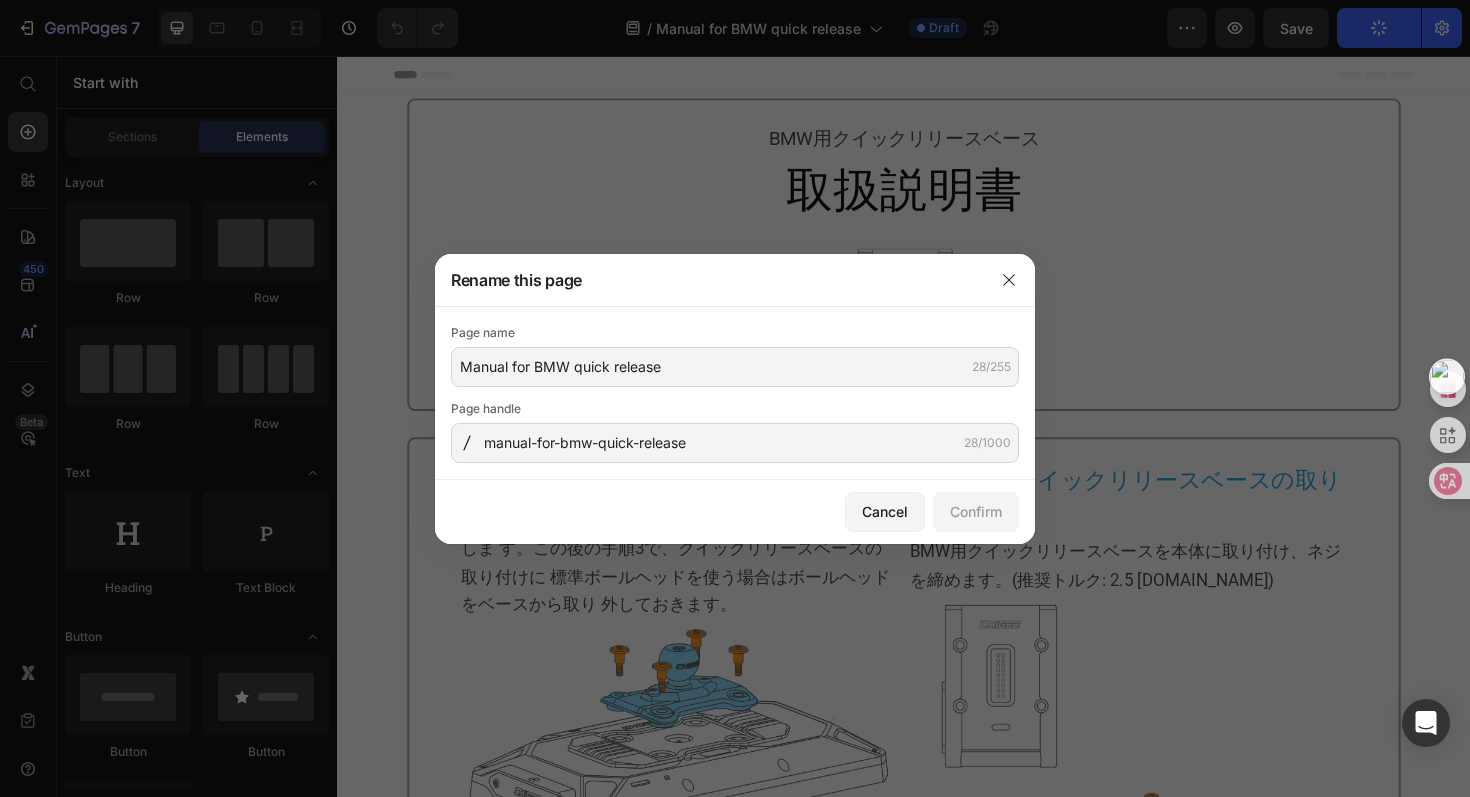 click at bounding box center (735, 398) 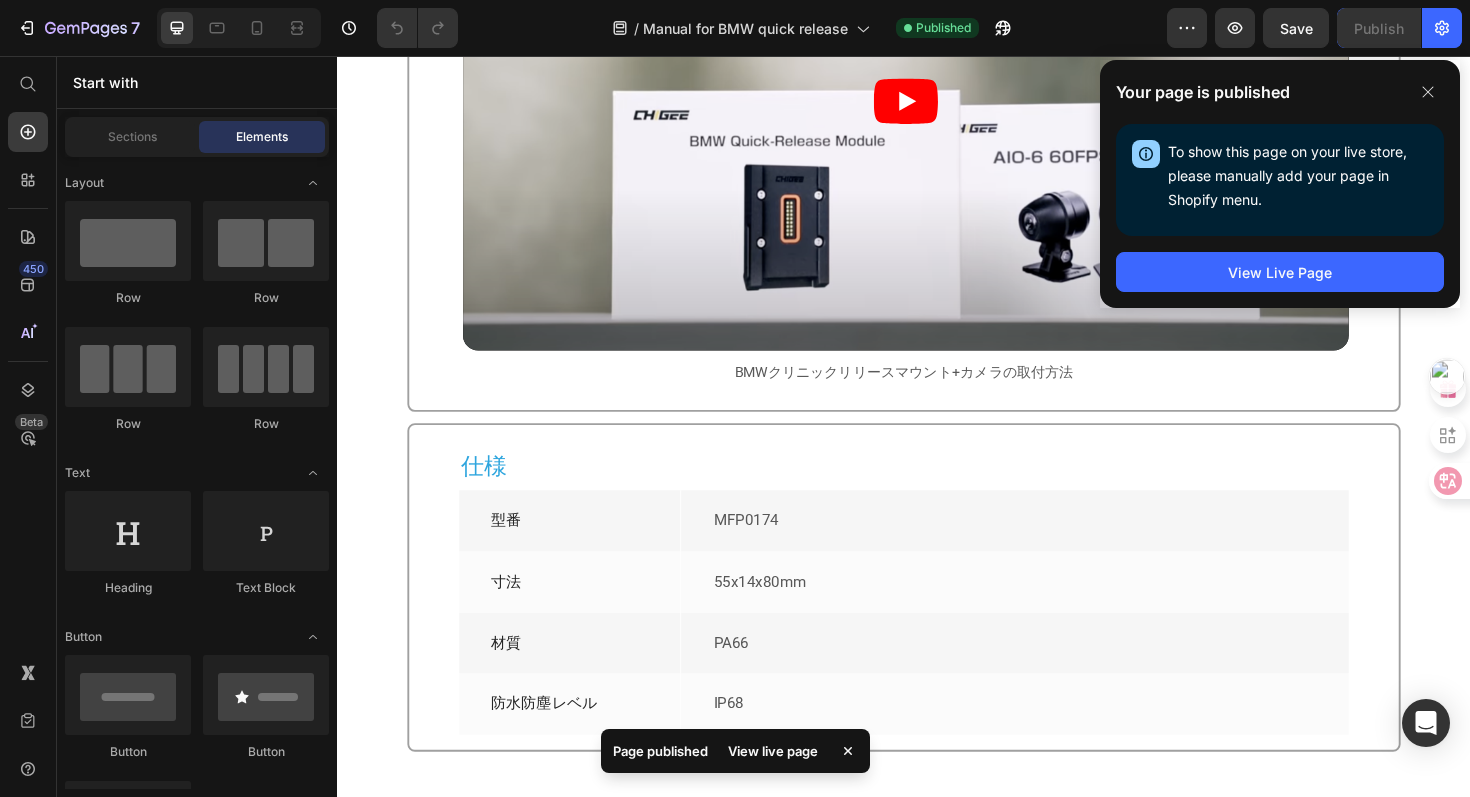 scroll, scrollTop: 4064, scrollLeft: 0, axis: vertical 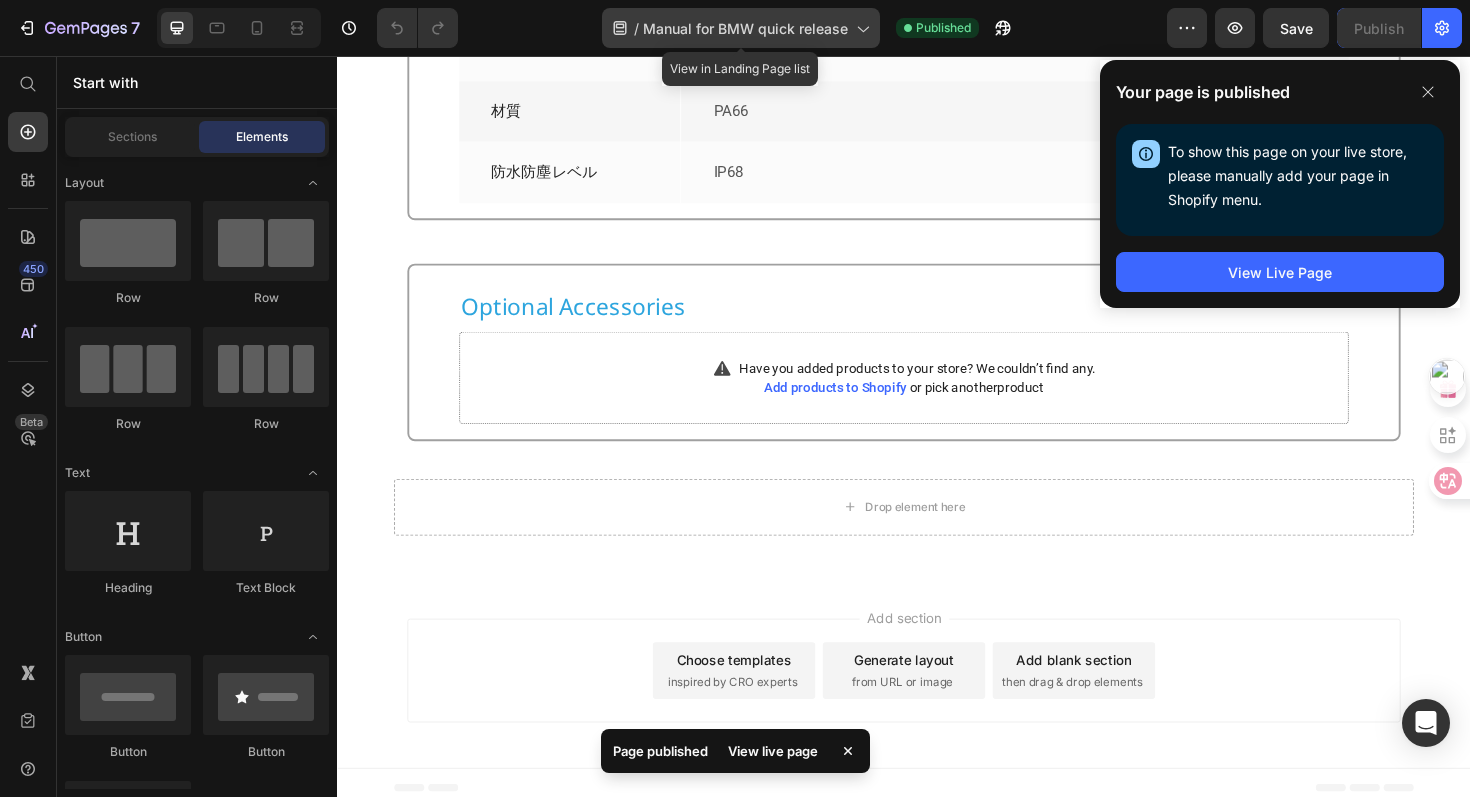 click on "/  Manual for BMW quick release" 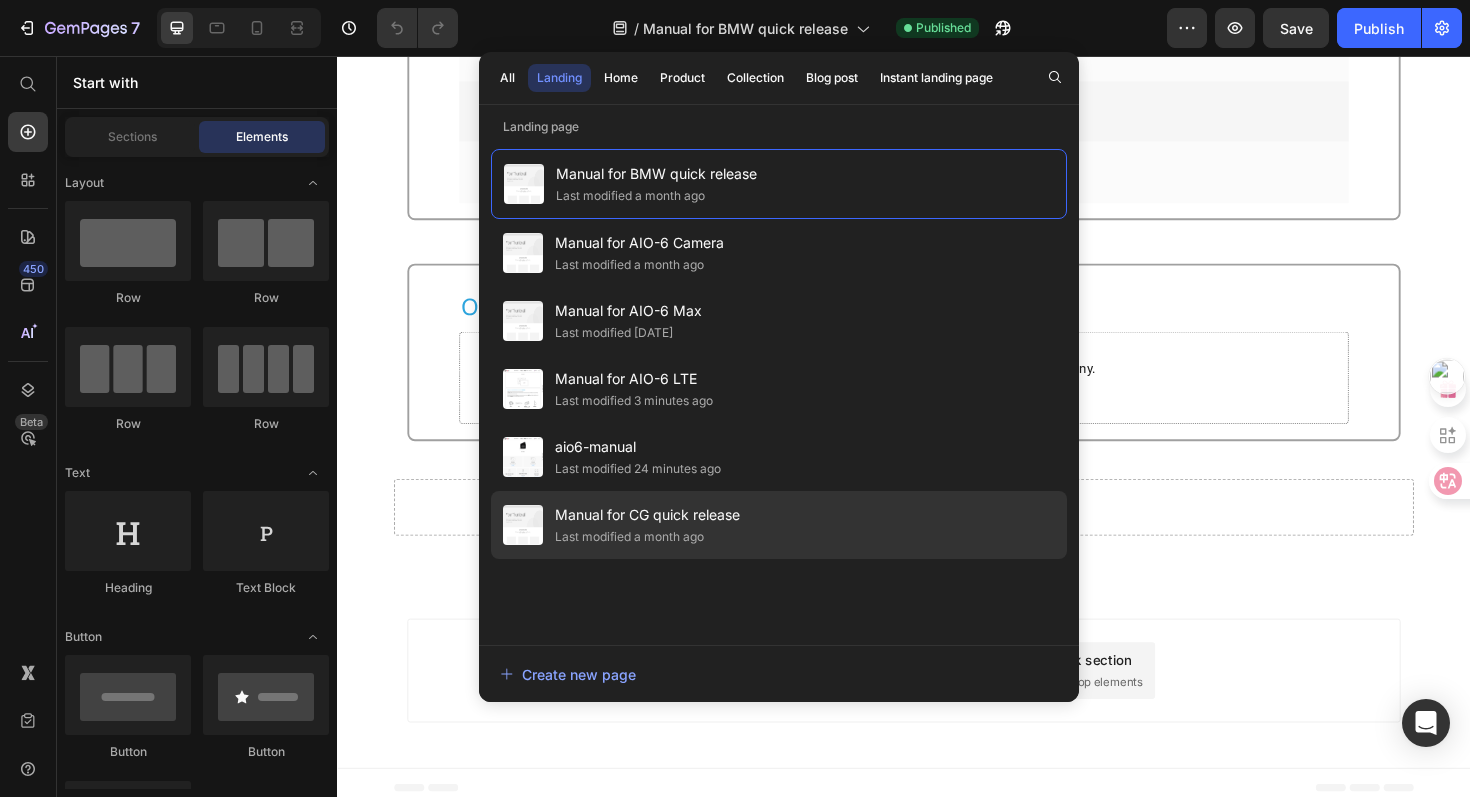 click on "Last modified a month ago" 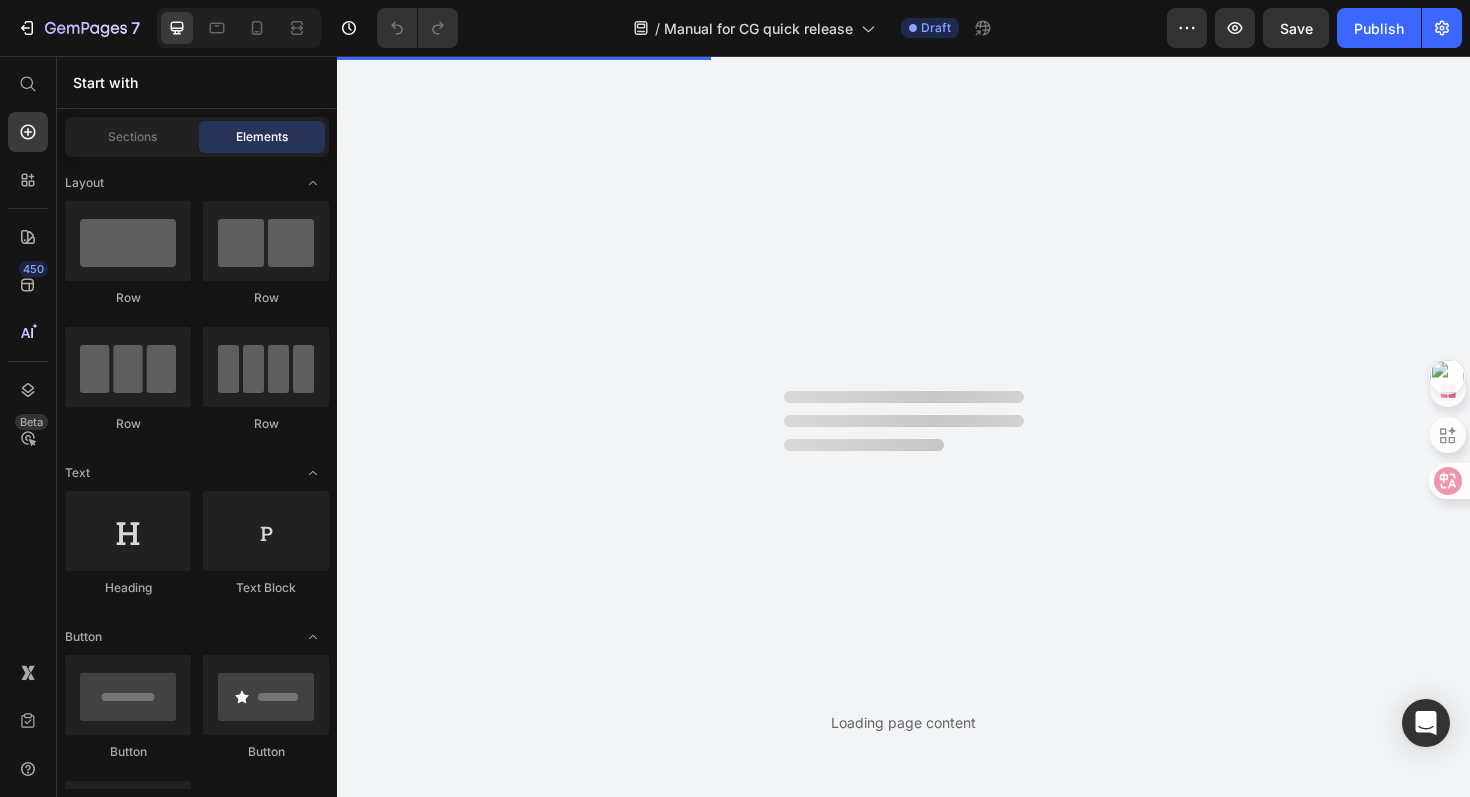 scroll, scrollTop: 0, scrollLeft: 0, axis: both 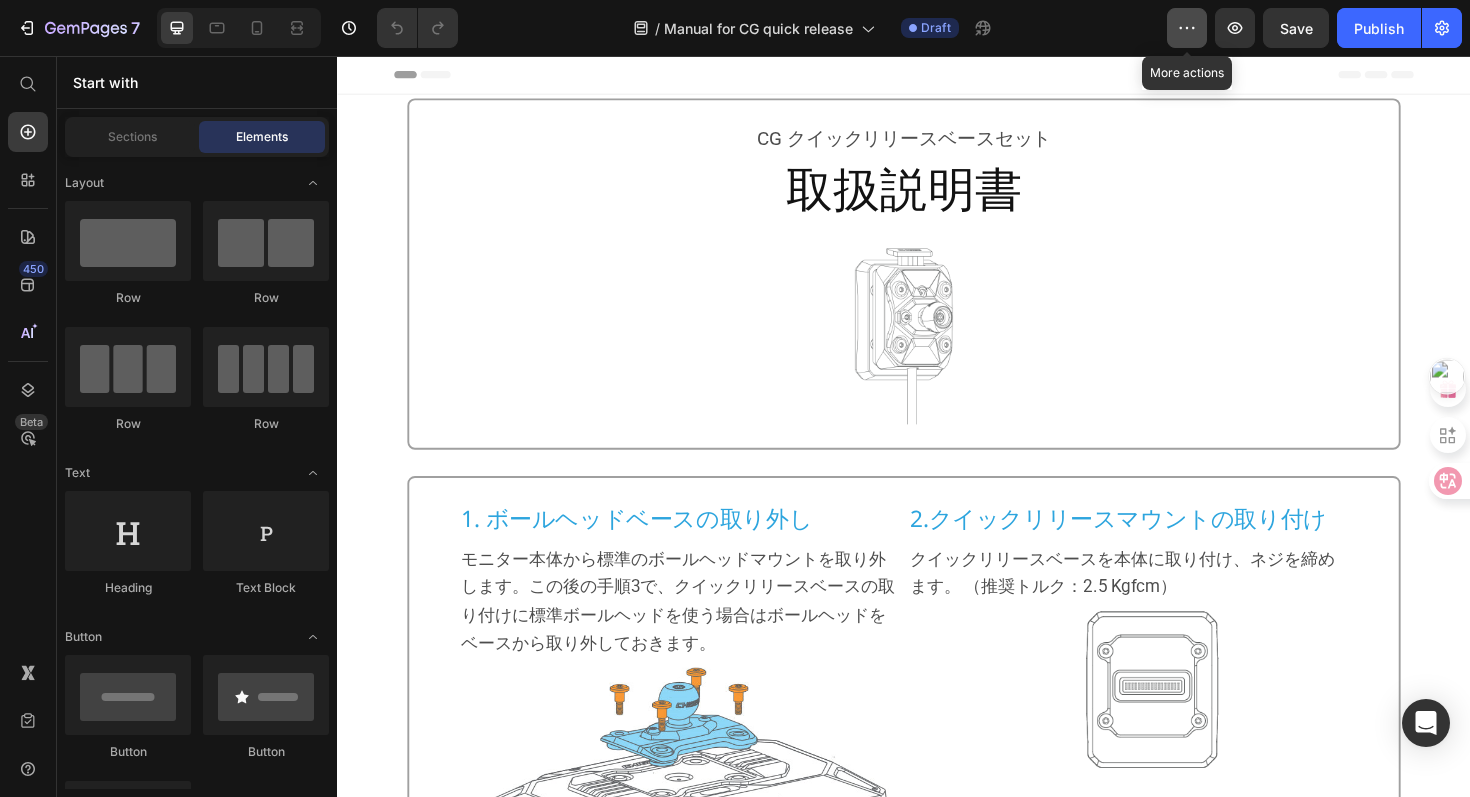 click 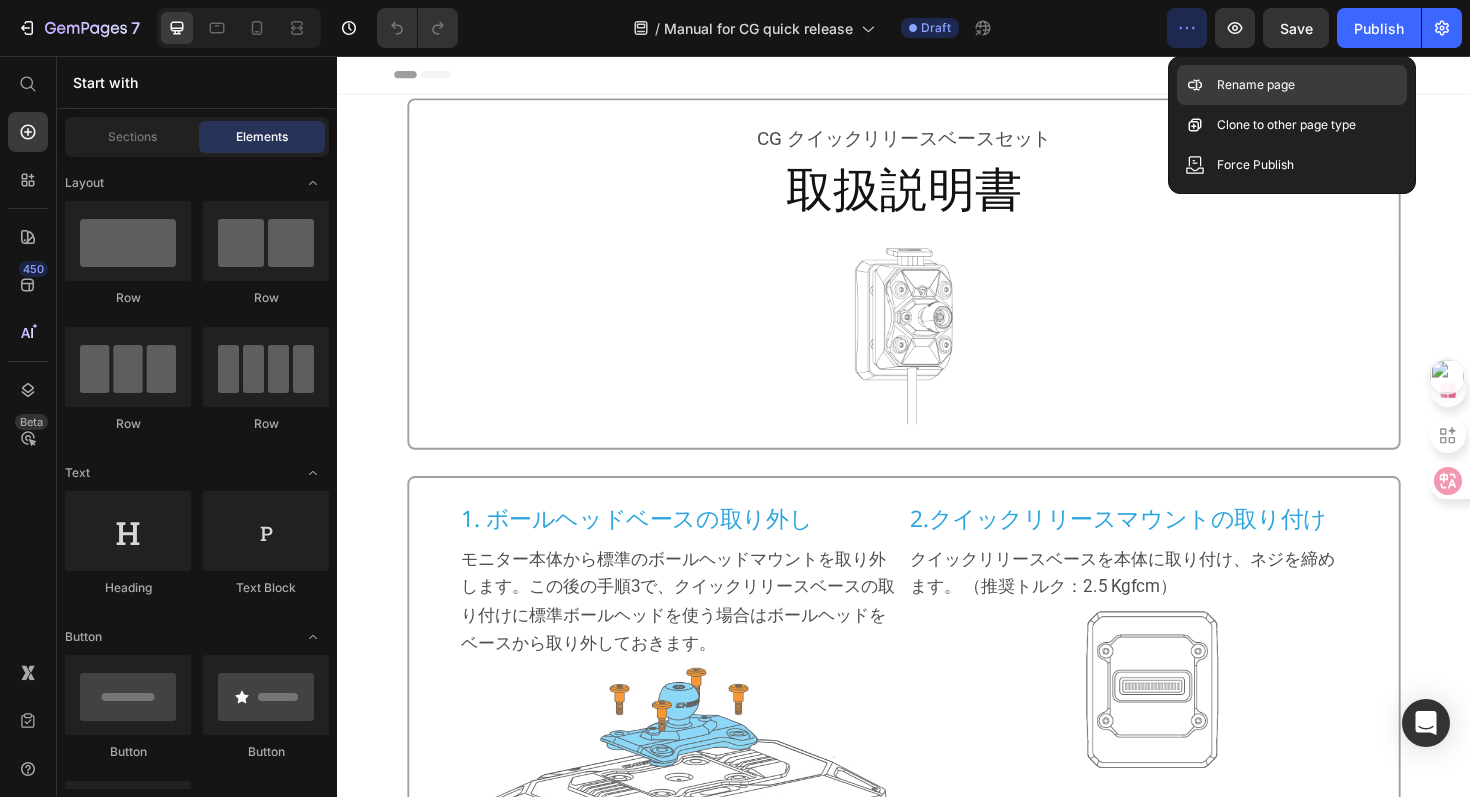 click on "Rename page" 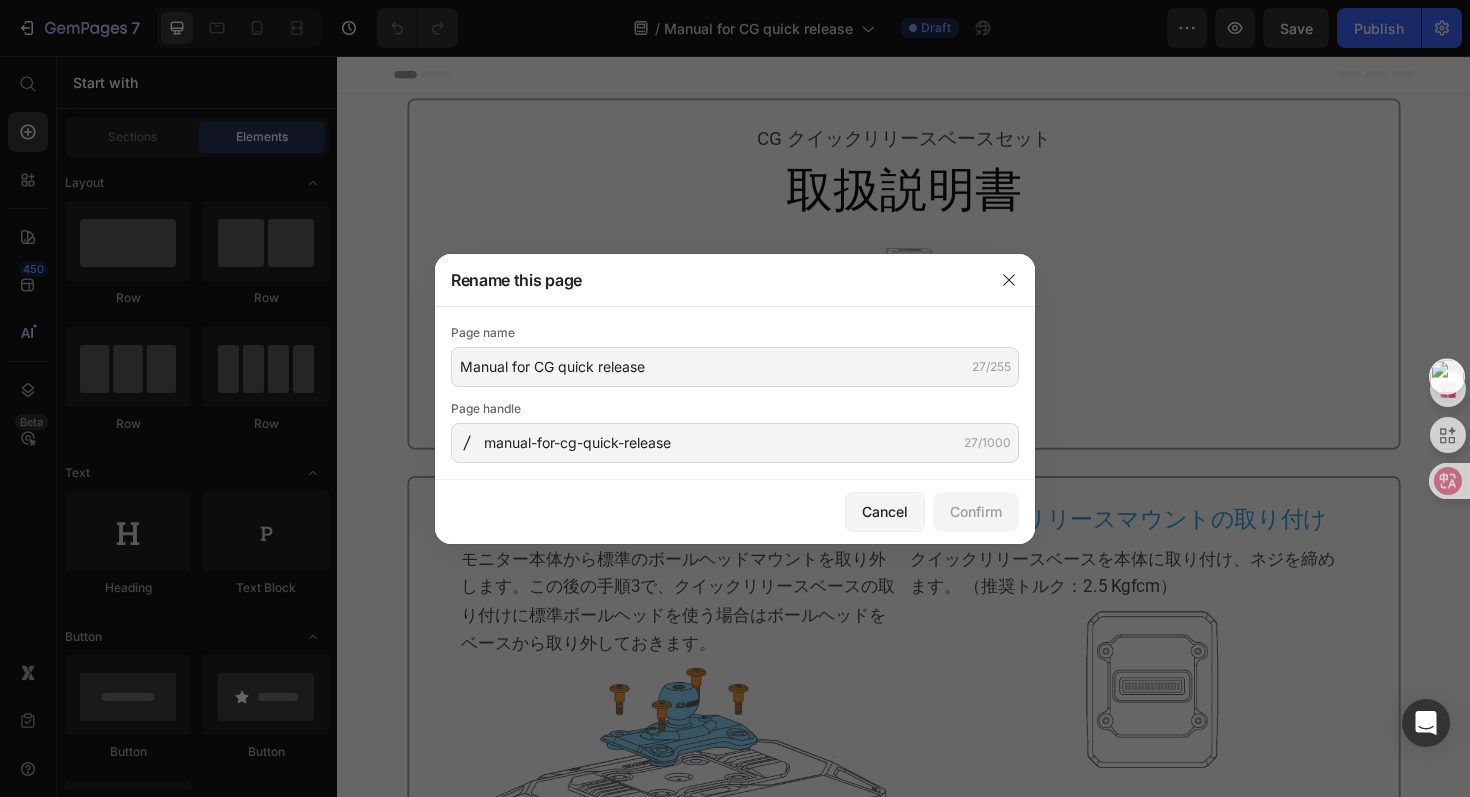 click at bounding box center [735, 398] 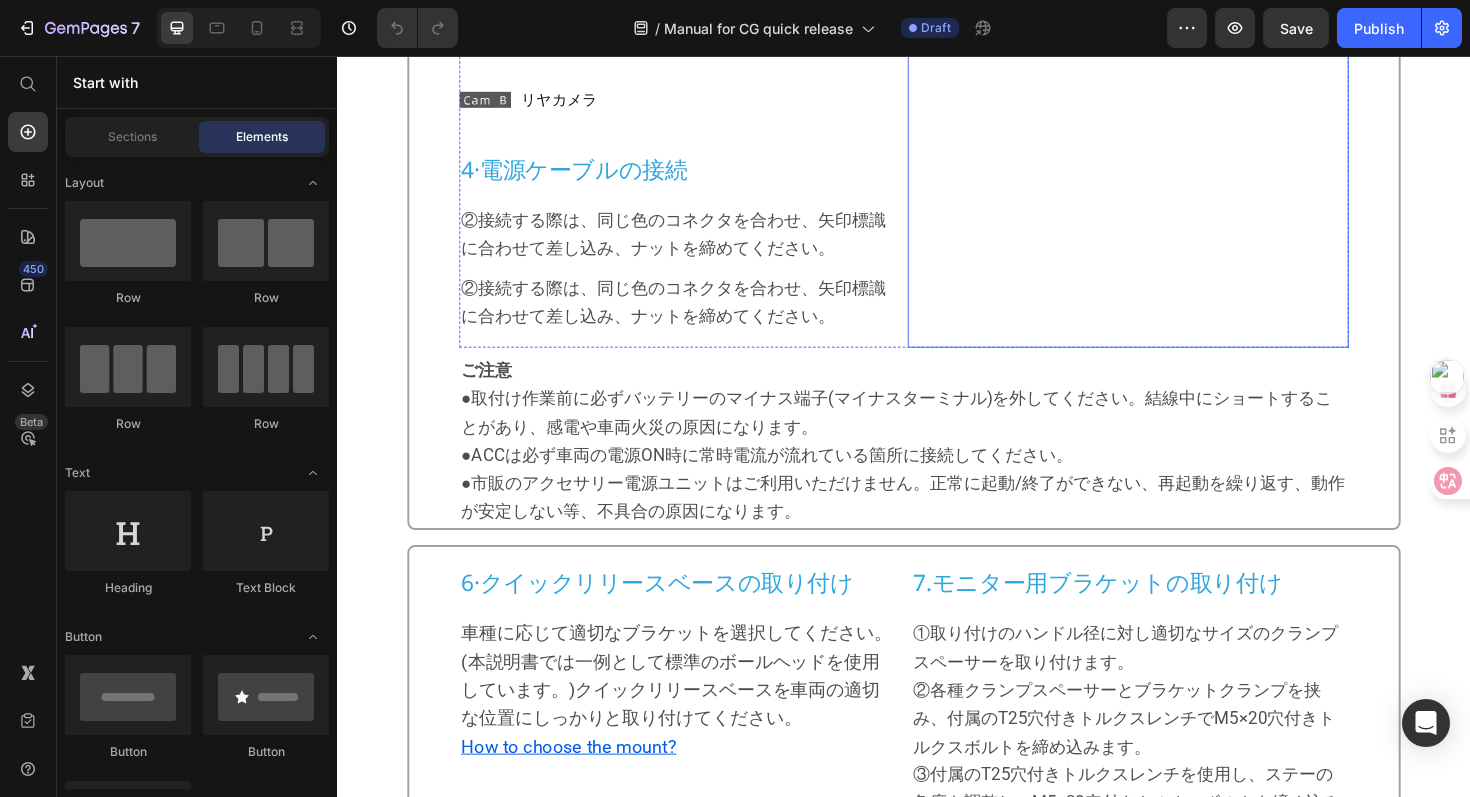 scroll, scrollTop: 1409, scrollLeft: 0, axis: vertical 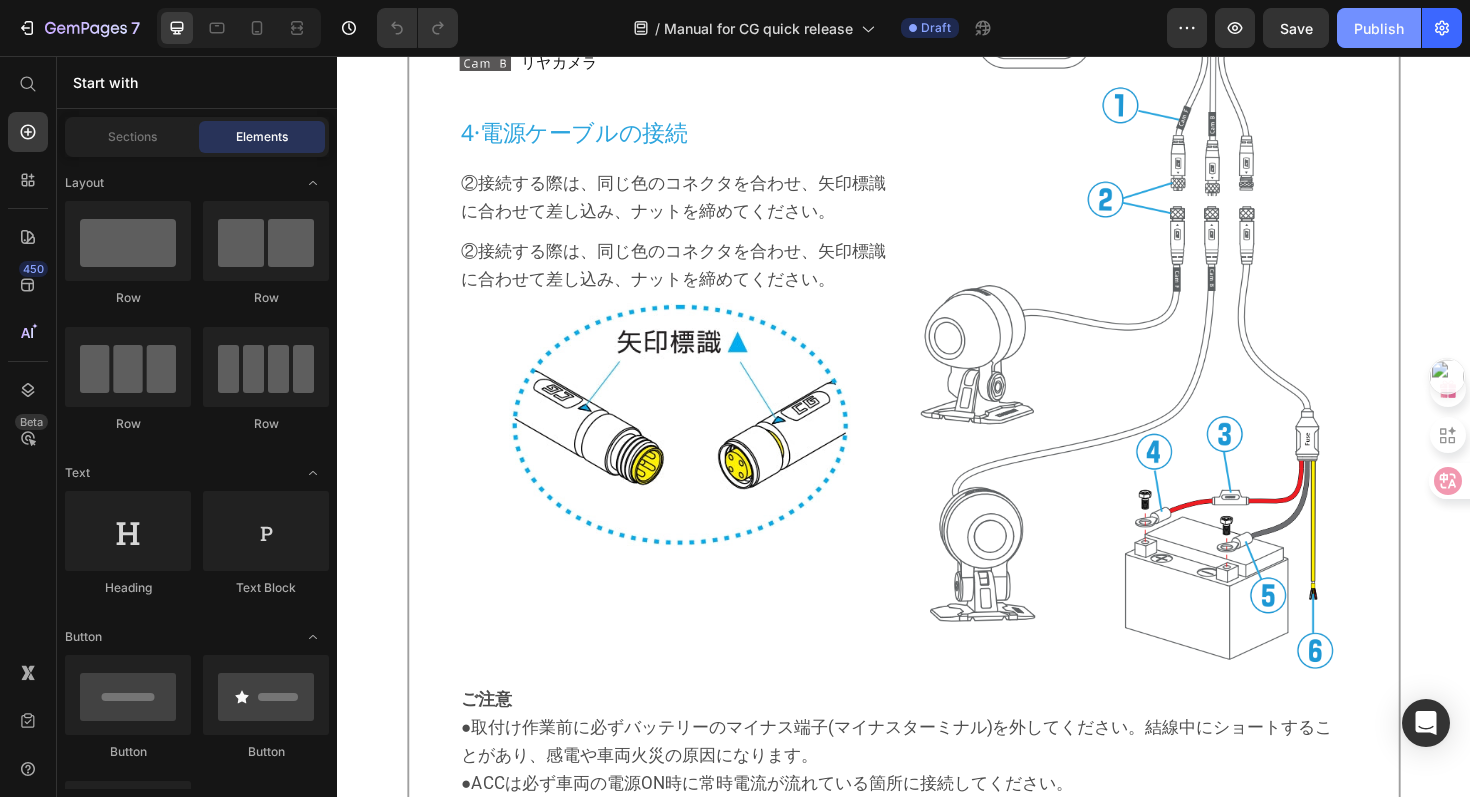 click on "Publish" at bounding box center [1379, 28] 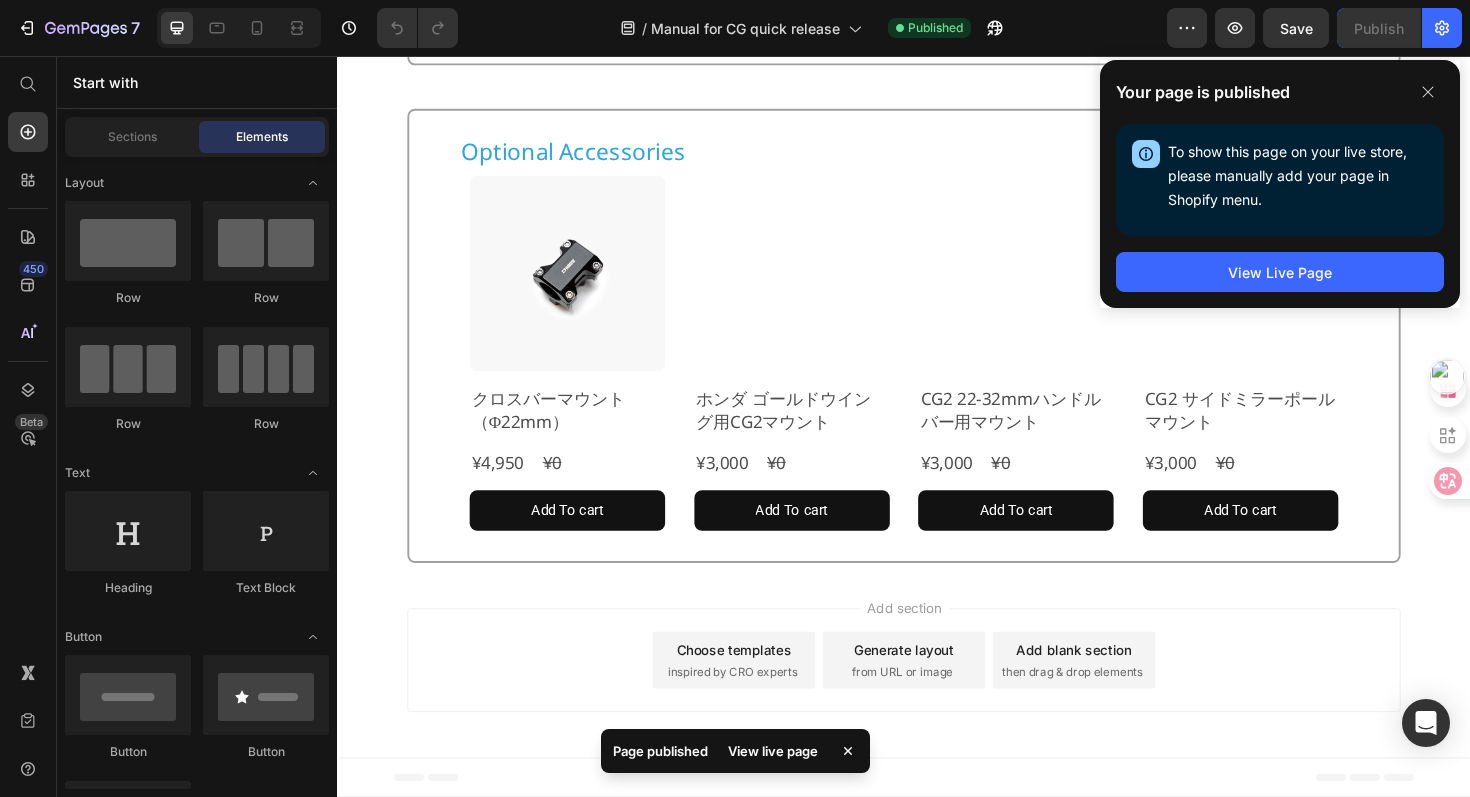 scroll, scrollTop: 3940, scrollLeft: 0, axis: vertical 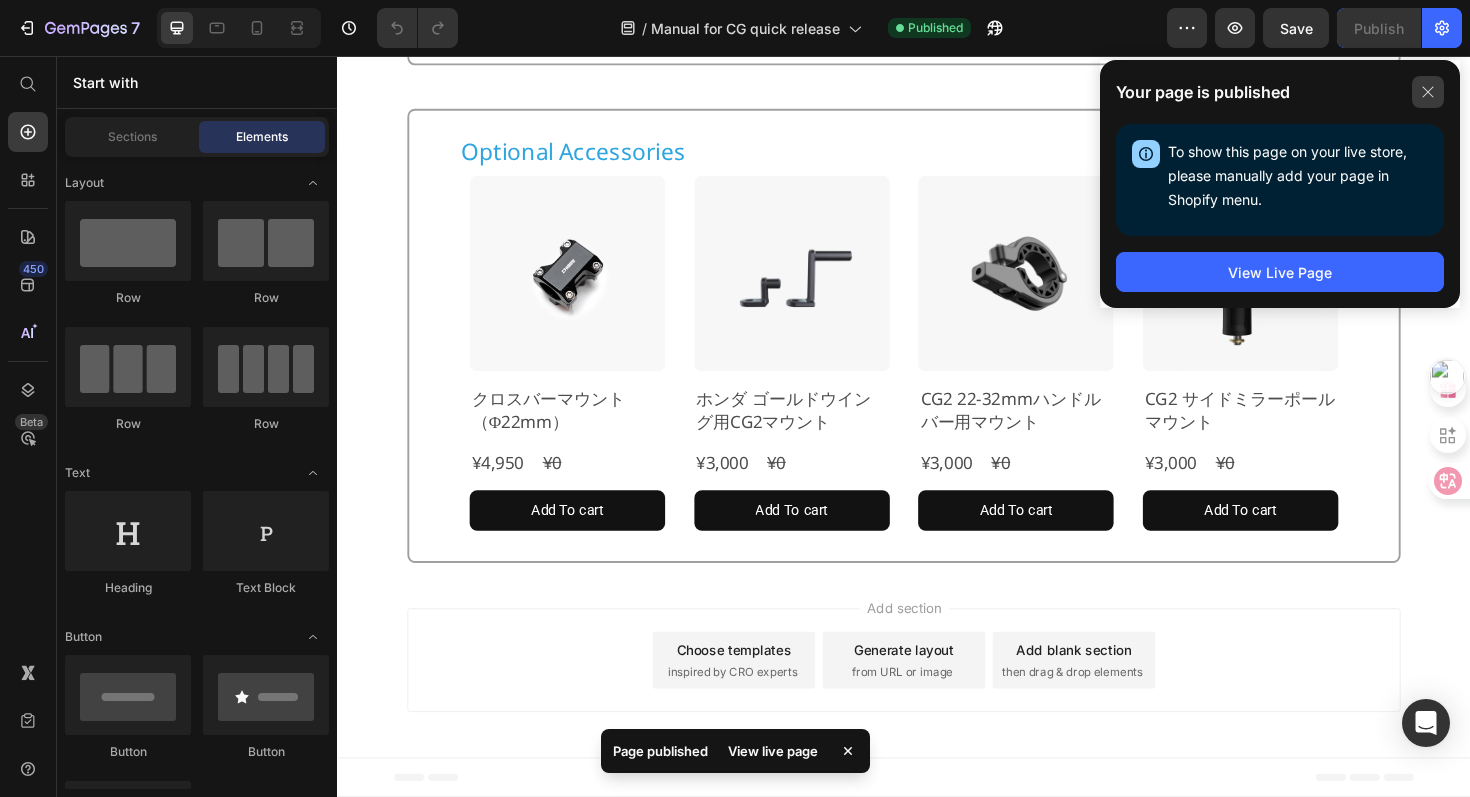 click 